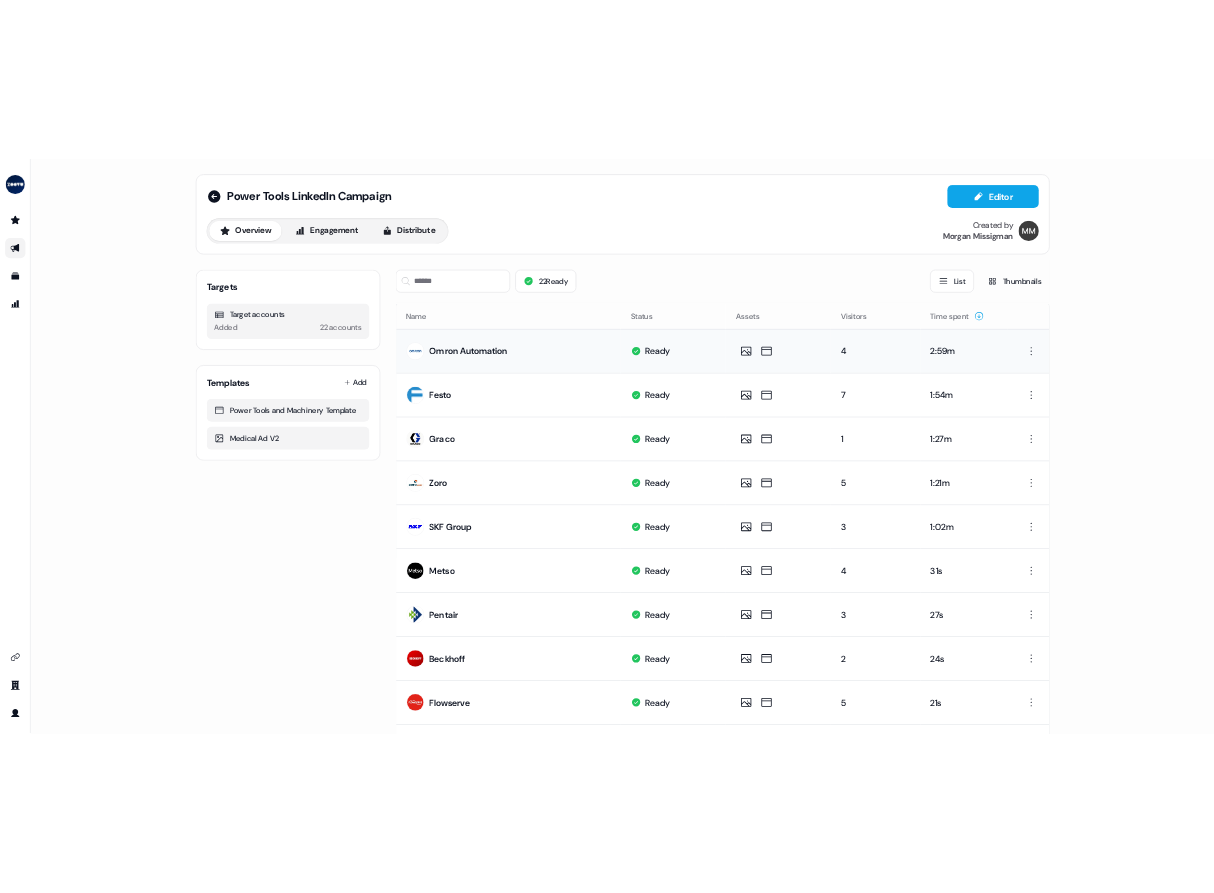 scroll, scrollTop: 0, scrollLeft: 0, axis: both 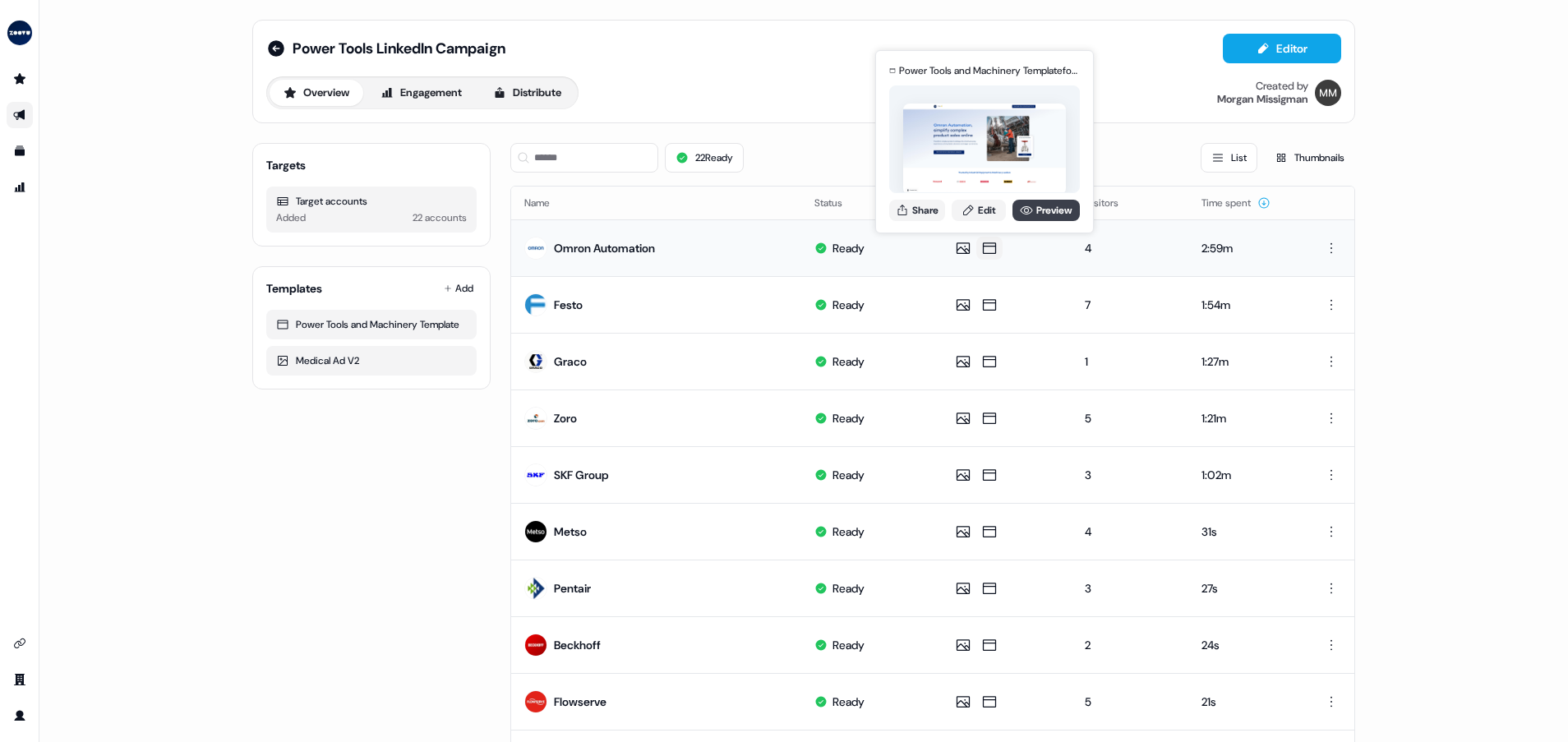click on "Preview" at bounding box center (1046, 210) 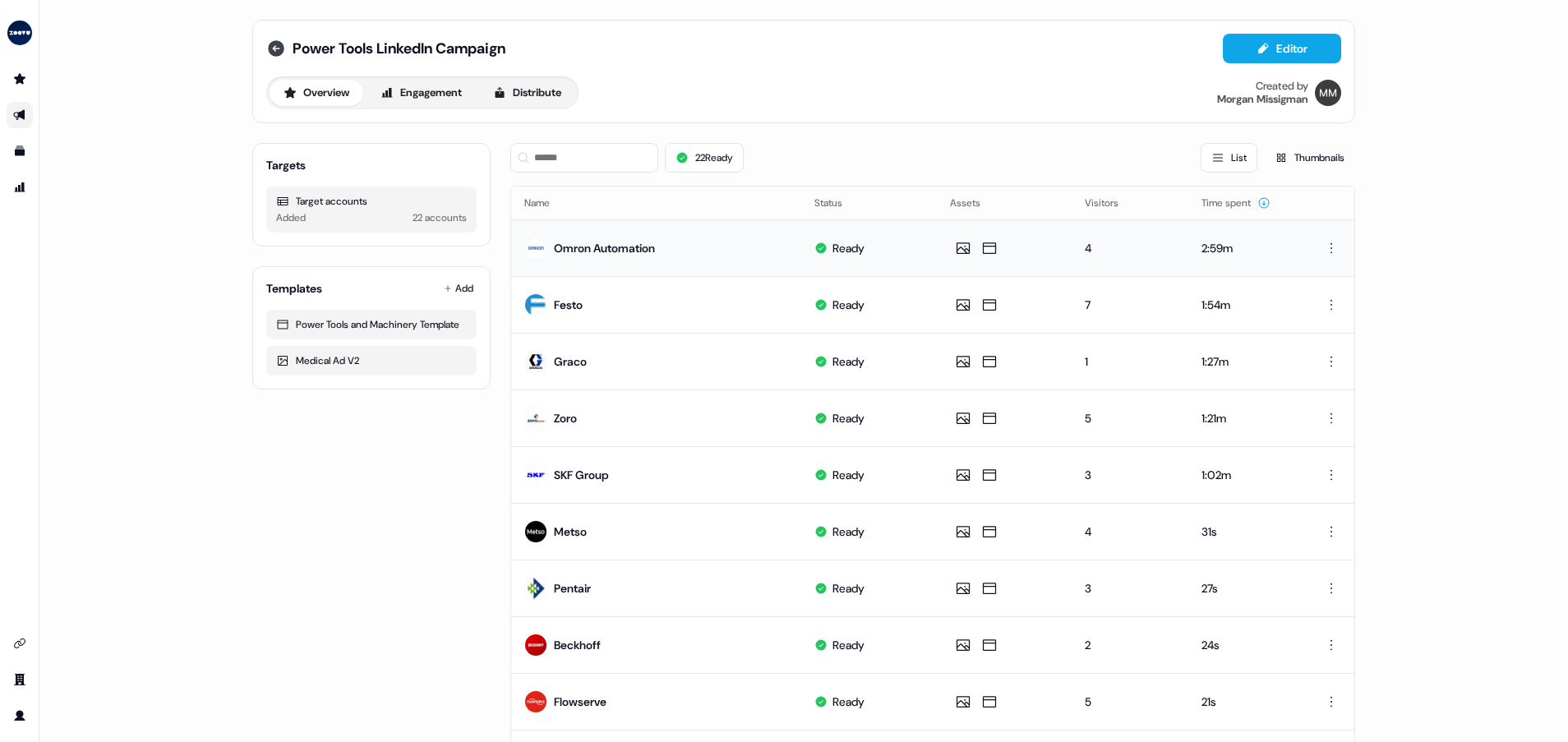 click 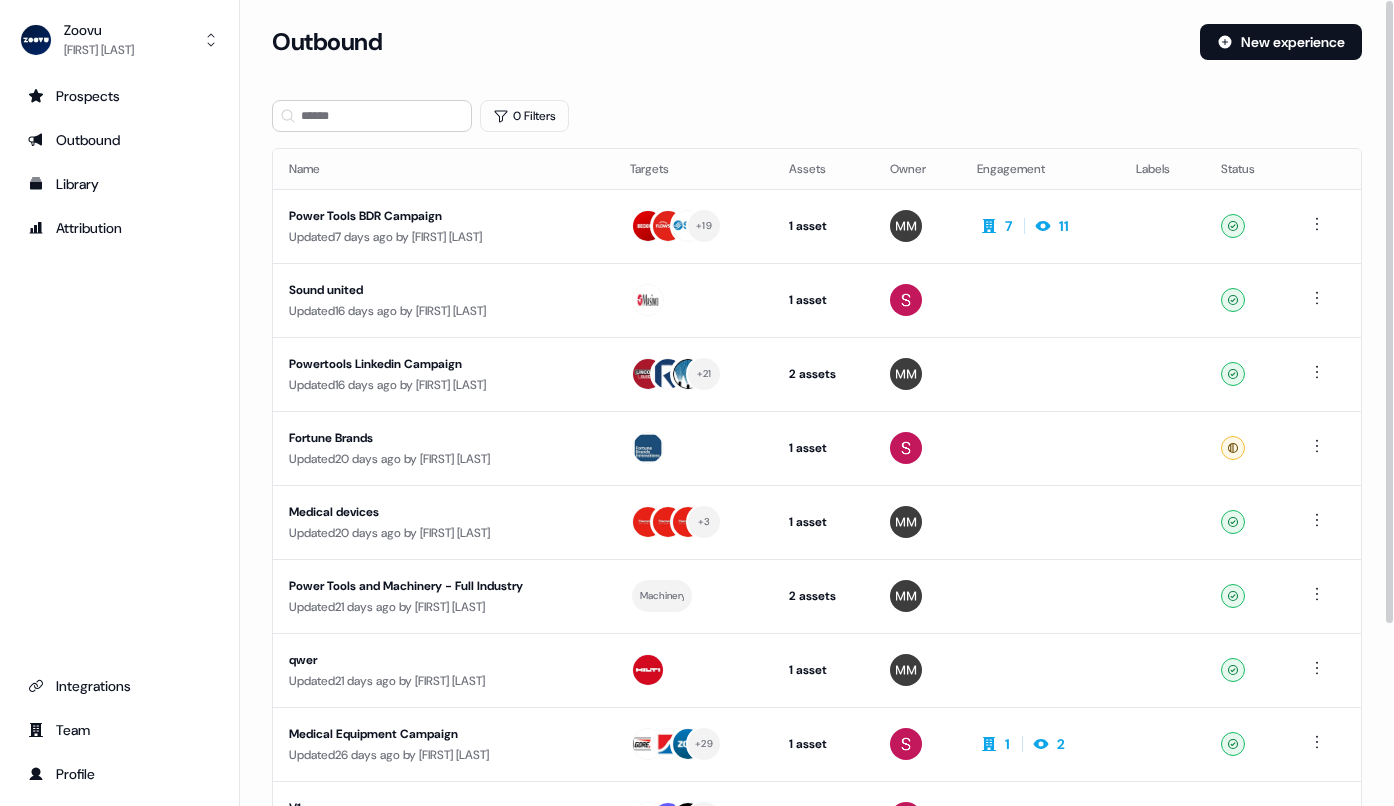 drag, startPoint x: 225, startPoint y: 435, endPoint x: 241, endPoint y: 437, distance: 16.124516 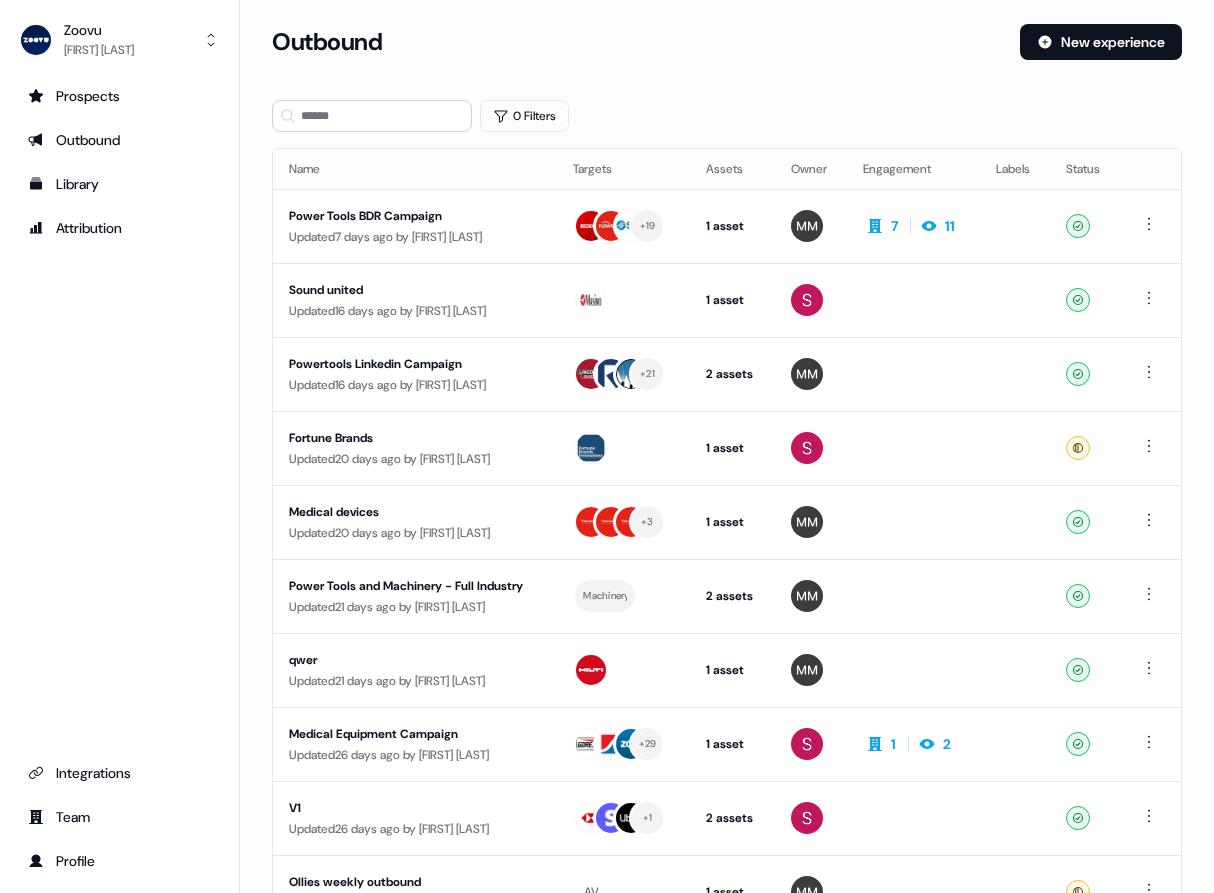 click on "Zoovu Morgan Missigman Prospects Outbound Library Attribution Integrations Team Profile" at bounding box center [120, 446] 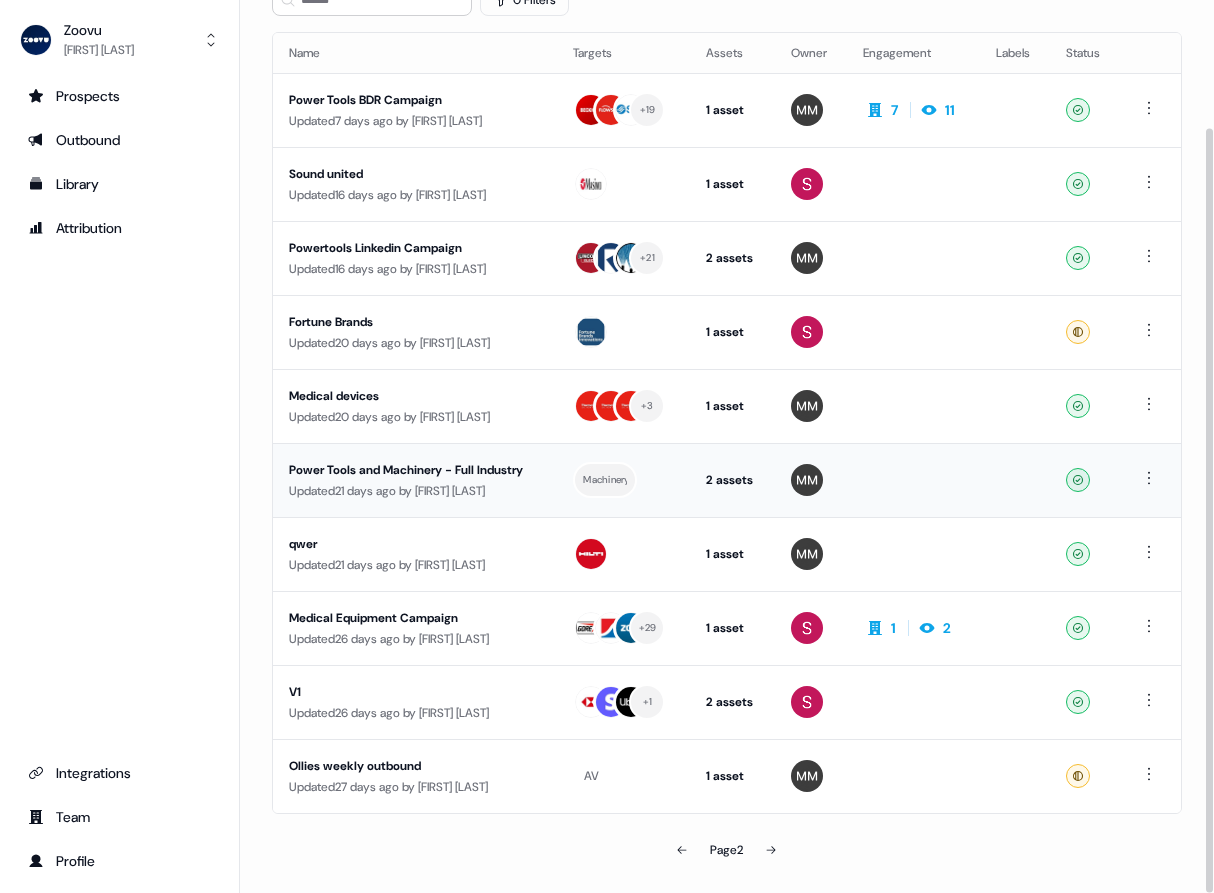 scroll, scrollTop: 149, scrollLeft: 0, axis: vertical 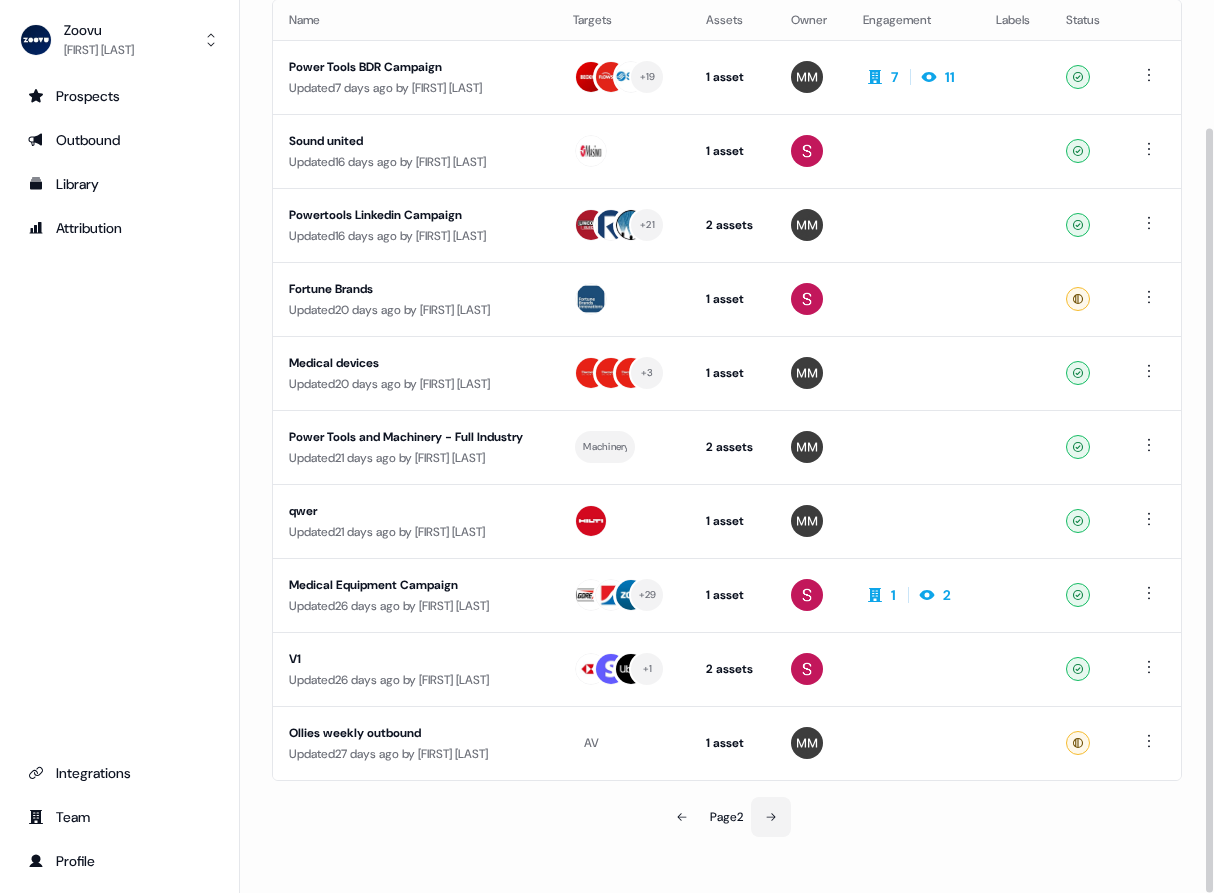 click 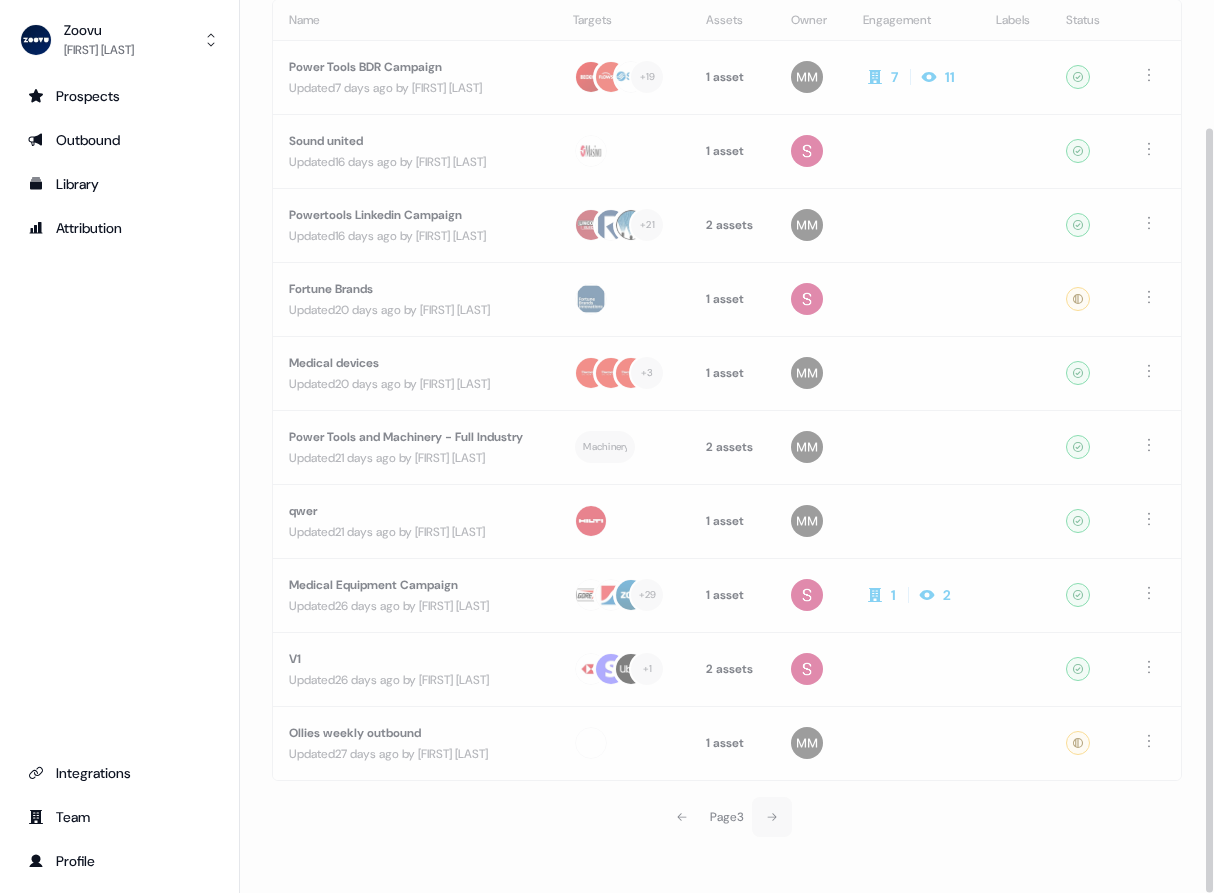scroll, scrollTop: 0, scrollLeft: 0, axis: both 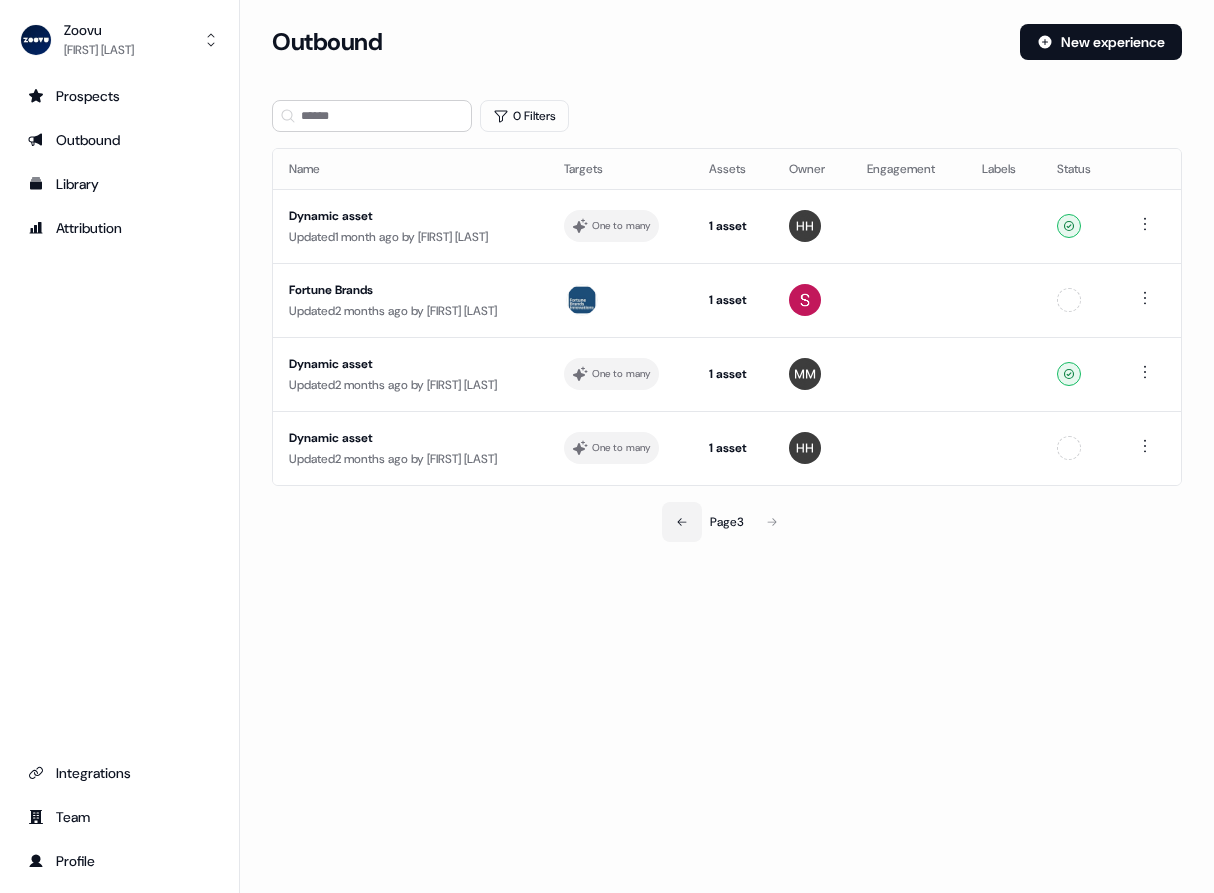 click at bounding box center [682, 522] 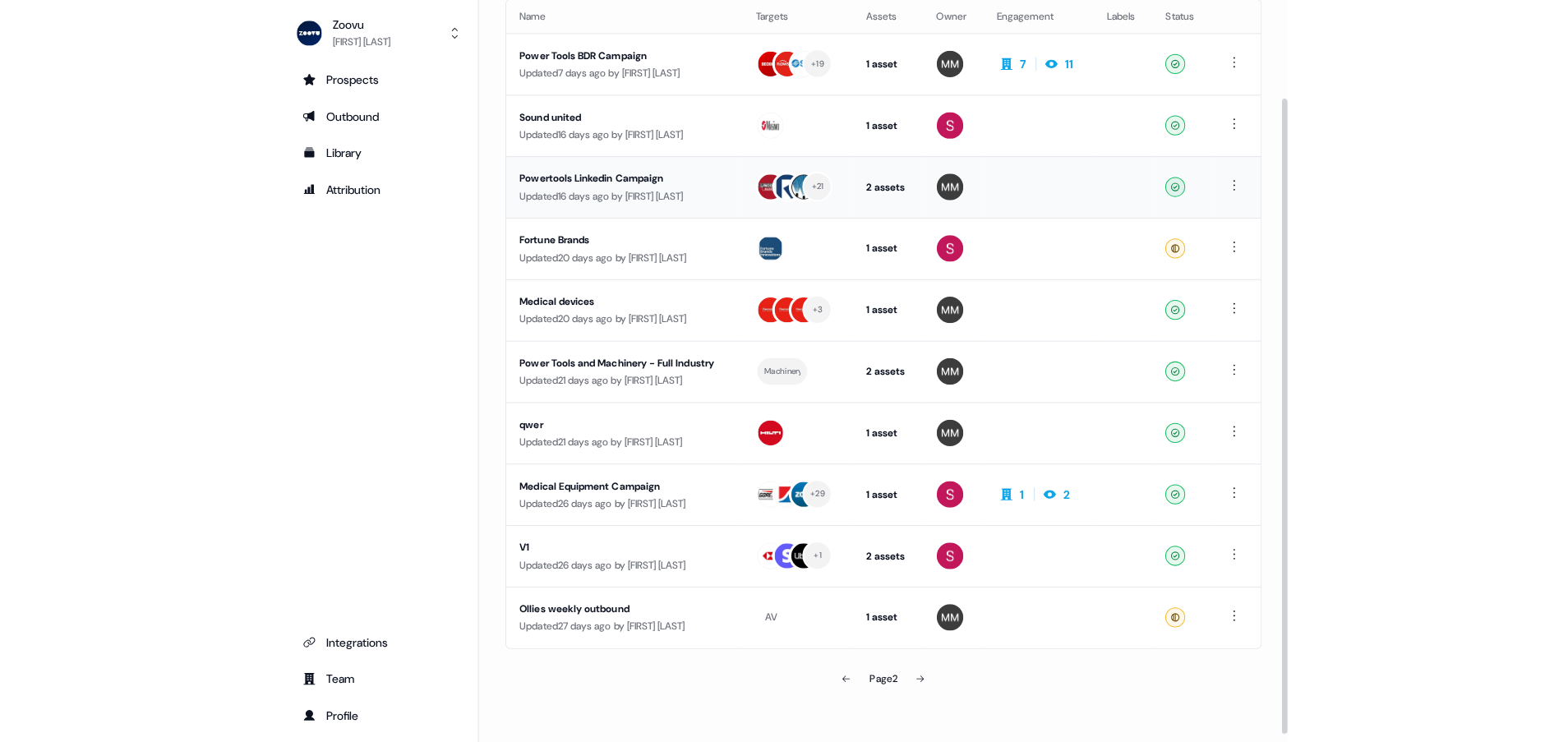 scroll, scrollTop: 0, scrollLeft: 0, axis: both 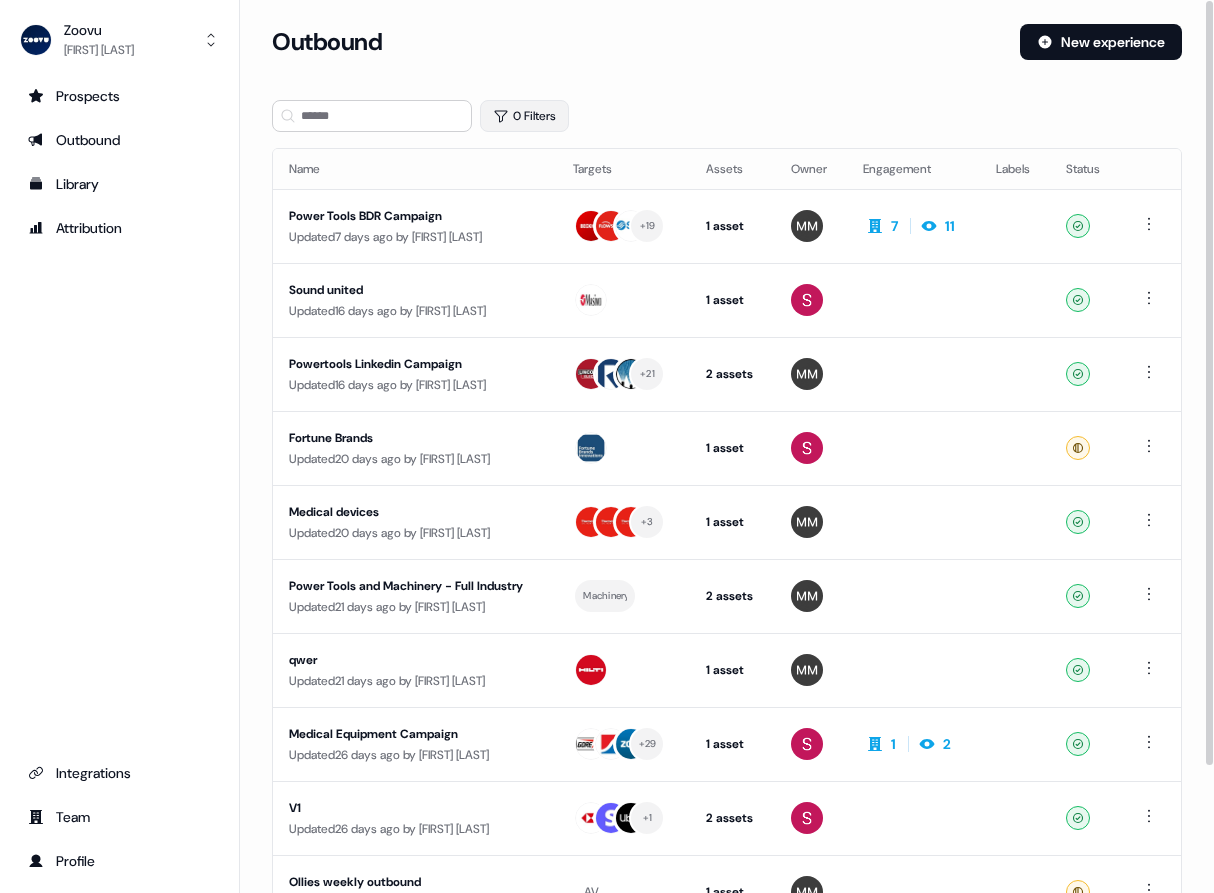 click on "0   Filters" at bounding box center (524, 116) 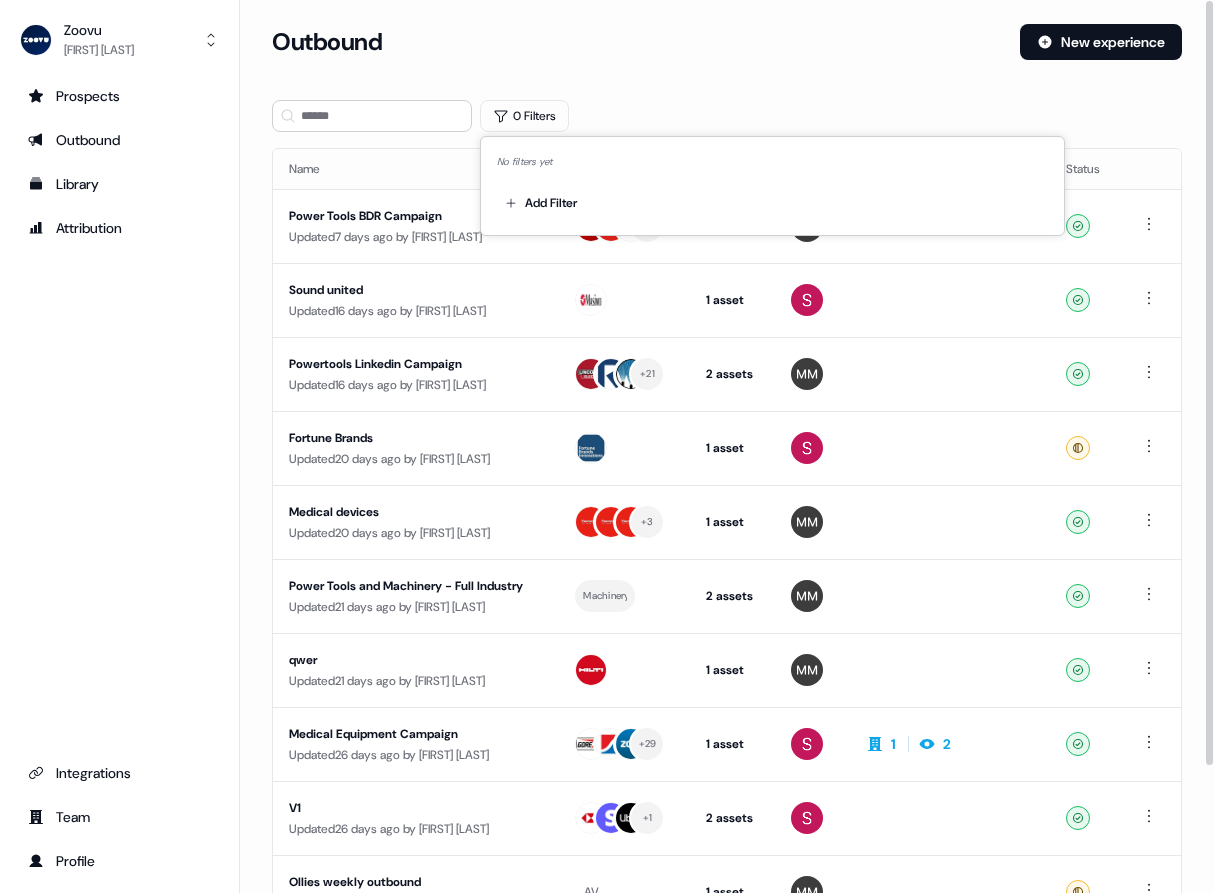 click on "Outbound" at bounding box center [638, 42] 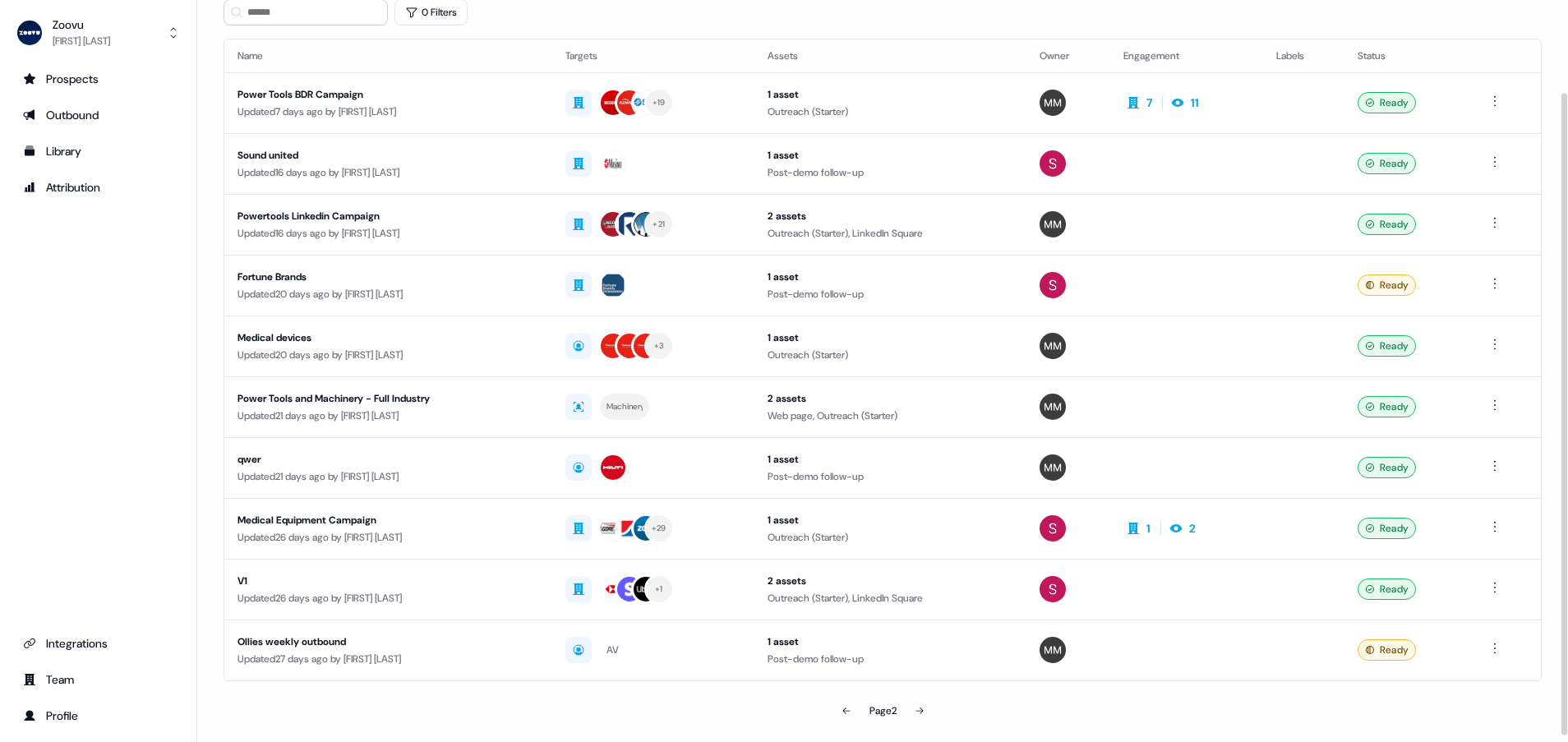 scroll, scrollTop: 114, scrollLeft: 0, axis: vertical 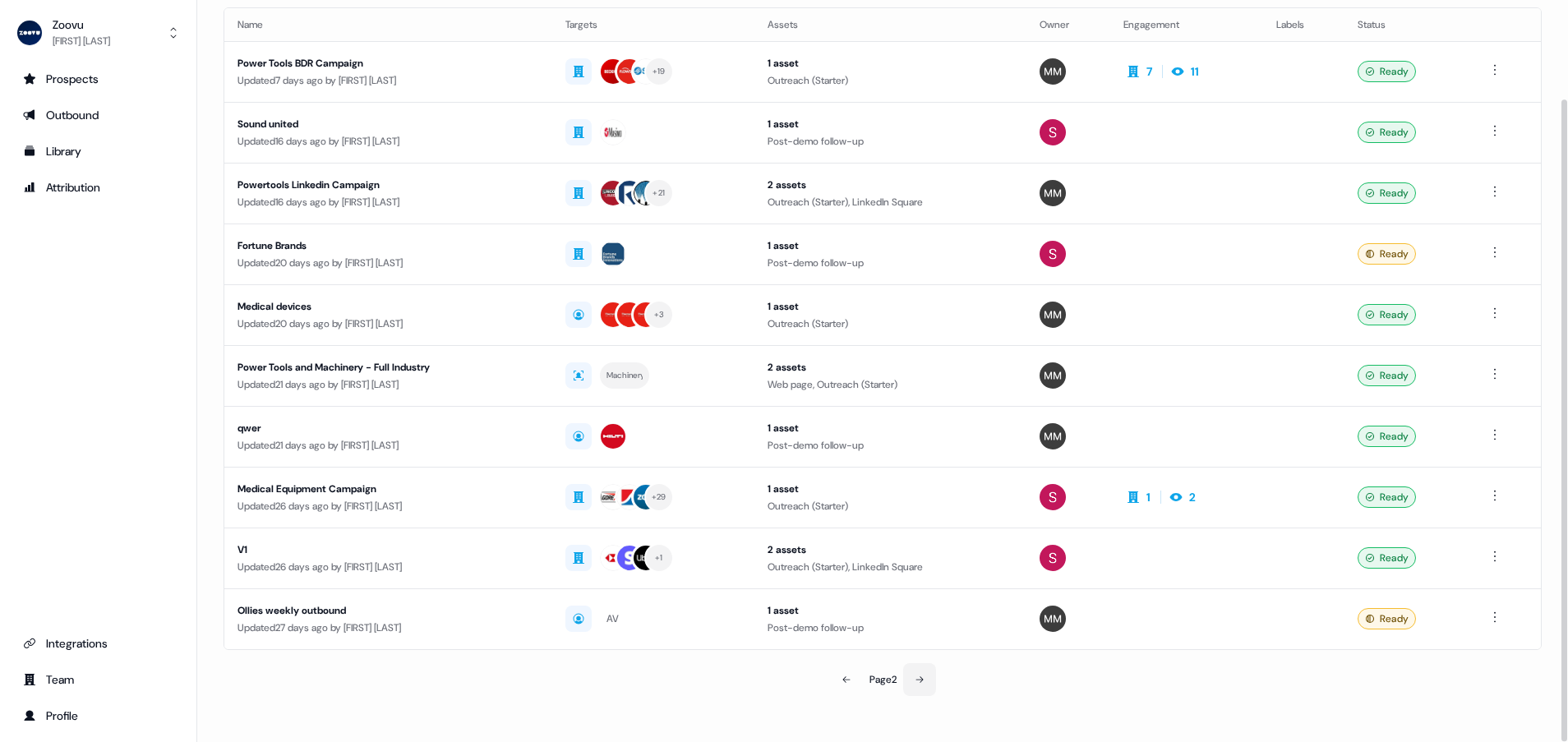 click at bounding box center [920, 680] 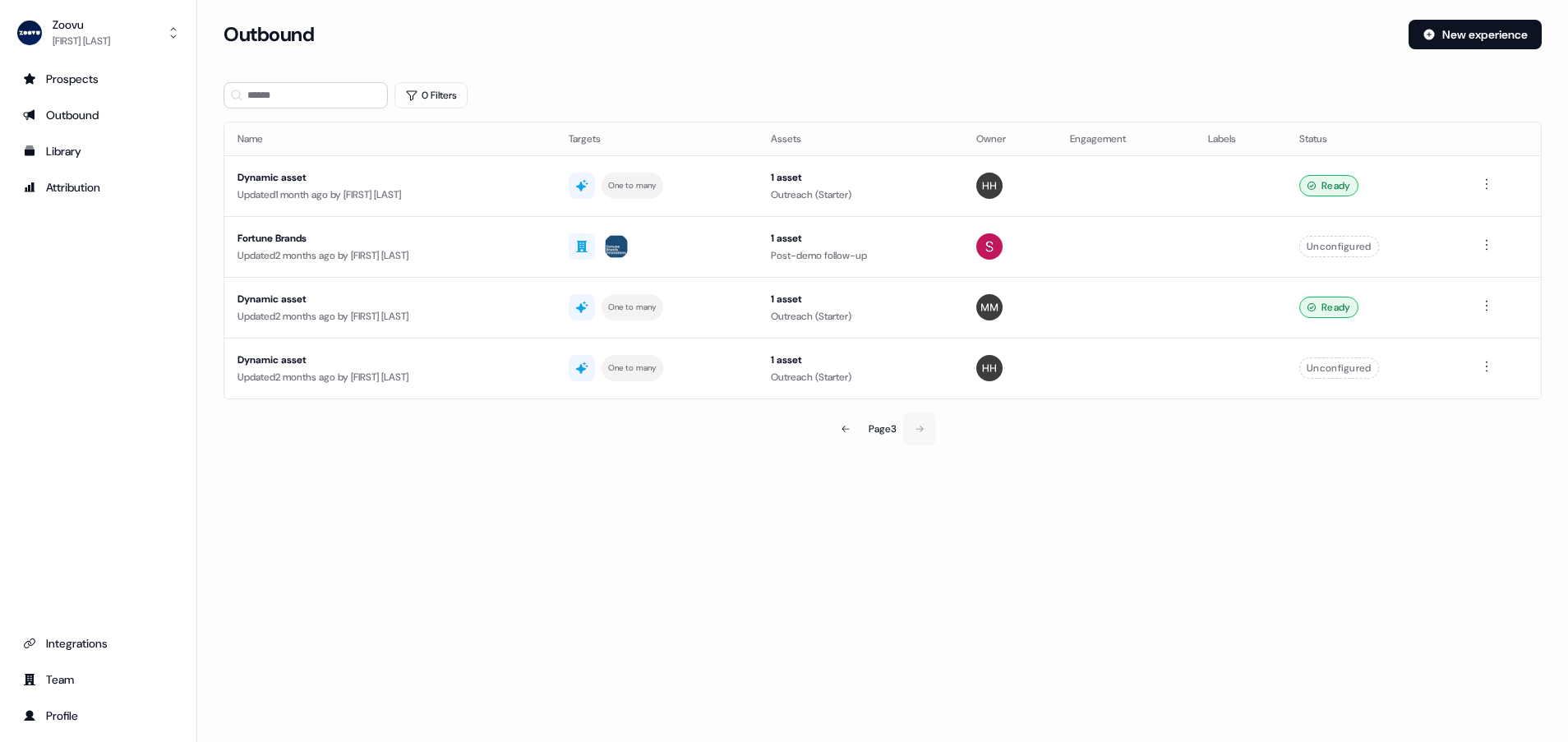 scroll, scrollTop: 0, scrollLeft: 0, axis: both 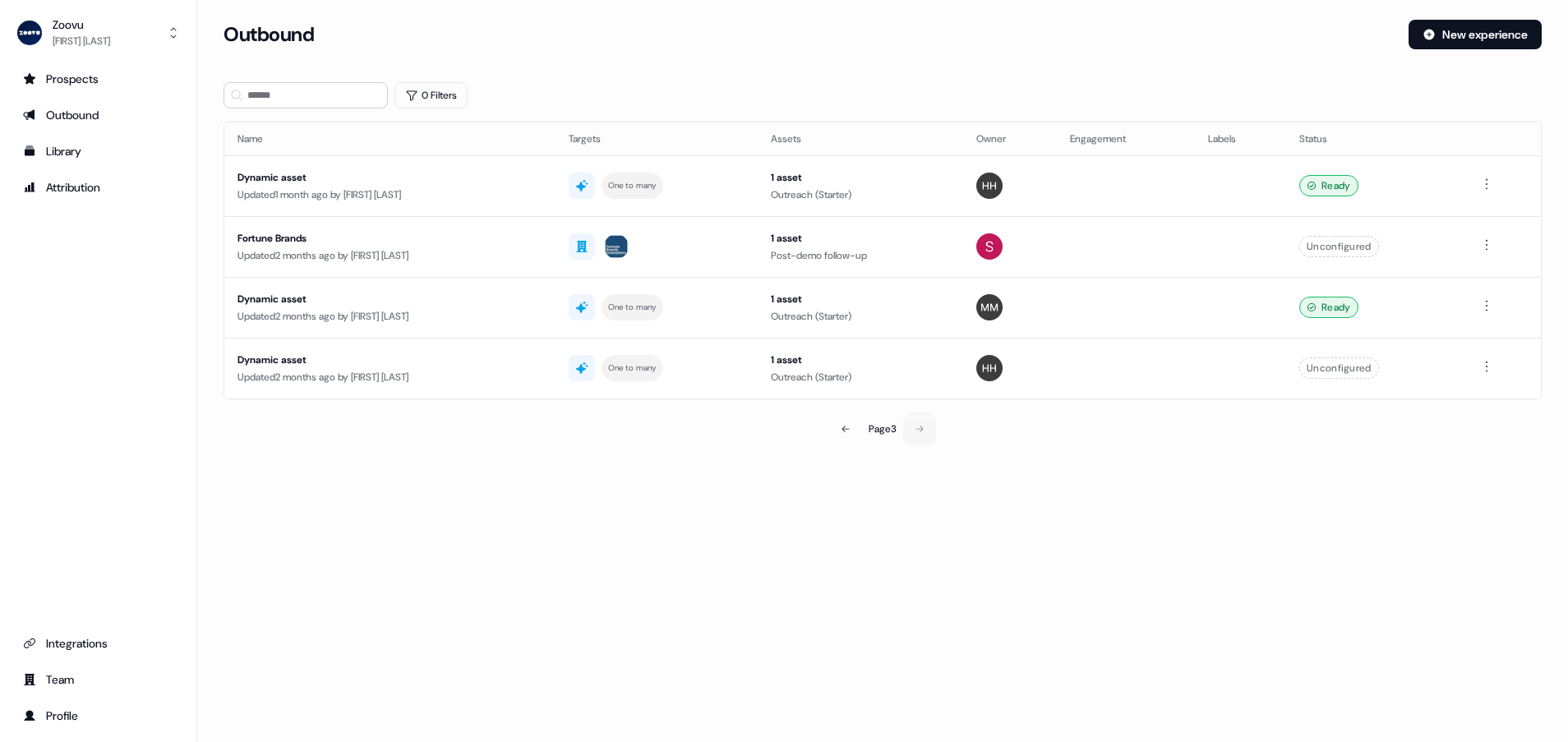 click on "Loading... Outbound New experience 0   Filters Name Targets Assets Owner Engagement Labels Status Dynamic asset Updated  1 month ago   by   Hana Harrington One to many 1   asset Outreach (Starter) Ready Fortune Brands Updated  2 months ago   by   Sandy D'Souza 1   asset Post-demo follow-up Unconfigured Dynamic asset Updated  2 months ago   by   Morgan Missigman One to many 1   asset Outreach (Starter) Ready Dynamic asset Updated  2 months ago   by   Hana Harrington One to many 1   asset Outreach (Starter) Unconfigured Page  3" at bounding box center [883, 371] 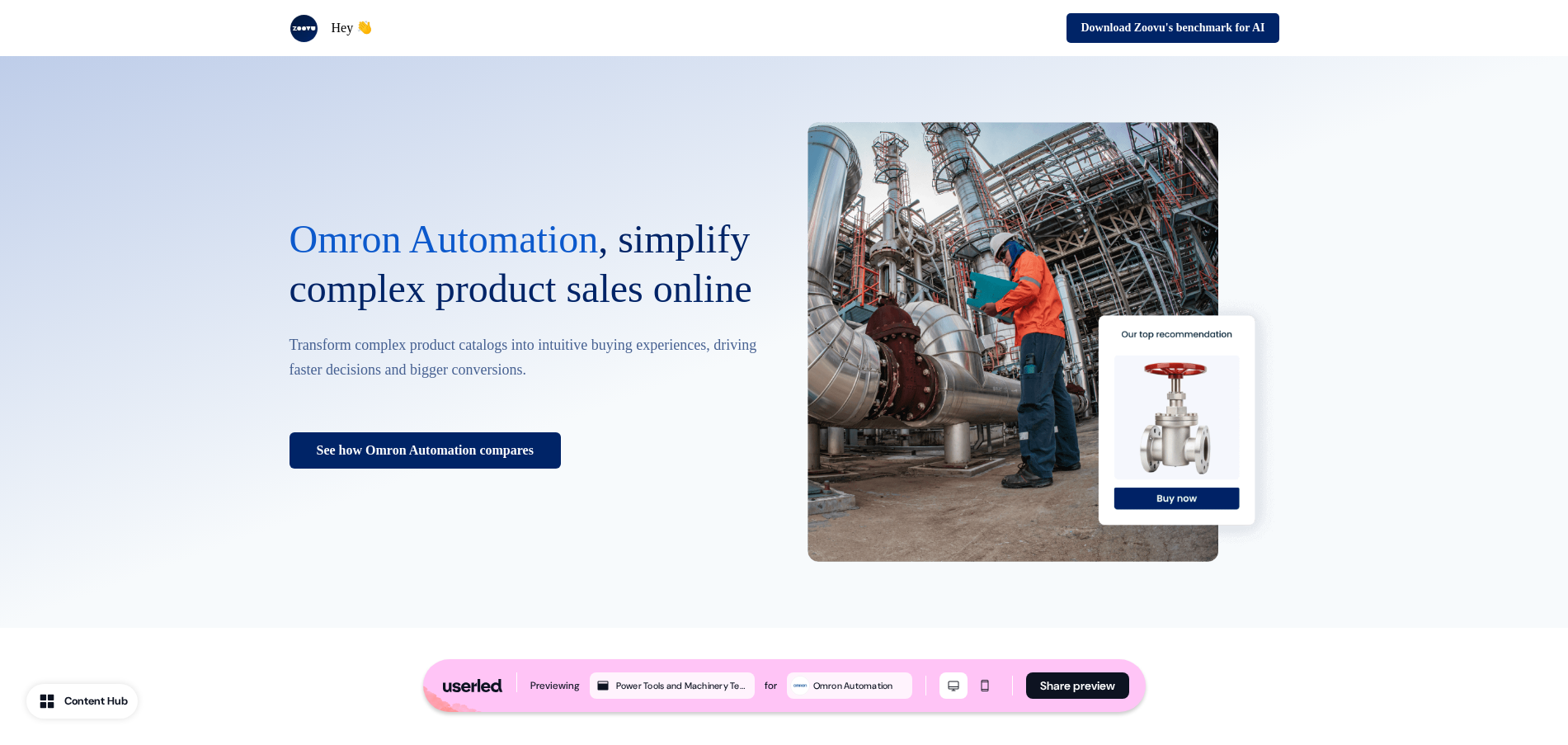 scroll, scrollTop: 0, scrollLeft: 0, axis: both 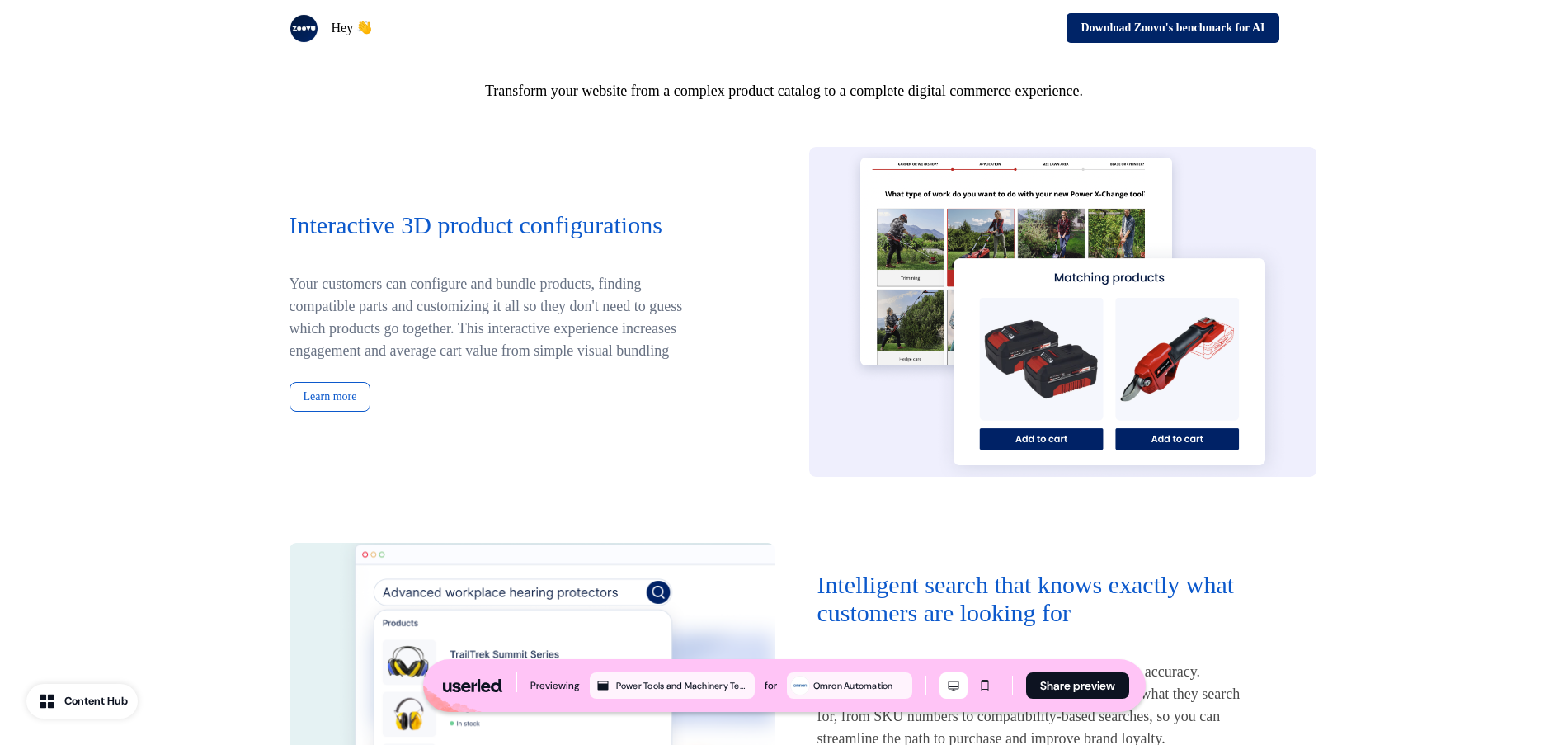 click on "Redefine how you sell industrial products online Transform your website from a complex product catalog to a complete digital commerce experience. Interactive 3D product configurations Your customers can configure and bundle products, finding compatible parts and customizing it all so they don't need to guess which products go together. This interactive experience increases engagement and average cart value from simple visual bundling Learn more Intelligent search that knows exactly what customers are looking for Use natural language processing for unmatched search accuracy. Customers can find exactly what they need, no matter what they search for, from SKU numbers to compatibility-based searches, so you can streamline the path to purchase and improve brand loyalty. Learn more Personalized tool and equipment recommendations Learn more" at bounding box center (784, 662) 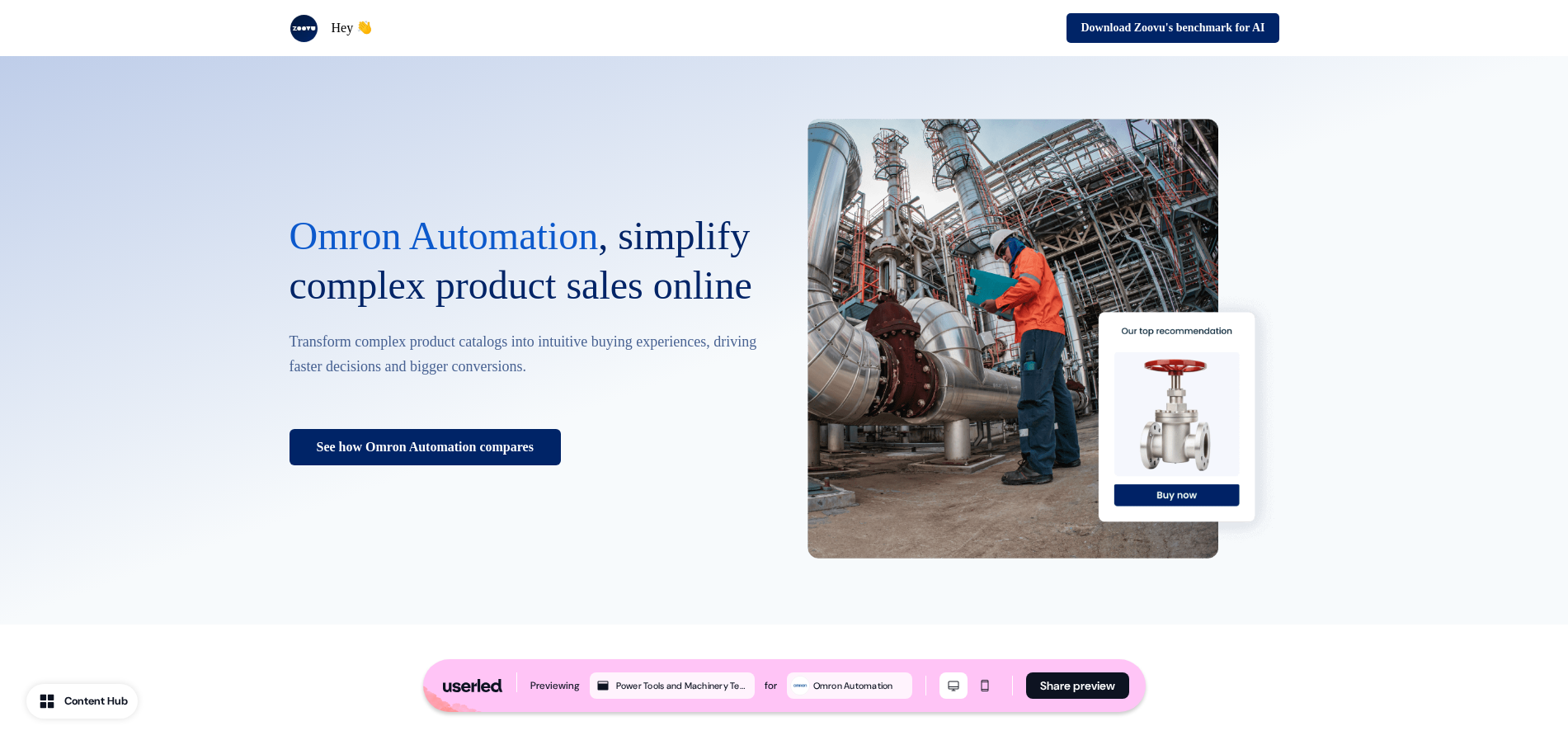 scroll, scrollTop: 0, scrollLeft: 0, axis: both 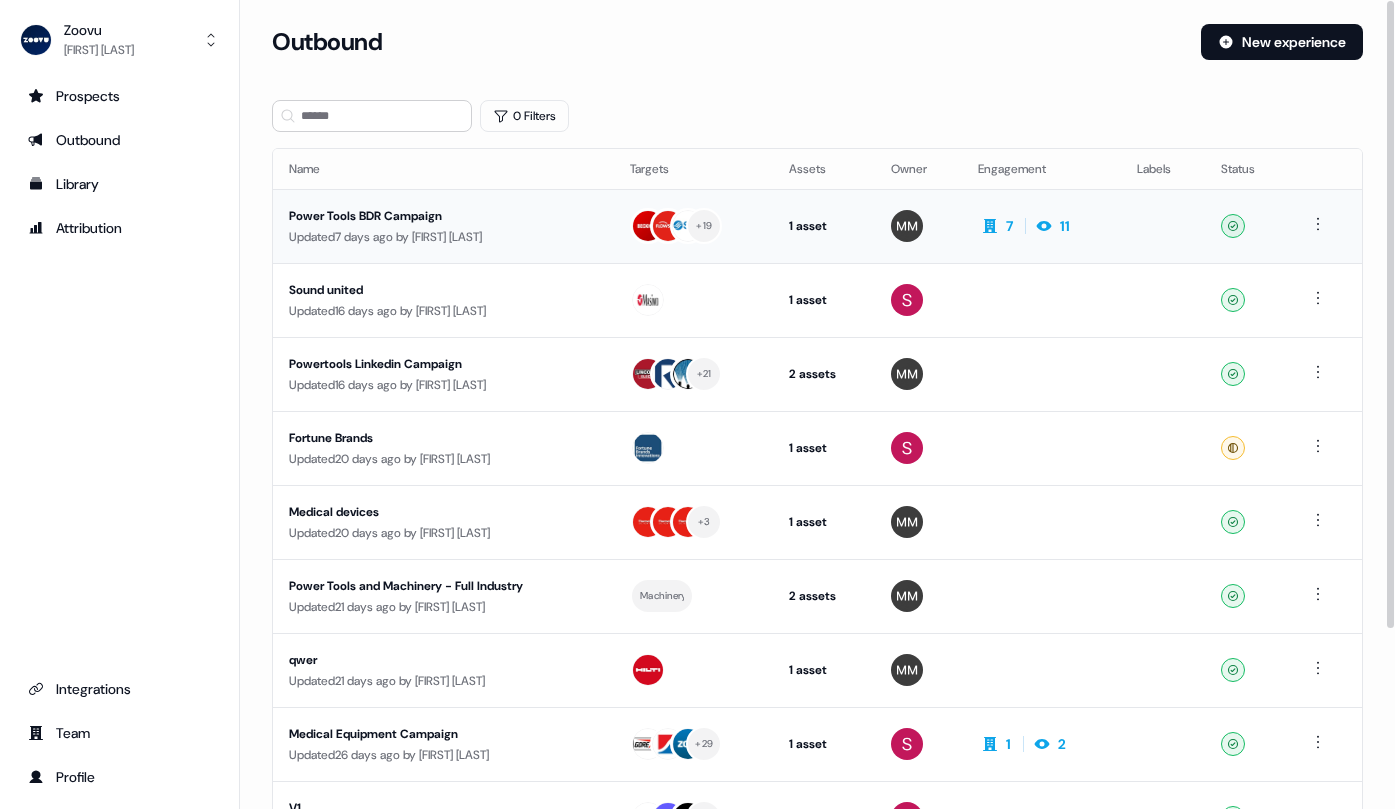 click on "Power Tools BDR Campaign" at bounding box center [443, 216] 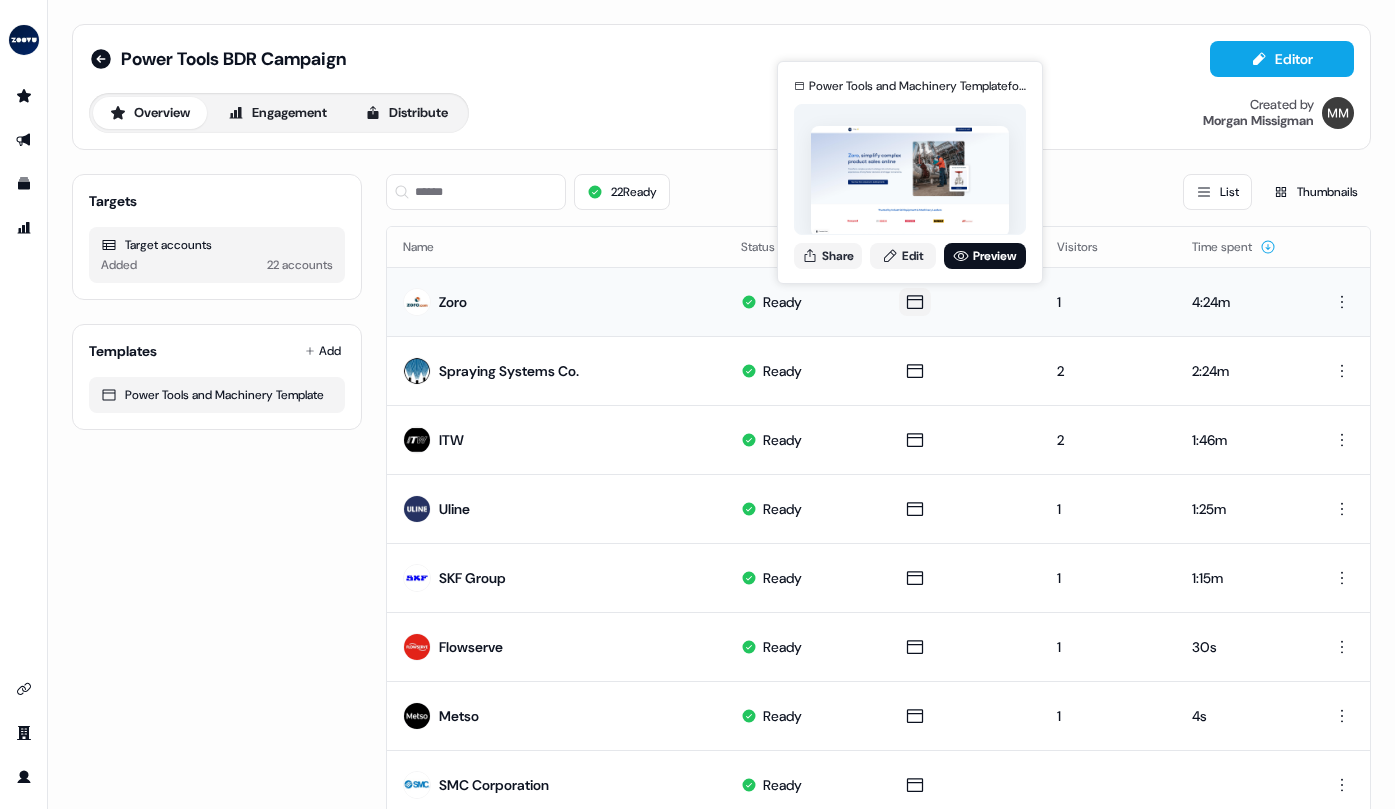 click at bounding box center (915, 302) 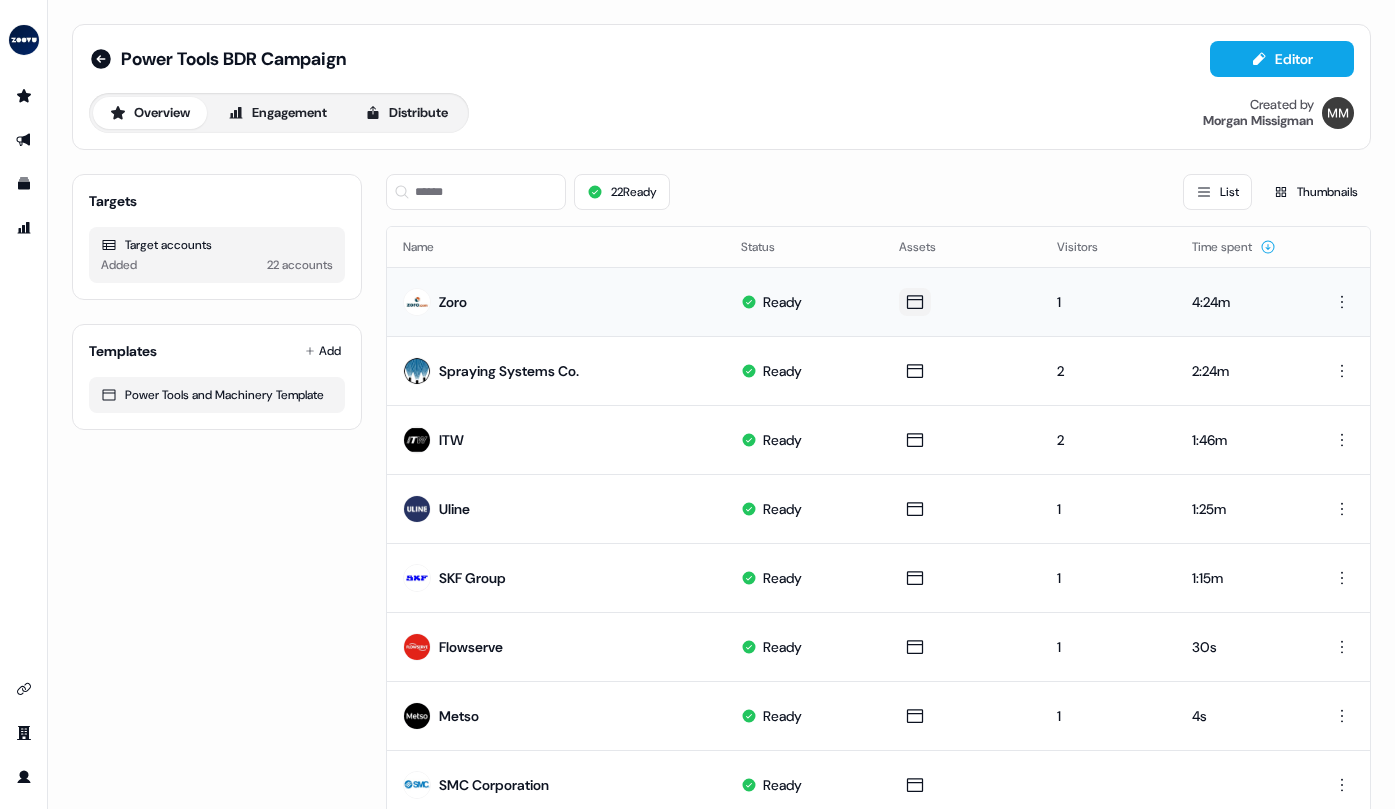 click 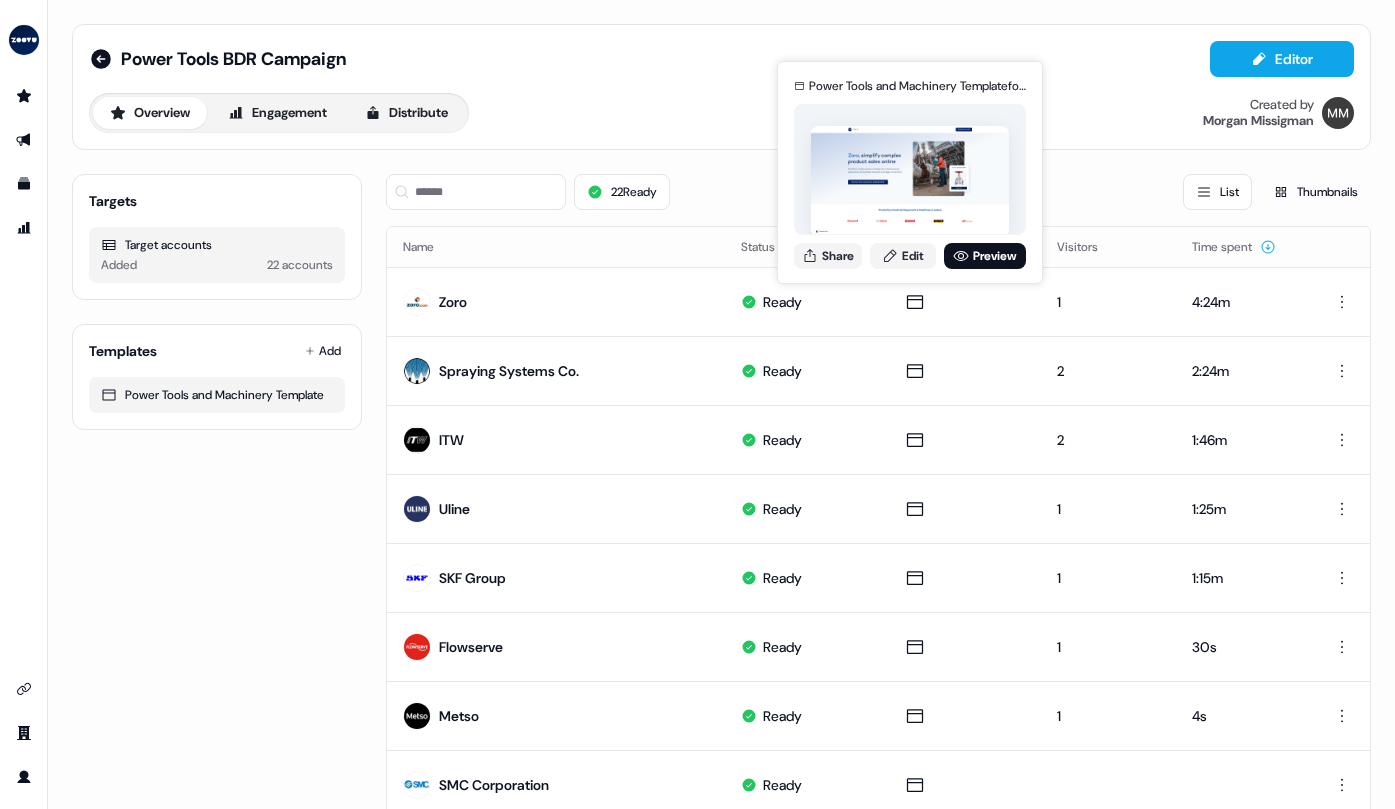 click on "Power Tools BDR Campaign Editor Overview Engagement Distribute Created by Morgan   Missigman" at bounding box center (721, 87) 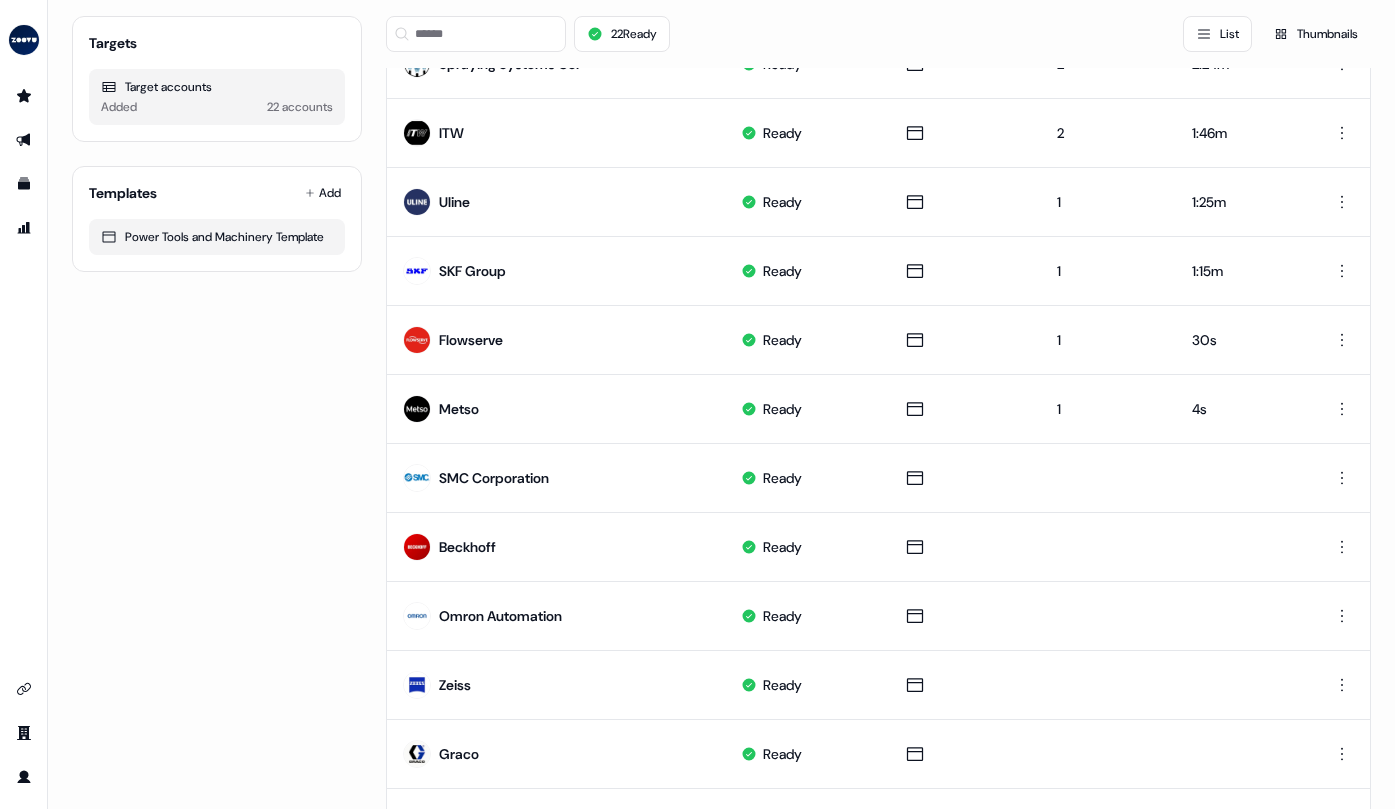 scroll, scrollTop: 0, scrollLeft: 0, axis: both 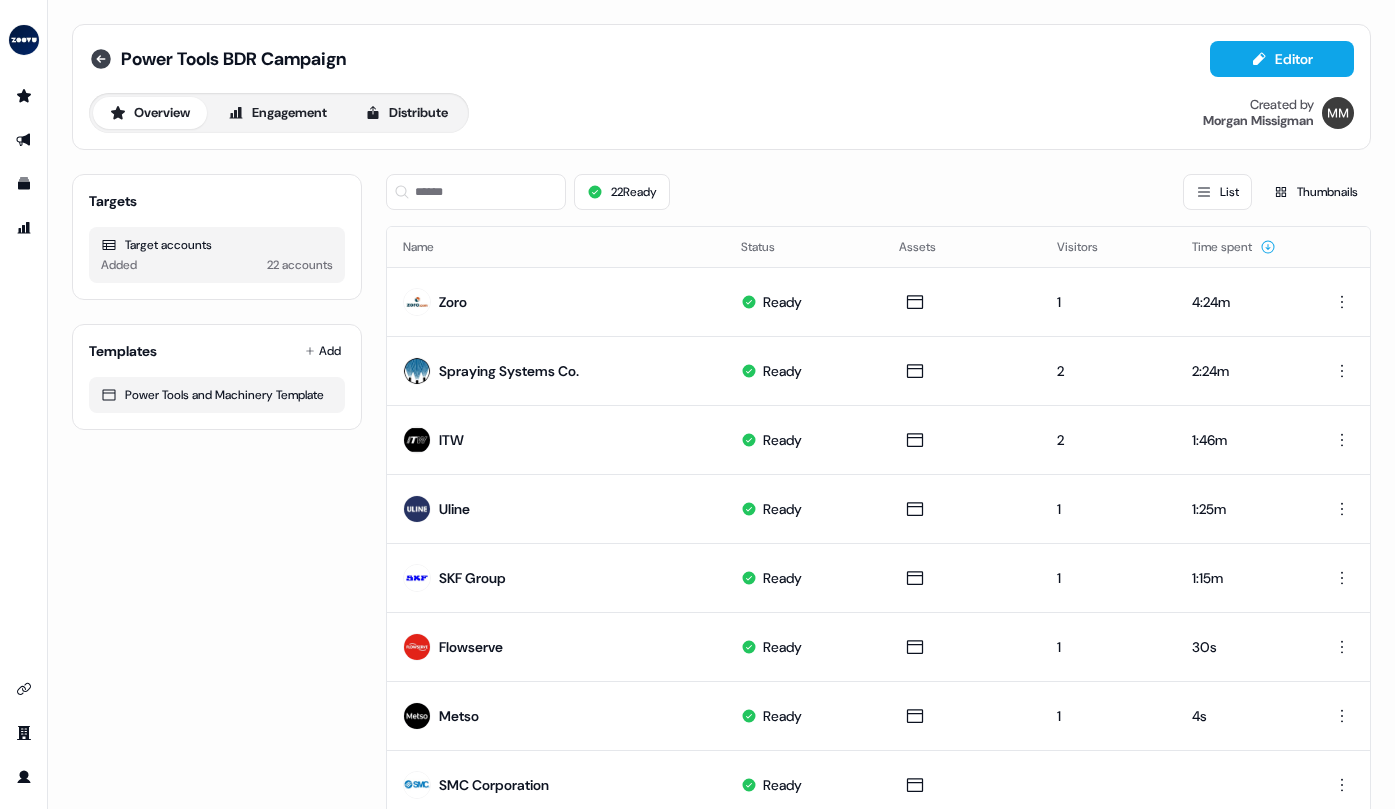 click 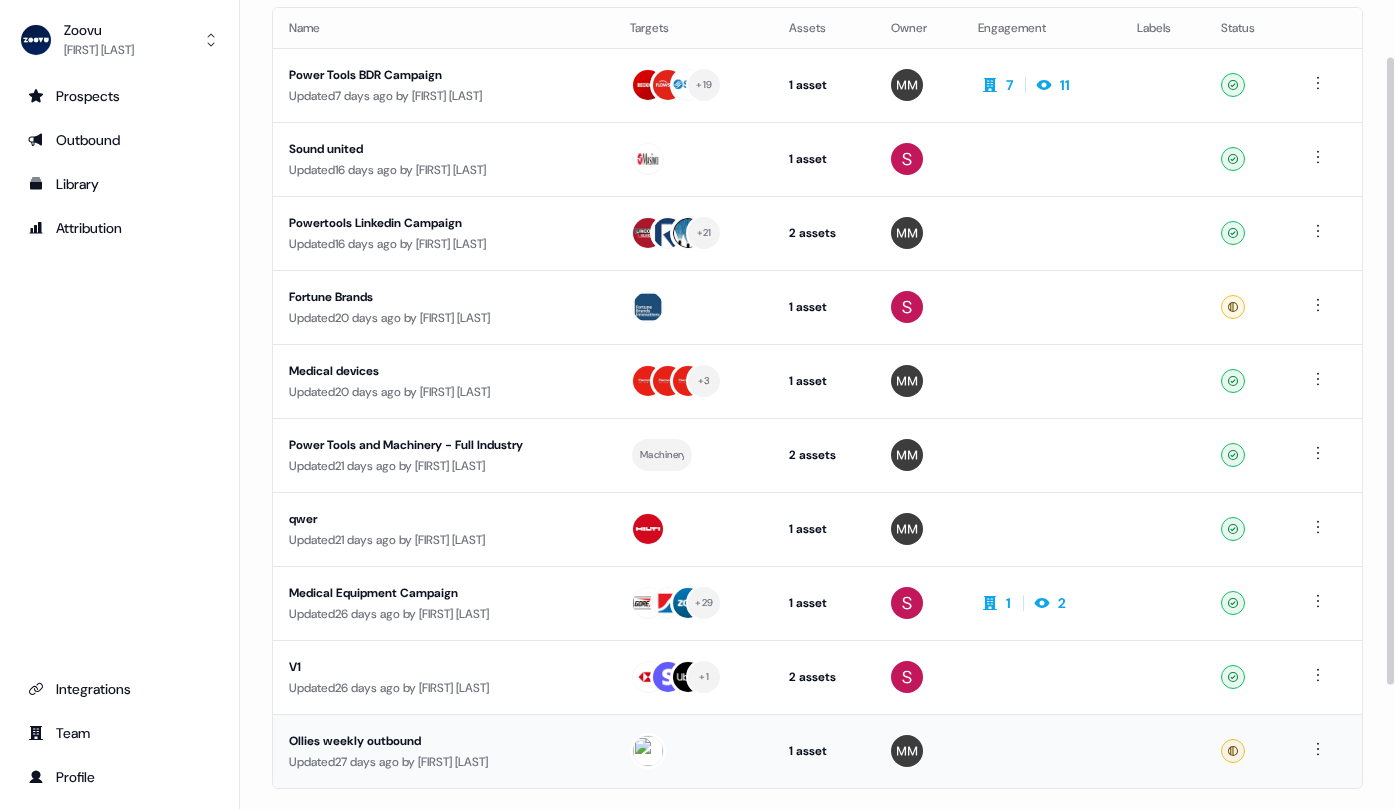 scroll, scrollTop: 233, scrollLeft: 0, axis: vertical 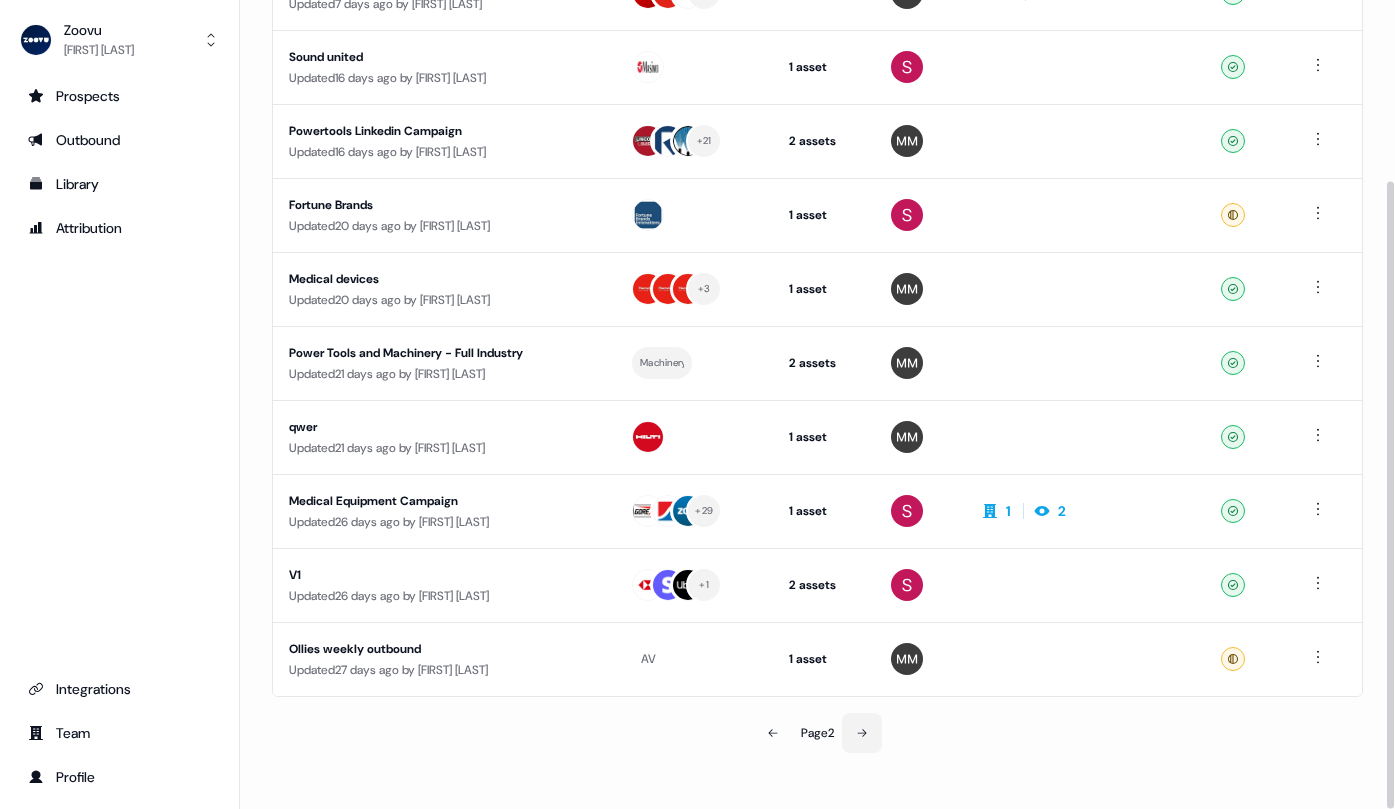 click at bounding box center [862, 733] 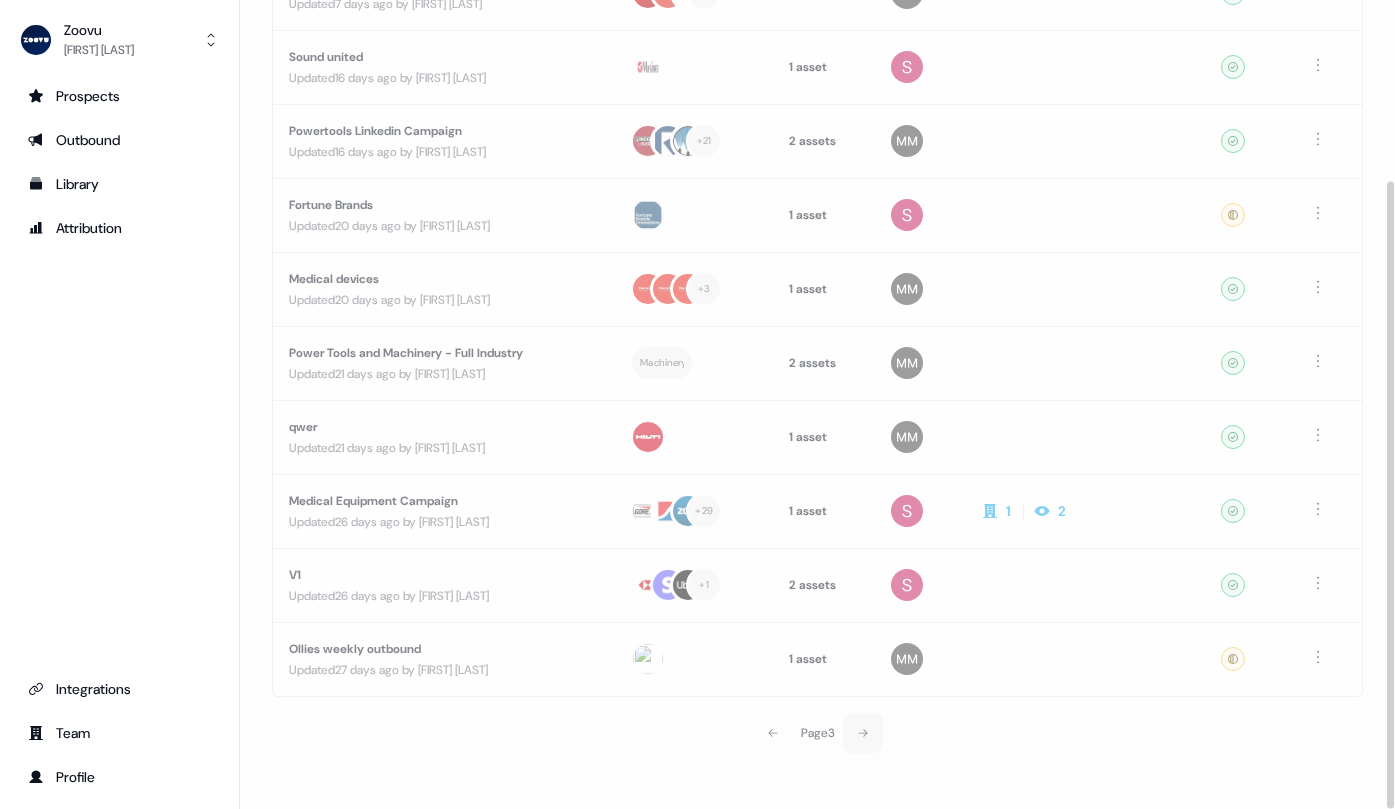 scroll, scrollTop: 0, scrollLeft: 0, axis: both 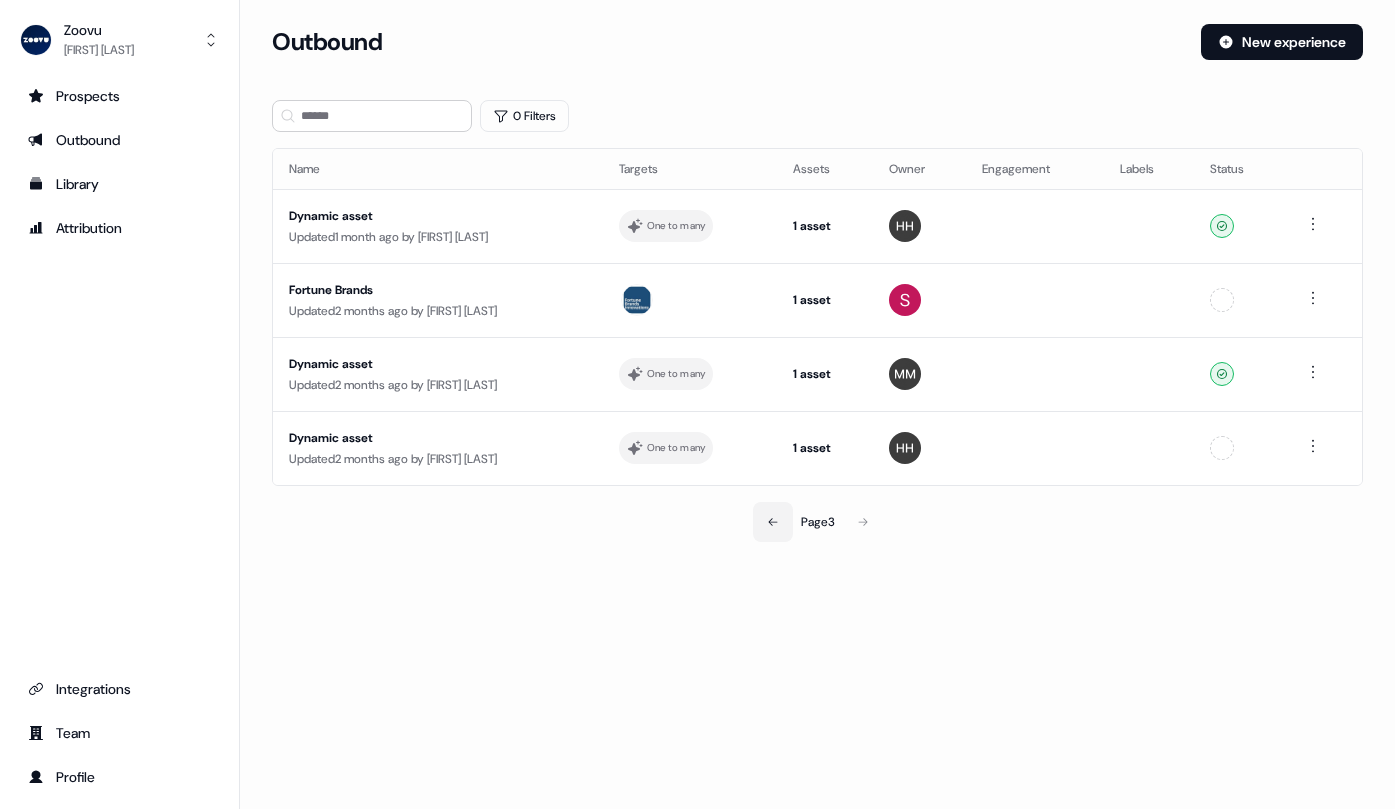 click at bounding box center [773, 522] 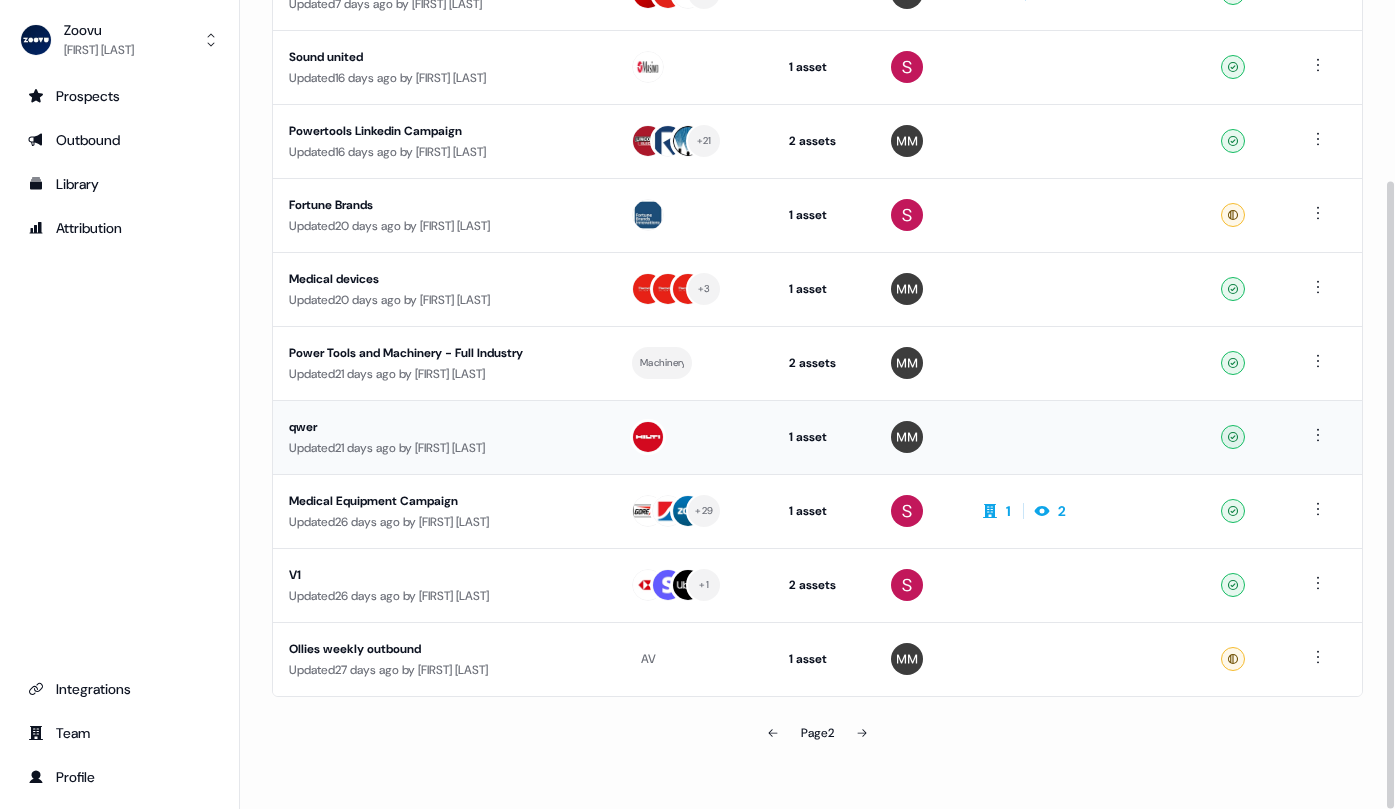 scroll, scrollTop: 0, scrollLeft: 0, axis: both 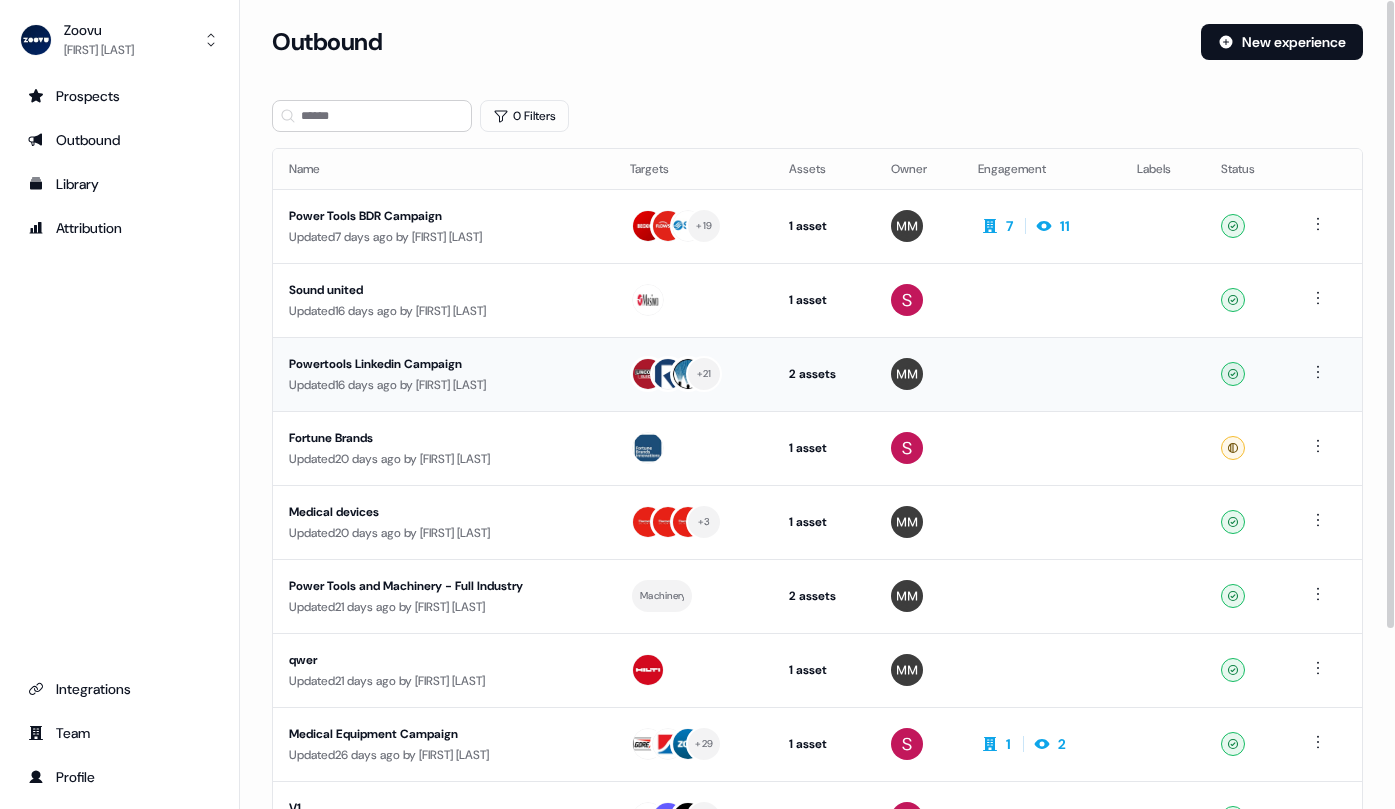 click on "Updated  16 days ago   by   Morgan Missigman" at bounding box center [443, 385] 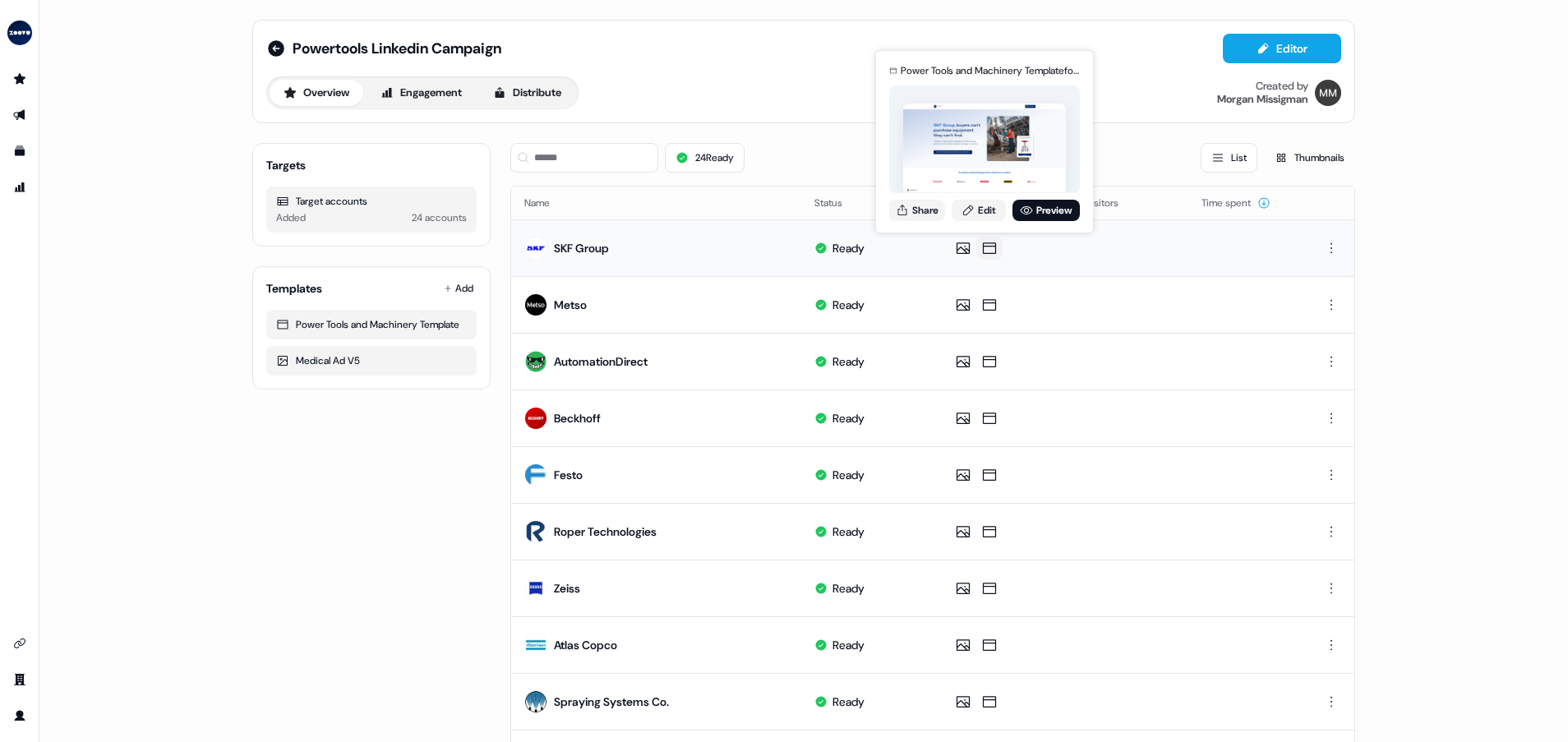 click at bounding box center (985, 149) 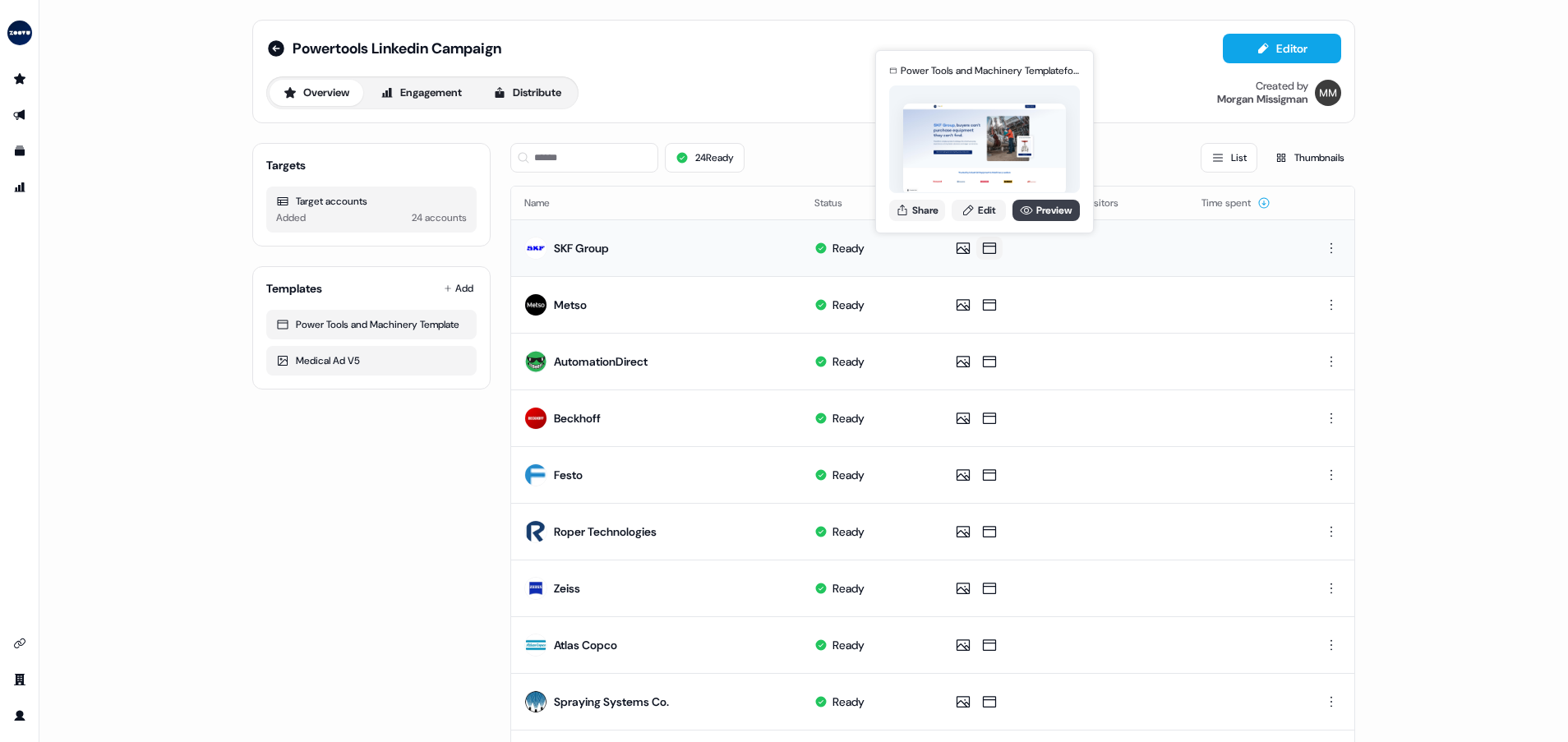 click on "Preview" at bounding box center [1046, 210] 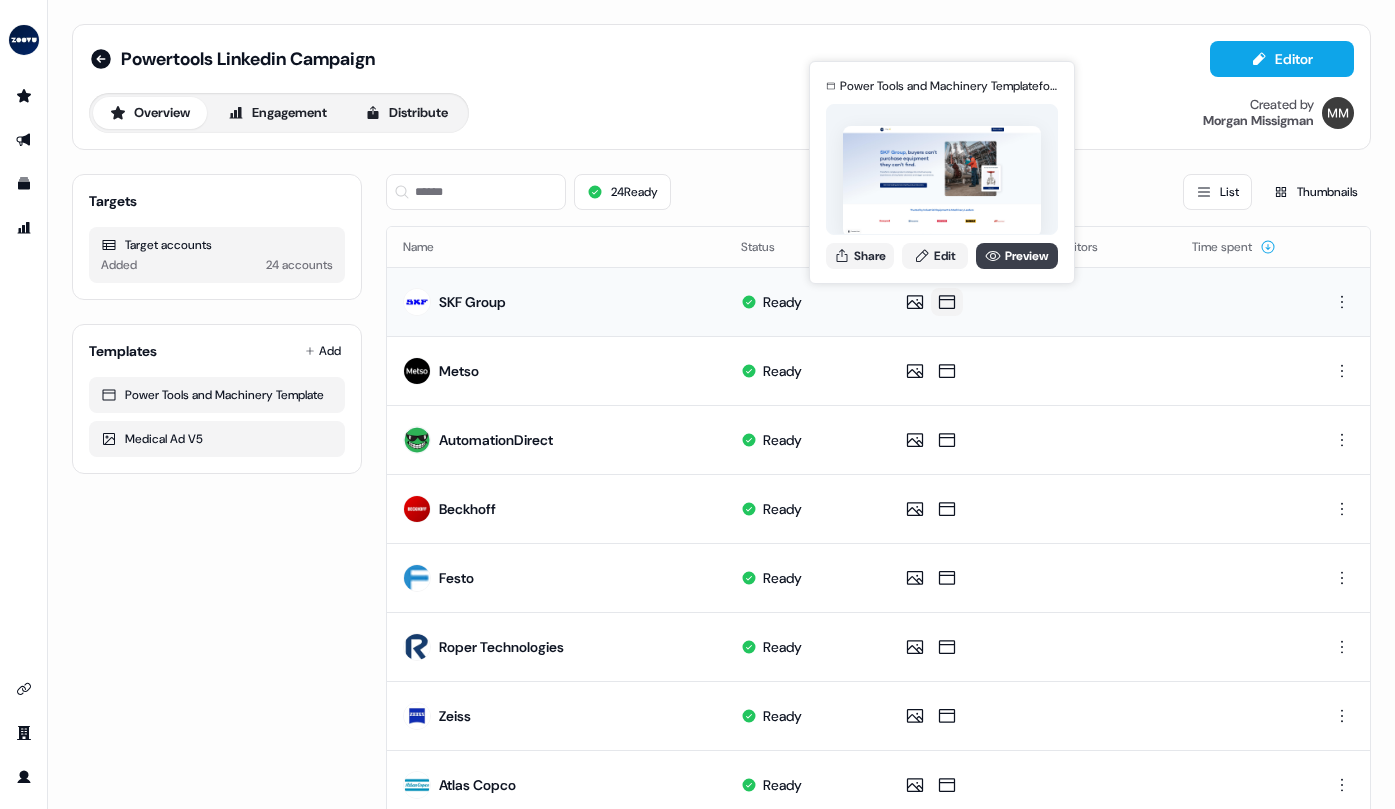 click on "Preview" at bounding box center (1017, 256) 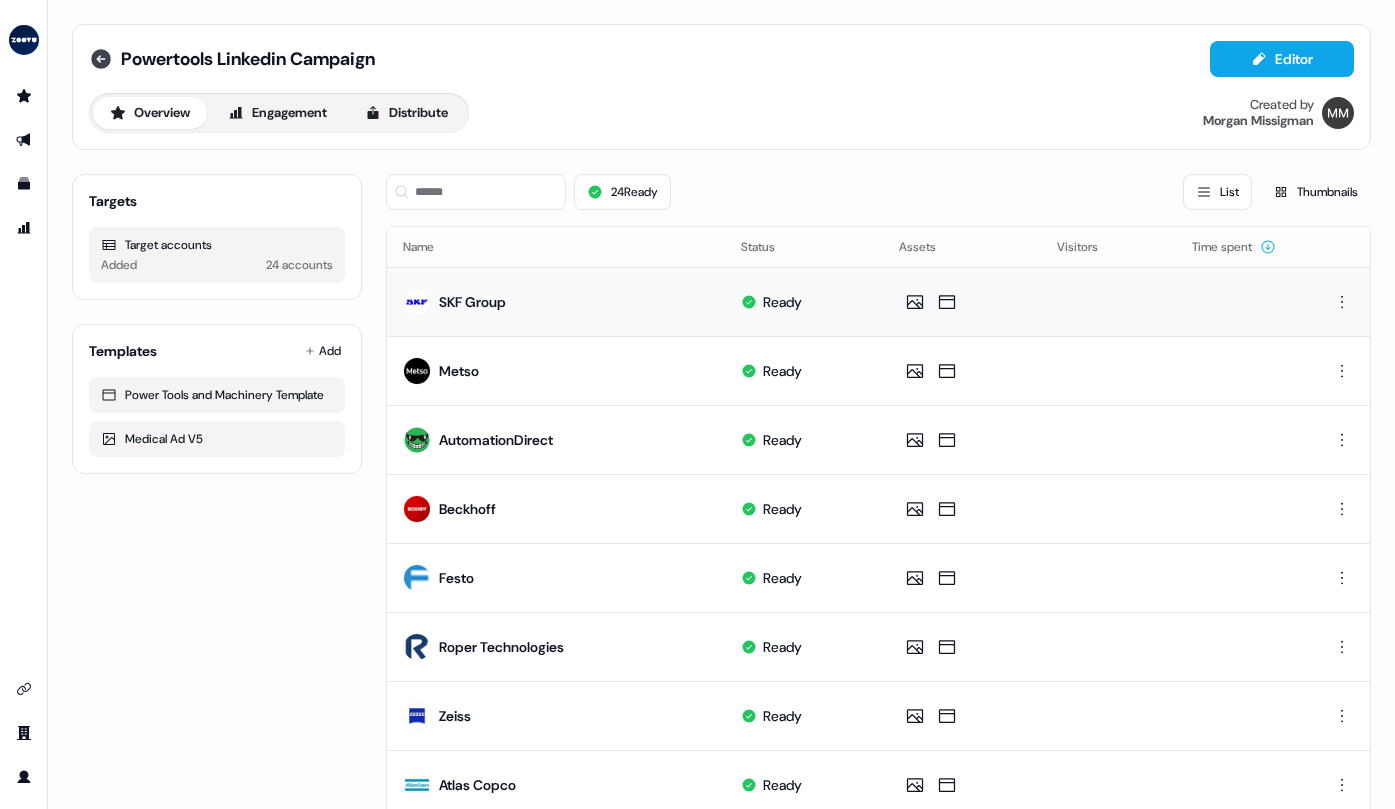 click 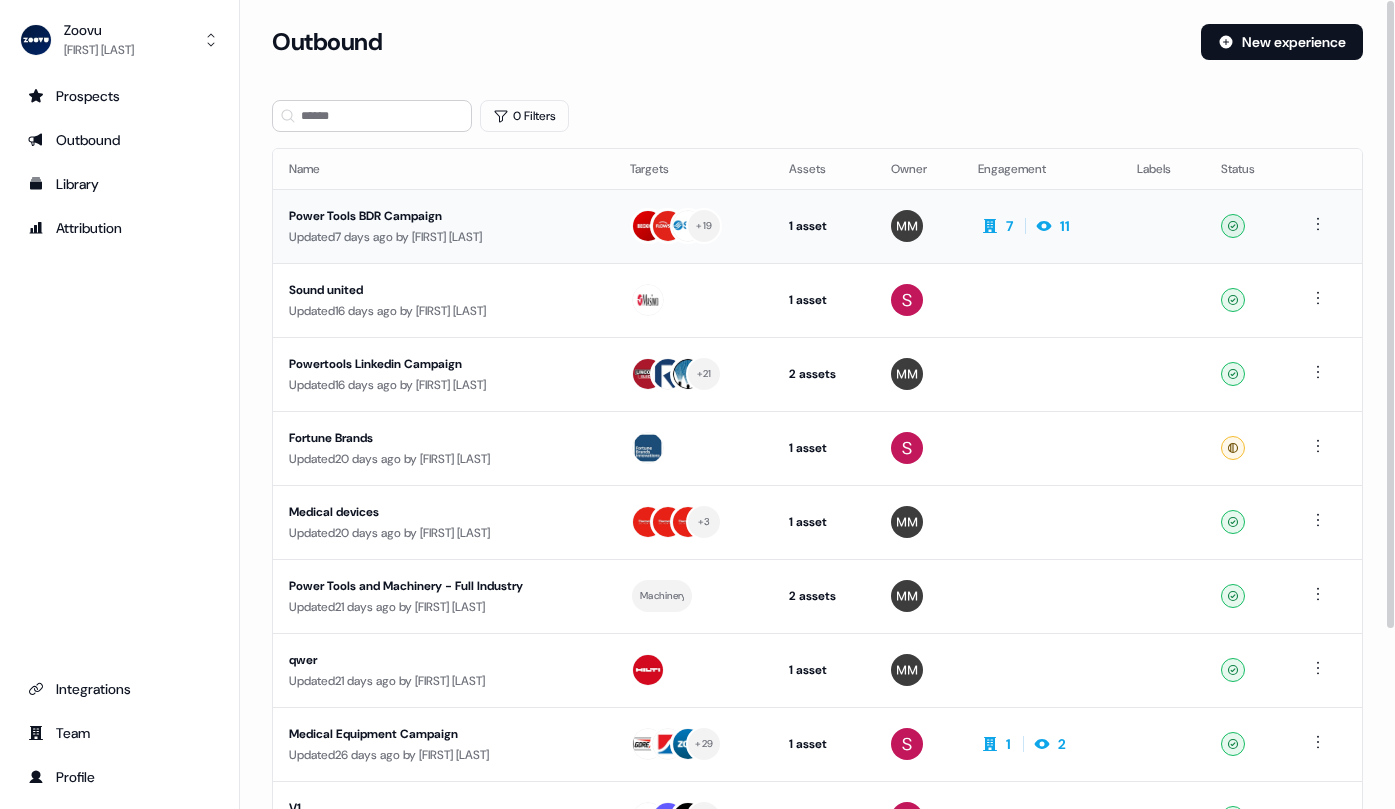 click on "Updated  7 days ago   by   Morgan Missigman" at bounding box center [443, 237] 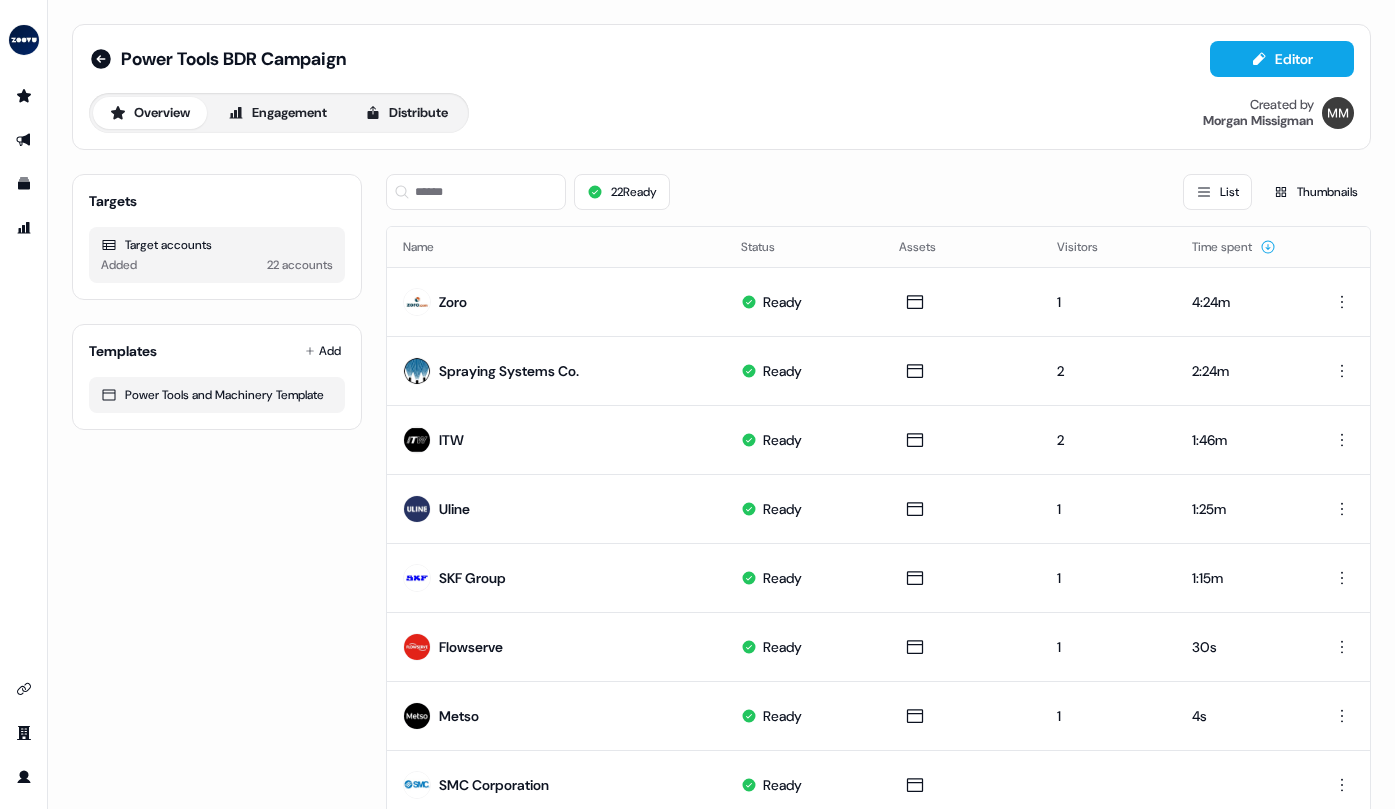 click on "Power Tools BDR Campaign" at bounding box center [217, 59] 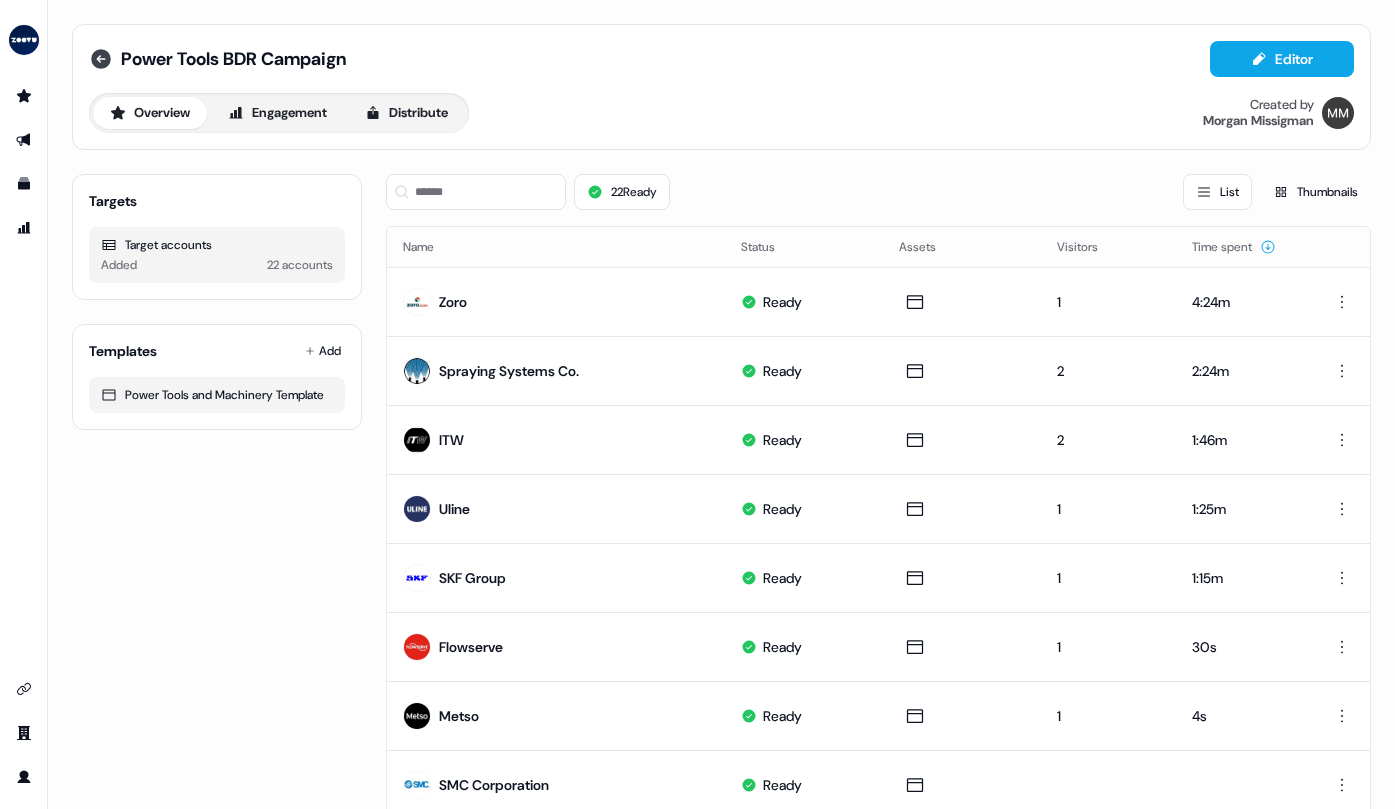 click 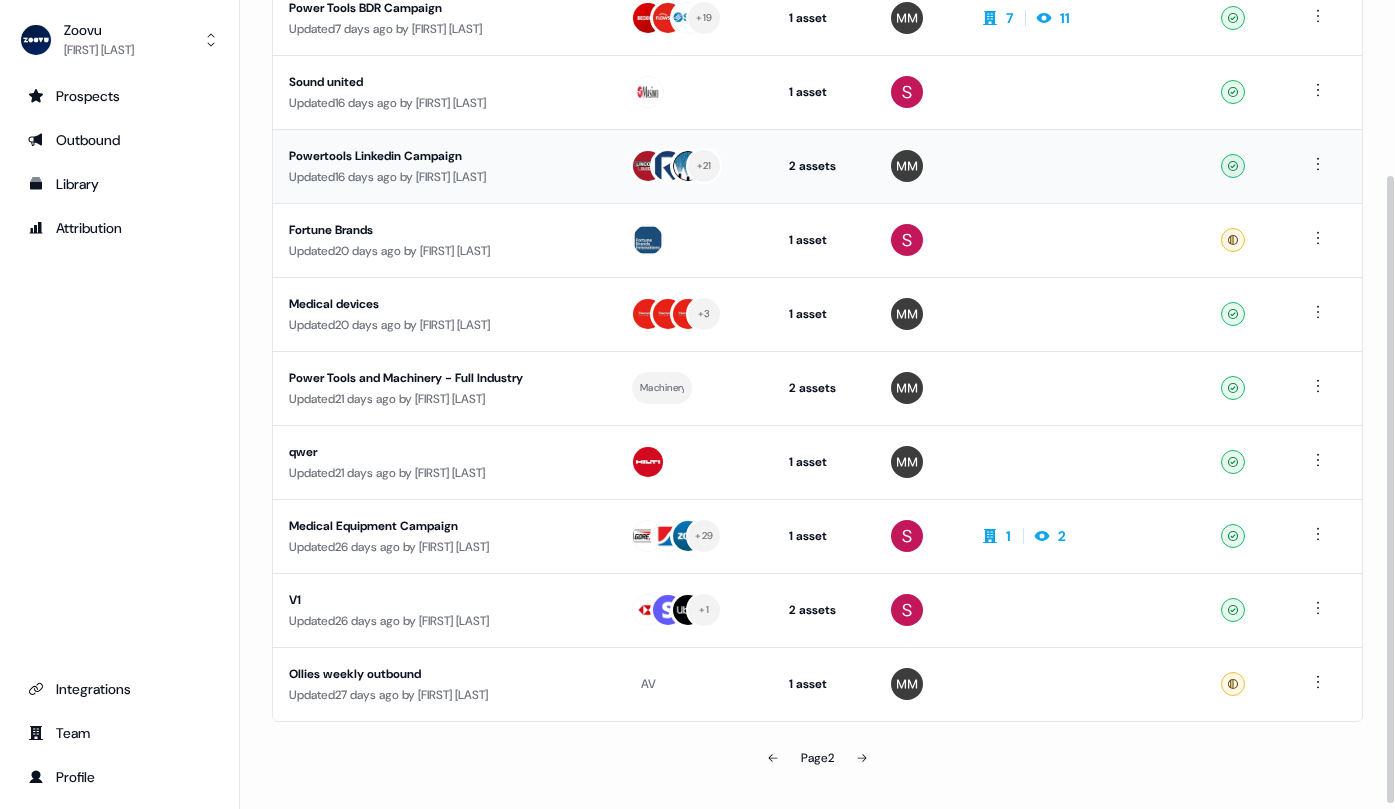 scroll, scrollTop: 233, scrollLeft: 0, axis: vertical 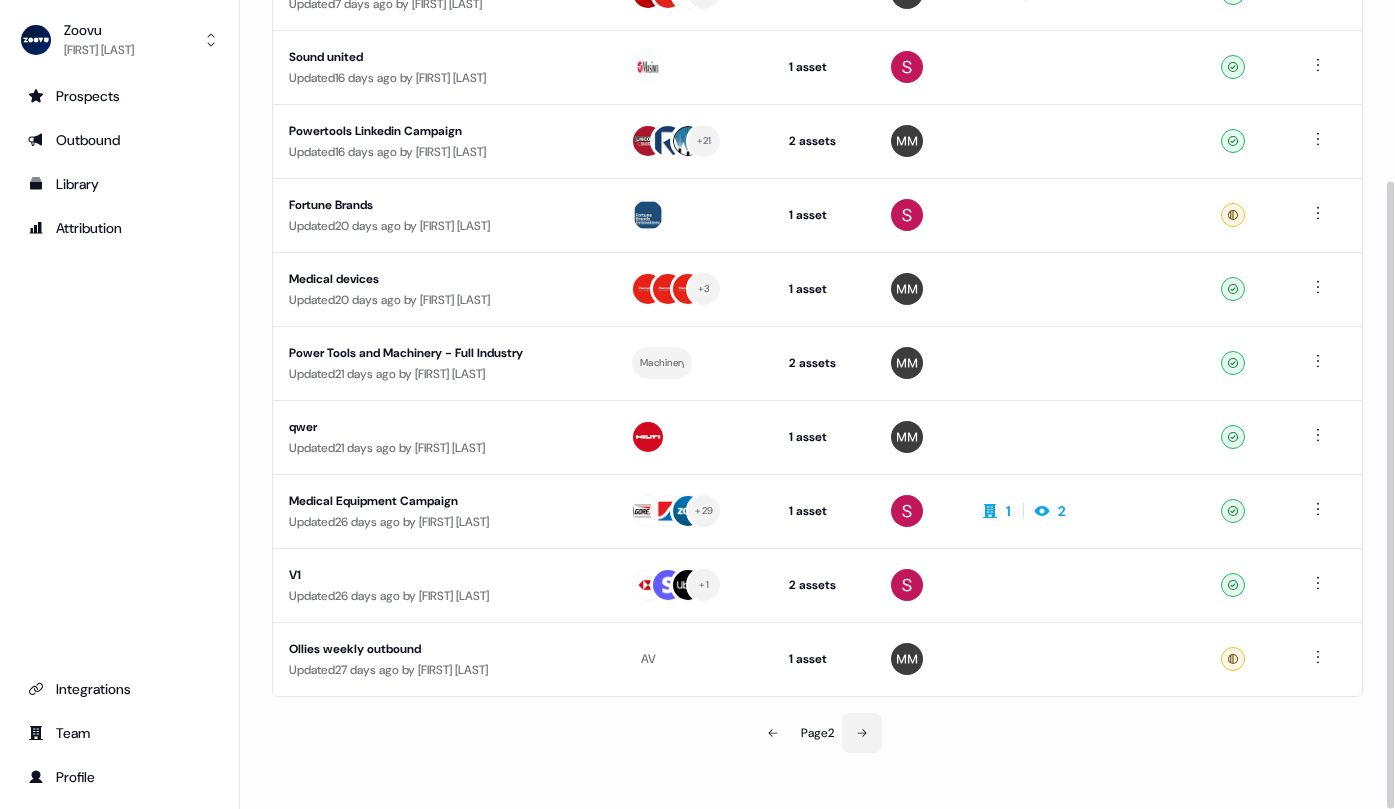 click at bounding box center (862, 733) 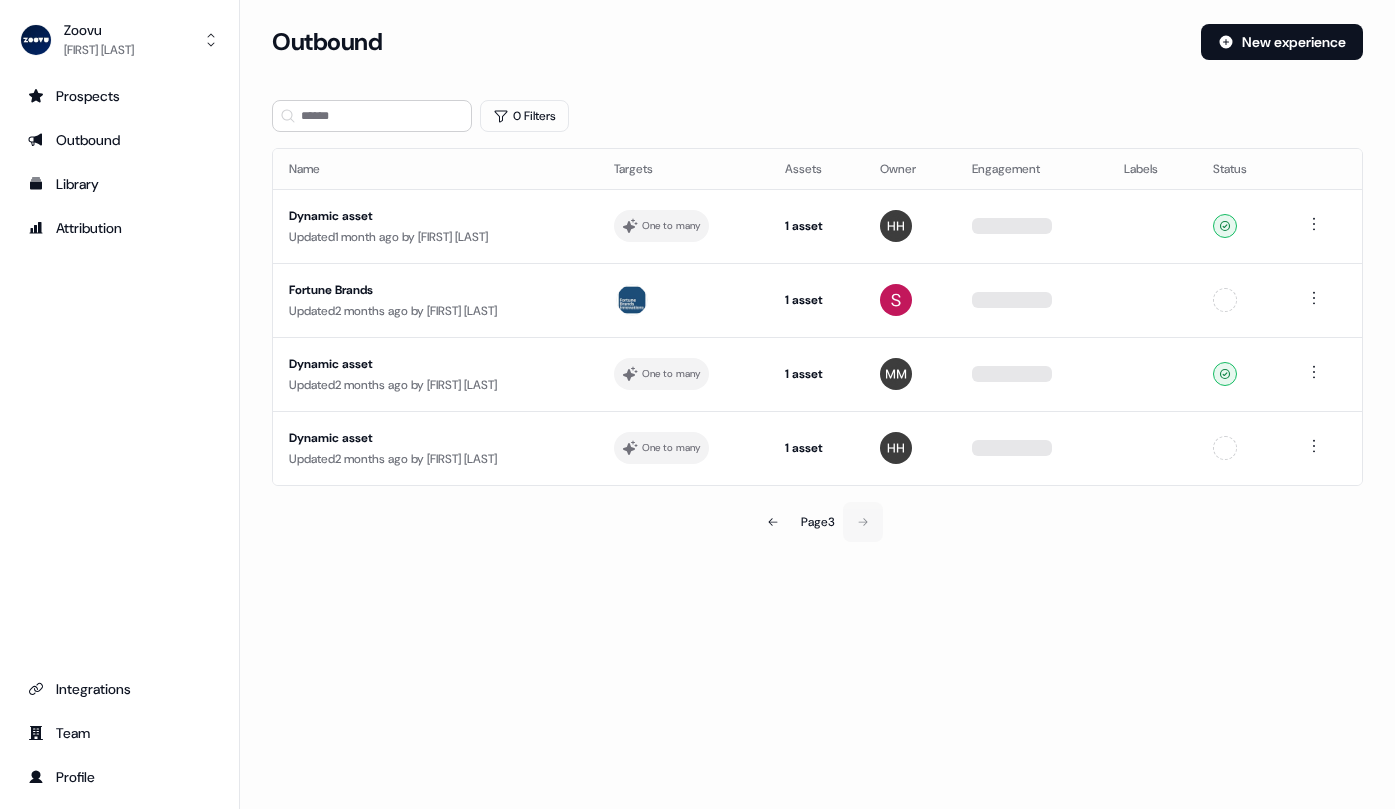 scroll, scrollTop: 0, scrollLeft: 0, axis: both 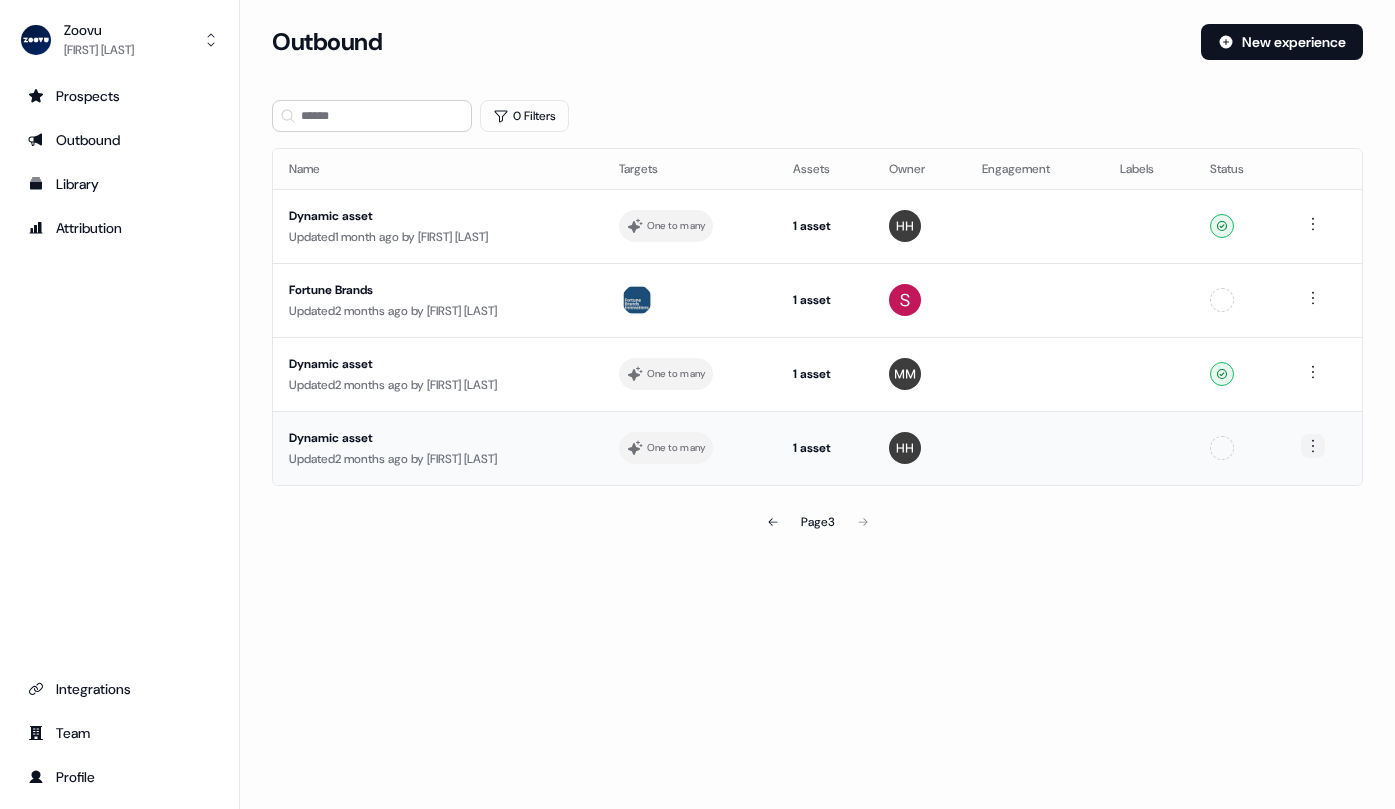click on "For the best experience switch devices to a bigger screen. Go to Userled.io Zoovu Morgan Missigman Prospects Outbound Library Attribution Integrations Team Profile Loading... Outbound New experience 0   Filters Name Targets Assets Owner Engagement Labels Status Dynamic asset Updated  1 month ago   by   Hana Harrington One to many 1   asset Outreach (Starter) Ready Fortune Brands Updated  2 months ago   by   Sandy D'Souza 1   asset Post-demo follow-up Unconfigured Dynamic asset Updated  2 months ago   by   Morgan Missigman One to many 1   asset Outreach (Starter) Ready Dynamic asset Updated  2 months ago   by   Hana Harrington One to many 1   asset Outreach (Starter) Unconfigured Page  3" at bounding box center [697, 404] 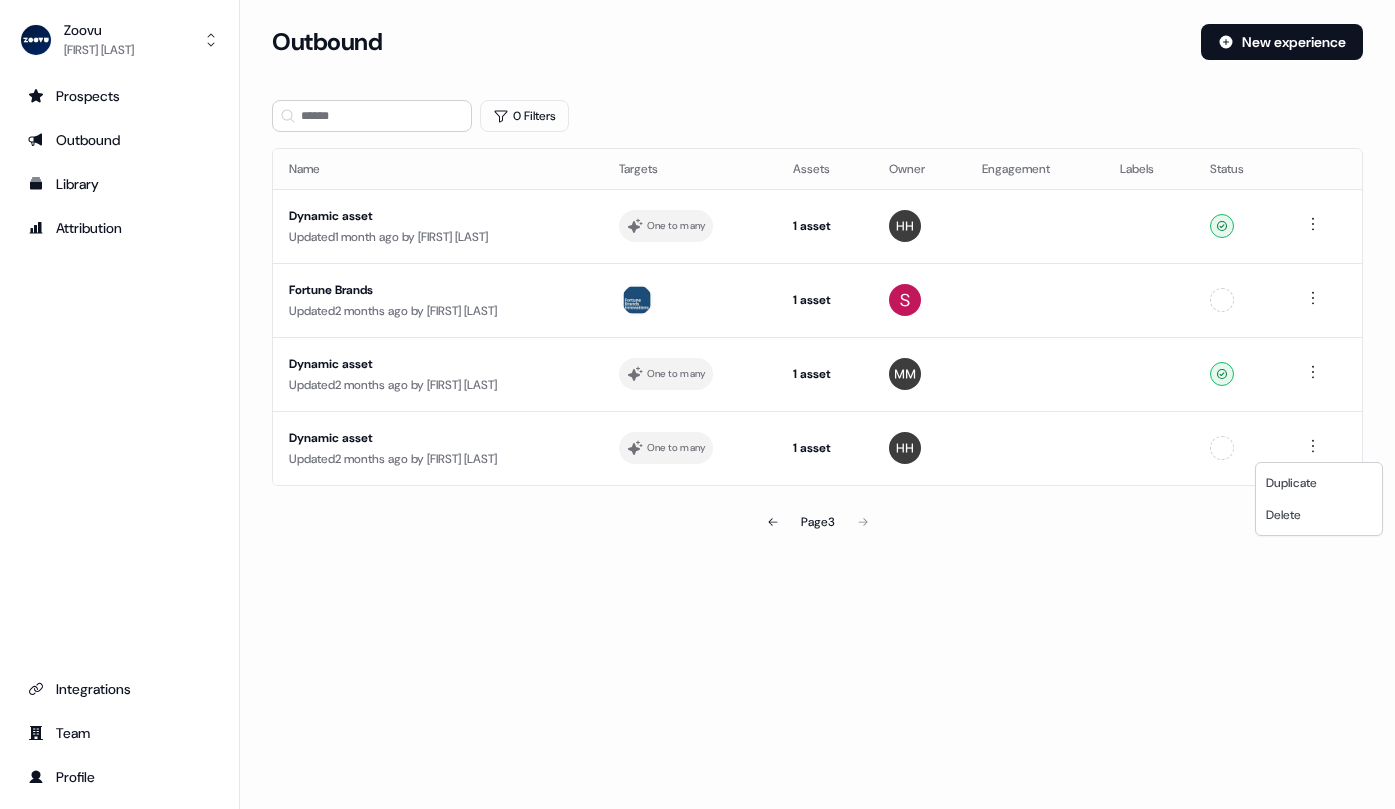 click on "For the best experience switch devices to a bigger screen. Go to Userled.io Zoovu Morgan Missigman Prospects Outbound Library Attribution Integrations Team Profile Loading... Outbound New experience 0   Filters Name Targets Assets Owner Engagement Labels Status Dynamic asset Updated  1 month ago   by   Hana Harrington One to many 1   asset Outreach (Starter) Ready Fortune Brands Updated  2 months ago   by   Sandy D'Souza 1   asset Post-demo follow-up Unconfigured Dynamic asset Updated  2 months ago   by   Morgan Missigman One to many 1   asset Outreach (Starter) Ready Dynamic asset Updated  2 months ago   by   Hana Harrington One to many 1   asset Outreach (Starter) Unconfigured Page  3 Duplicate Delete" at bounding box center (697, 404) 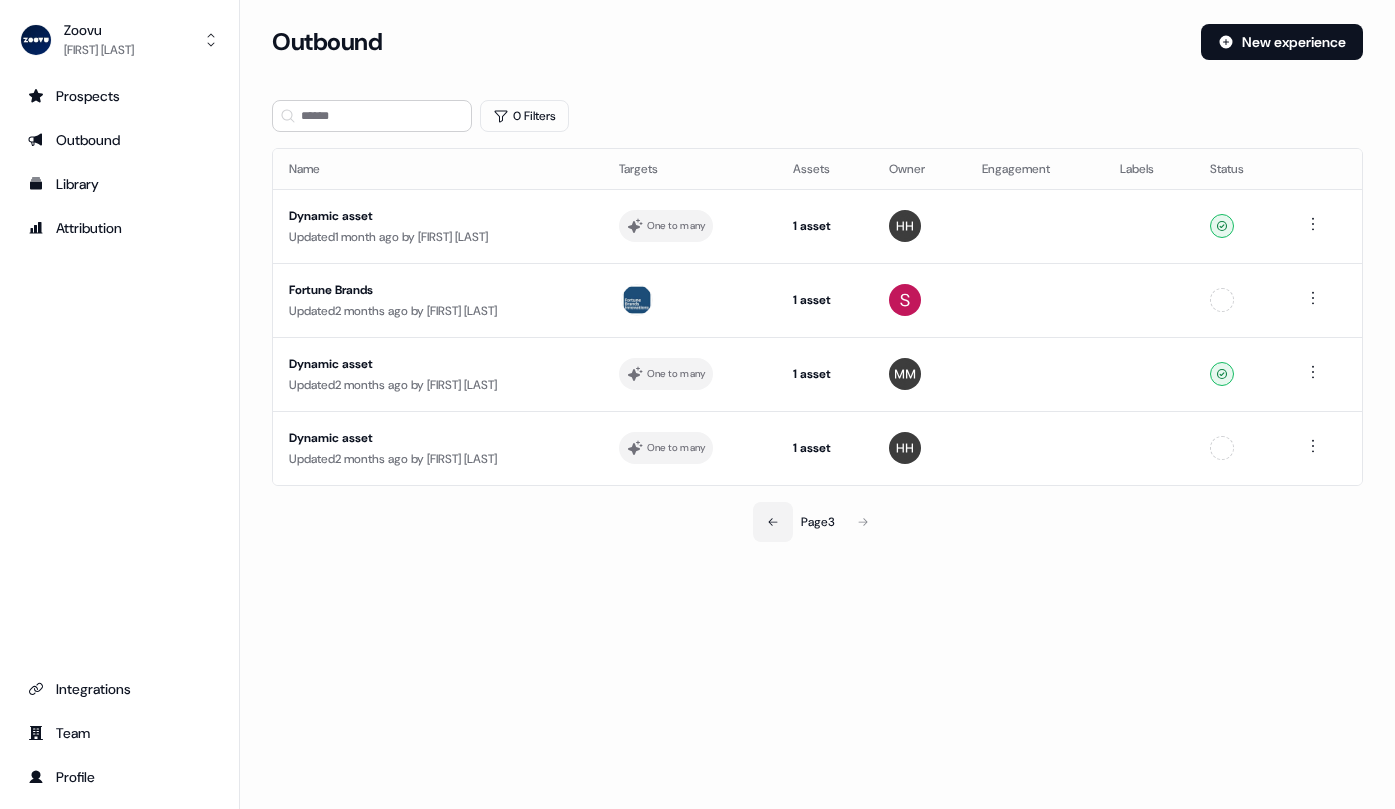 click at bounding box center (773, 522) 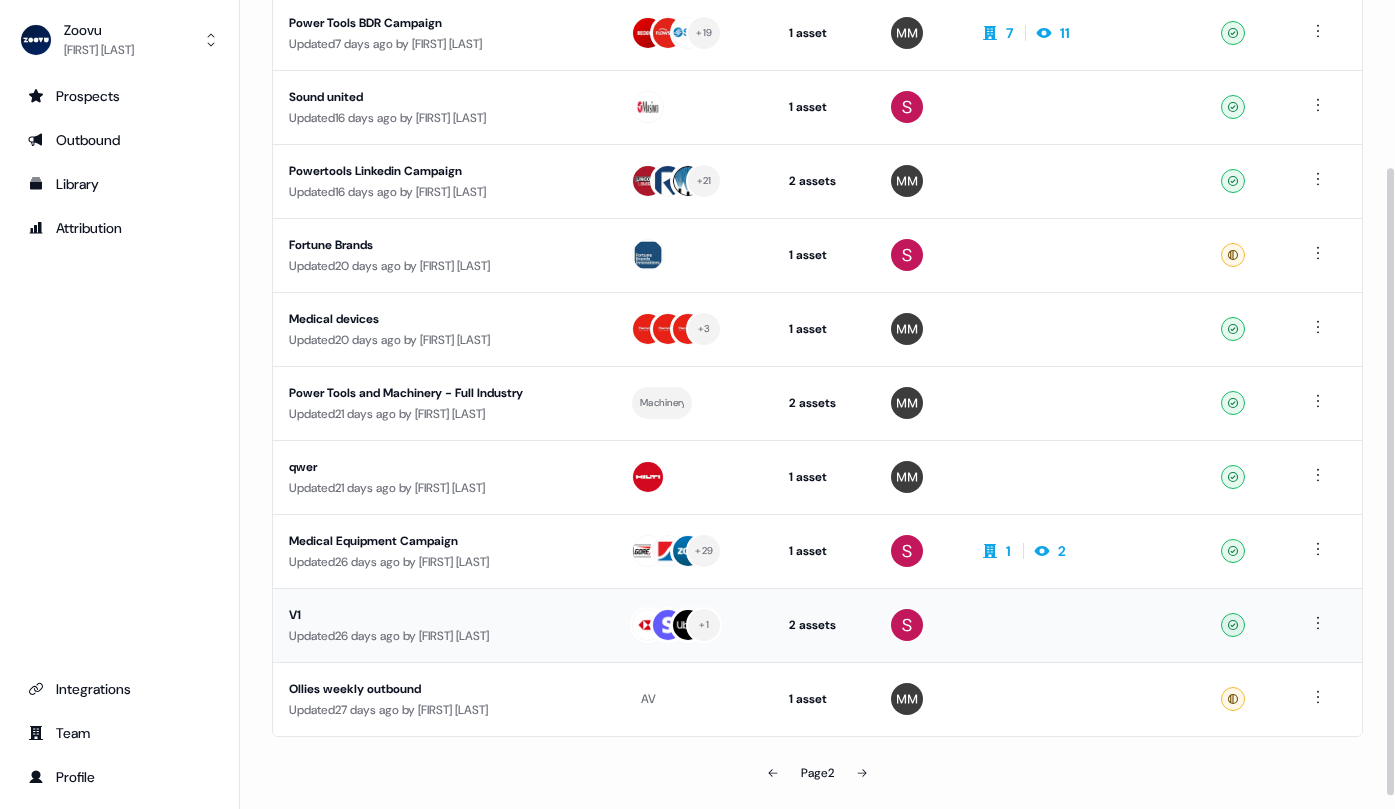 scroll, scrollTop: 233, scrollLeft: 0, axis: vertical 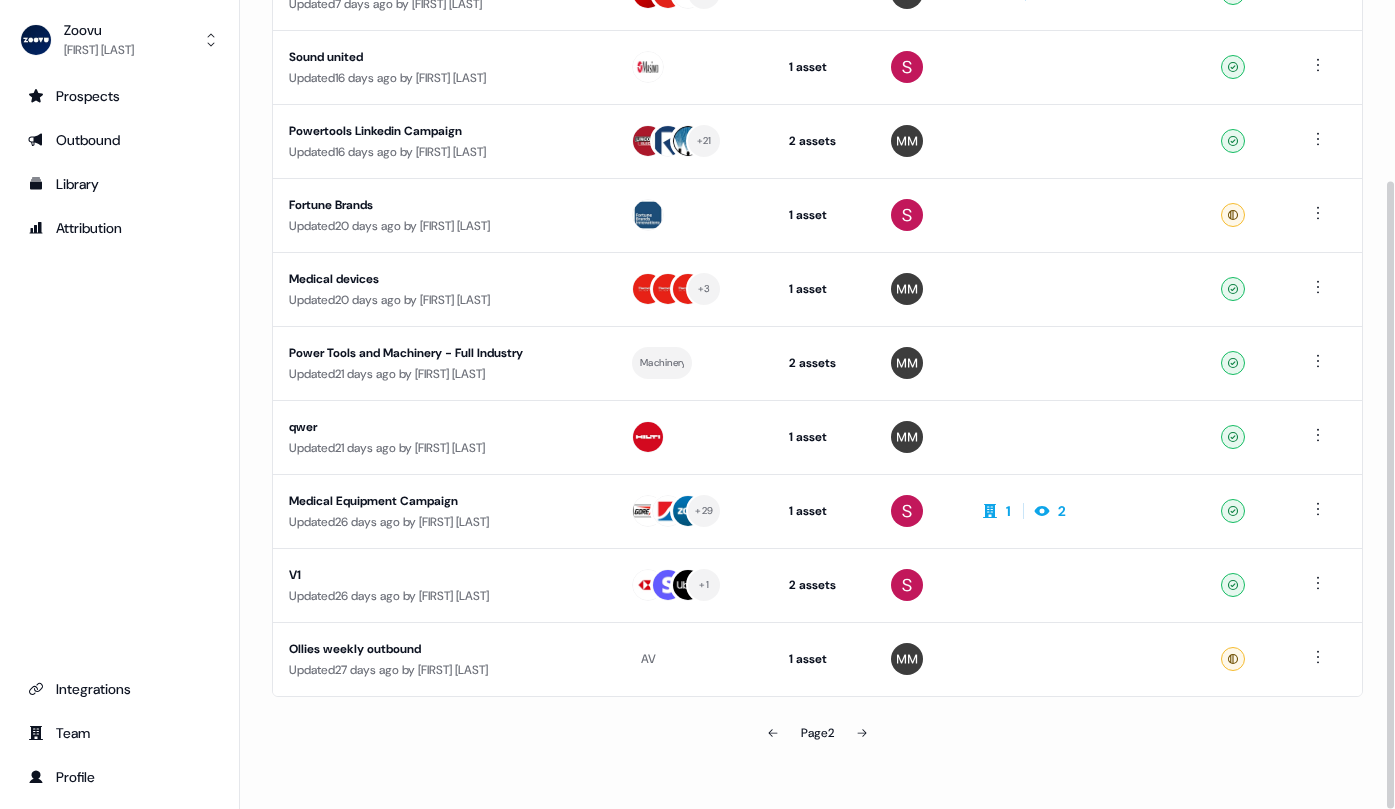 click on "Page  2" at bounding box center [817, 733] 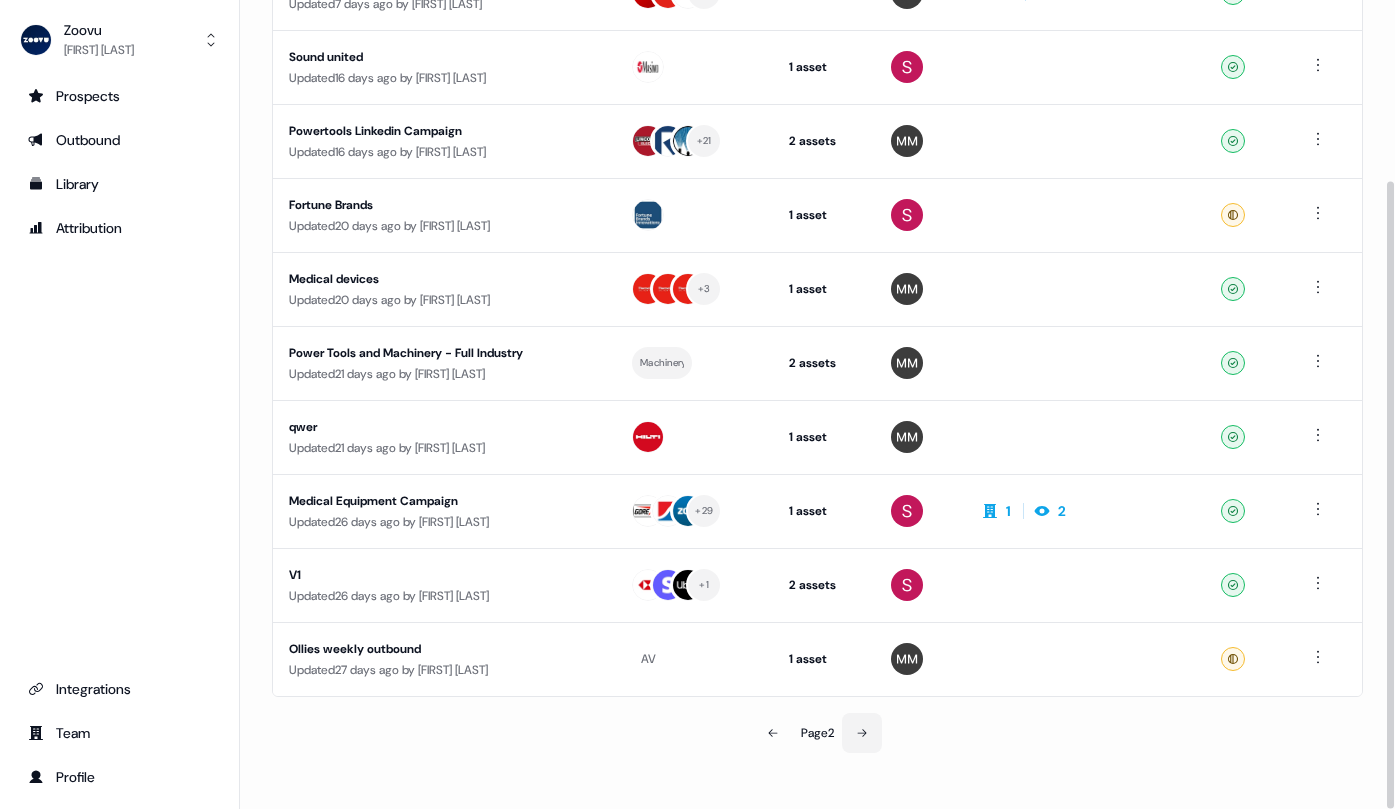 click at bounding box center (862, 733) 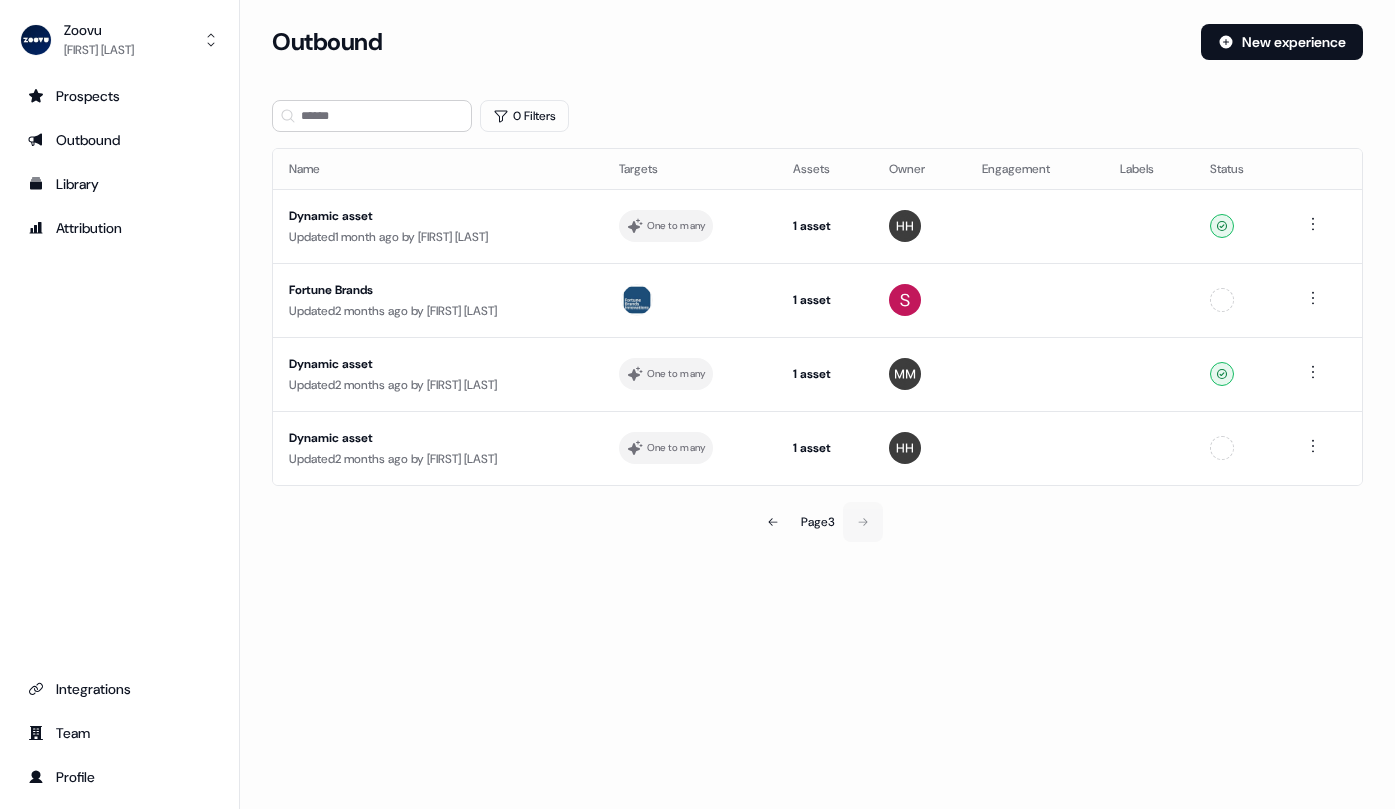 scroll, scrollTop: 0, scrollLeft: 0, axis: both 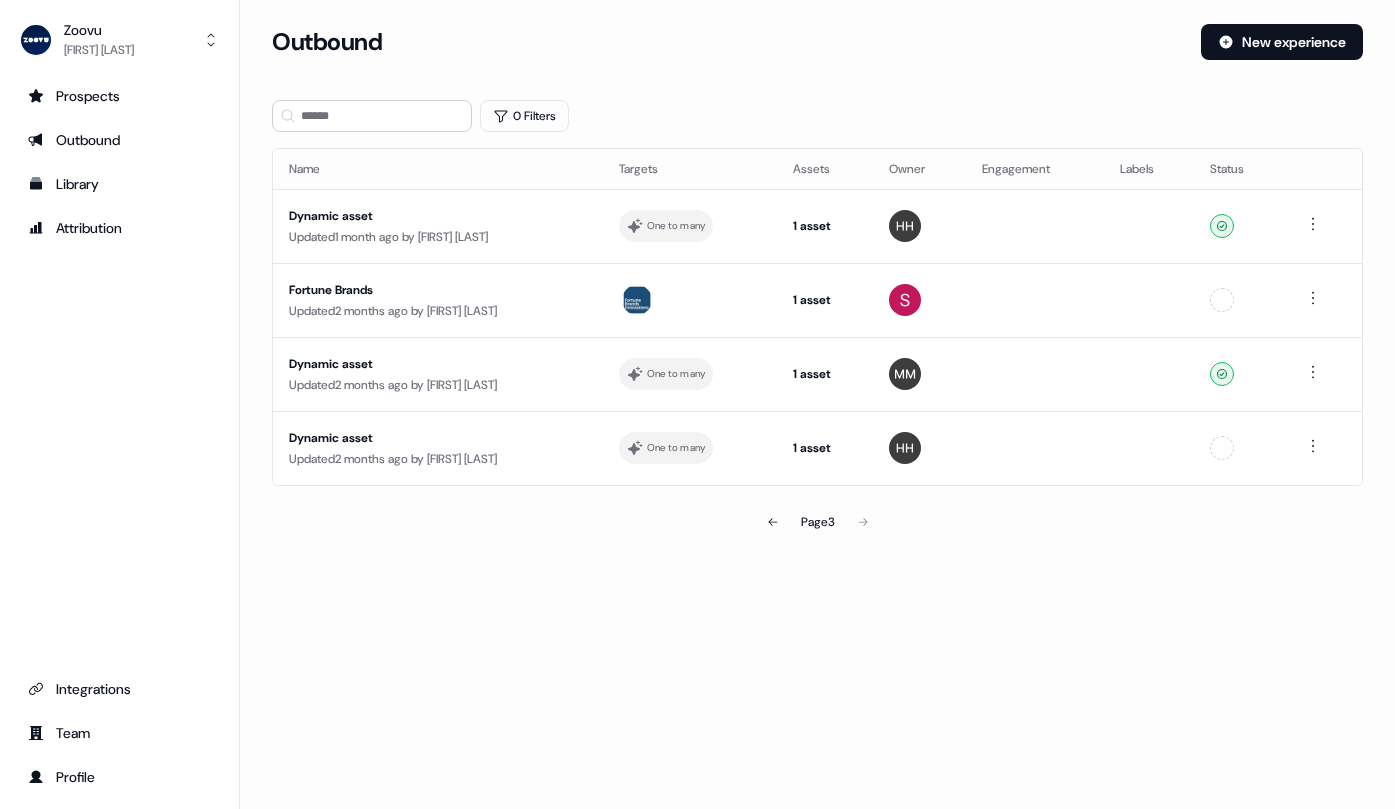click on "Page  3" at bounding box center [817, 522] 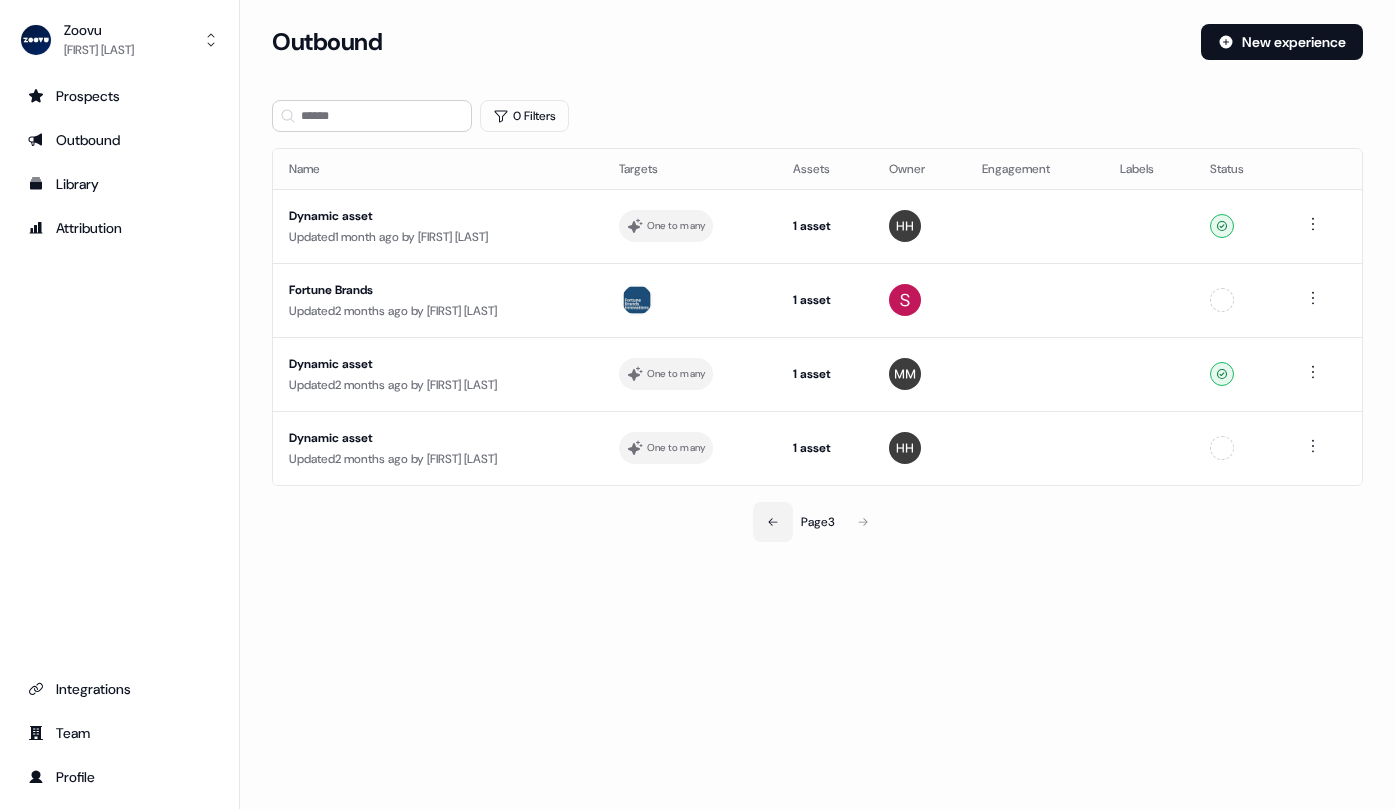 click at bounding box center [773, 522] 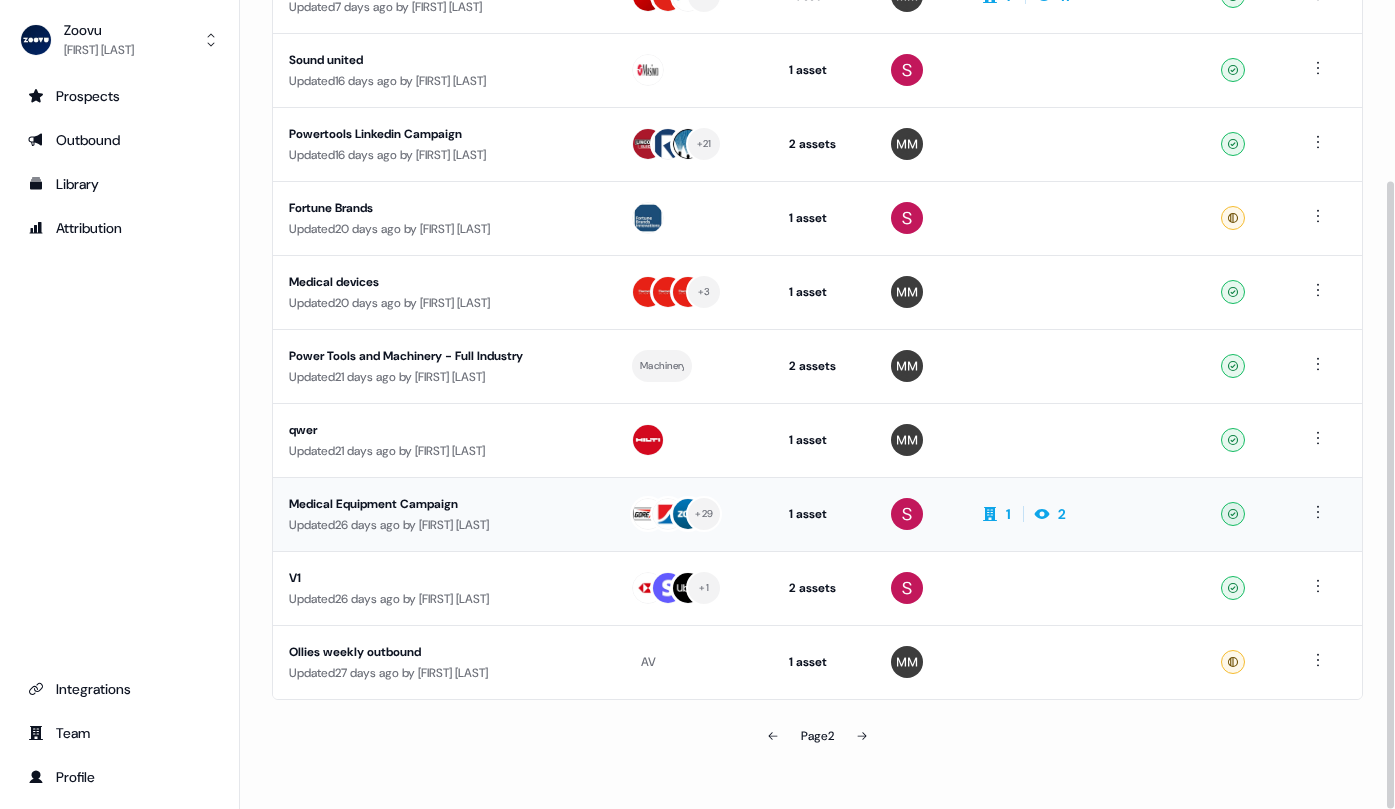 scroll, scrollTop: 233, scrollLeft: 0, axis: vertical 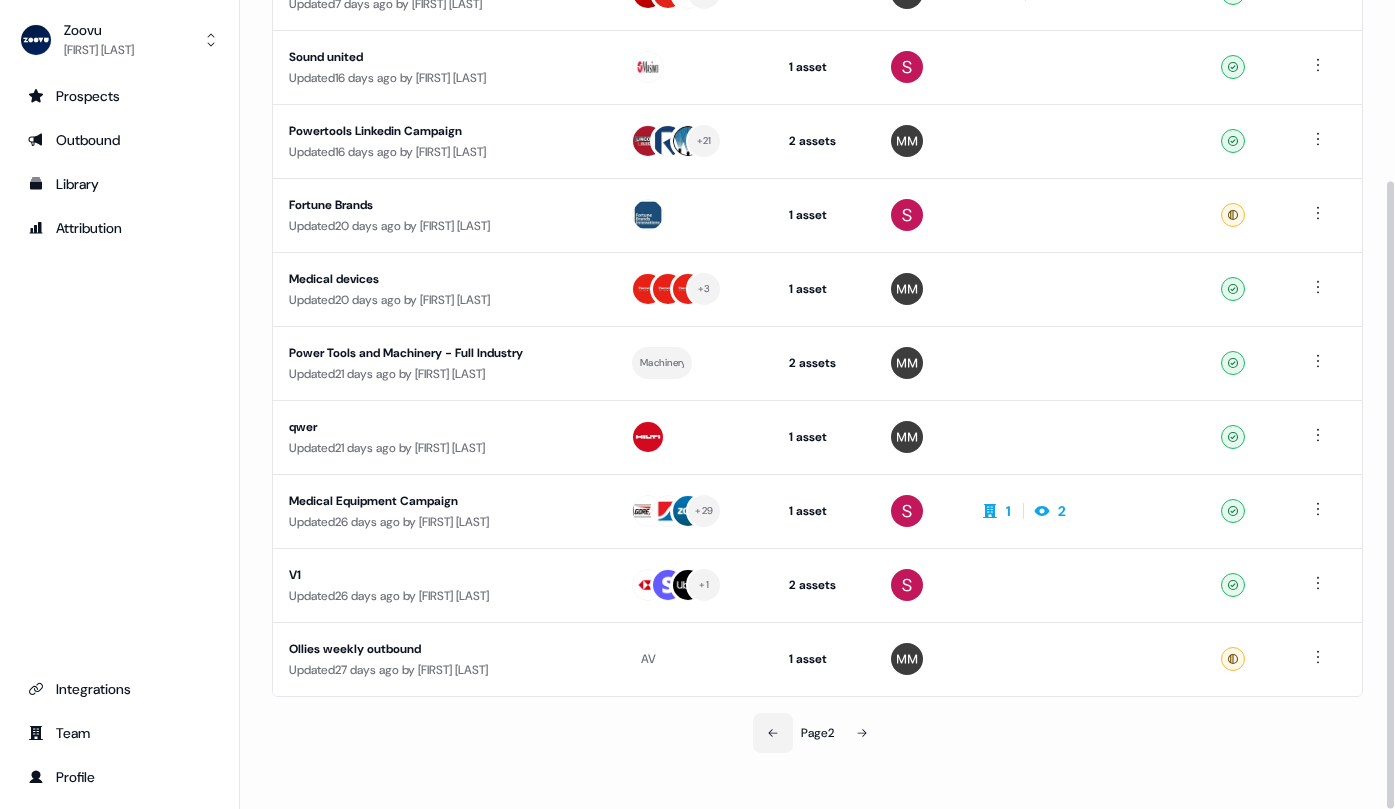 click 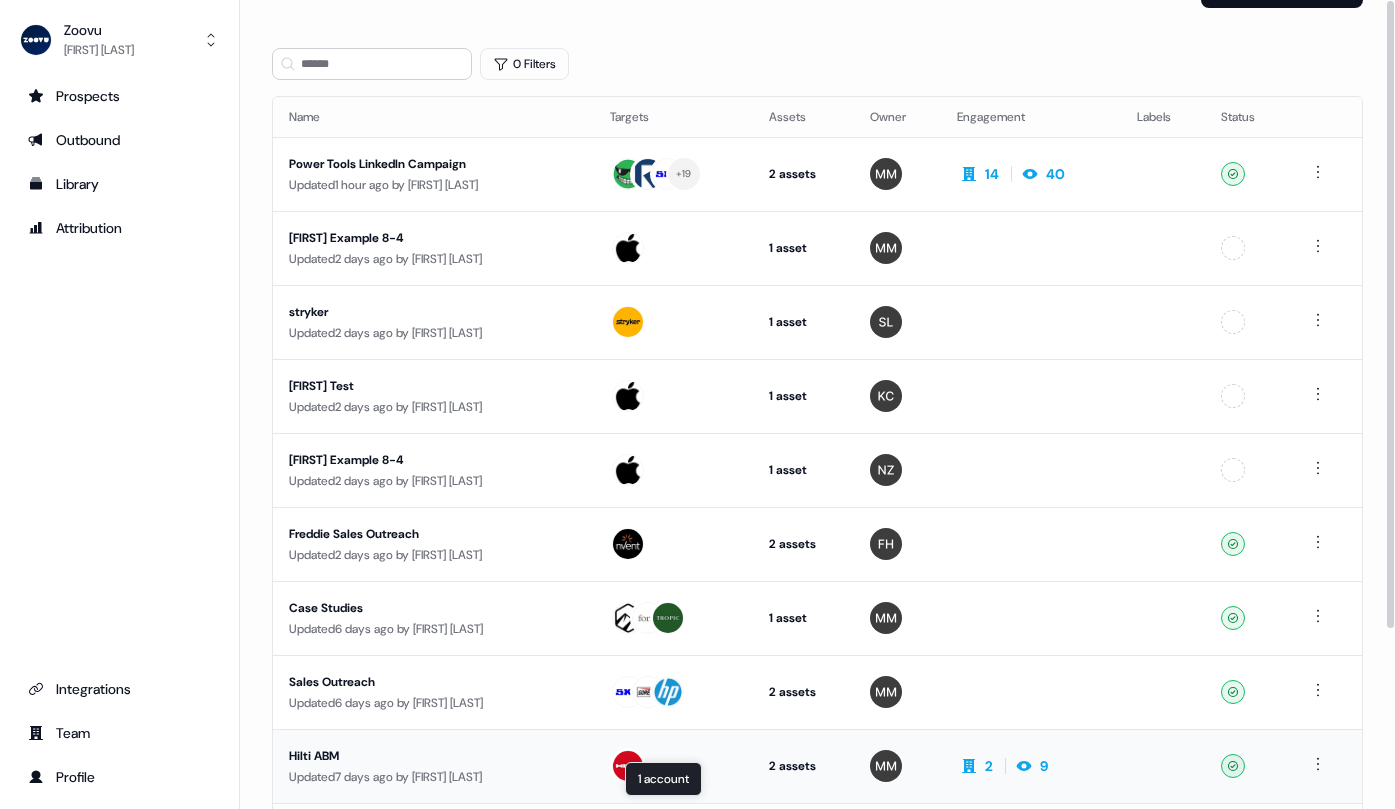 scroll, scrollTop: 0, scrollLeft: 0, axis: both 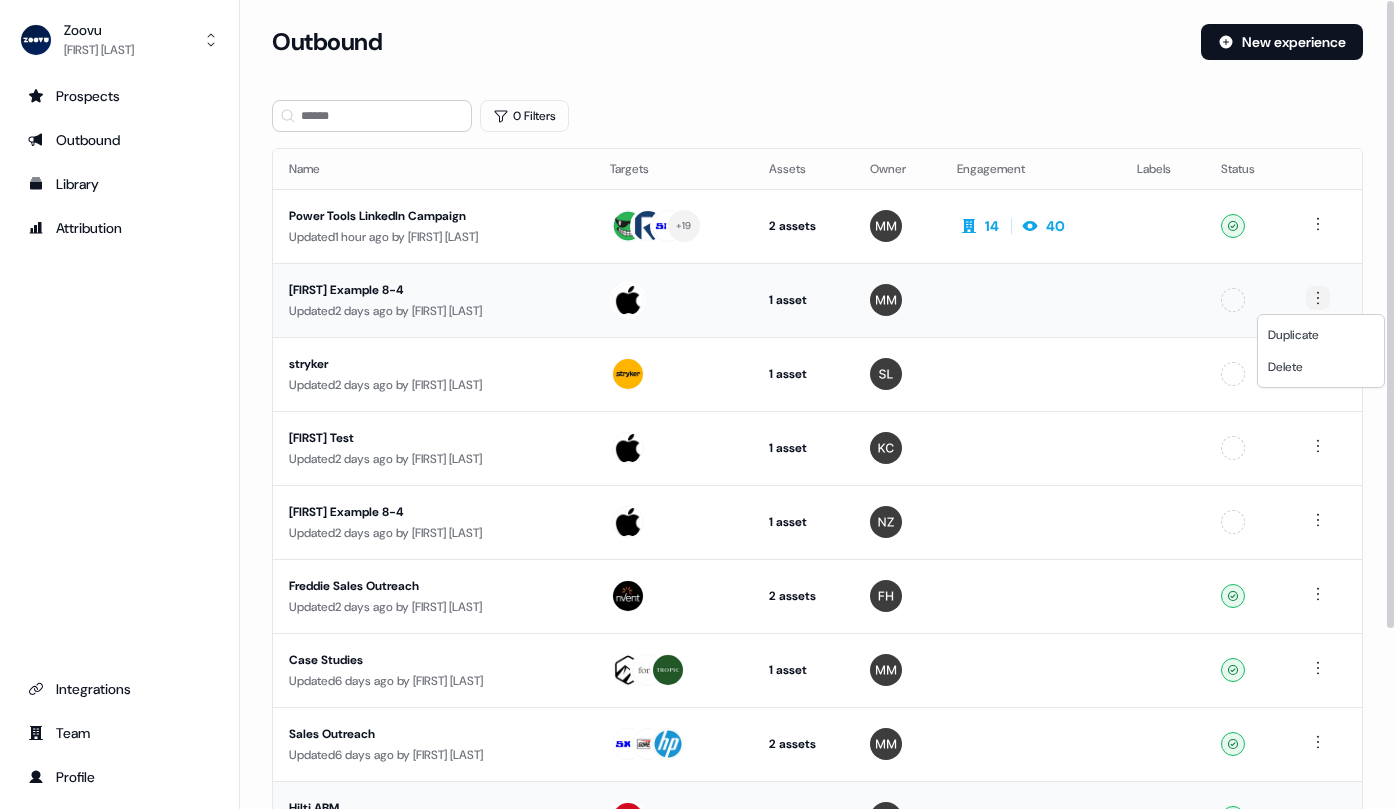 click on "For the best experience switch devices to a bigger screen. Go to Userled.io Zoovu Morgan Missigman Prospects Outbound Library Attribution Integrations Team Profile Loading... Outbound New experience 0   Filters Name Targets Assets Owner Engagement Labels Status Power Tools LinkedIn Campaign Updated  1 hour ago   by   Morgan Missigman + 19 2   assets Outreach (Starter), LinkedIn Square 14 40 Ready Morgan Example 8-4 Updated  2 days ago   by   Morgan Missigman 1   asset Outreach (Starter) Unconfigured stryker Updated  2 days ago   by   Spencer Leonardi 1   asset Outreach (Starter) Unconfigured Keegan Test Updated  2 days ago   by   Keegan Creighton 1   asset Outreach (Starter) Unconfigured Nicolas Example 8-4 Updated  2 days ago   by   Nicolas Zaidan 1   asset Outreach (Starter) Unconfigured Freddie Sales Outreach Updated  2 days ago   by   Freddie Hedges 2   assets Post-demo follow-up, Outreach (Starter) Ready Case Studies Updated  6 days ago   by   Morgan Missigman 1   asset Web page Ready Updated" at bounding box center [697, 404] 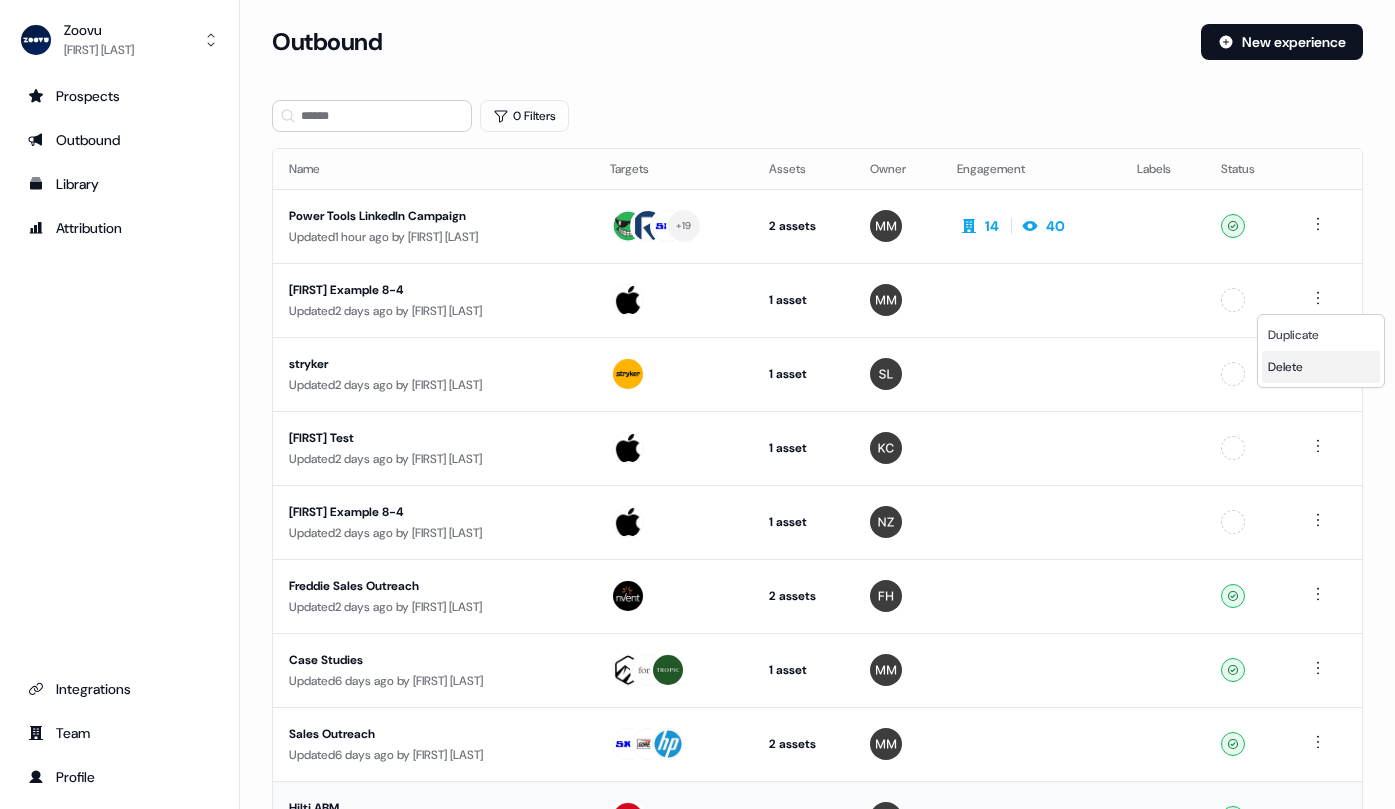 click on "Delete" at bounding box center (1285, 367) 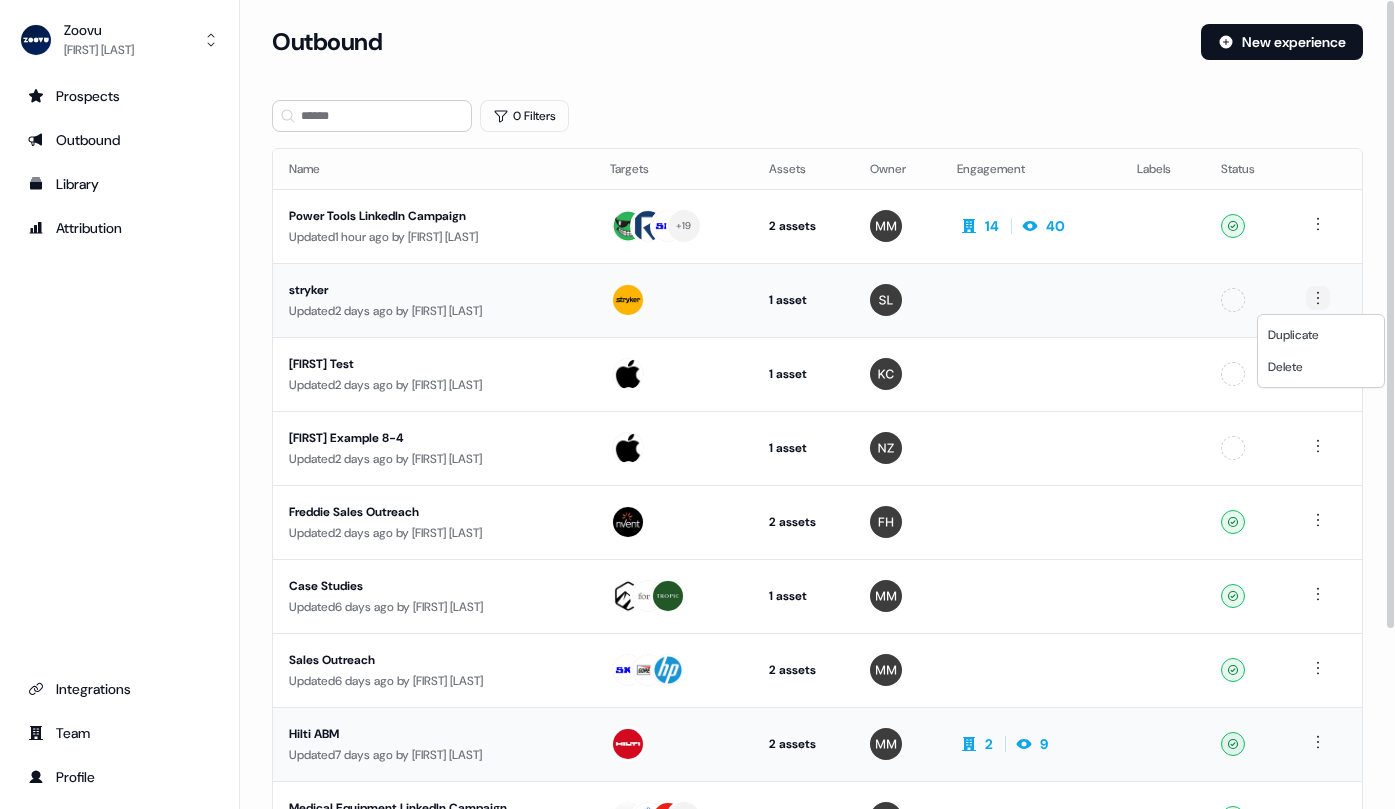click on "For the best experience switch devices to a bigger screen. Go to Userled.io Zoovu Morgan Missigman Prospects Outbound Library Attribution Integrations Team Profile Loading... Outbound New experience 0   Filters Name Targets Assets Owner Engagement Labels Status Power Tools LinkedIn Campaign Updated  1 hour ago   by   Morgan Missigman + 19 2   assets Outreach (Starter), LinkedIn Square 14 40 Ready stryker Updated  2 days ago   by   Spencer Leonardi 1   asset Outreach (Starter) Unconfigured Keegan Test Updated  2 days ago   by   Keegan Creighton 1   asset Outreach (Starter) Unconfigured Nicolas Example 8-4 Updated  2 days ago   by   Nicolas Zaidan 1   asset Outreach (Starter) Unconfigured Freddie Sales Outreach Updated  2 days ago   by   Freddie Hedges 2   assets Post-demo follow-up, Outreach (Starter) Ready Case Studies Updated  6 days ago   by   Morgan Missigman 1   asset Web page Ready Sales Outreach Updated  6 days ago   by   Morgan Missigman 2   assets Post-demo follow-up, Outreach (Starter) Ready" at bounding box center (697, 404) 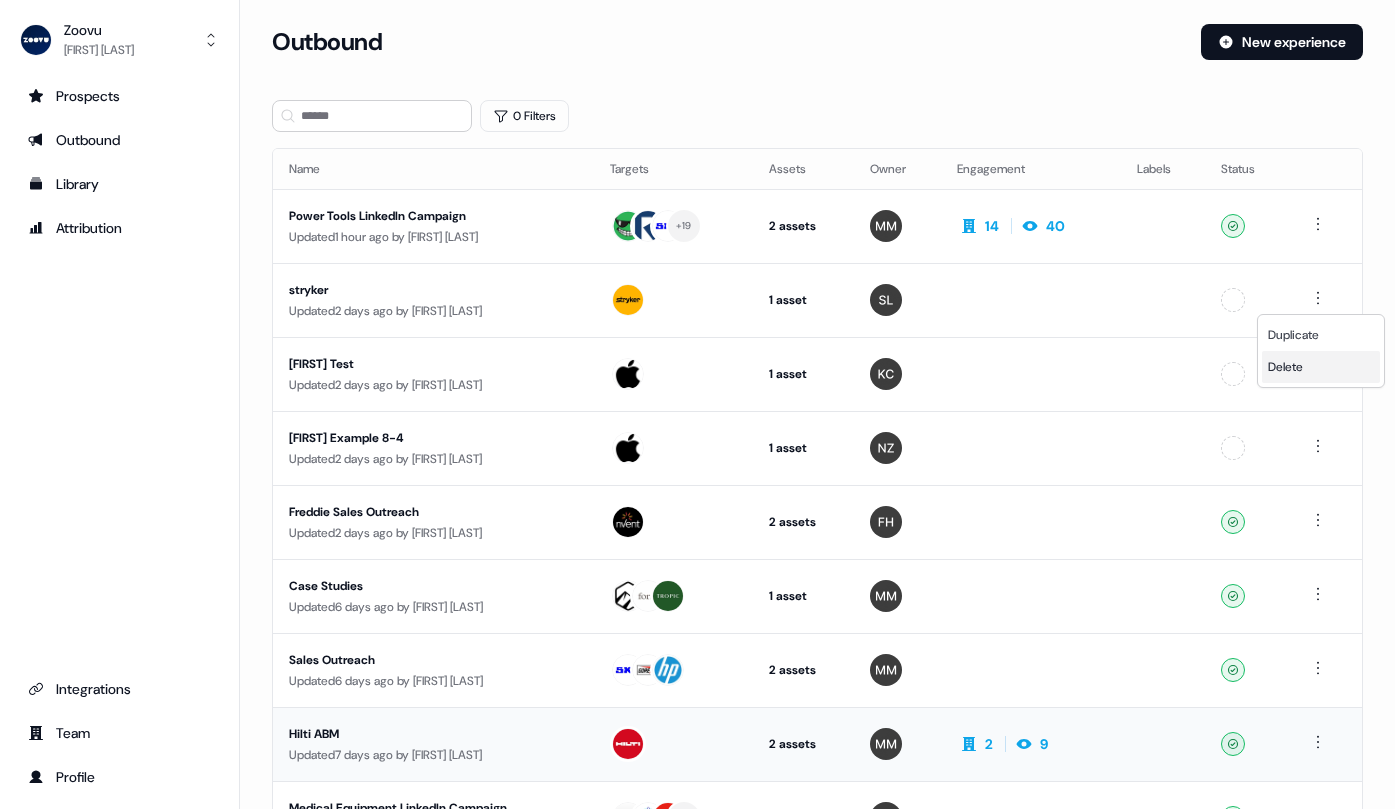 click on "Delete" at bounding box center (1285, 367) 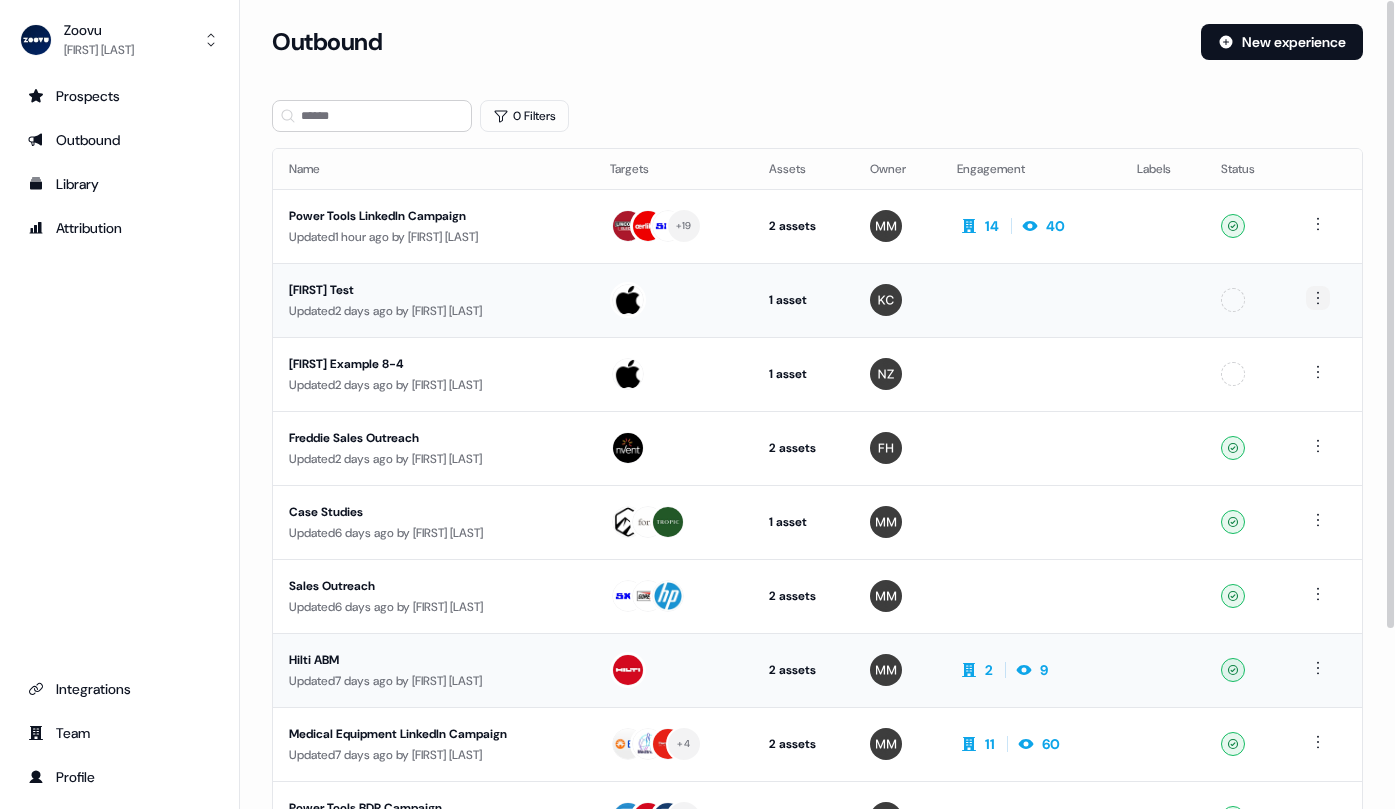 click on "For the best experience switch devices to a bigger screen. Go to Userled.io Zoovu Morgan Missigman Prospects Outbound Library Attribution Integrations Team Profile Loading... Outbound New experience 0   Filters Name Targets Assets Owner Engagement Labels Status Power Tools LinkedIn Campaign Updated  1 hour ago   by   Morgan Missigman + 19 2   assets Outreach (Starter), LinkedIn Square 14 40 Ready Keegan Test Updated  2 days ago   by   Keegan Creighton 1   asset Outreach (Starter) Unconfigured Nicolas Example 8-4 Updated  2 days ago   by   Nicolas Zaidan 1   asset Outreach (Starter) Unconfigured Freddie Sales Outreach Updated  2 days ago   by   Freddie Hedges 2   assets Post-demo follow-up, Outreach (Starter) Ready Case Studies Updated  6 days ago   by   Morgan Missigman 1   asset Web page Ready Sales Outreach Updated  6 days ago   by   Morgan Missigman 2   assets Post-demo follow-up, Outreach (Starter) Ready Hilti ABM Updated  7 days ago   by   Morgan Missigman 2   assets 2 9 Ready Updated  7 days ago" at bounding box center [697, 404] 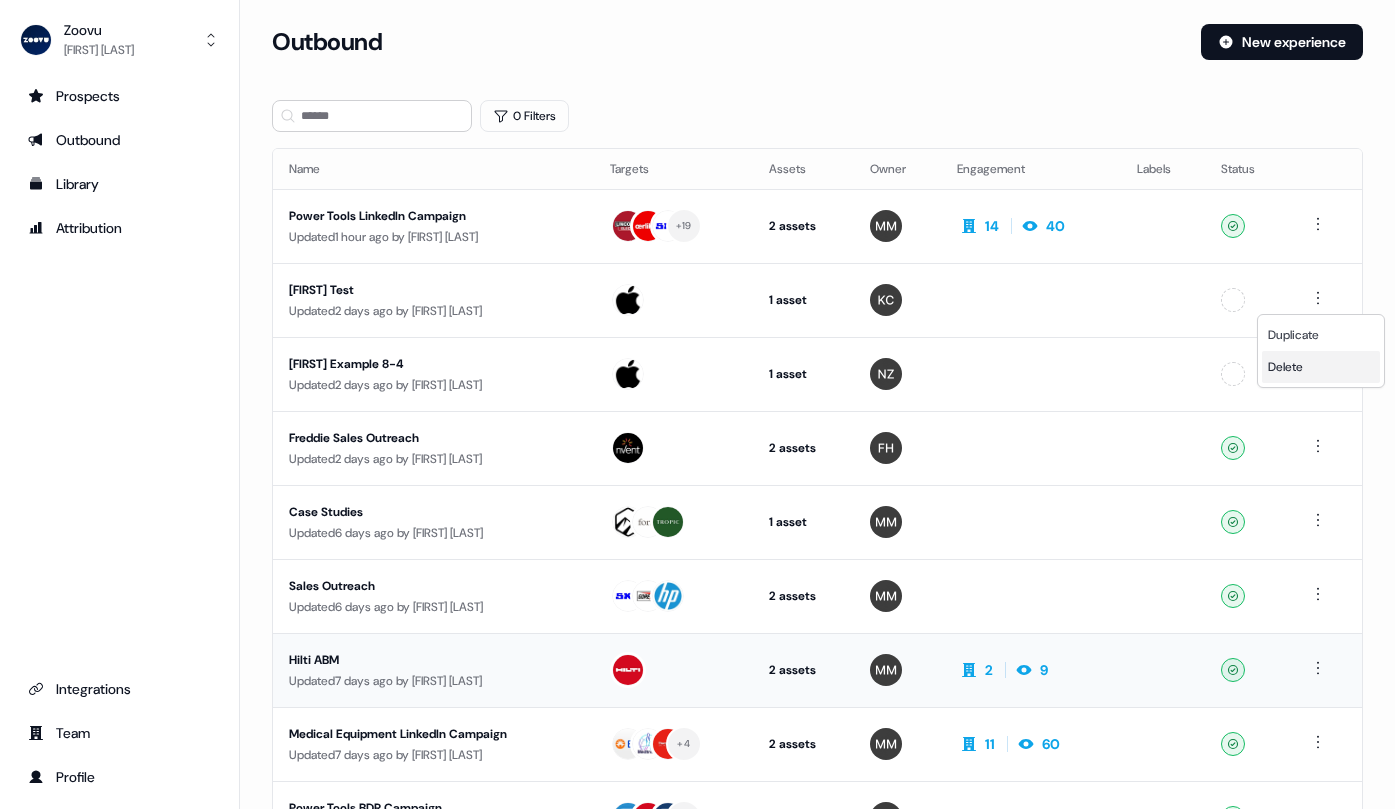 click on "Delete" at bounding box center (1285, 367) 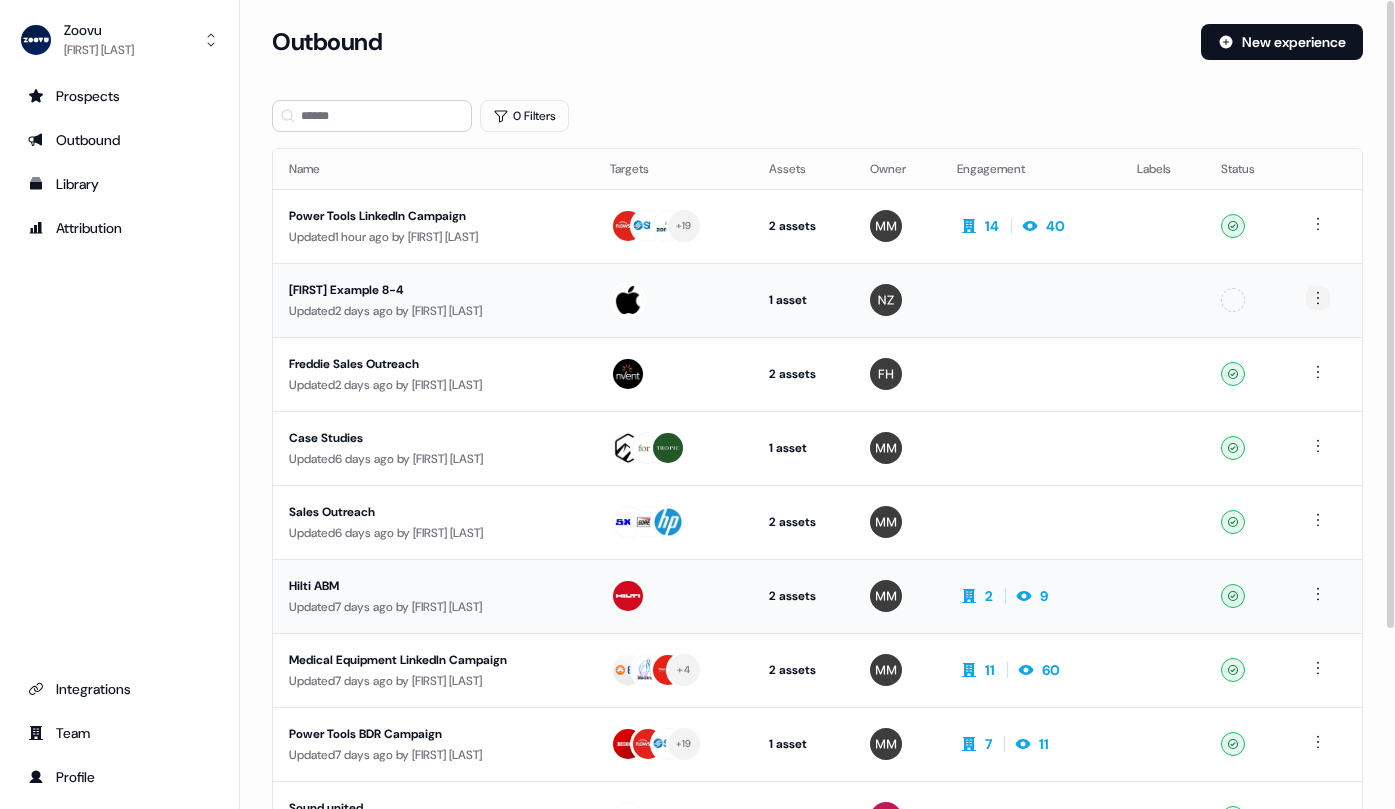 click on "For the best experience switch devices to a bigger screen. Go to Userled.io Zoovu Morgan Missigman Prospects Outbound Library Attribution Integrations Team Profile Loading... Outbound New experience 0   Filters Name Targets Assets Owner Engagement Labels Status Power Tools LinkedIn Campaign Updated  1 hour ago   by   Morgan Missigman + 19 2   assets Outreach (Starter), LinkedIn Square 14 40 Ready Nicolas Example 8-4 Updated  2 days ago   by   Nicolas Zaidan 1   asset Outreach (Starter) Unconfigured Freddie Sales Outreach Updated  2 days ago   by   Freddie Hedges 2   assets Post-demo follow-up, Outreach (Starter) Ready Case Studies Updated  6 days ago   by   Morgan Missigman 1   asset Web page Ready Sales Outreach Updated  6 days ago   by   Morgan Missigman 2   assets Post-demo follow-up, Outreach (Starter) Ready Hilti ABM Updated  7 days ago   by   Morgan Missigman 2   assets Outreach (Starter), LinkedIn Square 2 9 Ready Medical Equipment LinkedIn Campaign Updated  7 days ago   by   Morgan Missigman + 4" at bounding box center [697, 404] 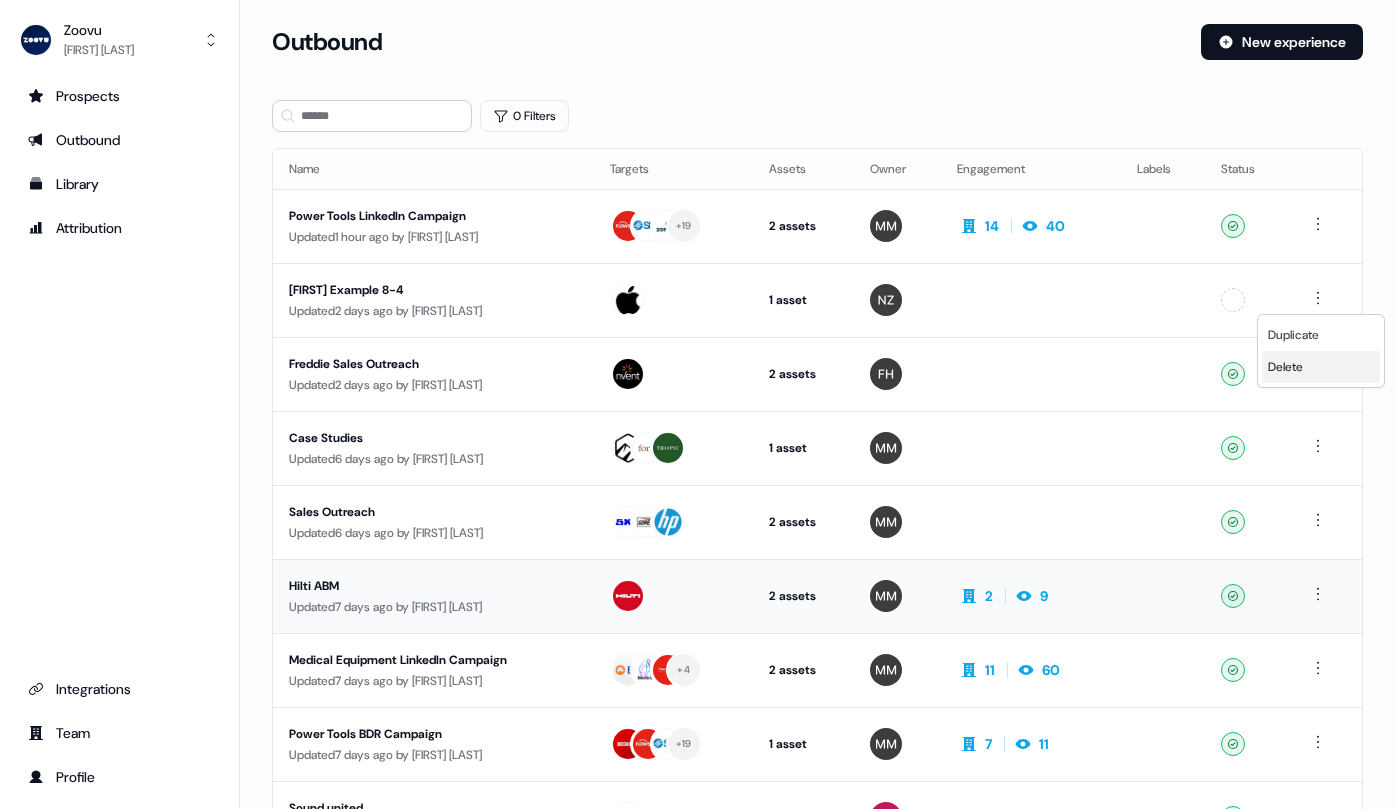click on "Delete" at bounding box center [1321, 367] 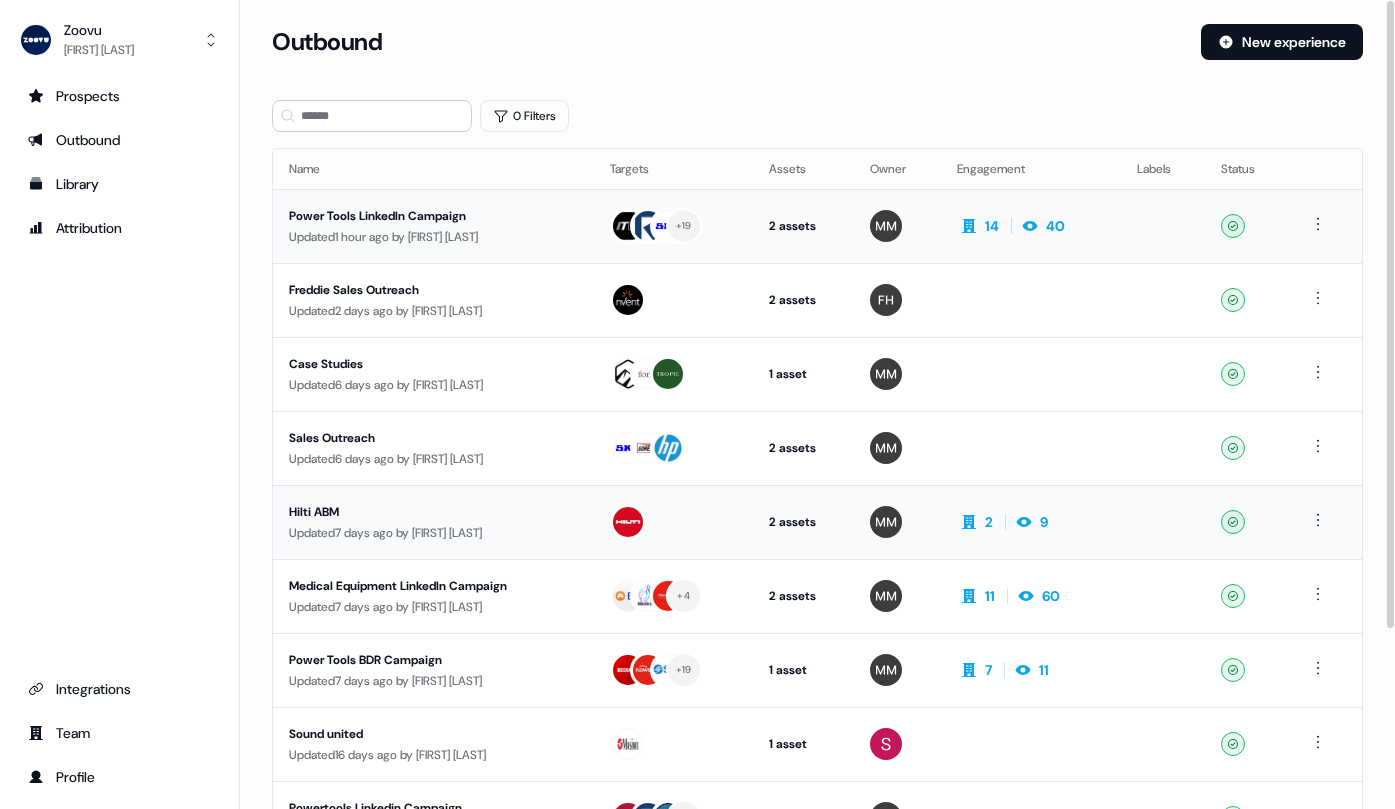 click on "Power Tools LinkedIn Campaign" at bounding box center (433, 216) 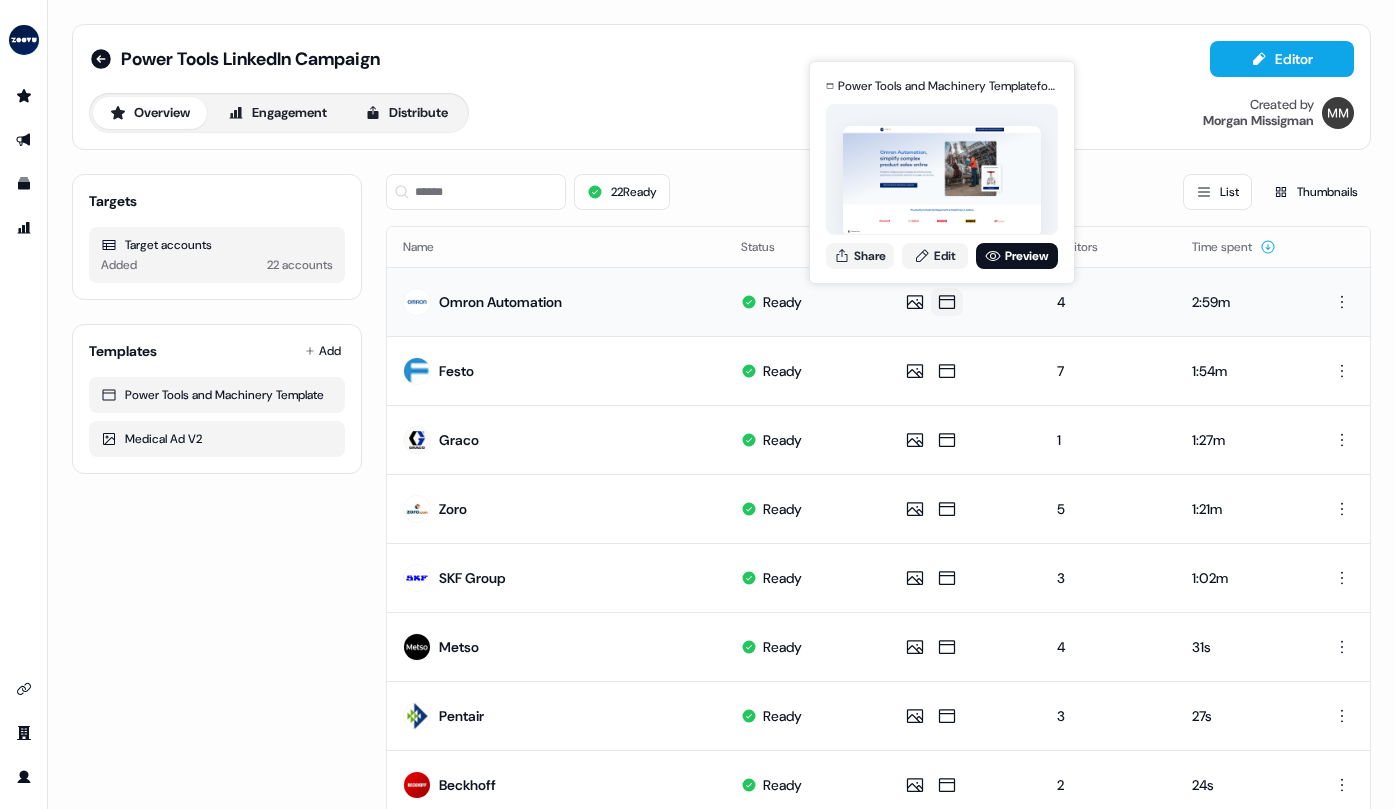 click 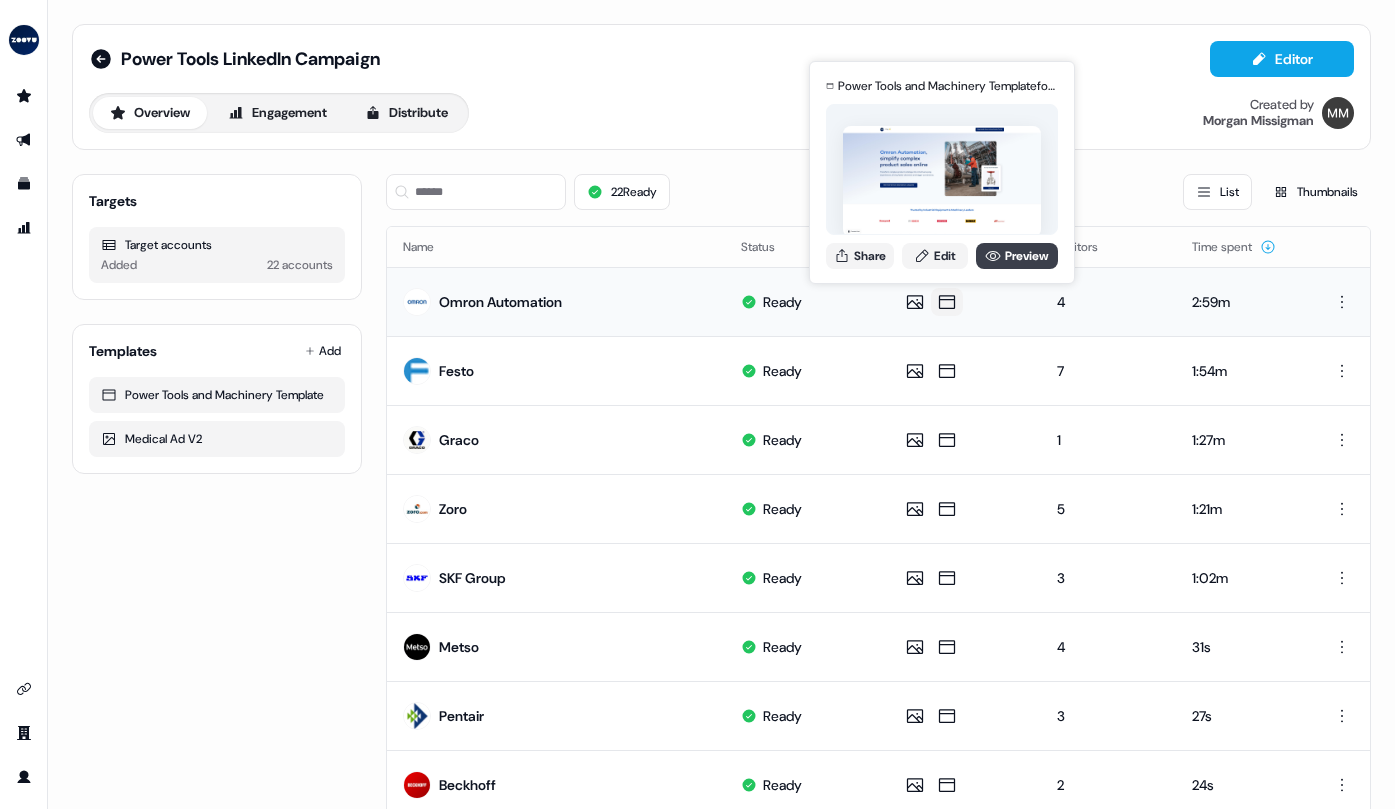 click on "Preview" at bounding box center [1017, 256] 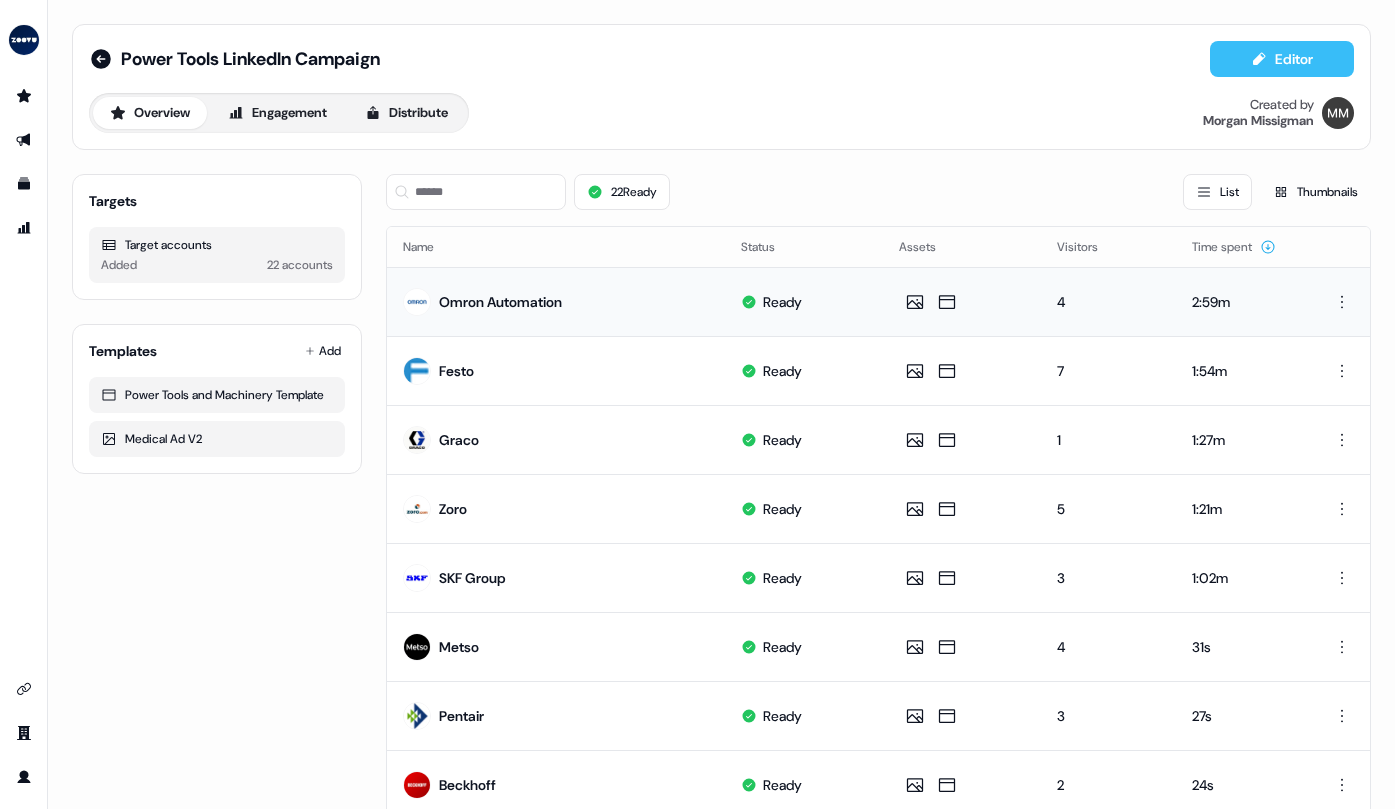 click 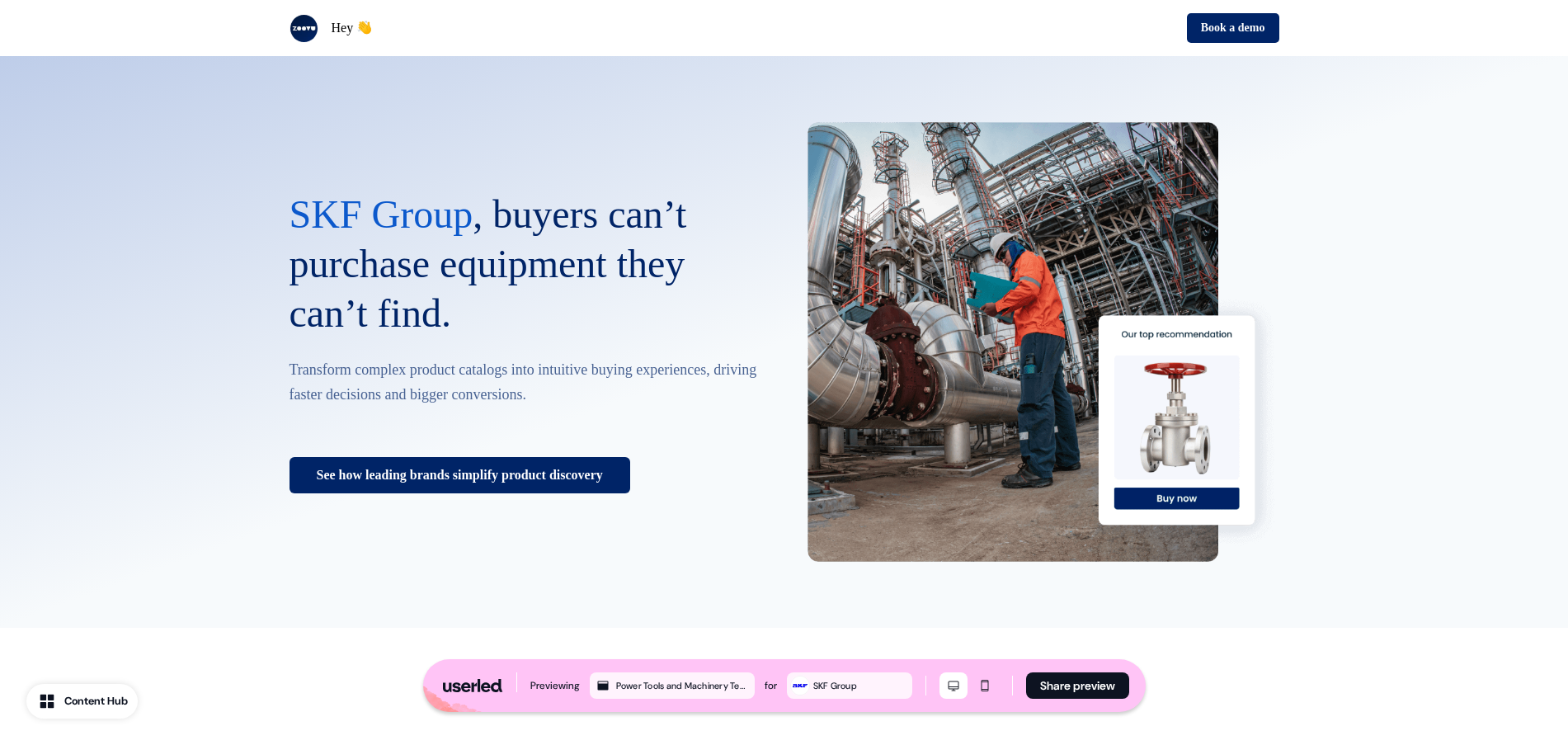 scroll, scrollTop: 0, scrollLeft: 0, axis: both 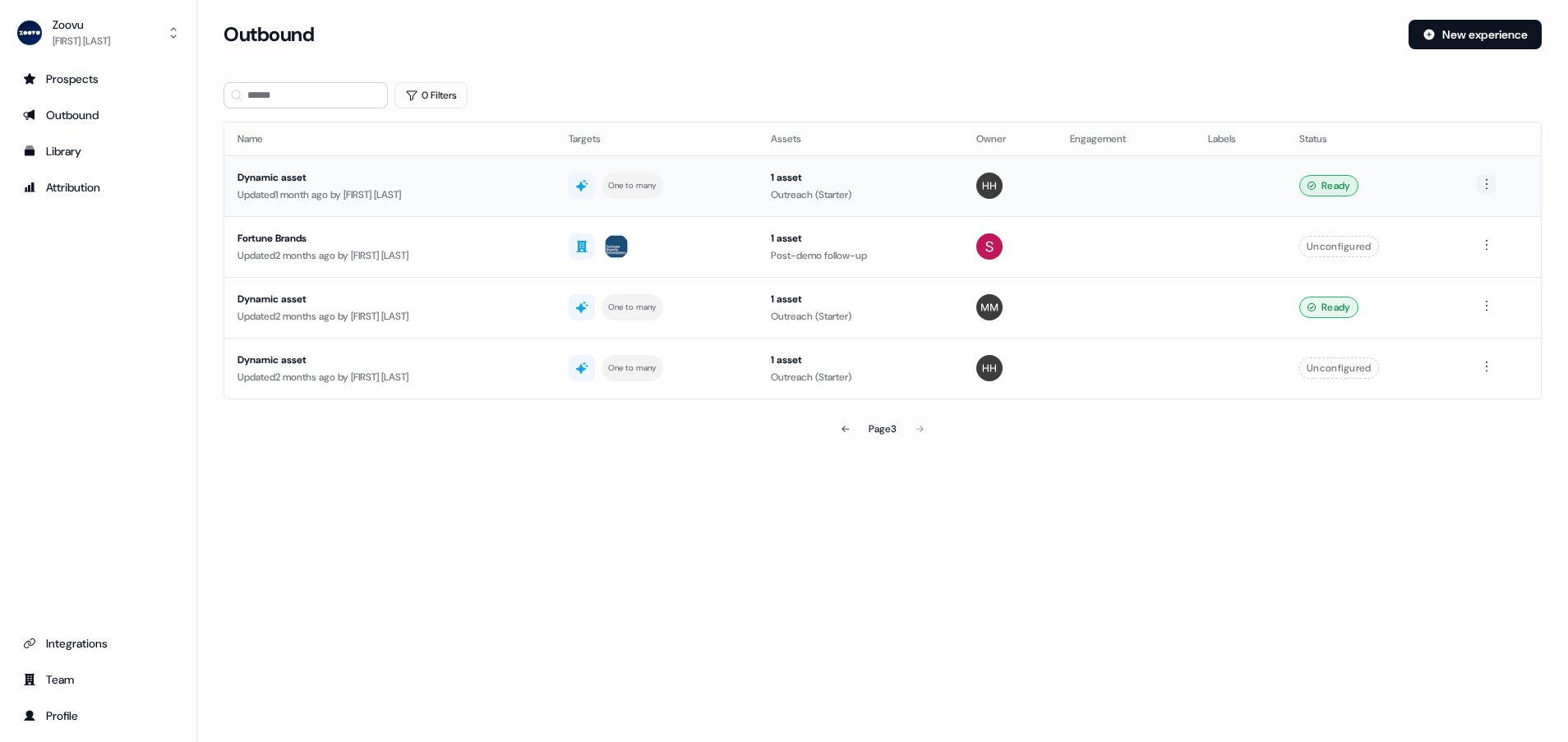 click on "For the best experience switch devices to a bigger screen. Go to Userled.io Zoovu [FIRST] [LAST] Prospects Outbound Library Attribution Integrations Team Profile Loading... Outbound New experience 0   Filters Name Targets Assets Owner Engagement Labels Status Dynamic asset Updated  1 month ago   by   [FIRST] [LAST] One to many 1   asset Outreach (Starter) Ready Fortune Brands Updated  2 months ago   by   [FIRST] [LAST] 1   asset Post-demo follow-up Unconfigured Dynamic asset Updated  2 months ago   by   [FIRST] [LAST] One to many 1   asset Outreach (Starter) Ready Dynamic asset Updated  2 months ago   by   [FIRST] [LAST] One to many 1   asset Outreach (Starter) Unconfigured Page  3" at bounding box center [784, 371] 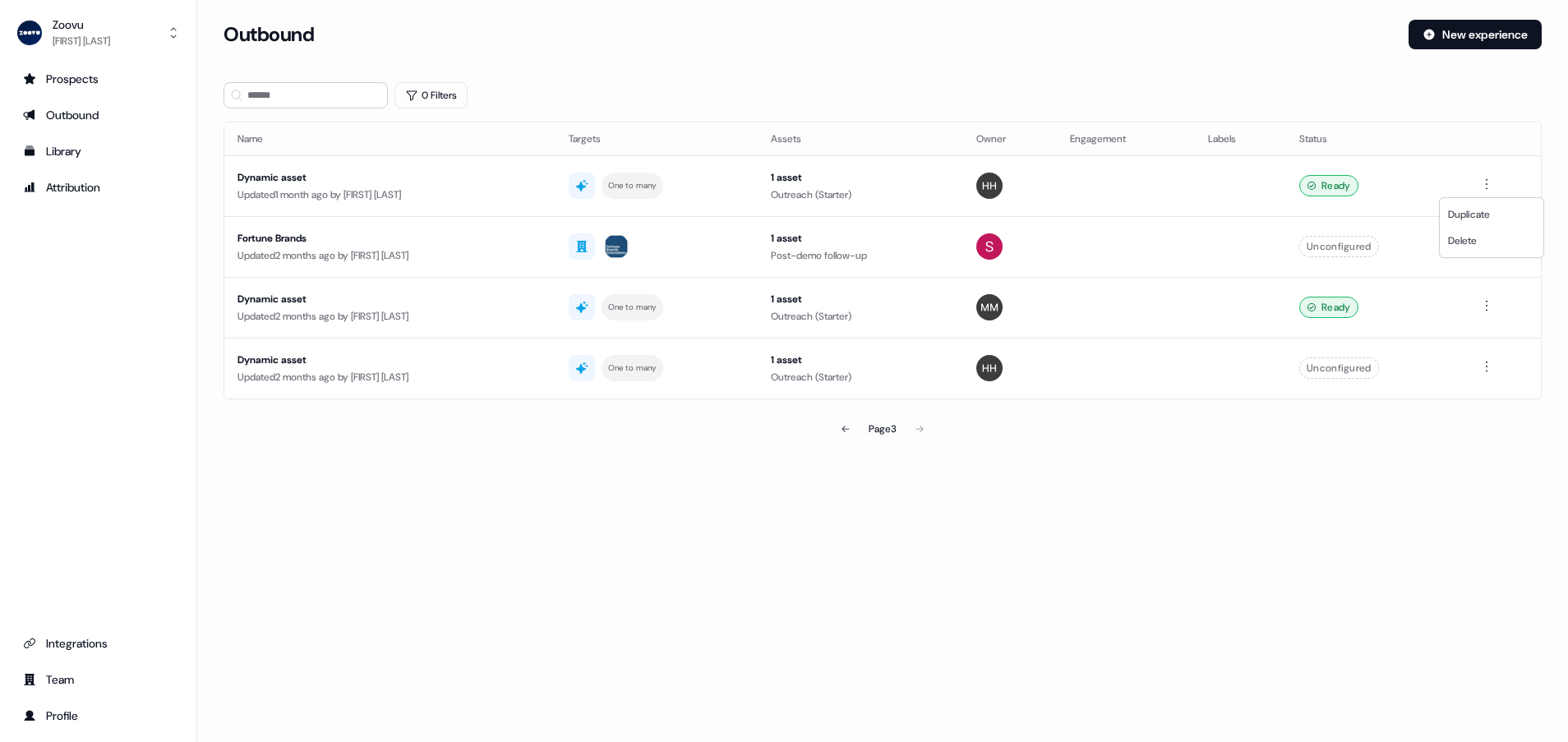 click on "For the best experience switch devices to a bigger screen. Go to Userled.io Zoovu [FIRST] [LAST] Prospects Outbound Library Attribution Integrations Team Profile Loading... Outbound New experience 0   Filters Name Targets Assets Owner Engagement Labels Status Dynamic asset Updated  1 month ago   by   [FIRST] [LAST] One to many 1   asset Outreach (Starter) Ready Fortune Brands Updated  2 months ago   by   [FIRST] [LAST] 1   asset Post-demo follow-up Unconfigured Dynamic asset Updated  2 months ago   by   [FIRST] [LAST] One to many 1   asset Outreach (Starter) Ready Dynamic asset Updated  2 months ago   by   [FIRST] [LAST] One to many 1   asset Outreach (Starter) Unconfigured Page  3 Duplicate Delete" at bounding box center (784, 371) 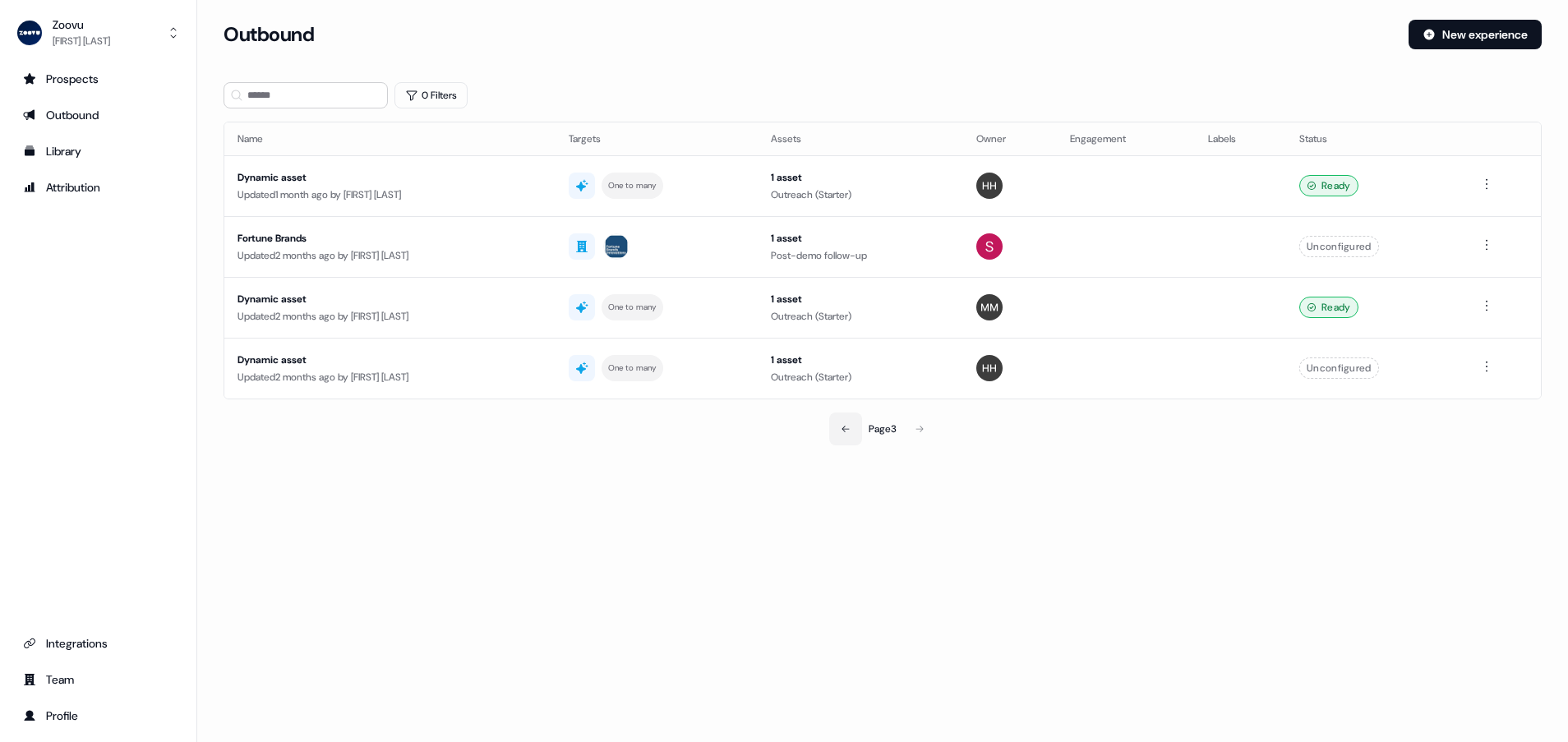 click at bounding box center [846, 429] 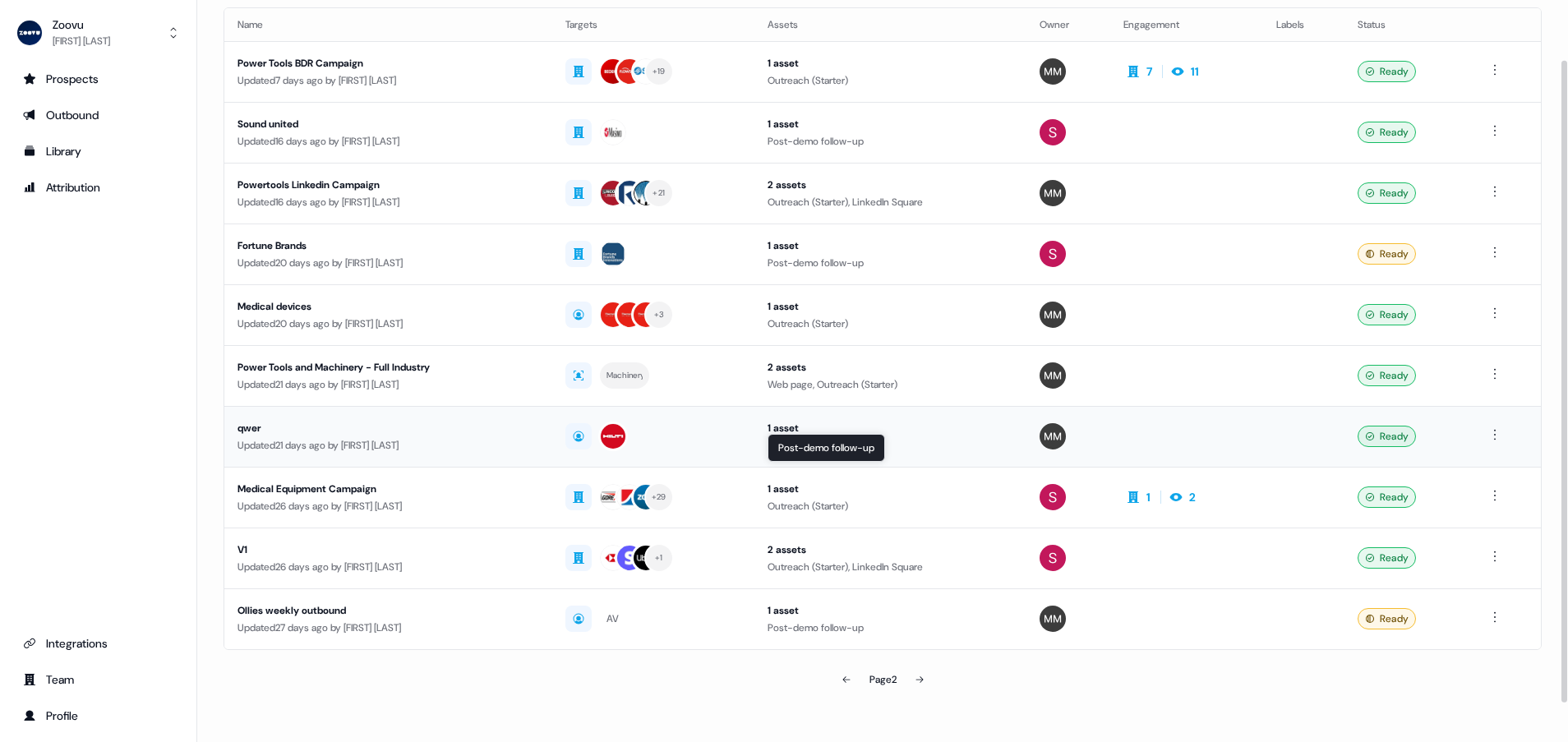 scroll, scrollTop: 0, scrollLeft: 0, axis: both 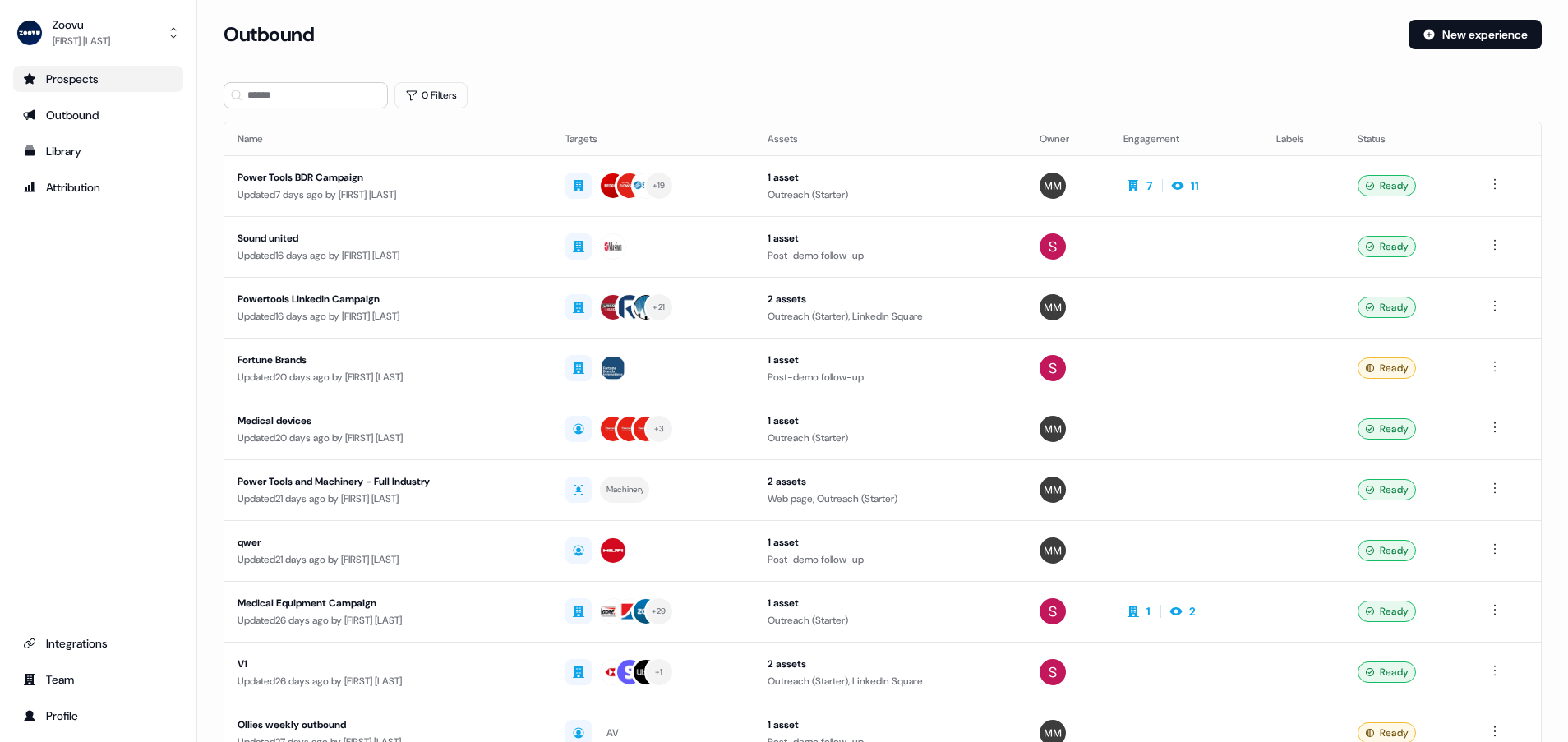 click on "Prospects" at bounding box center (98, 79) 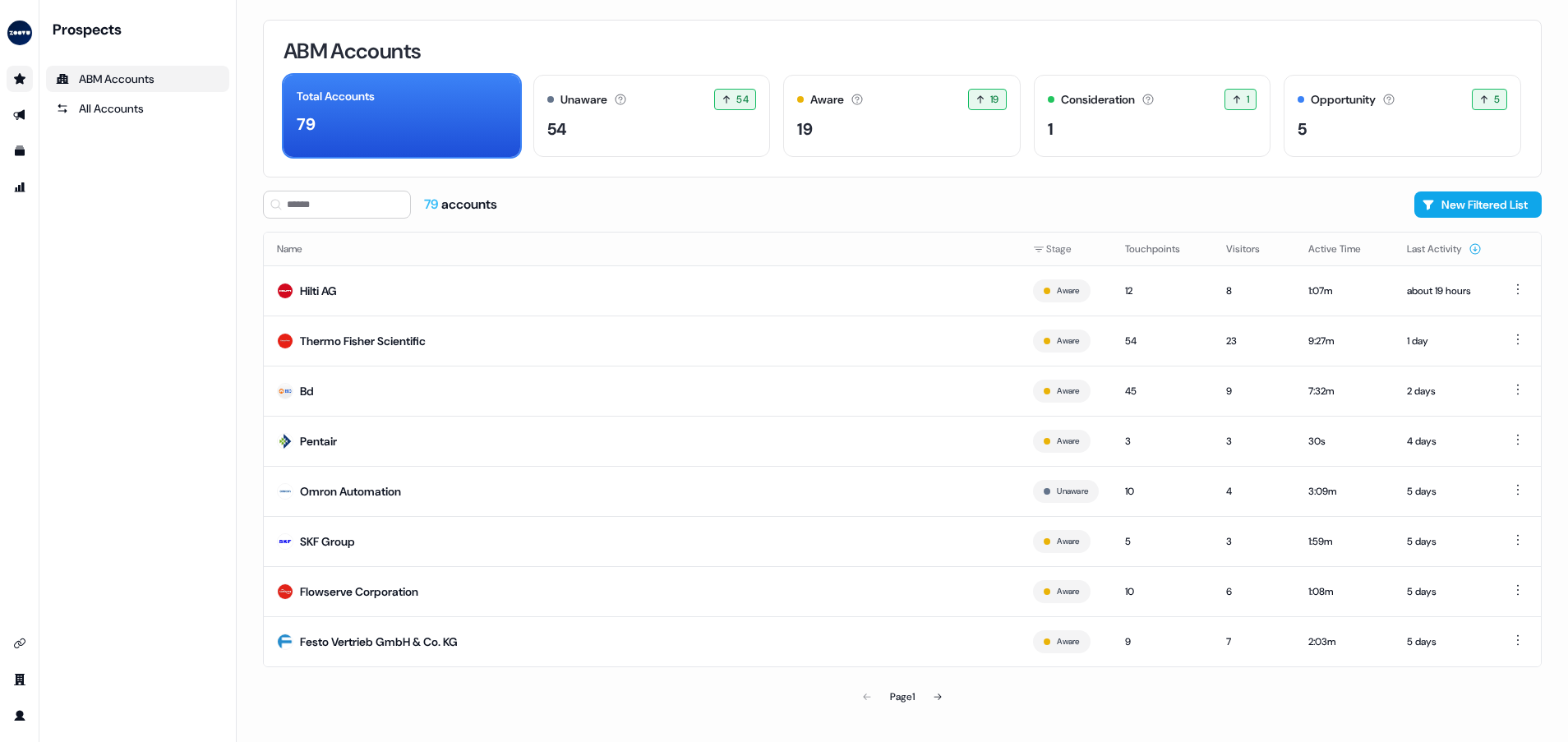 click at bounding box center (20, 79) 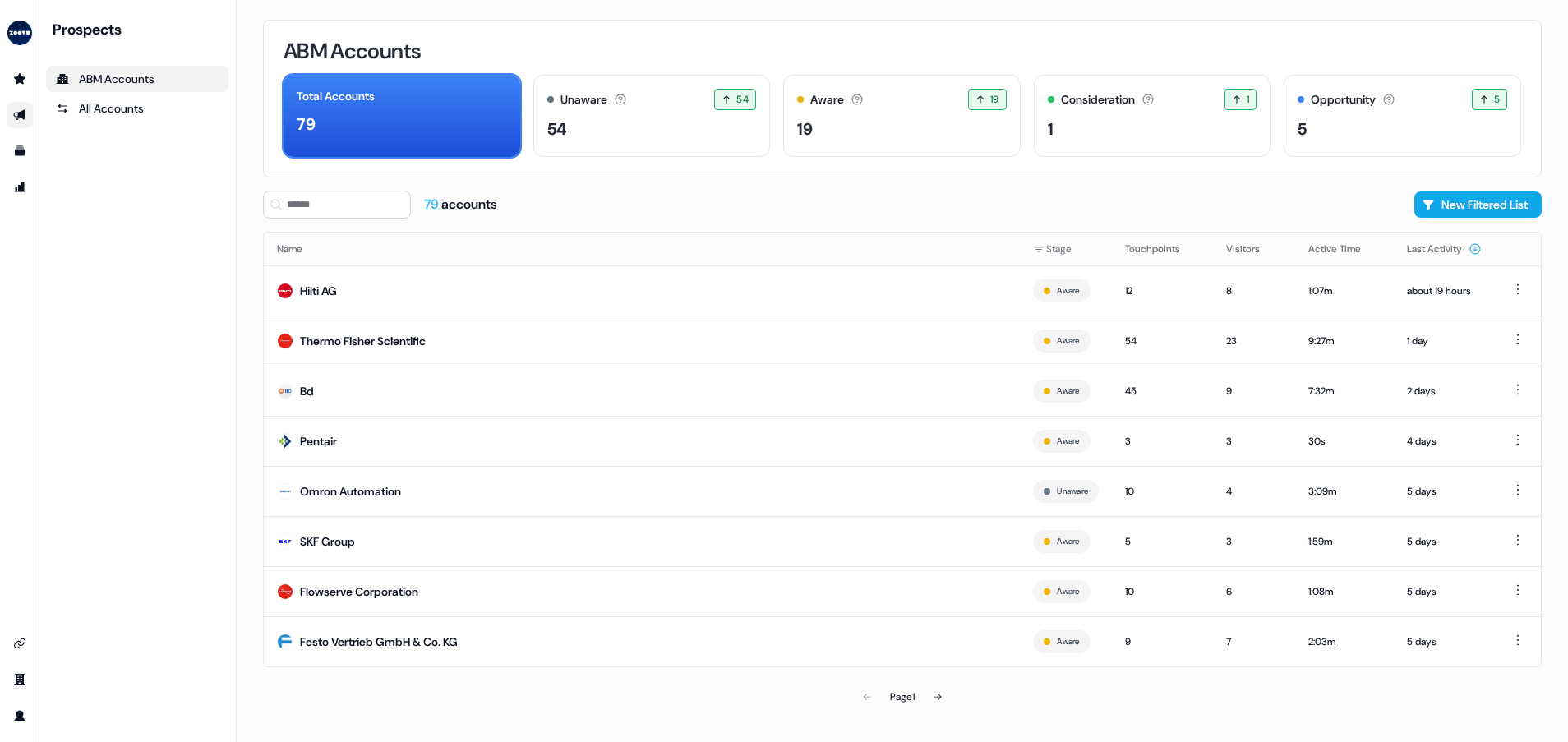 click at bounding box center [20, 115] 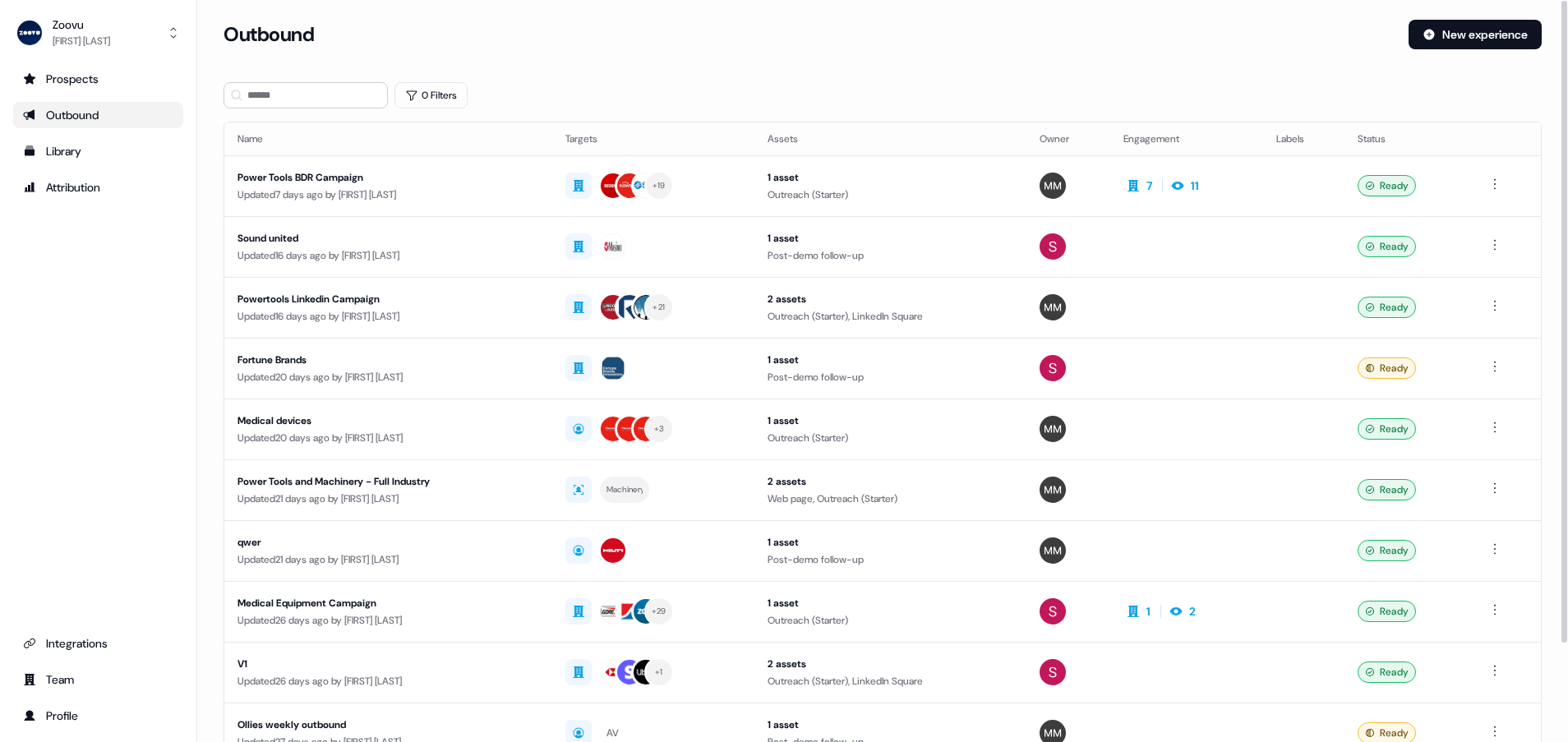 click on "Outbound" at bounding box center (98, 115) 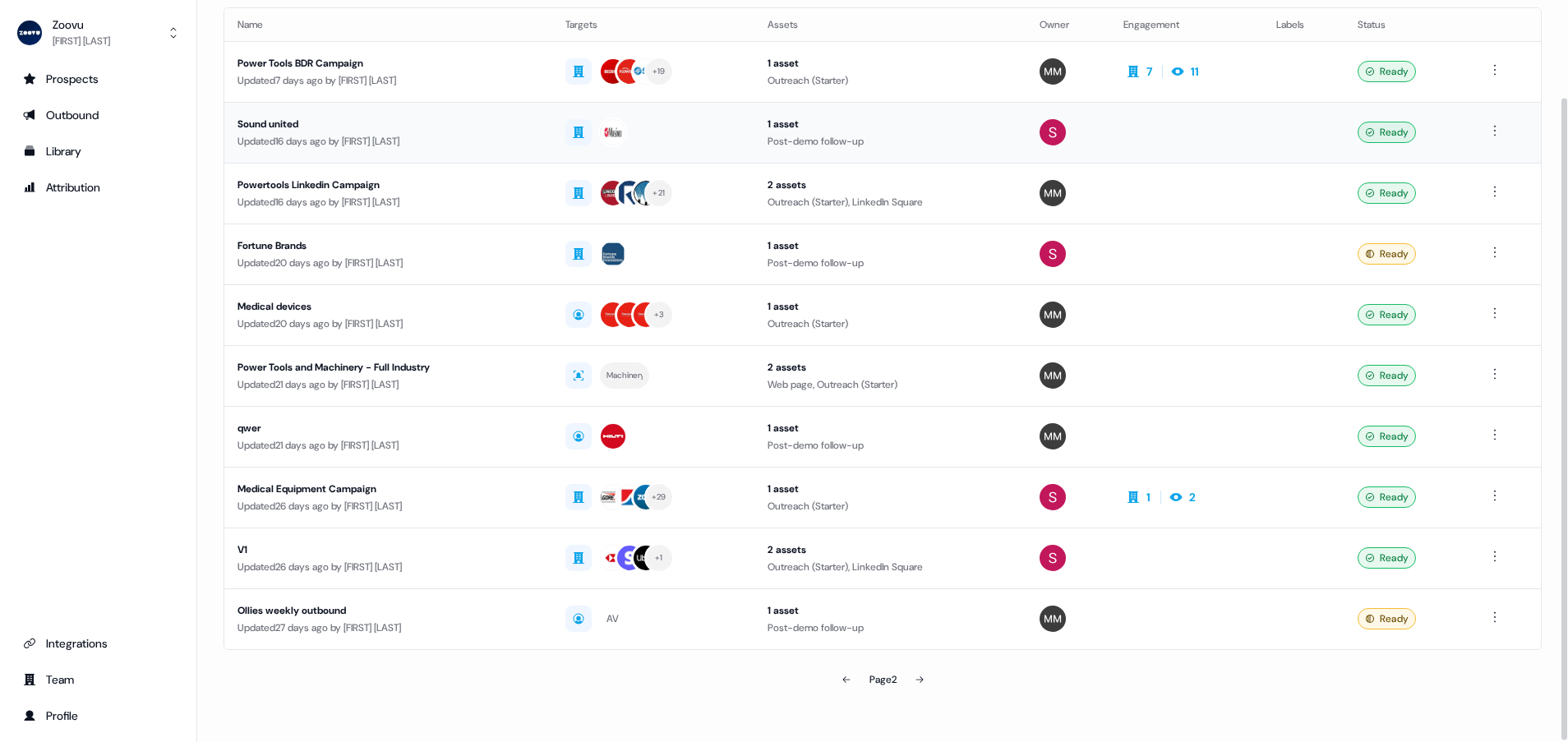scroll, scrollTop: 0, scrollLeft: 0, axis: both 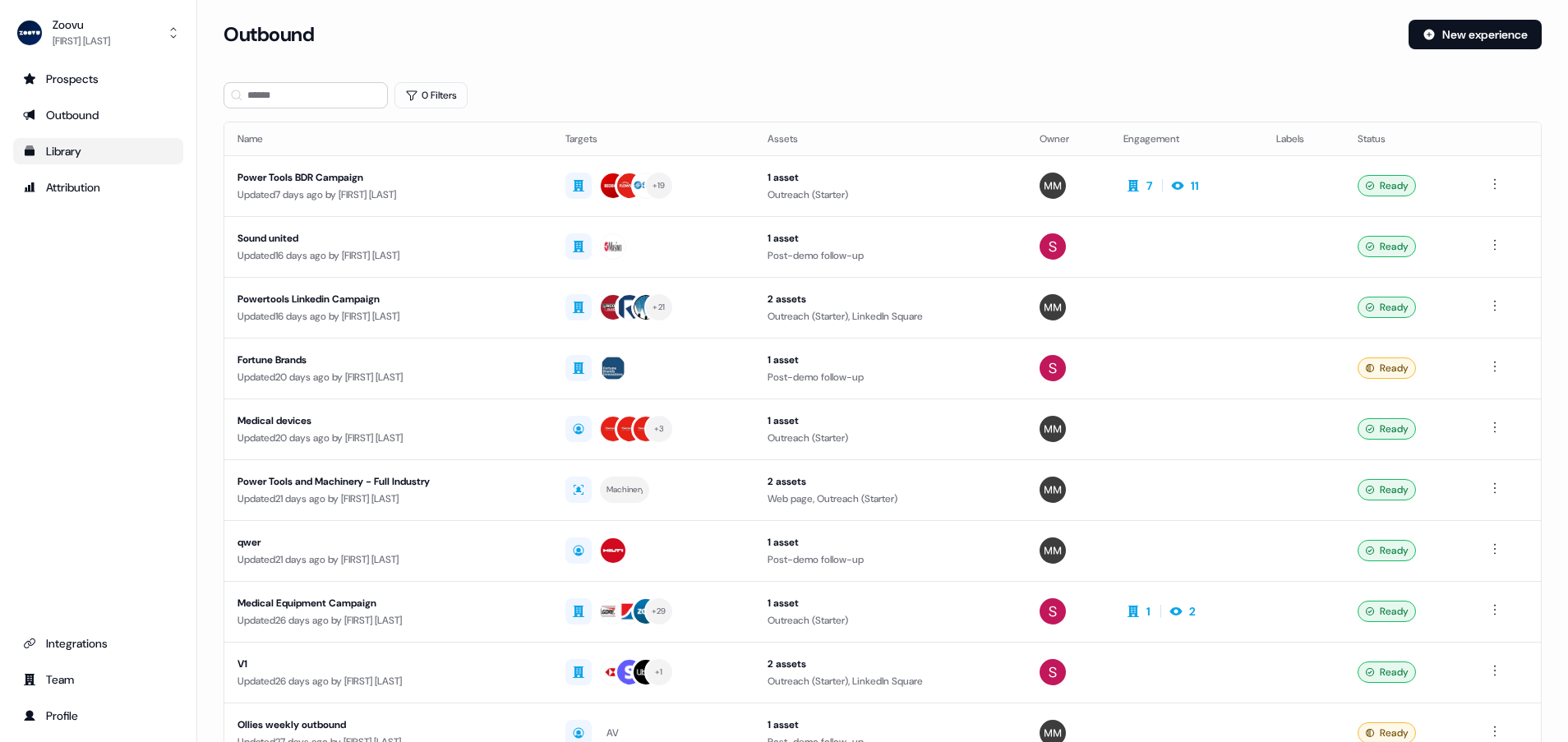 click on "Library" at bounding box center (98, 151) 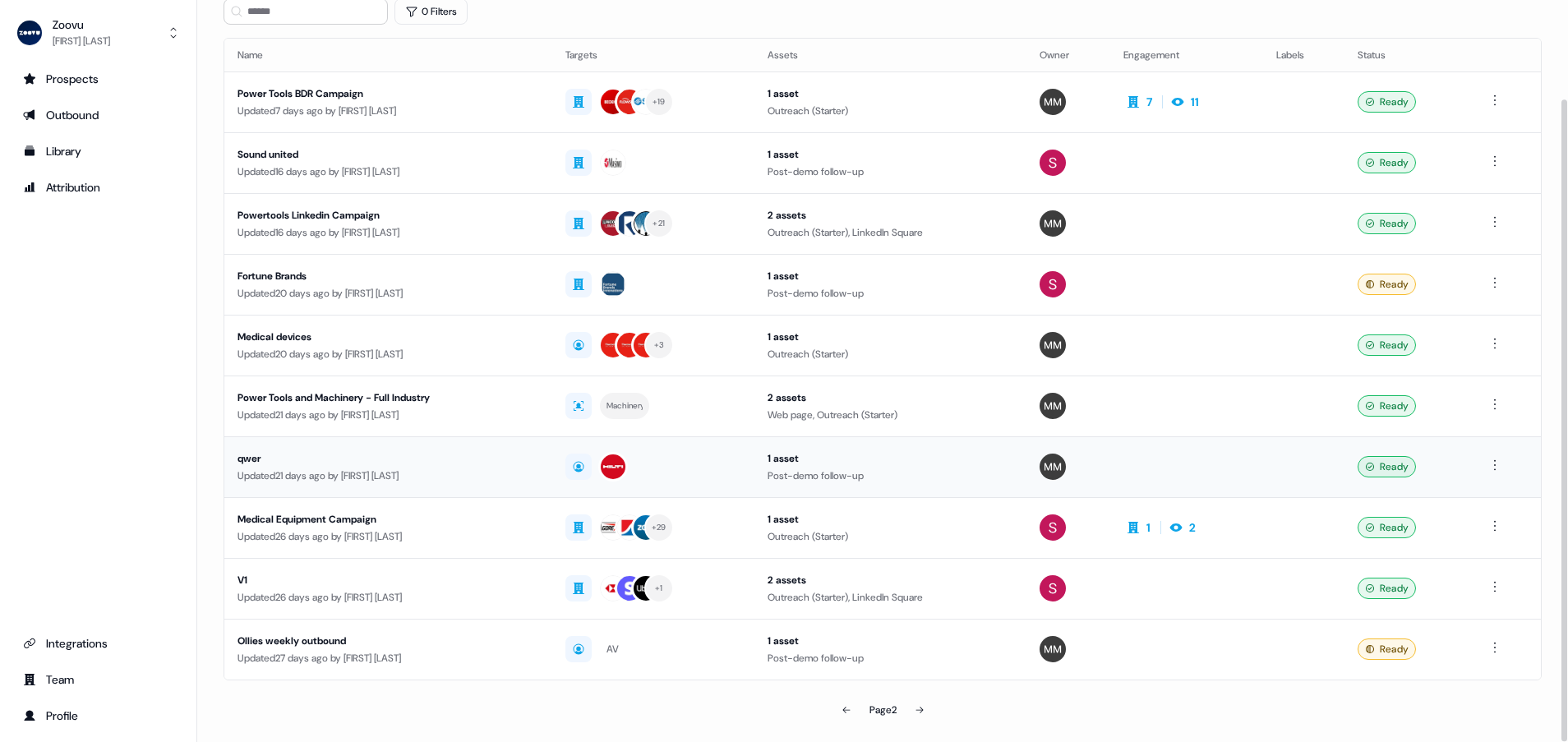 scroll, scrollTop: 114, scrollLeft: 0, axis: vertical 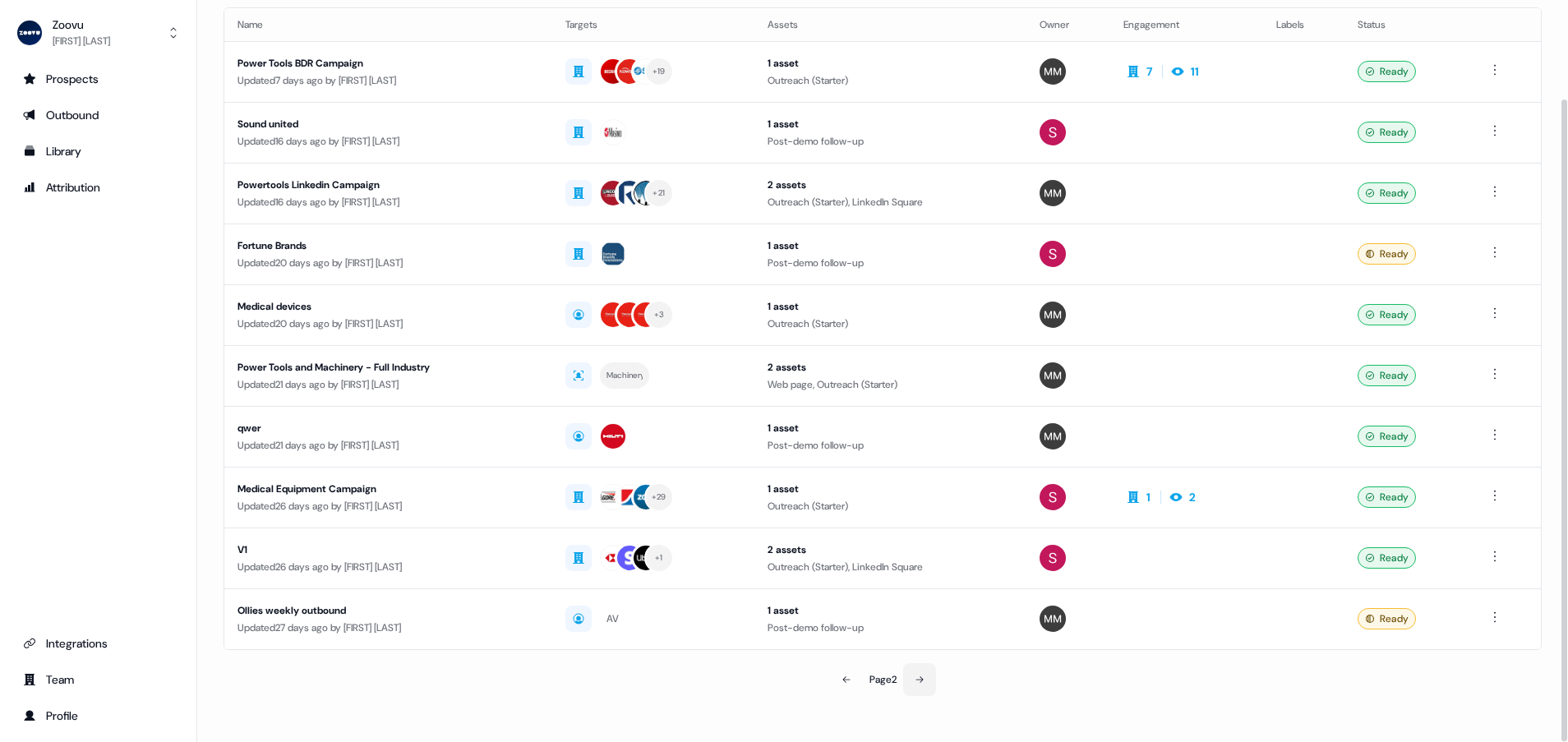 click at bounding box center (920, 680) 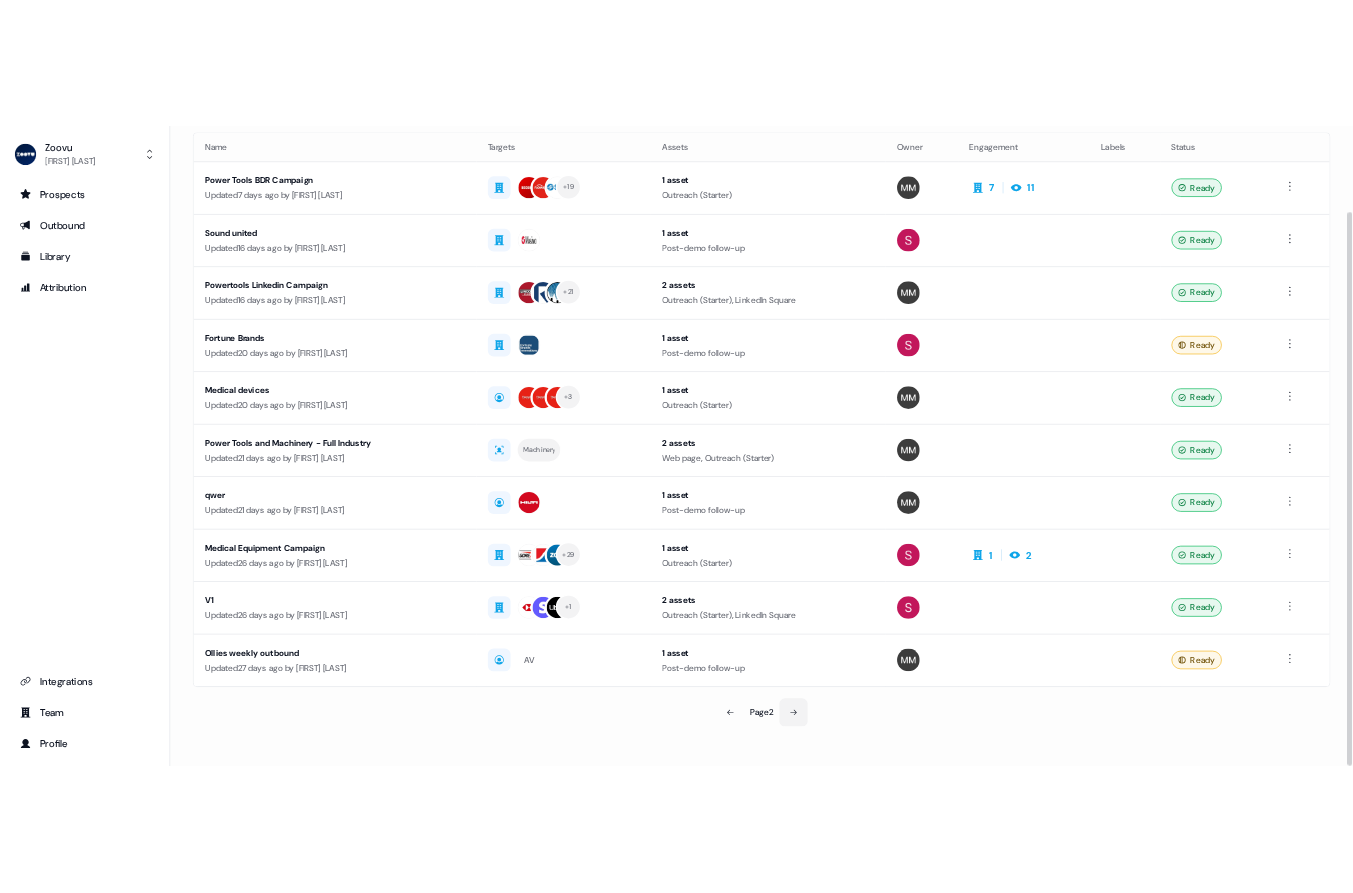 scroll, scrollTop: 0, scrollLeft: 0, axis: both 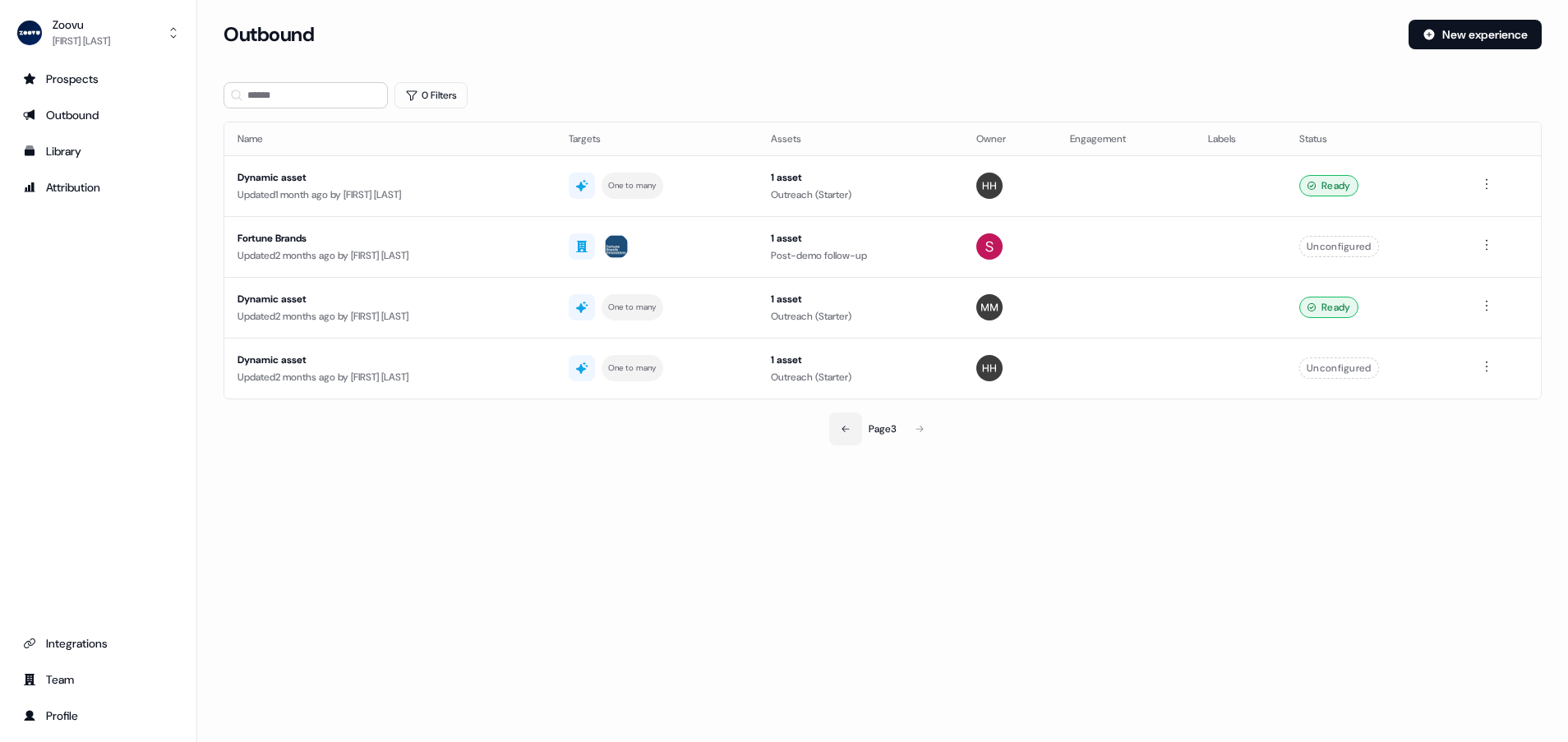 click at bounding box center [846, 429] 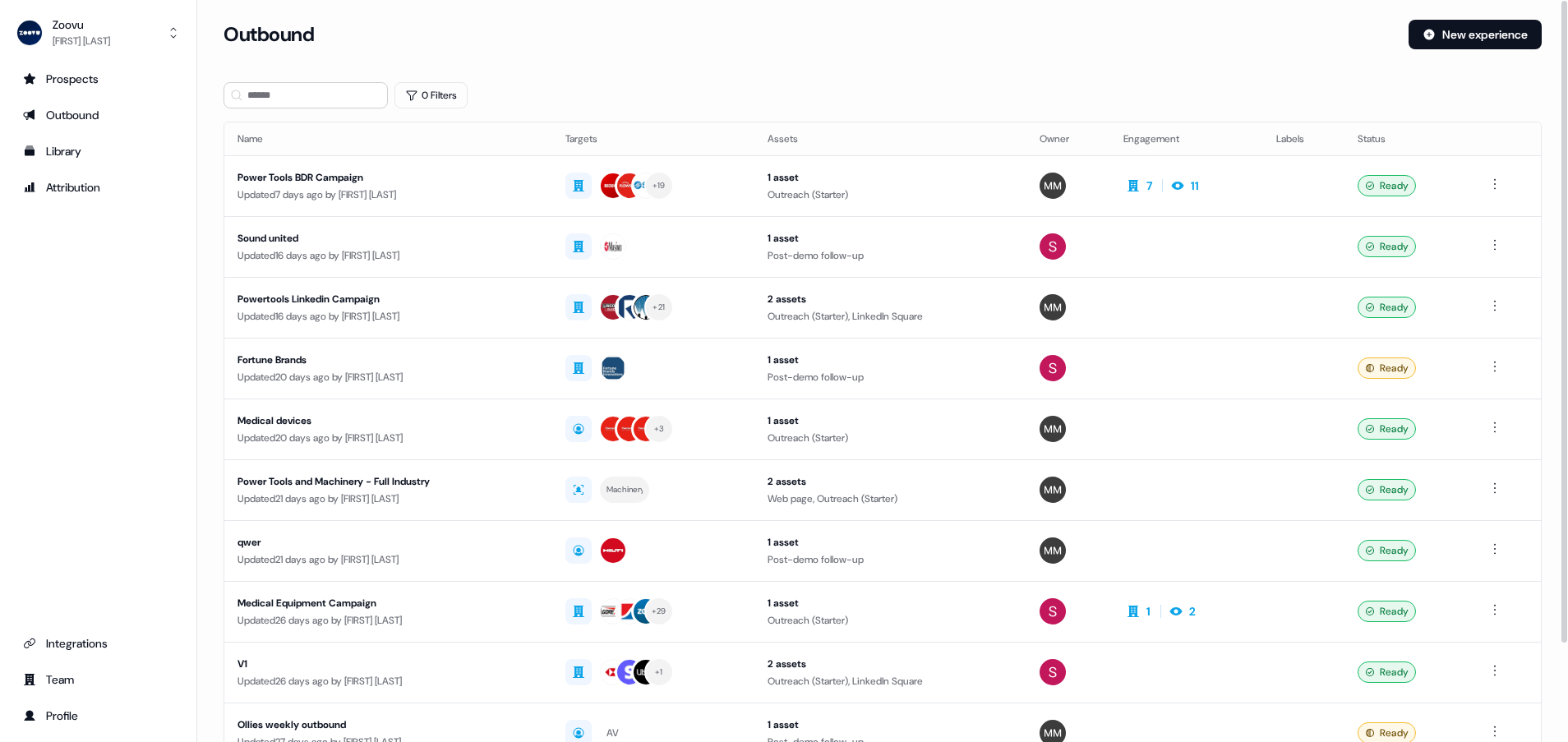 click on "Prospects Outbound Library Attribution Integrations Team Profile" at bounding box center [98, 397] 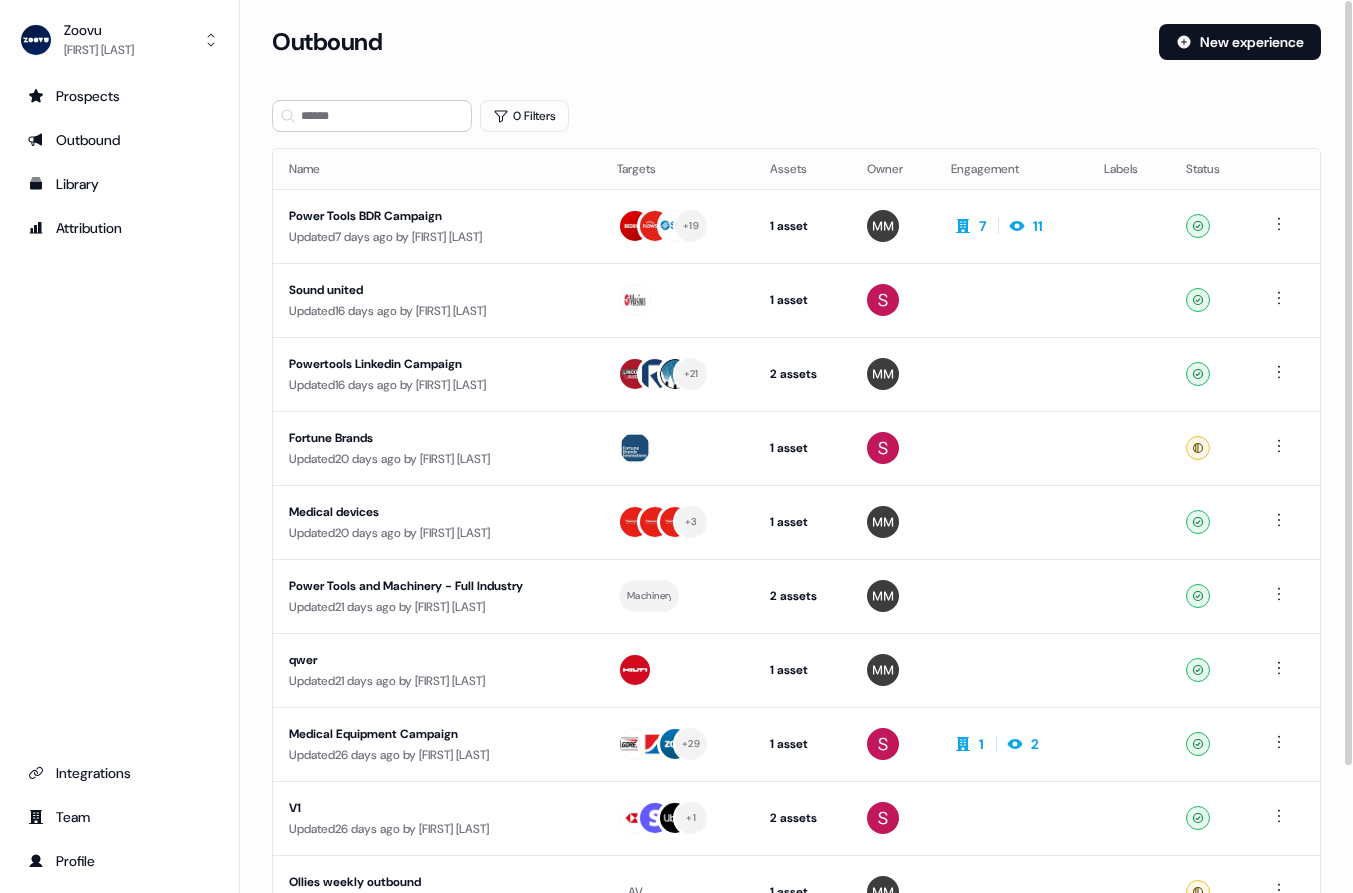 click on "Prospects Outbound Library Attribution Integrations Team Profile" at bounding box center [119, 478] 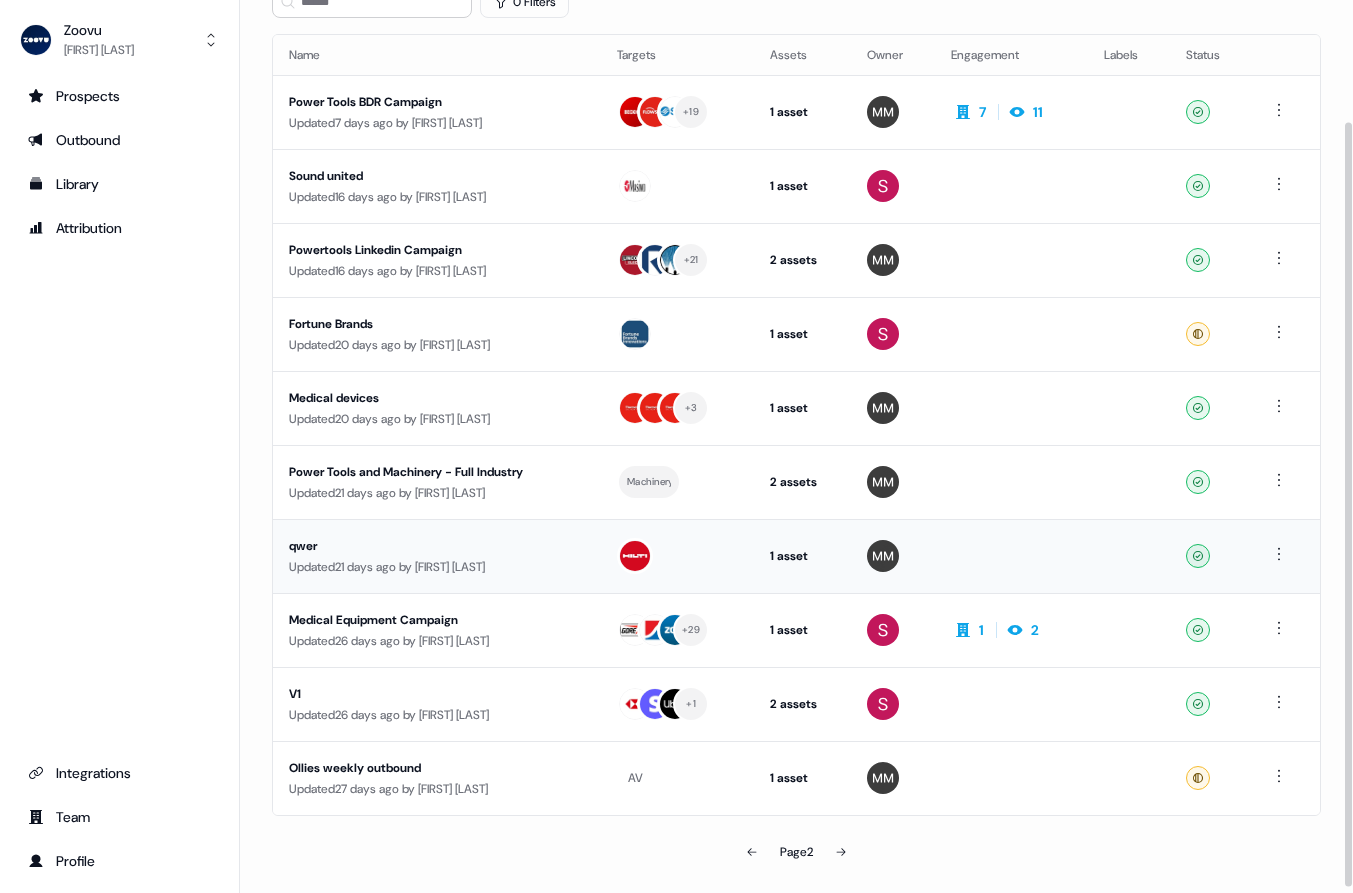 scroll, scrollTop: 149, scrollLeft: 0, axis: vertical 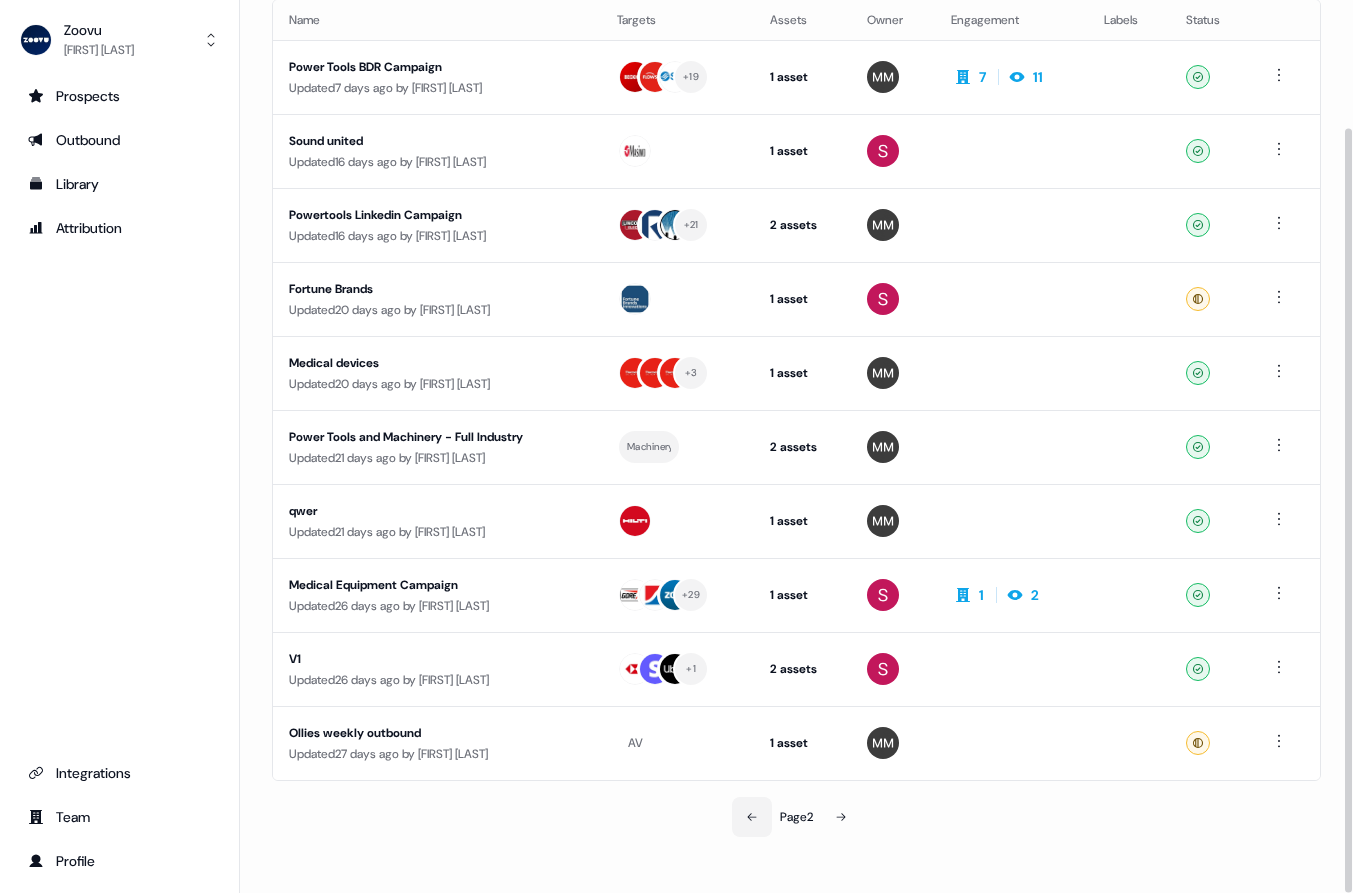 click at bounding box center [752, 817] 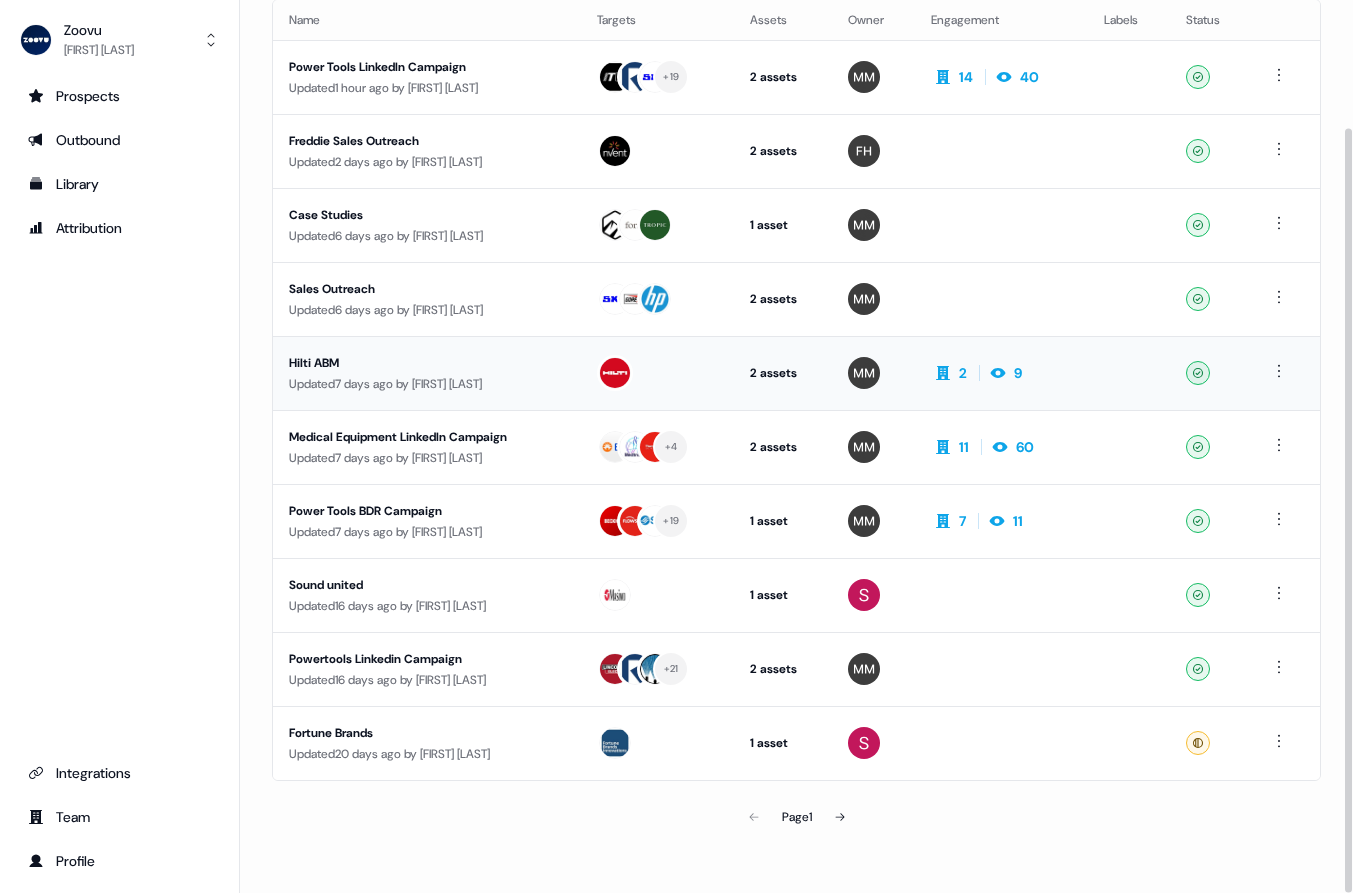 click on "Hilti ABM Updated  7 days ago   by   [FIRST] [LAST]" at bounding box center (427, 373) 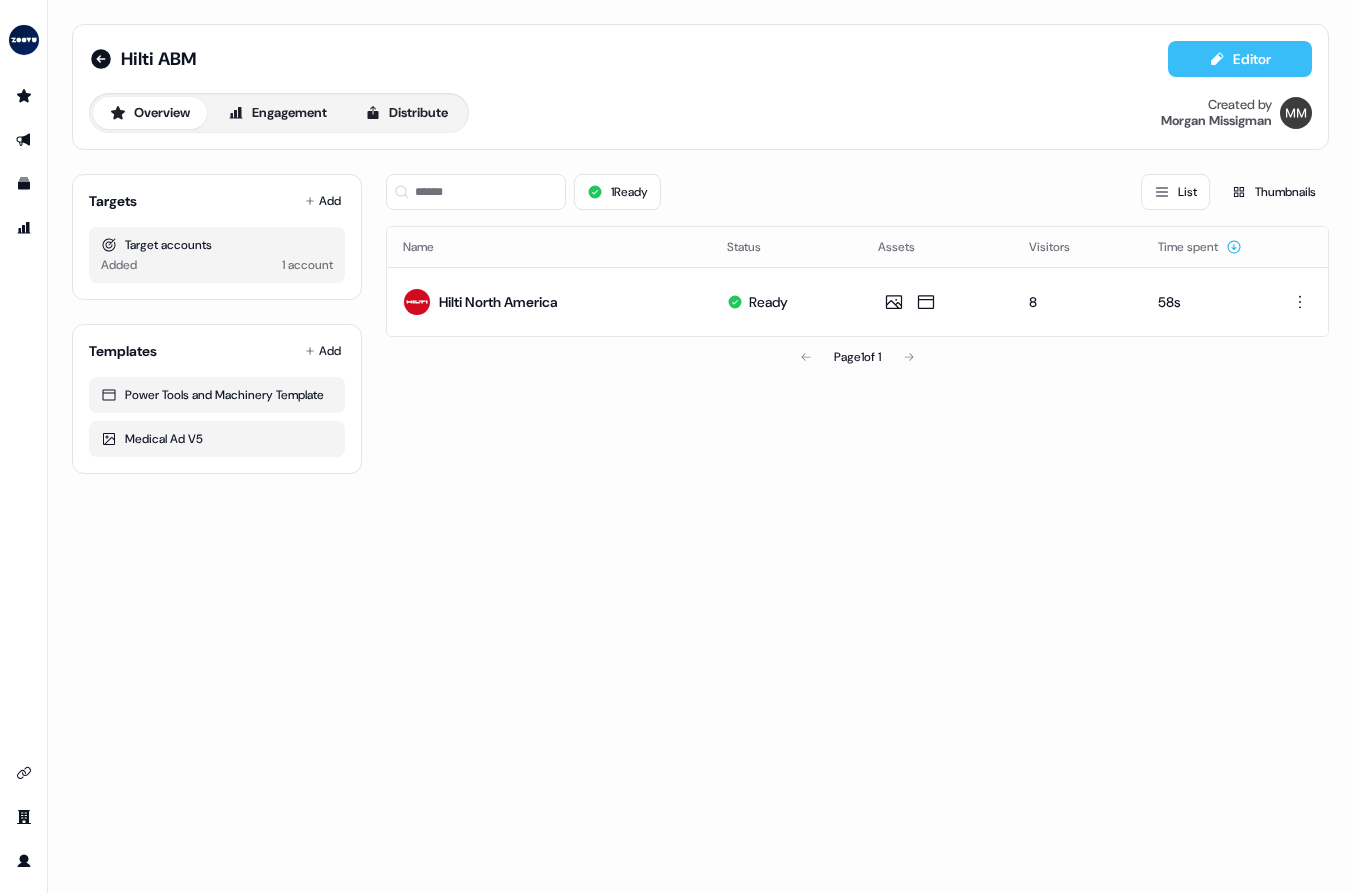click 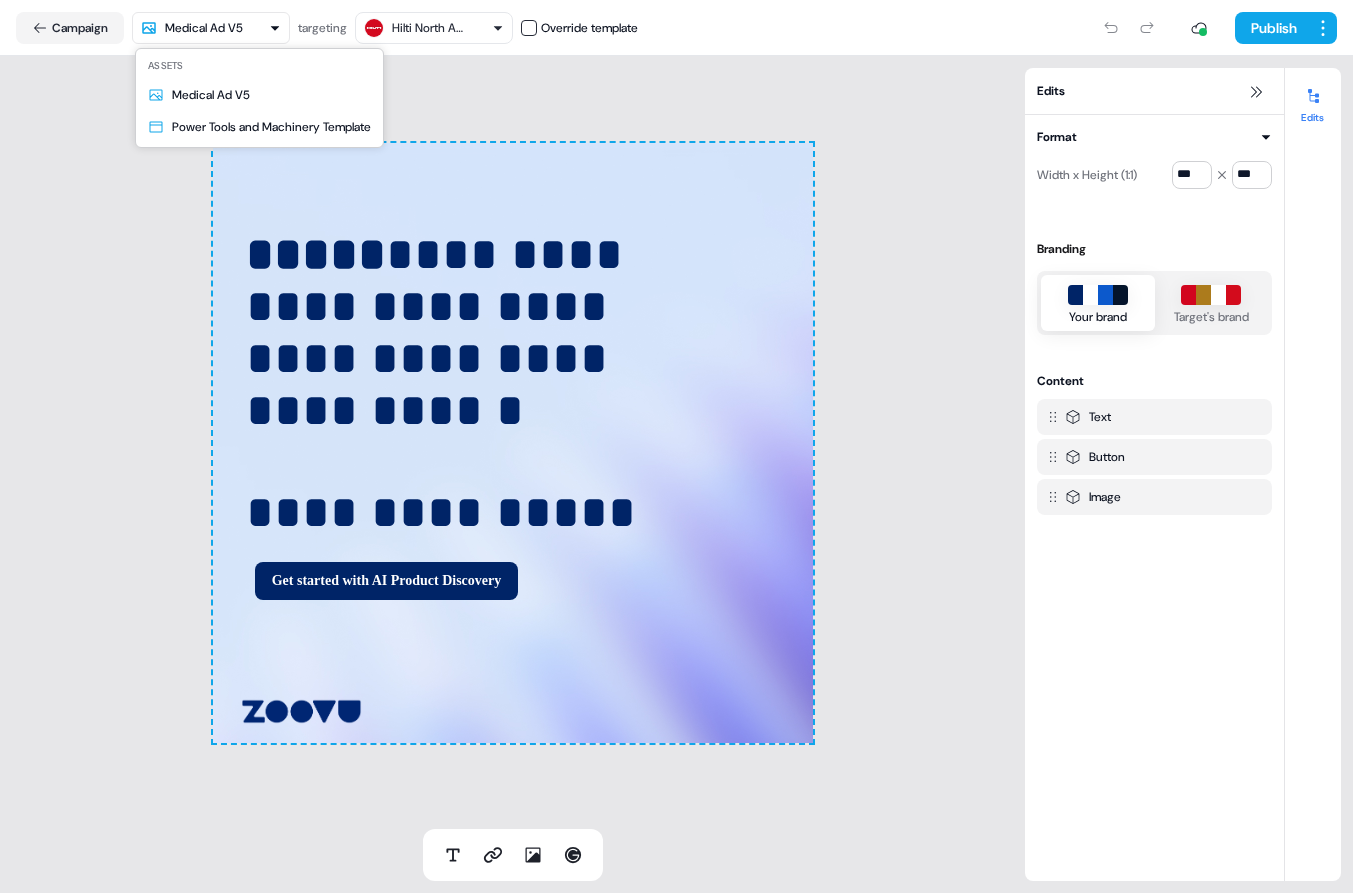 click on "**********" at bounding box center [676, 446] 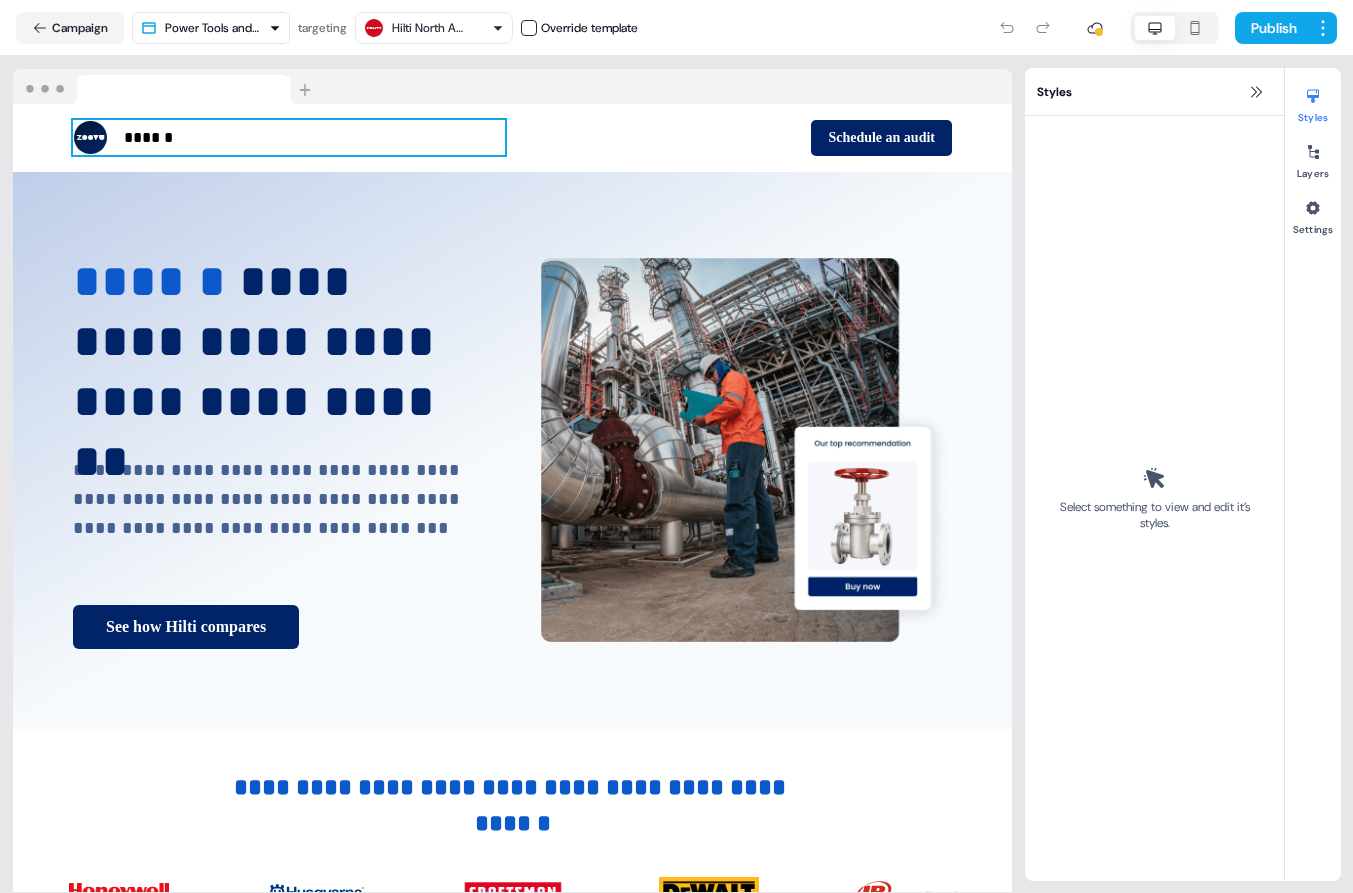 scroll, scrollTop: 0, scrollLeft: 0, axis: both 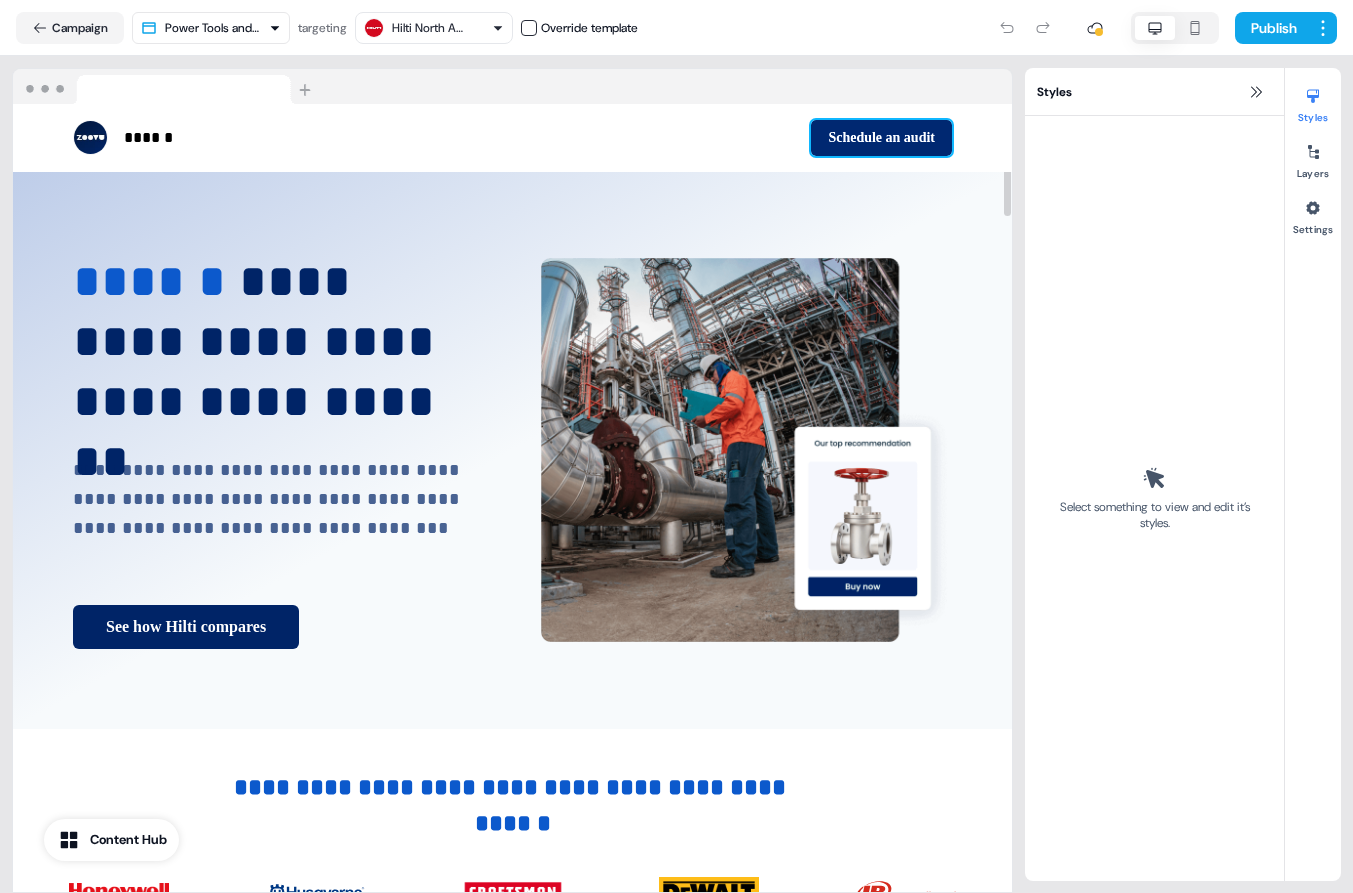 click on "Schedule an audit" at bounding box center [881, 138] 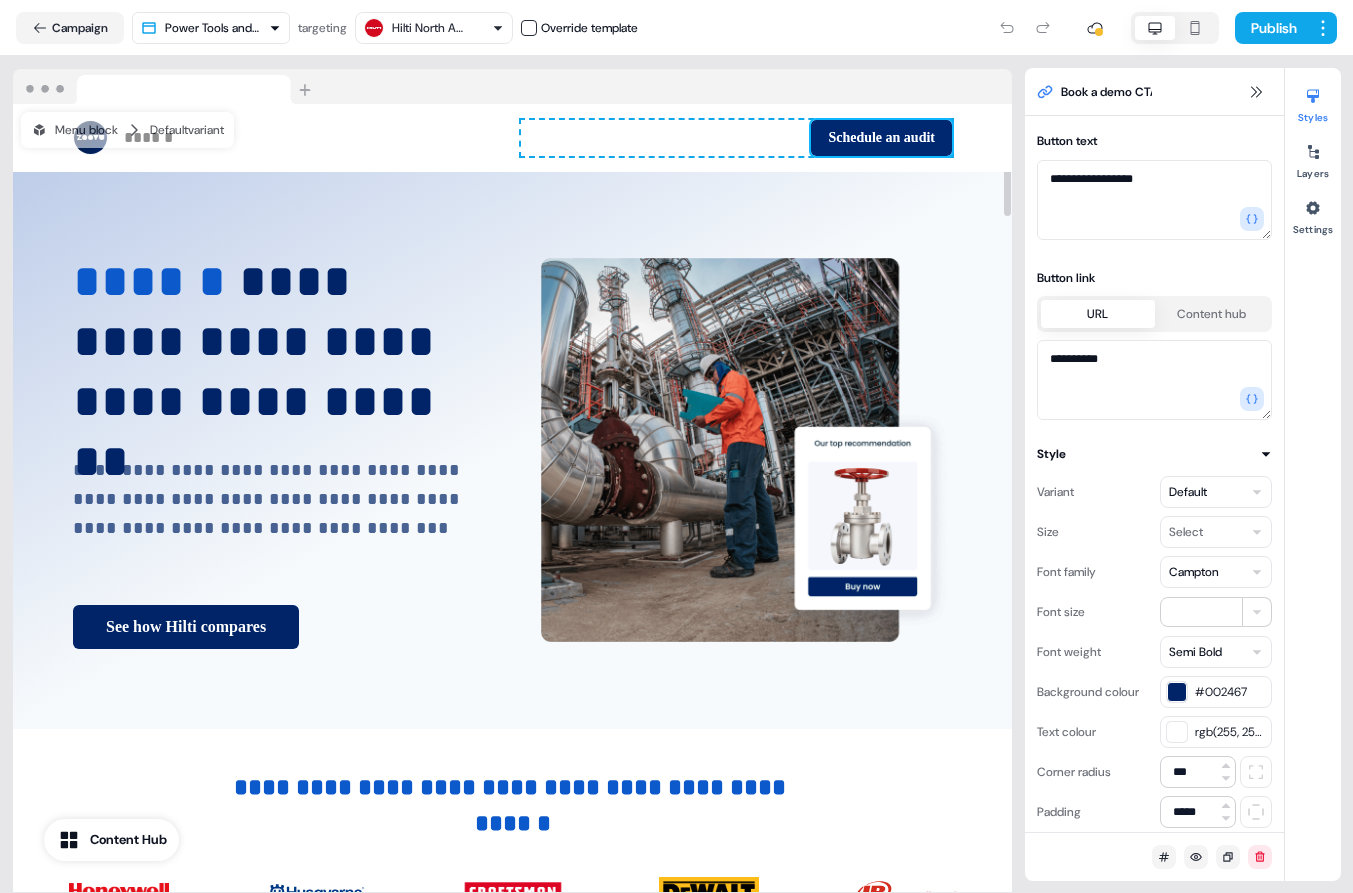 click on "Schedule an audit" at bounding box center [881, 138] 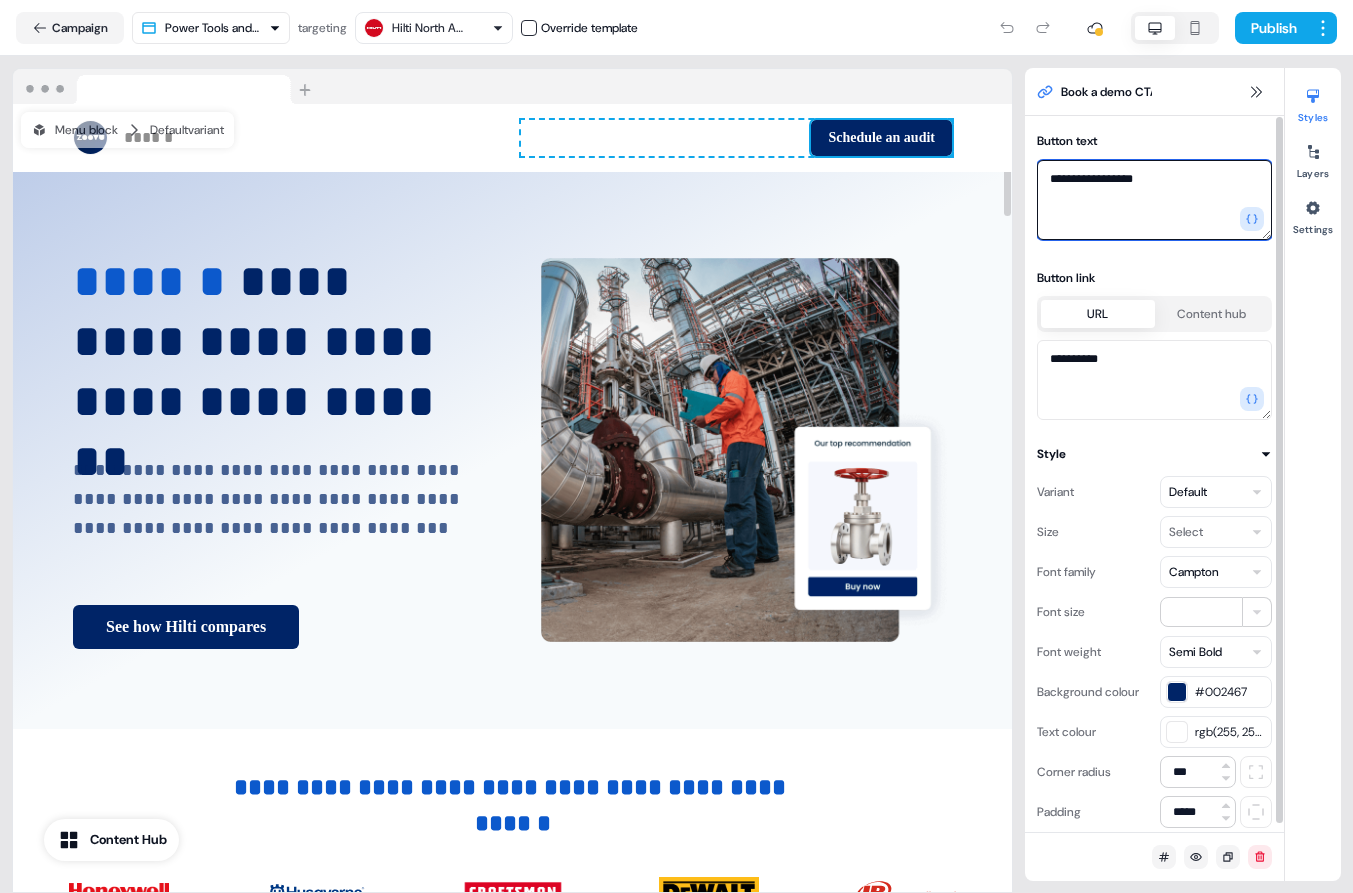 click on "**********" at bounding box center (1154, 200) 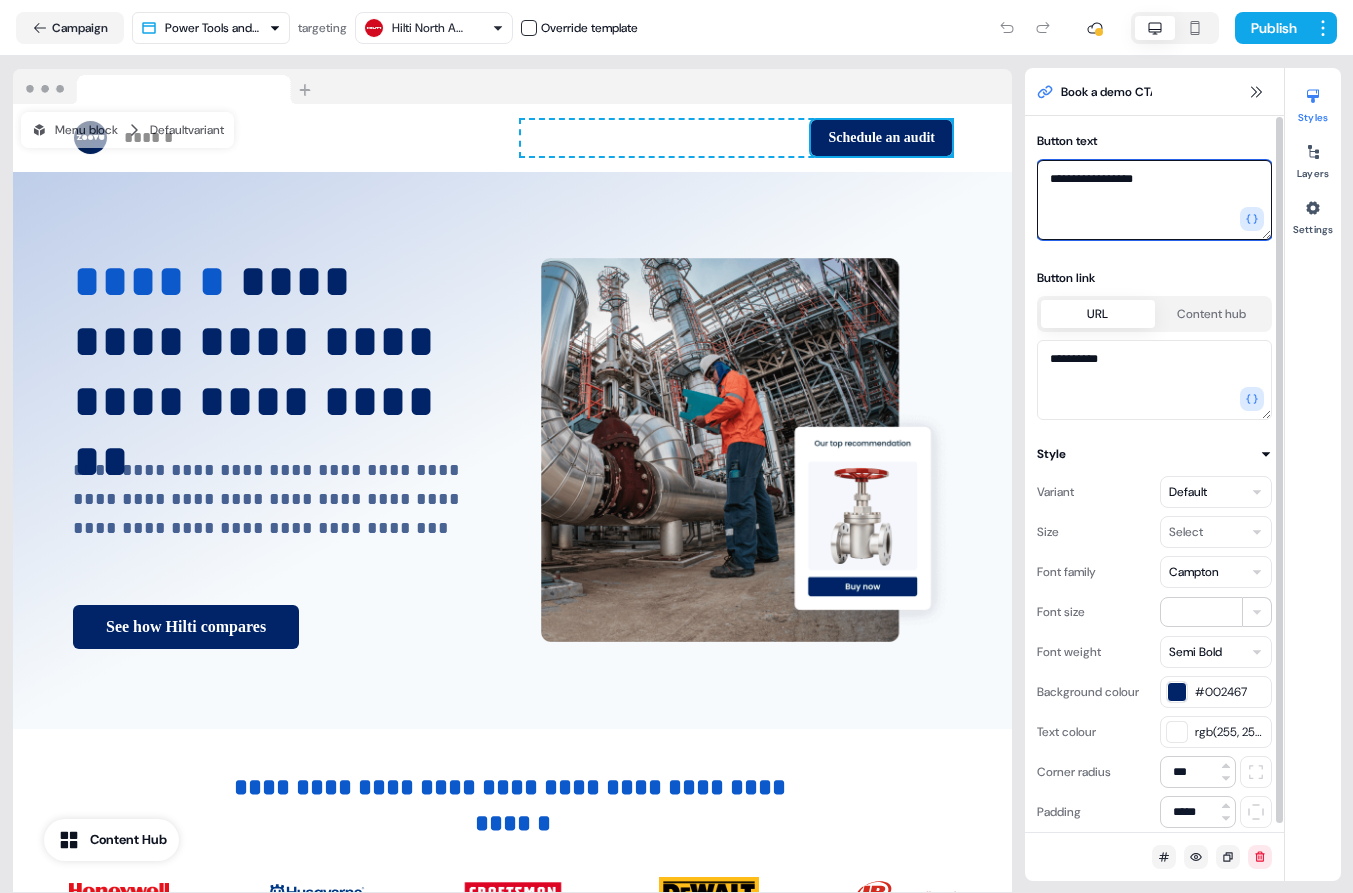 click on "**********" at bounding box center [1154, 200] 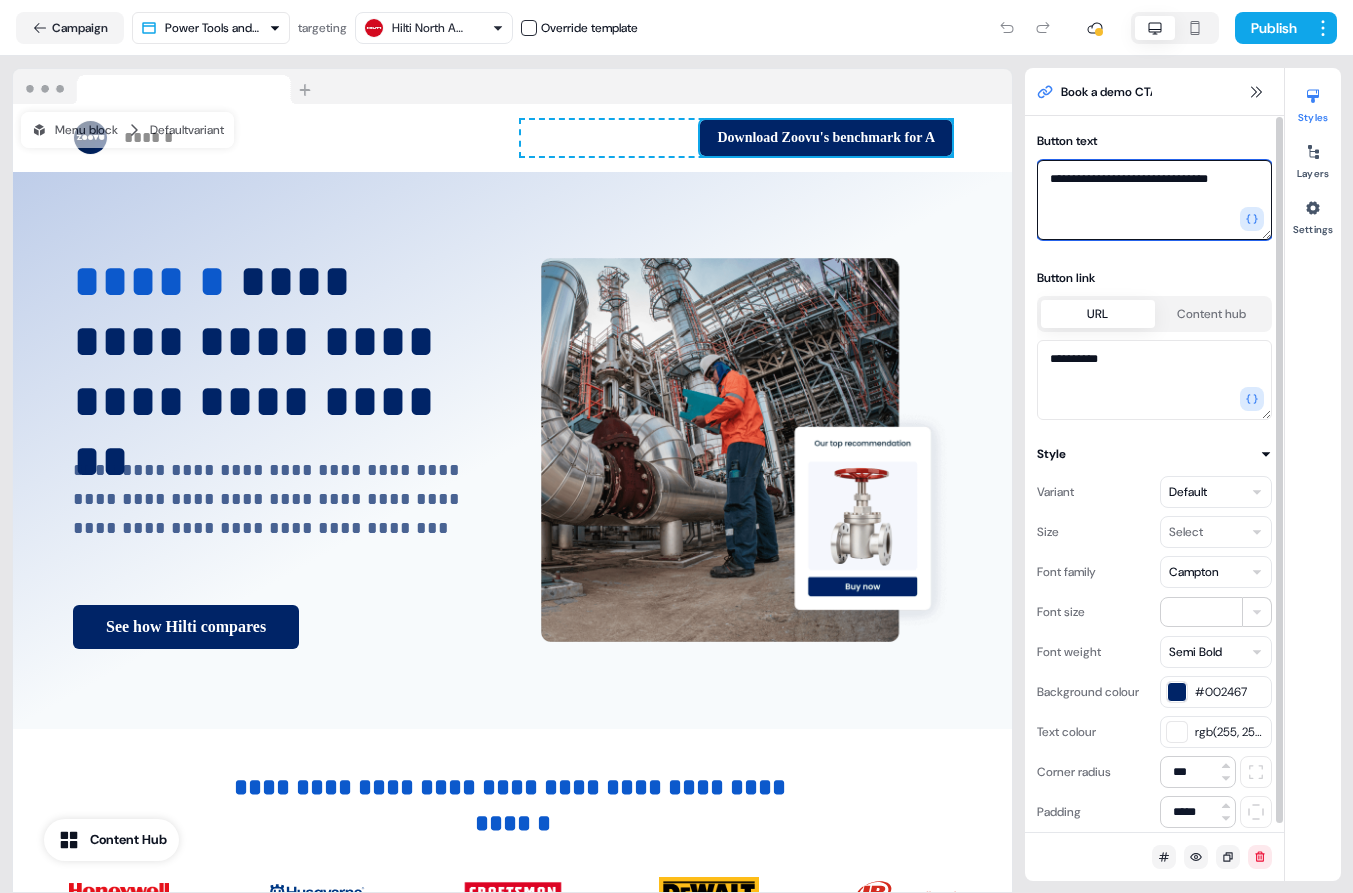 type on "**********" 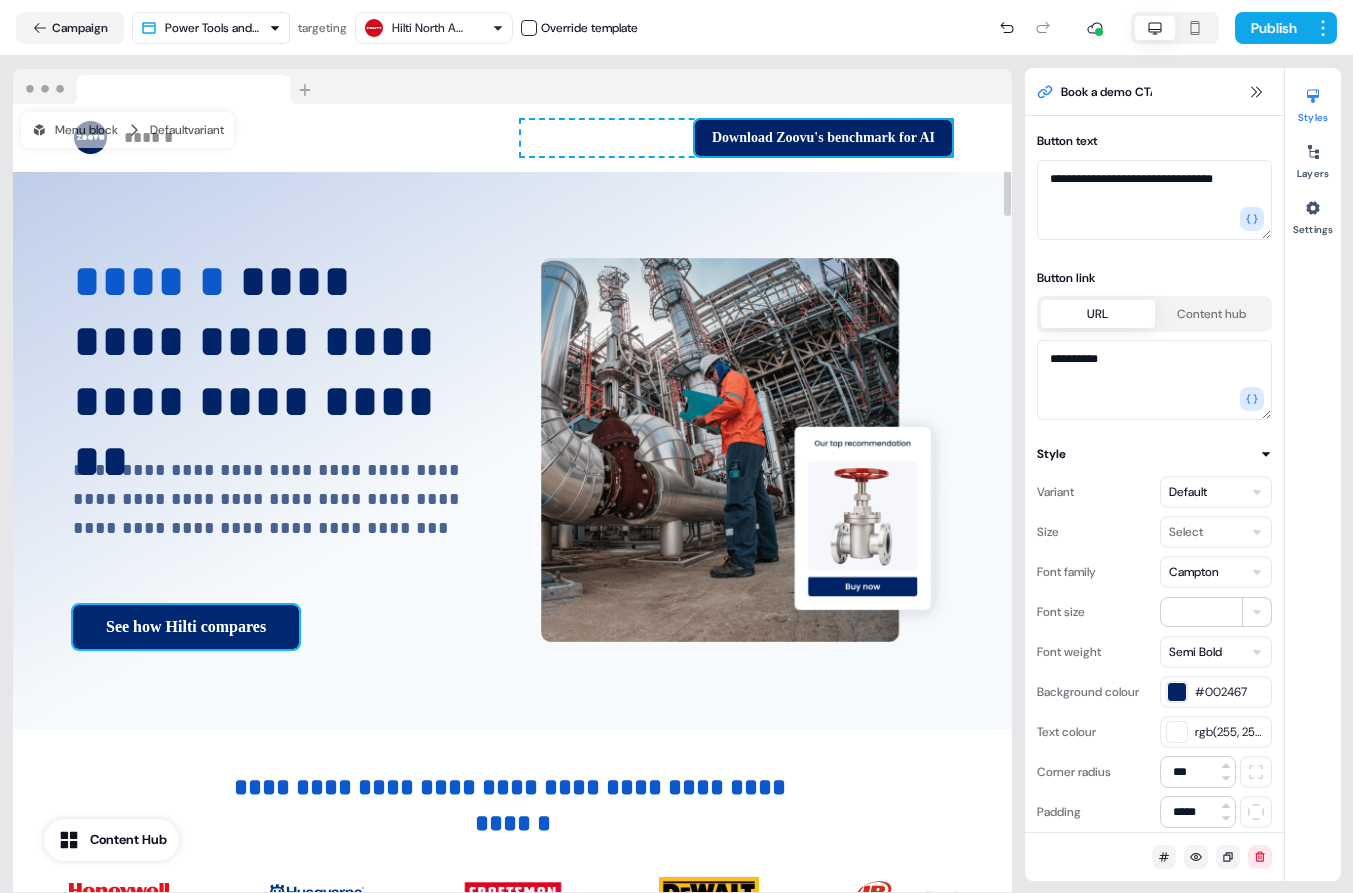 click on "See how Hilti compares" at bounding box center (186, 627) 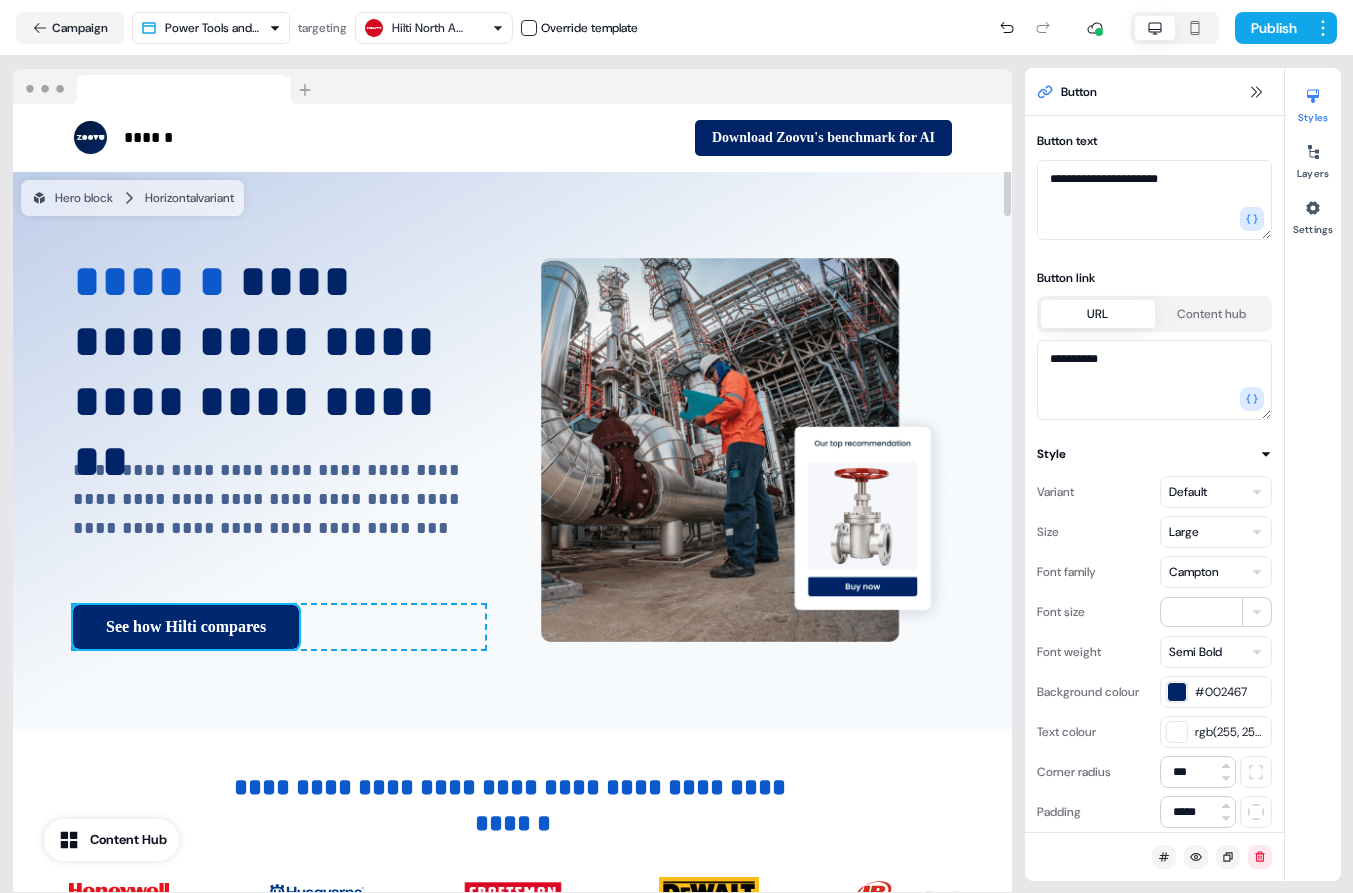 click on "See how Hilti compares" at bounding box center [186, 627] 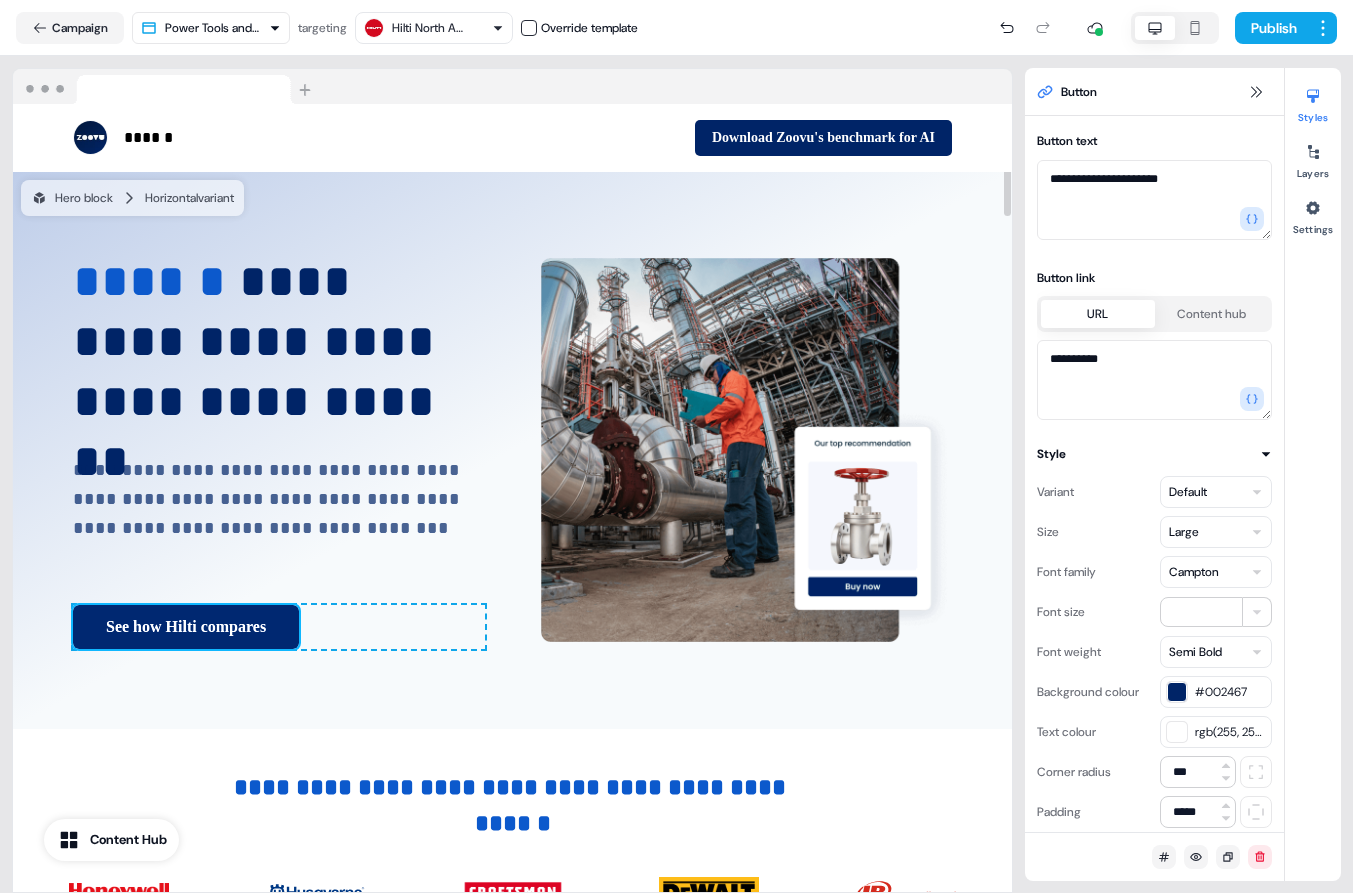 click on "See how Hilti compares" at bounding box center (186, 627) 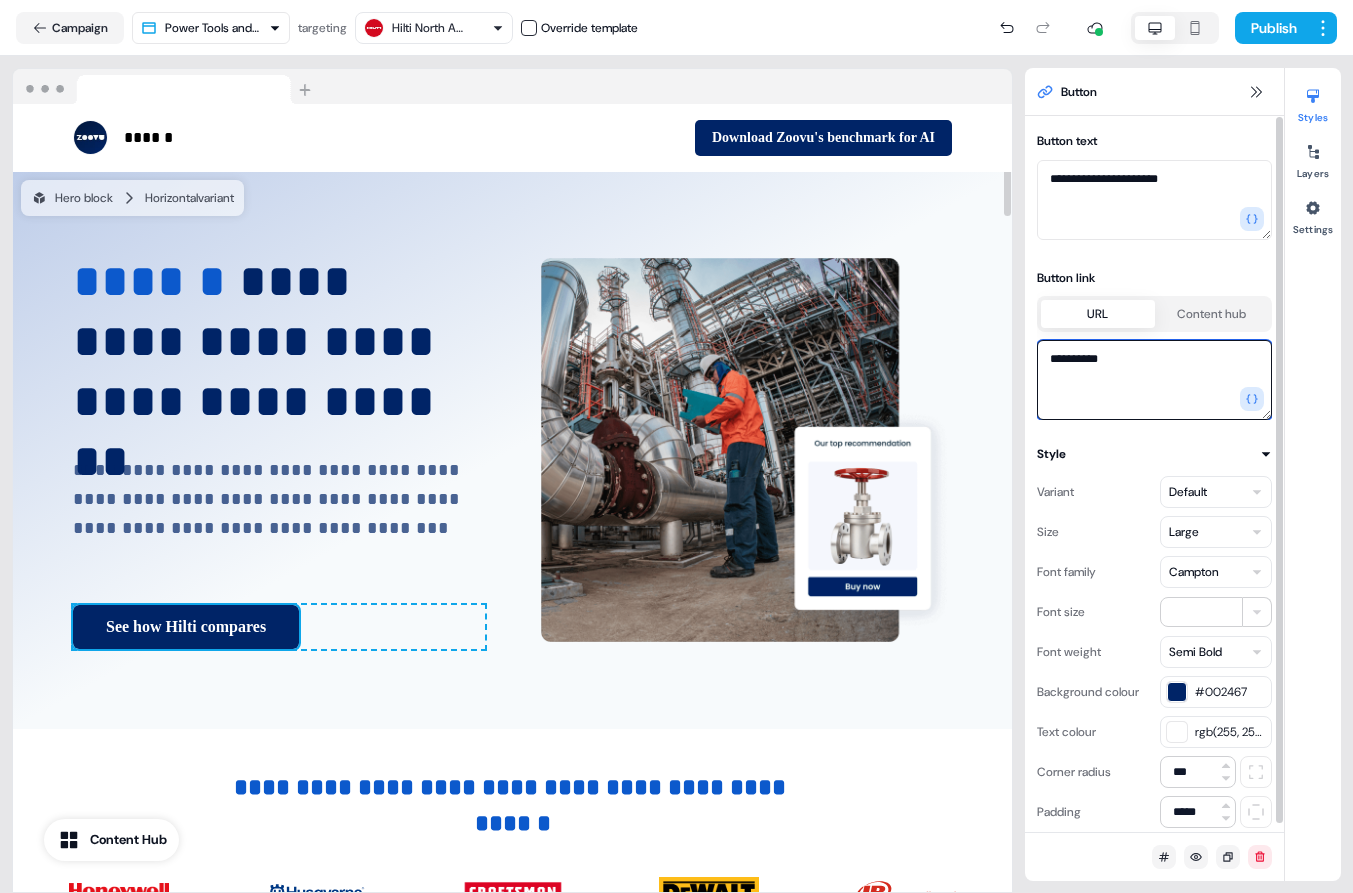 click on "**********" at bounding box center [1154, 380] 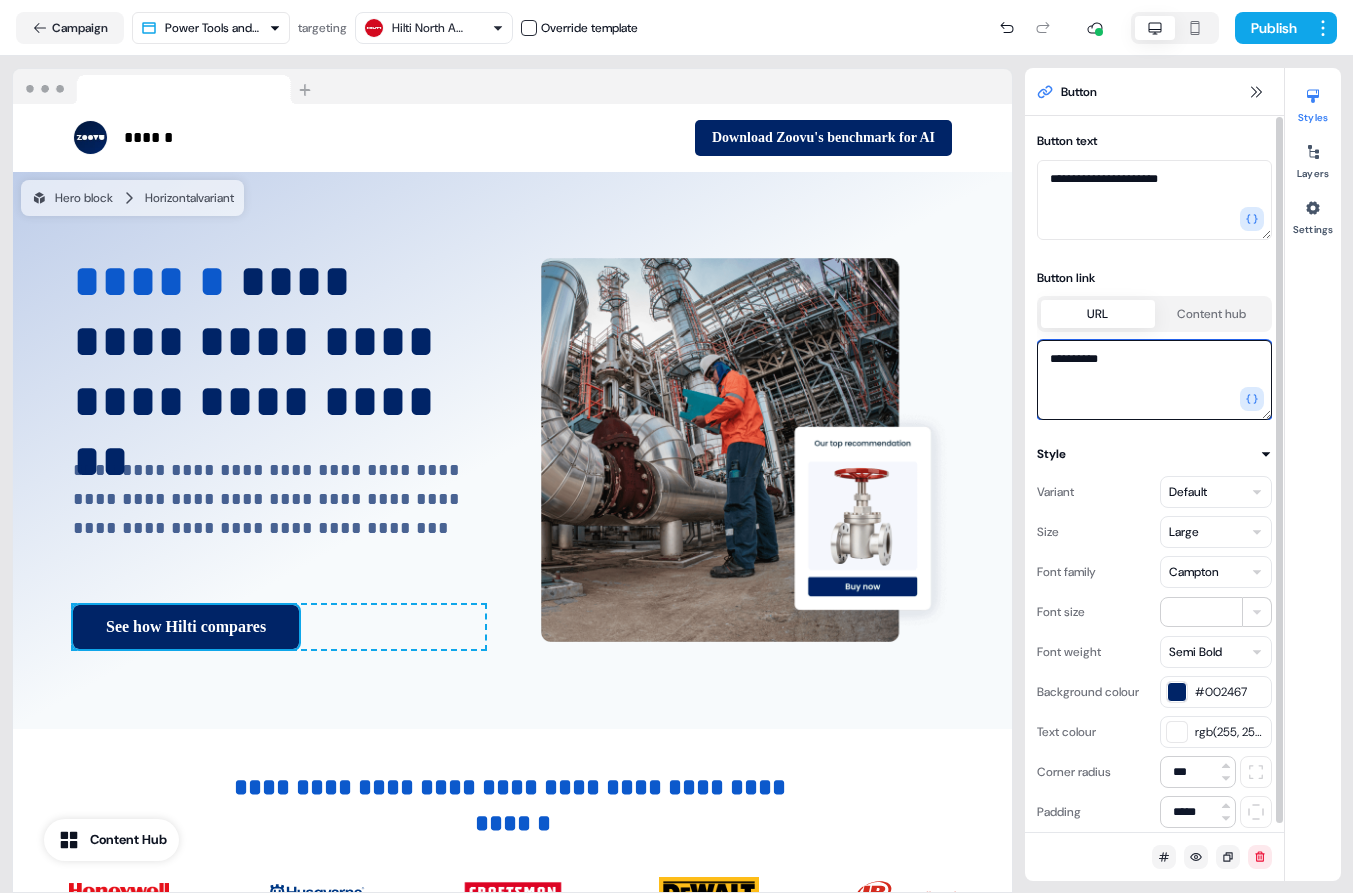 click on "**********" at bounding box center [1154, 380] 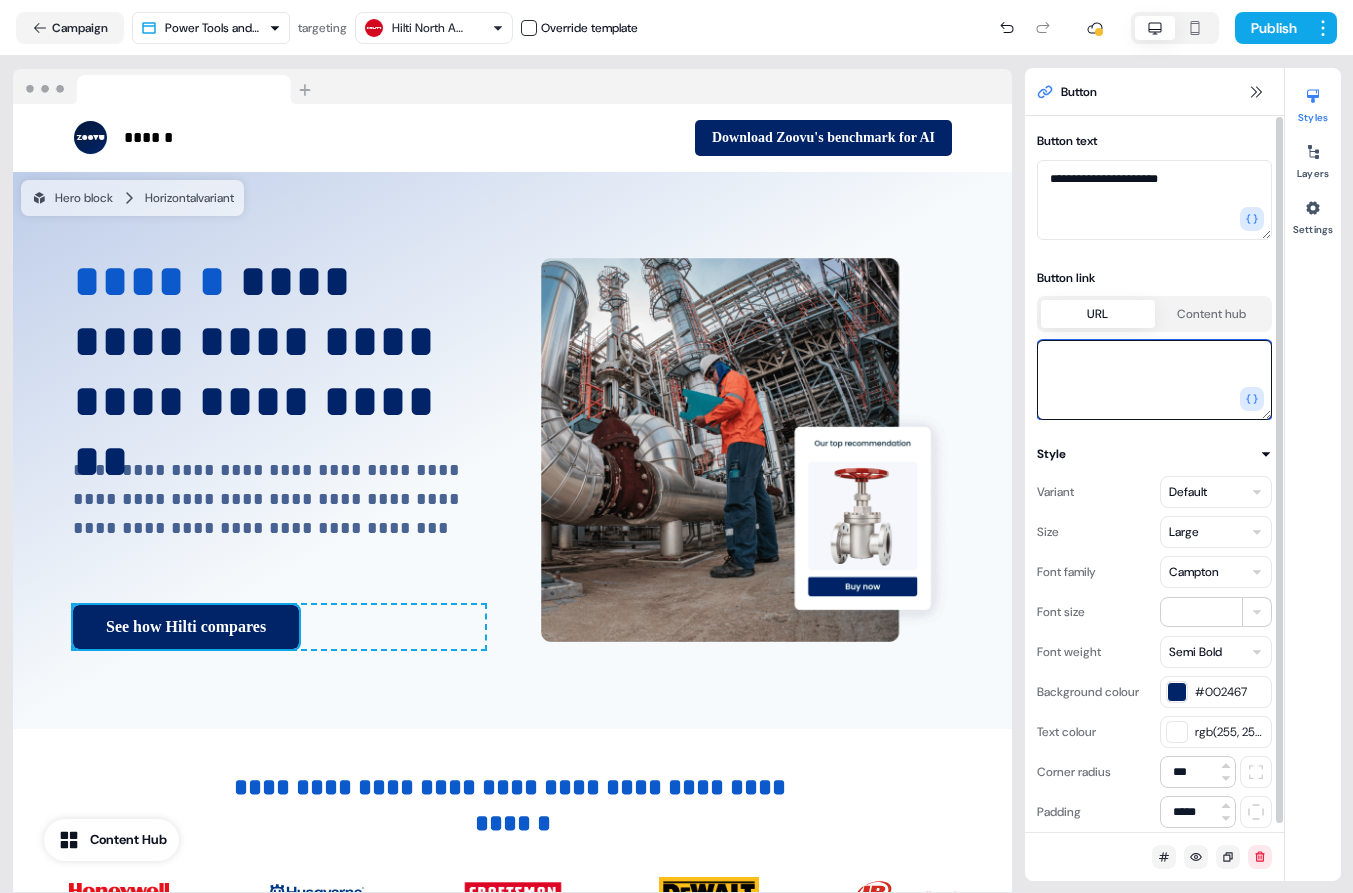 paste on "**********" 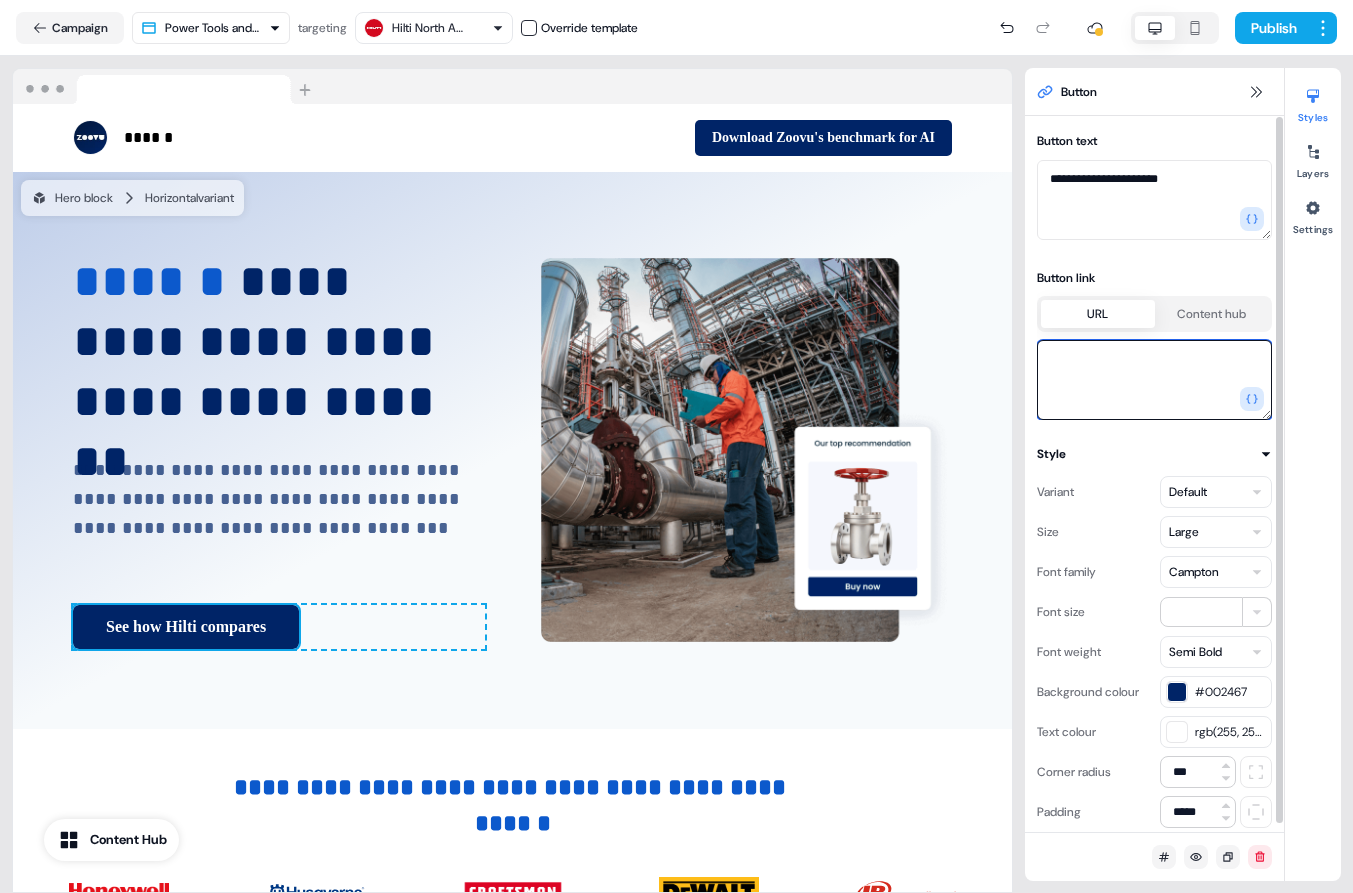 type on "**********" 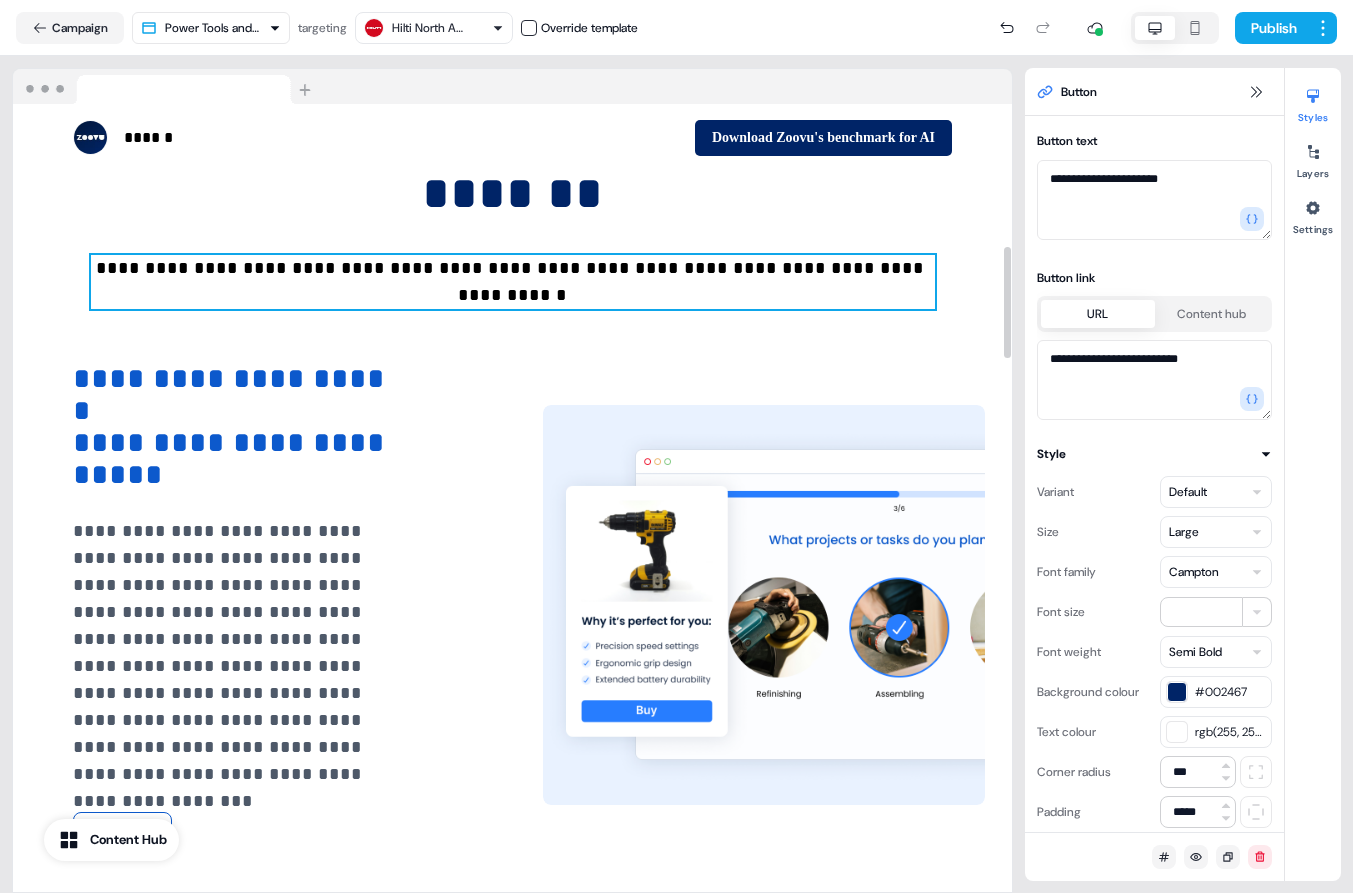 scroll, scrollTop: 1050, scrollLeft: 0, axis: vertical 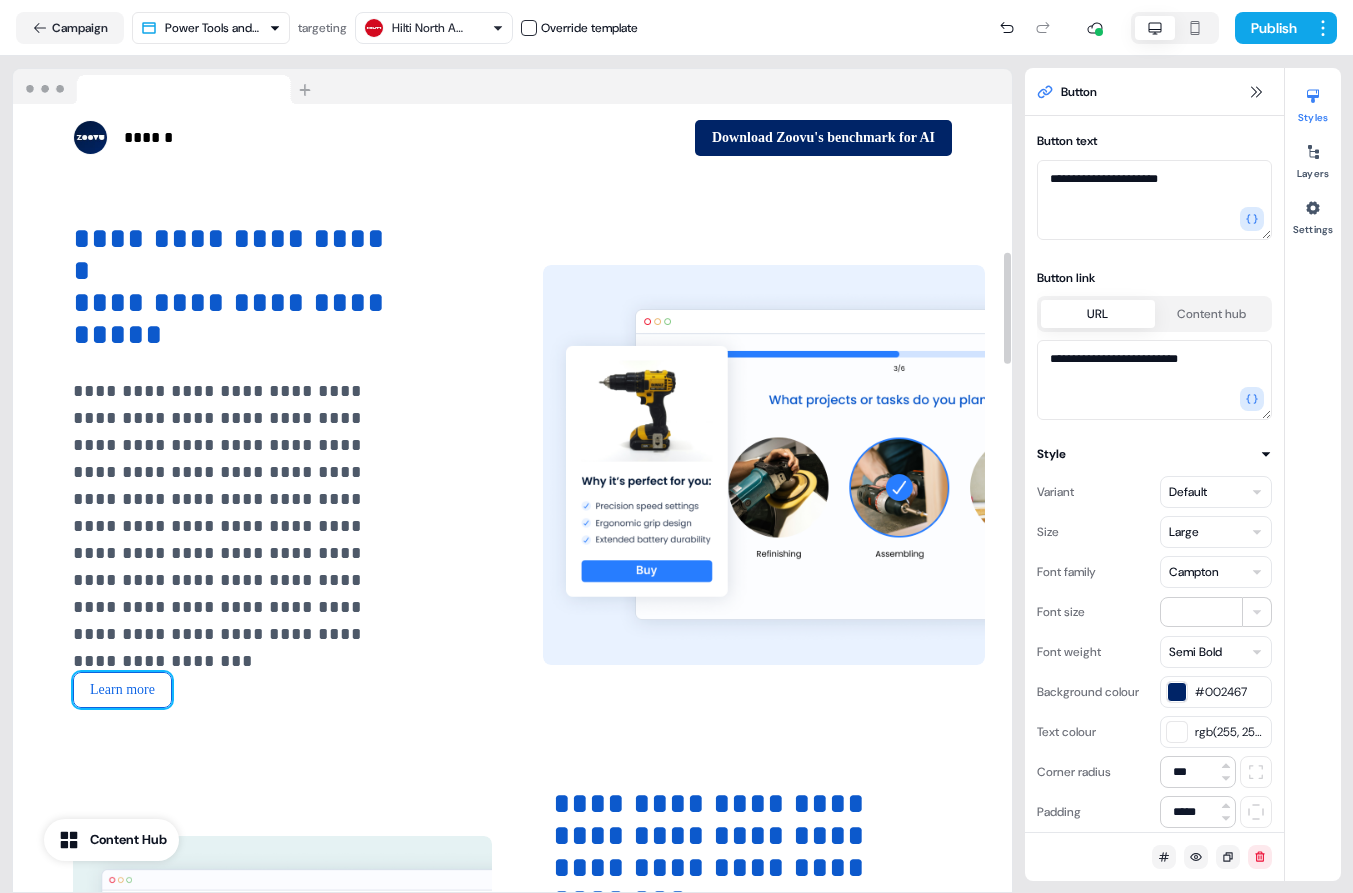 click on "Learn more" at bounding box center (122, 690) 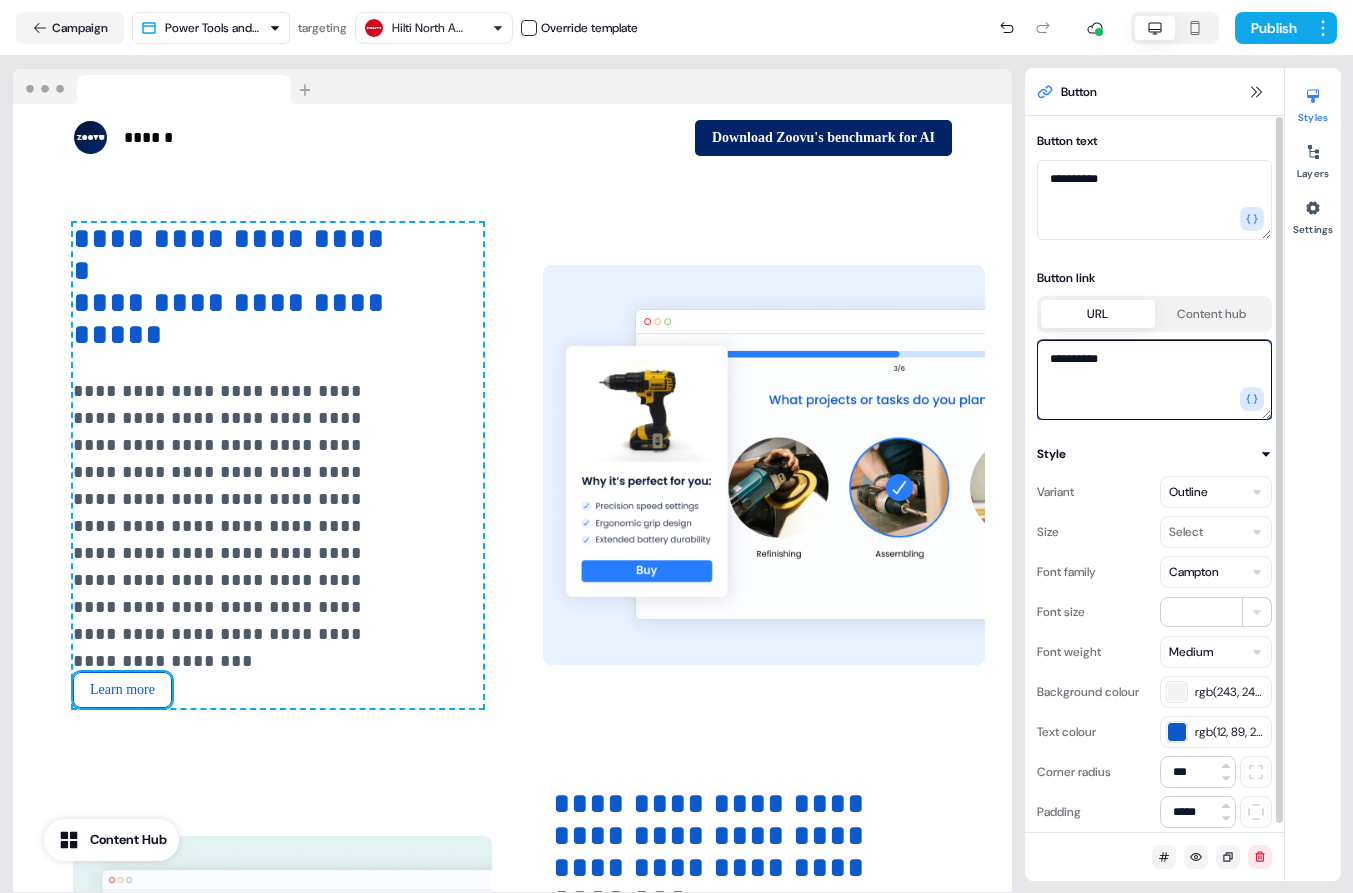 click on "**********" at bounding box center (1154, 380) 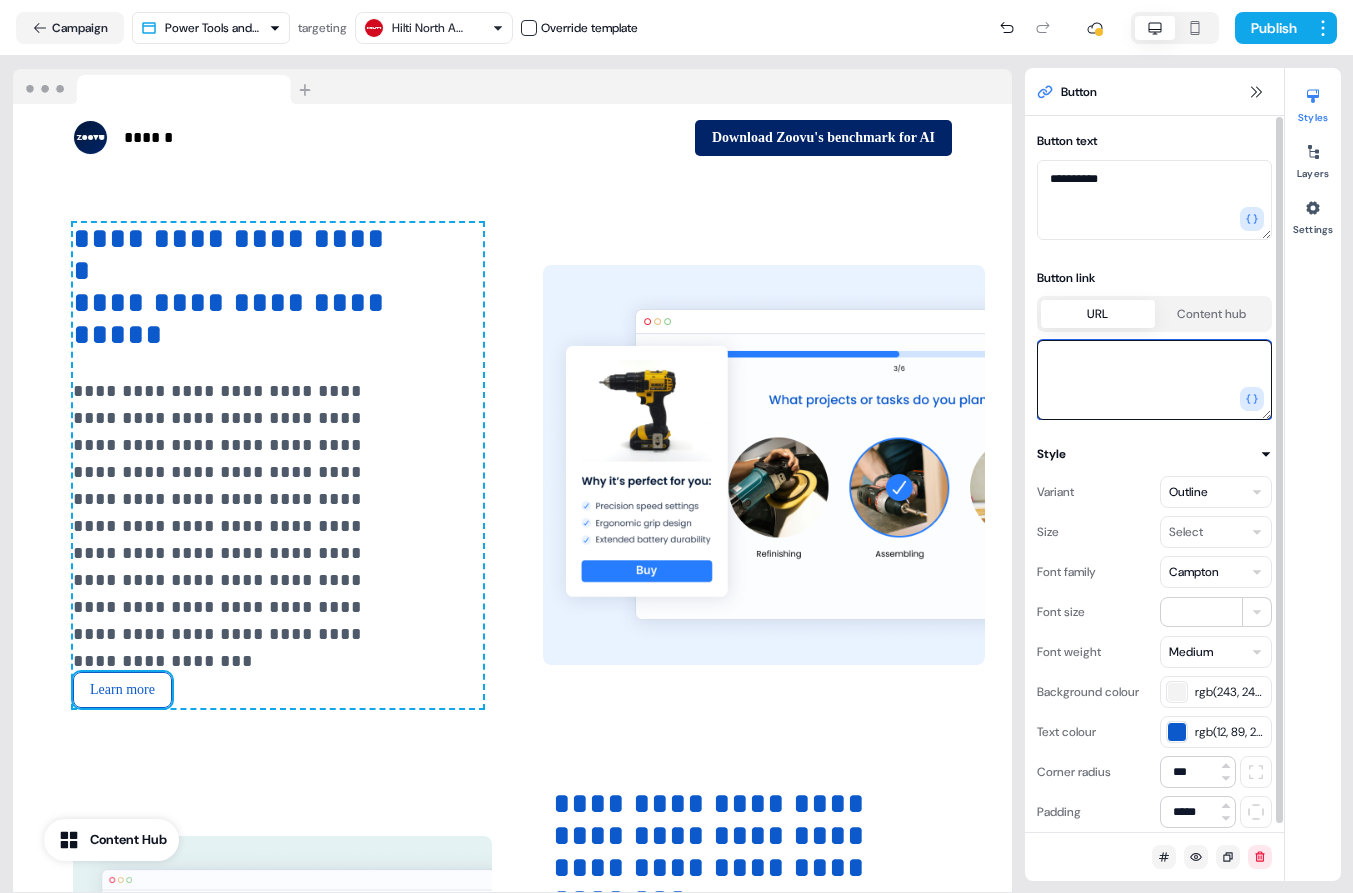 paste on "**********" 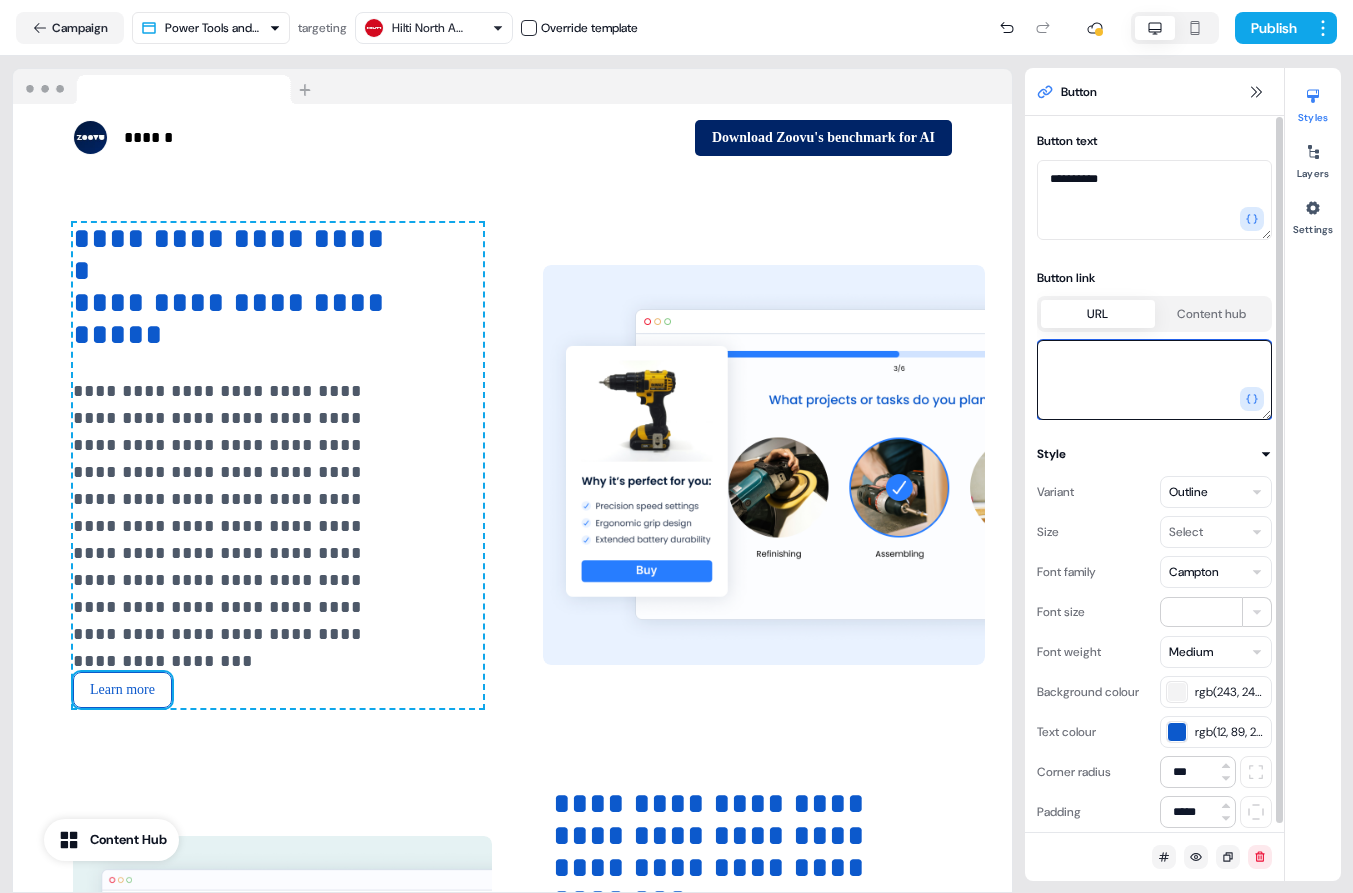 type on "**********" 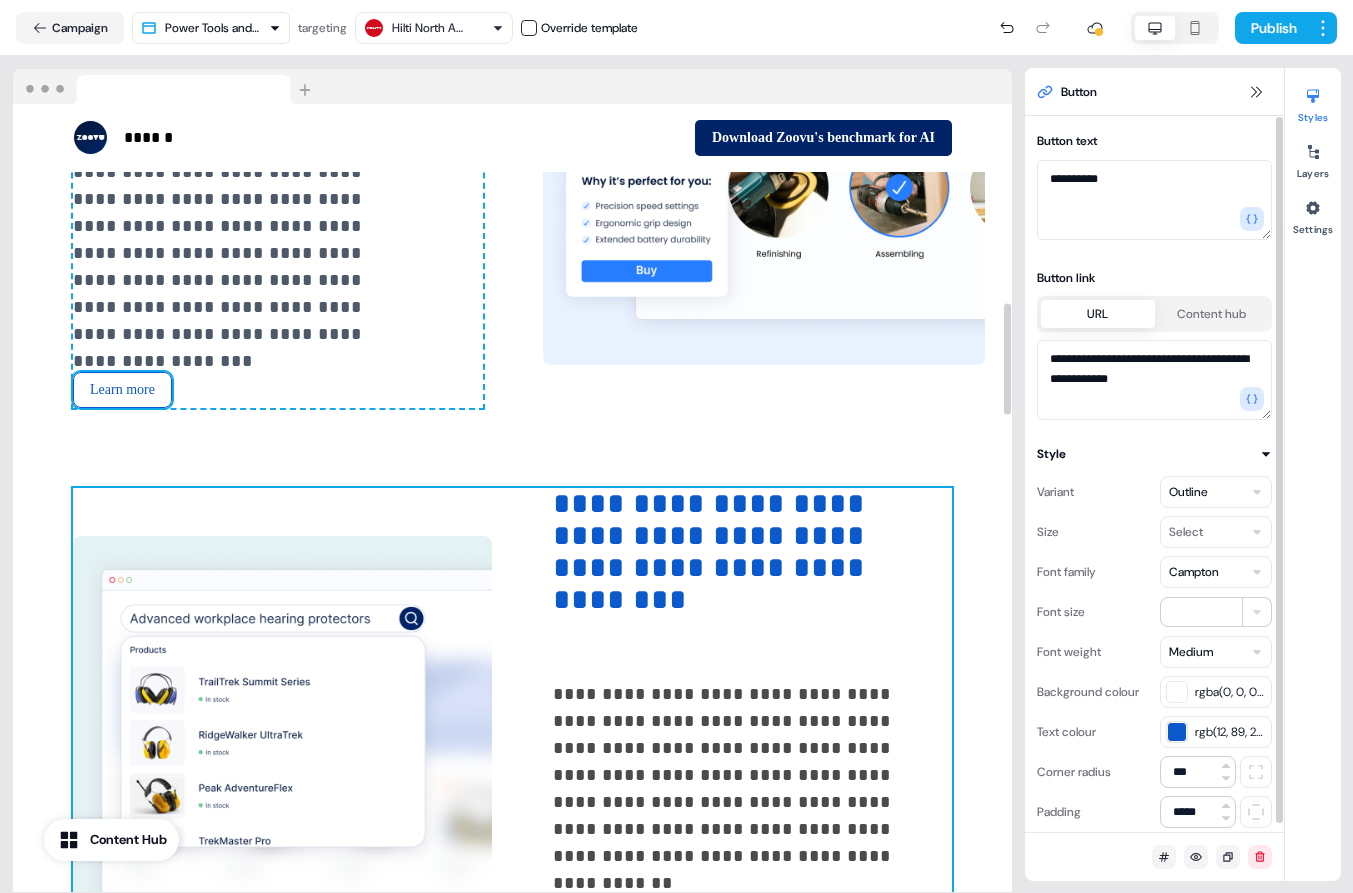 scroll, scrollTop: 1500, scrollLeft: 0, axis: vertical 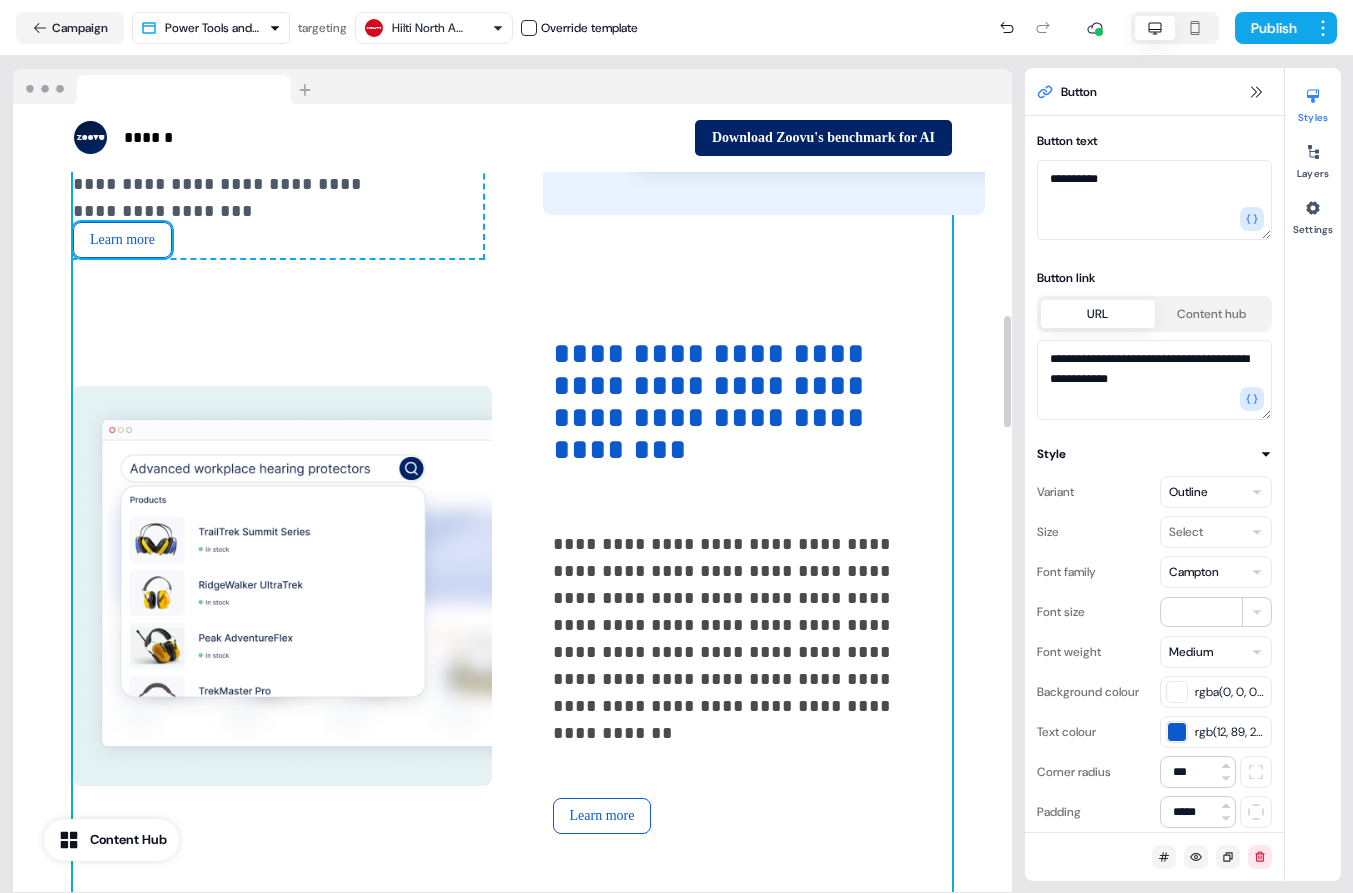 click on "**********" at bounding box center [512, 543] 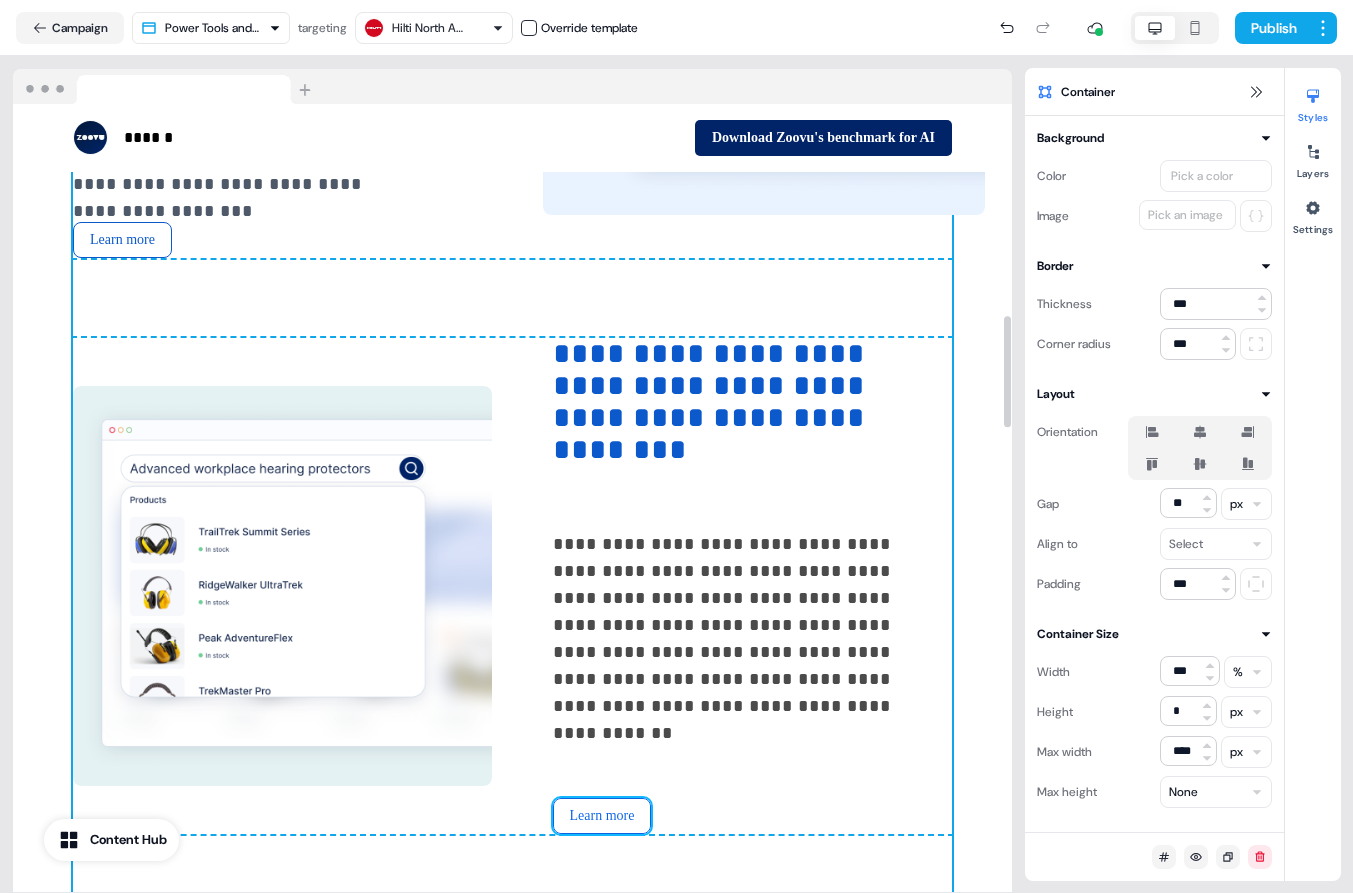 click on "Learn more" at bounding box center [602, 816] 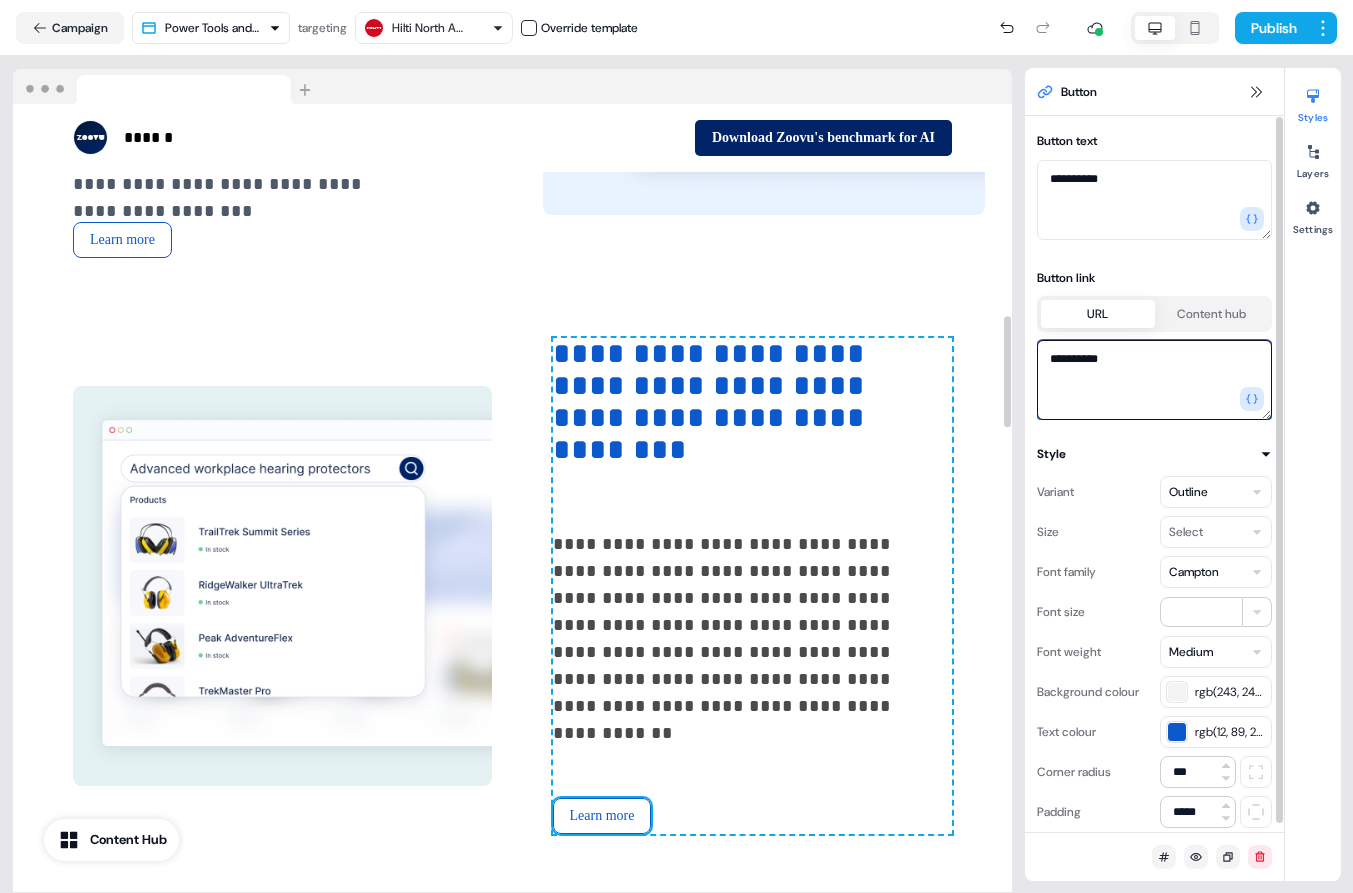 click on "**********" at bounding box center (1154, 380) 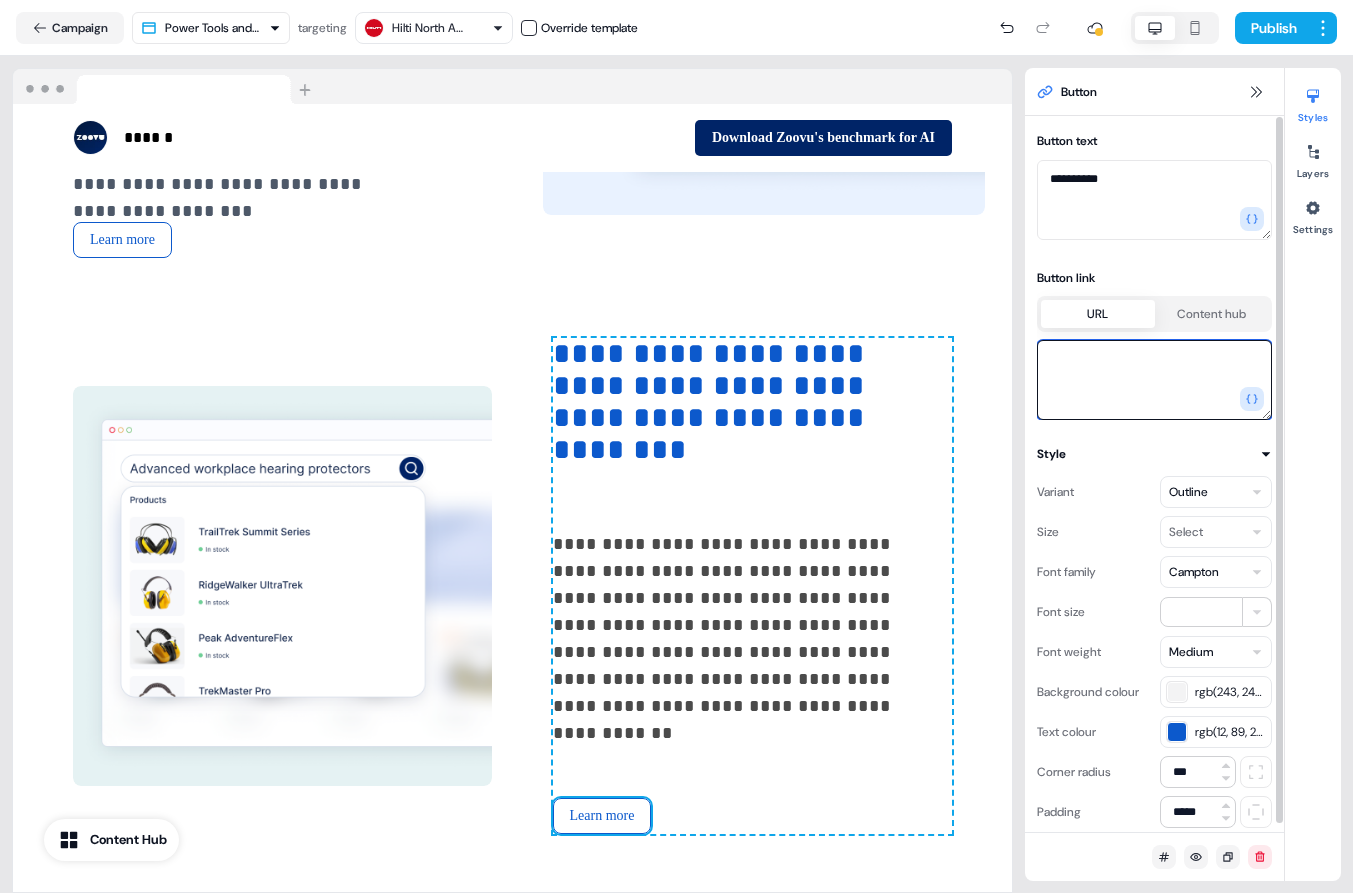 paste on "**********" 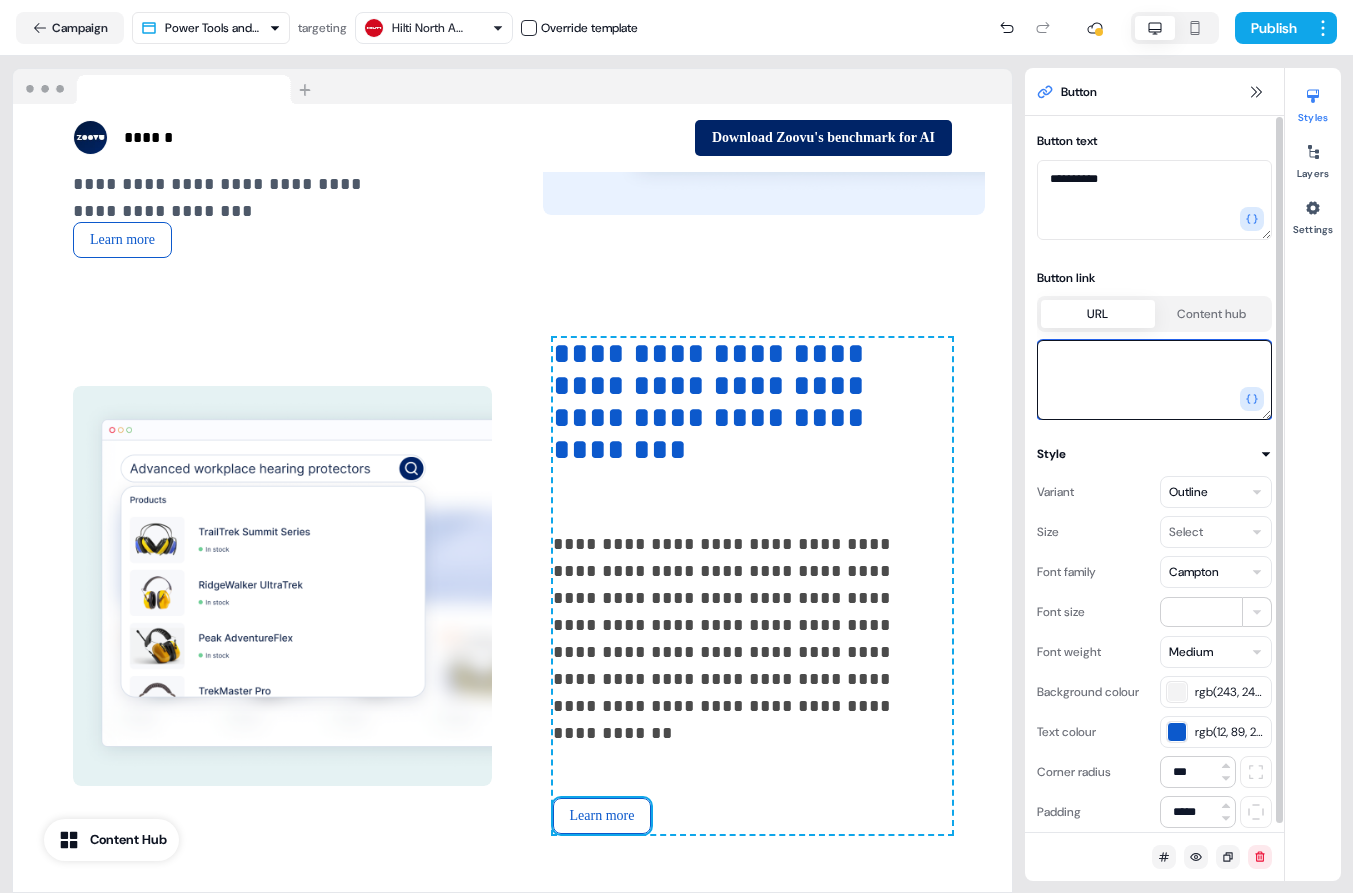 type on "**********" 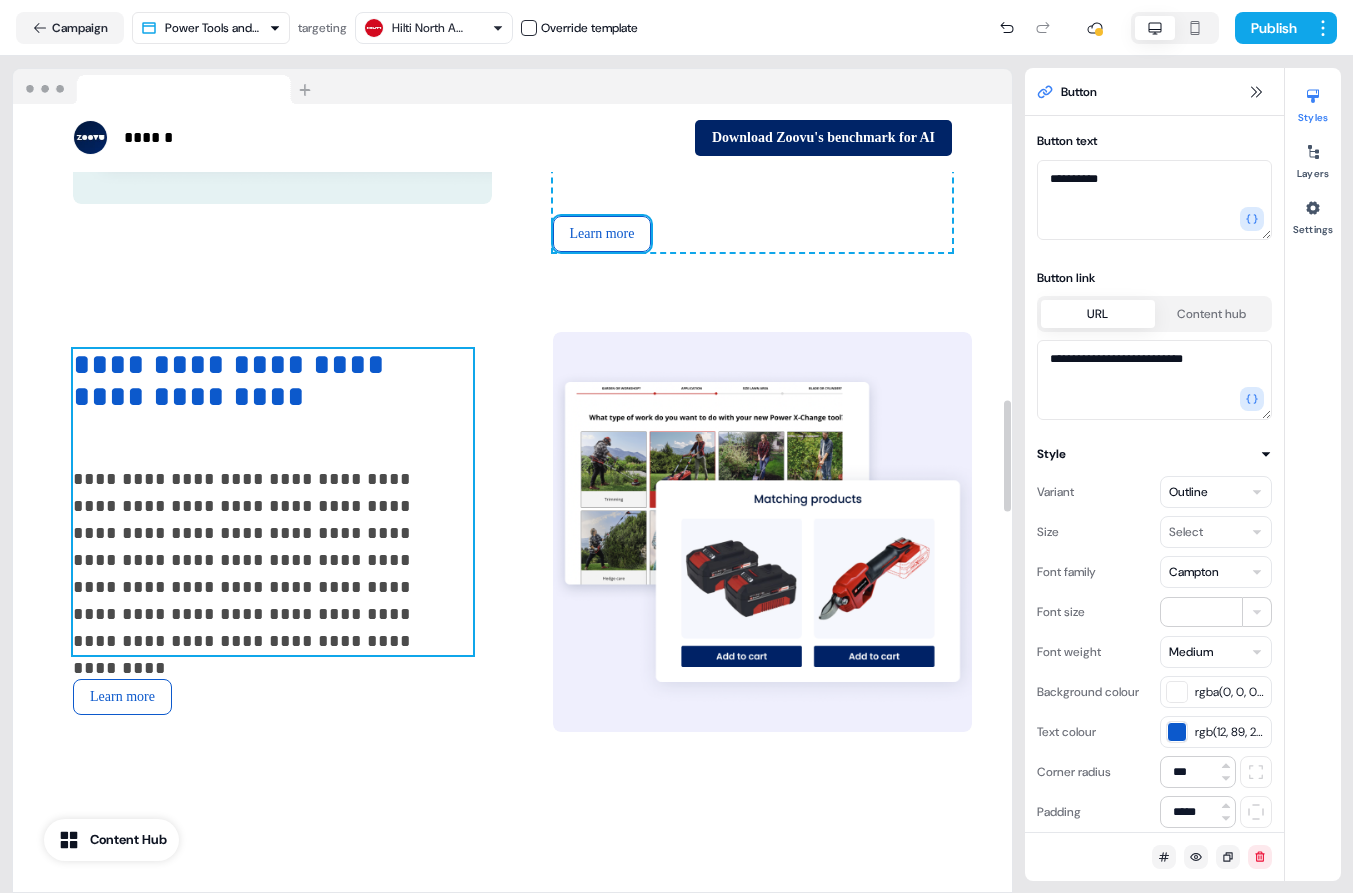 scroll, scrollTop: 2100, scrollLeft: 0, axis: vertical 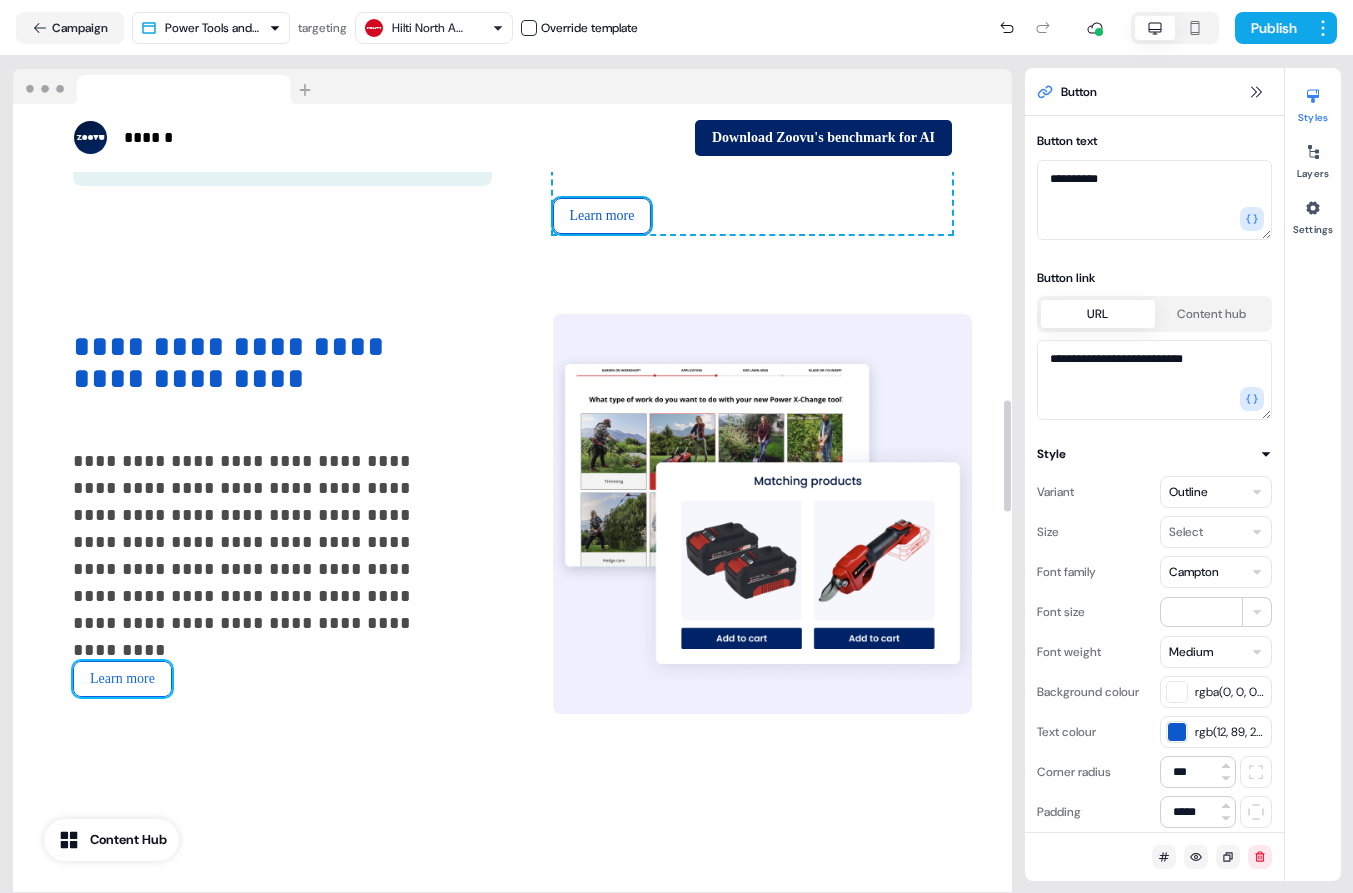click on "Learn more" at bounding box center (122, 679) 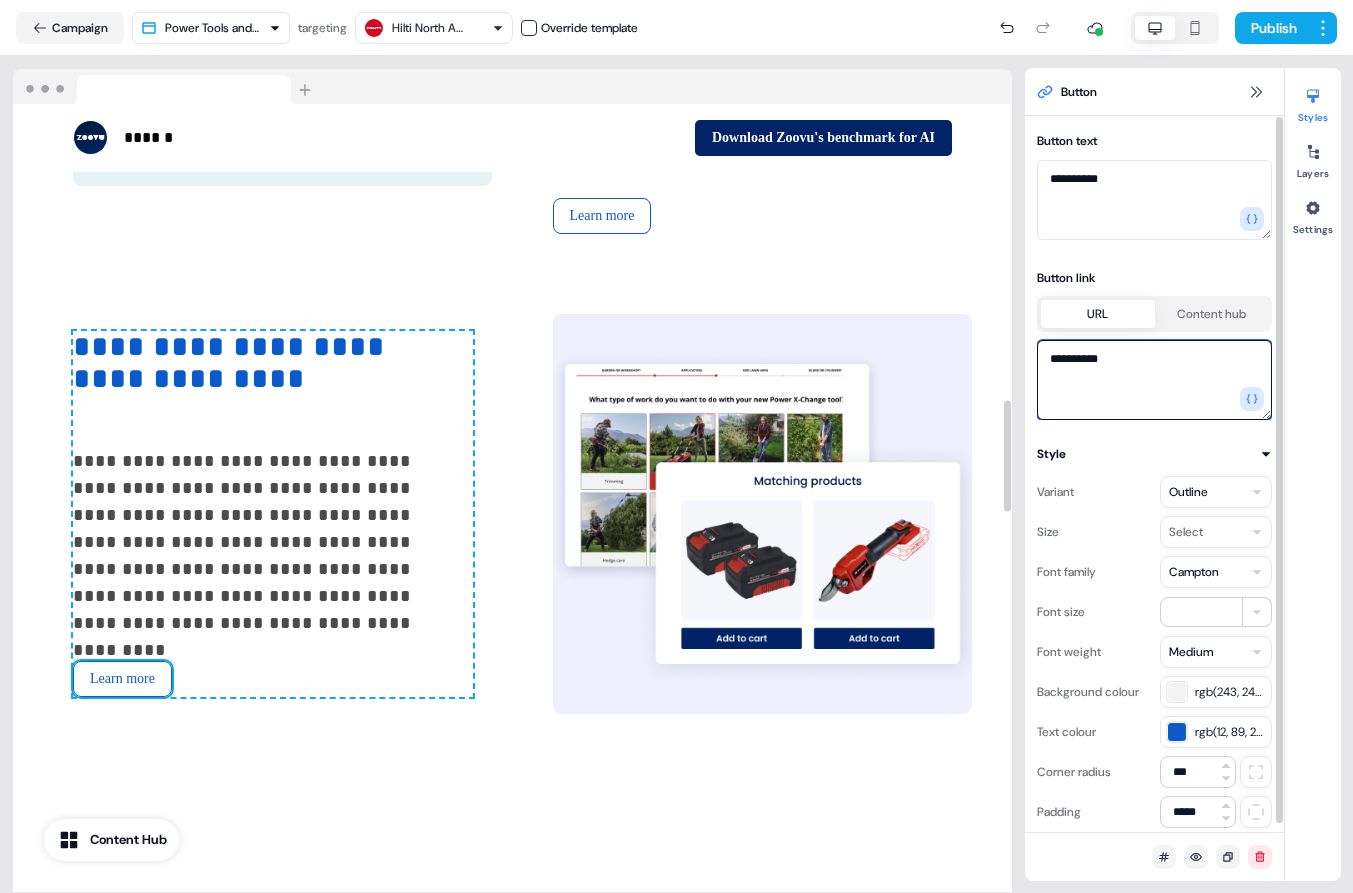 click on "**********" at bounding box center (1154, 380) 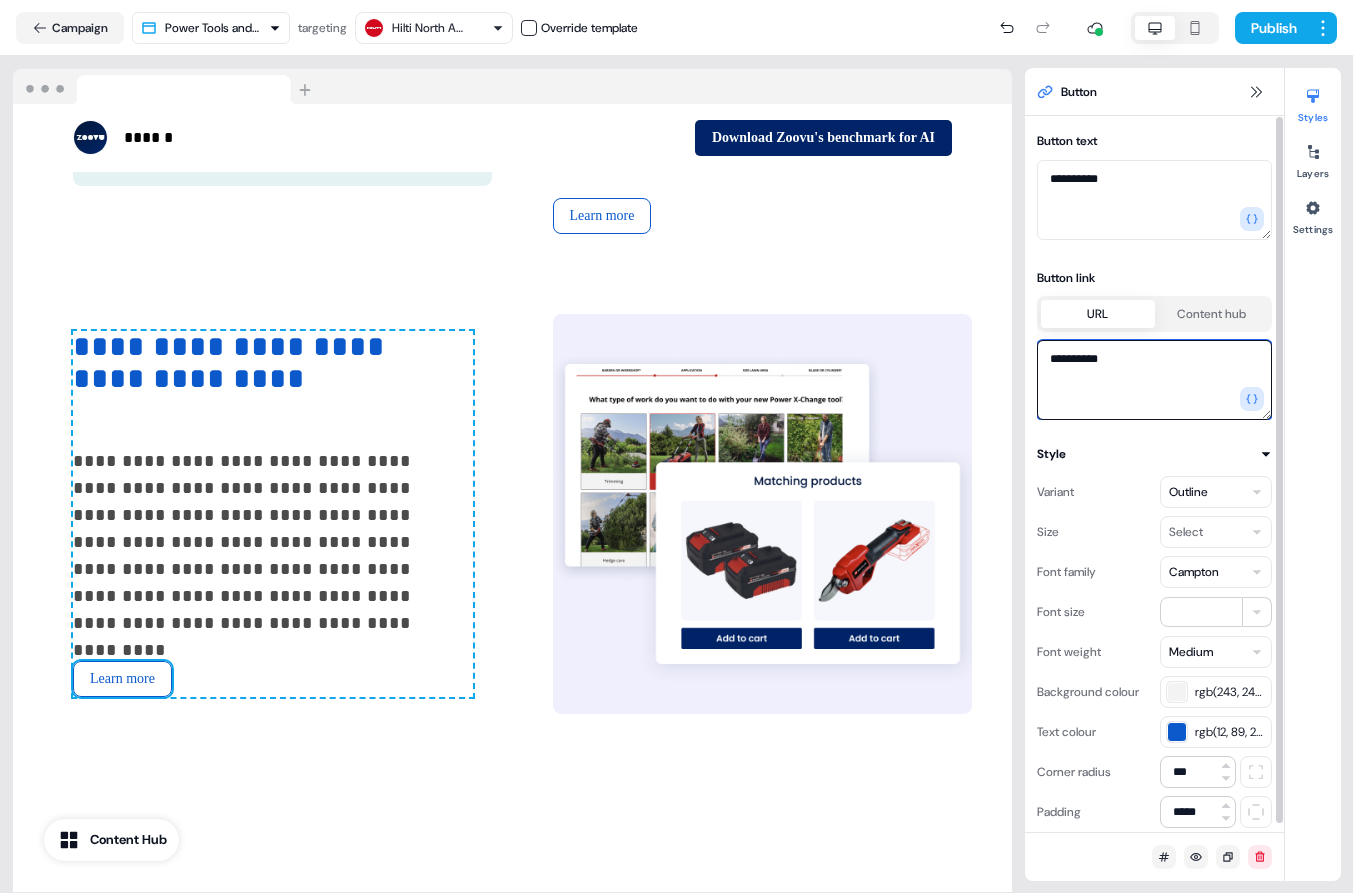 click on "**********" at bounding box center [1154, 380] 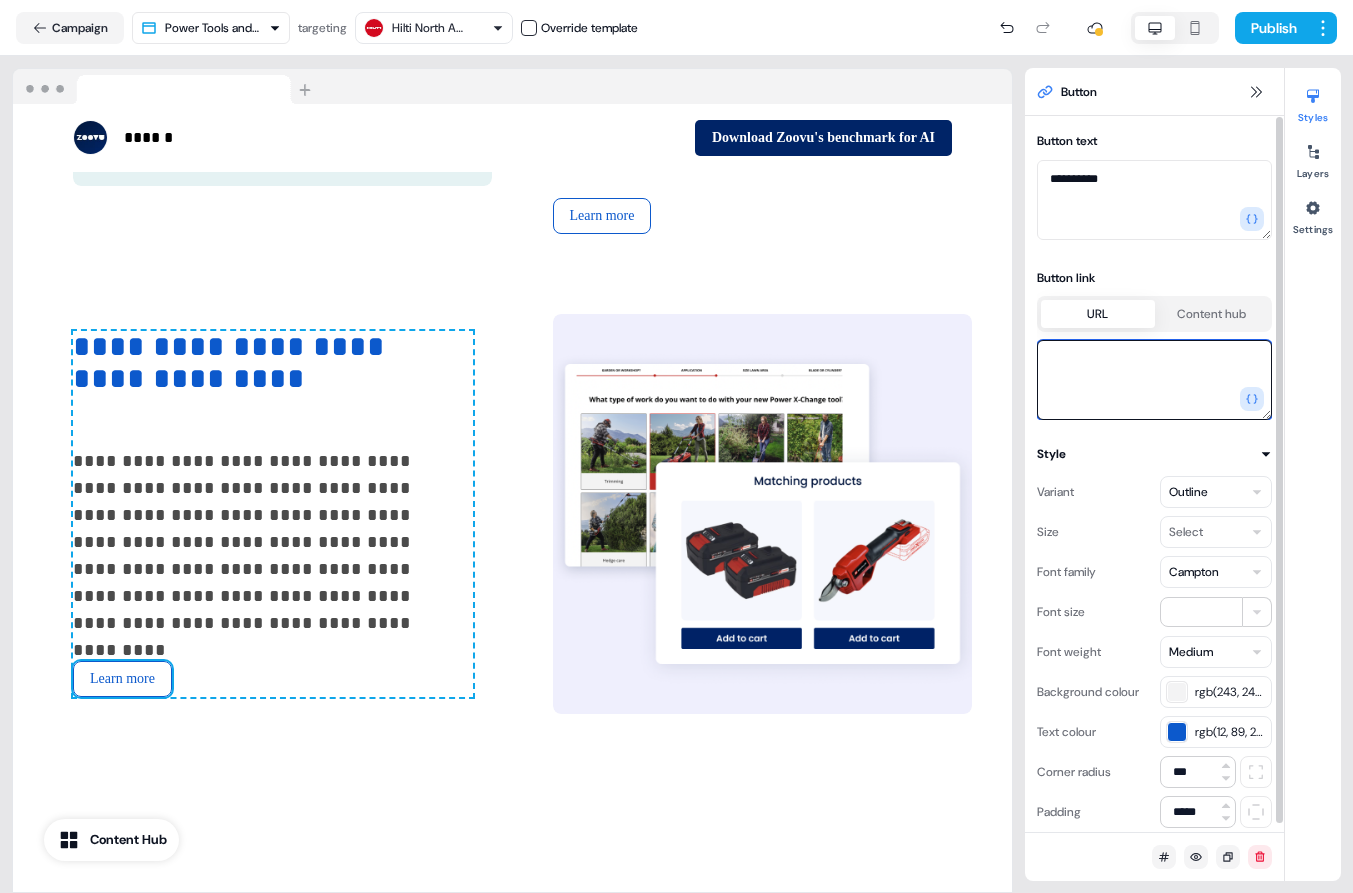 paste on "**********" 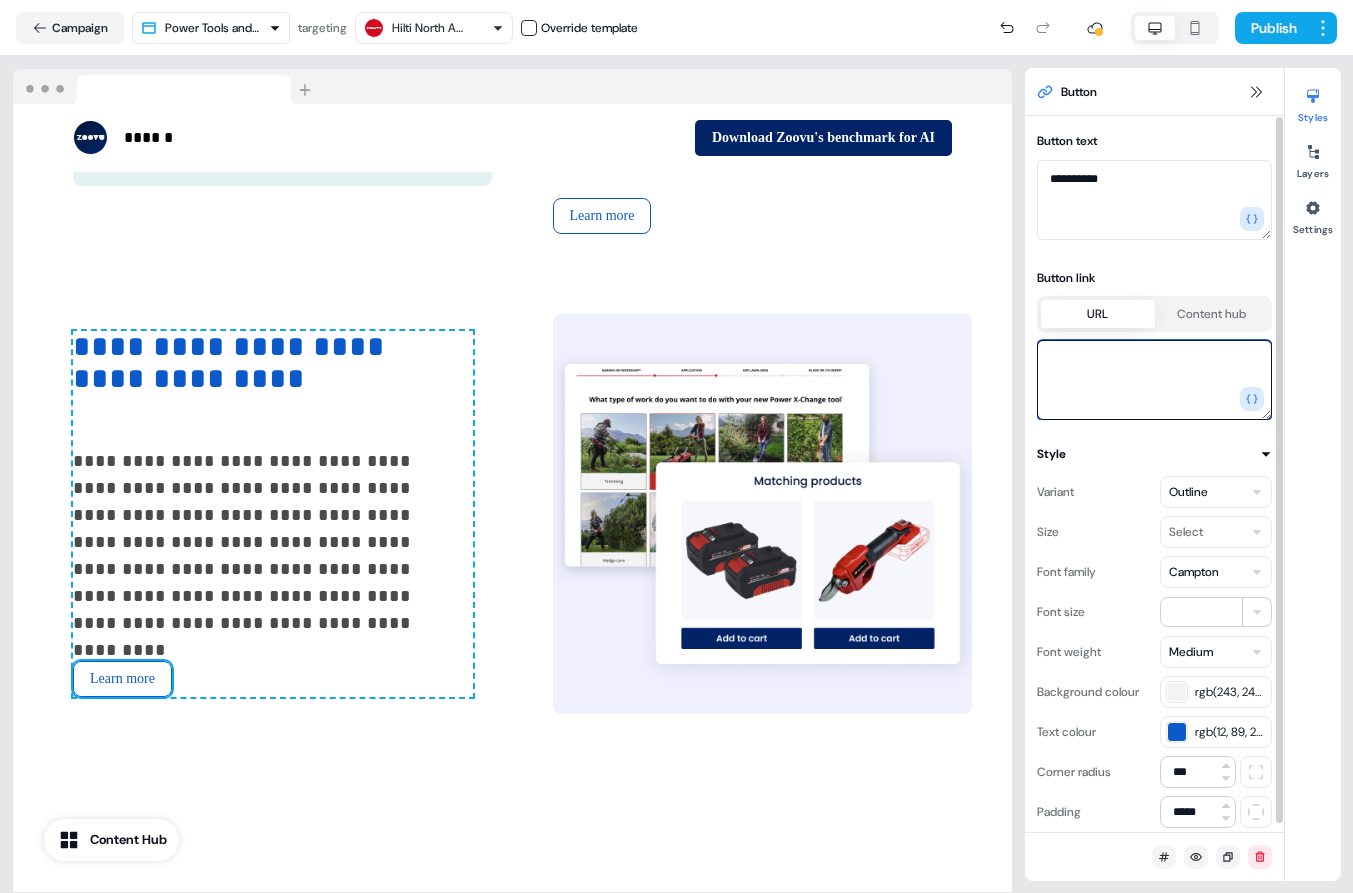 type on "**********" 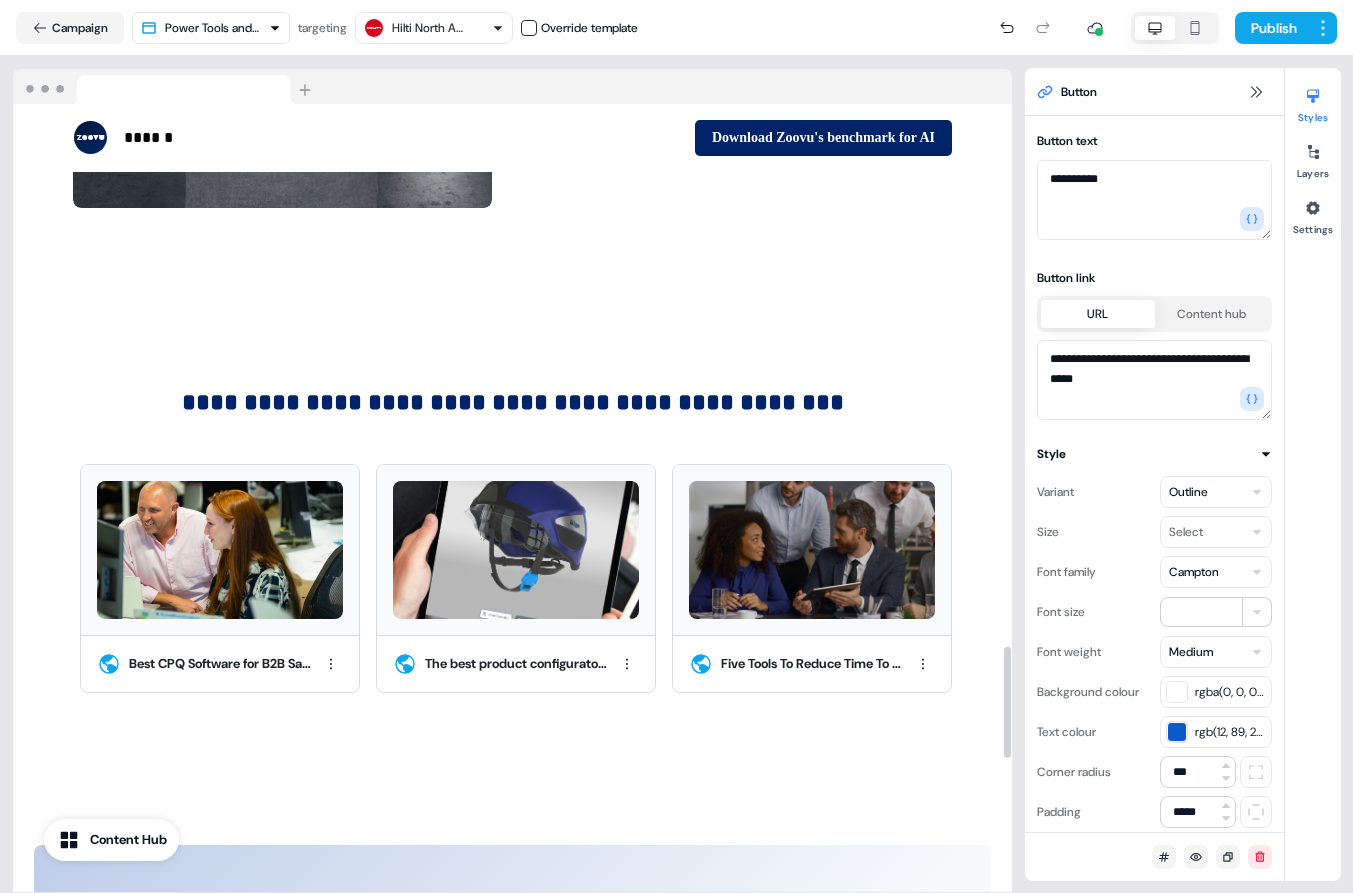 scroll, scrollTop: 4050, scrollLeft: 0, axis: vertical 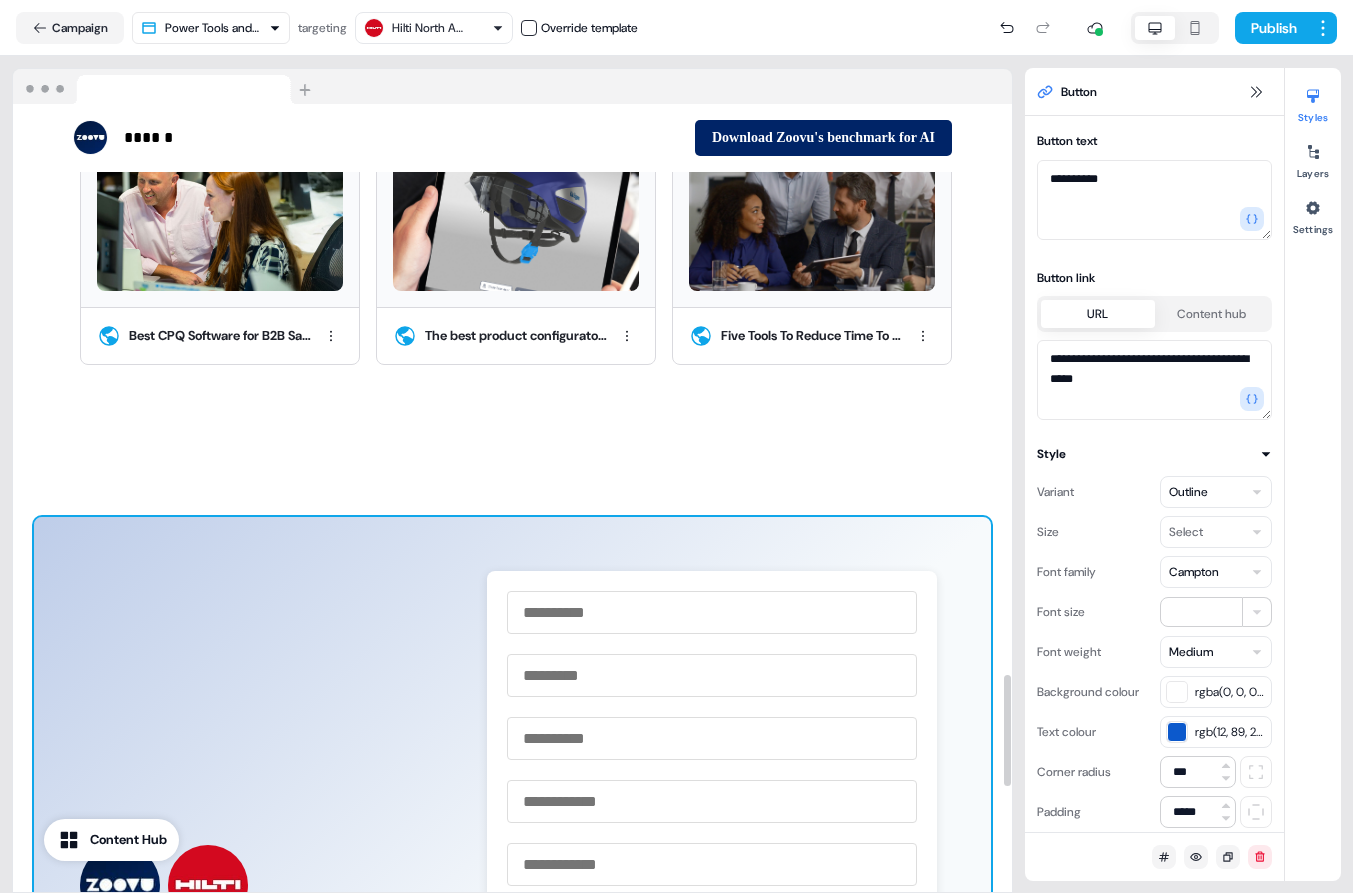 click on "**********" at bounding box center [512, 963] 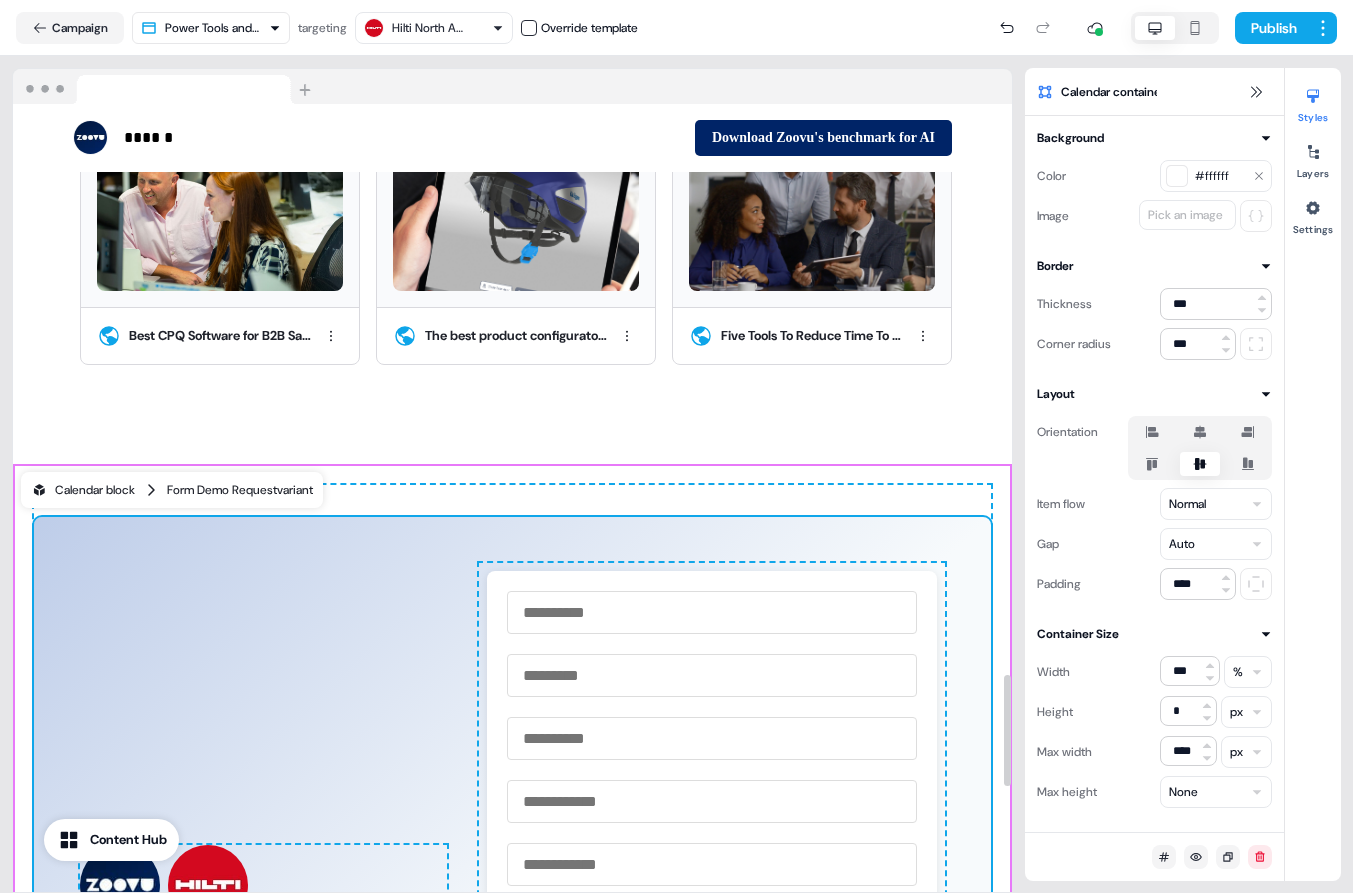 click on "Form Demo Request  variant" at bounding box center (240, 490) 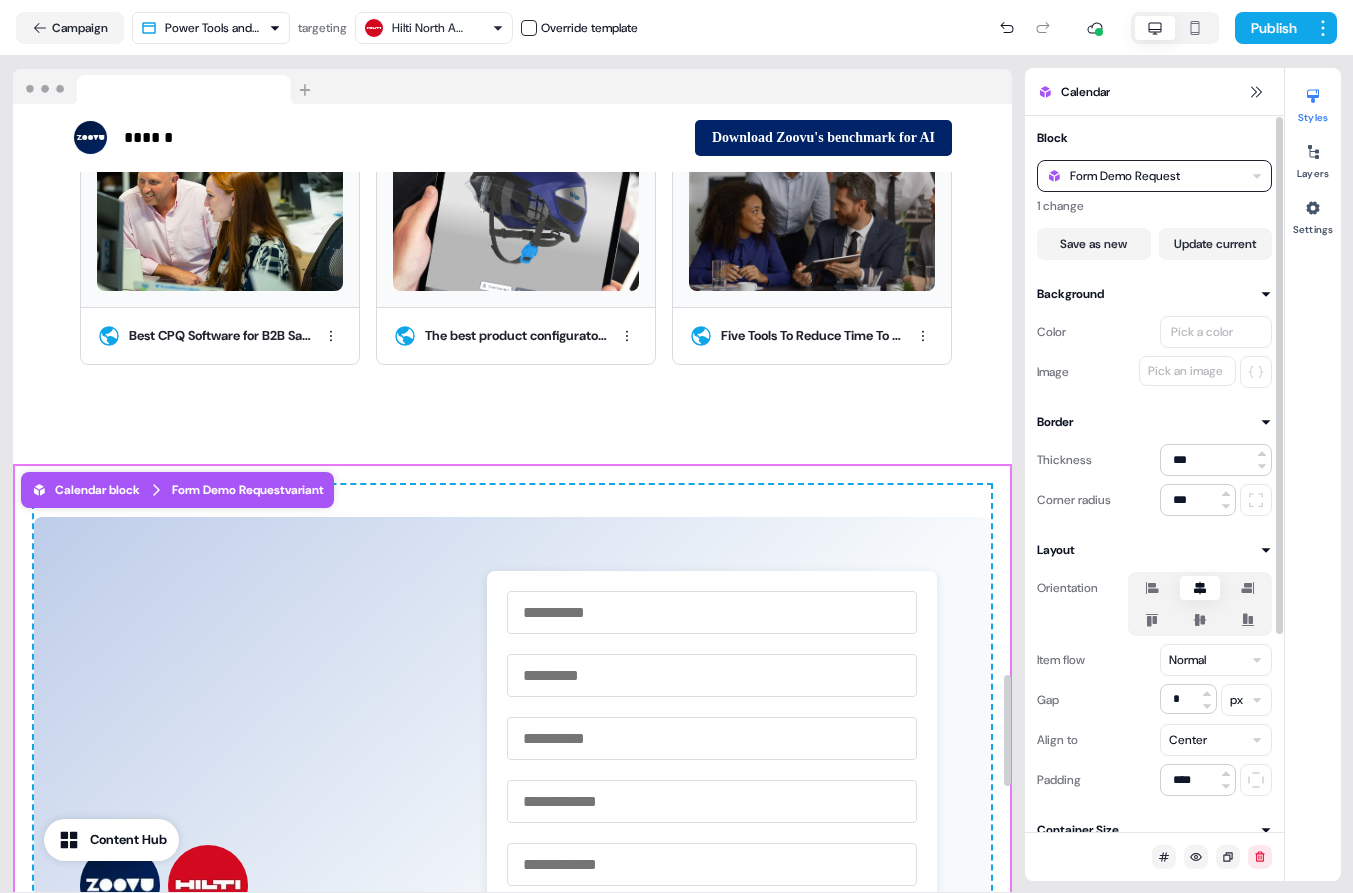 click on "Form Demo Request" at bounding box center (1125, 176) 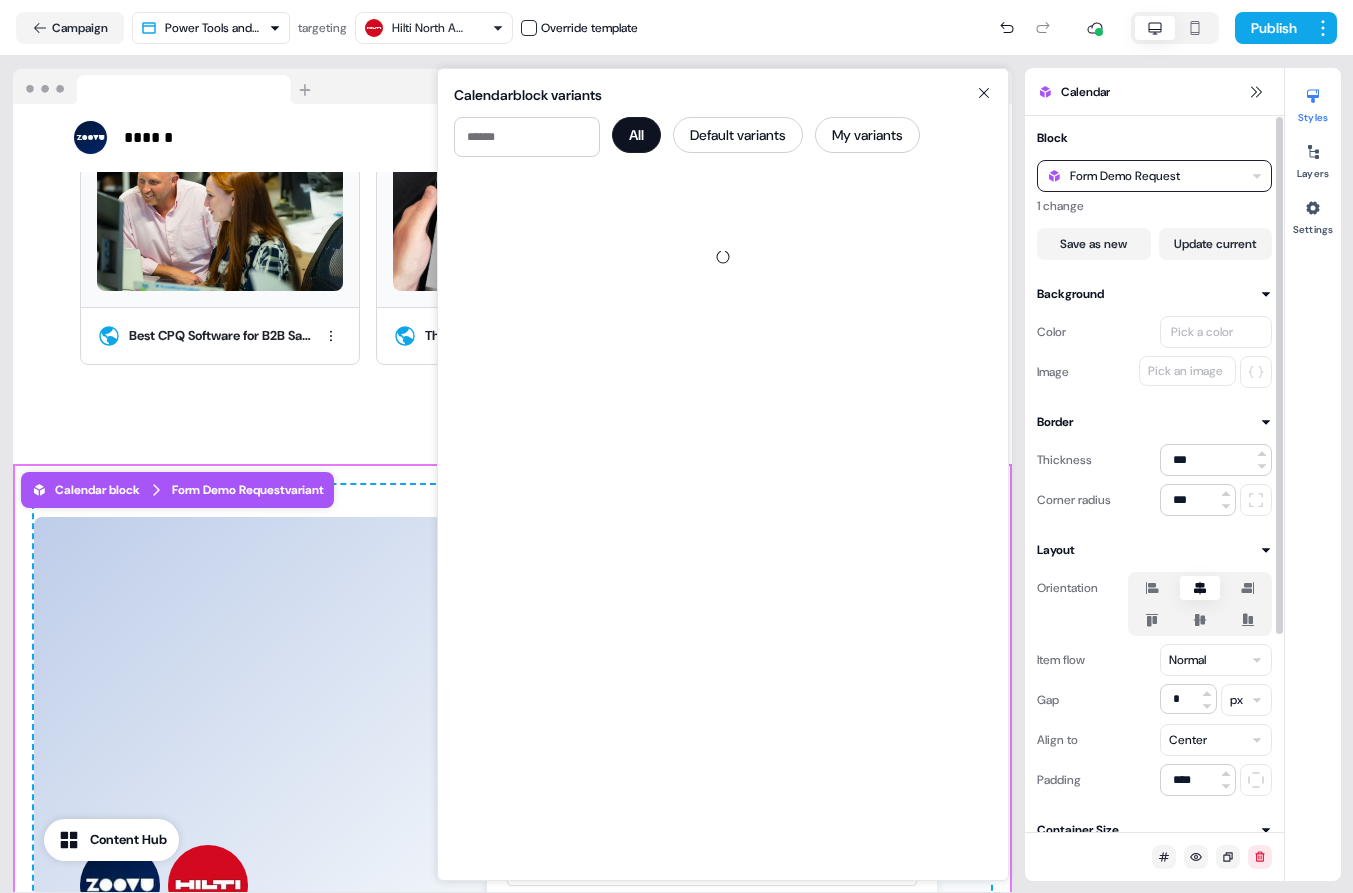scroll, scrollTop: 0, scrollLeft: 0, axis: both 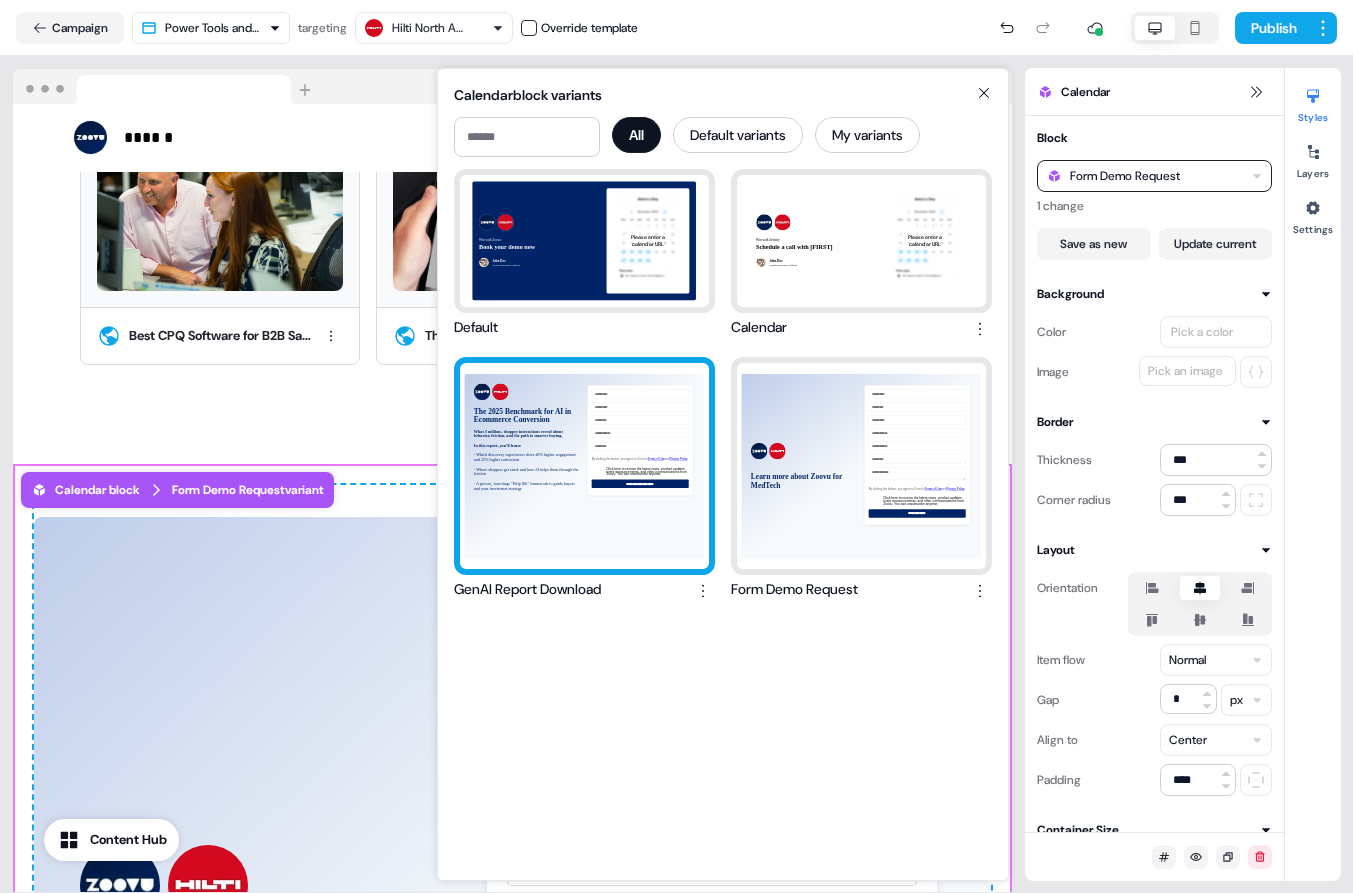 click on "The 2025 Benchmark for AI in Ecommerce Conversion What 3 million+ shopper interactions reveal about behavior, friction, and the path to smarter buying. In this report, you’ll learn: - Which discovery experiences drive 40% higher engagement and 25% higher conversion - Where shoppers get stuck and how AI helps them through the friction - A proven, four-stage "Help Me" framework to guide buyers and your investment strategy" at bounding box center (584, 466) 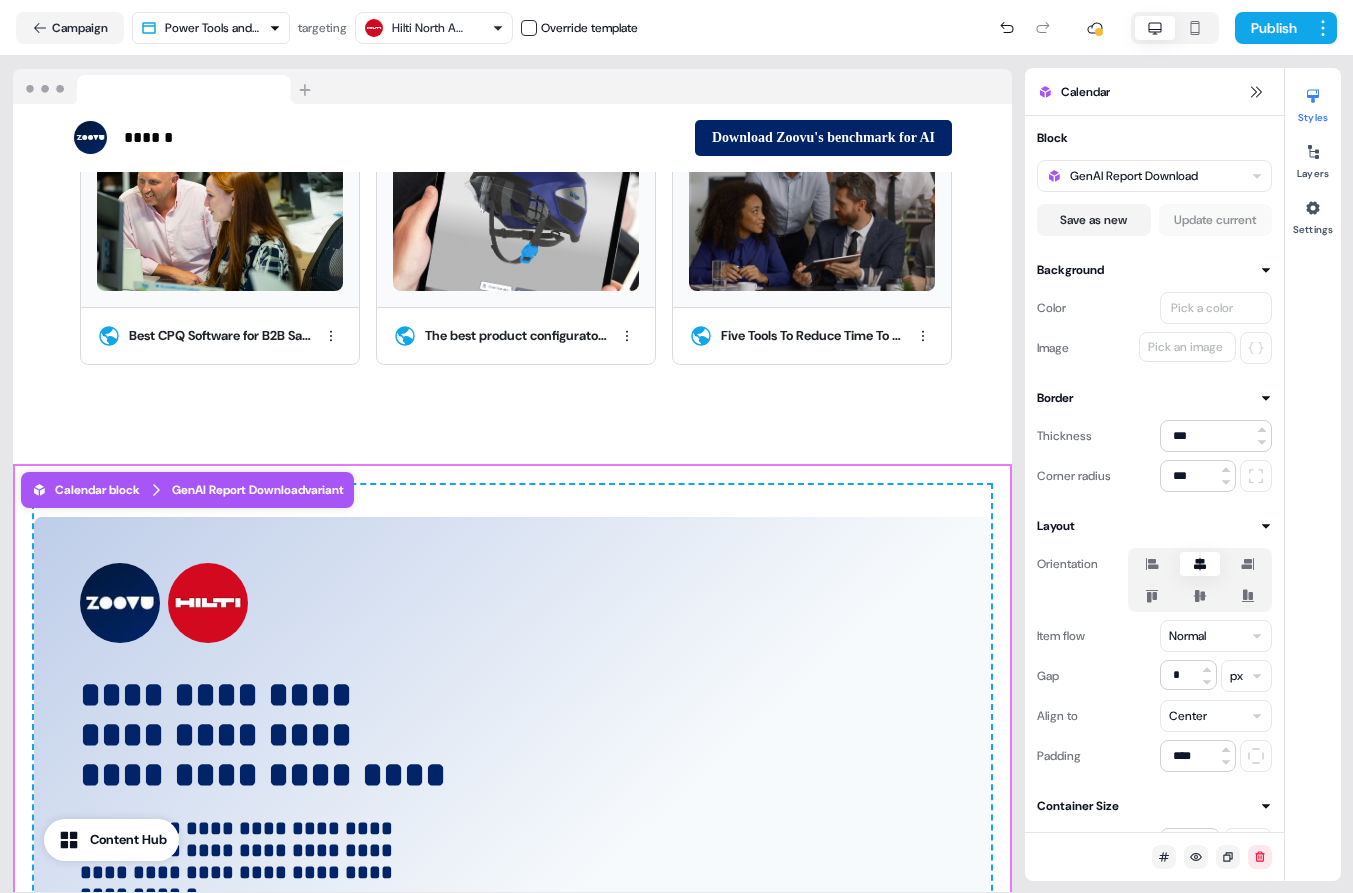 scroll, scrollTop: 4396, scrollLeft: 0, axis: vertical 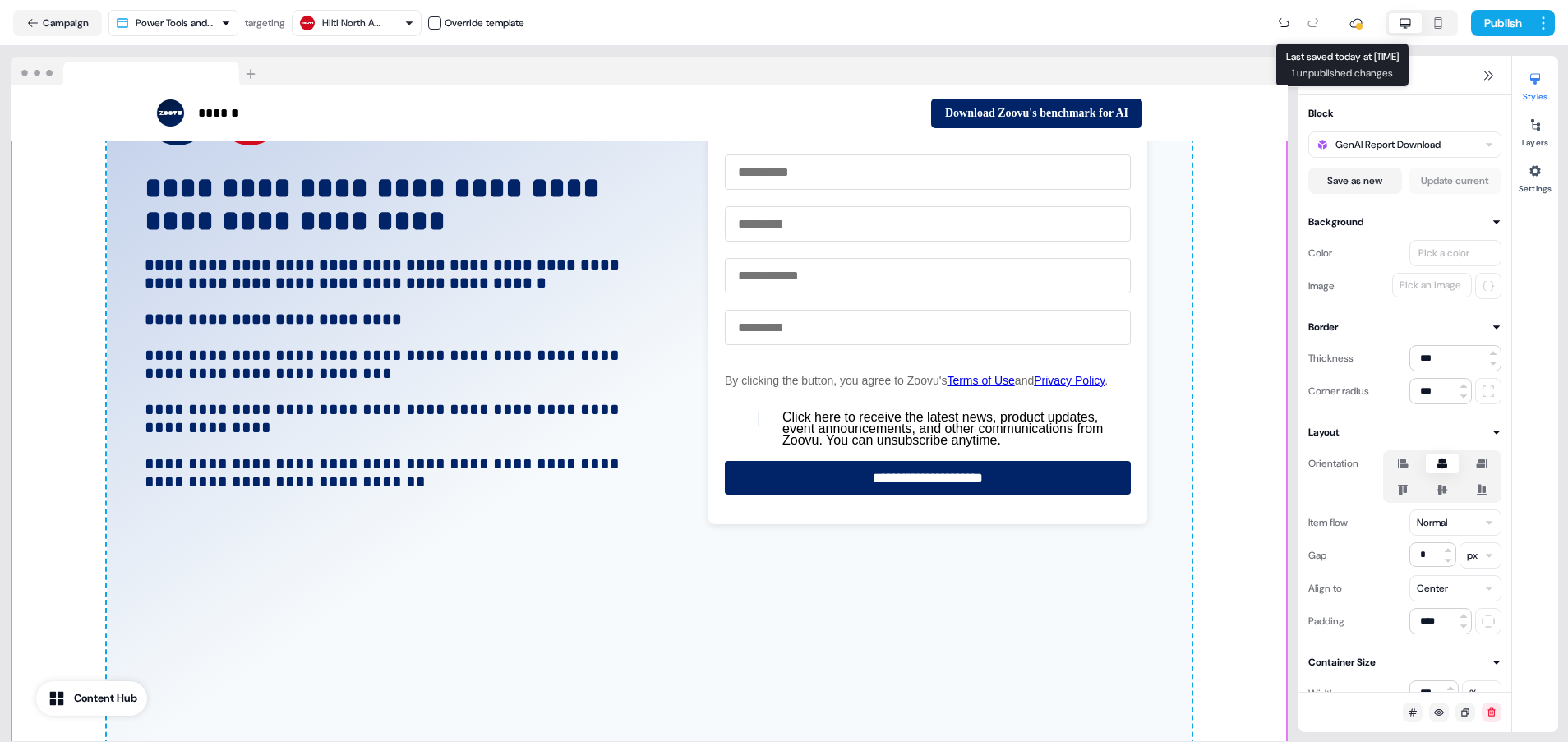 click at bounding box center [1359, 26] 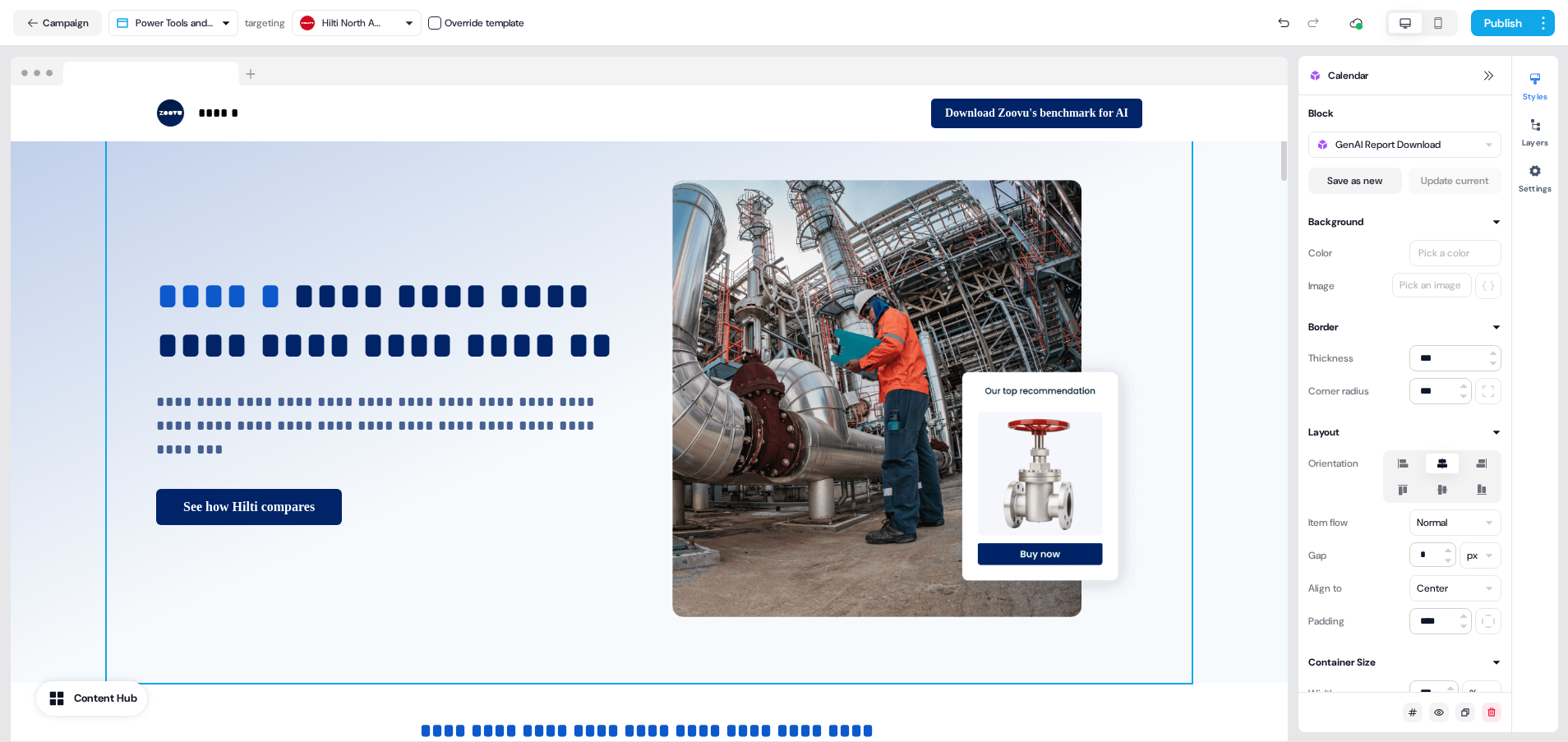scroll, scrollTop: 0, scrollLeft: 0, axis: both 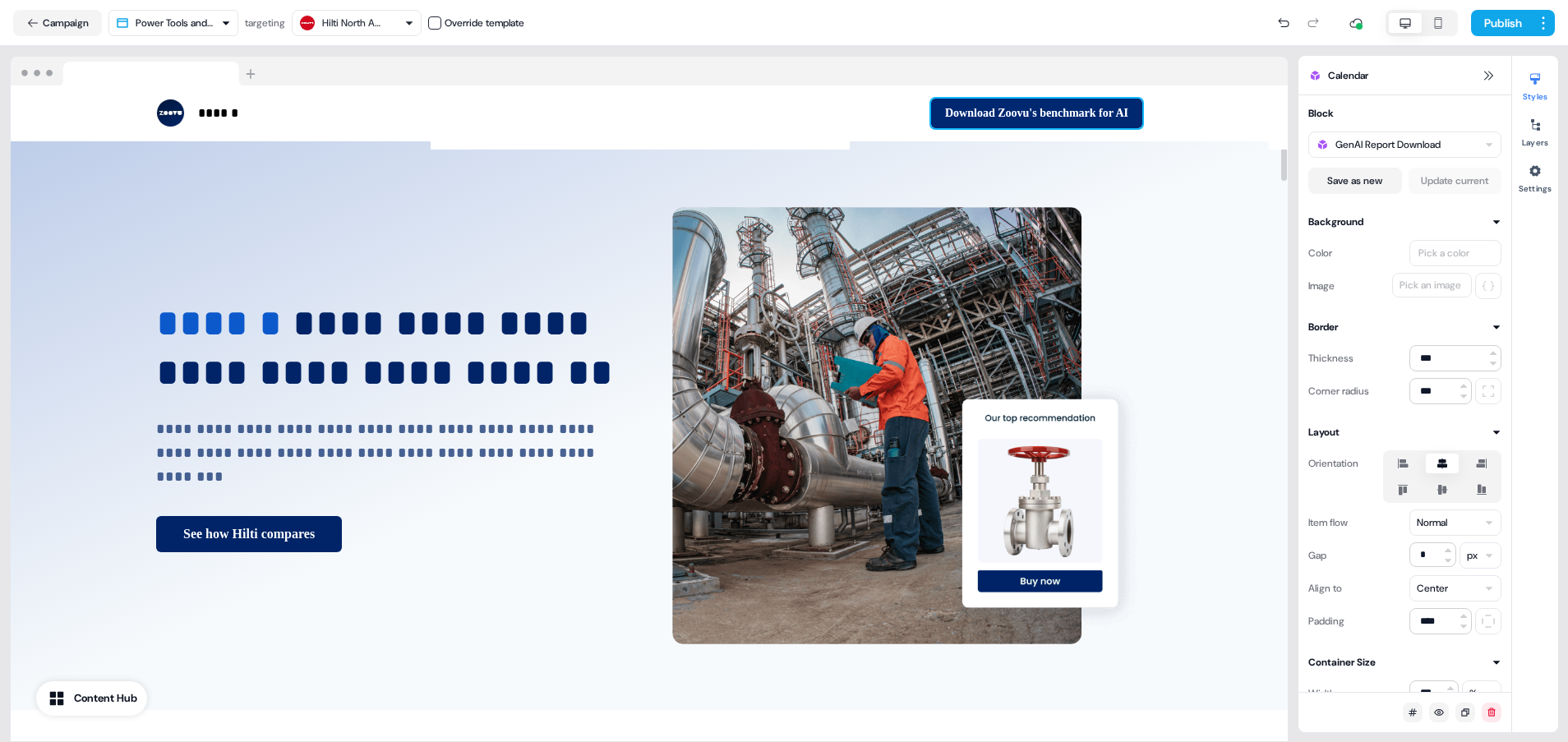 click on "Download Zoovu's benchmark for AI" at bounding box center (1036, 113) 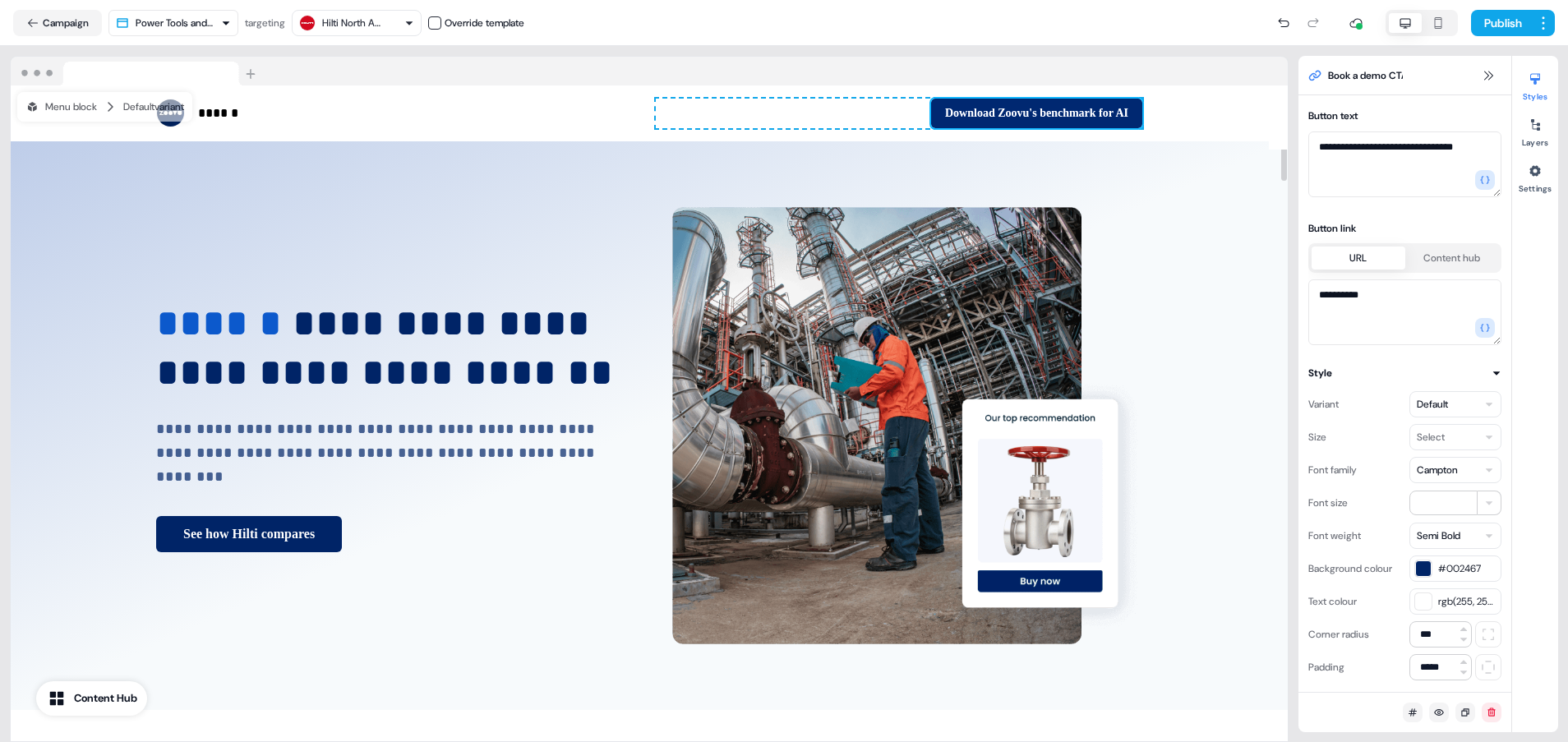 click on "Download Zoovu's benchmark for AI" at bounding box center [1036, 113] 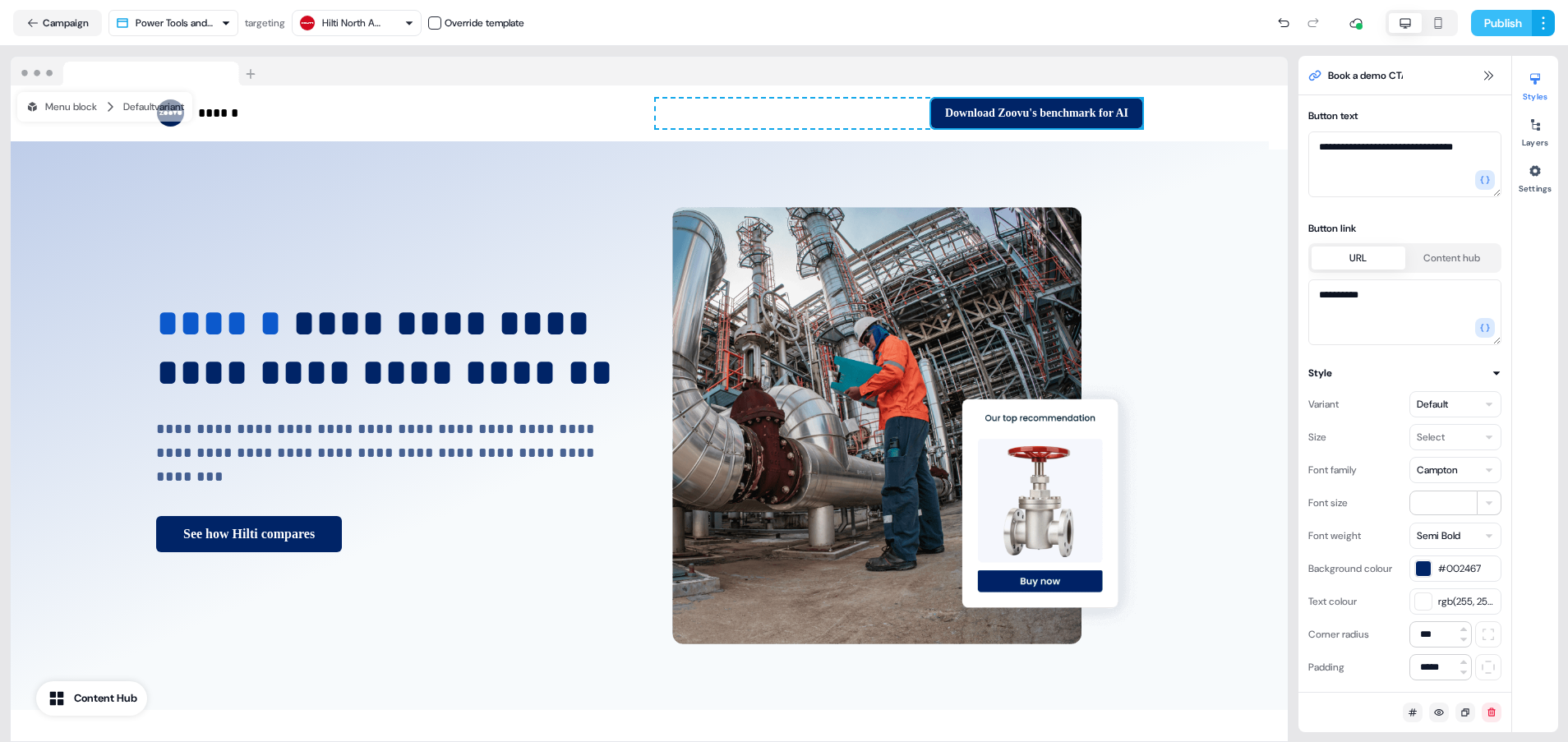 click on "Publish" at bounding box center [1501, 23] 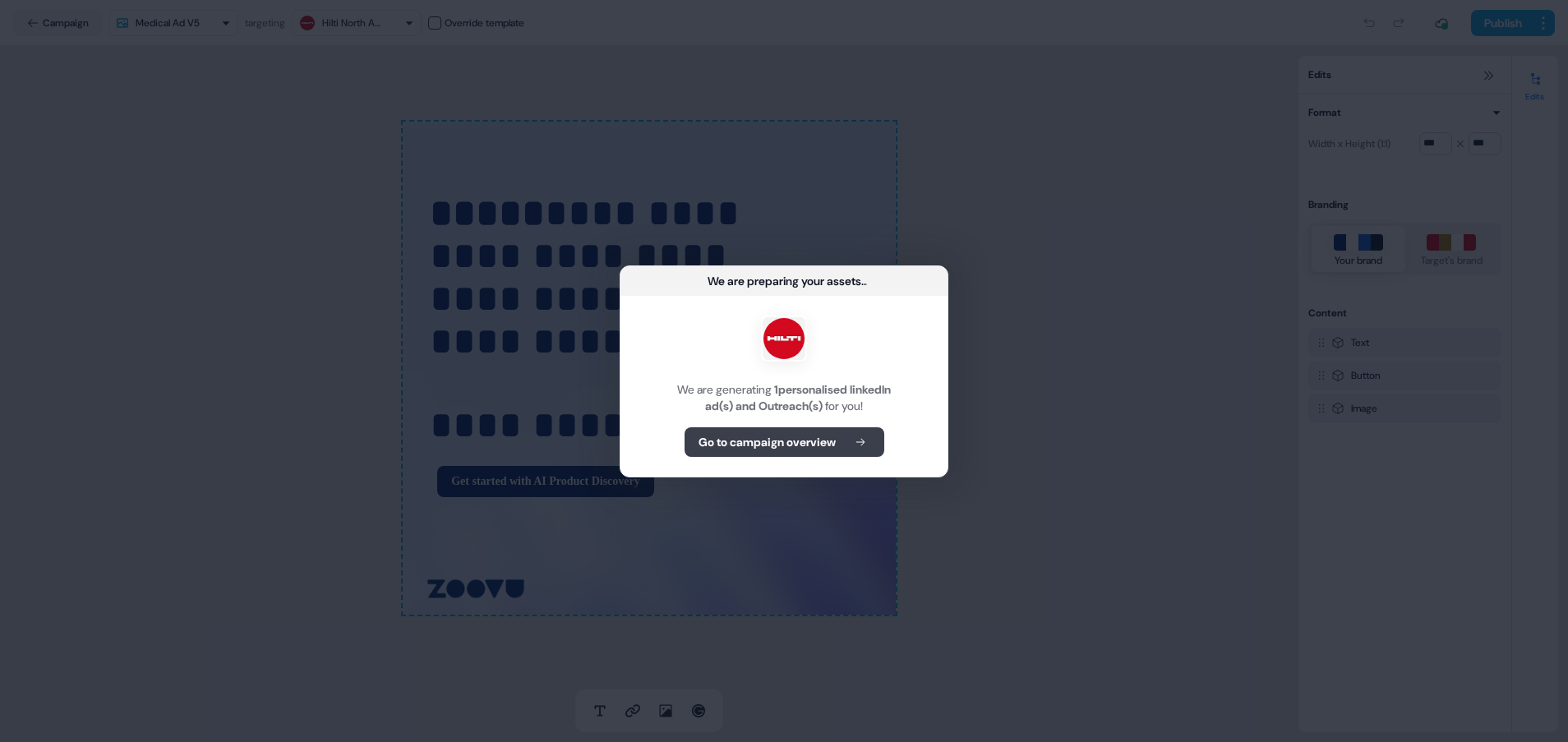 click on "Go to campaign overview" at bounding box center (767, 442) 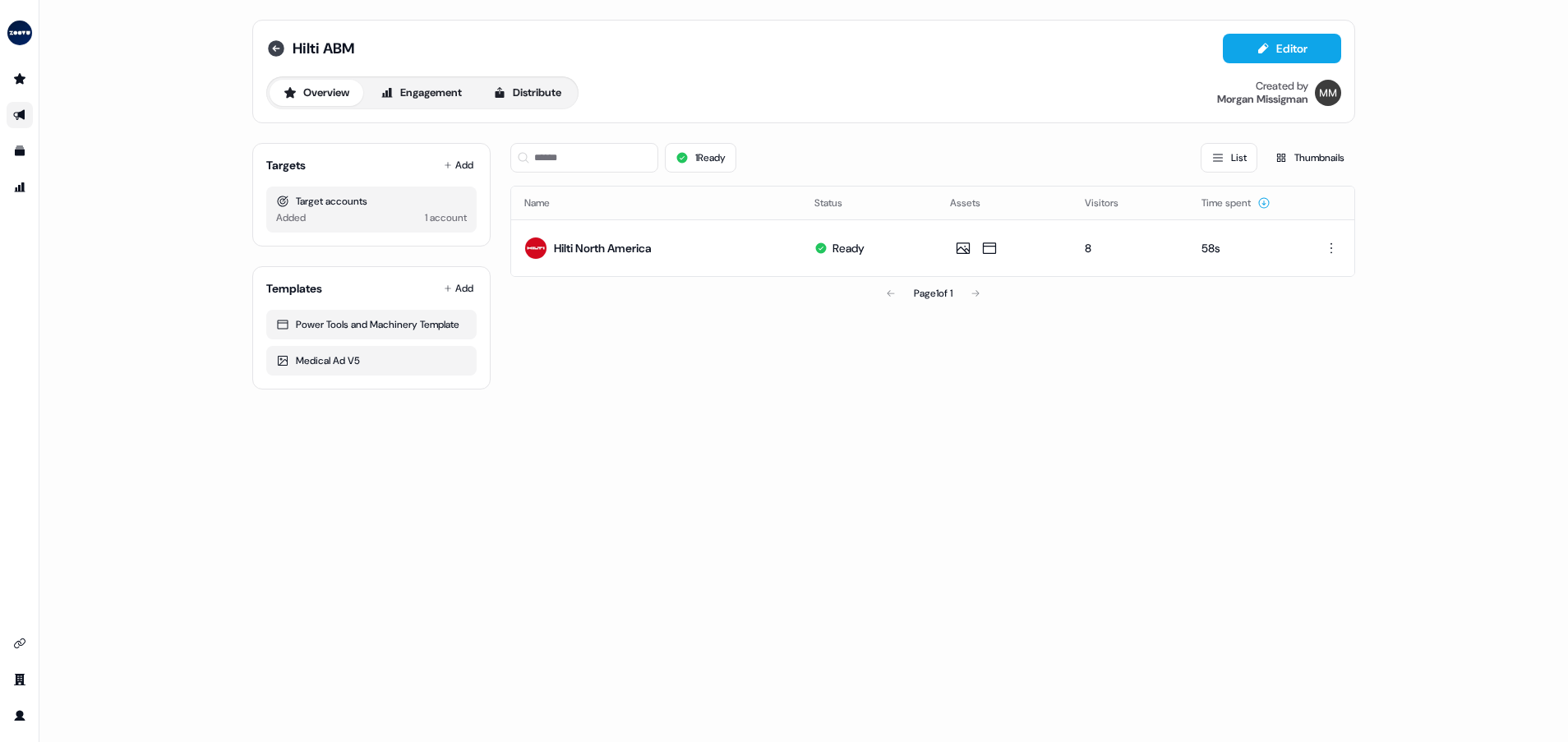 click 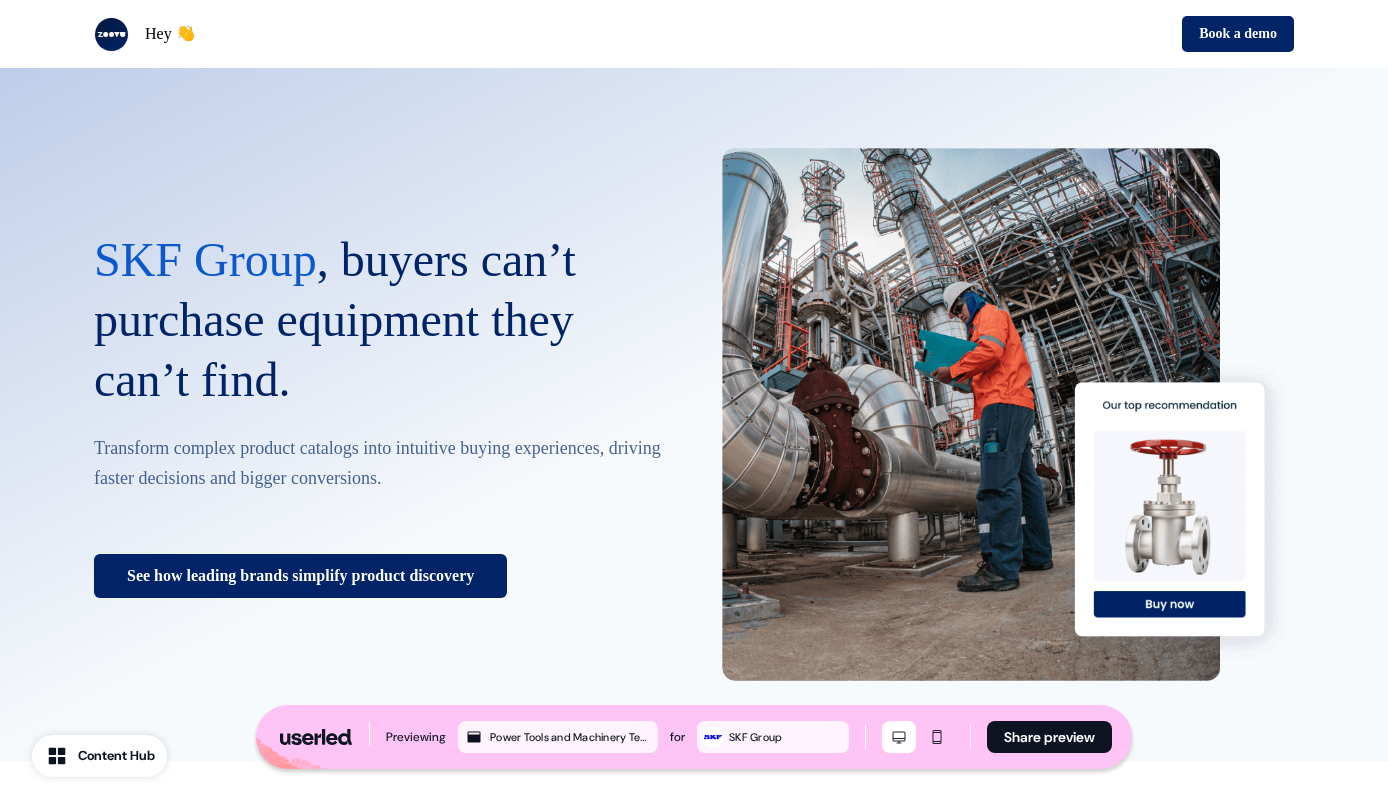 scroll, scrollTop: 0, scrollLeft: 0, axis: both 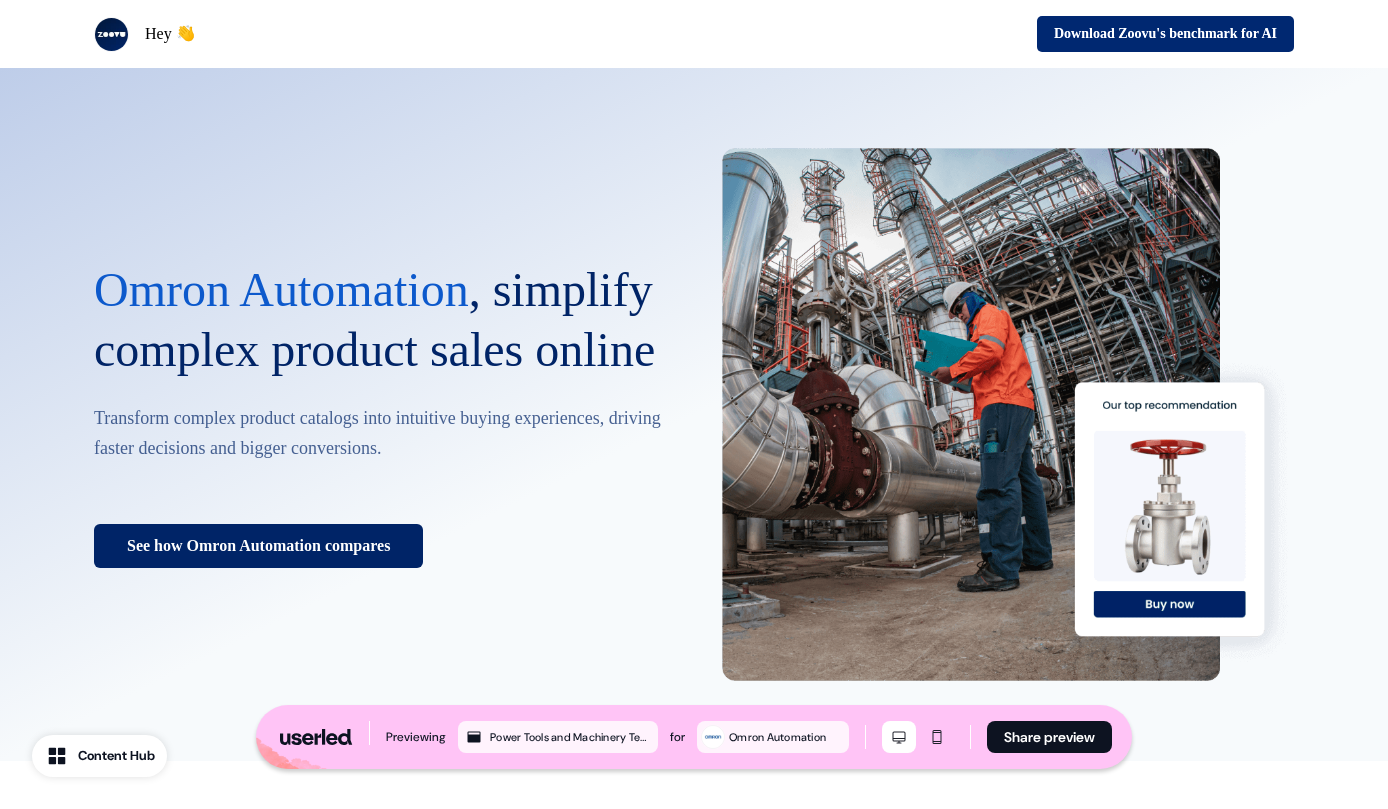 click on "Download Zoovu's benchmark for AI" at bounding box center (1165, 34) 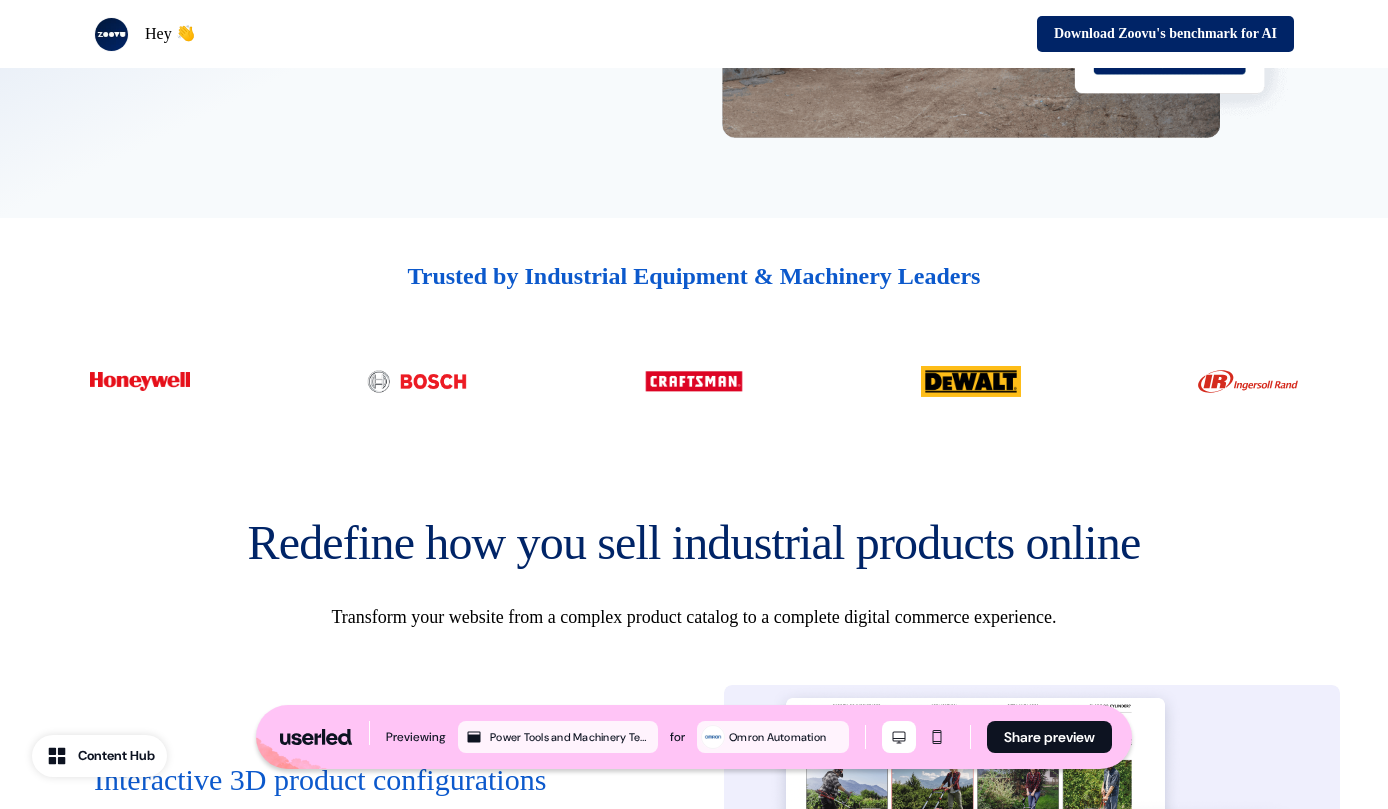 scroll, scrollTop: 0, scrollLeft: 0, axis: both 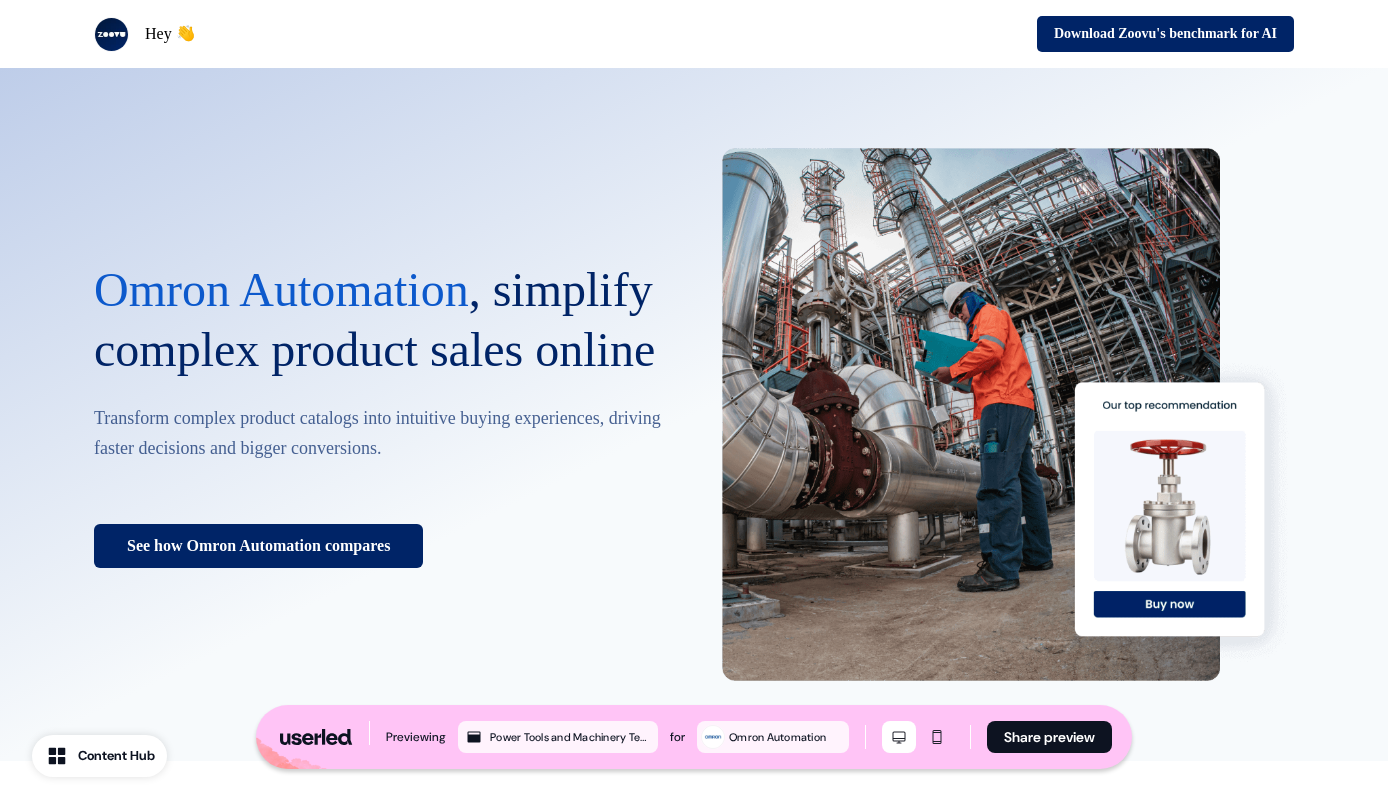 click on "Hey  👋 Download Zoovu's benchmark for AI" at bounding box center [694, 34] 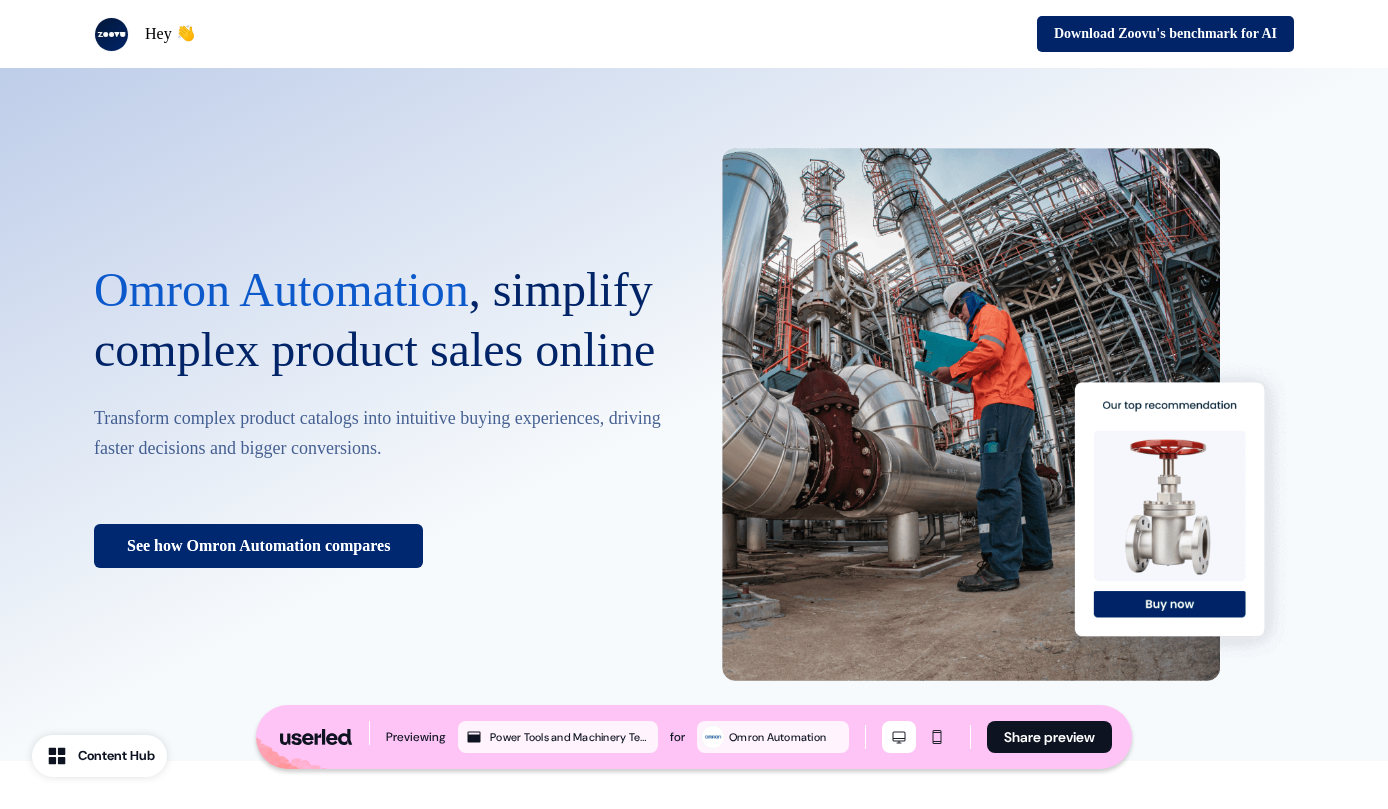 click on "See how Omron Automation compares" at bounding box center (258, 546) 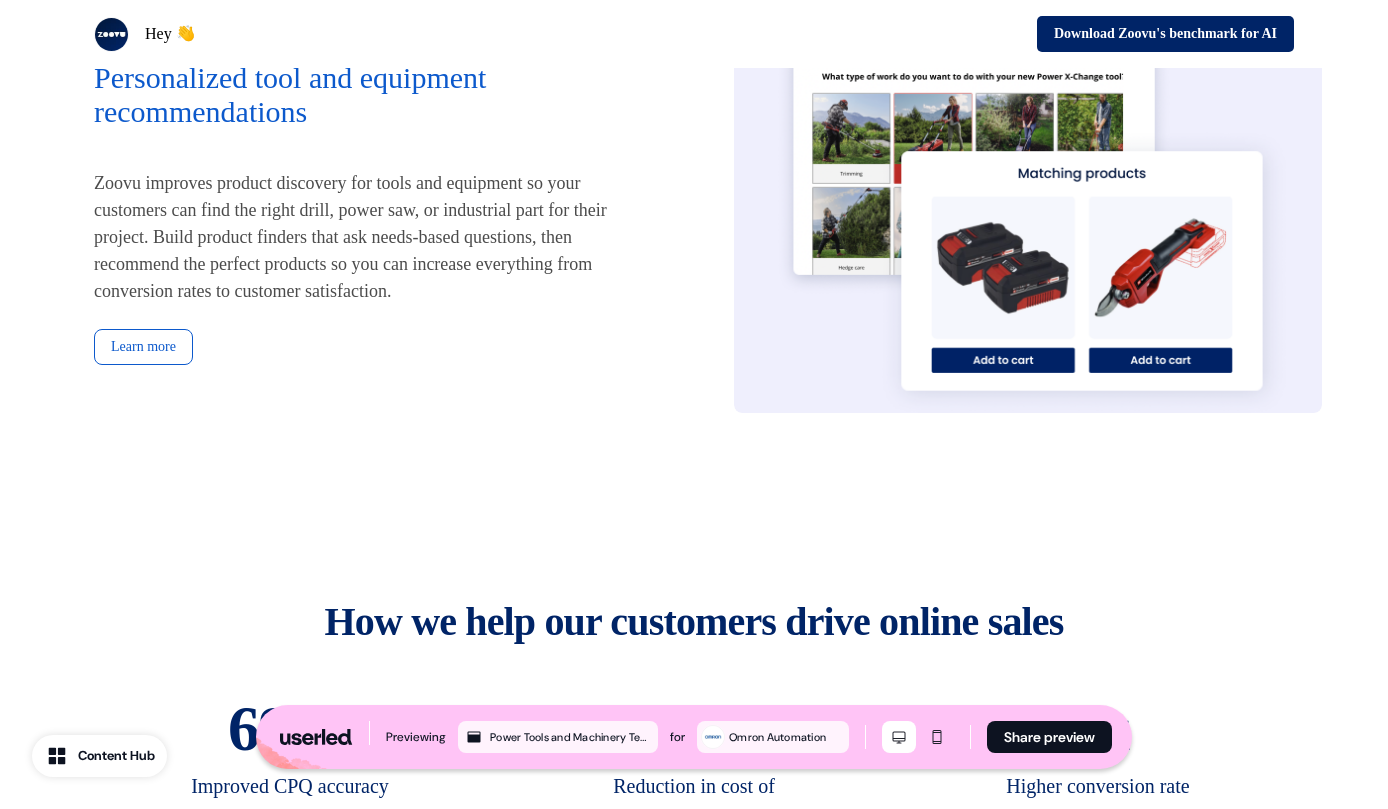scroll, scrollTop: 2250, scrollLeft: 0, axis: vertical 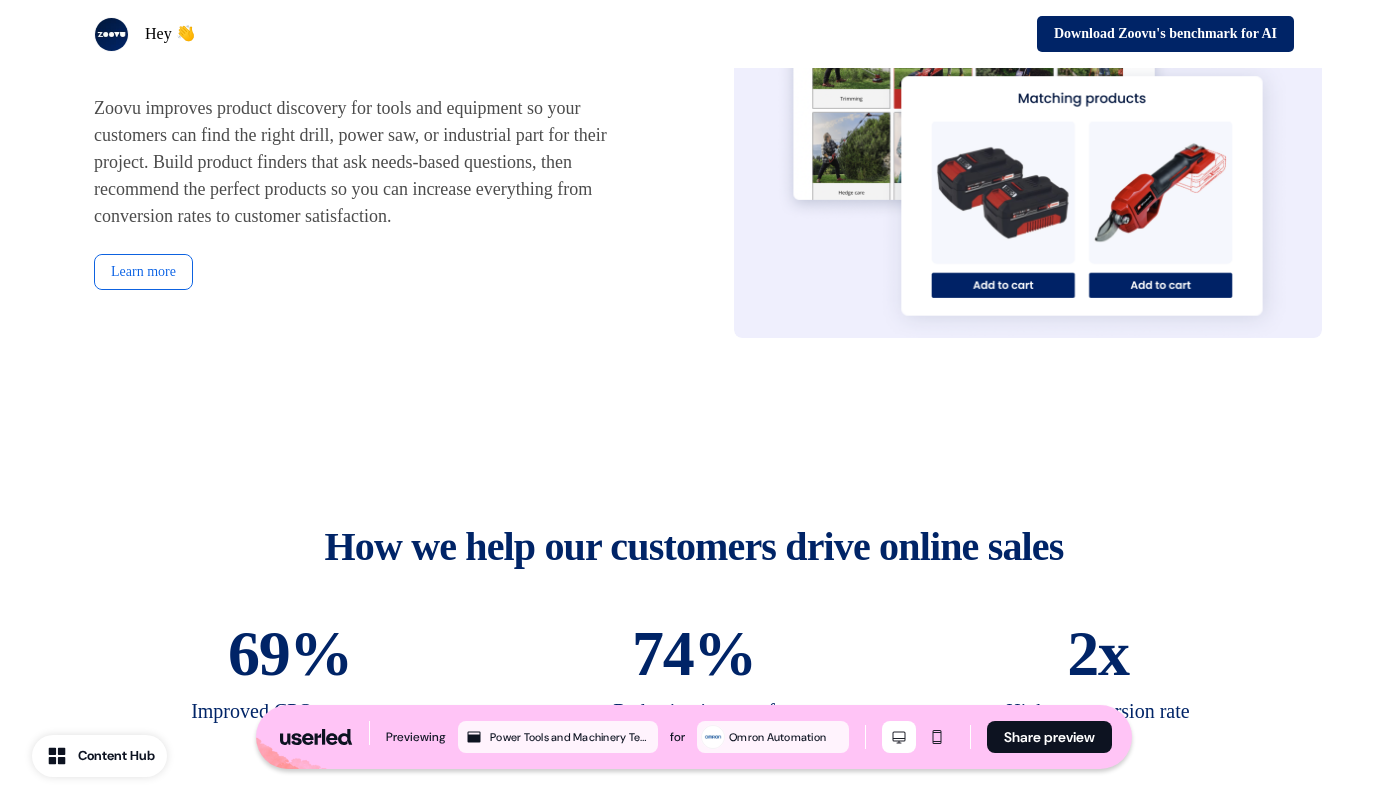 click on "Learn more" at bounding box center [143, 272] 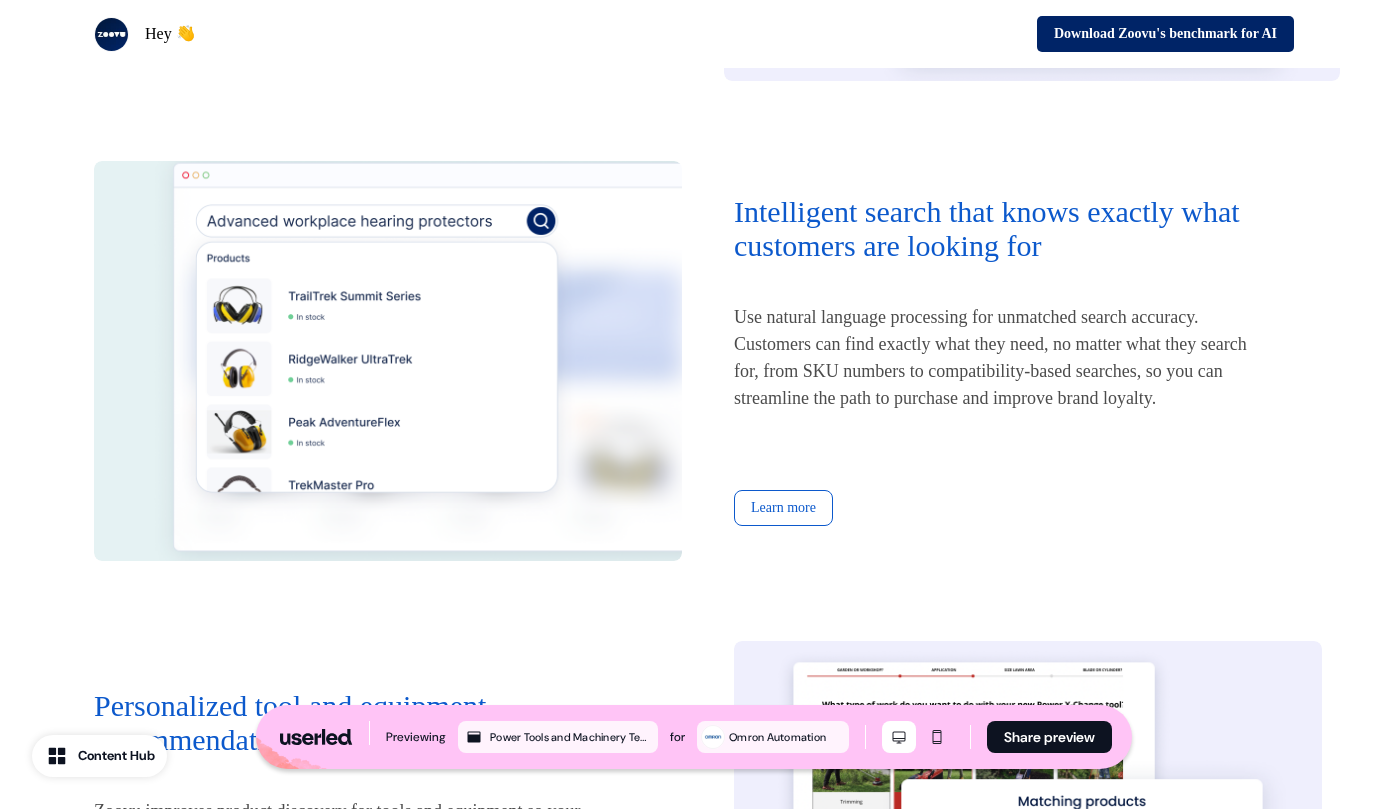 scroll, scrollTop: 1500, scrollLeft: 0, axis: vertical 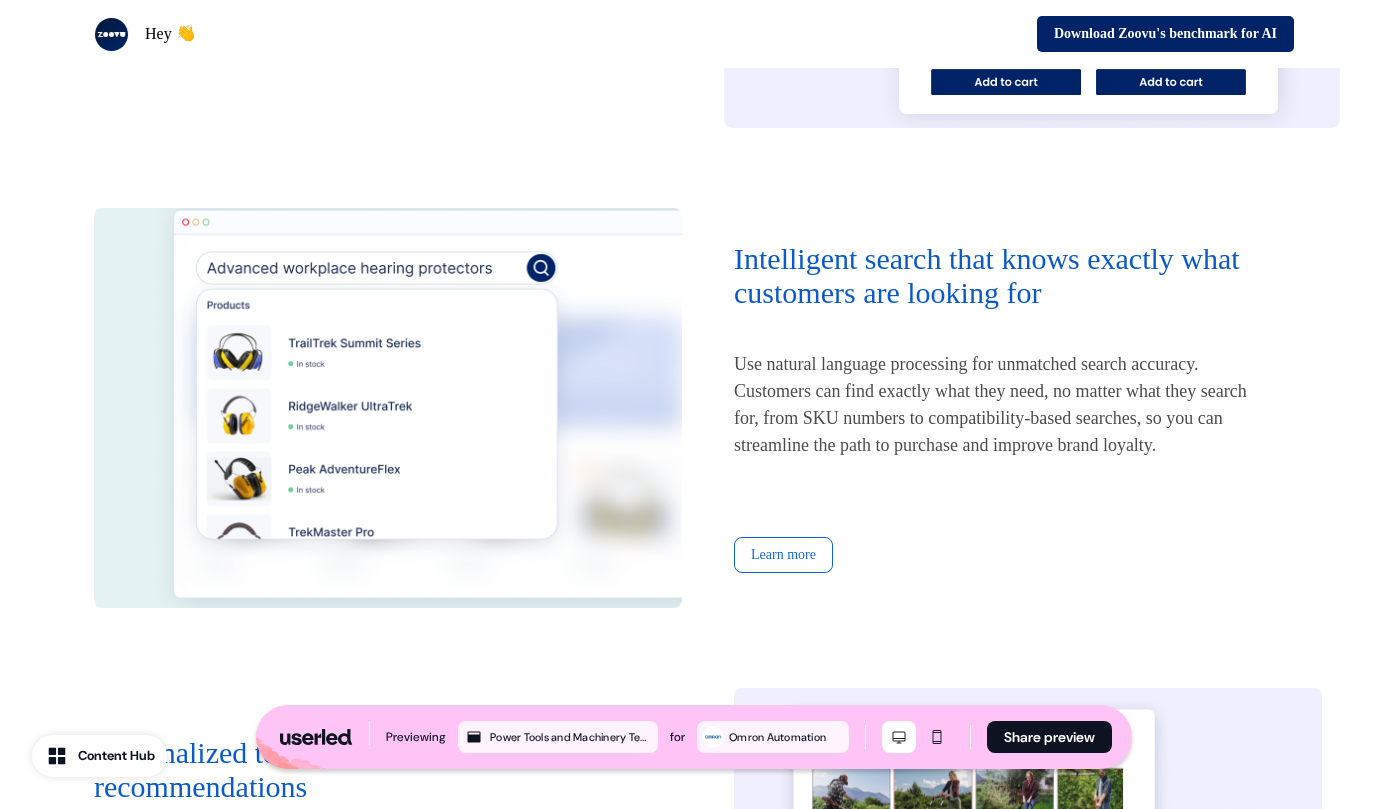 click on "Learn more" at bounding box center (783, 555) 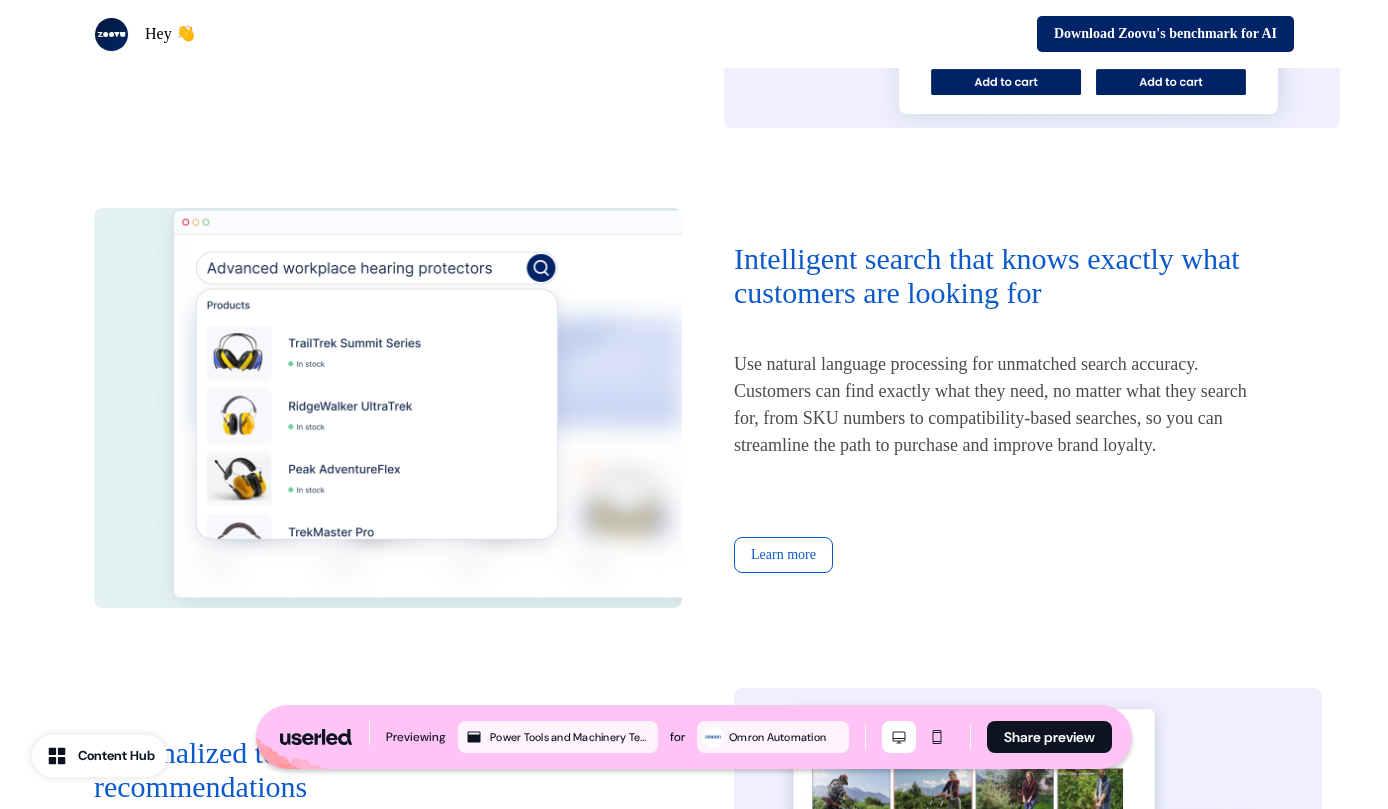 scroll, scrollTop: 1050, scrollLeft: 0, axis: vertical 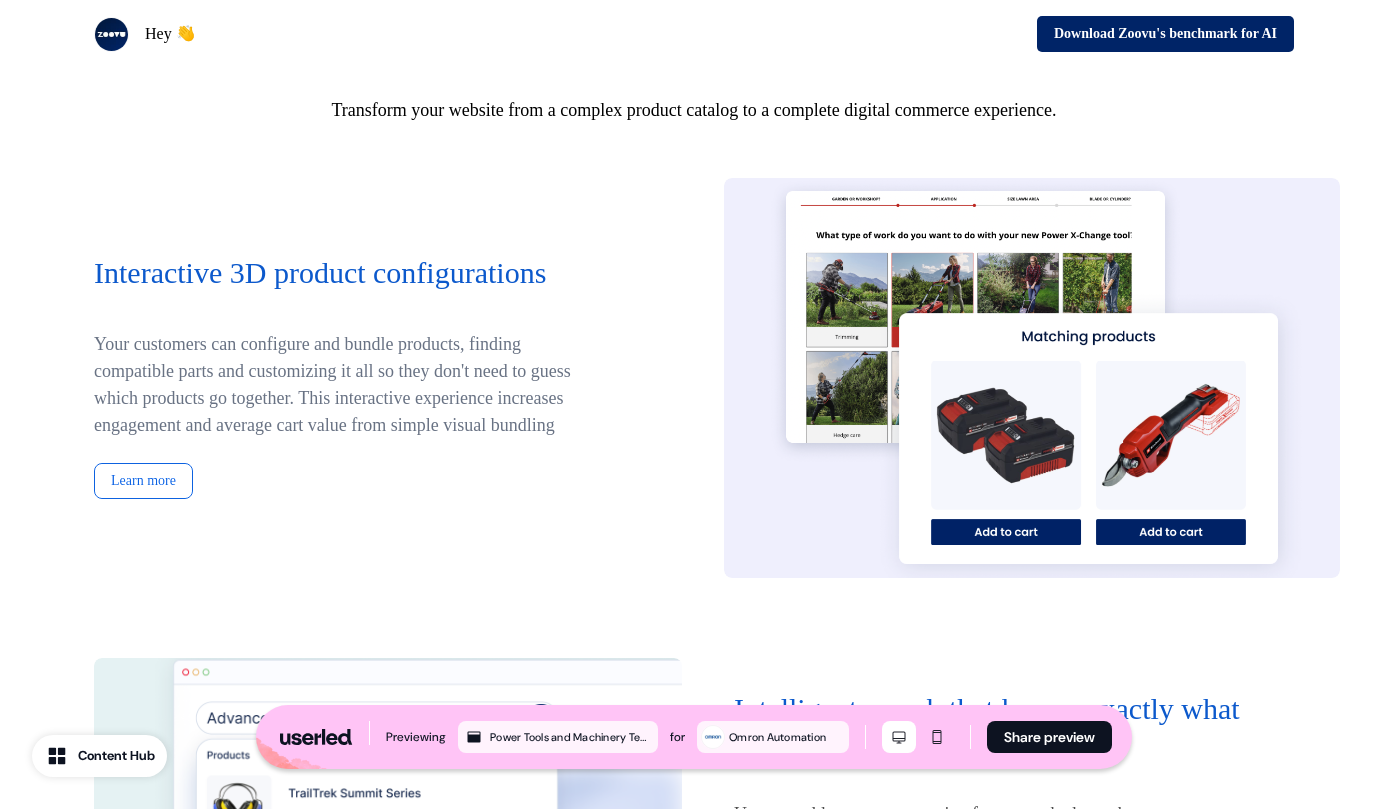 click on "Learn more" at bounding box center [143, 481] 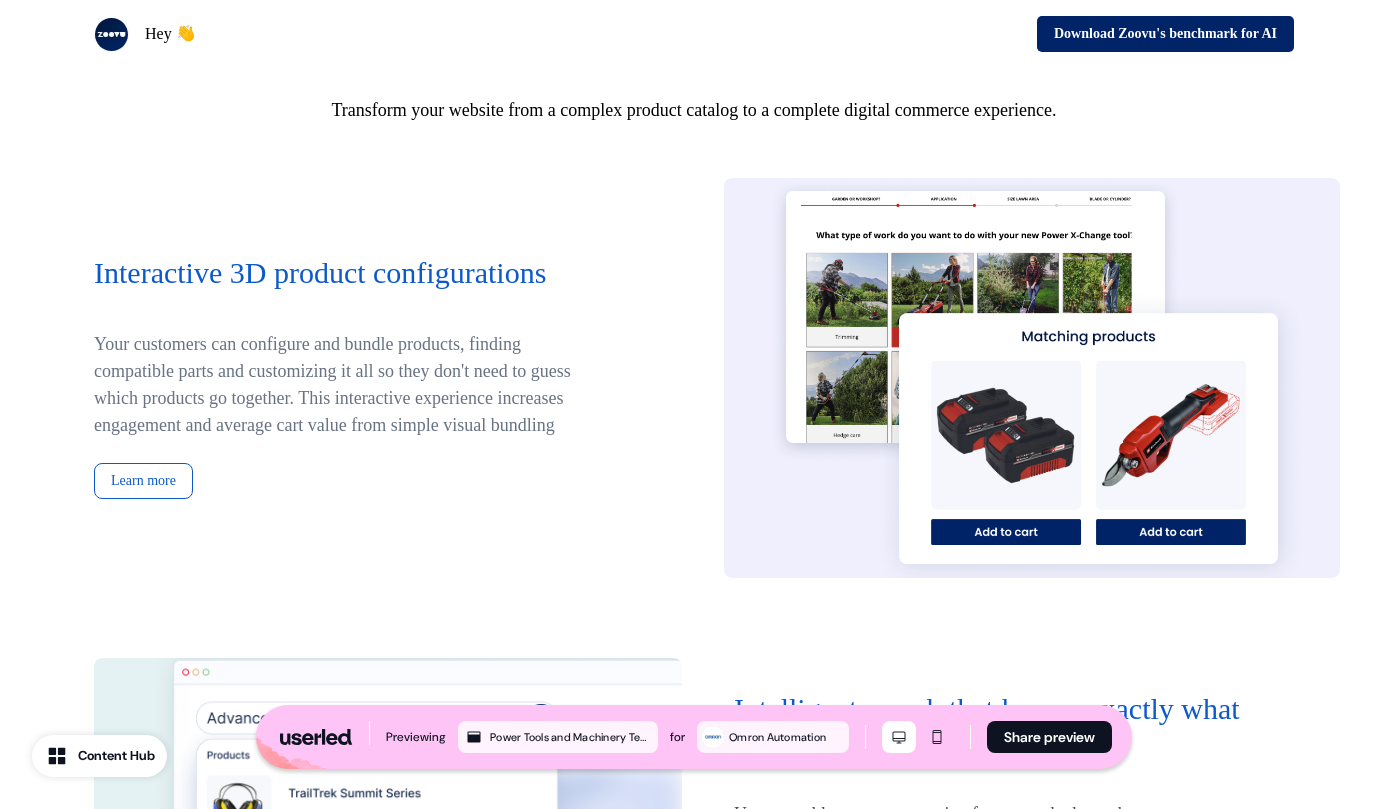 click on "Redefine how you sell industrial products online Transform your website from a complex product catalog to a complete digital commerce experience. Interactive 3D product configurations Your customers can configure and bundle products, finding compatible parts and customizing it all so they don't need to guess which products go together. This interactive experience increases engagement and average cart value from simple visual bundling Learn more Intelligent search that knows exactly what customers are looking for Use natural language processing for unmatched search accuracy. Customers can find exactly what they need, no matter what they search for, from SKU numbers to compatibility-based searches, so you can streamline the path to purchase and improve brand loyalty. Learn more Personalized tool and equipment recommendations Learn more" at bounding box center [694, 802] 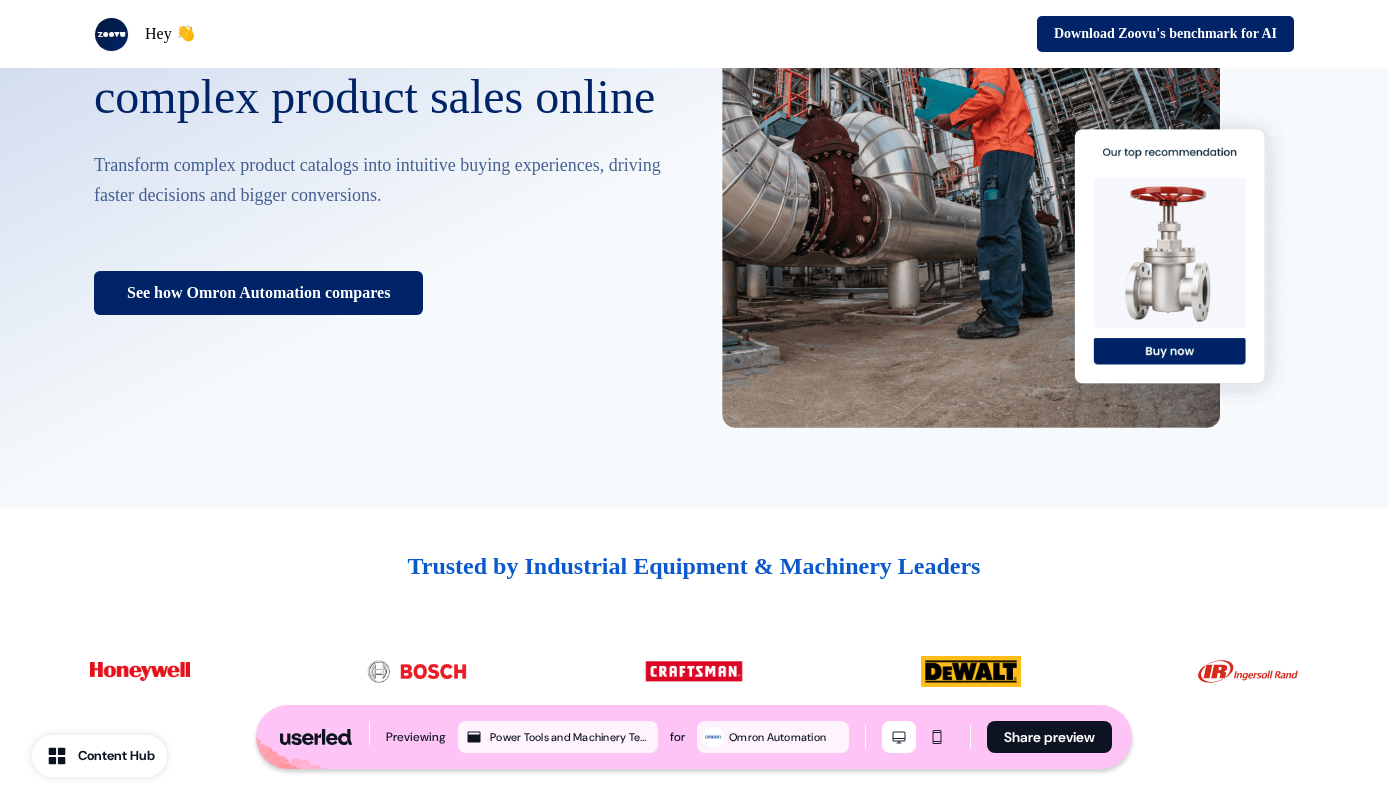 scroll, scrollTop: 0, scrollLeft: 0, axis: both 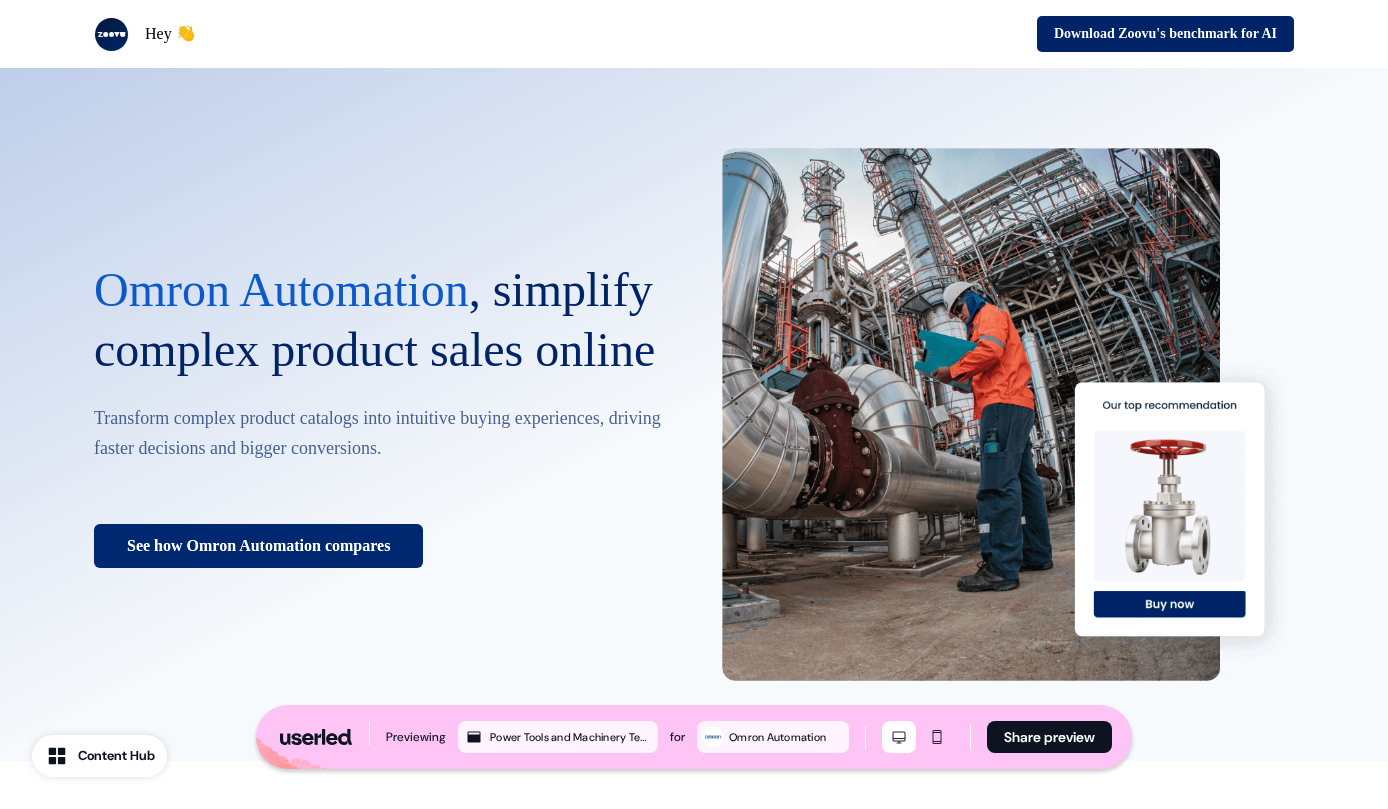 click on "See how Omron Automation compares" at bounding box center [258, 546] 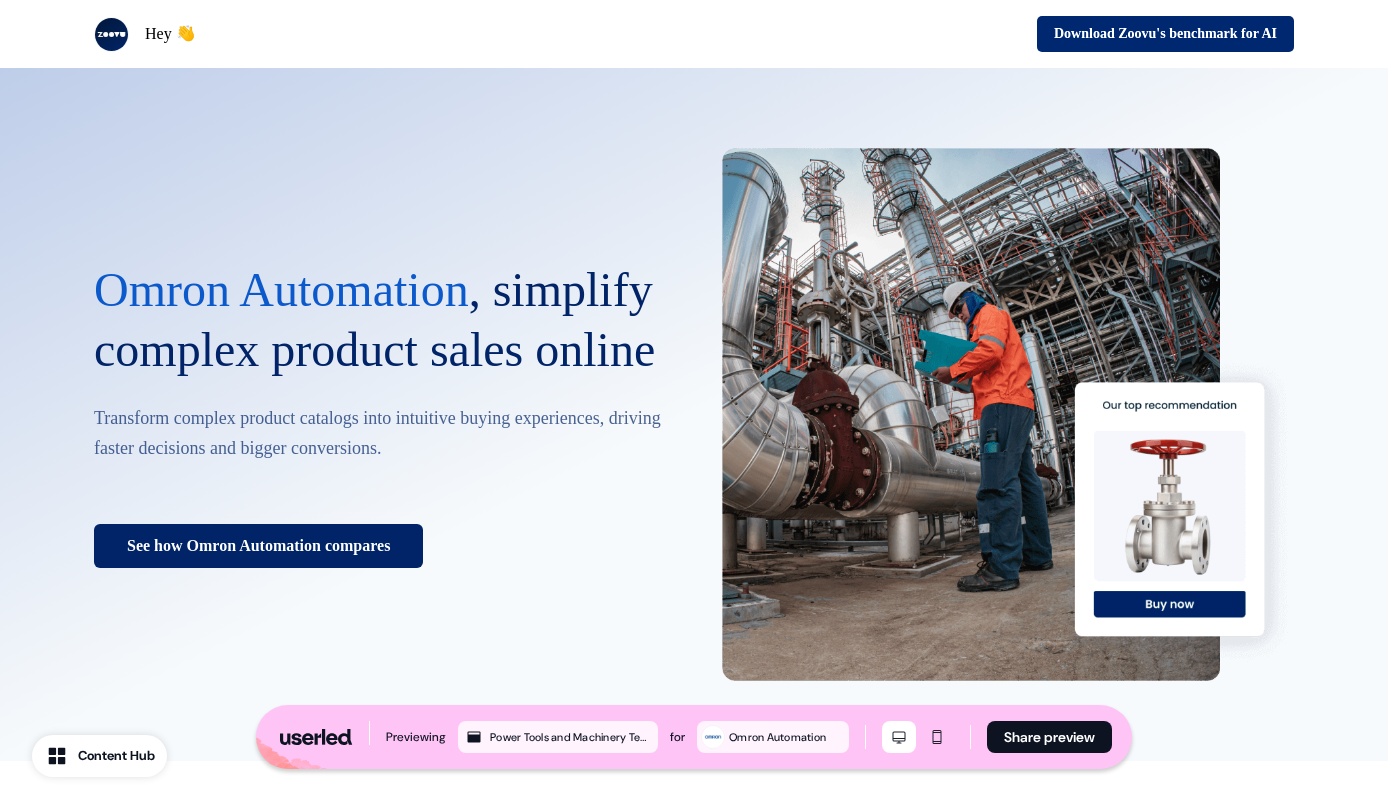 click on "Download Zoovu's benchmark for AI" at bounding box center (1165, 34) 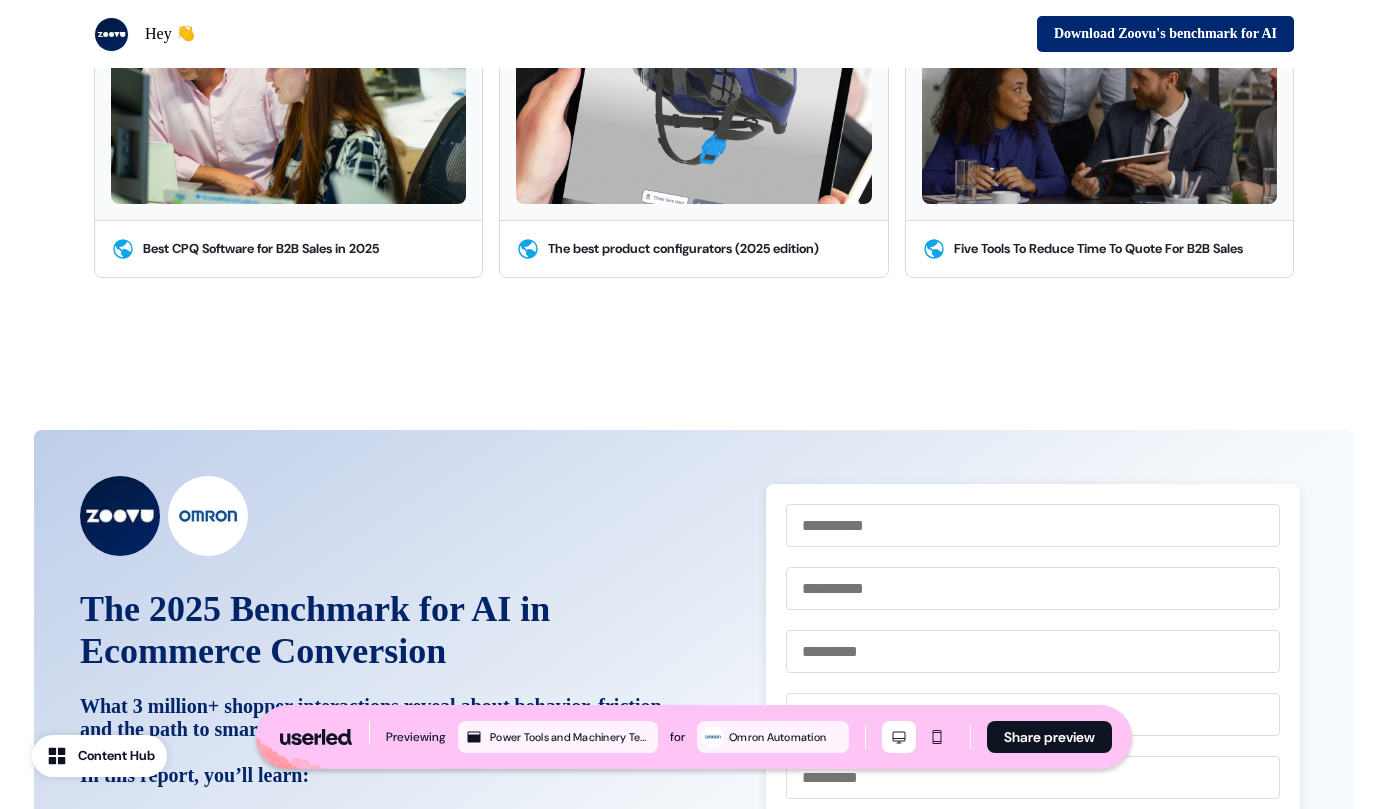 scroll, scrollTop: 4331, scrollLeft: 0, axis: vertical 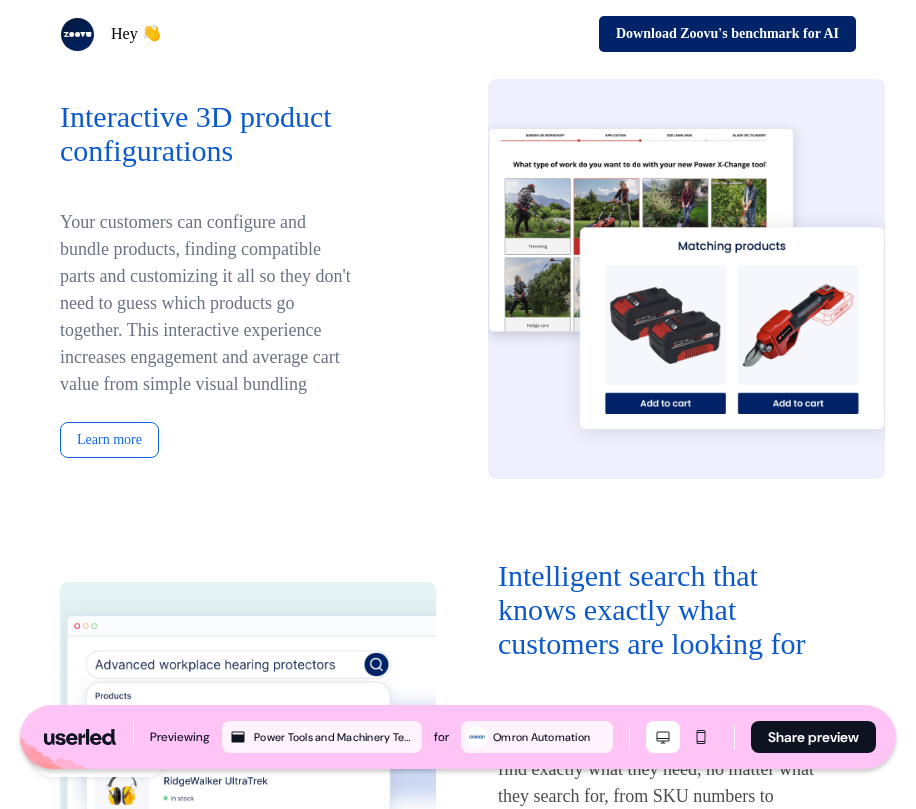 click on "Learn more" at bounding box center [109, 440] 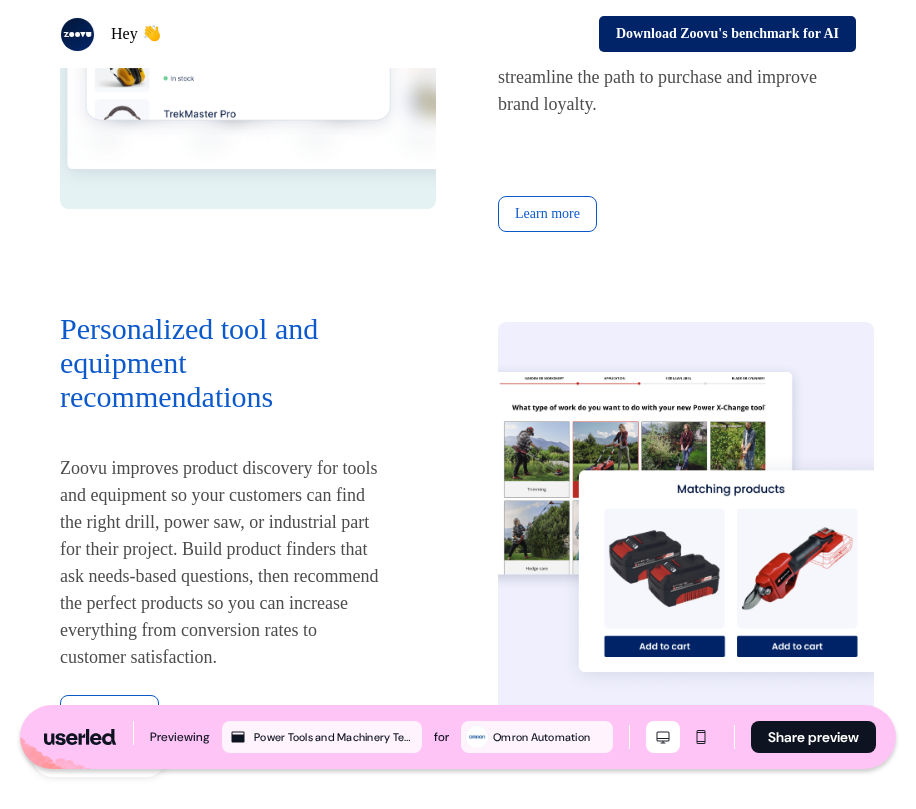 scroll, scrollTop: 1933, scrollLeft: 0, axis: vertical 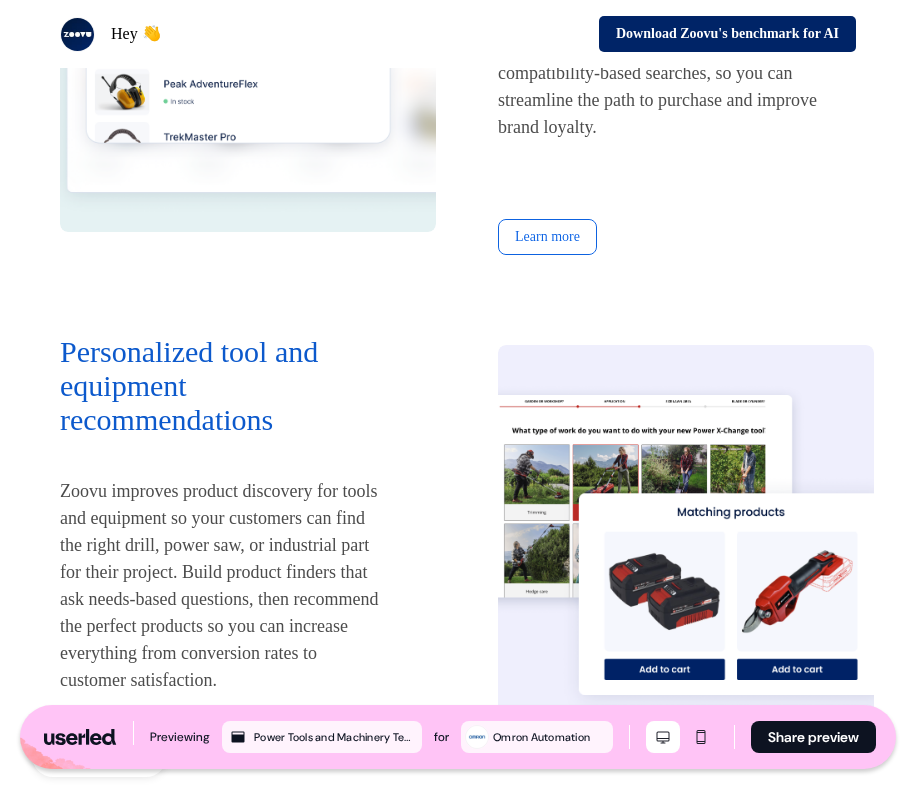 click on "Learn more" at bounding box center (547, 237) 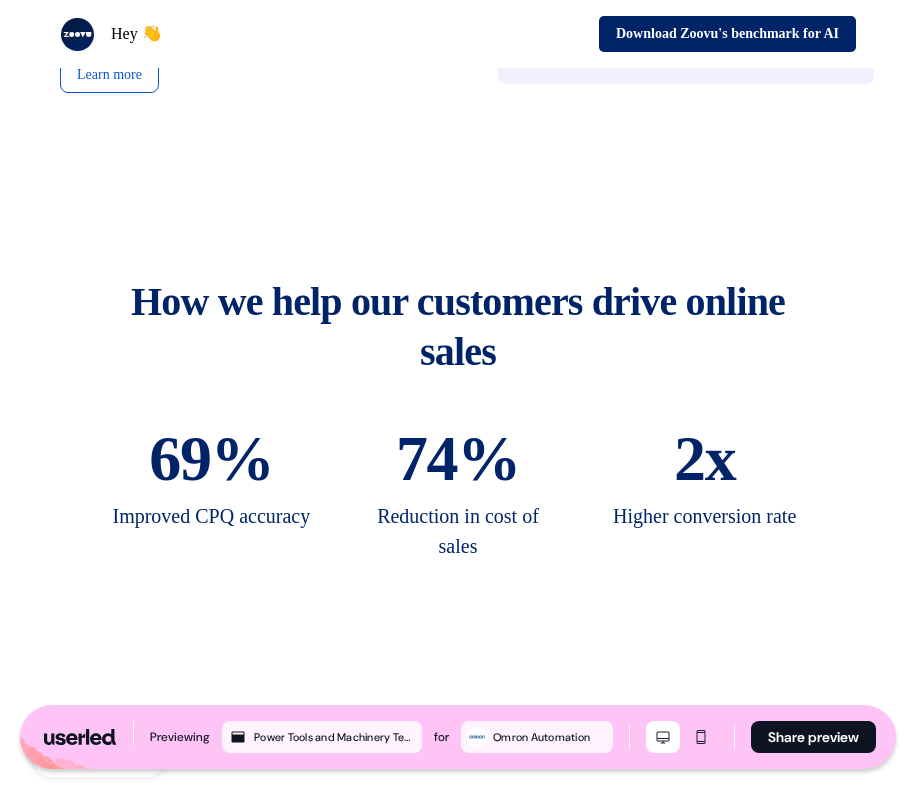 scroll, scrollTop: 2683, scrollLeft: 0, axis: vertical 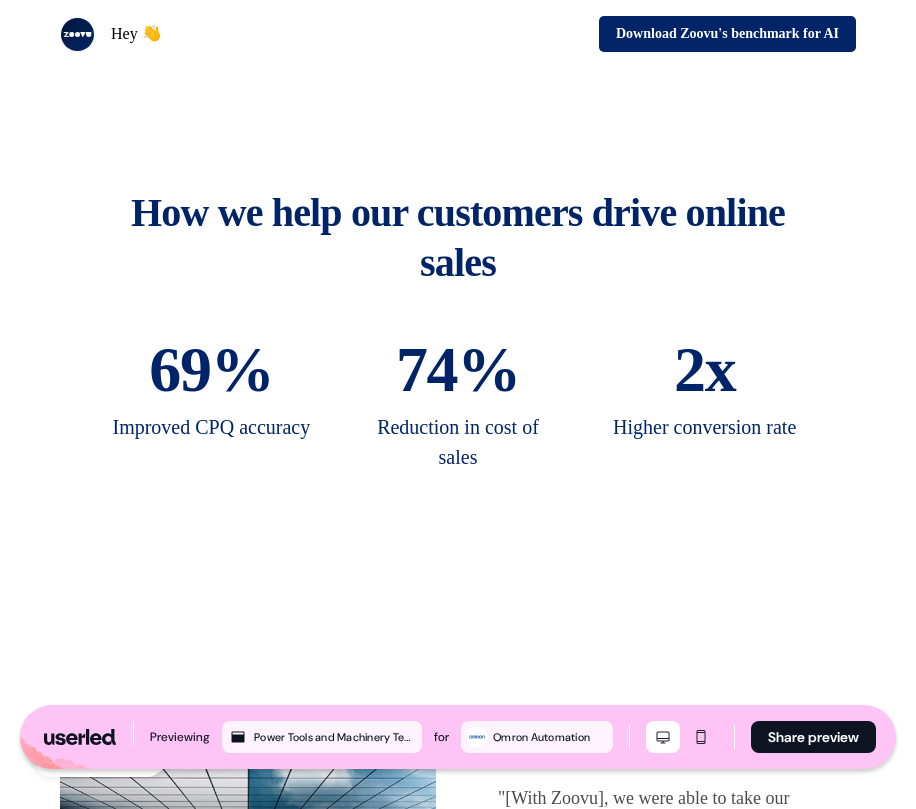 click on "Learn more" at bounding box center (109, -14) 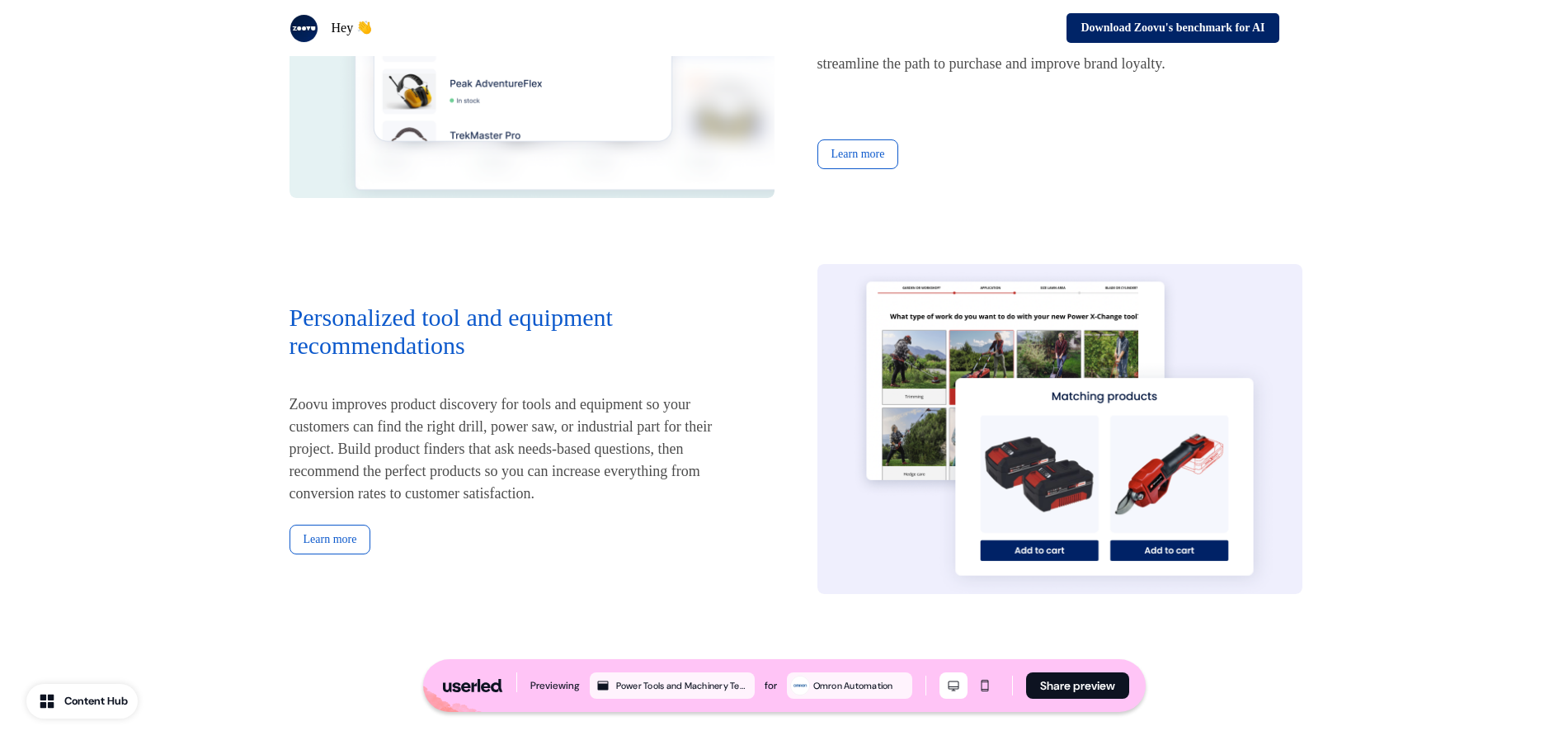 scroll, scrollTop: 0, scrollLeft: 0, axis: both 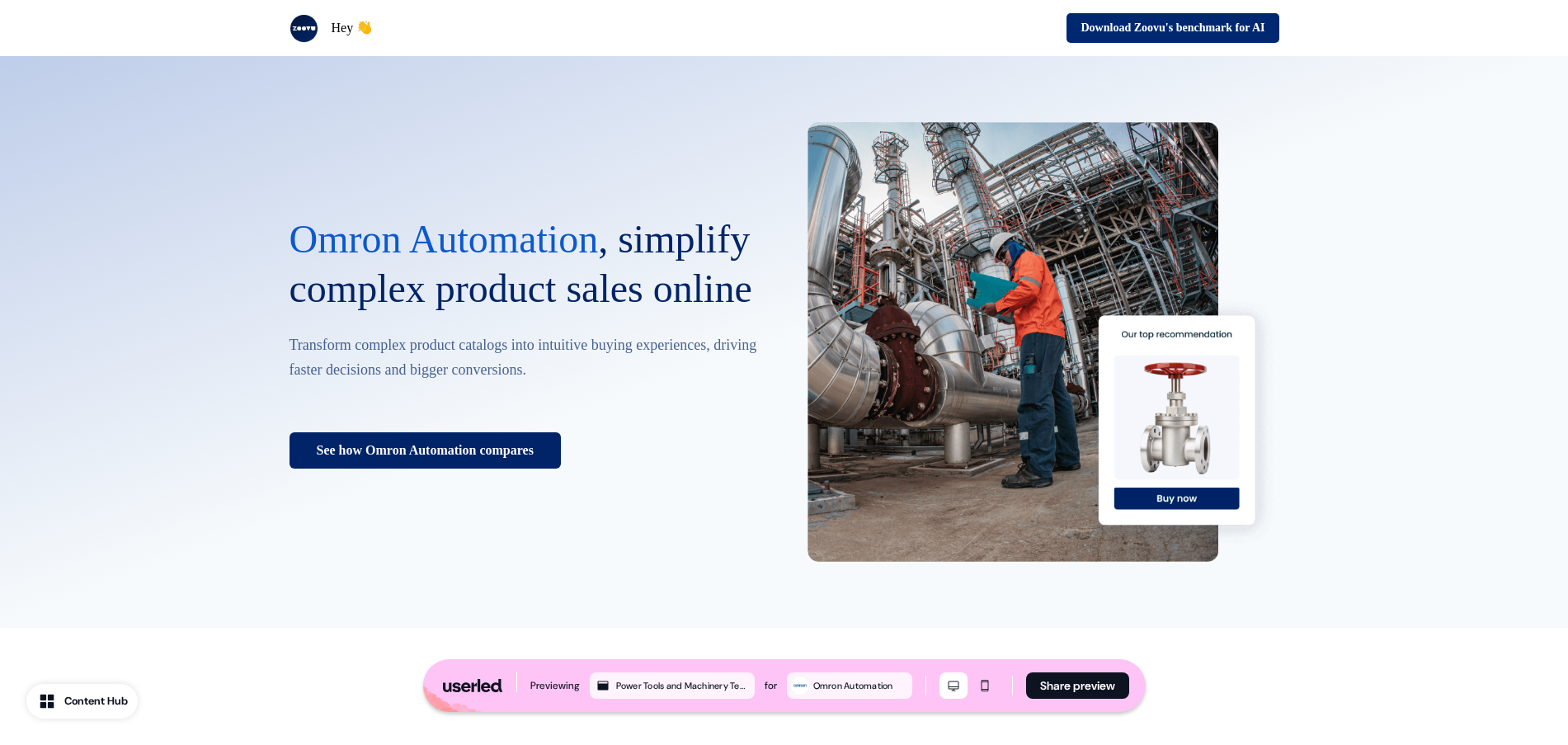 click on "Download Zoovu's benchmark for AI" at bounding box center [1172, 28] 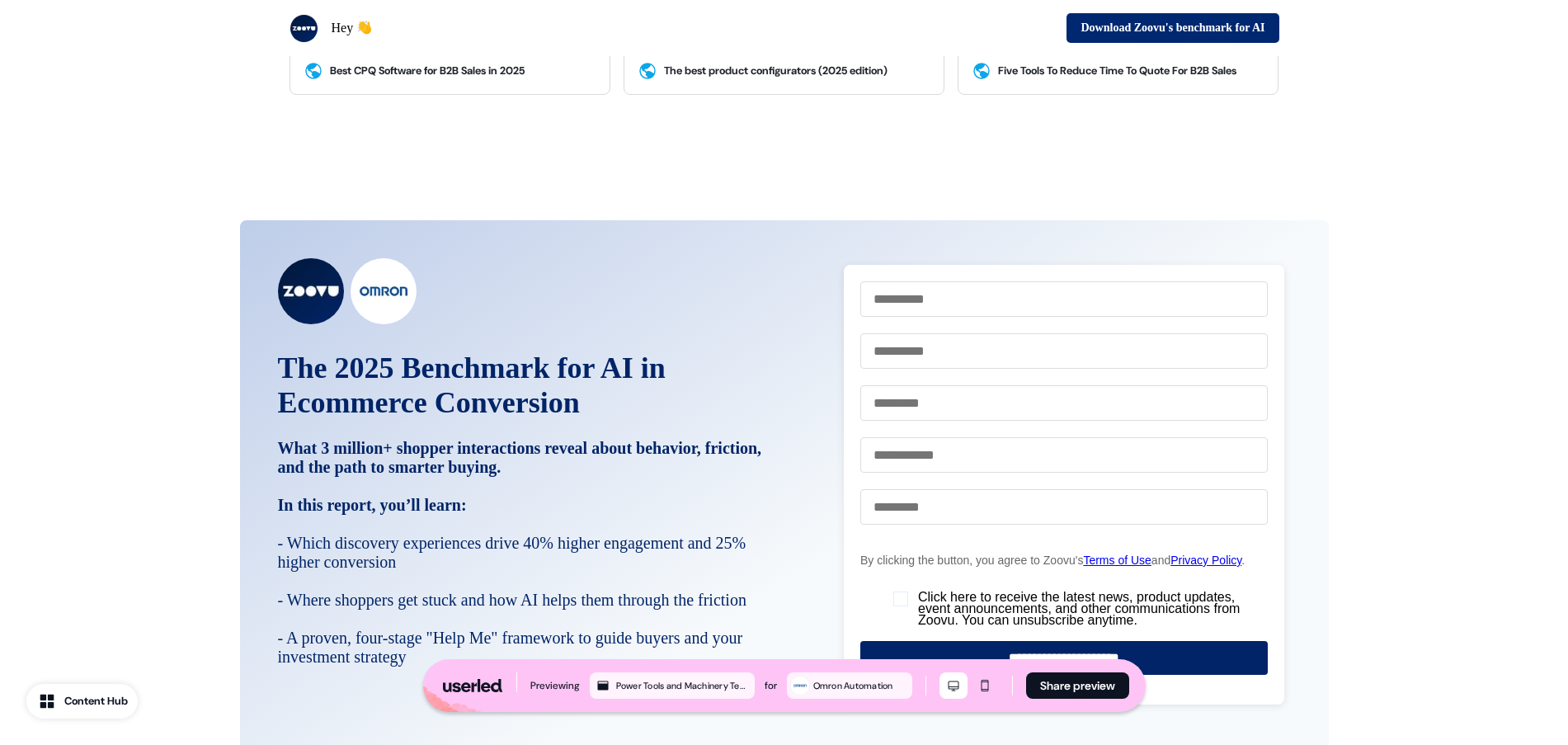scroll, scrollTop: 3573, scrollLeft: 0, axis: vertical 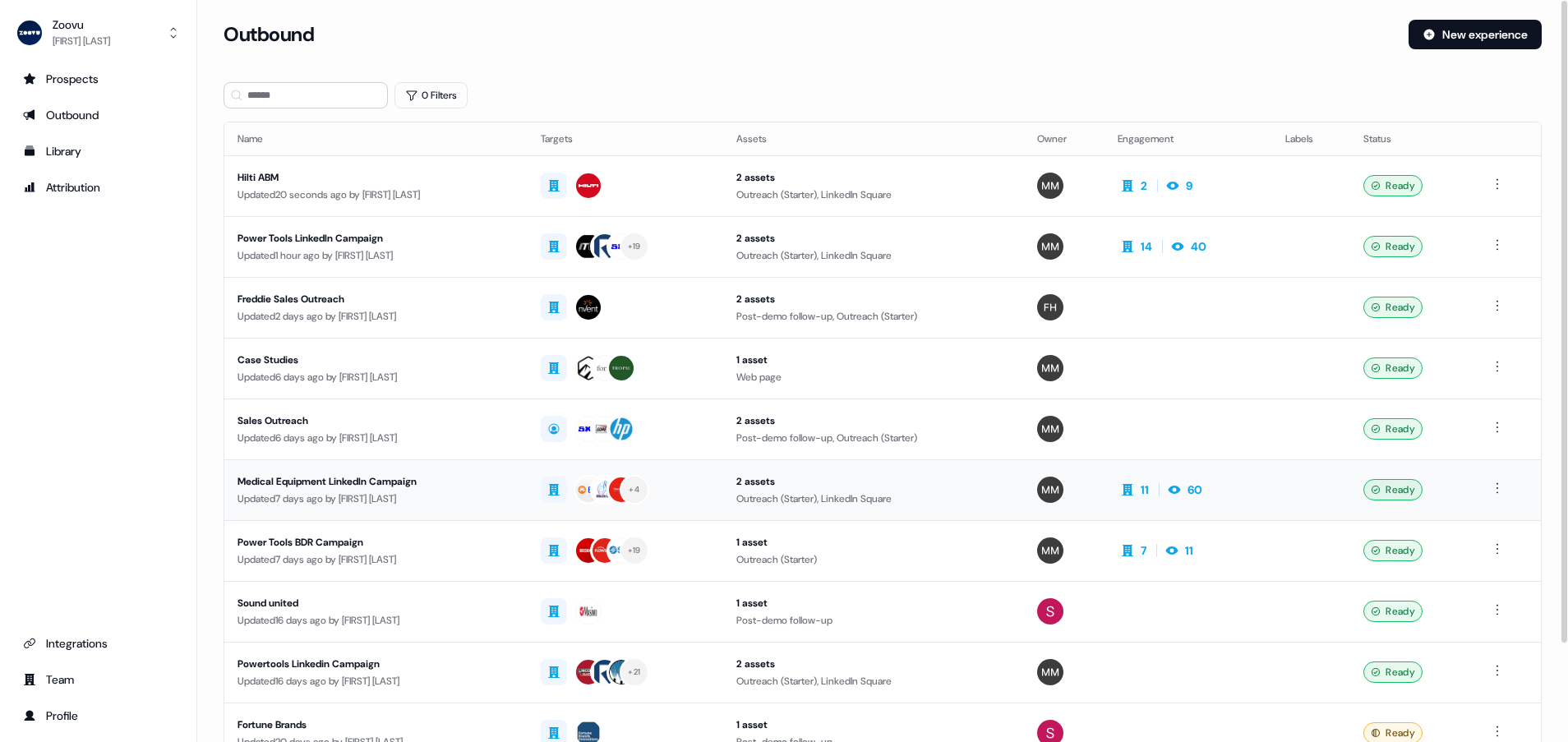 click on "Medical Equipment LinkedIn Campaign" at bounding box center (376, 482) 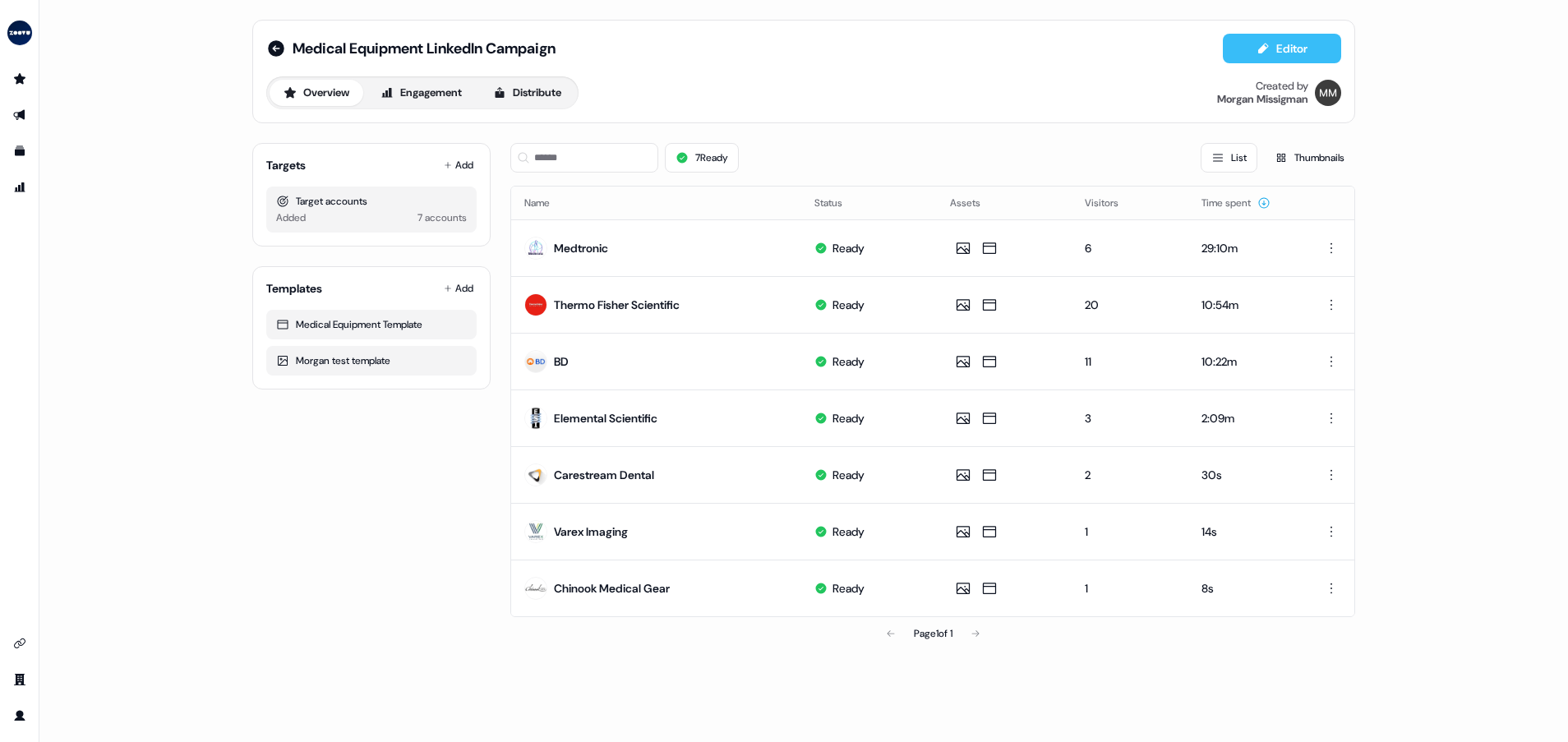 click on "Editor" at bounding box center [1282, 48] 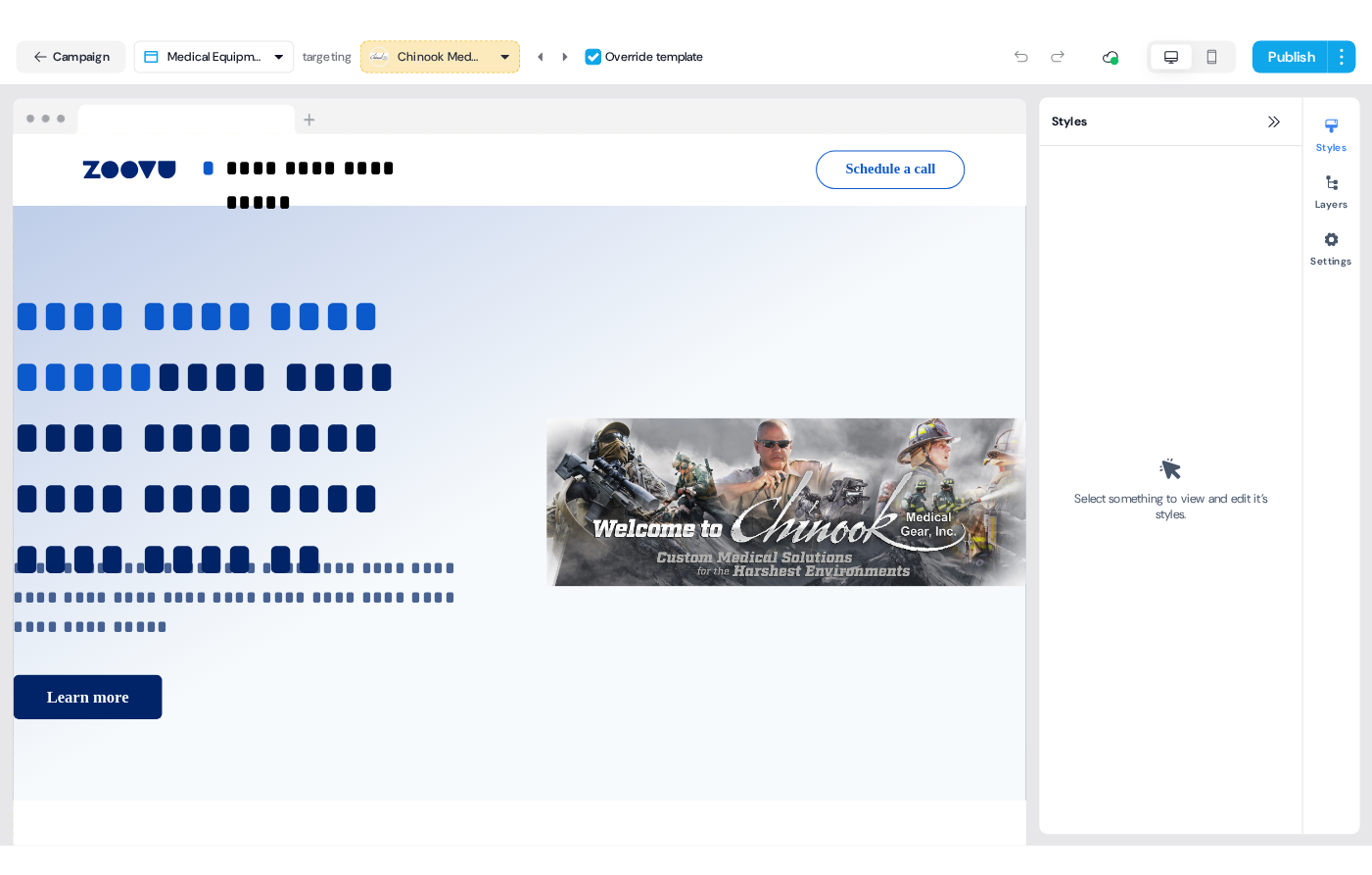 scroll, scrollTop: 0, scrollLeft: 0, axis: both 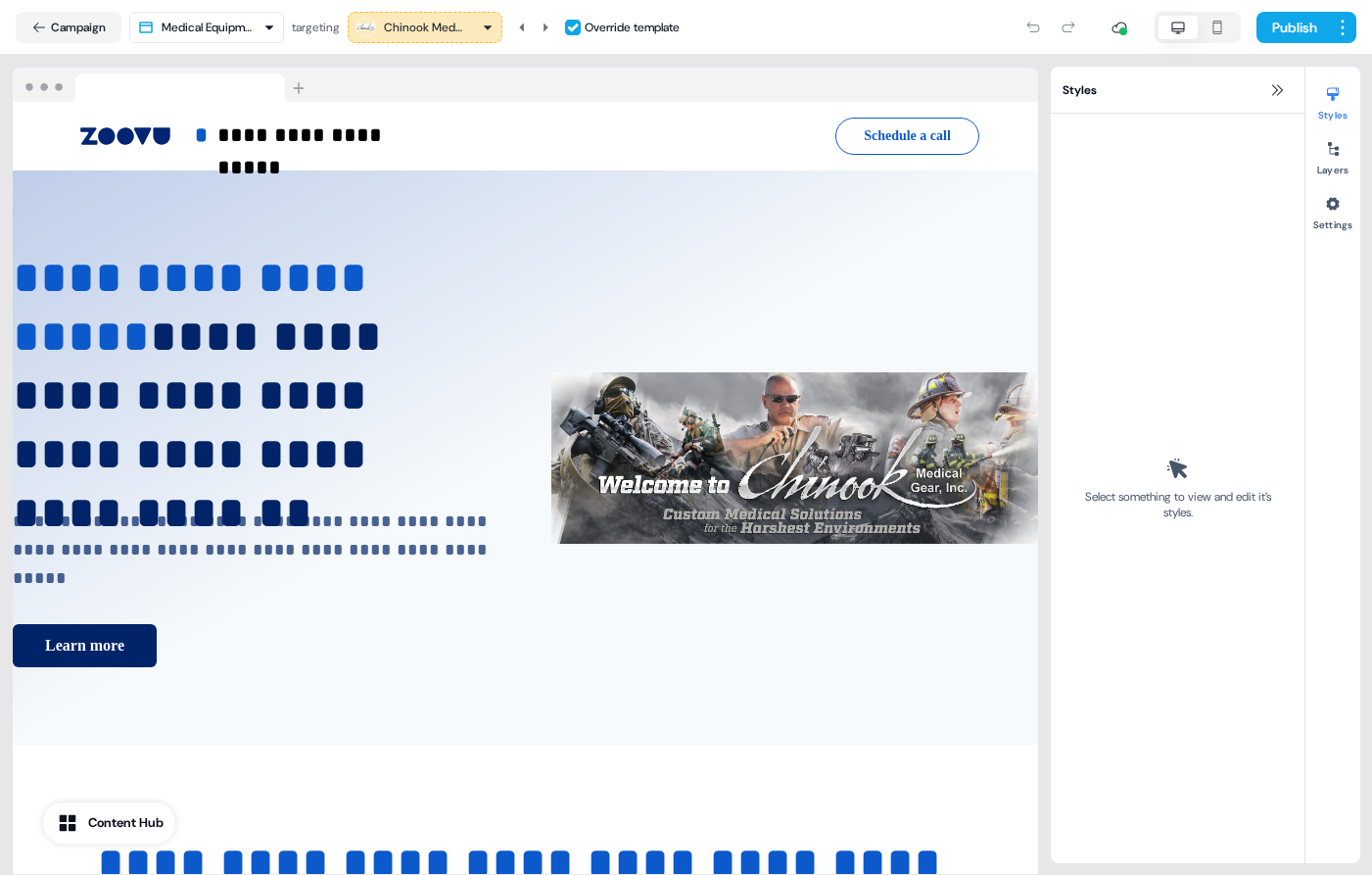 click on "Chinook Medical Gear" at bounding box center (425, 27) 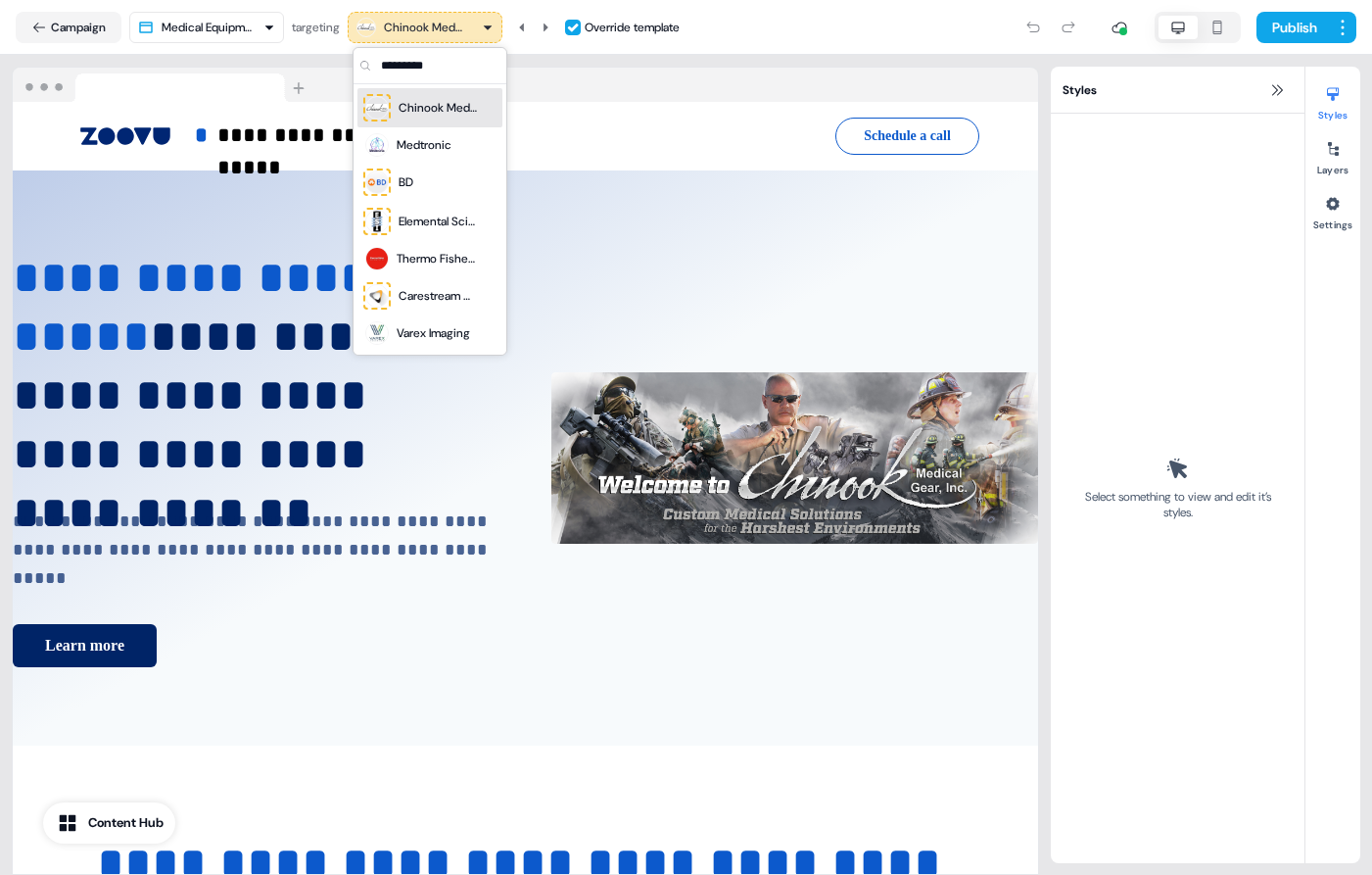 click on "Chinook Medical Gear" at bounding box center [438, 108] 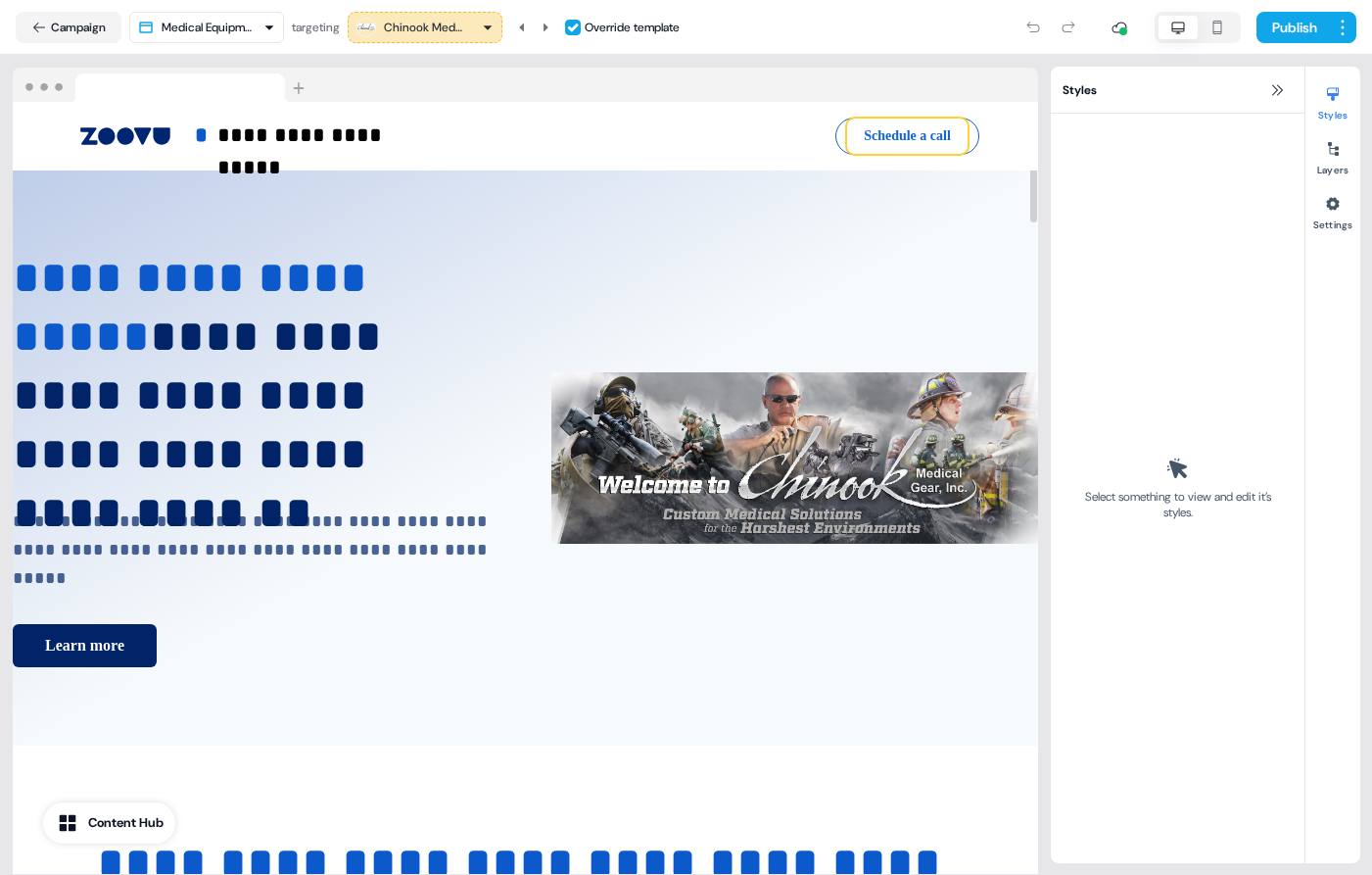 click on "Schedule a call" at bounding box center [907, 136] 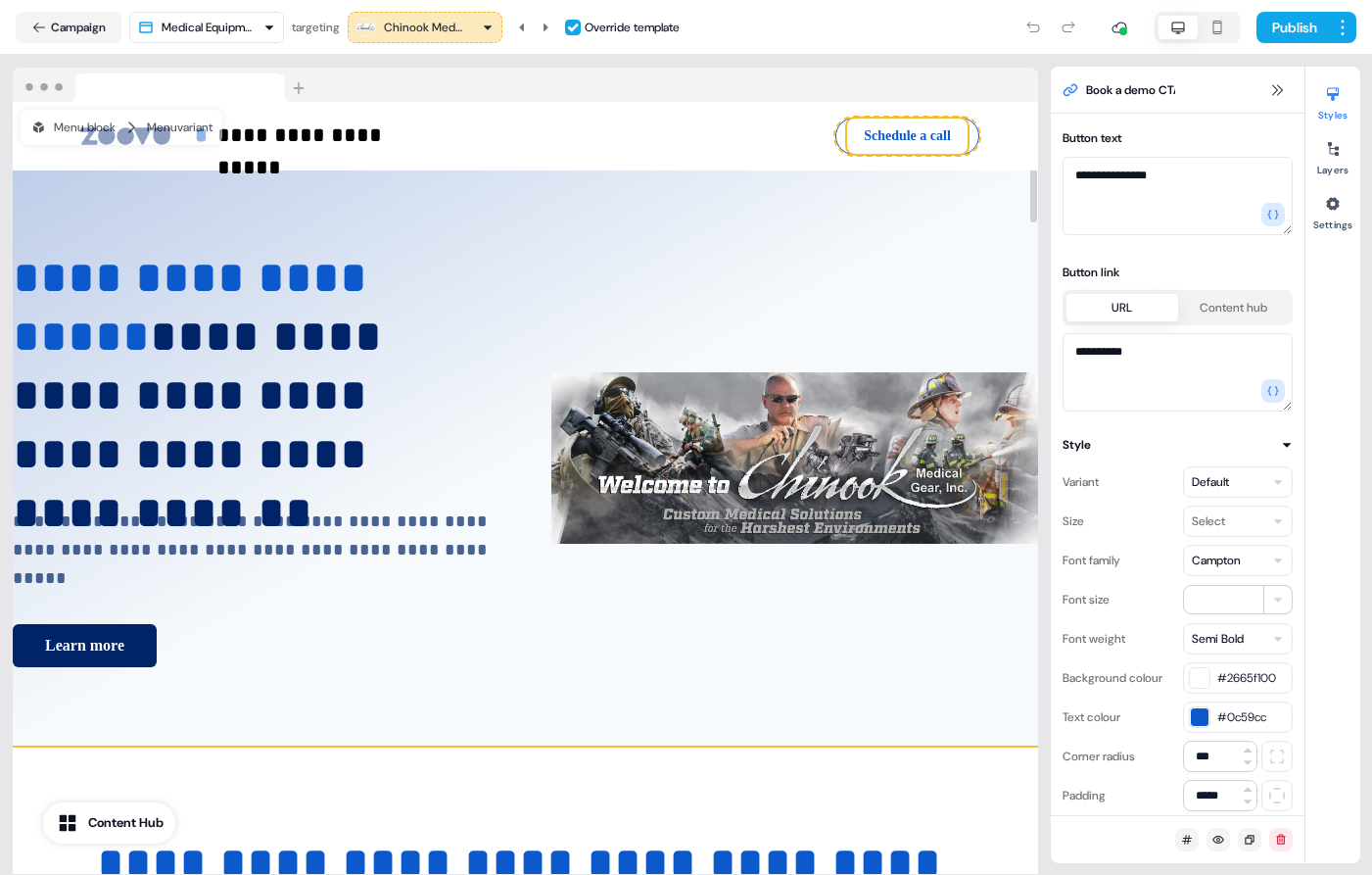 click on "**********" at bounding box center [525, 459] 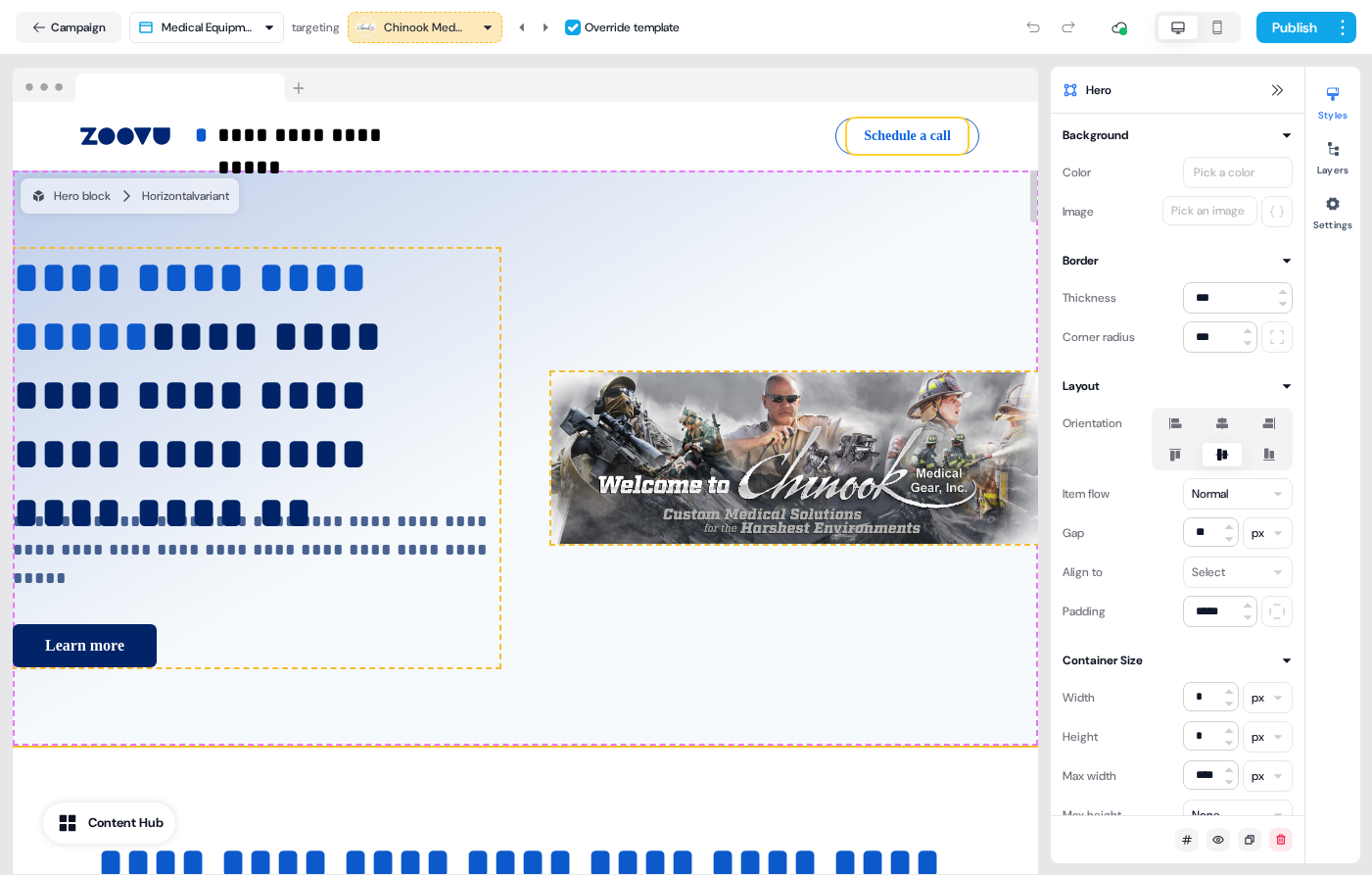 click on "Schedule a call" at bounding box center (907, 136) 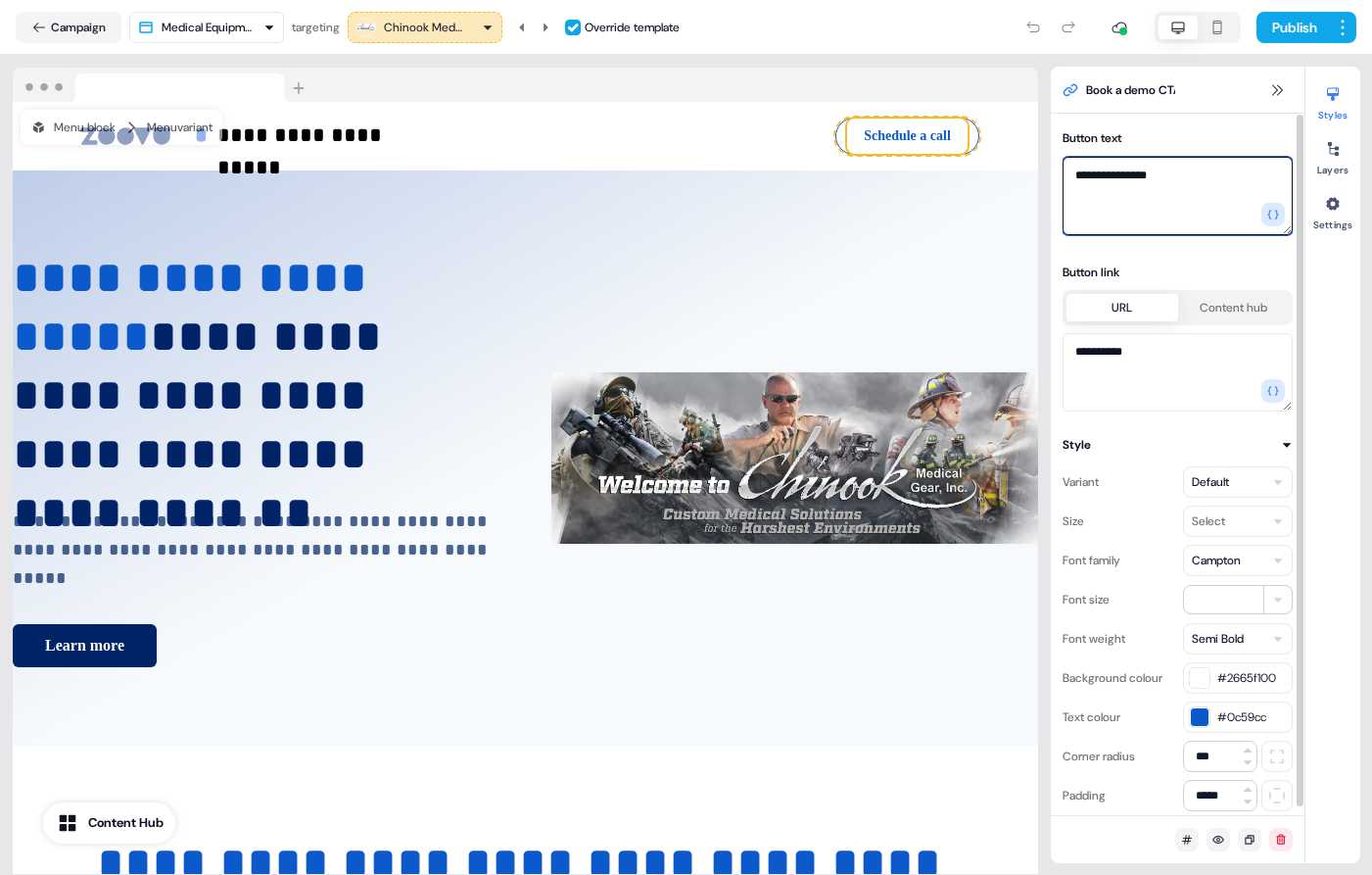 drag, startPoint x: 1164, startPoint y: 182, endPoint x: 1058, endPoint y: 170, distance: 106.67708 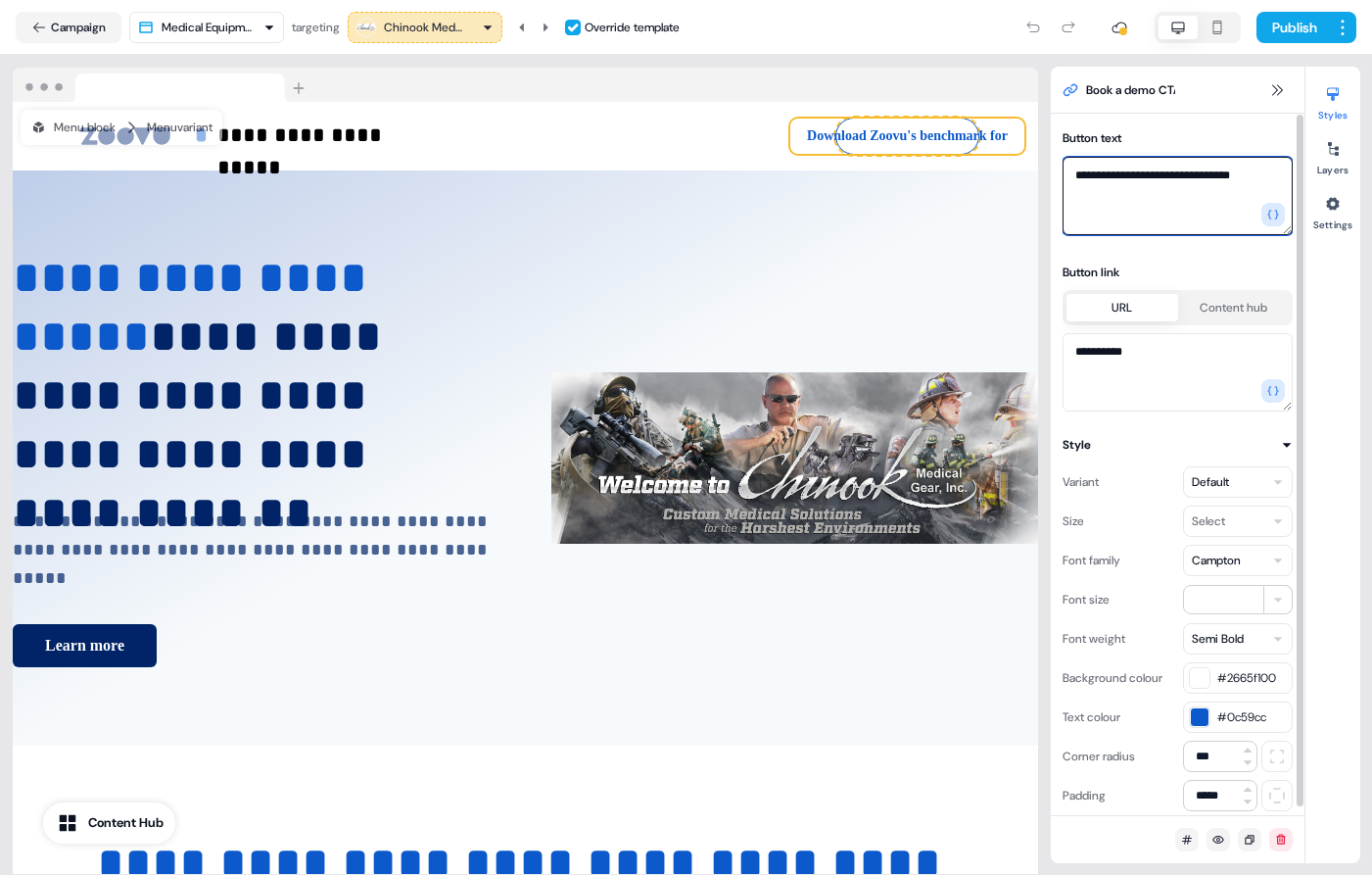 type on "**********" 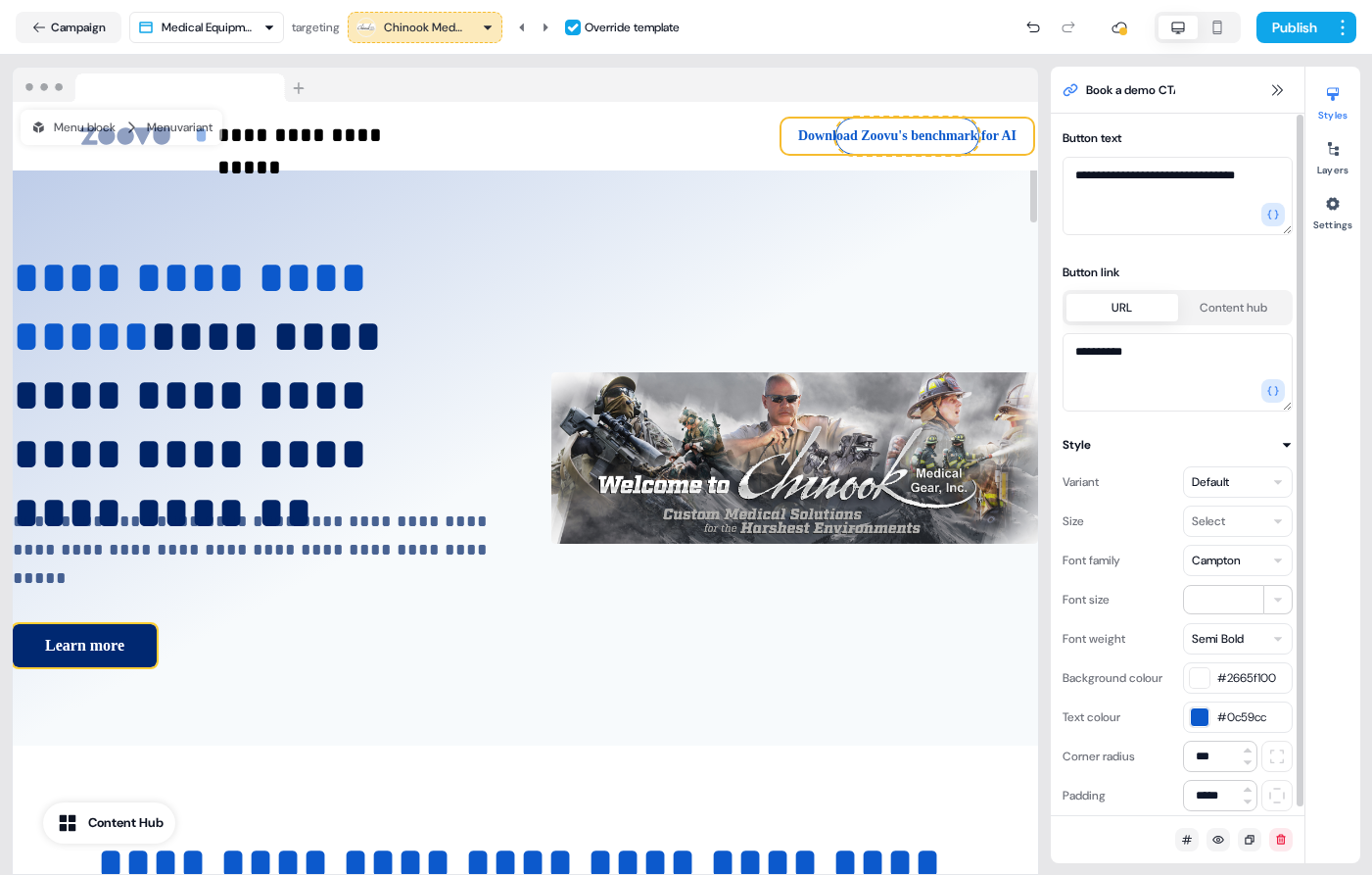 click on "Learn more" at bounding box center (84, 646) 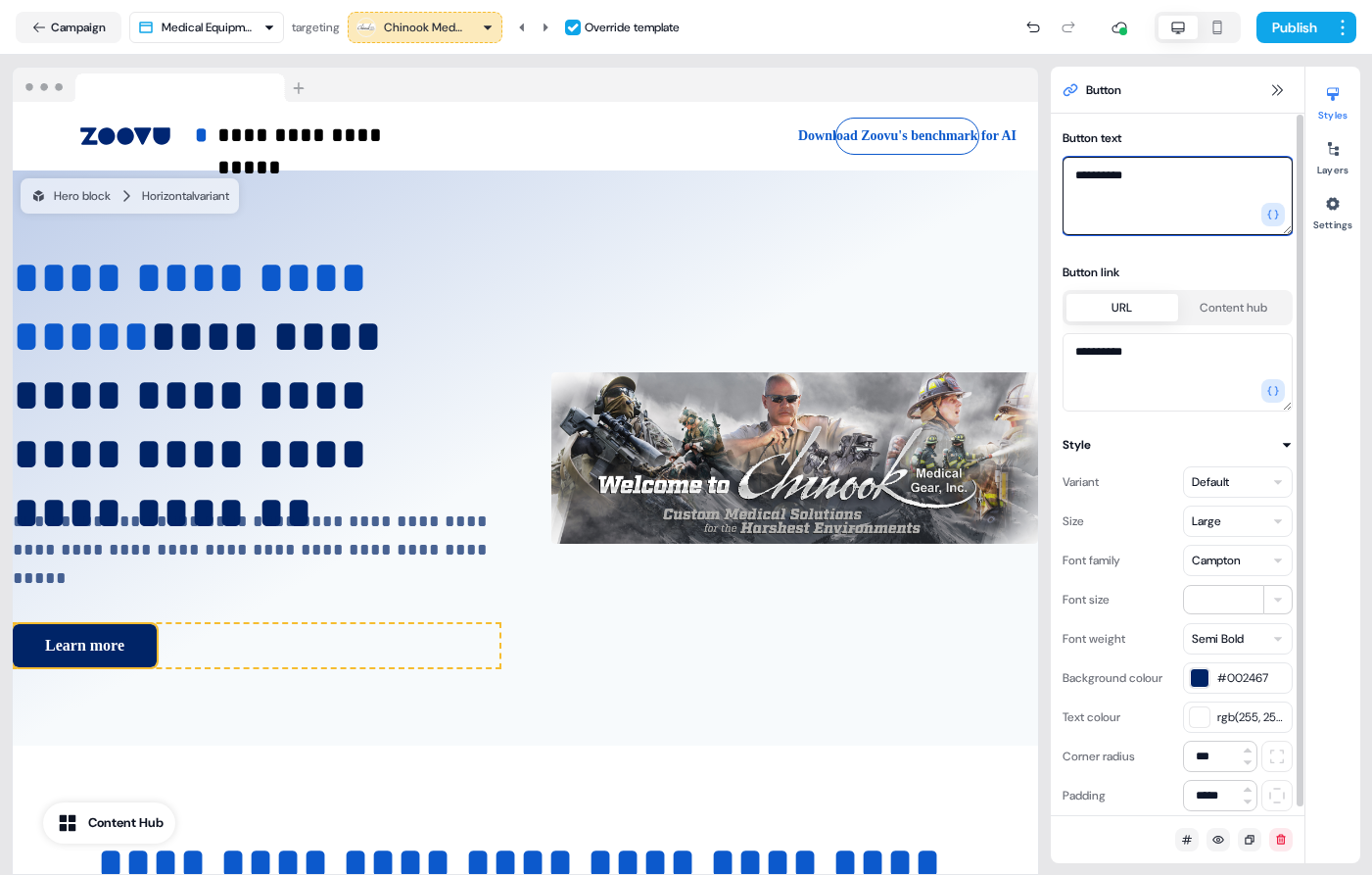 click on "**********" at bounding box center (1177, 196) 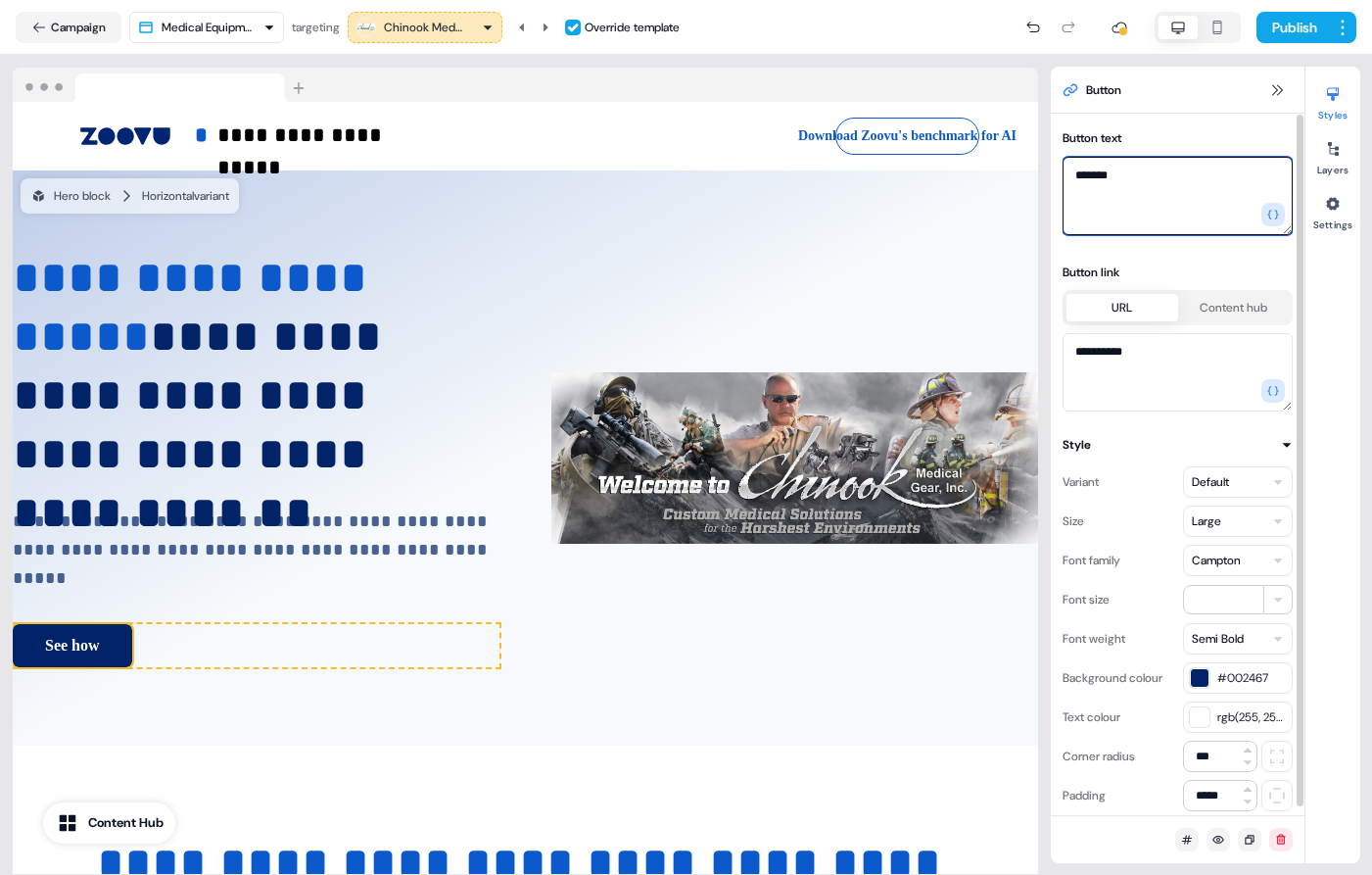 type on "*******" 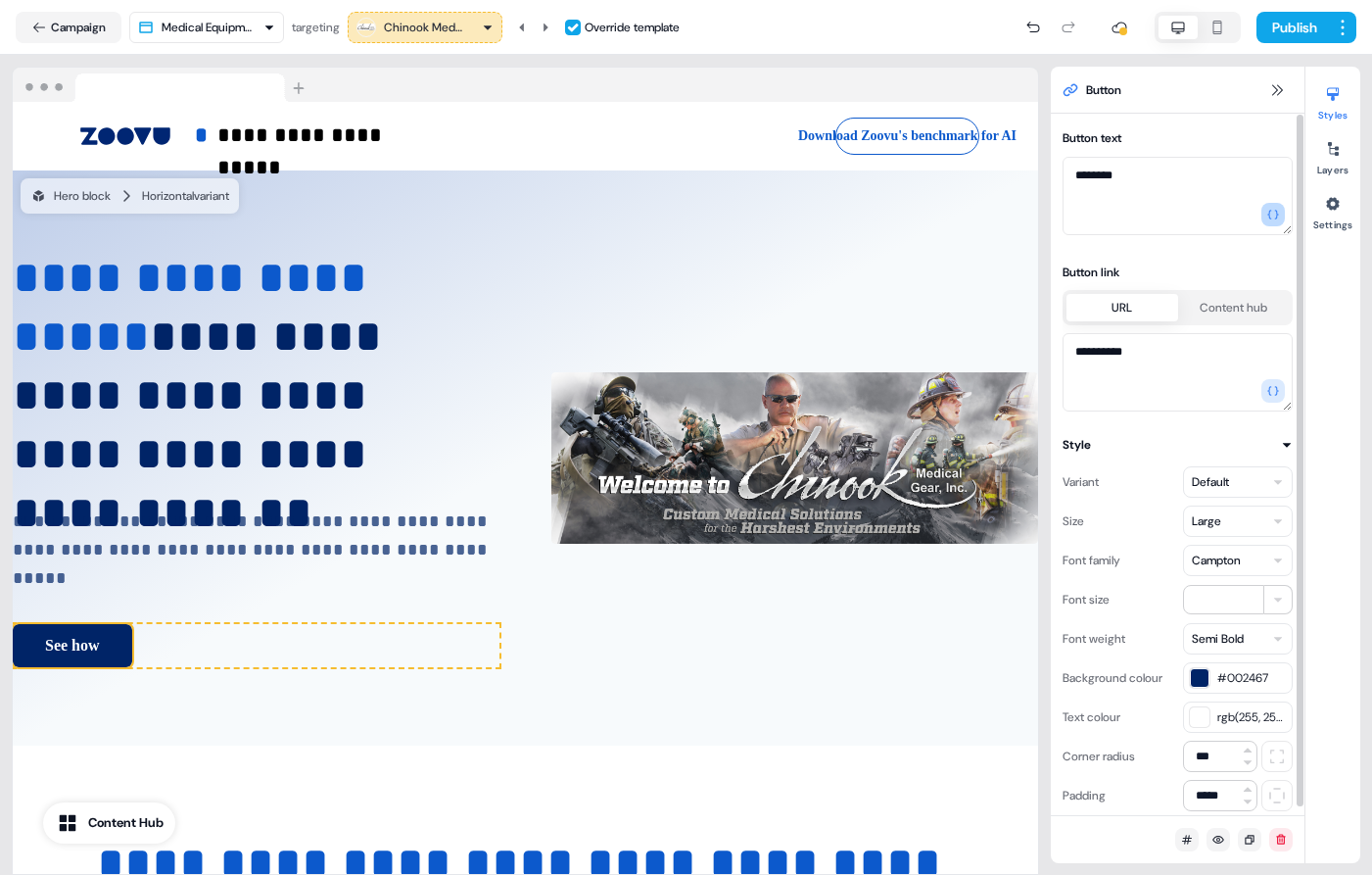 click 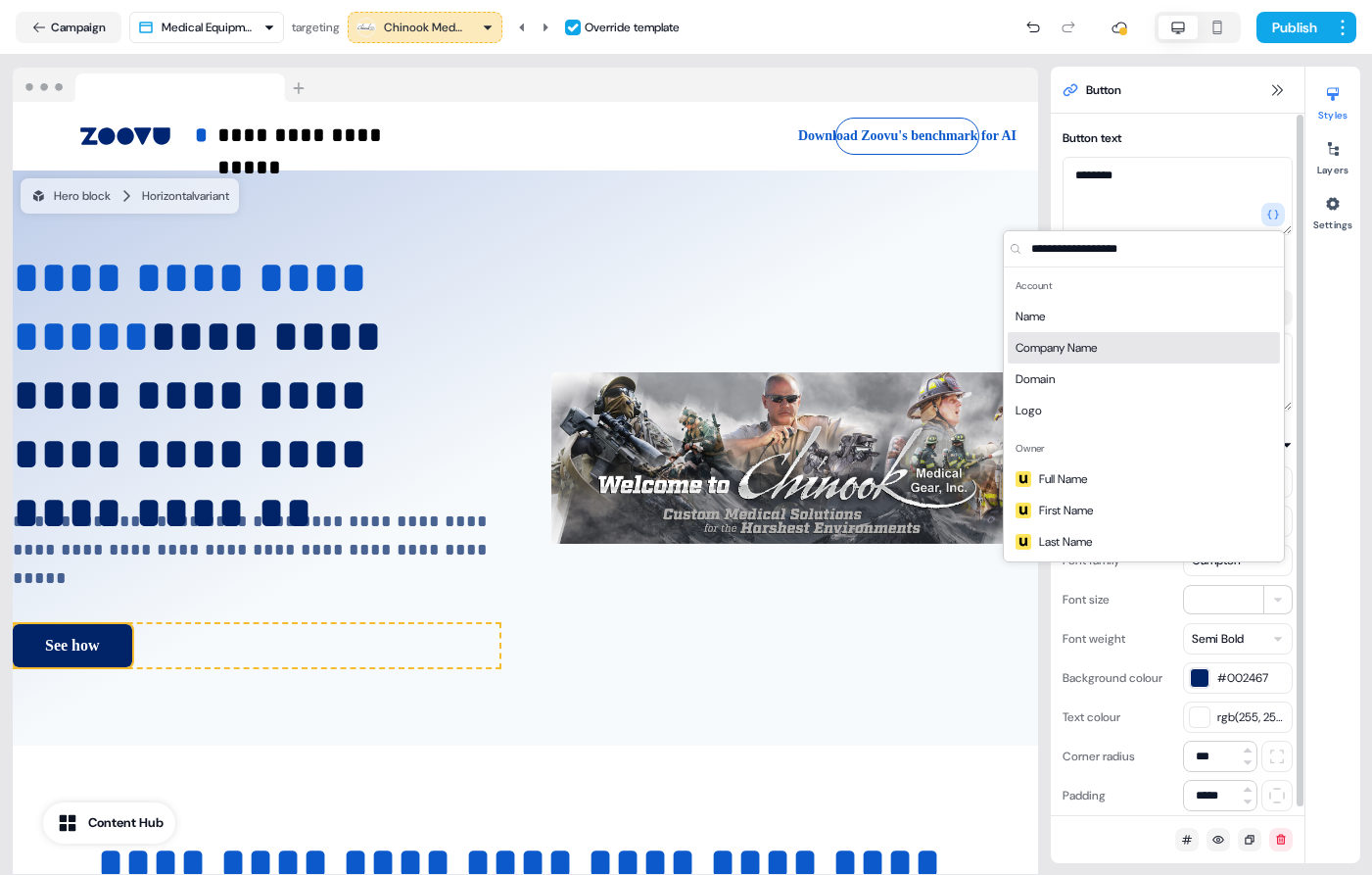 click on "Company Name" at bounding box center (1144, 348) 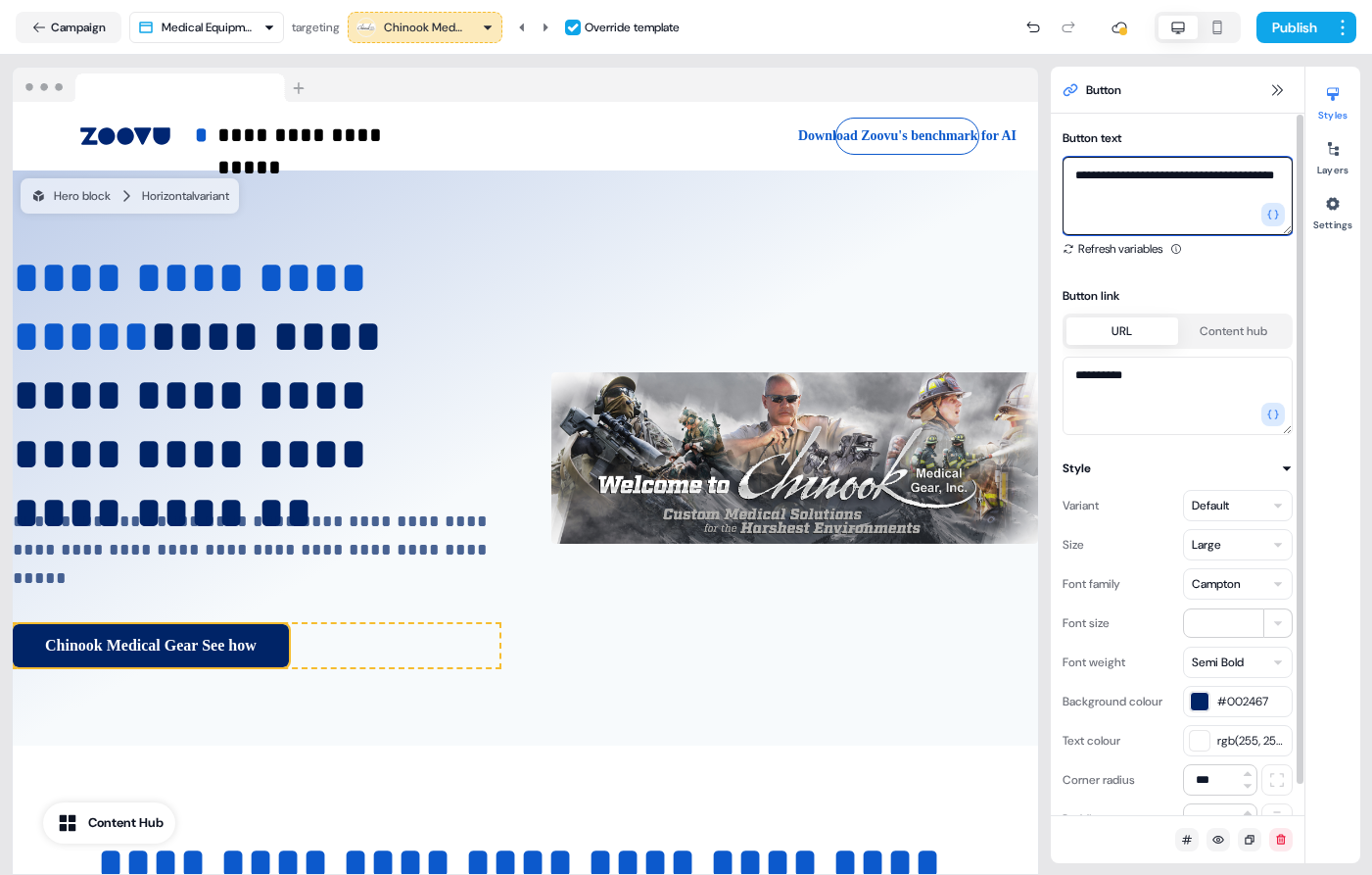 drag, startPoint x: 1144, startPoint y: 192, endPoint x: 1063, endPoint y: 185, distance: 81.301906 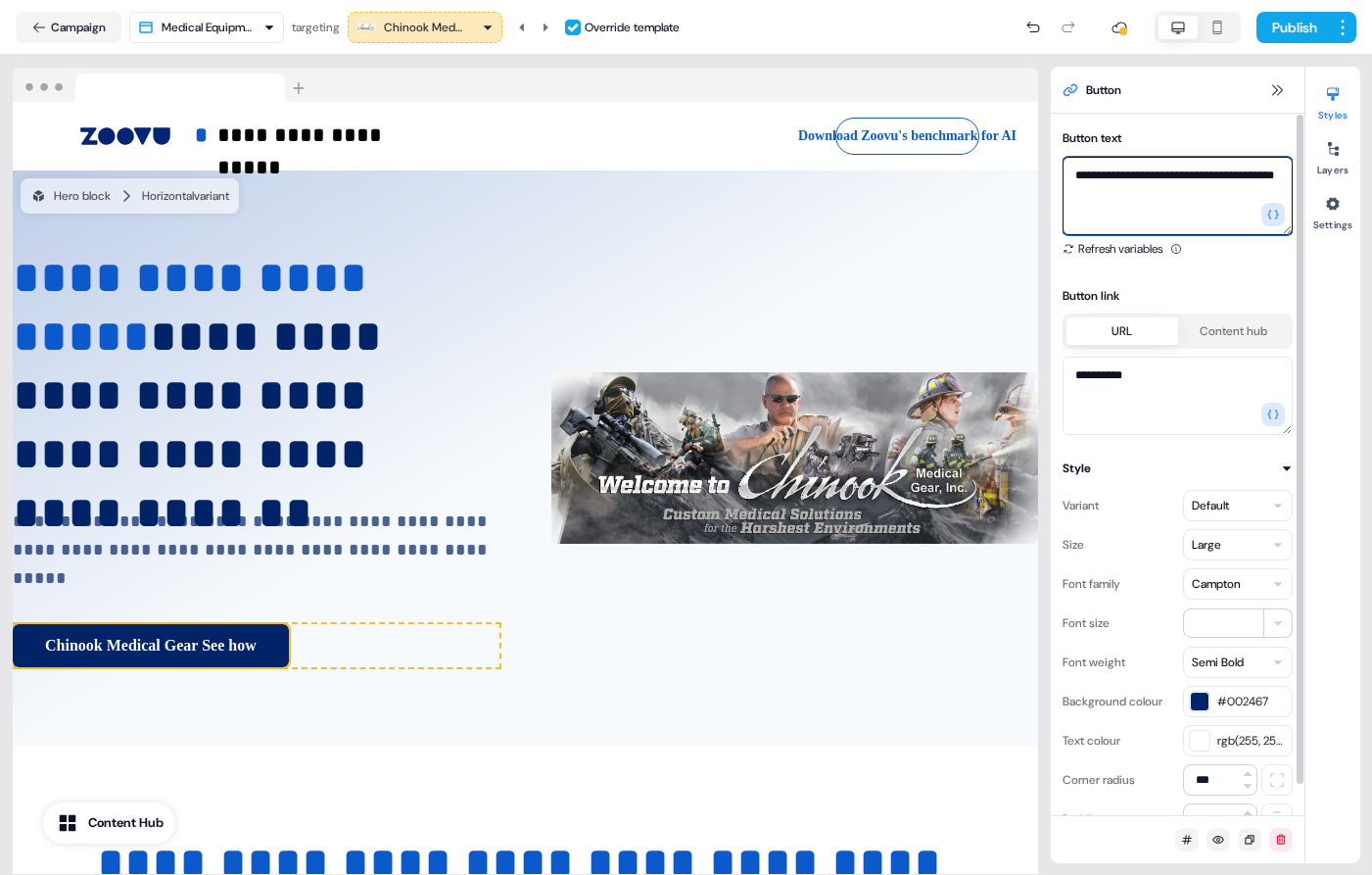 click on "**********" at bounding box center [1177, 196] 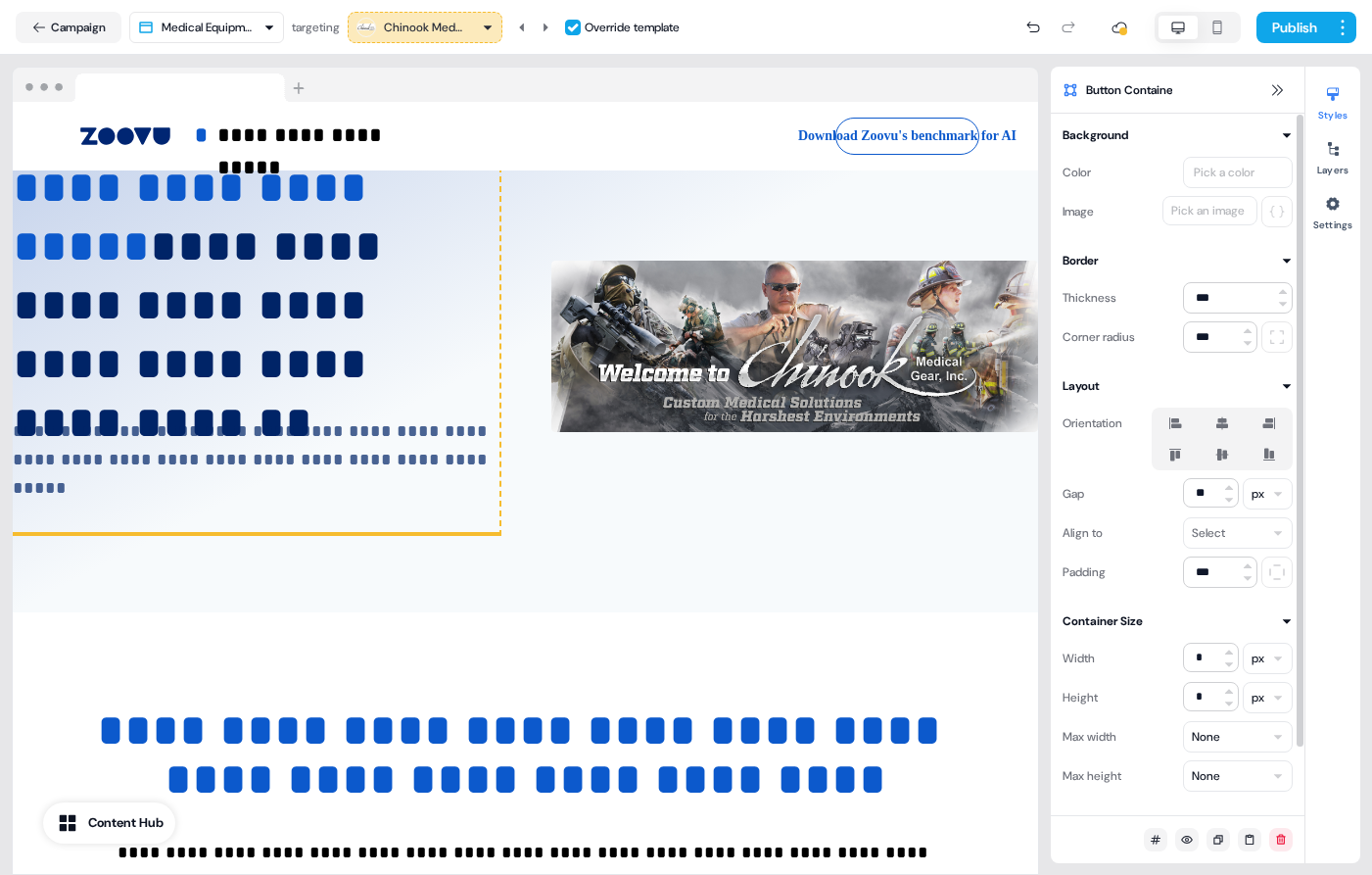 scroll, scrollTop: 137, scrollLeft: 0, axis: vertical 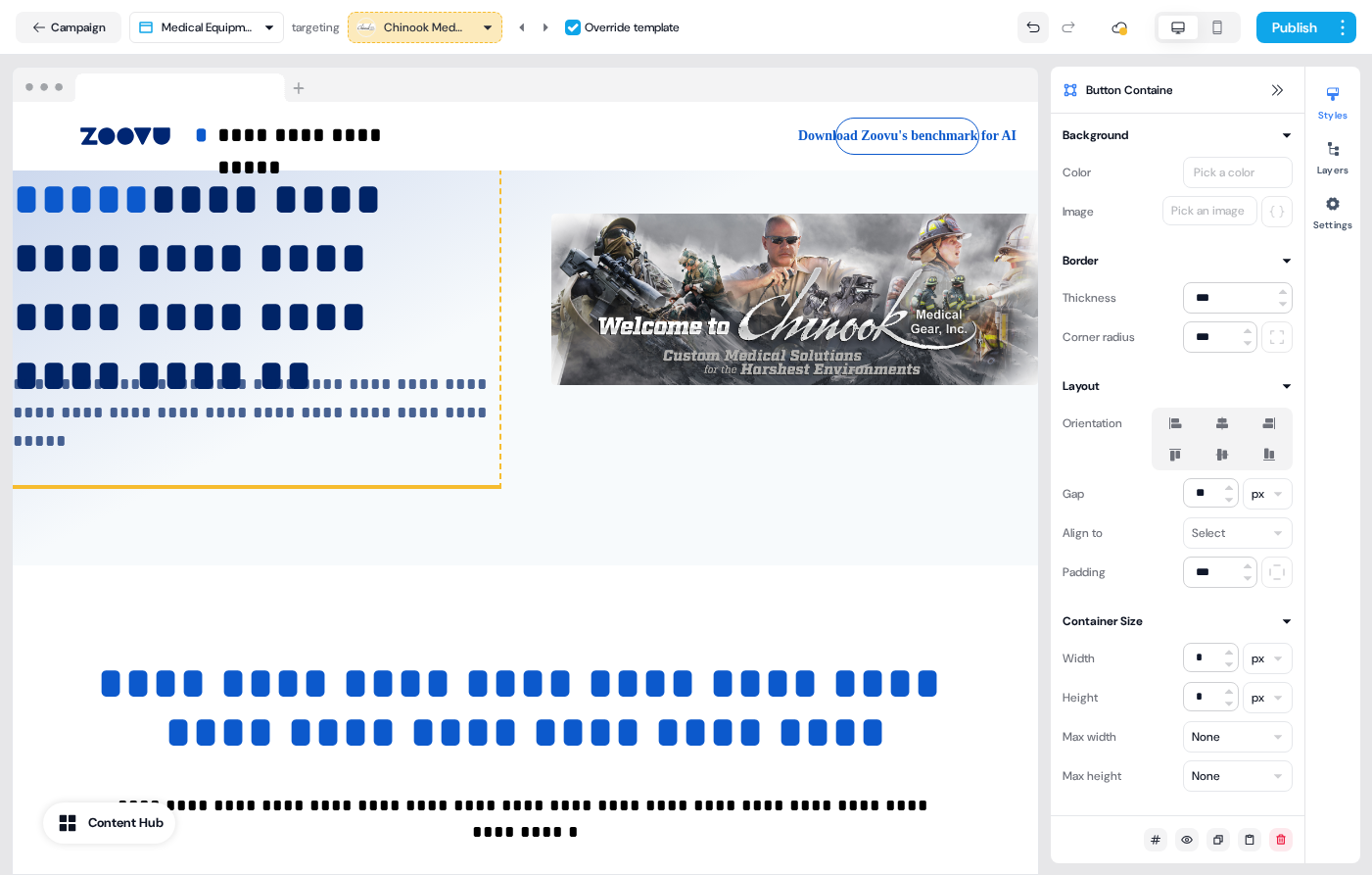 click 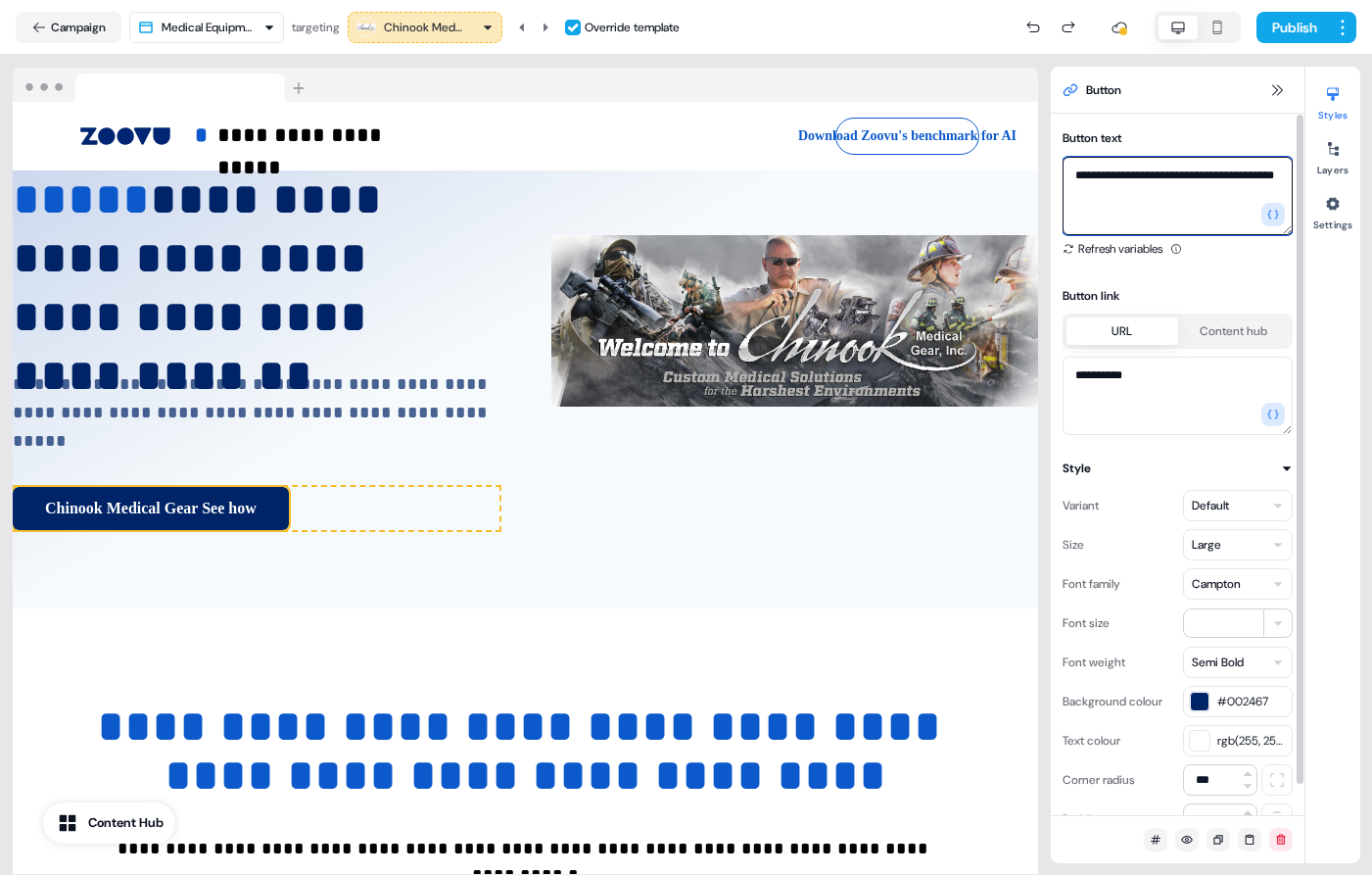 click on "**********" at bounding box center [1177, 196] 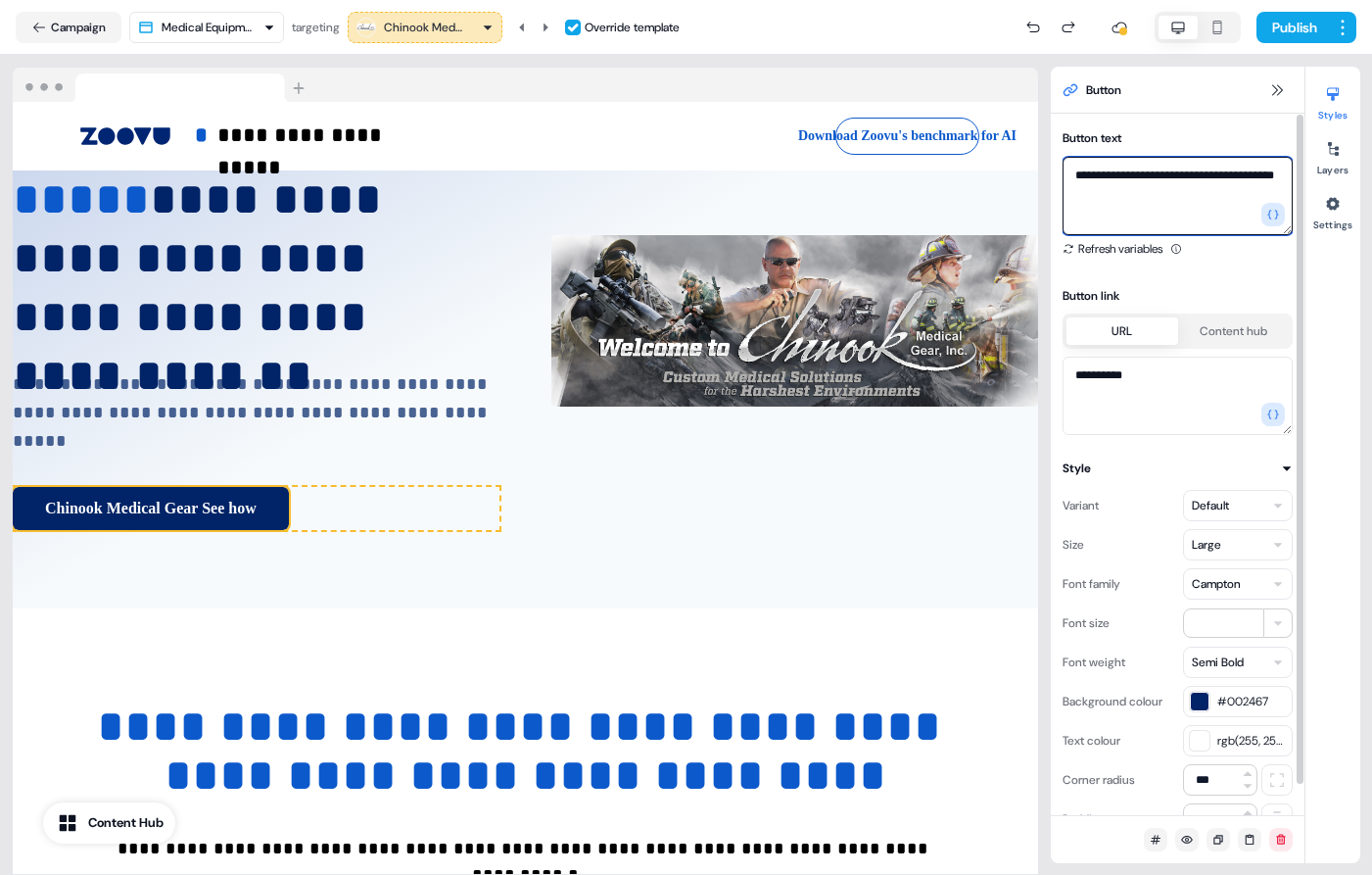 paste on "**********" 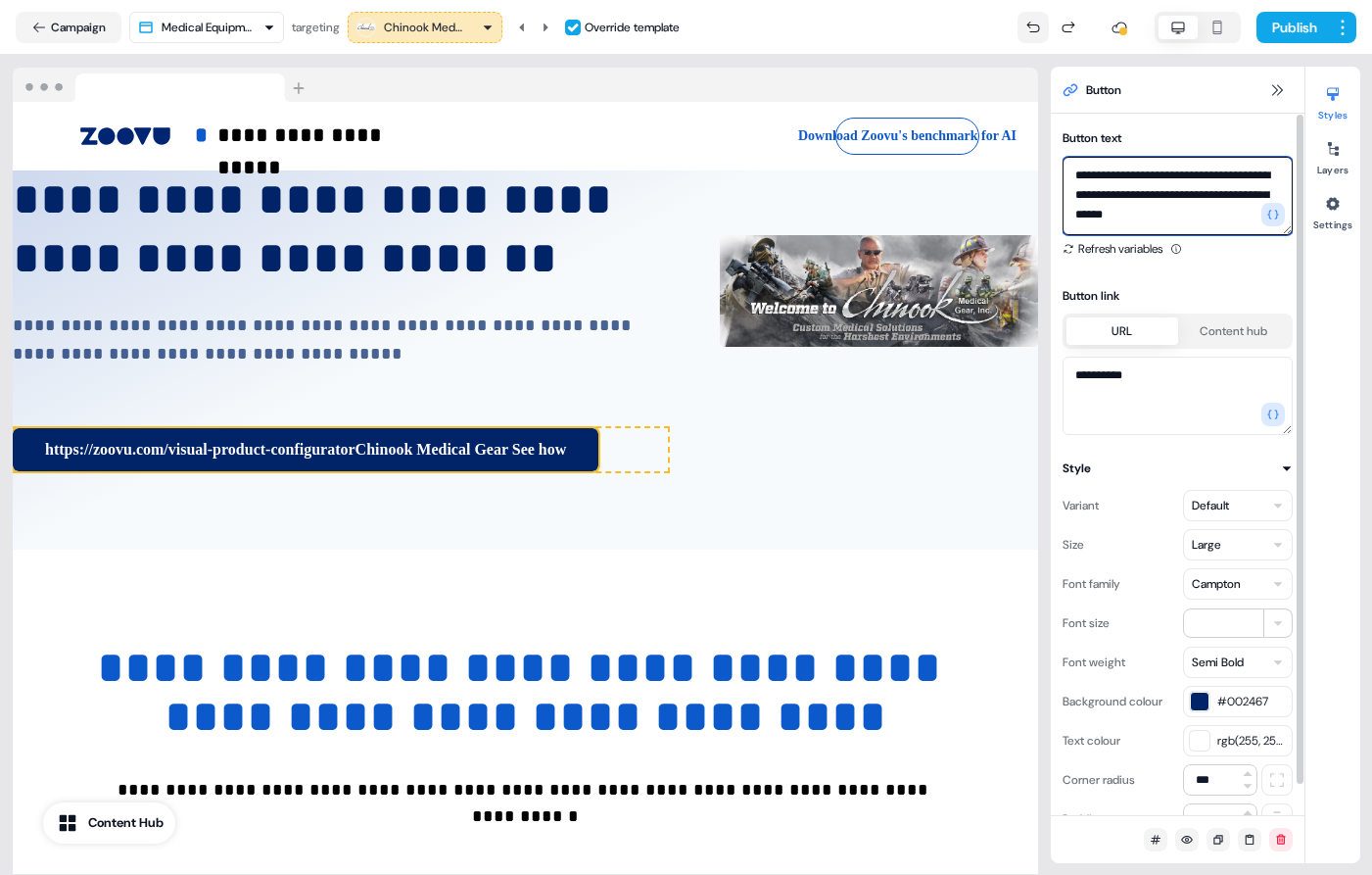 type on "**********" 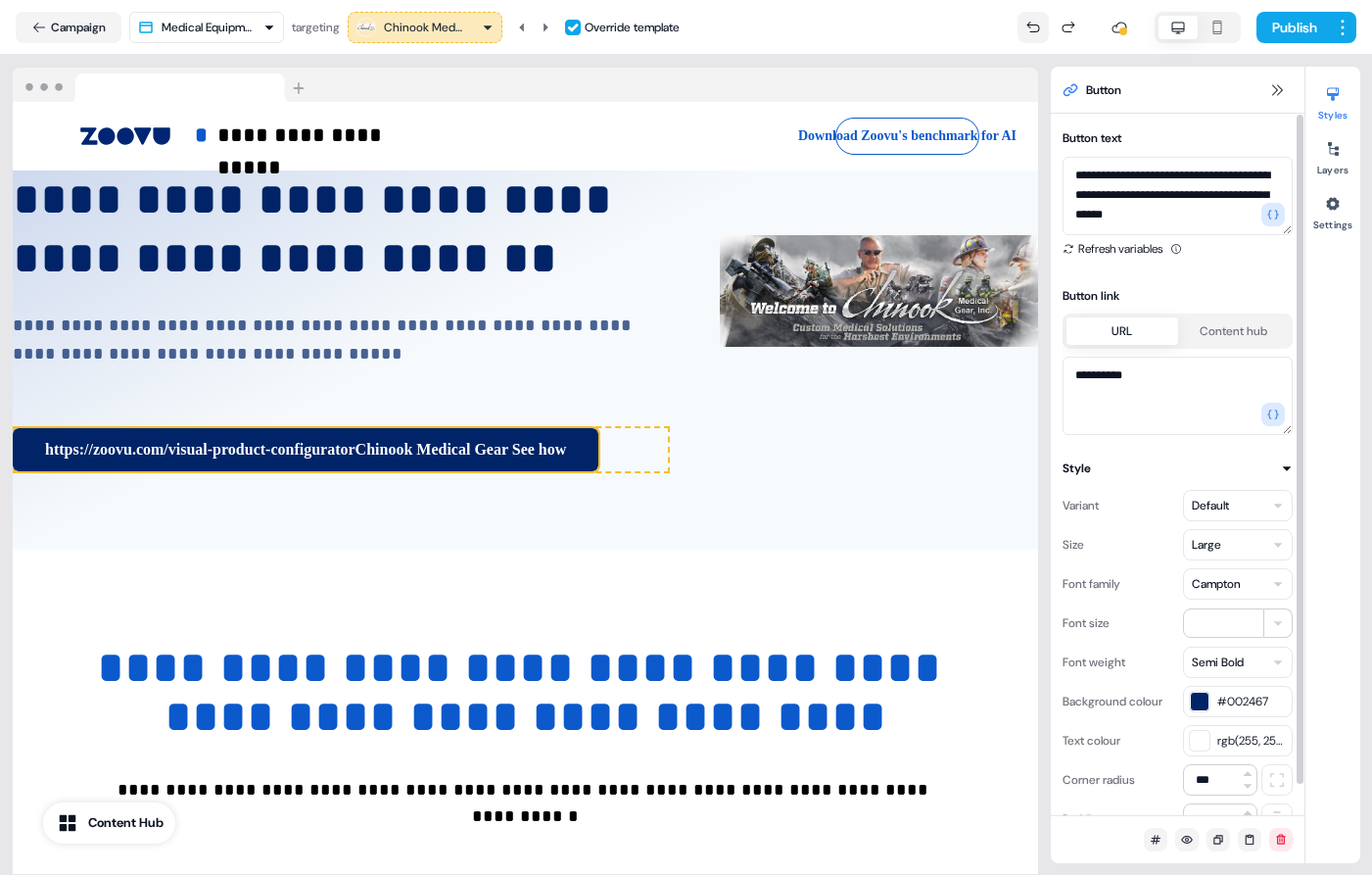 click 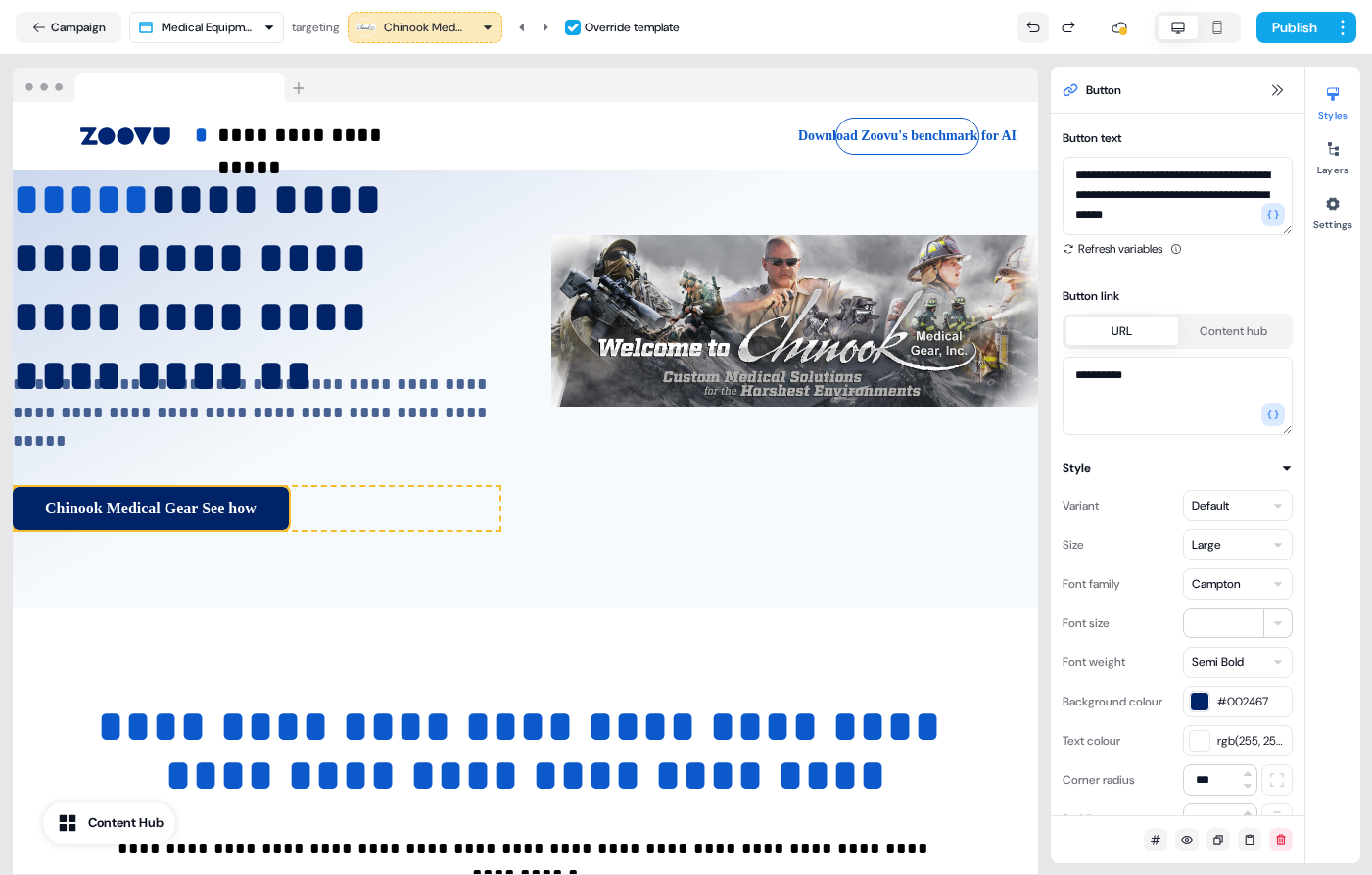click 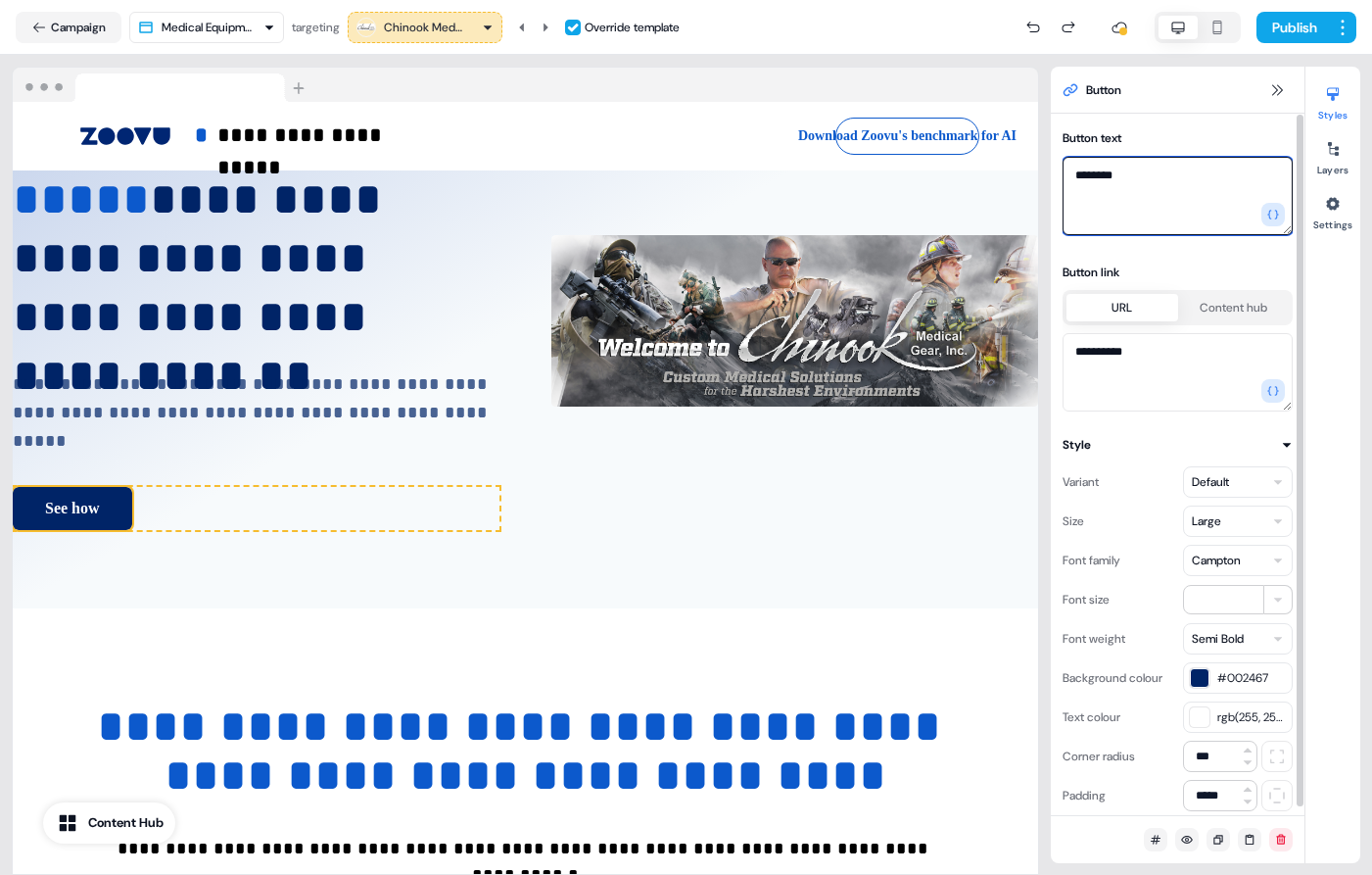 click on "*******" at bounding box center (1177, 196) 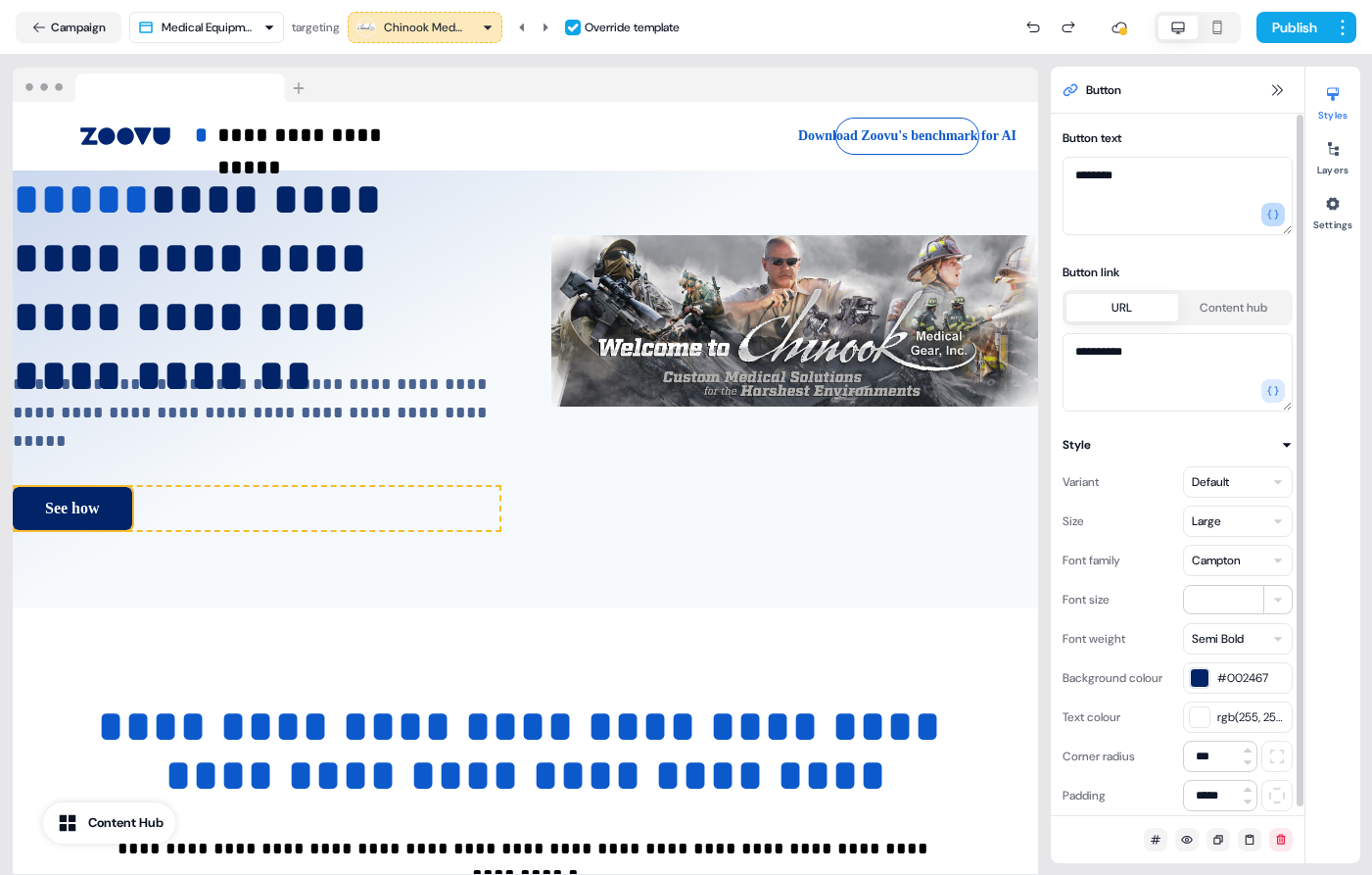 click at bounding box center [1273, 215] 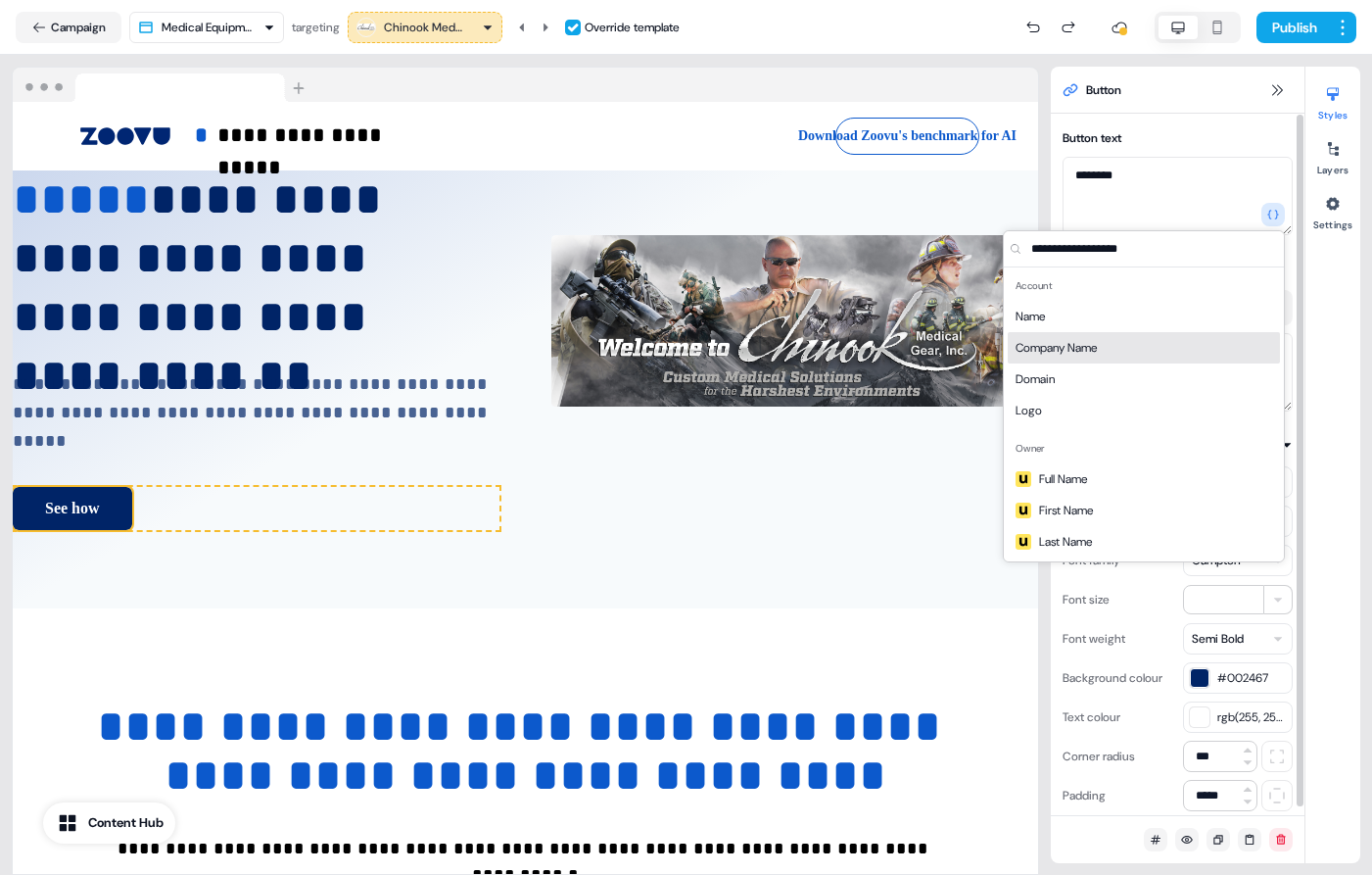 click on "Company Name" at bounding box center [1144, 348] 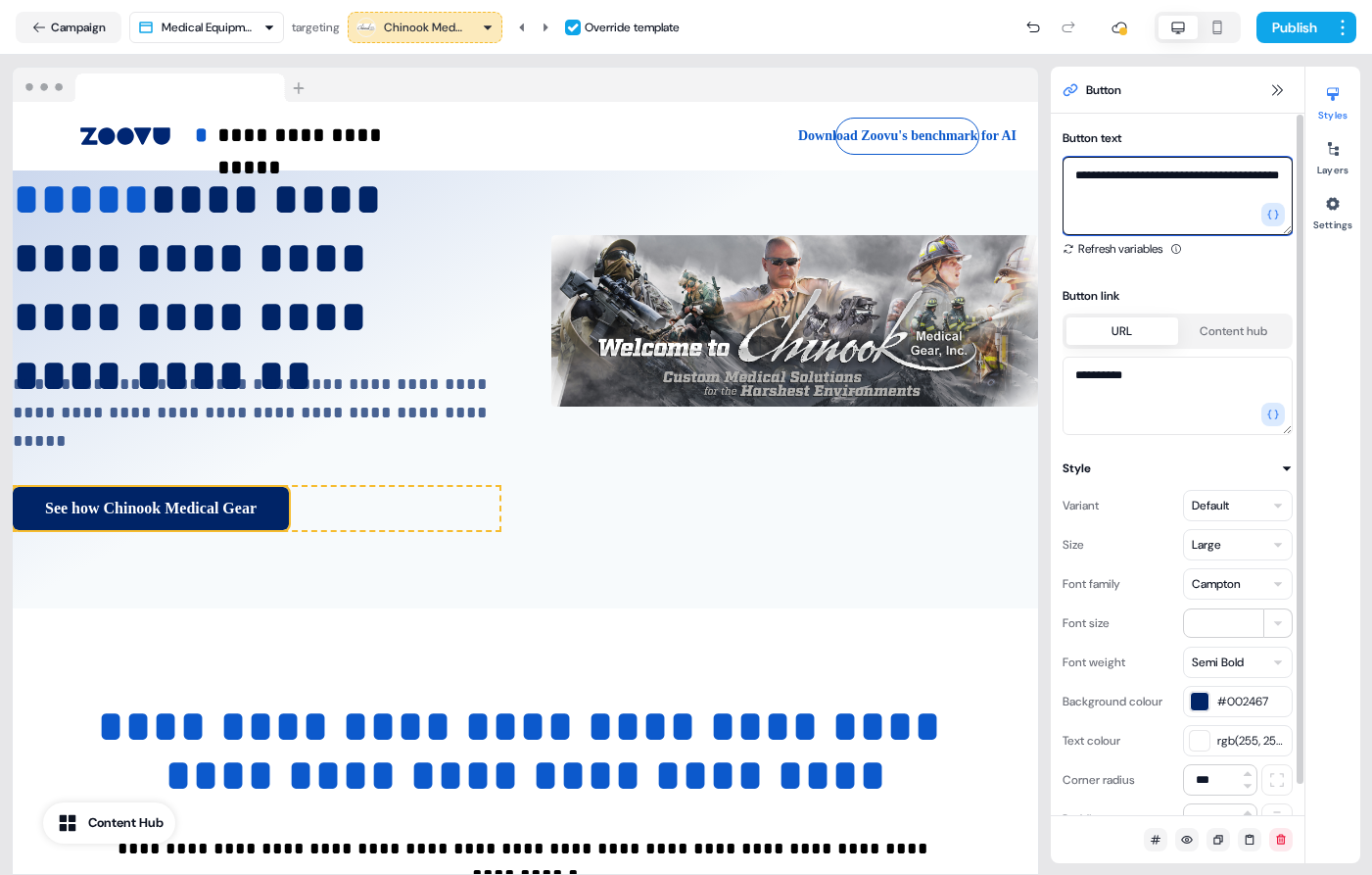 click on "**********" at bounding box center (1177, 196) 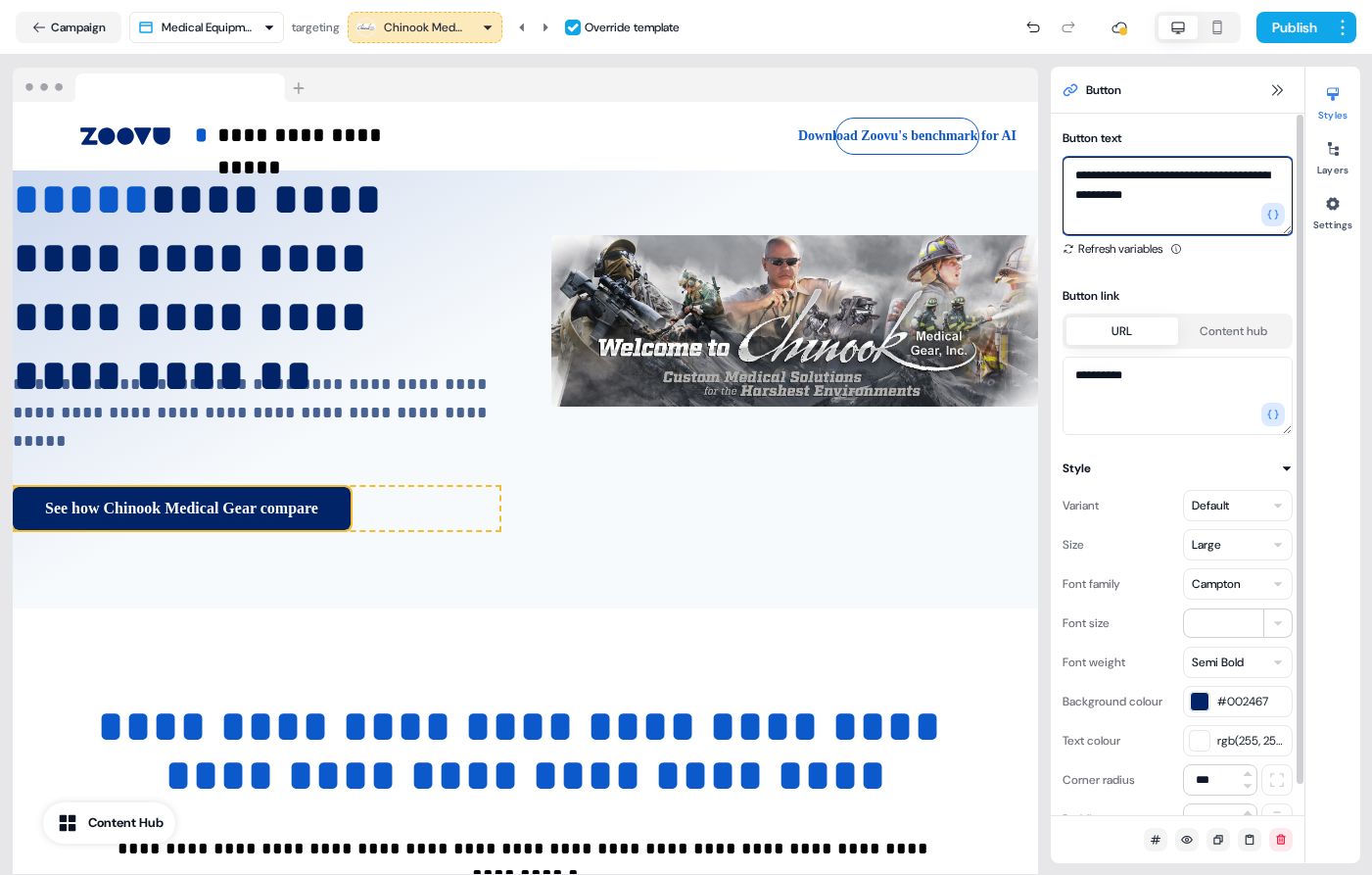 type on "**********" 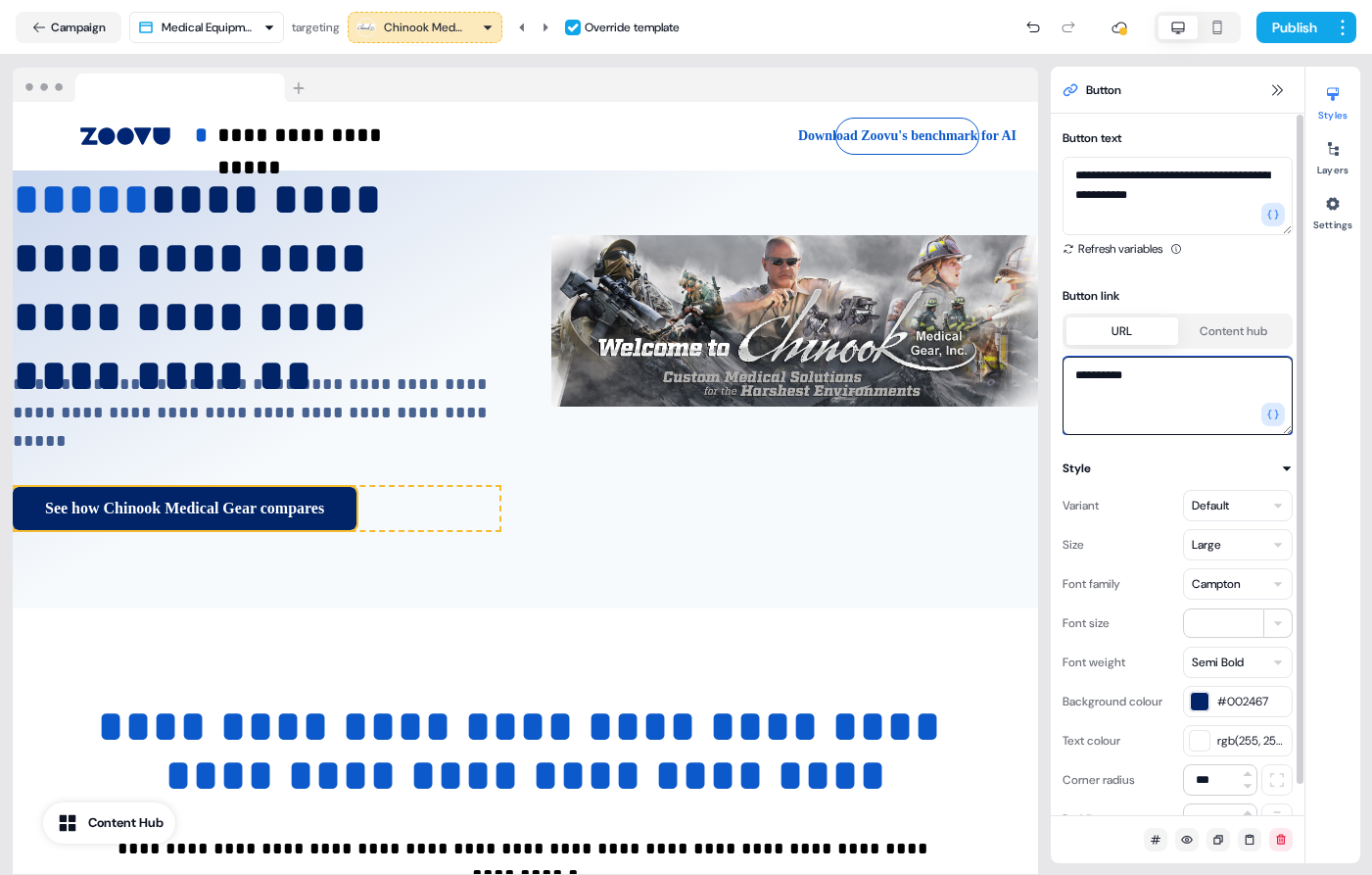 click on "**********" at bounding box center (1177, 396) 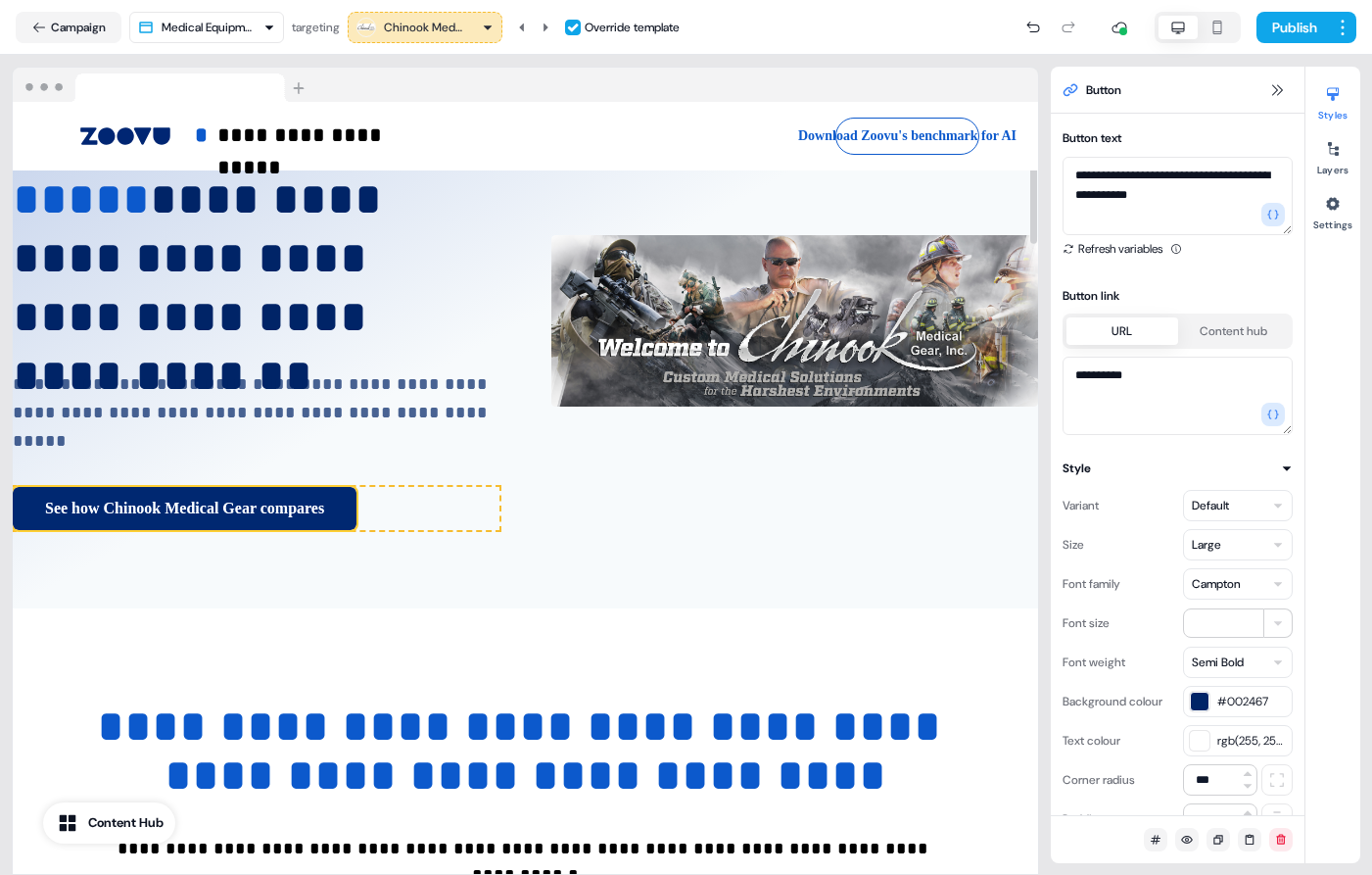 click on "See how  Chinook Medical Gear compares" at bounding box center (184, 509) 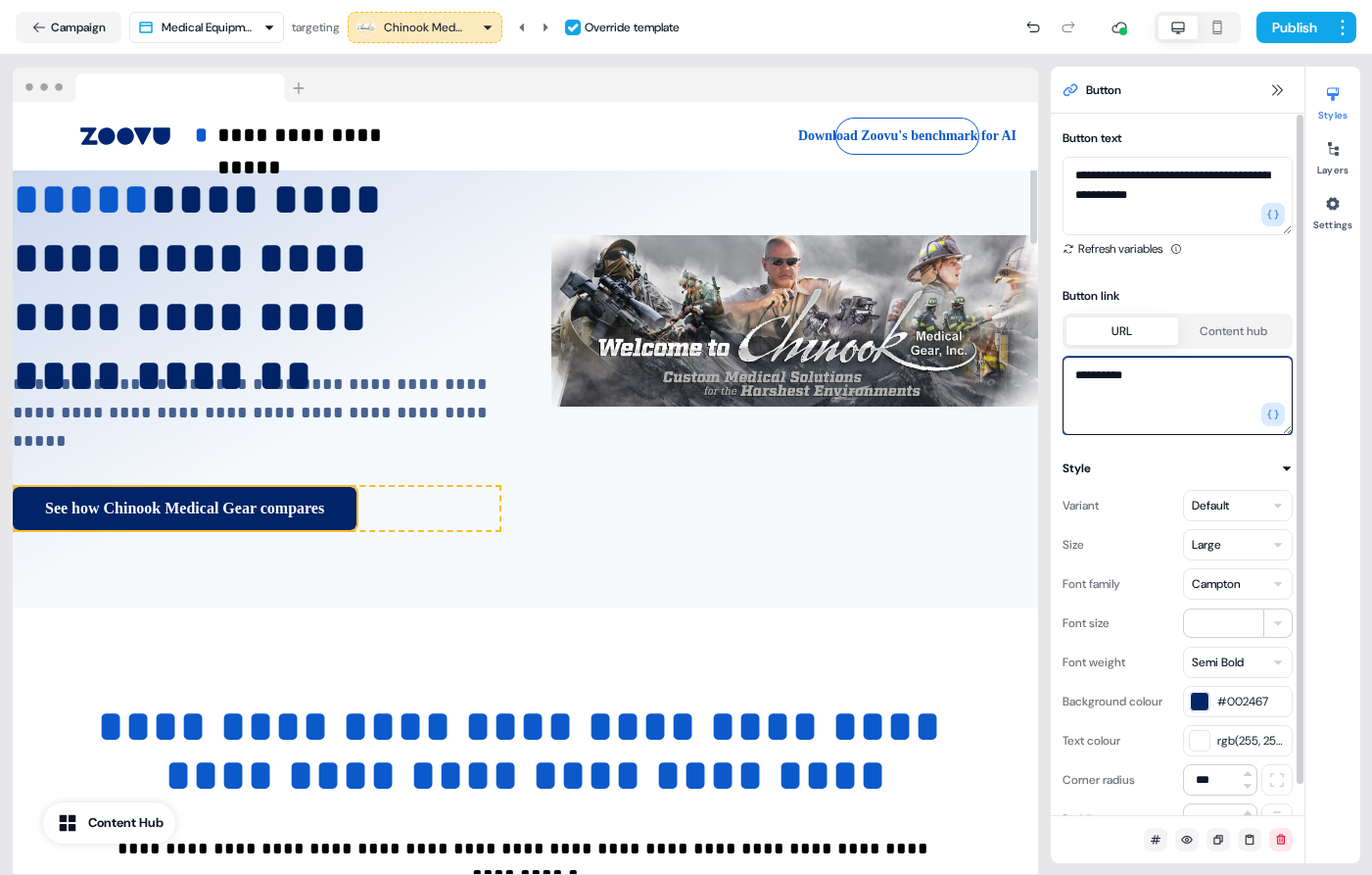 click on "**********" at bounding box center (1177, 396) 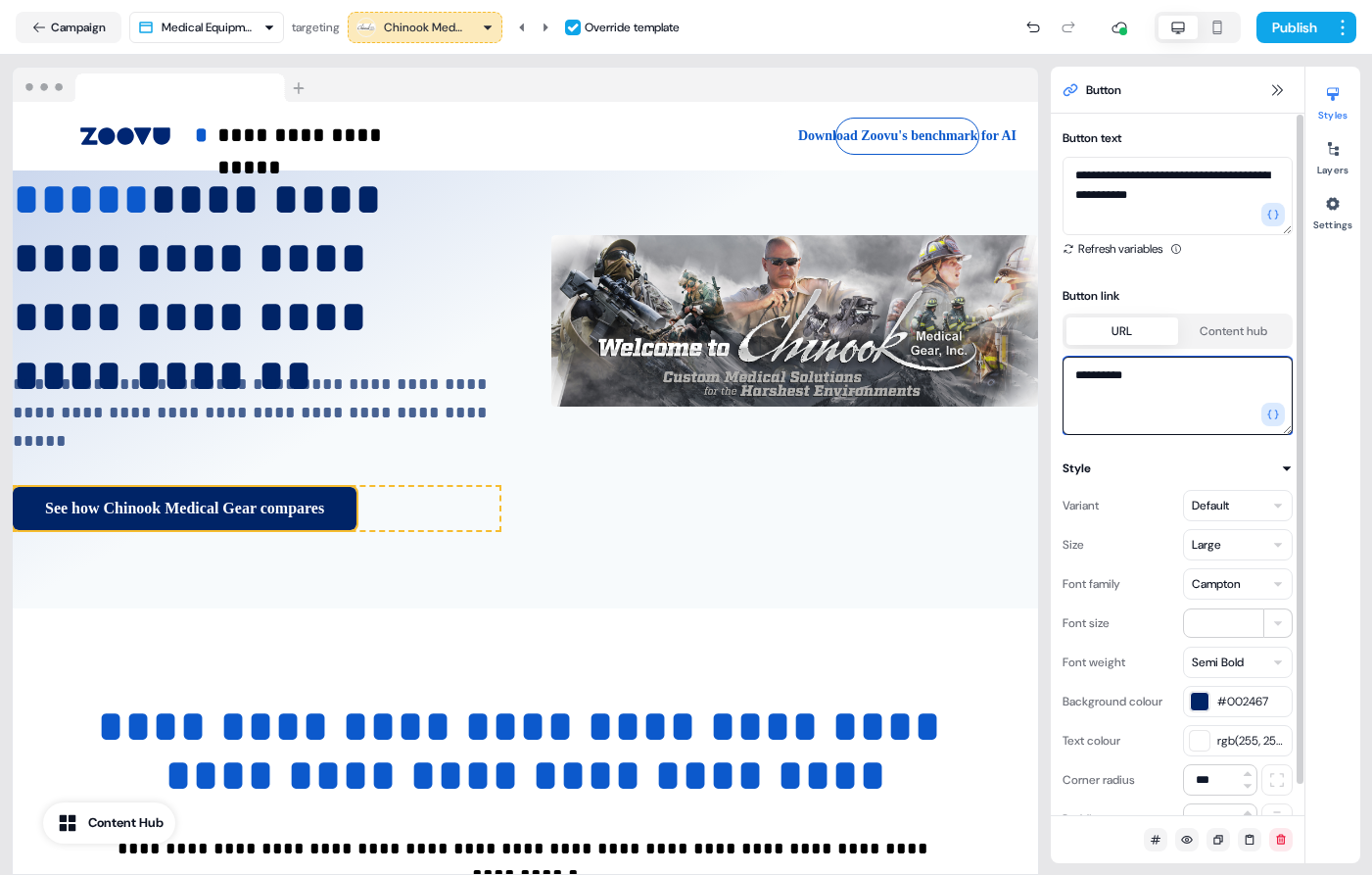 click on "**********" at bounding box center (1177, 396) 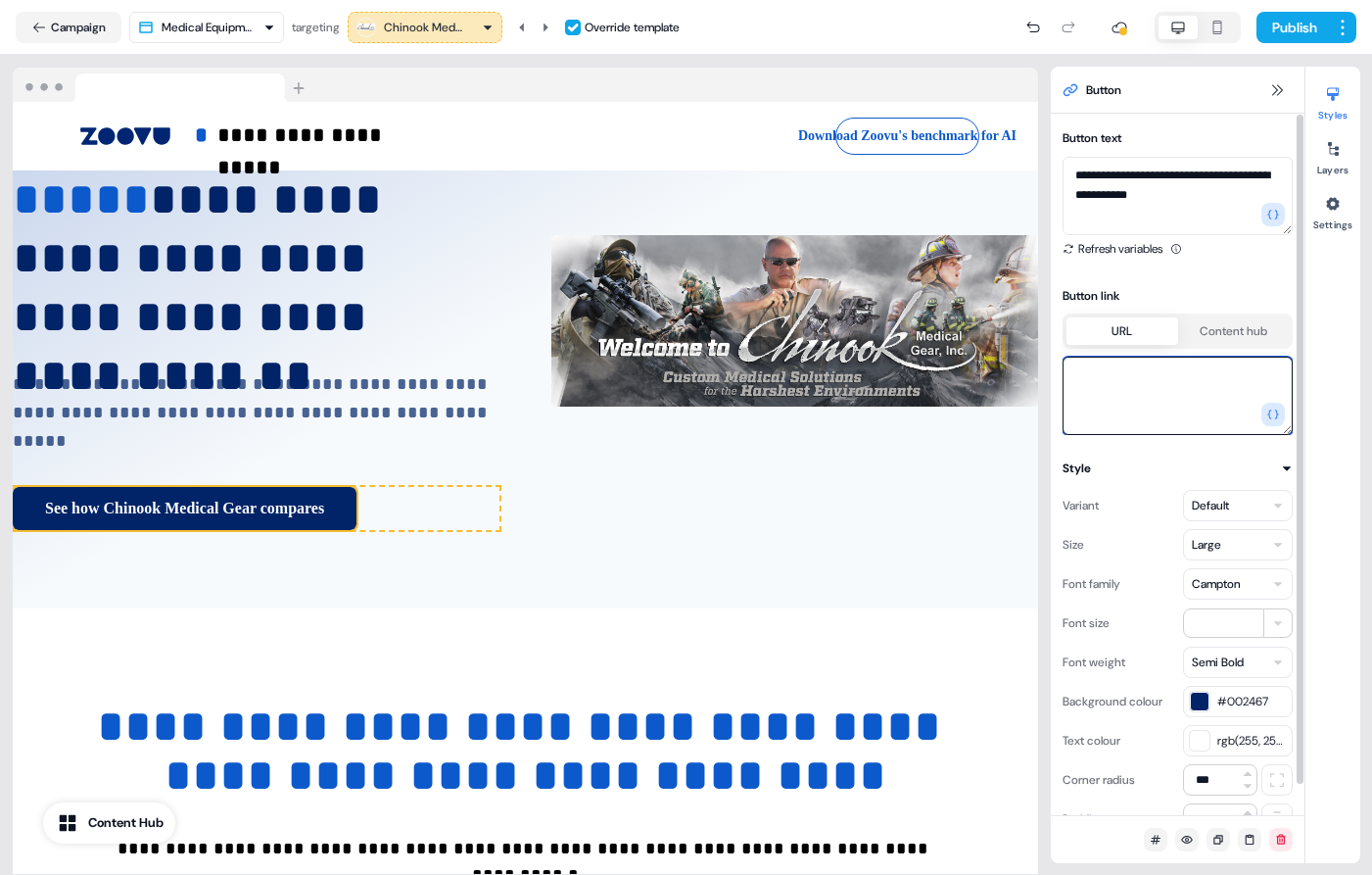 paste on "**********" 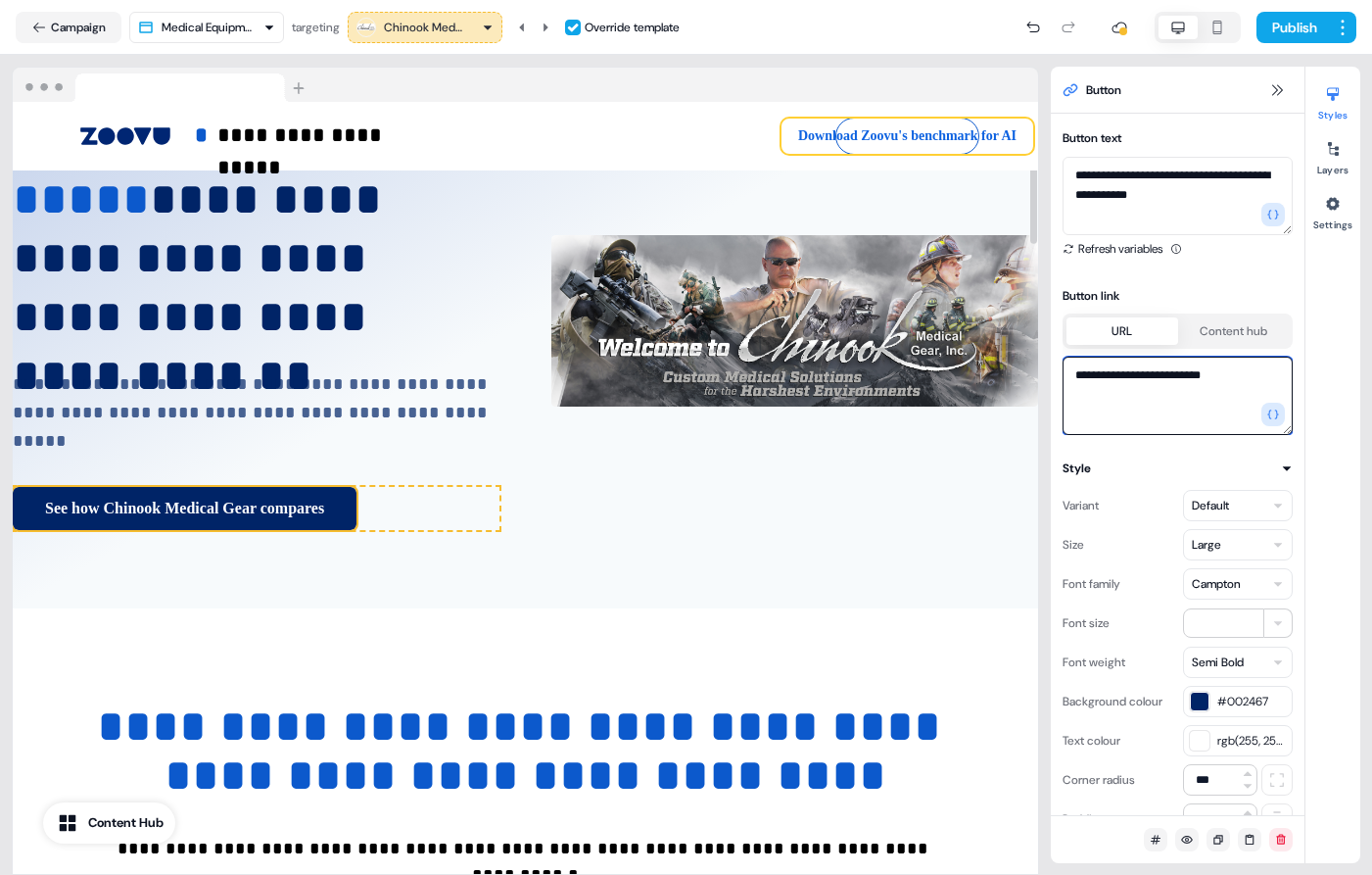 type on "**********" 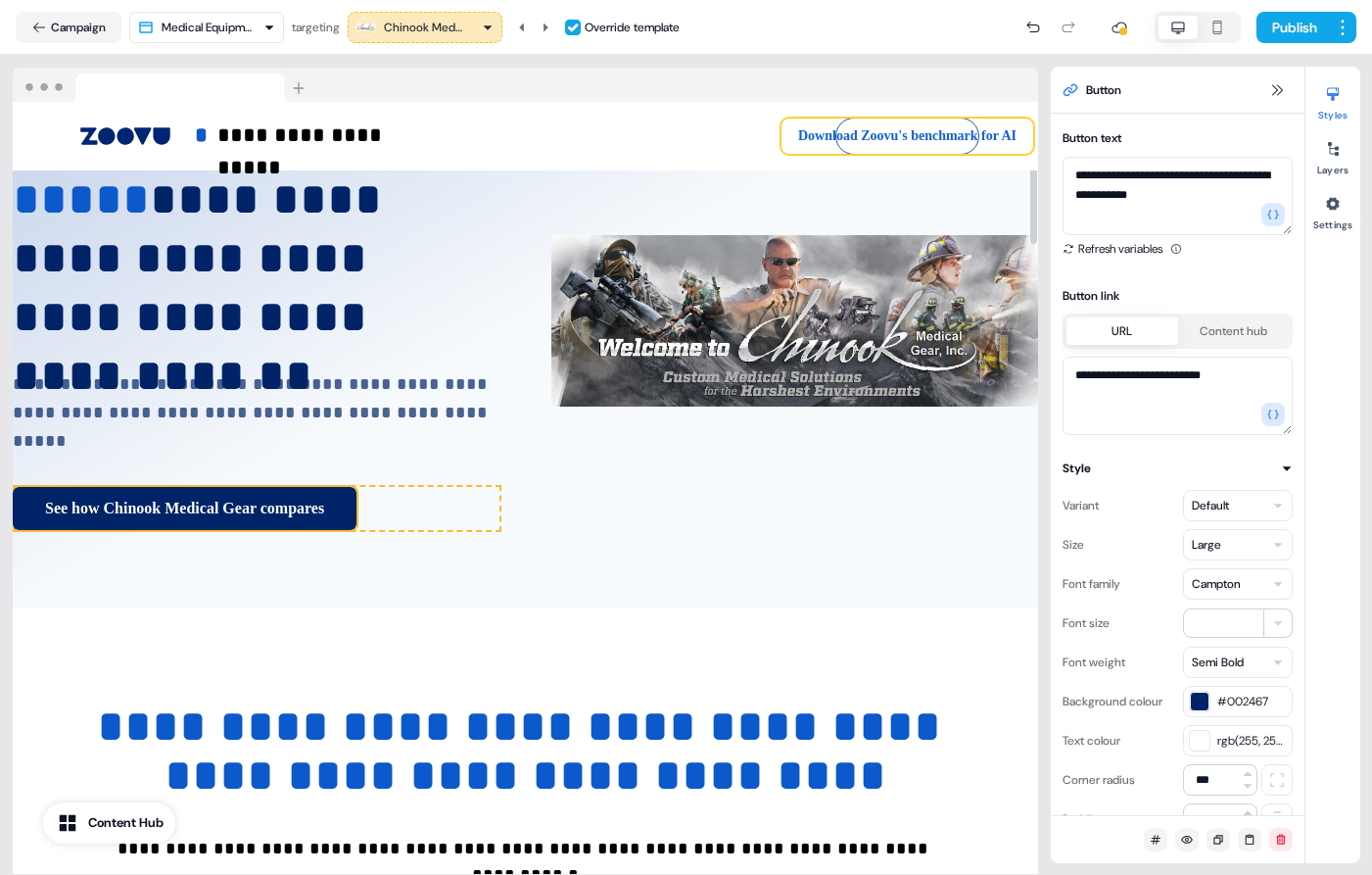 click on "Download Zoovu's benchmark for AI" at bounding box center (907, 136) 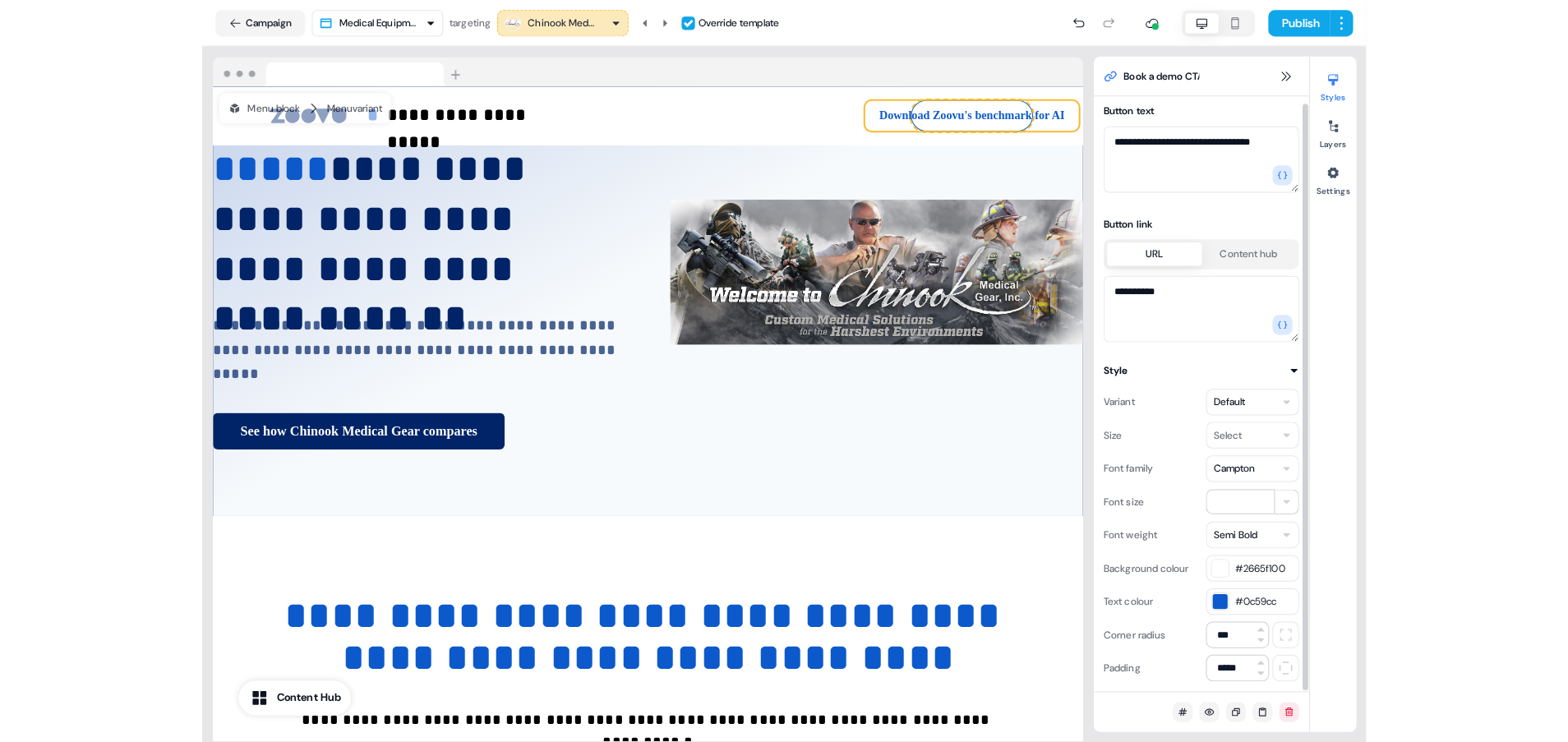 scroll, scrollTop: 0, scrollLeft: 0, axis: both 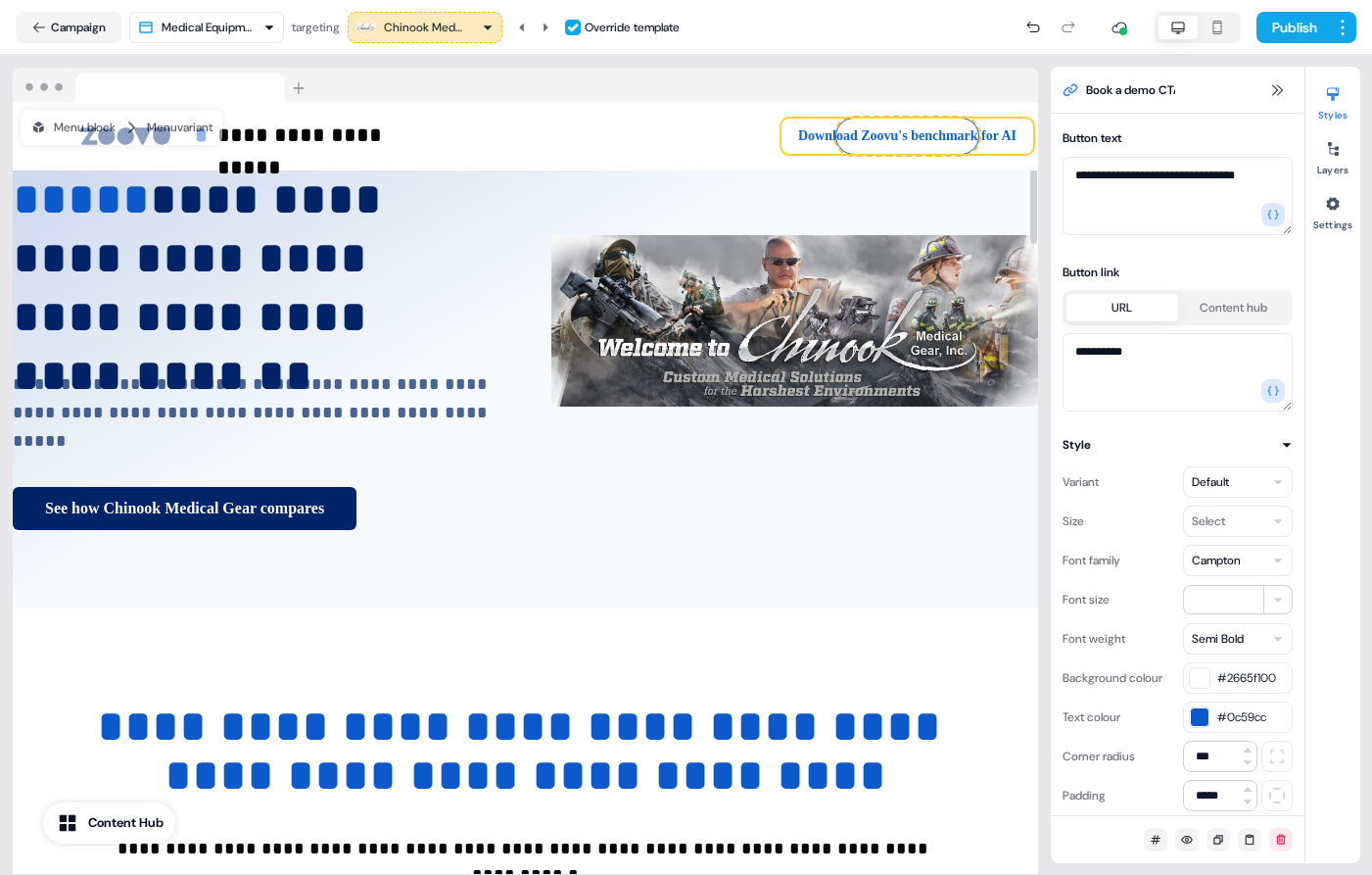 click on "**********" at bounding box center (525, 136) 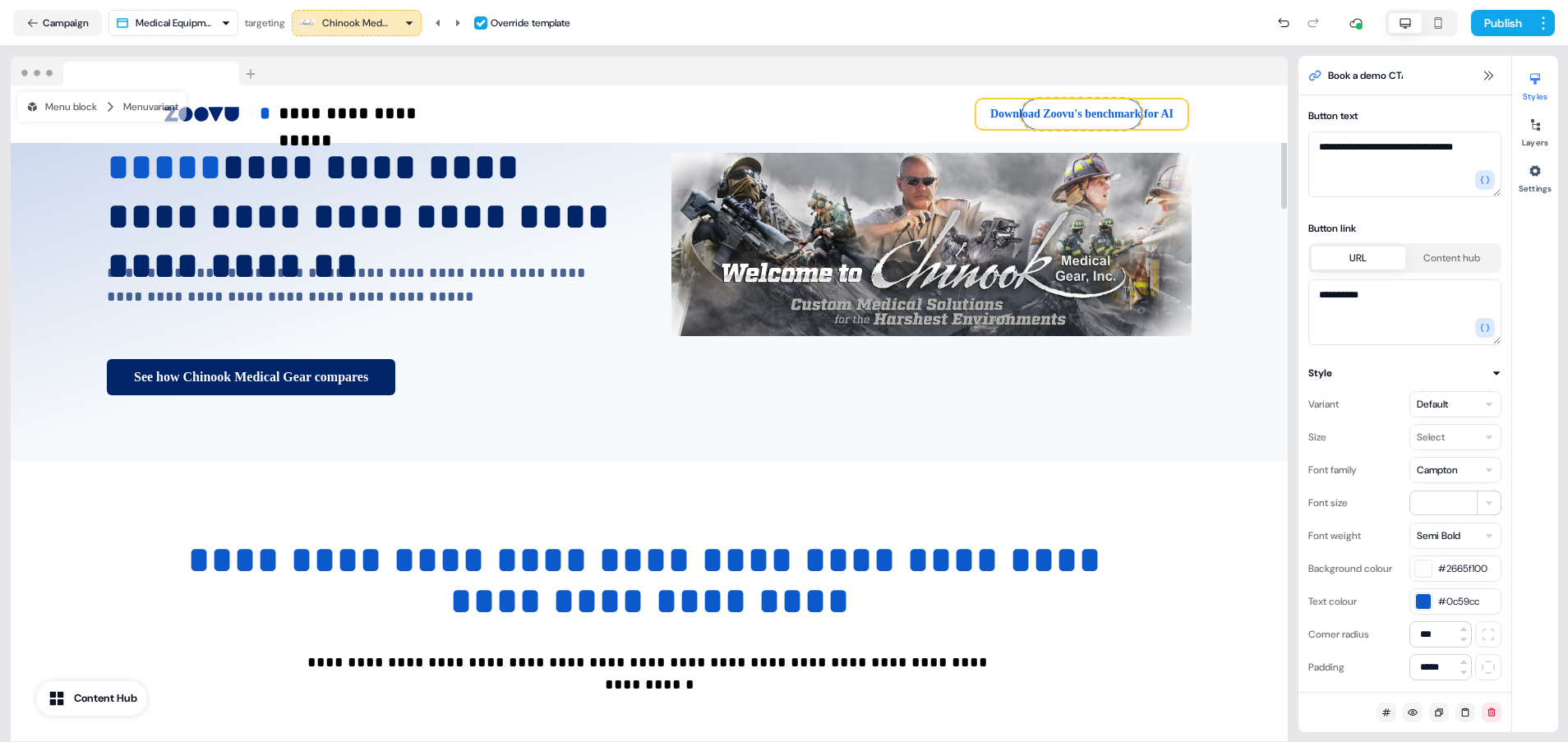 click on "Download Zoovu's benchmark for AI" at bounding box center (1081, 114) 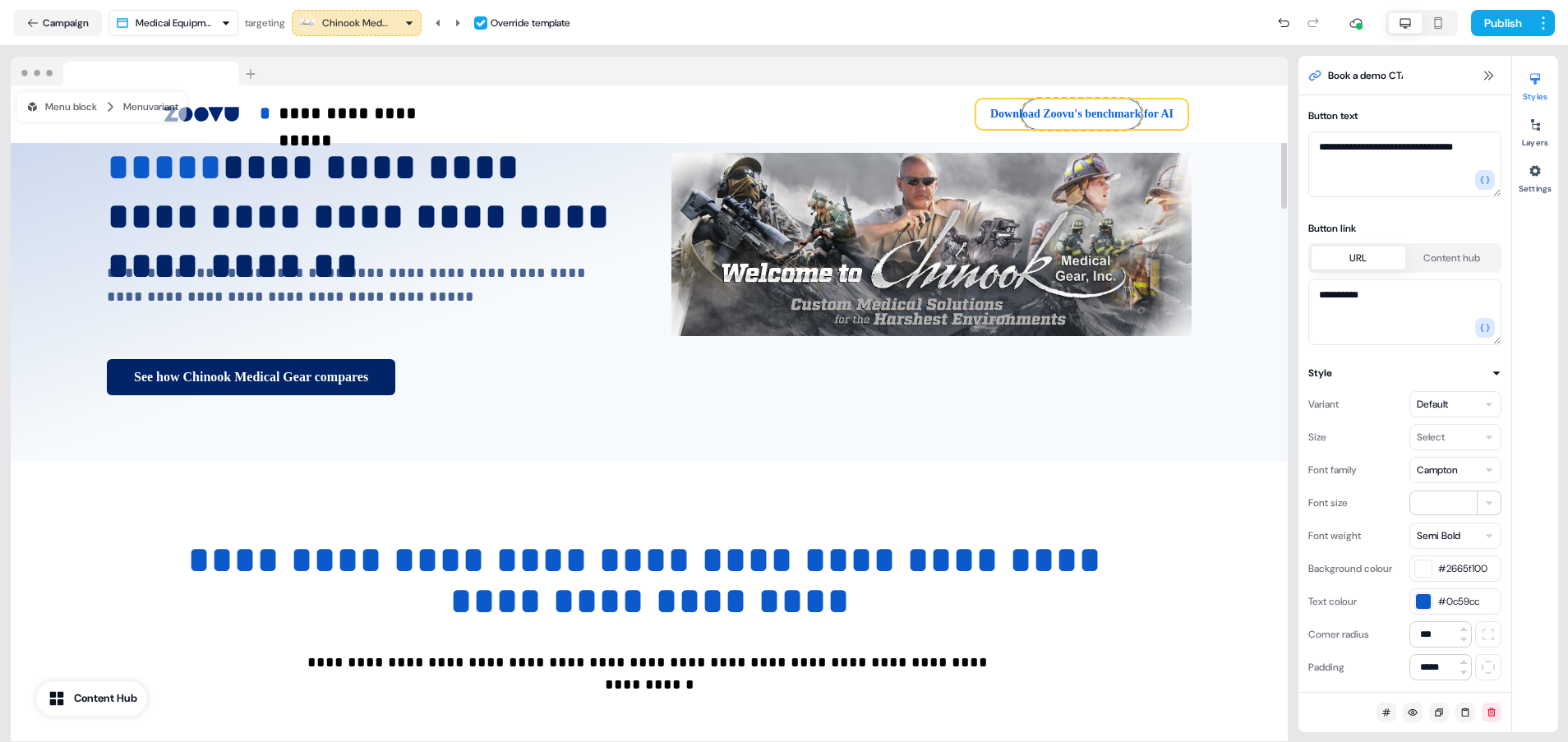 click on "Download Zoovu's benchmark for AI" at bounding box center [1081, 114] 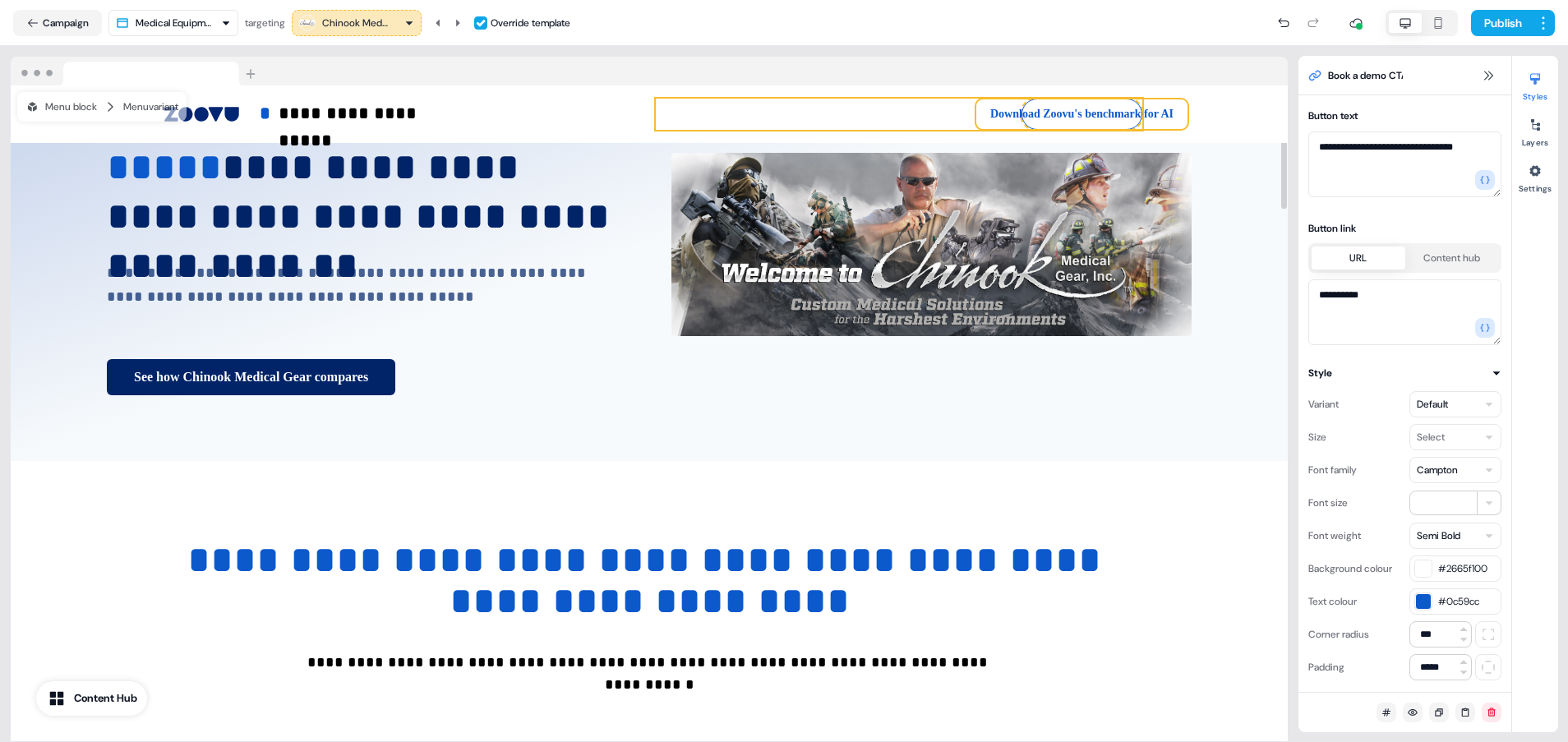 click on "Download Zoovu's benchmark for AI
To pick up a draggable item, press the space bar.
While dragging, use the arrow keys to move the item.
Press space again to drop the item in its new position, or press escape to cancel.
To pick up a draggable item, press the space bar.
While dragging, use the arrow keys to move the item.
Press space again to drop the item in its new position, or press escape to cancel." at bounding box center (899, 114) 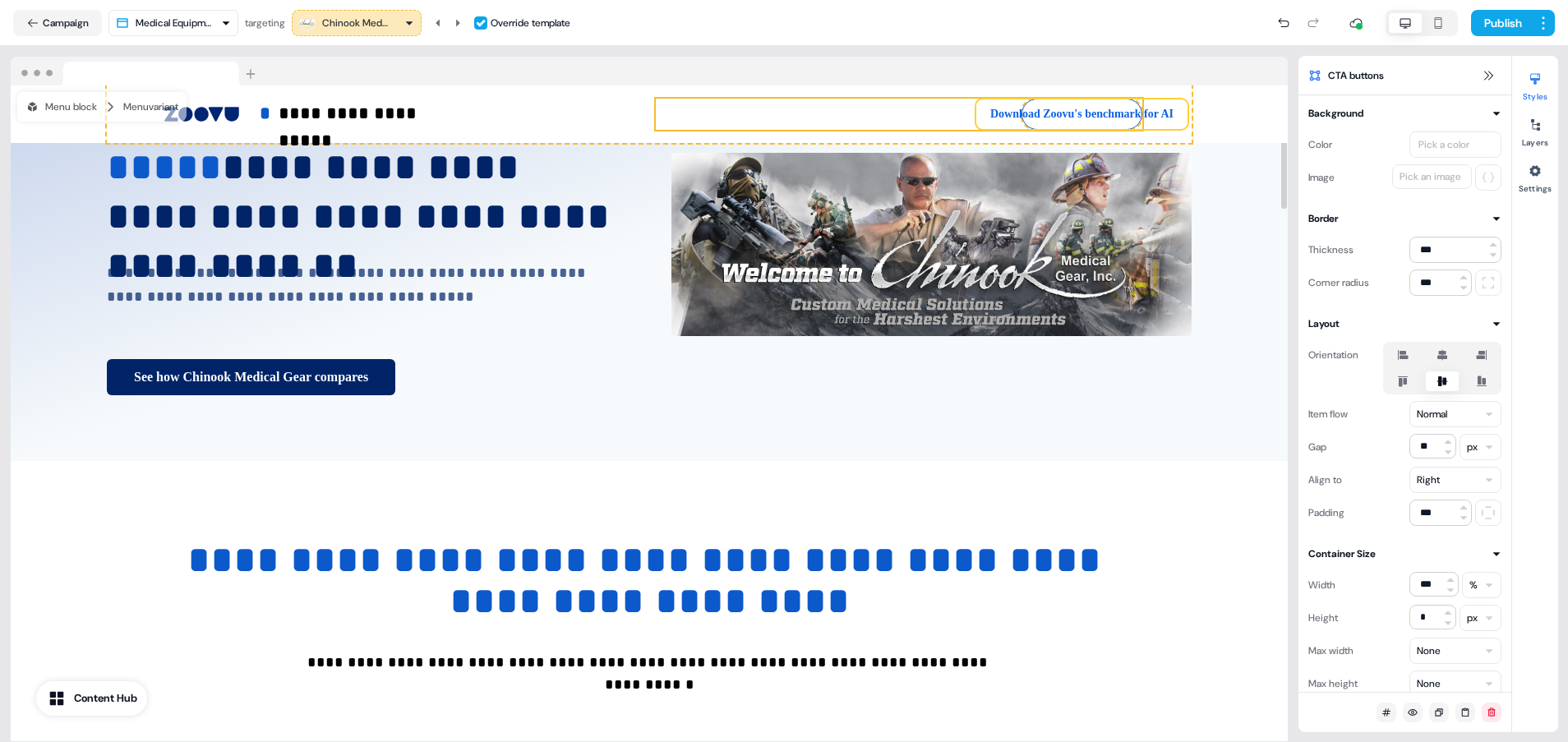 click on "Download Zoovu's benchmark for AI" at bounding box center [1081, 114] 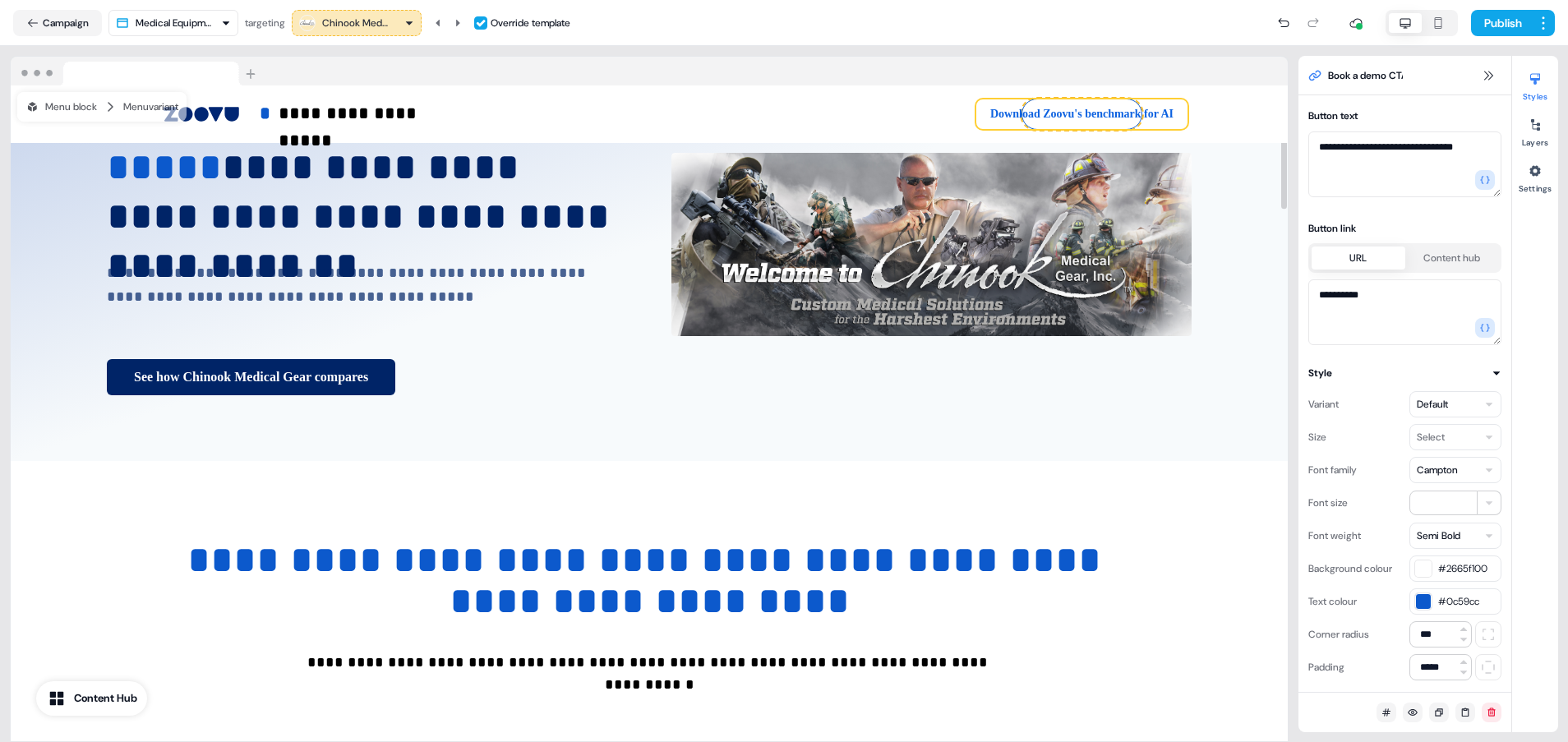 click on "Download Zoovu's benchmark for AI" at bounding box center (1081, 114) 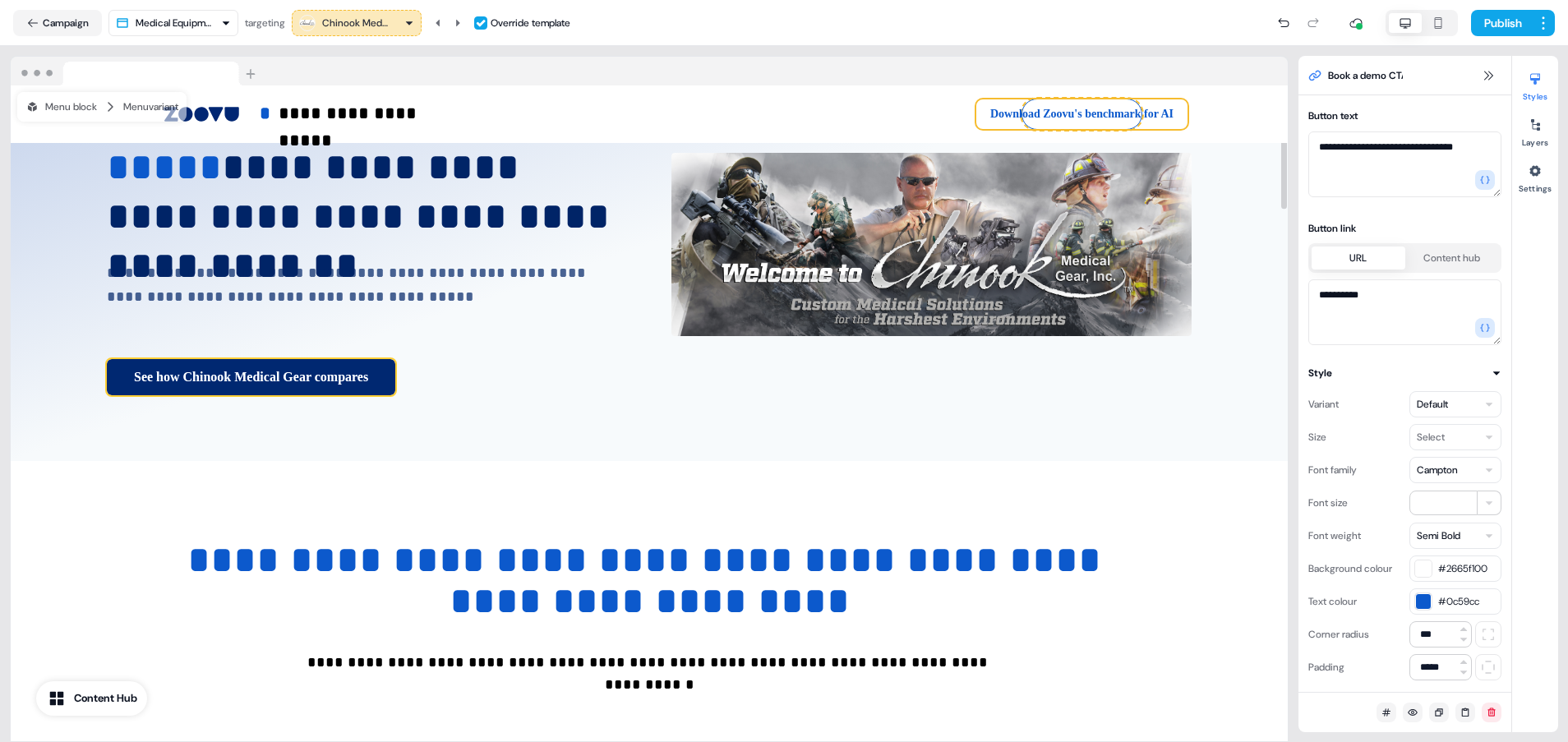 click on "See how  Chinook Medical Gear compares" at bounding box center (251, 377) 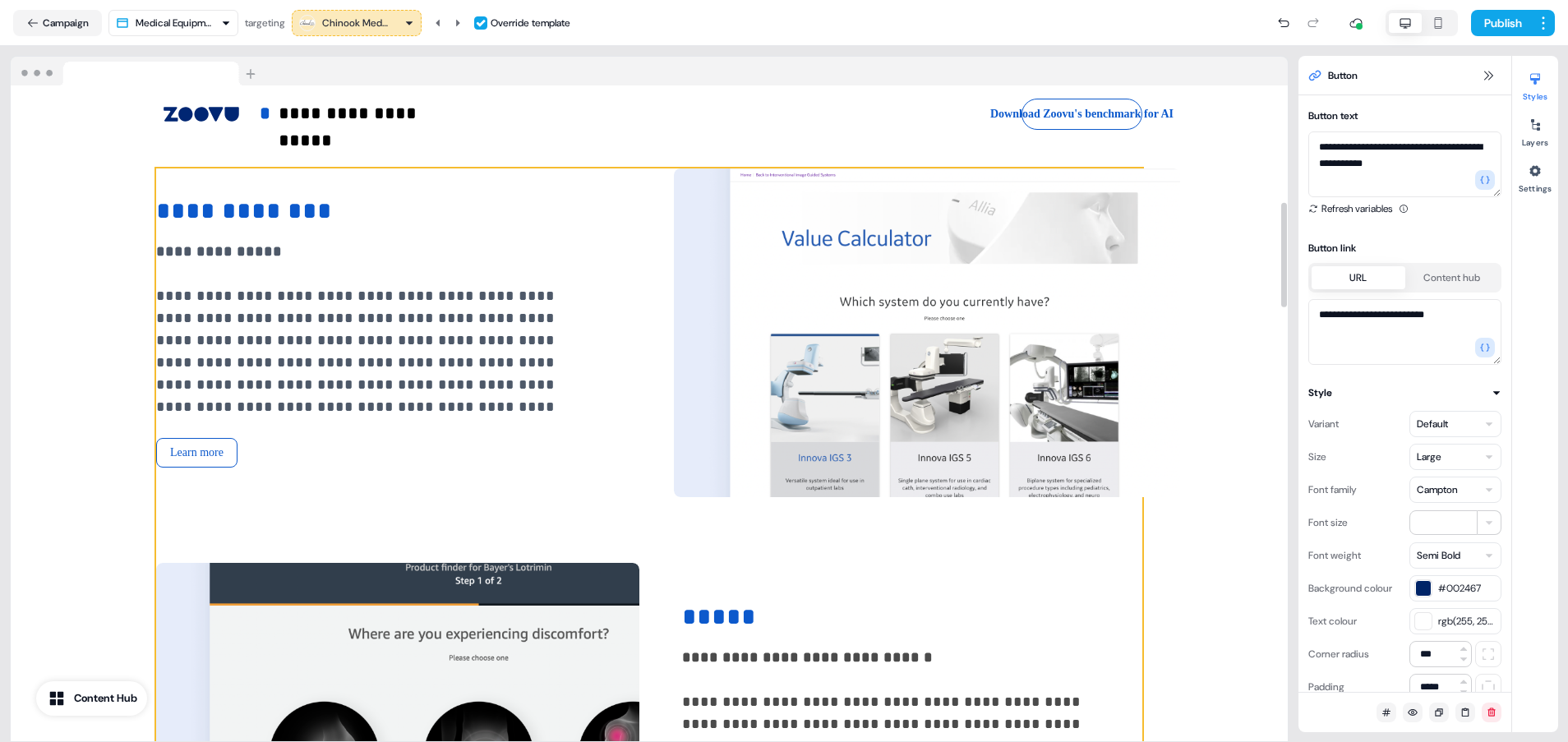 scroll, scrollTop: 731, scrollLeft: 0, axis: vertical 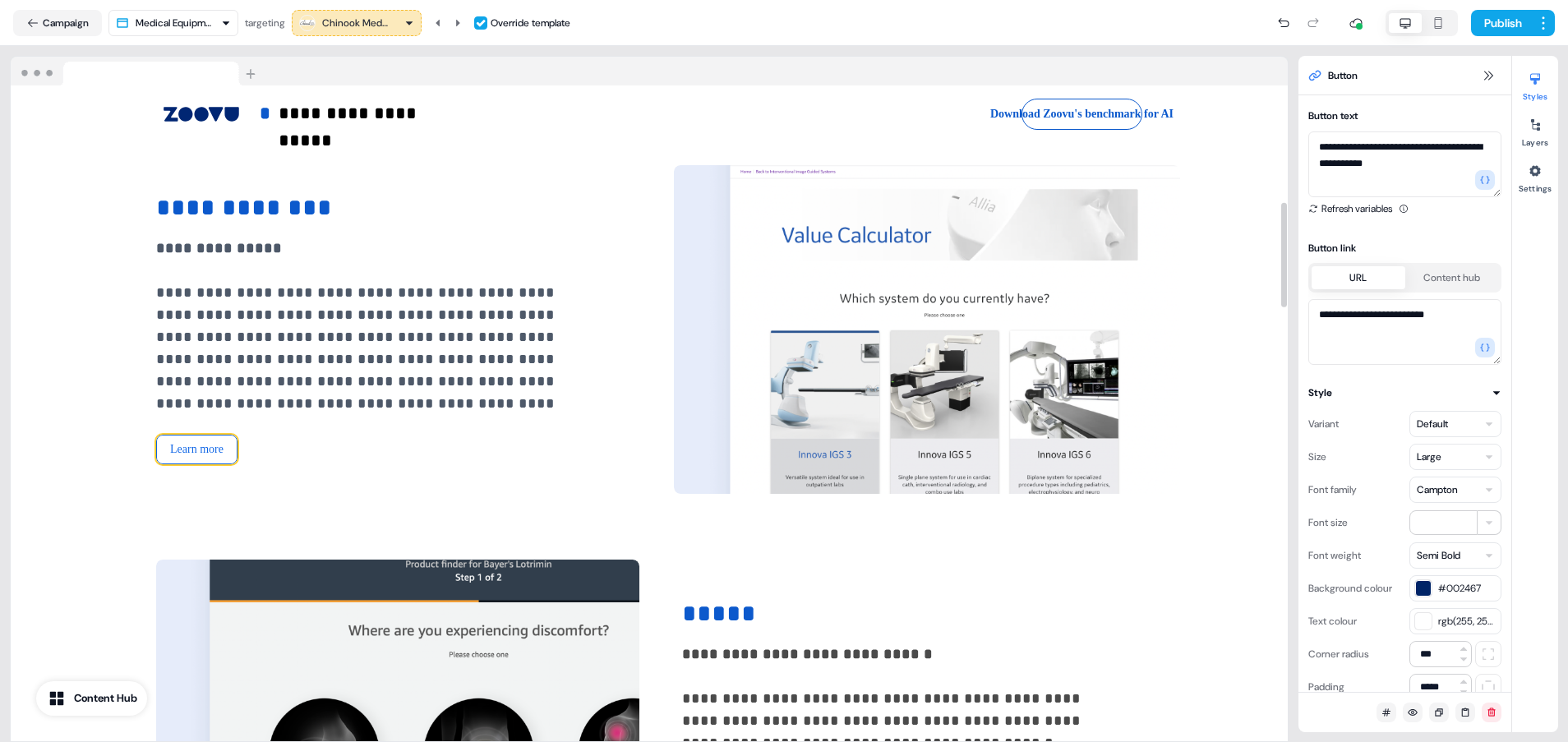 click on "Learn more" at bounding box center [196, 449] 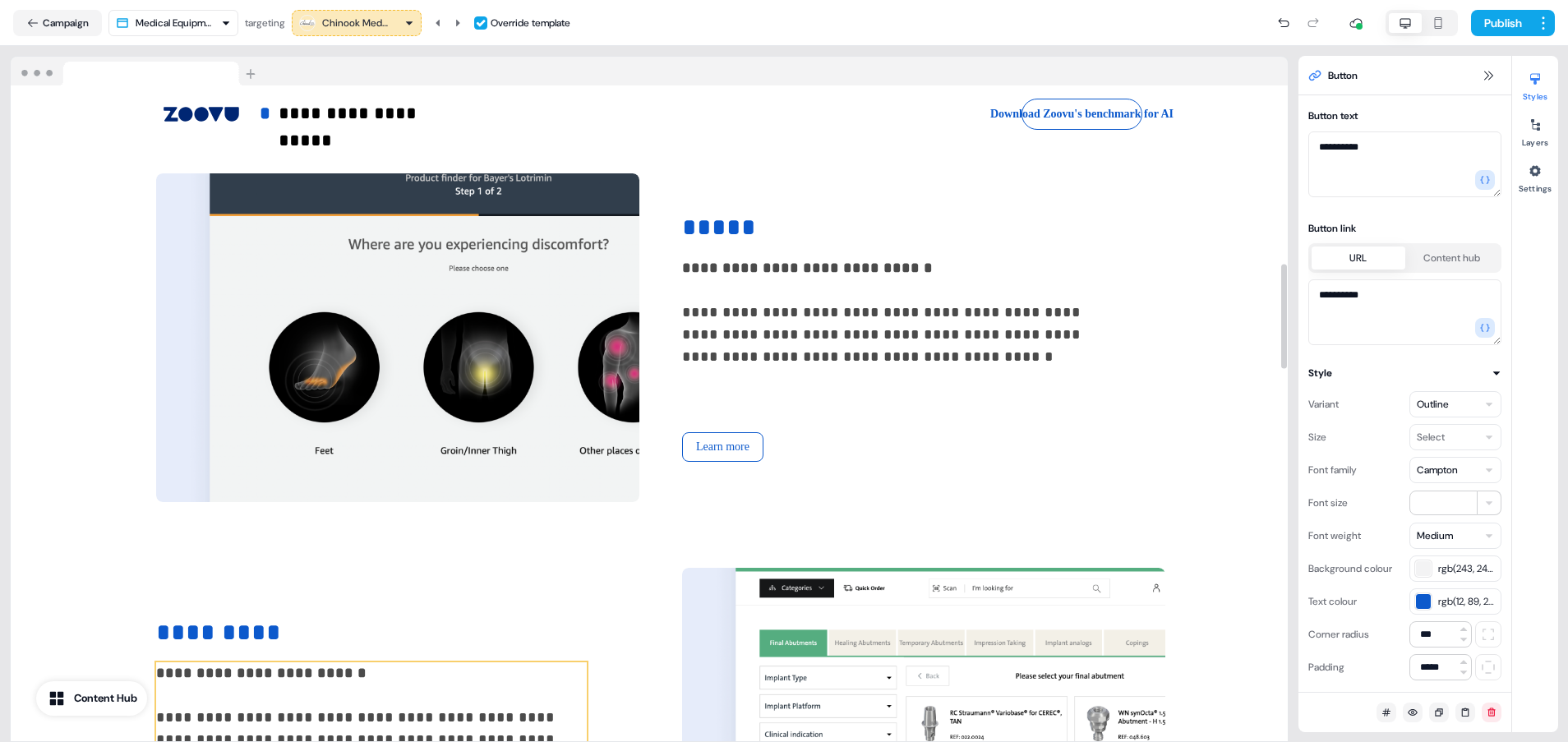 scroll, scrollTop: 731, scrollLeft: 0, axis: vertical 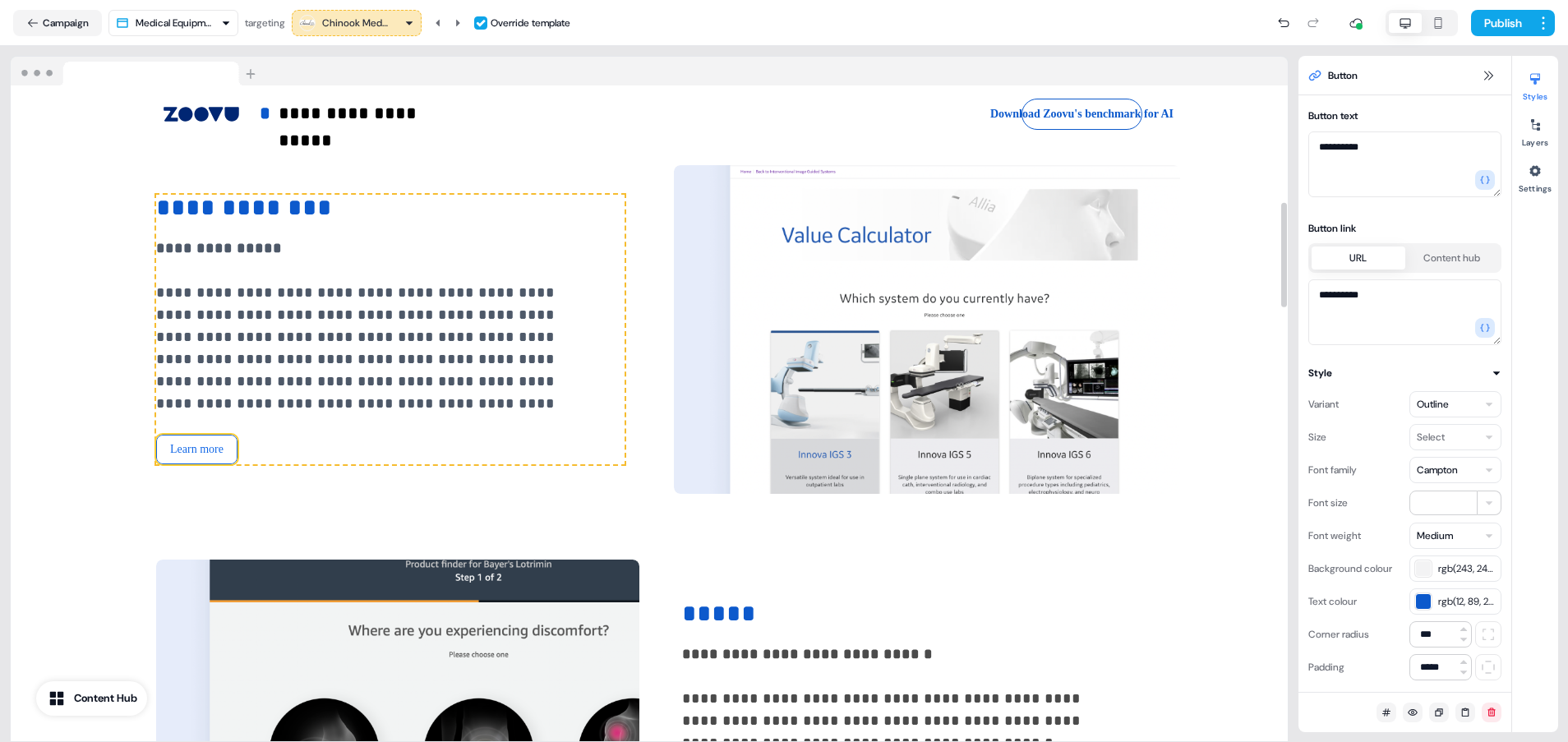 click on "Learn more" at bounding box center [196, 449] 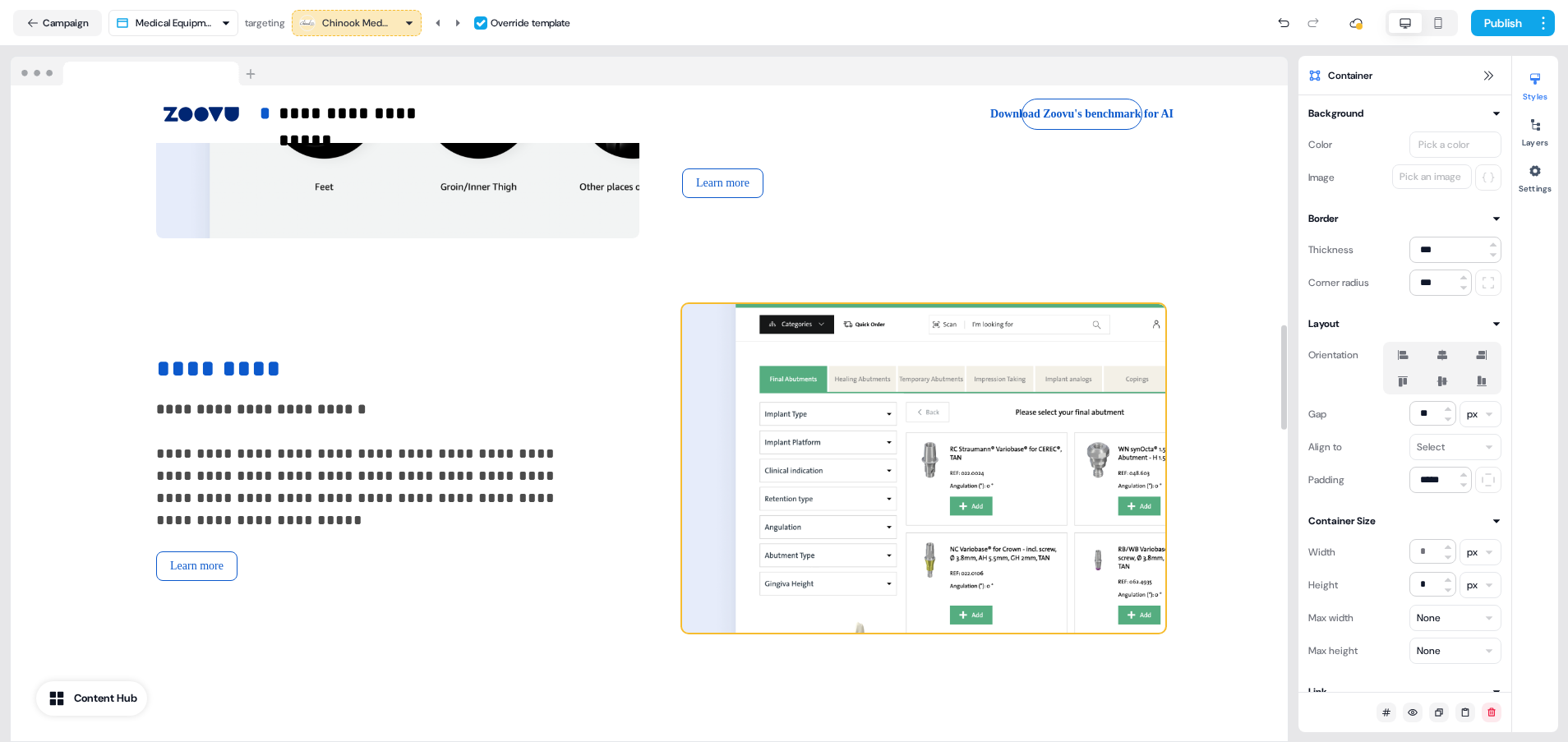 scroll, scrollTop: 1018, scrollLeft: 0, axis: vertical 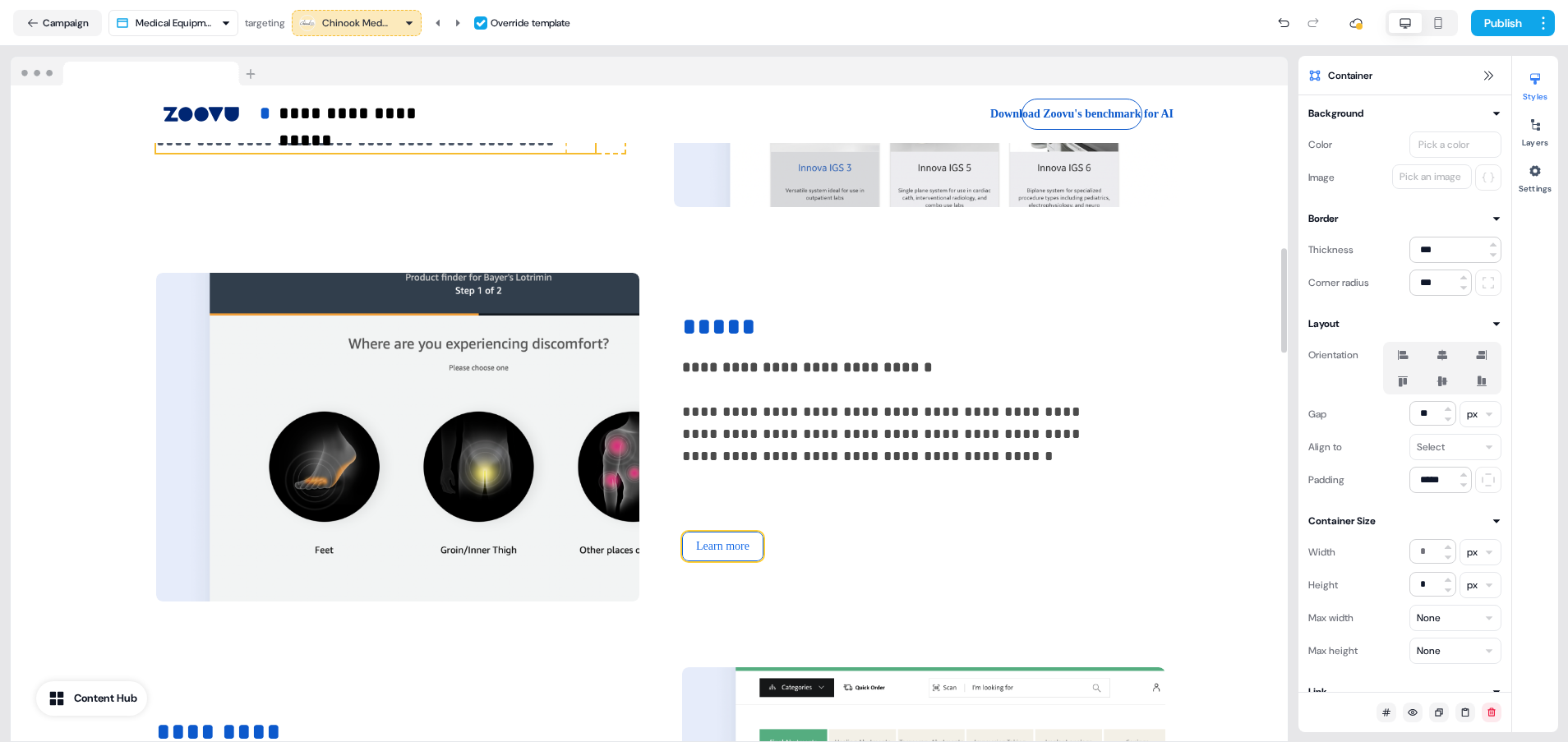 click on "Learn more" at bounding box center (722, 546) 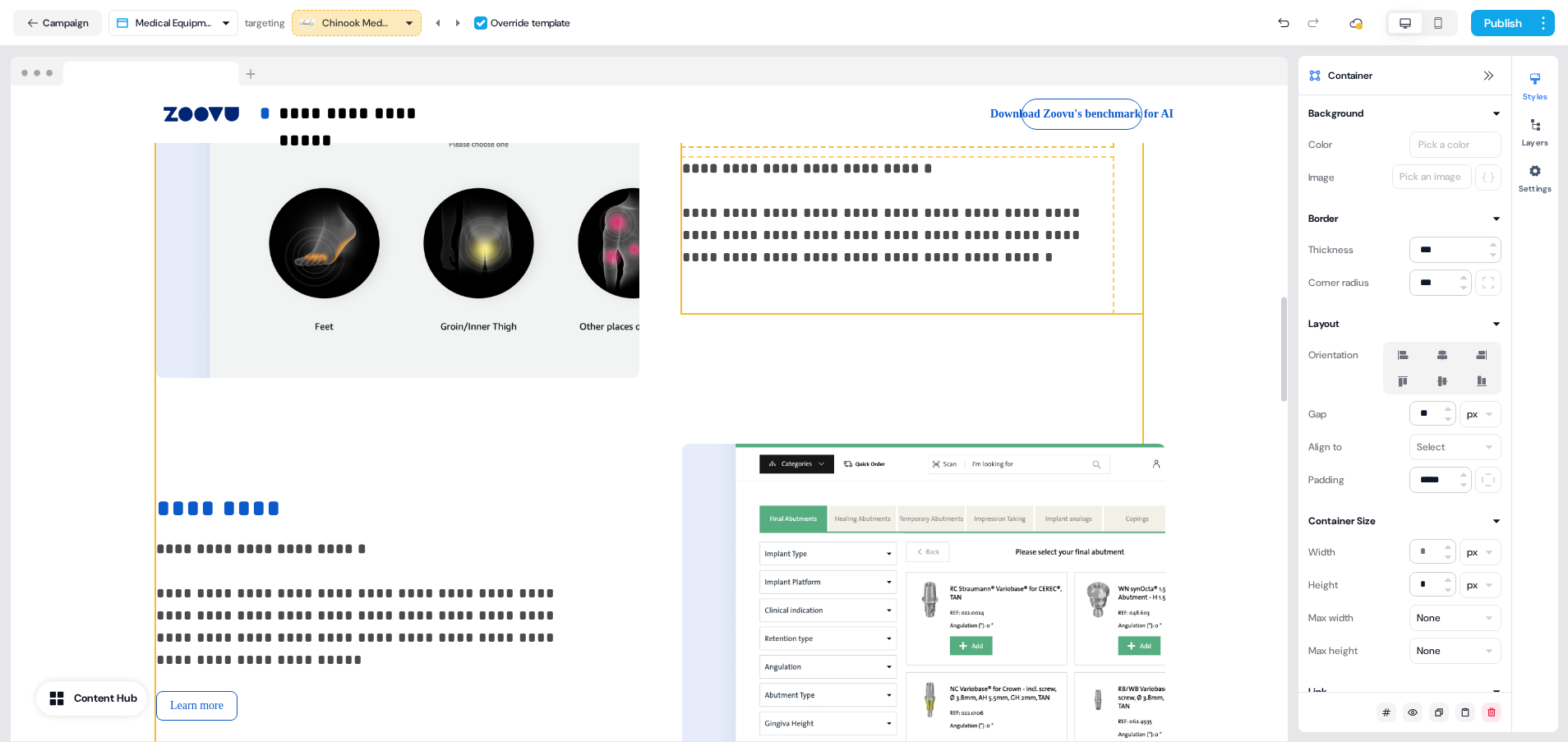 scroll, scrollTop: 1536, scrollLeft: 0, axis: vertical 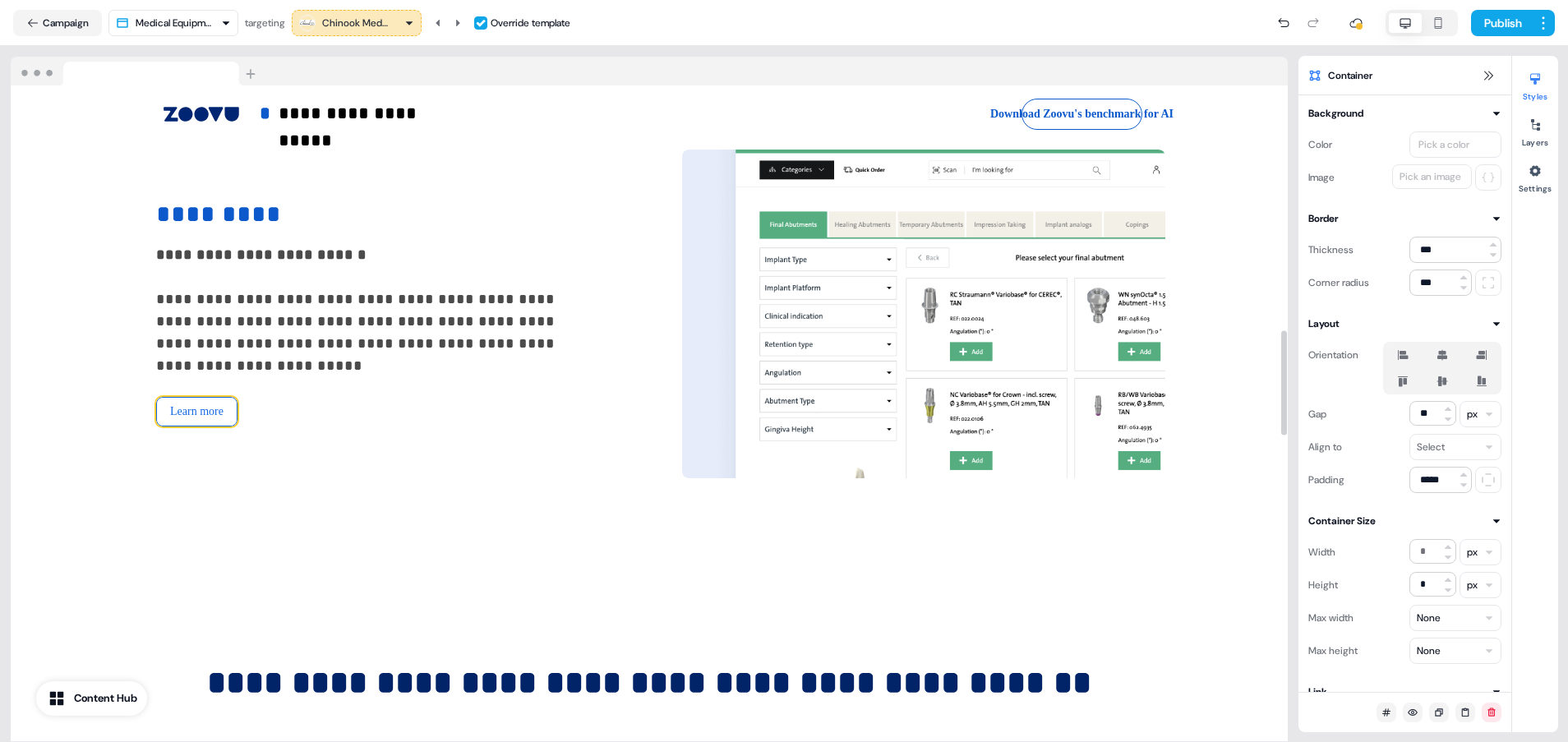 click on "Learn more" at bounding box center [196, 412] 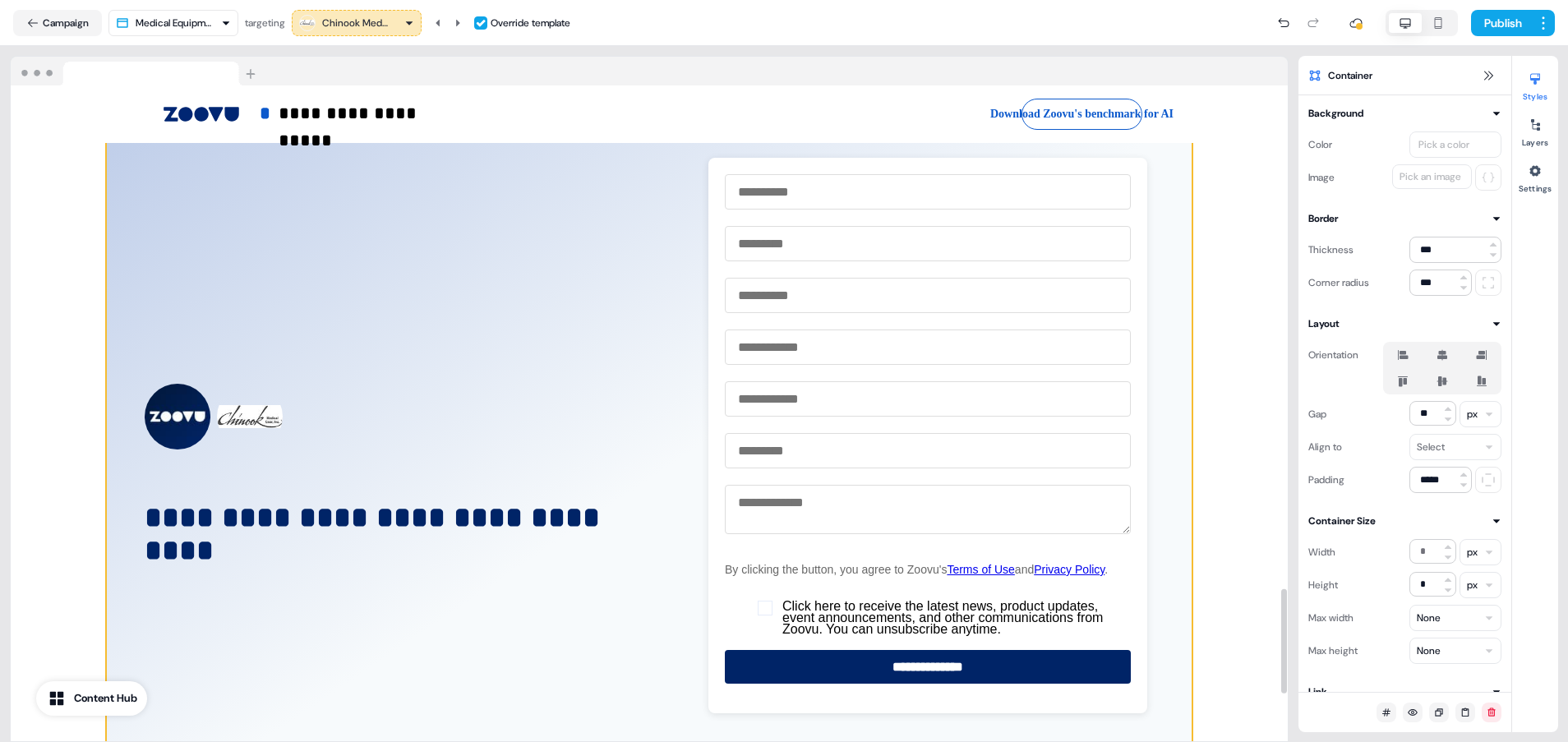 scroll, scrollTop: 3163, scrollLeft: 0, axis: vertical 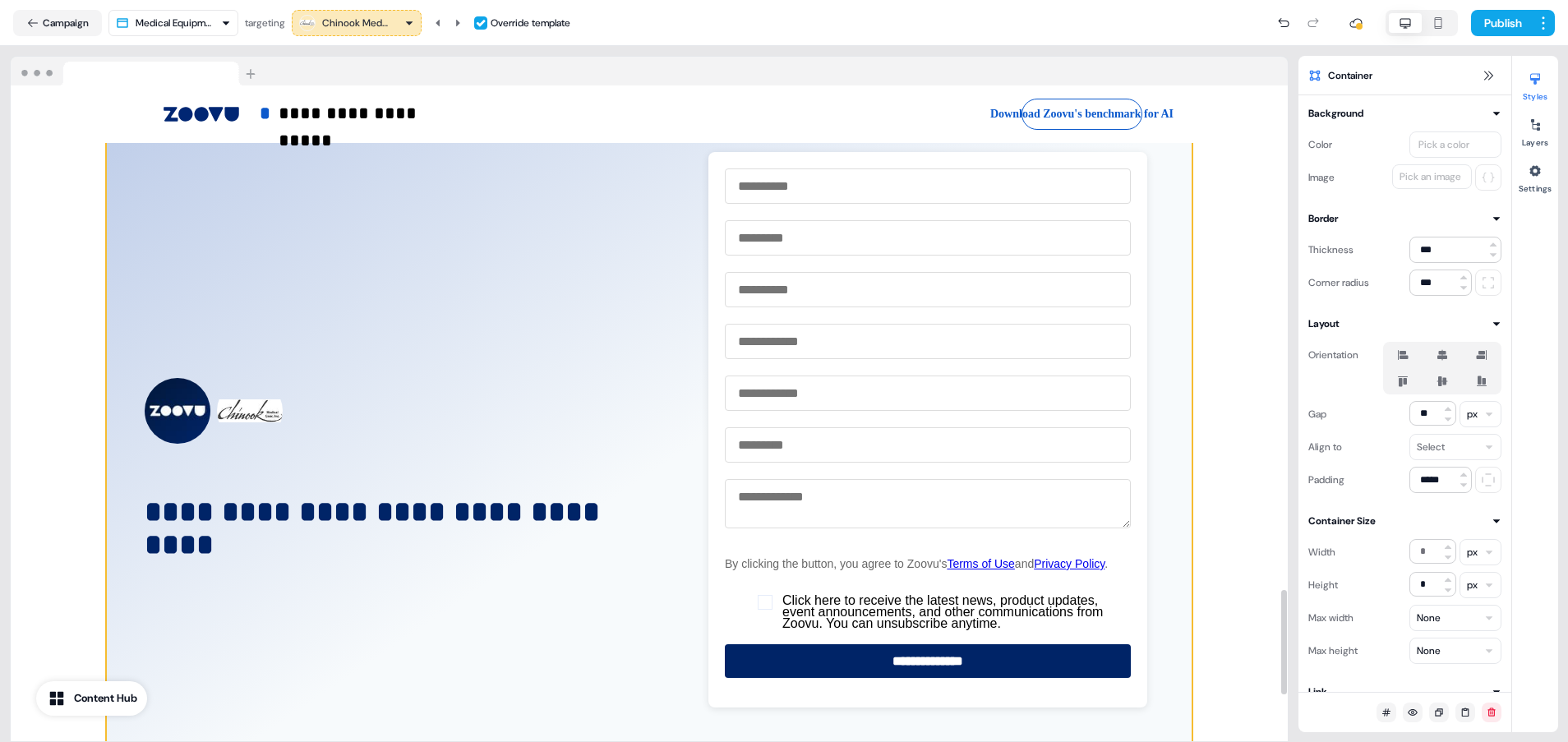 click on "**********" at bounding box center (649, 474) 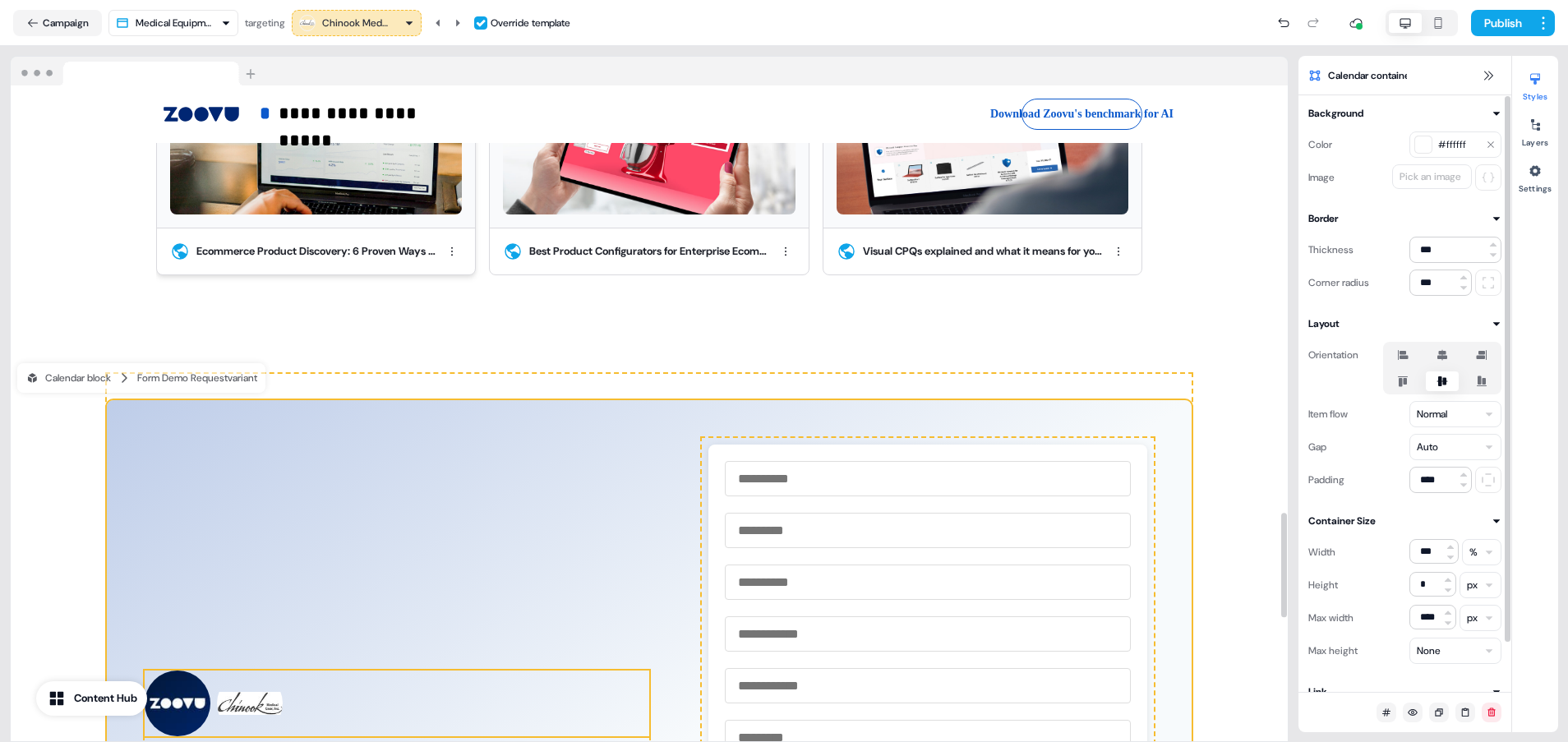 scroll, scrollTop: 2670, scrollLeft: 0, axis: vertical 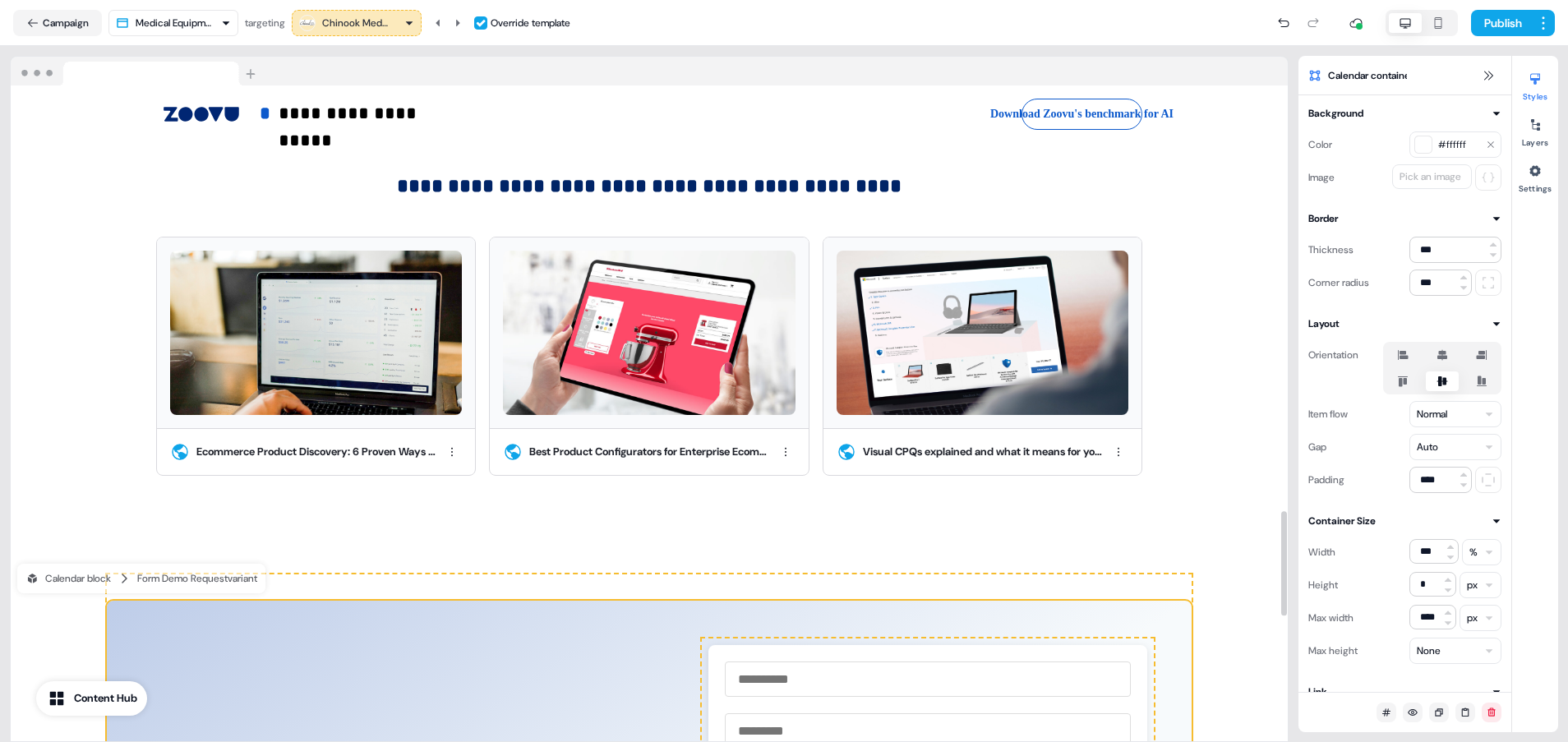 click on "**********" at bounding box center [649, 967] 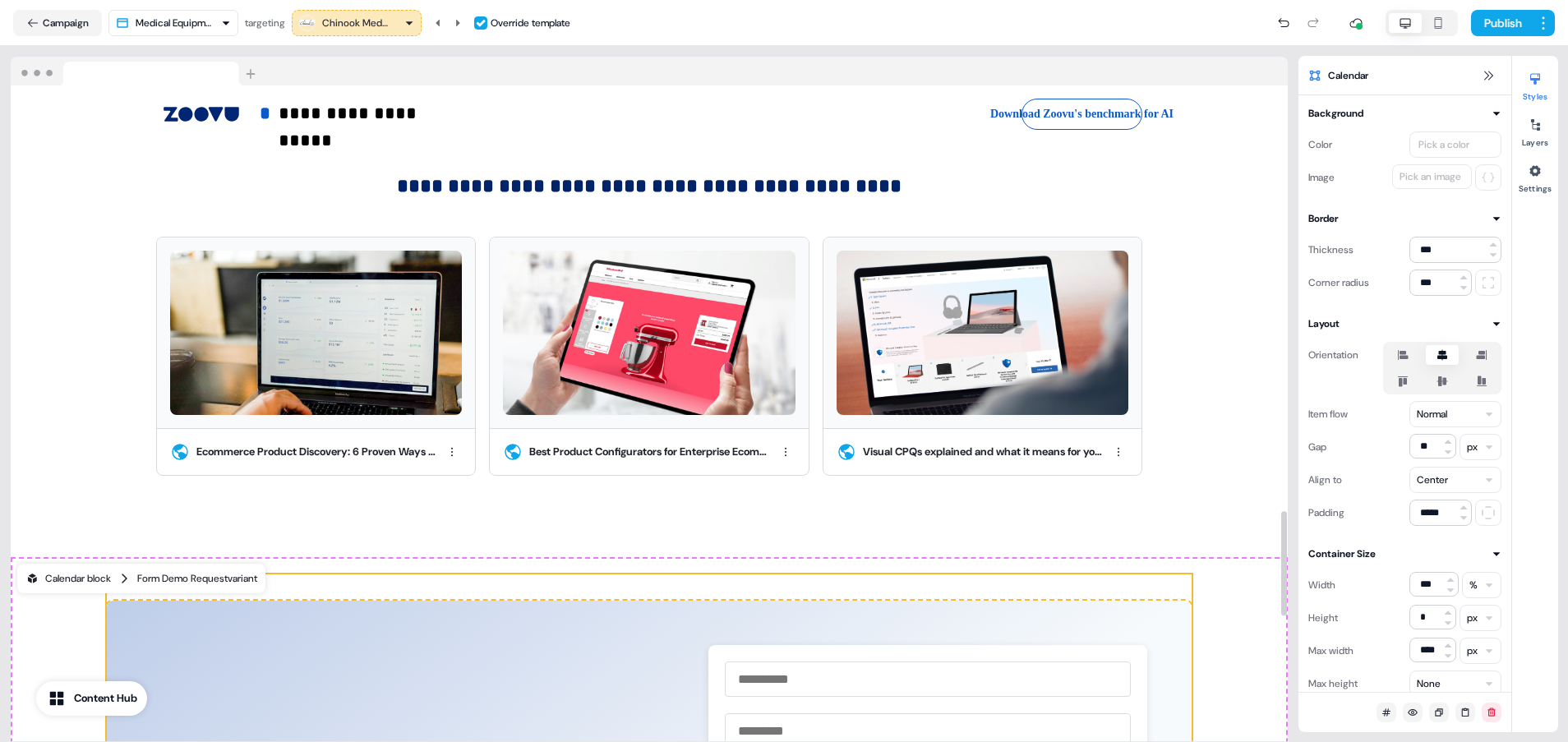 click on "Form Demo Request  variant" at bounding box center [197, 578] 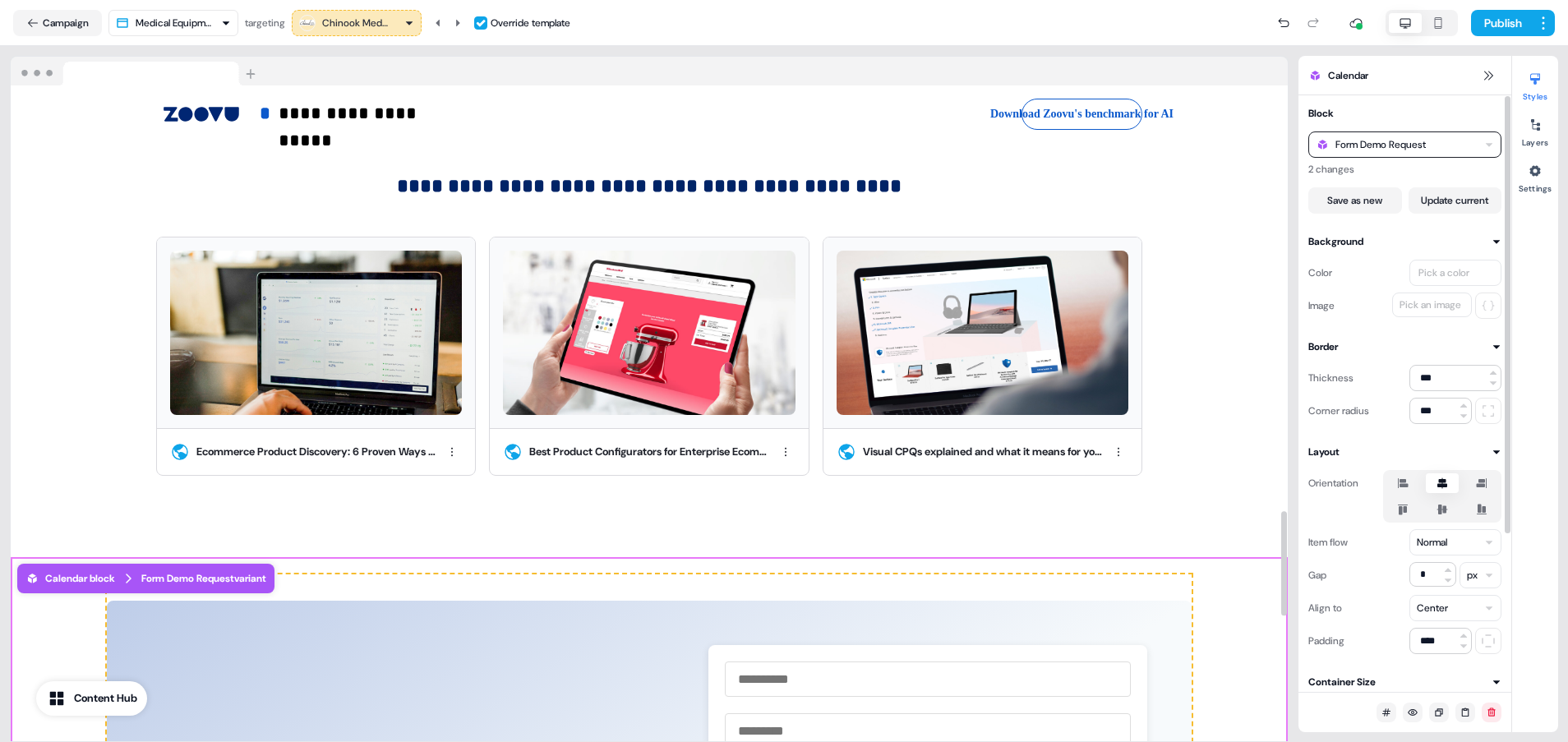click on "Form Demo Request" at bounding box center (1381, 145) 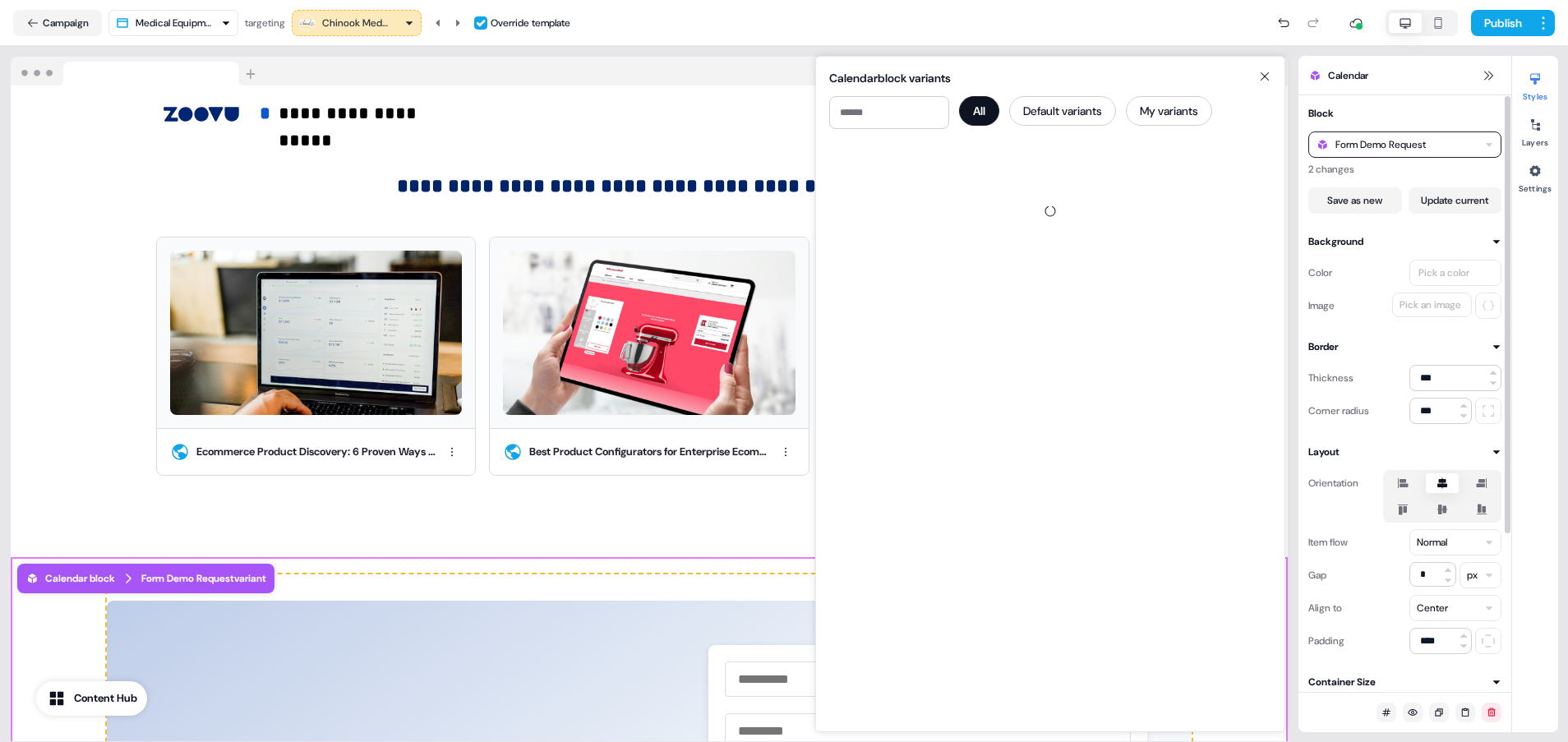 scroll, scrollTop: 0, scrollLeft: 0, axis: both 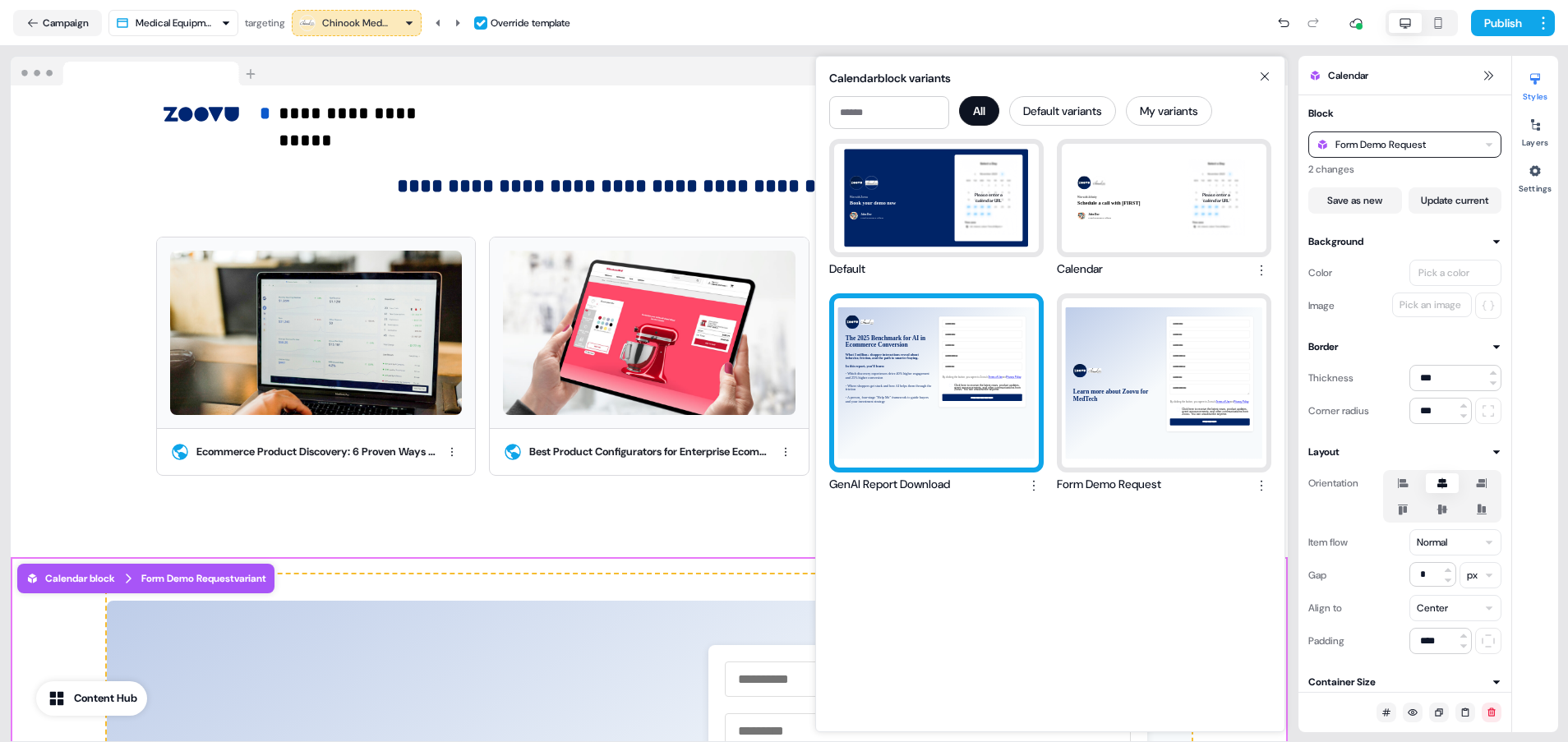 click on "The 2025 Benchmark for AI in Ecommerce Conversion What 3 million+ shopper interactions reveal about behavior, friction, and the path to smarter buying. In this report, you’ll learn: - Which discovery experiences drive 40% higher engagement and 25% higher conversion - Where shoppers get stuck and how AI helps them through the friction - A proven, four-stage "Help Me" framework to guide buyers and your investment strategy" at bounding box center [936, 383] 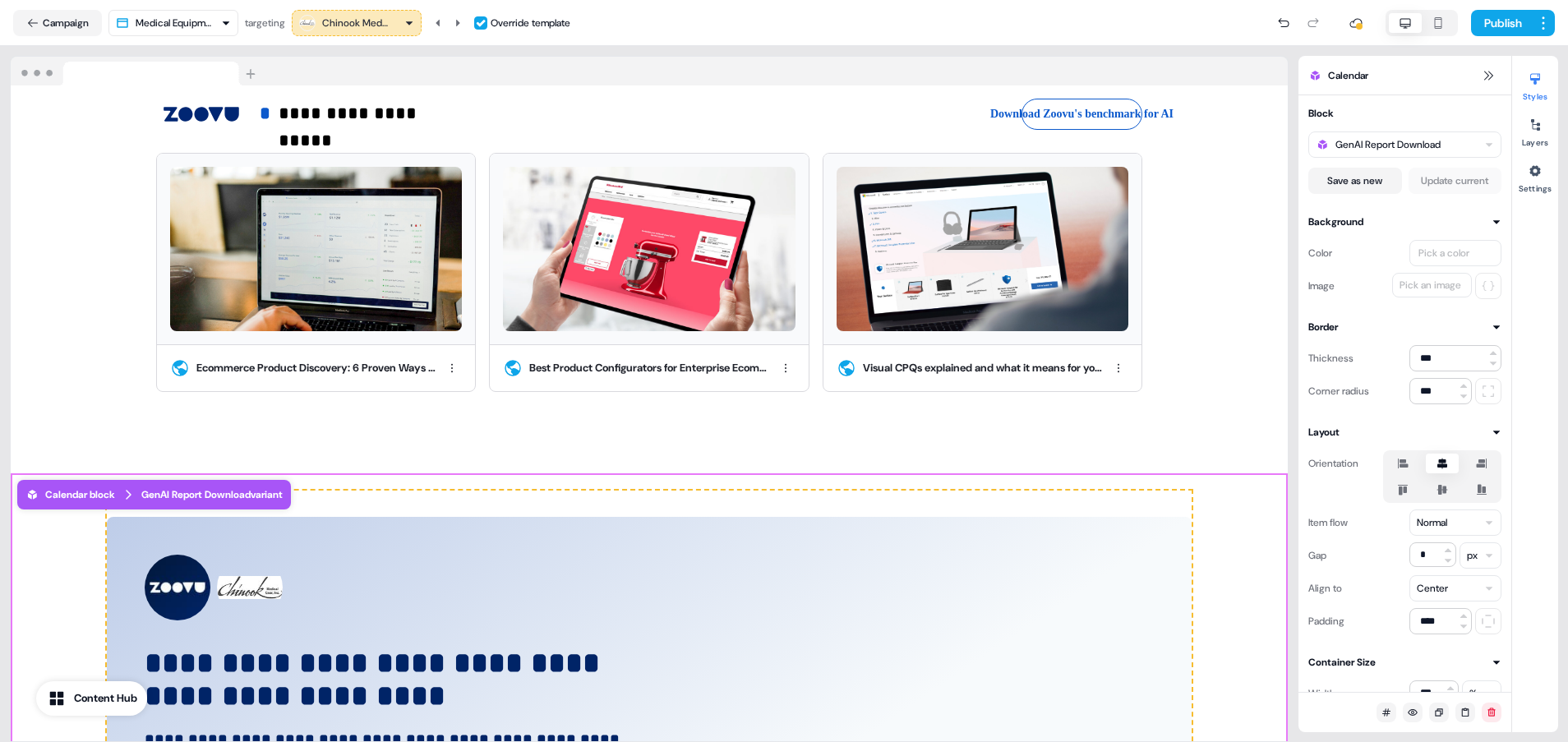 scroll, scrollTop: 0, scrollLeft: 0, axis: both 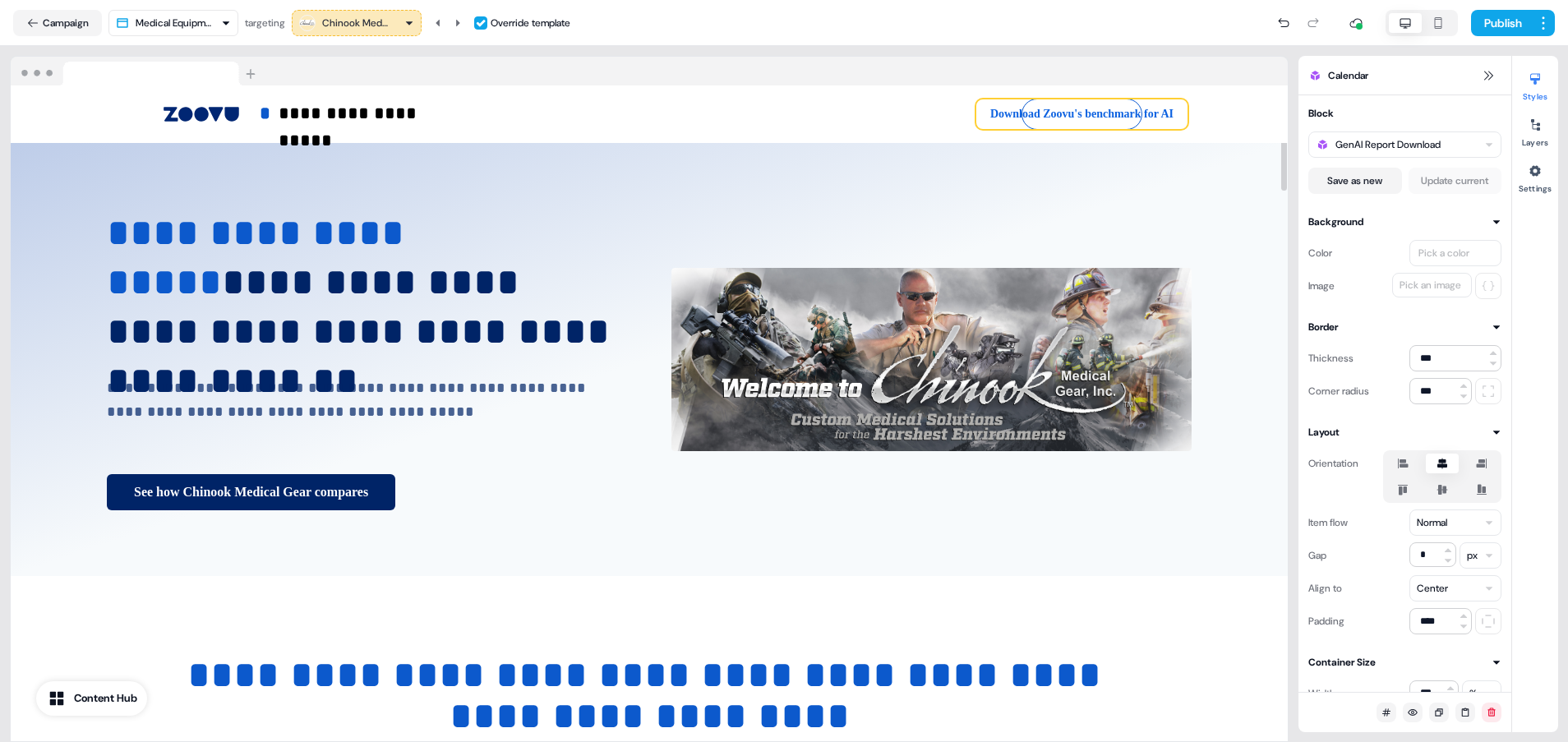 click on "Download Zoovu's benchmark for AI" at bounding box center [1081, 114] 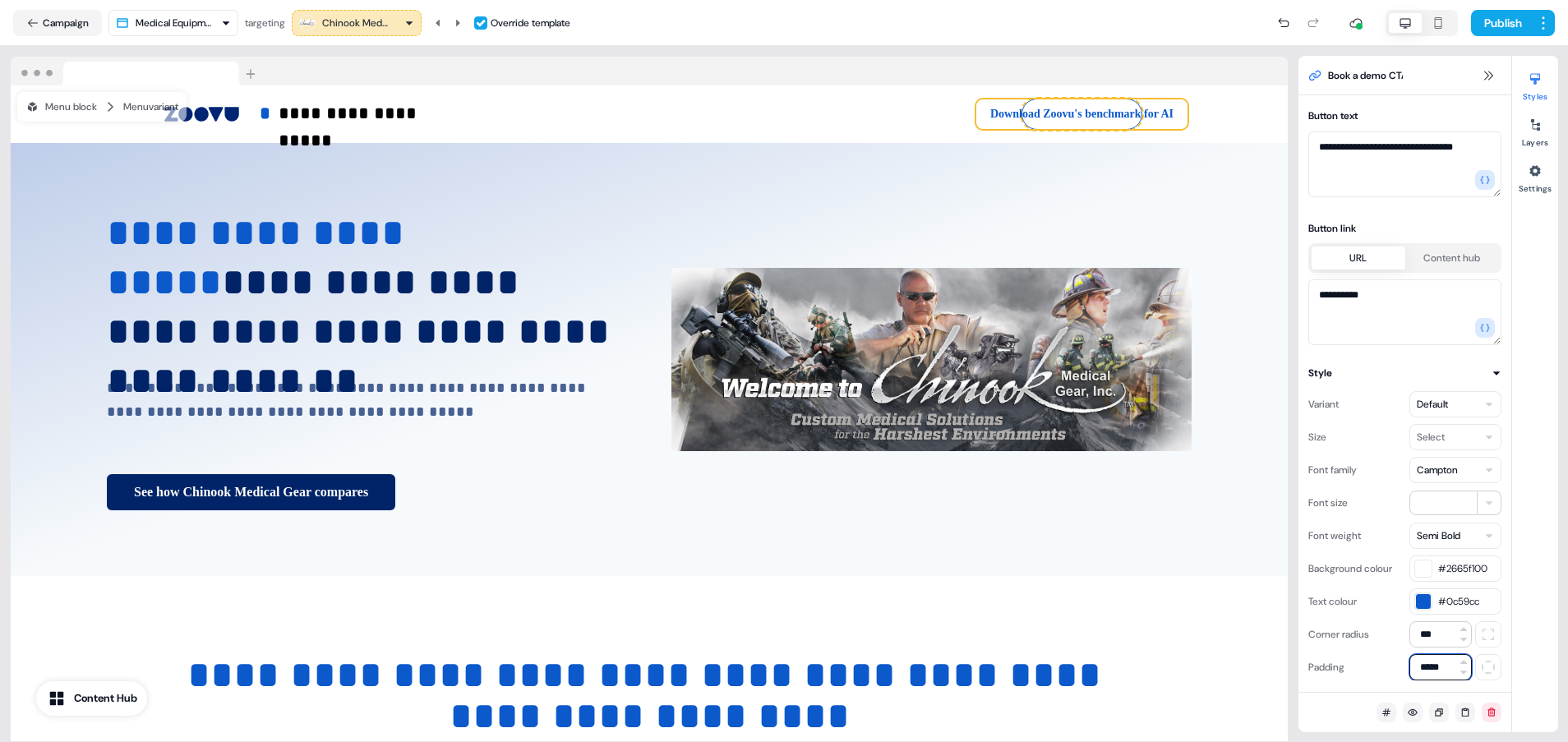 drag, startPoint x: 1443, startPoint y: 664, endPoint x: 1457, endPoint y: 671, distance: 15.652476 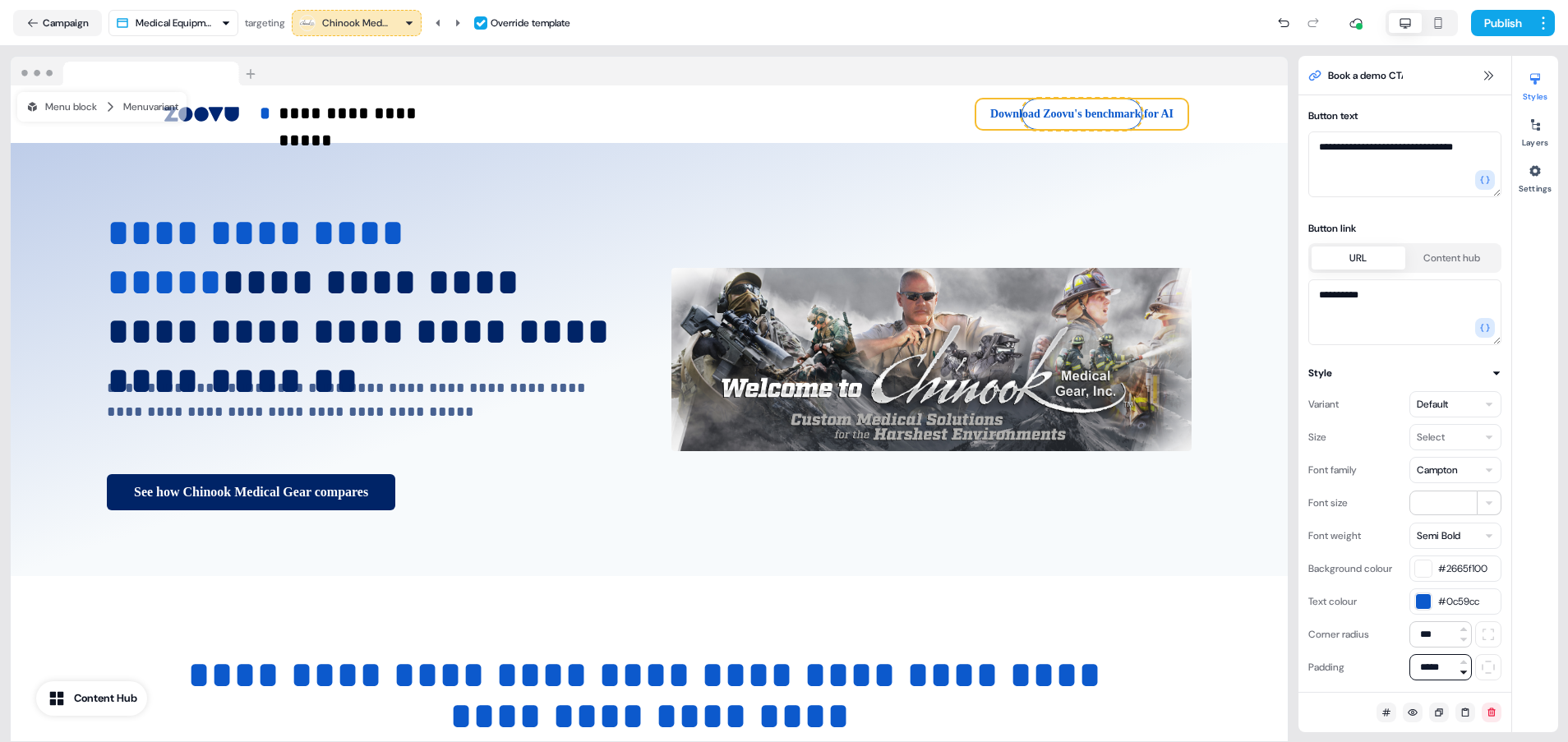 click 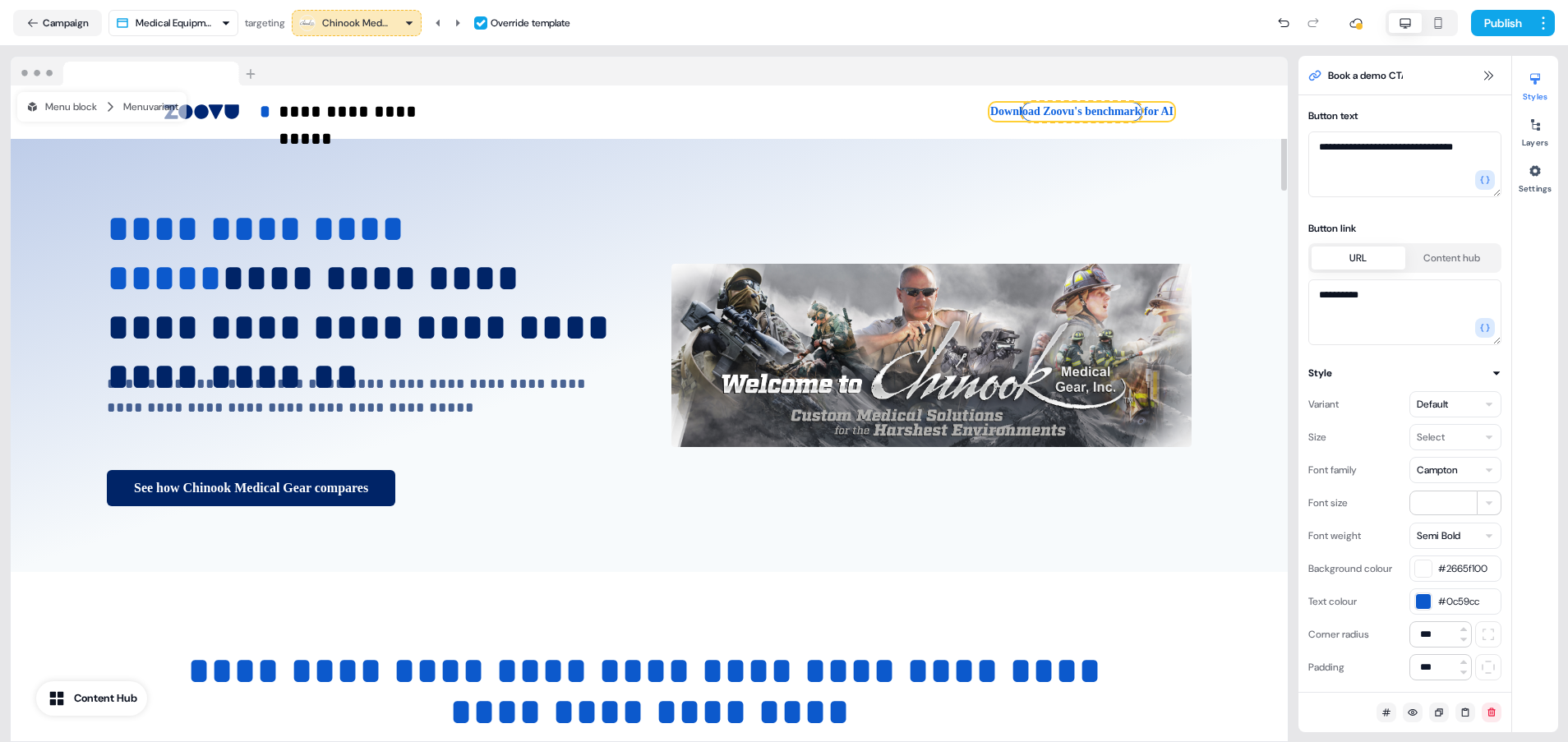 click on "Download Zoovu's benchmark for AI" at bounding box center (1081, 112) 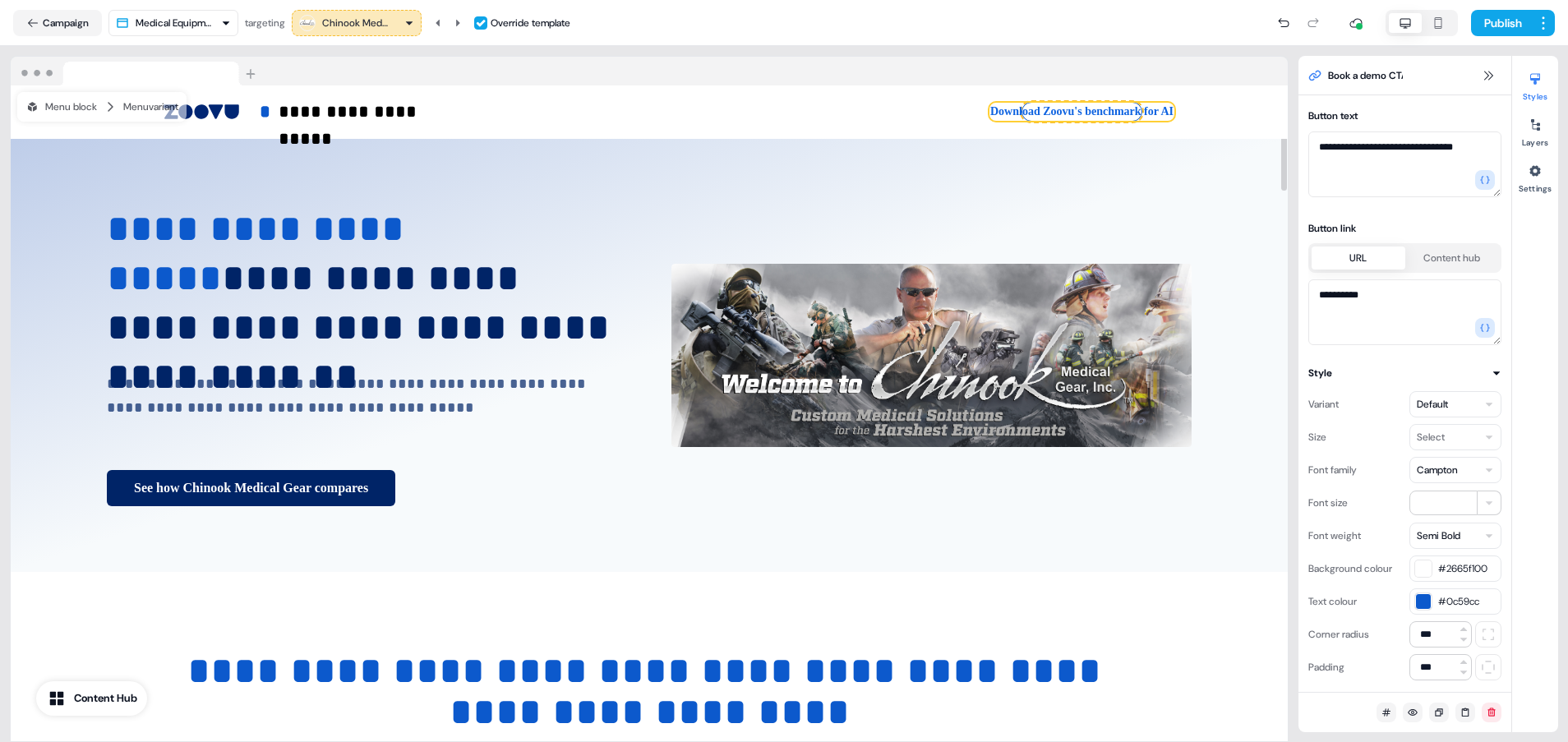 click on "Download Zoovu's benchmark for AI" at bounding box center (1081, 112) 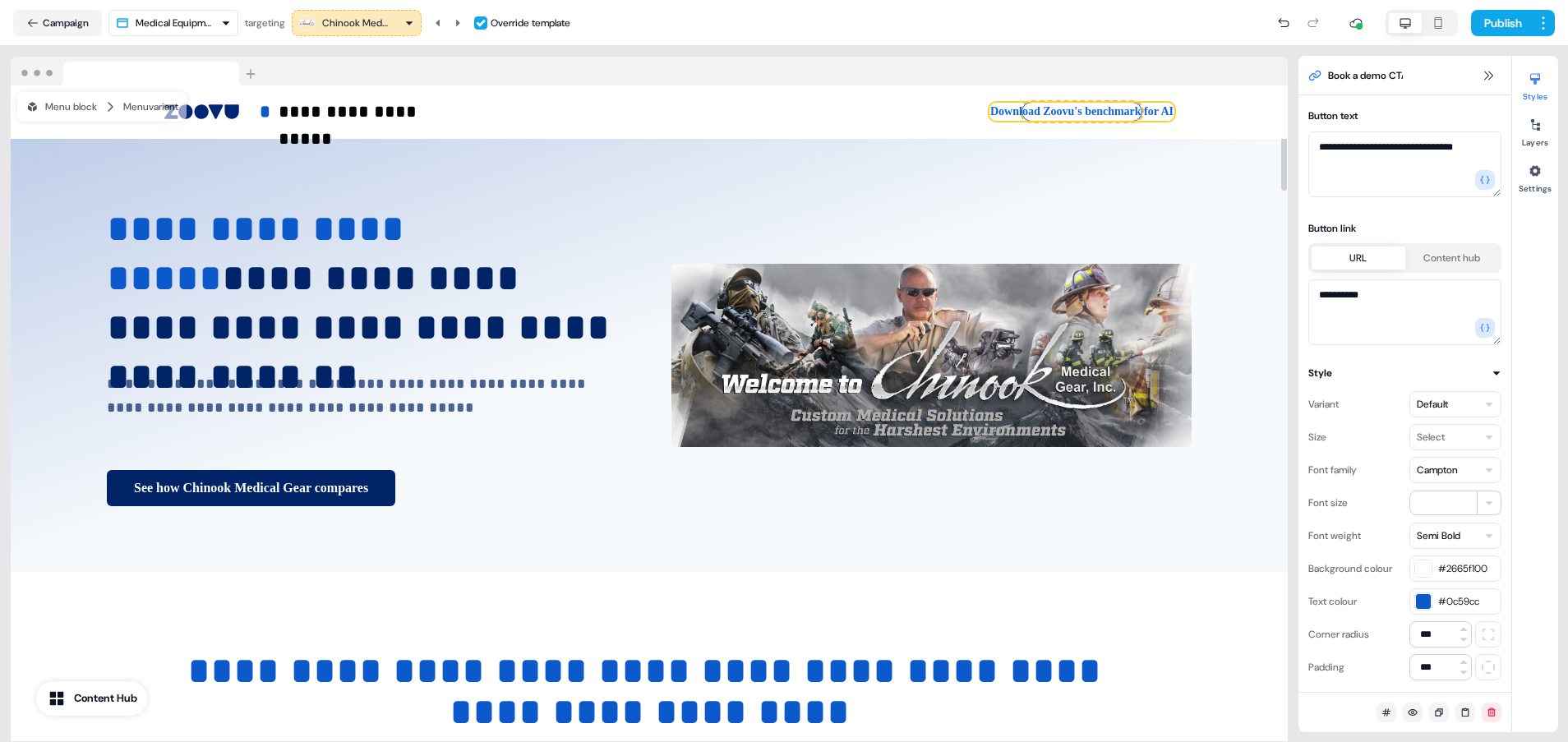 click on "Download Zoovu's benchmark for AI" at bounding box center [1081, 112] 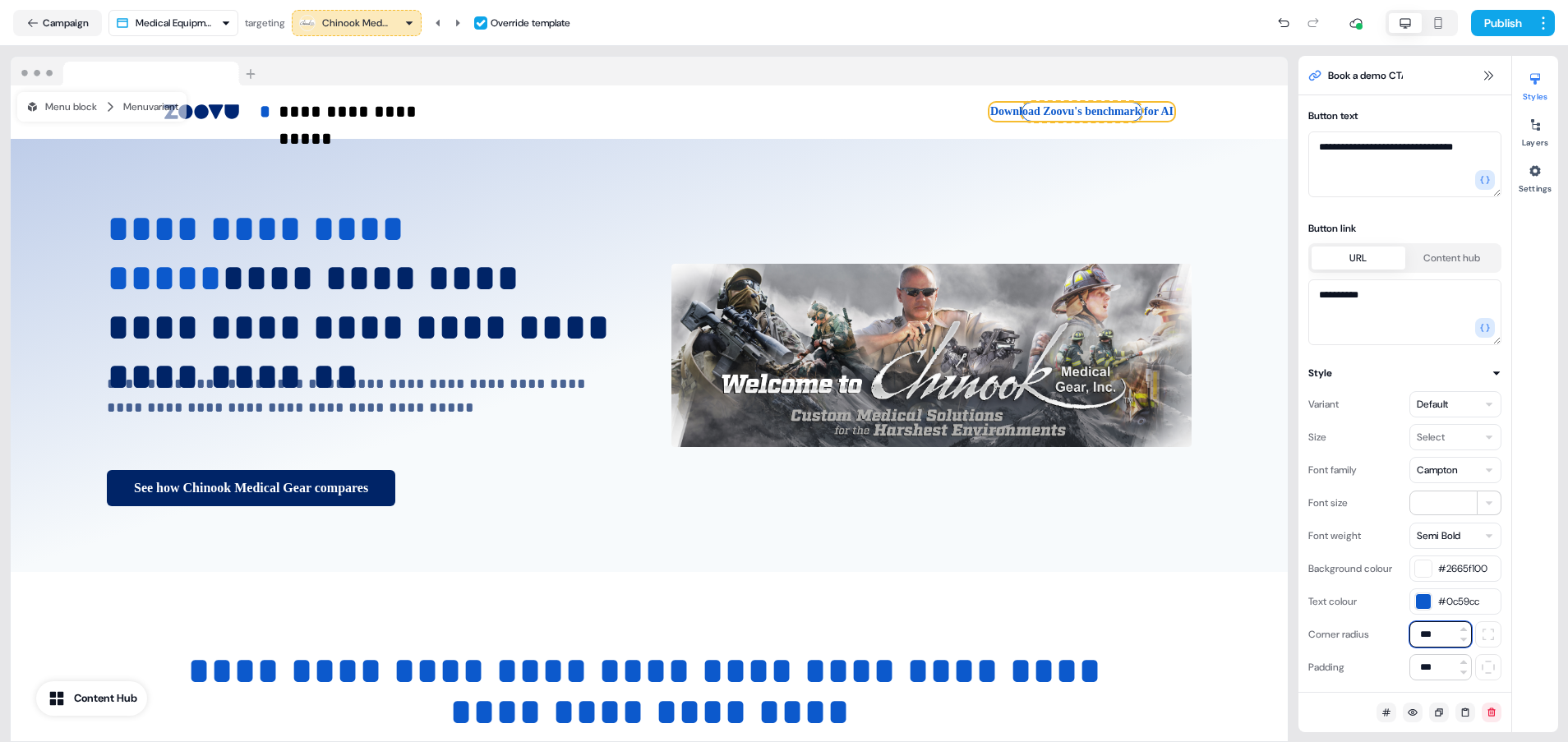 click on "***" at bounding box center [1441, 634] 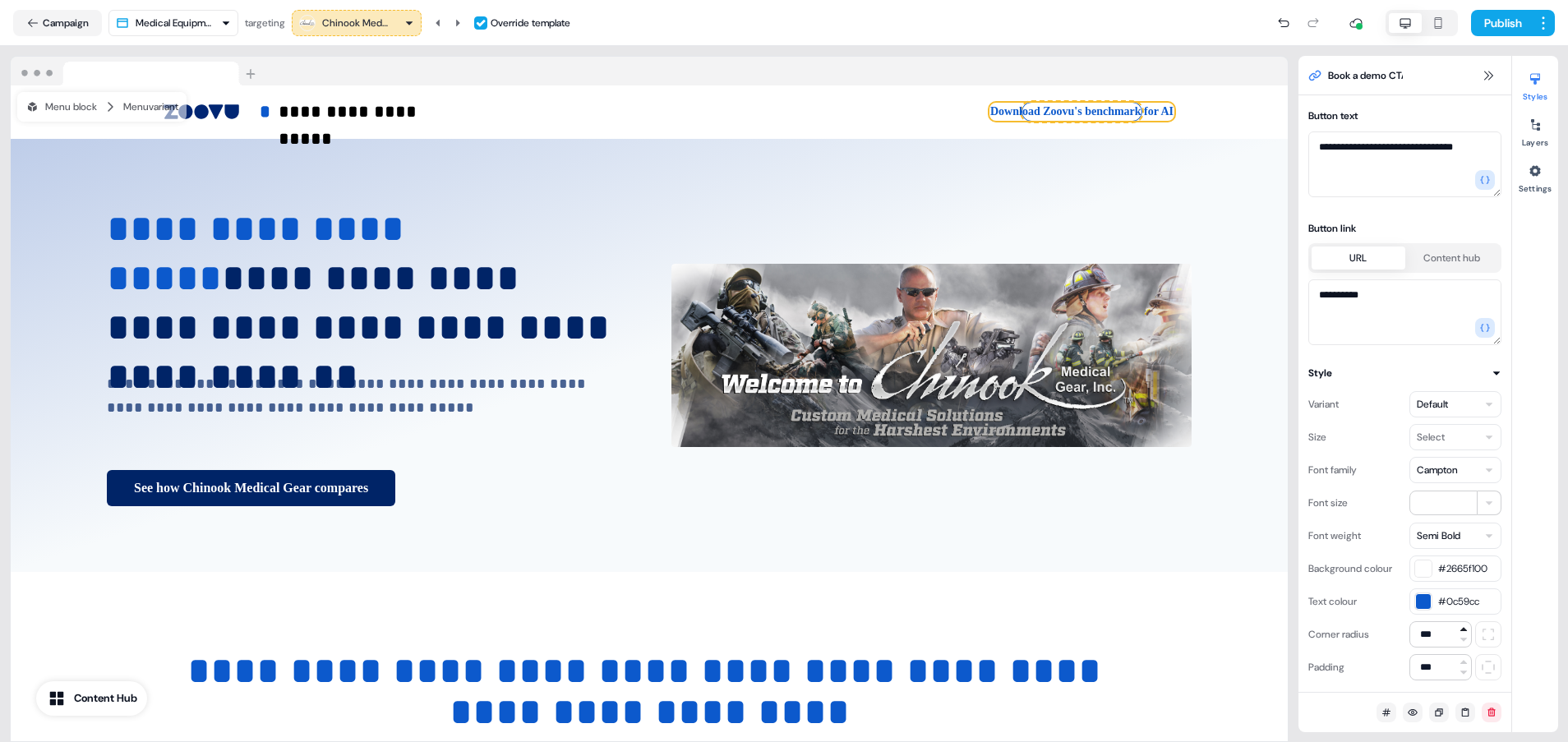 click 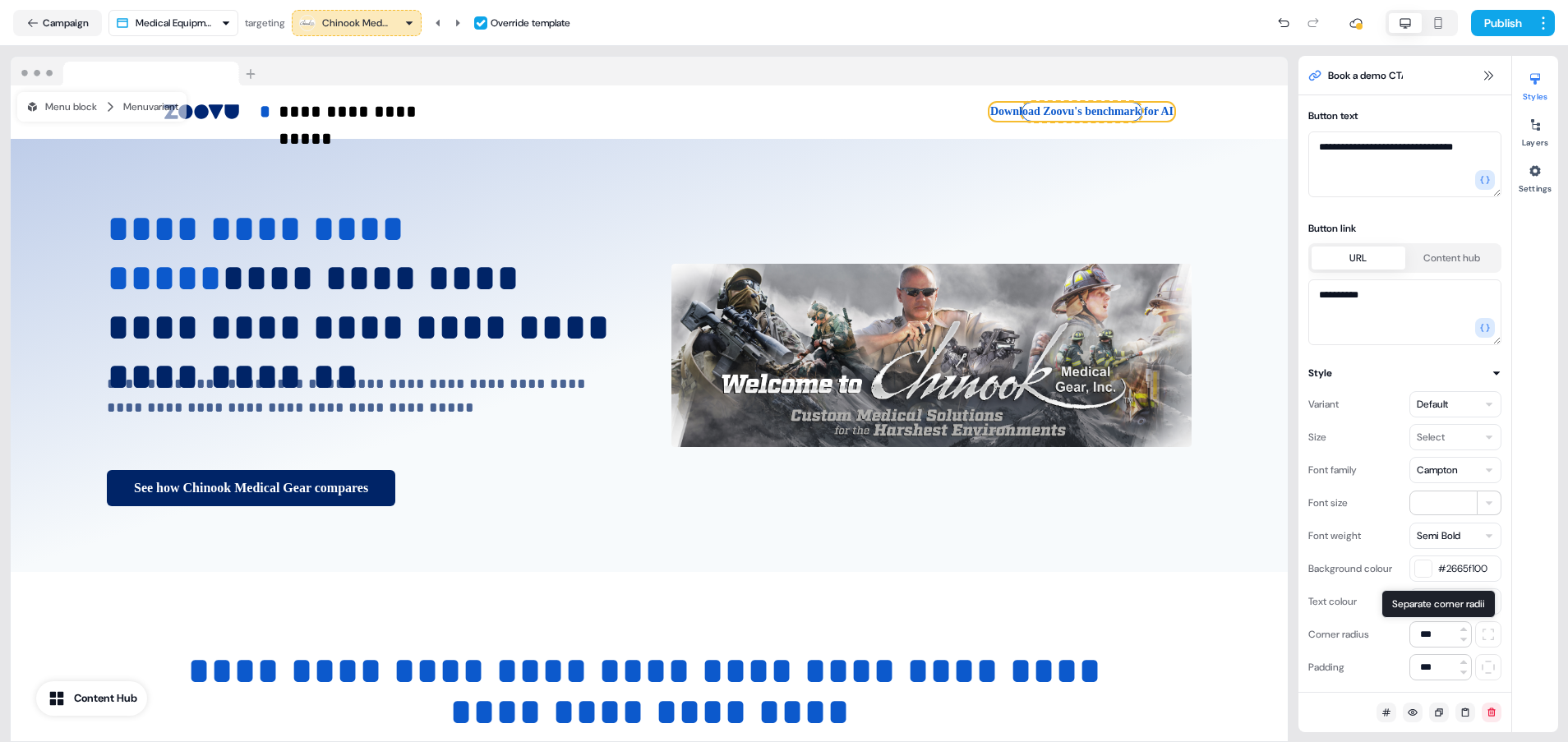 click 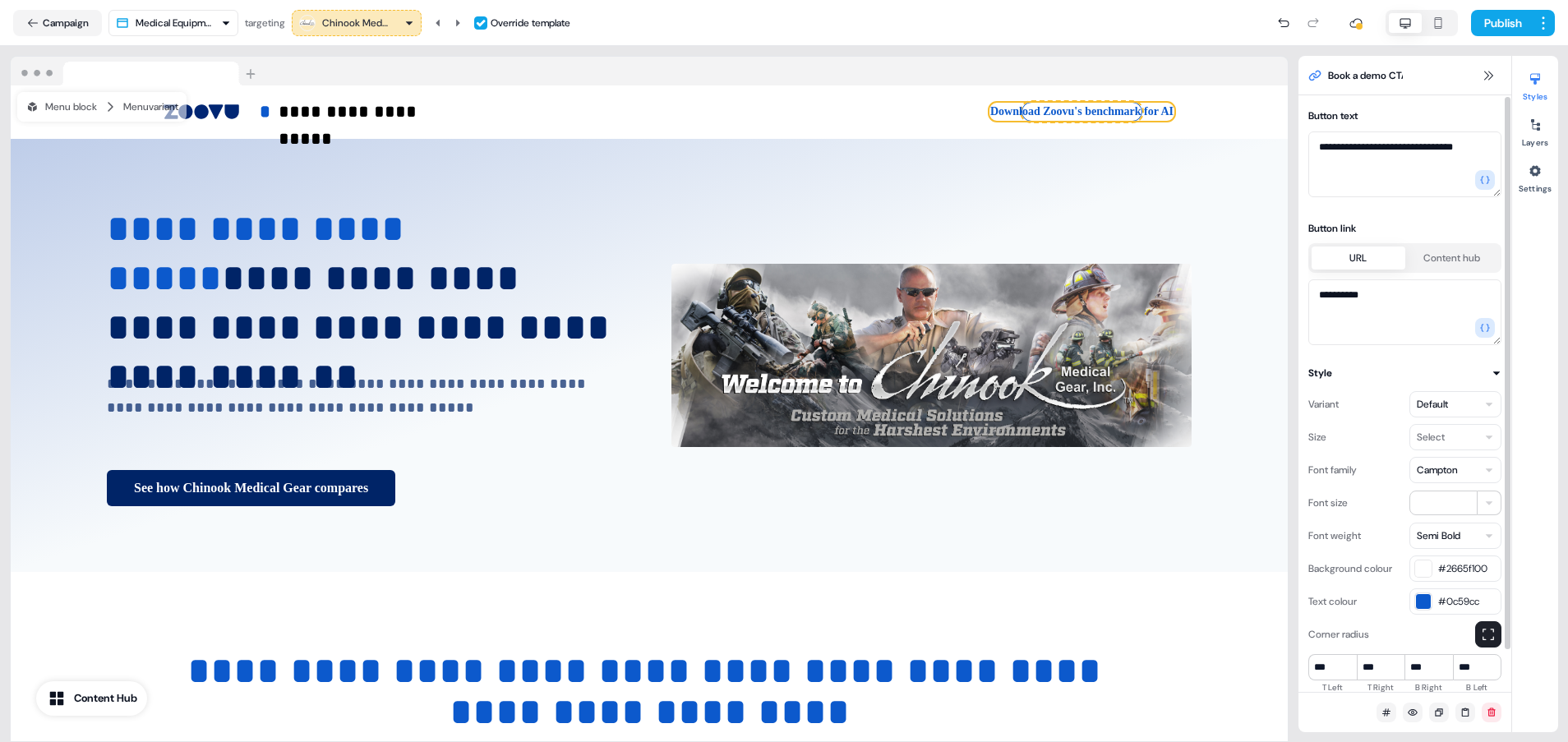 scroll, scrollTop: 46, scrollLeft: 0, axis: vertical 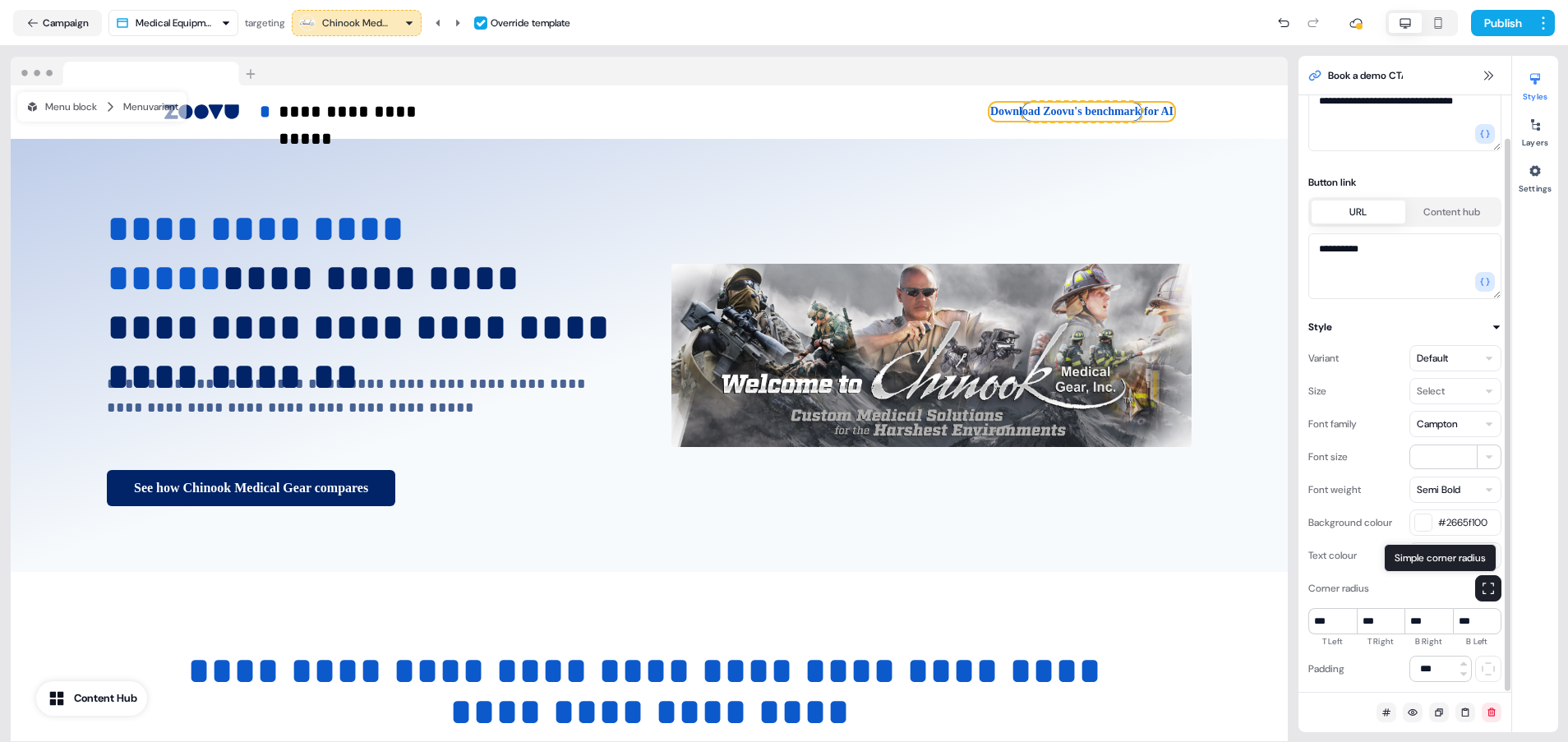 click 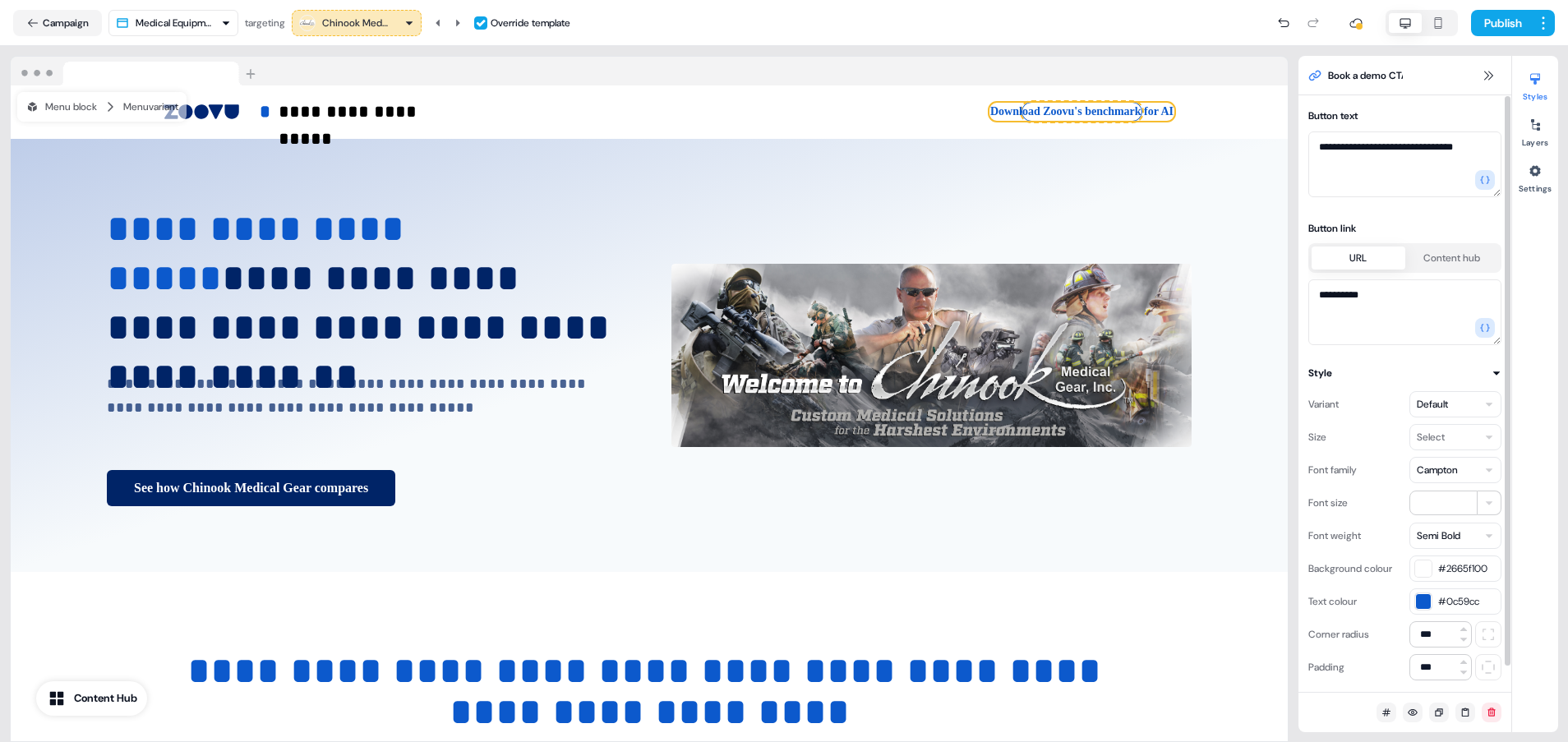 scroll, scrollTop: 0, scrollLeft: 0, axis: both 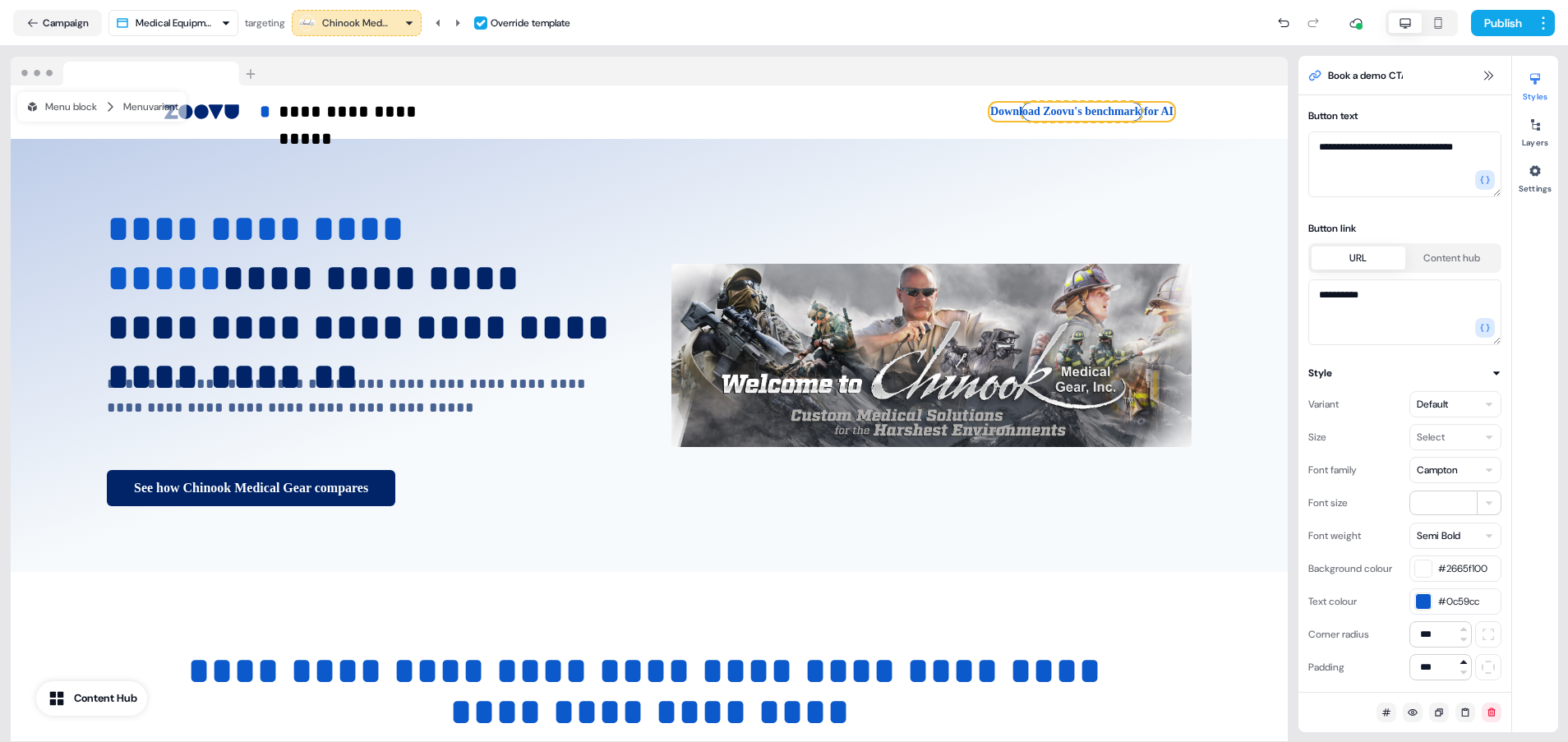 click 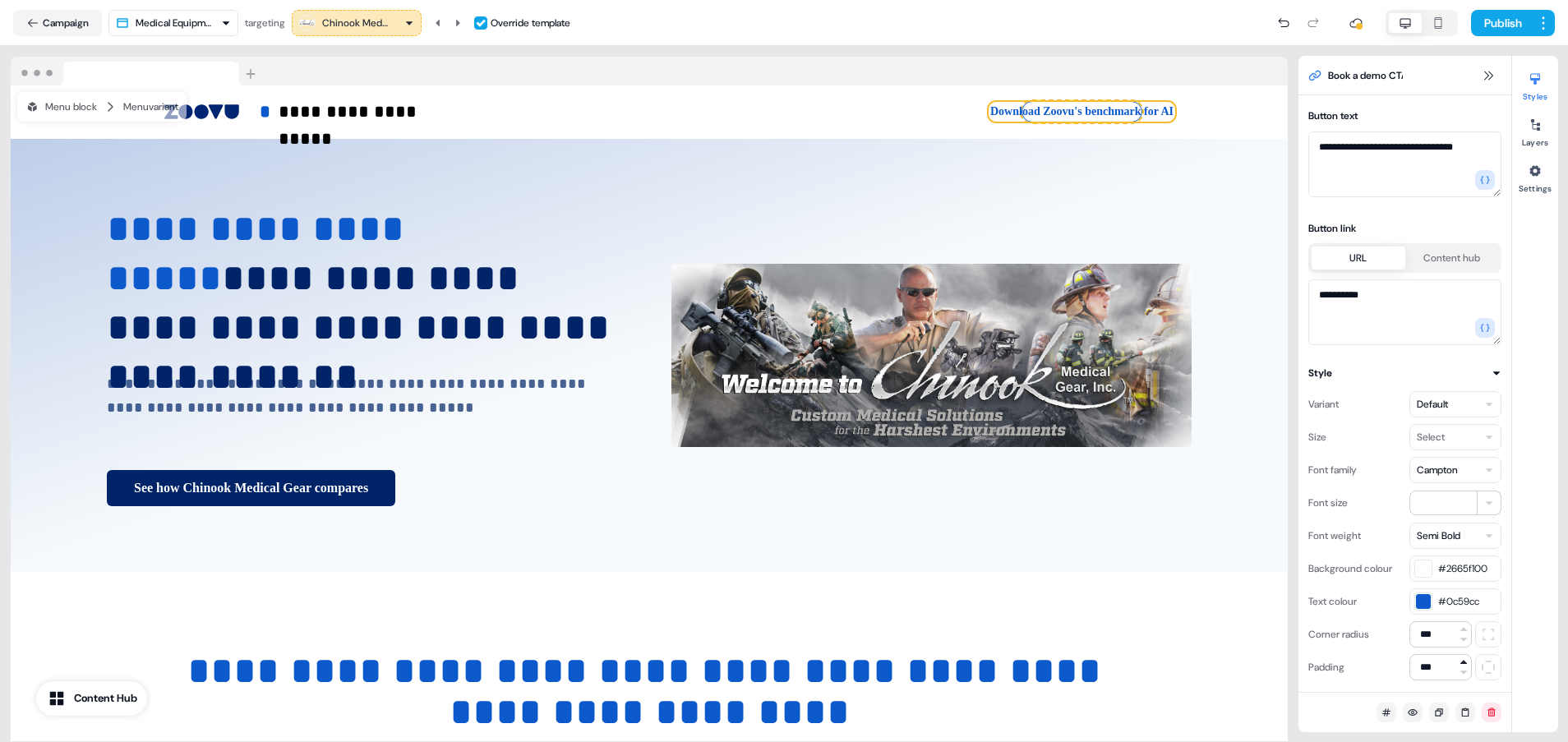 click 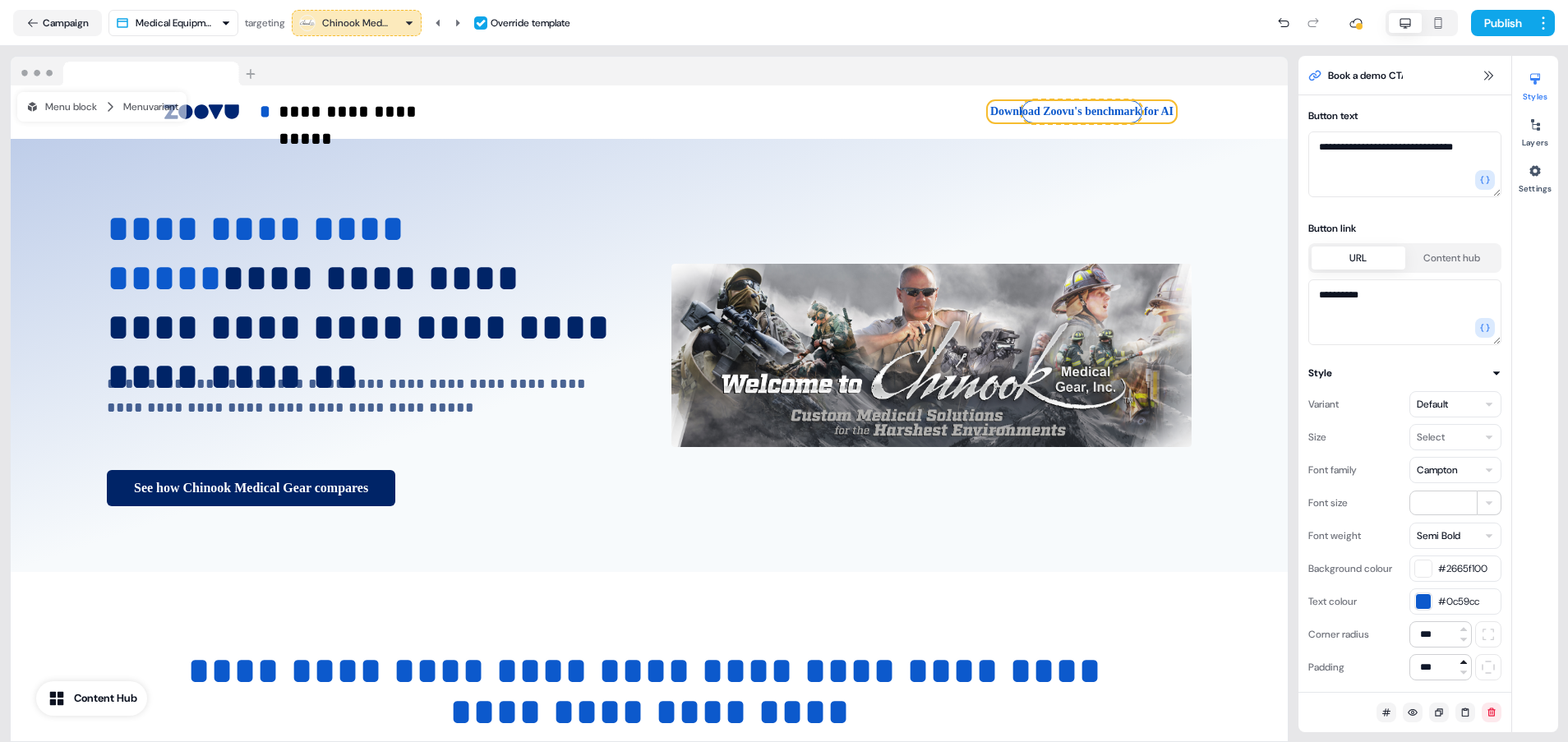 click 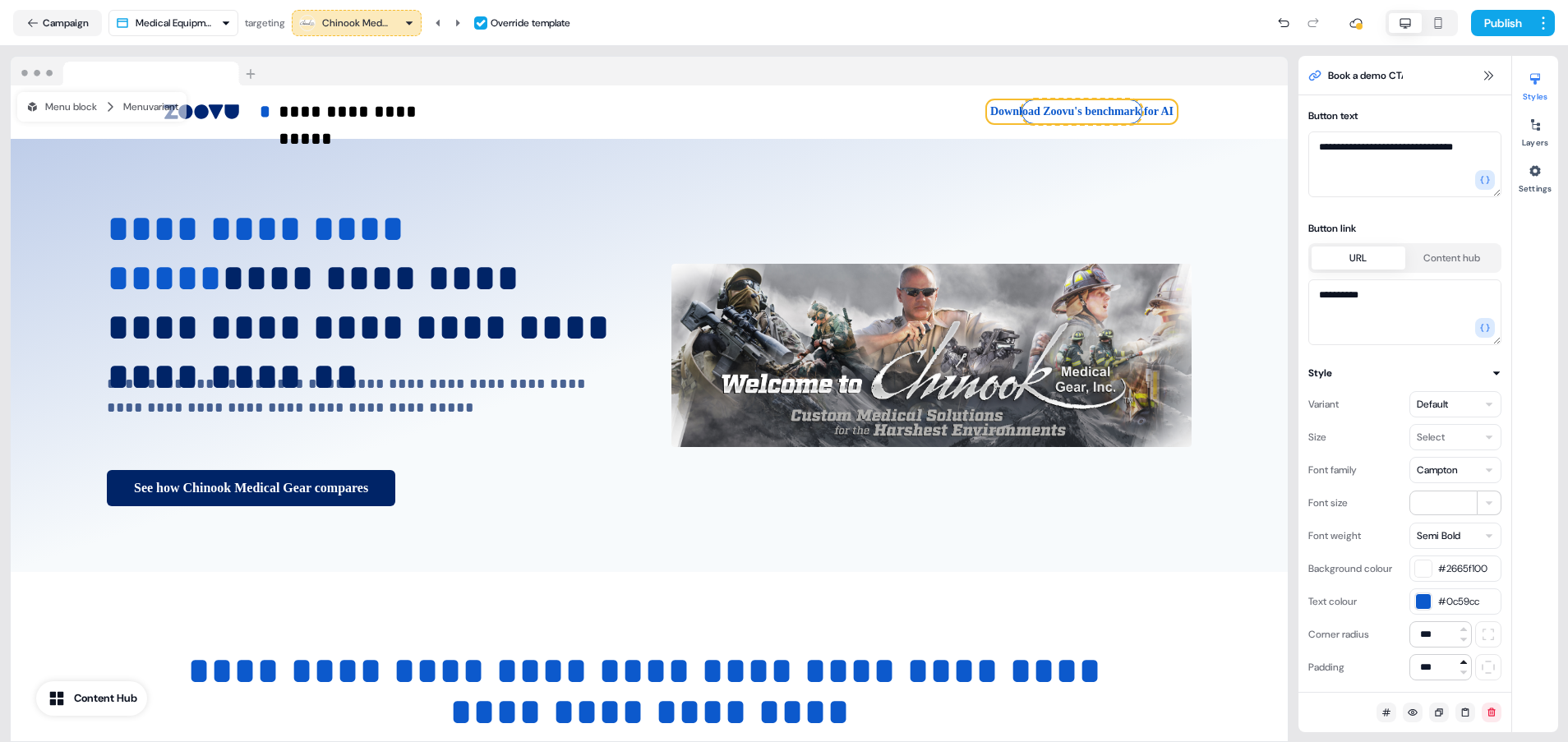 click 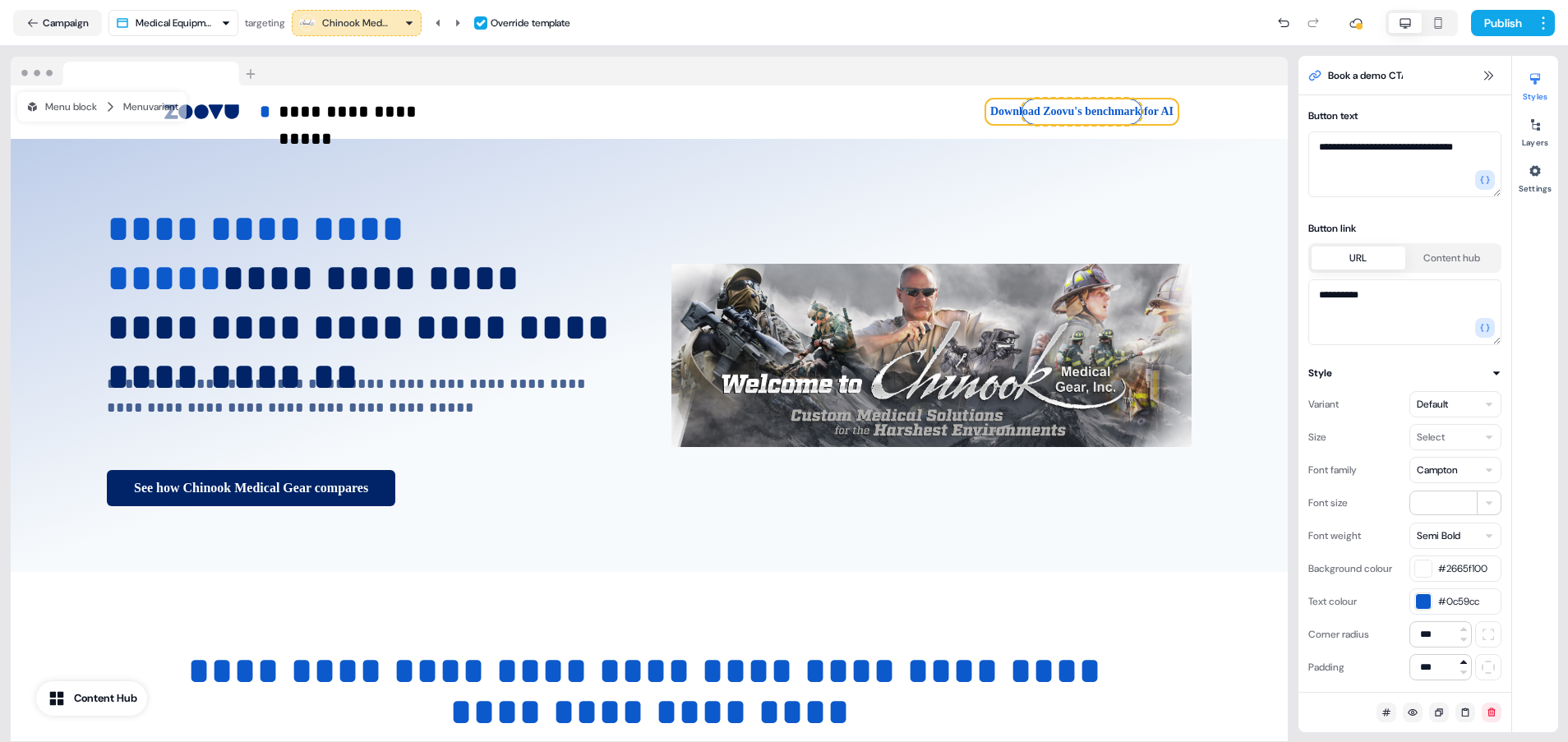 type on "***" 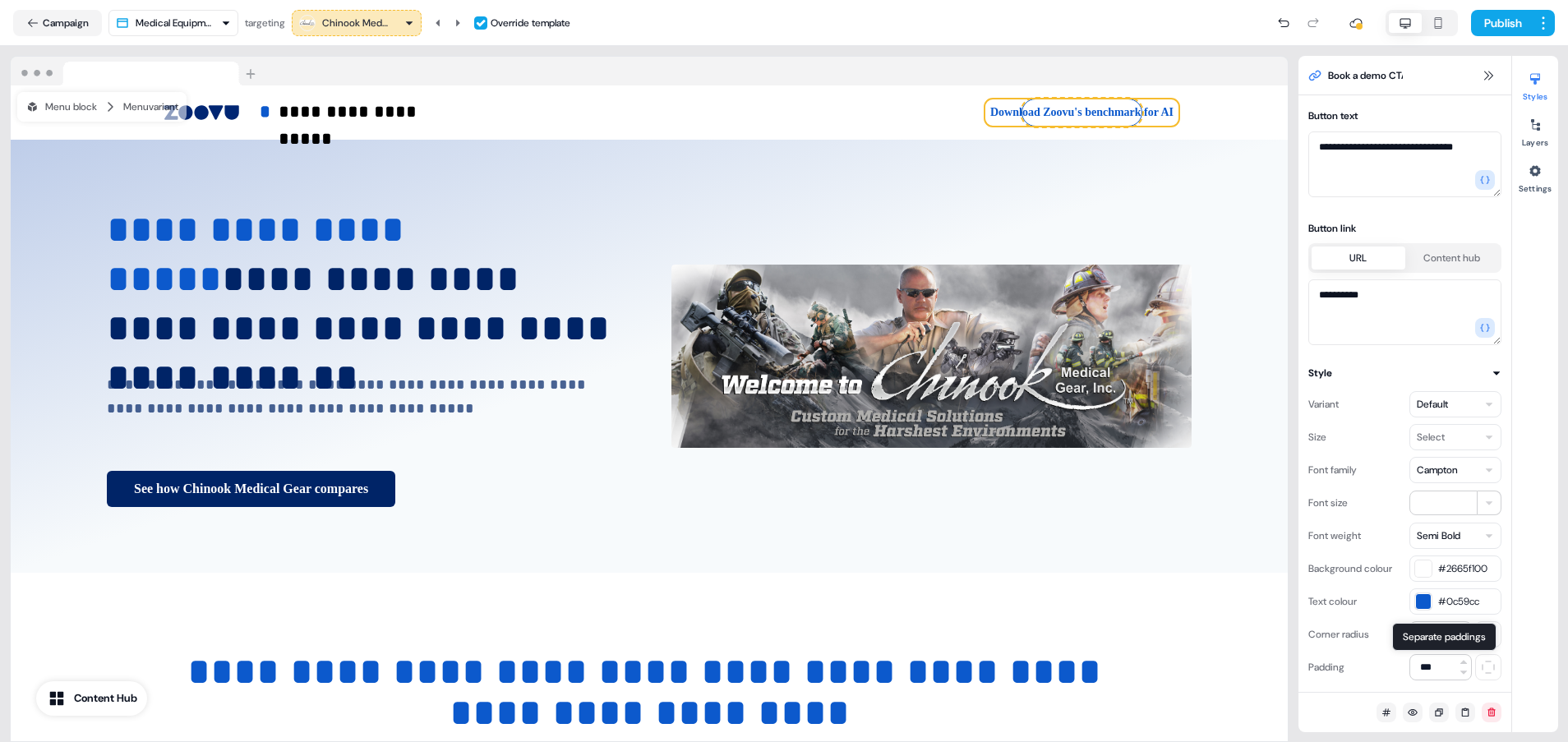click 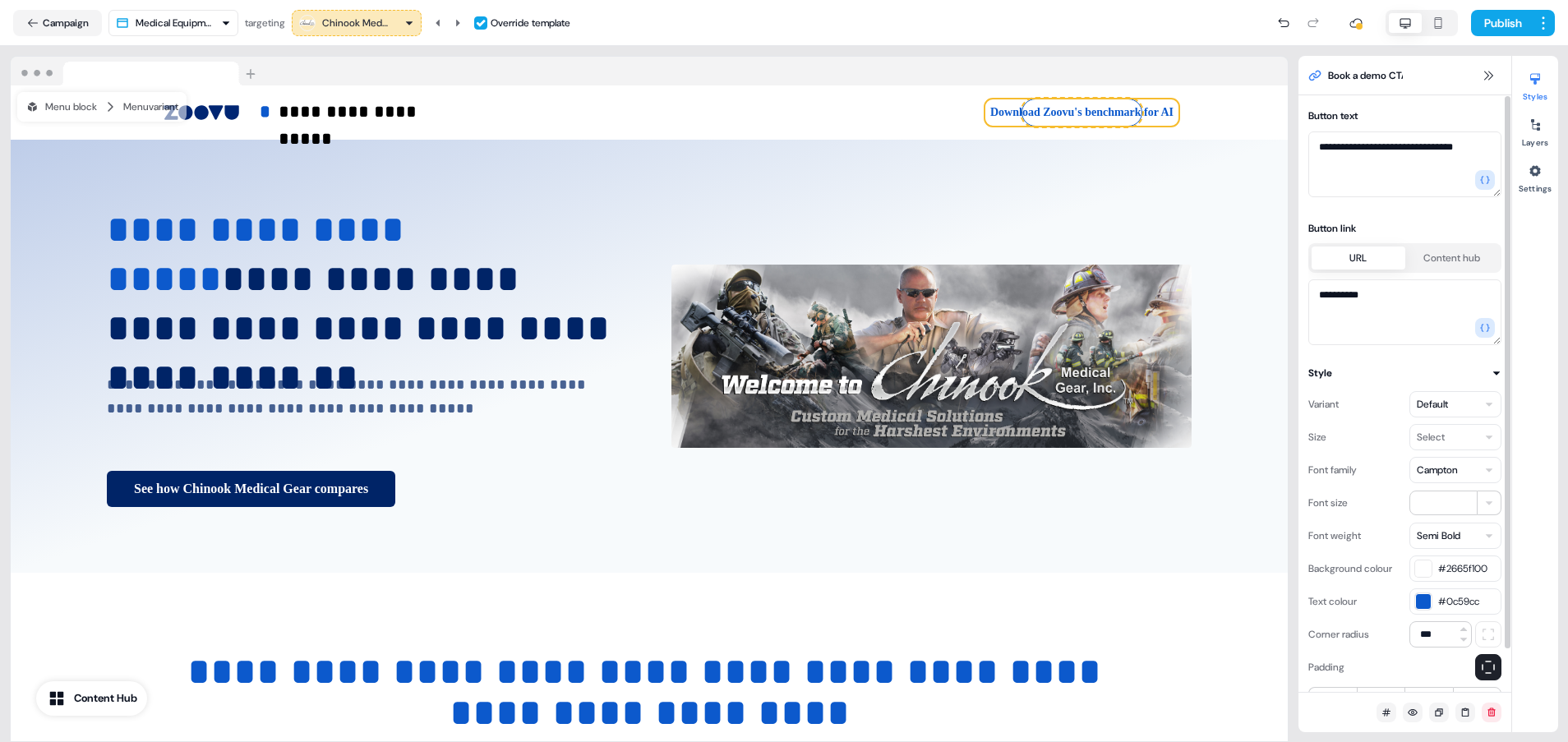 click 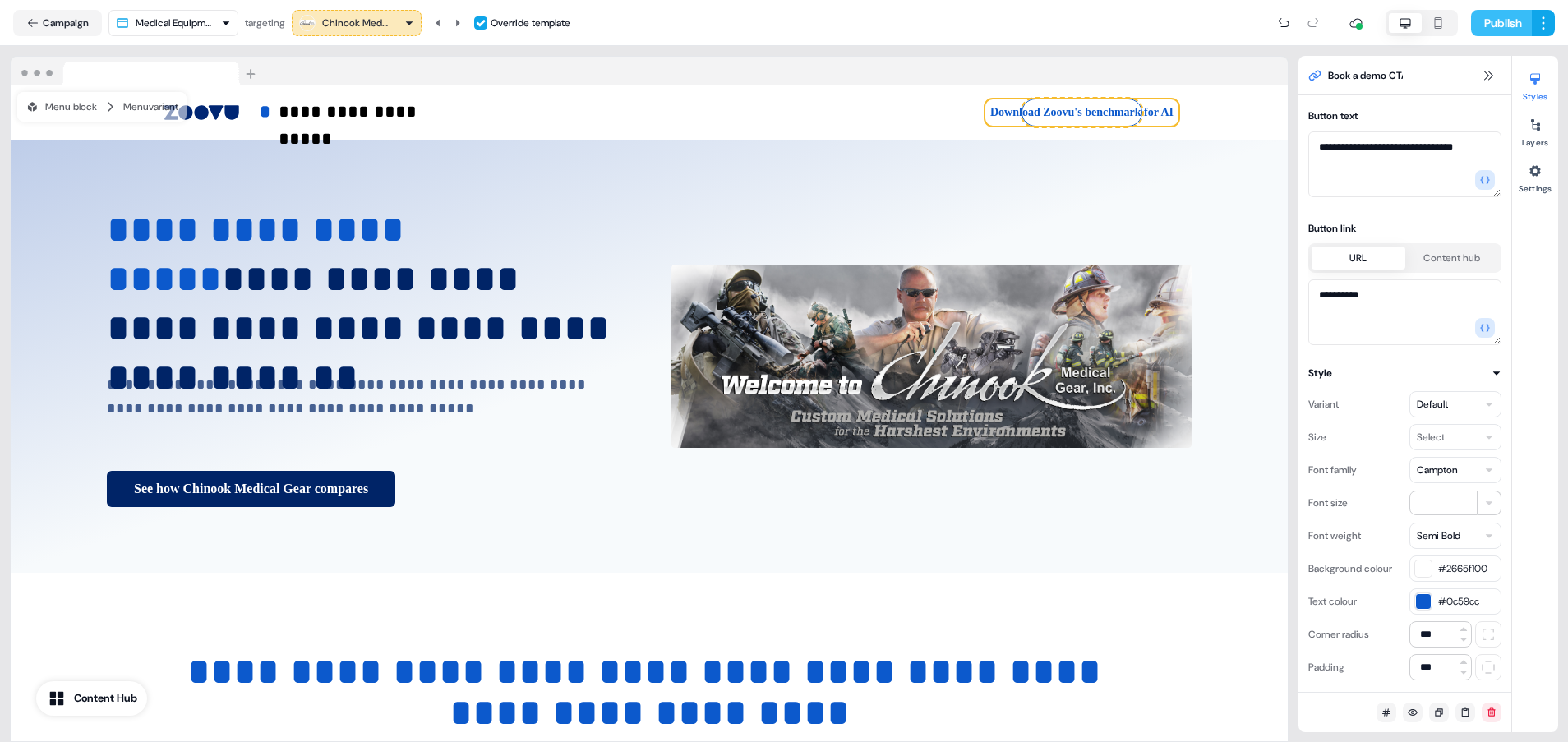 click on "Publish" at bounding box center (1501, 23) 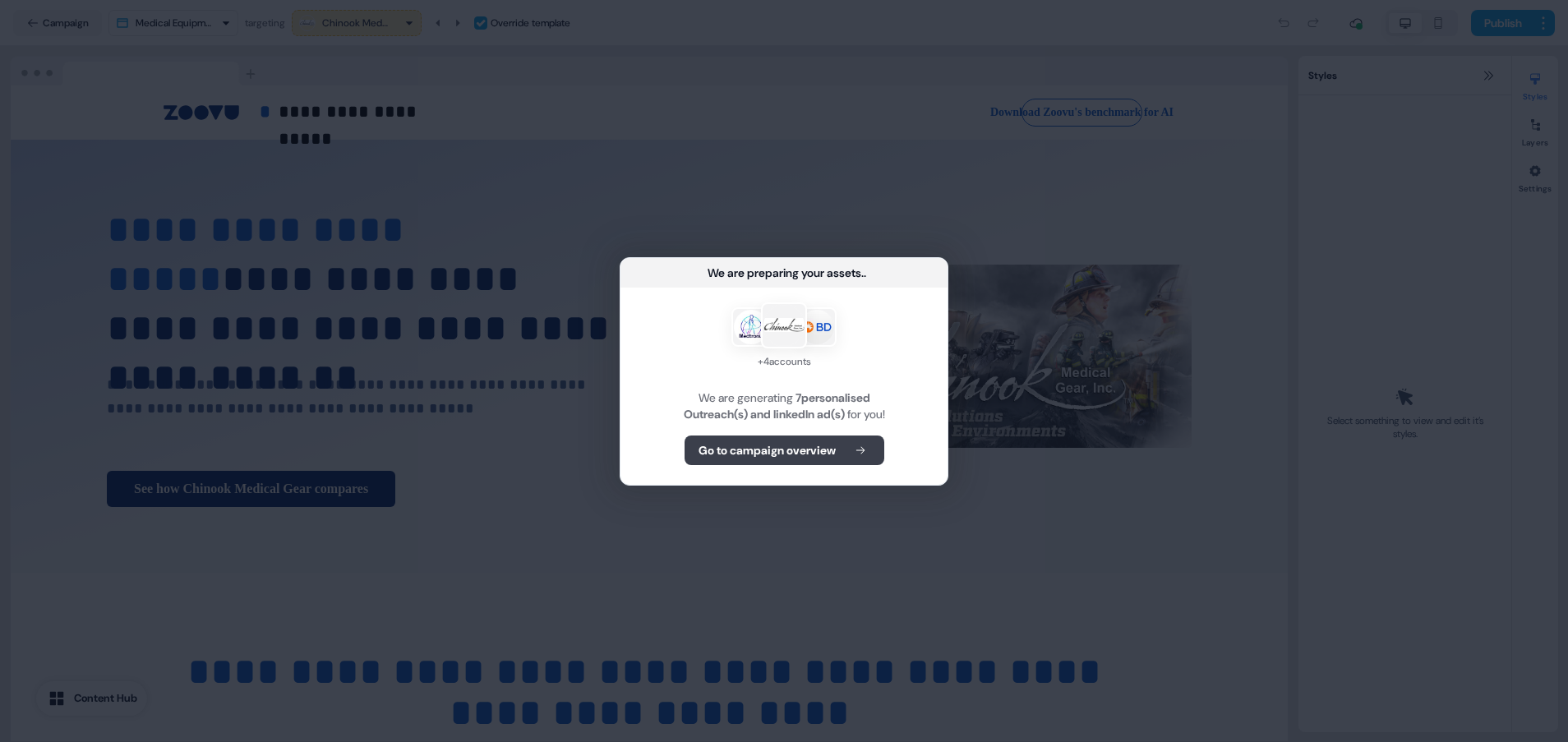 click on "Go to campaign overview" at bounding box center (767, 450) 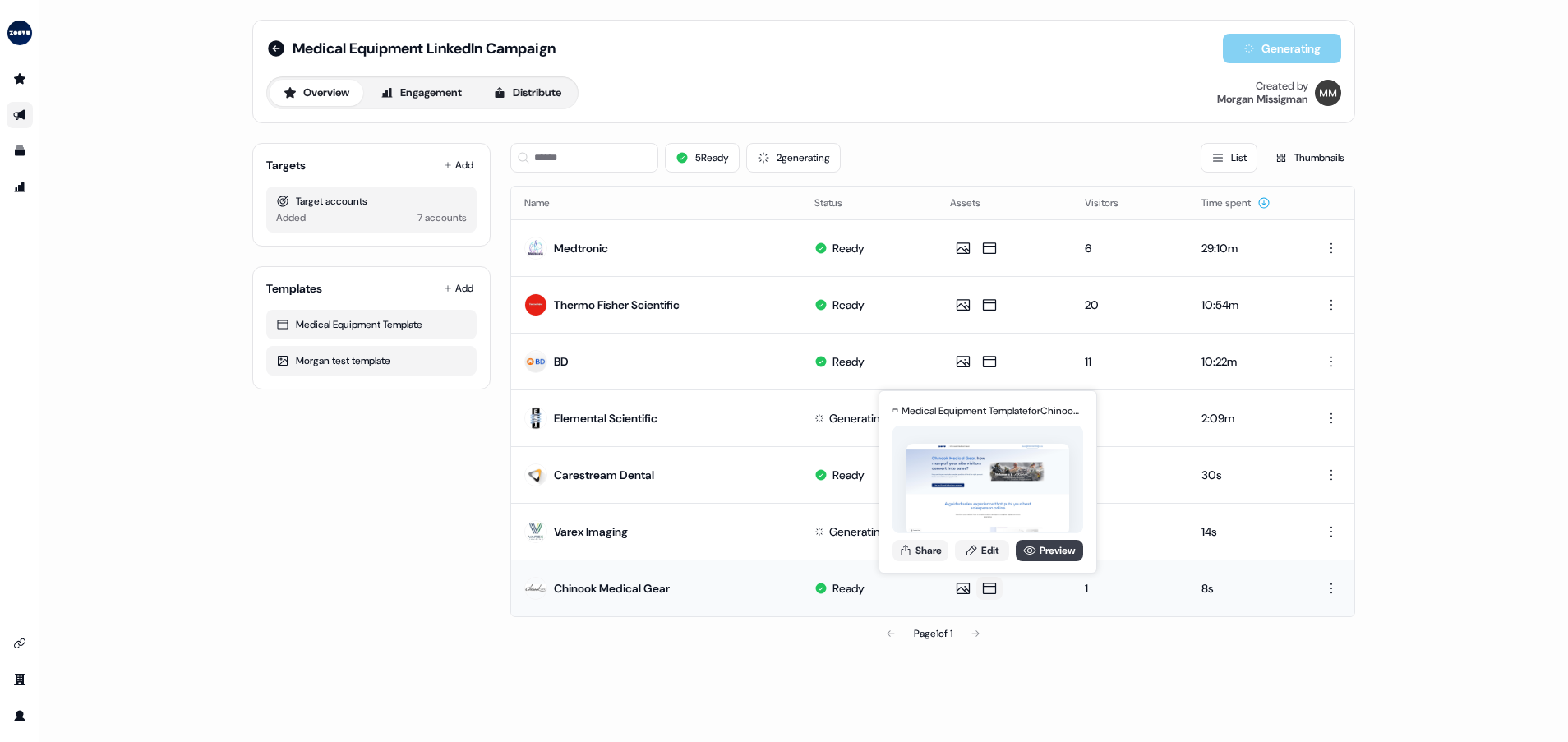 click 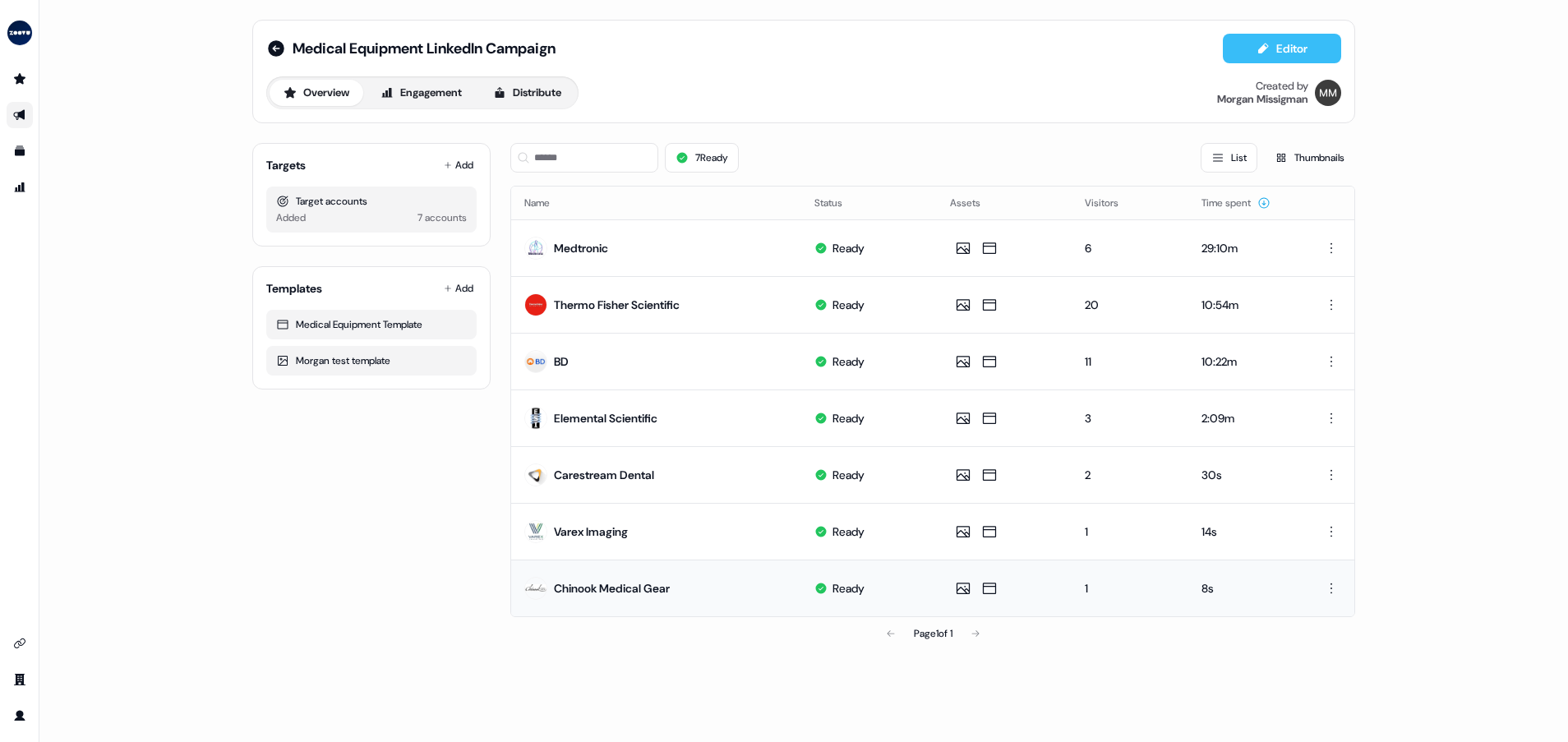 click on "Editor" at bounding box center (1282, 48) 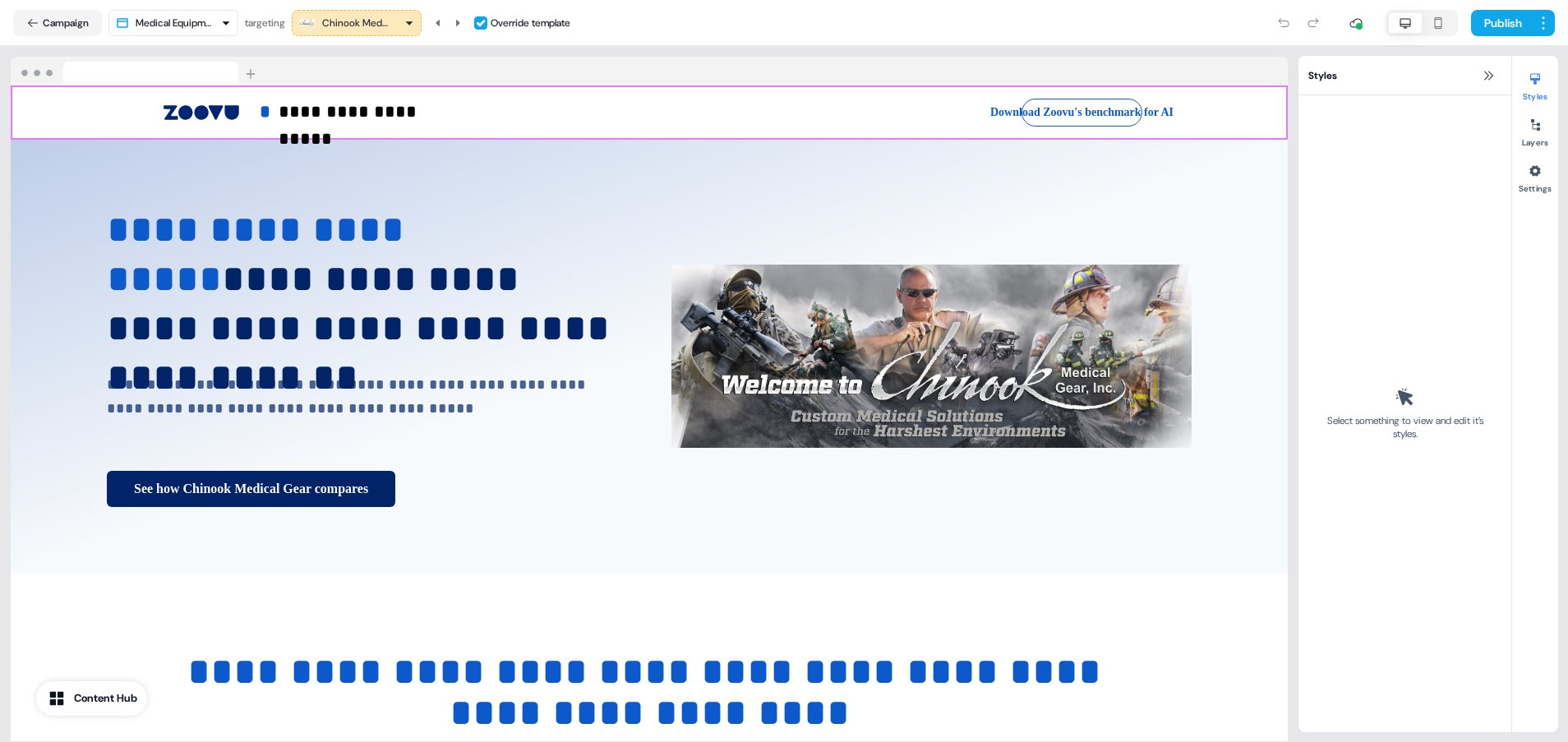 scroll, scrollTop: 0, scrollLeft: 0, axis: both 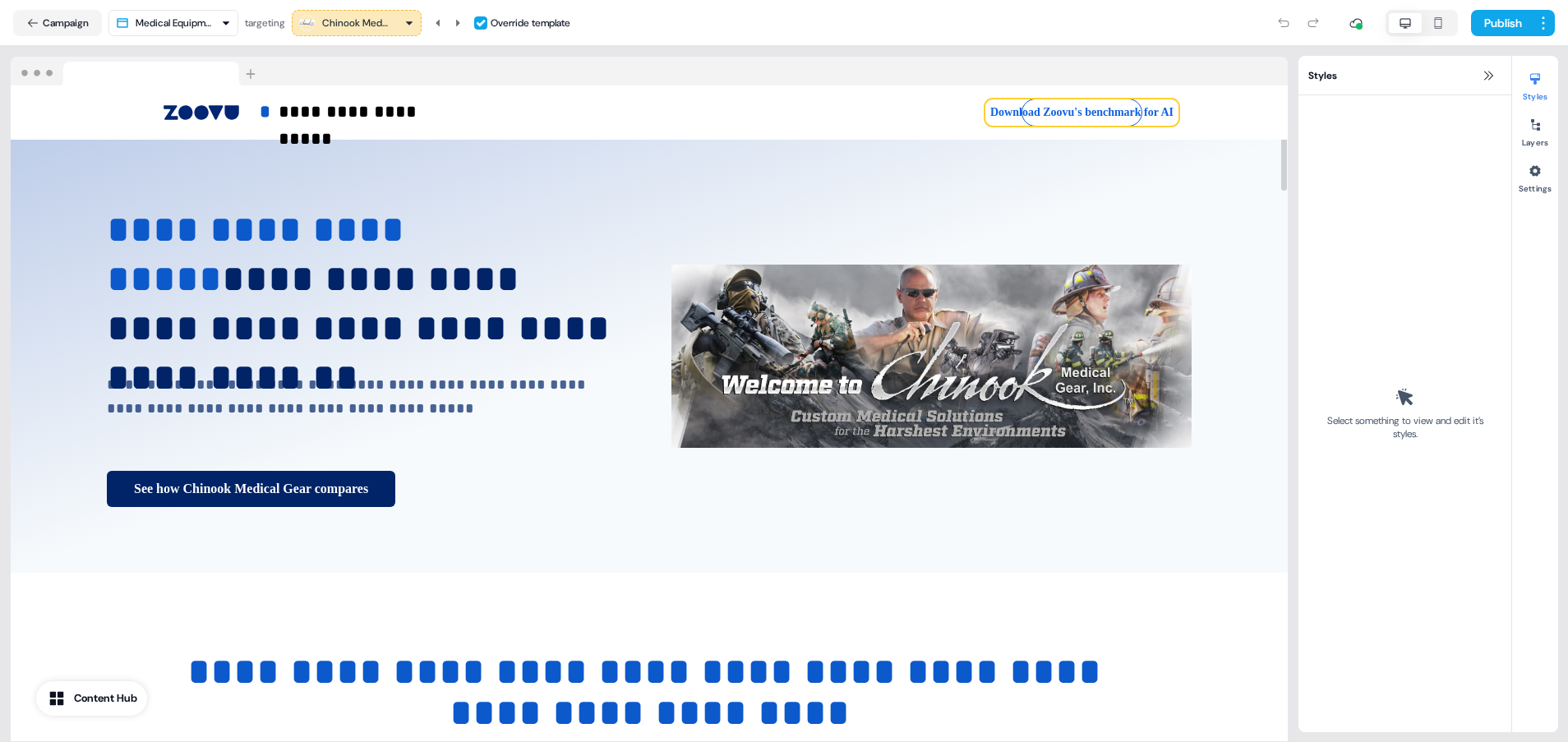 click on "Download Zoovu's benchmark for AI" at bounding box center (1081, 113) 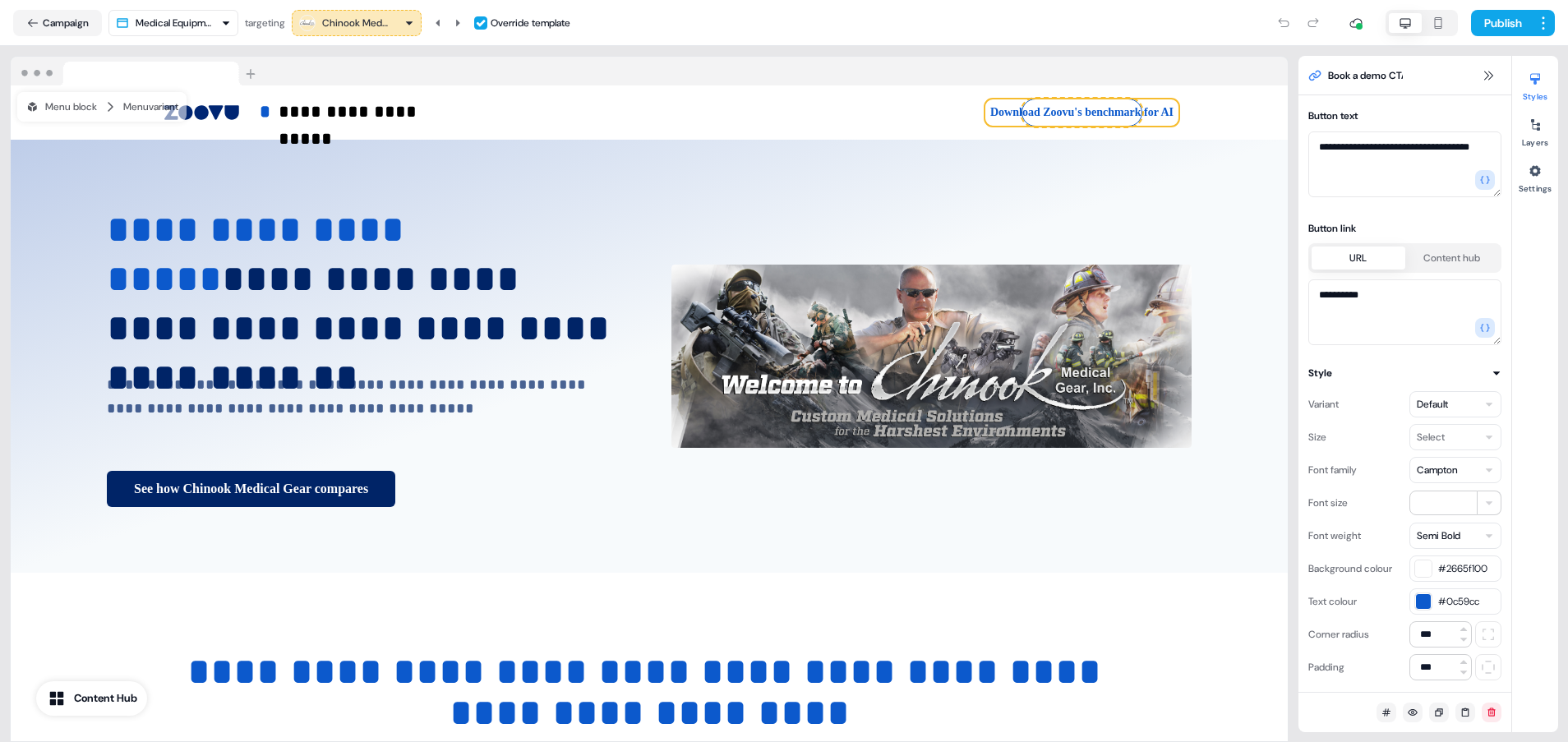 click on "Book a demo CTA" at bounding box center (1367, 76) 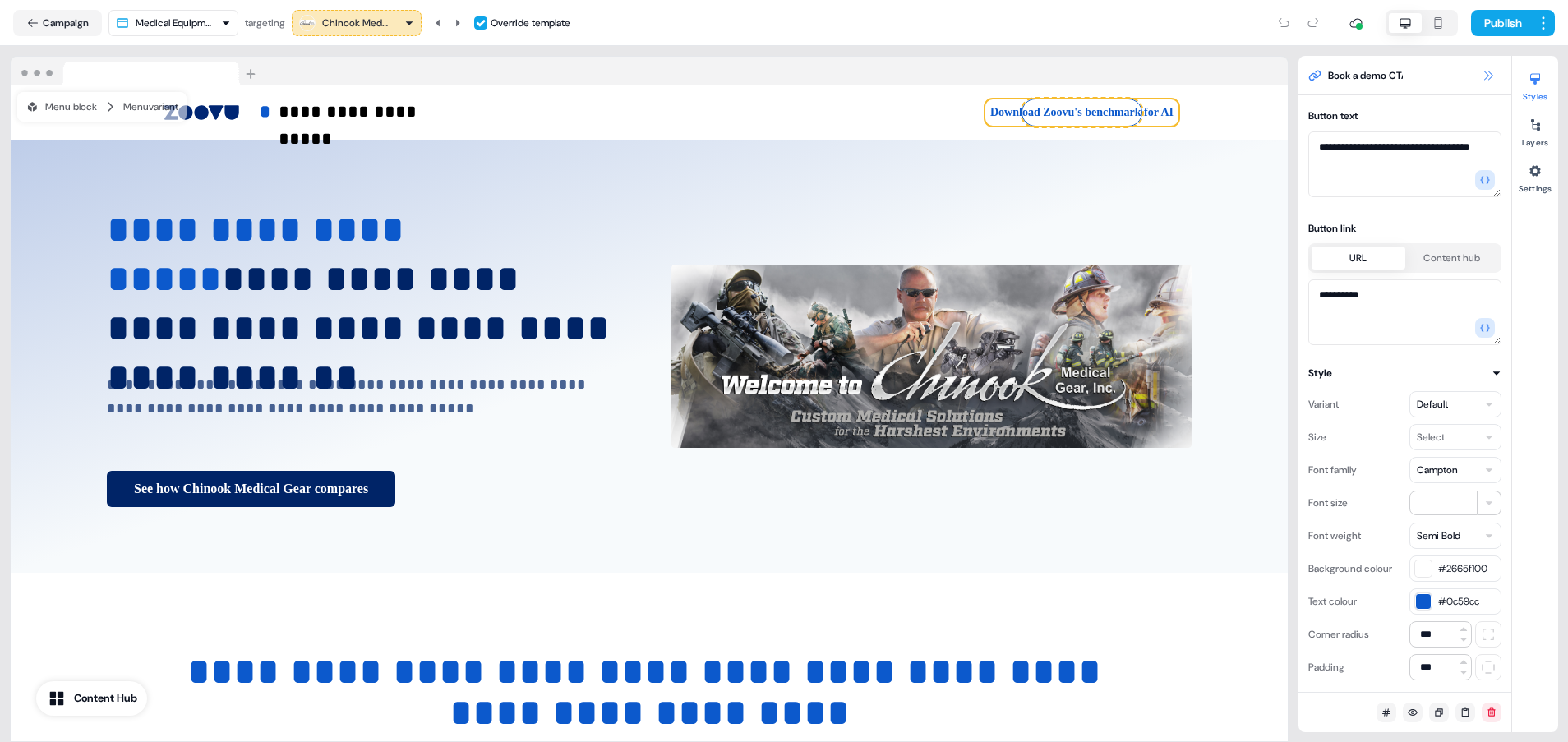 click 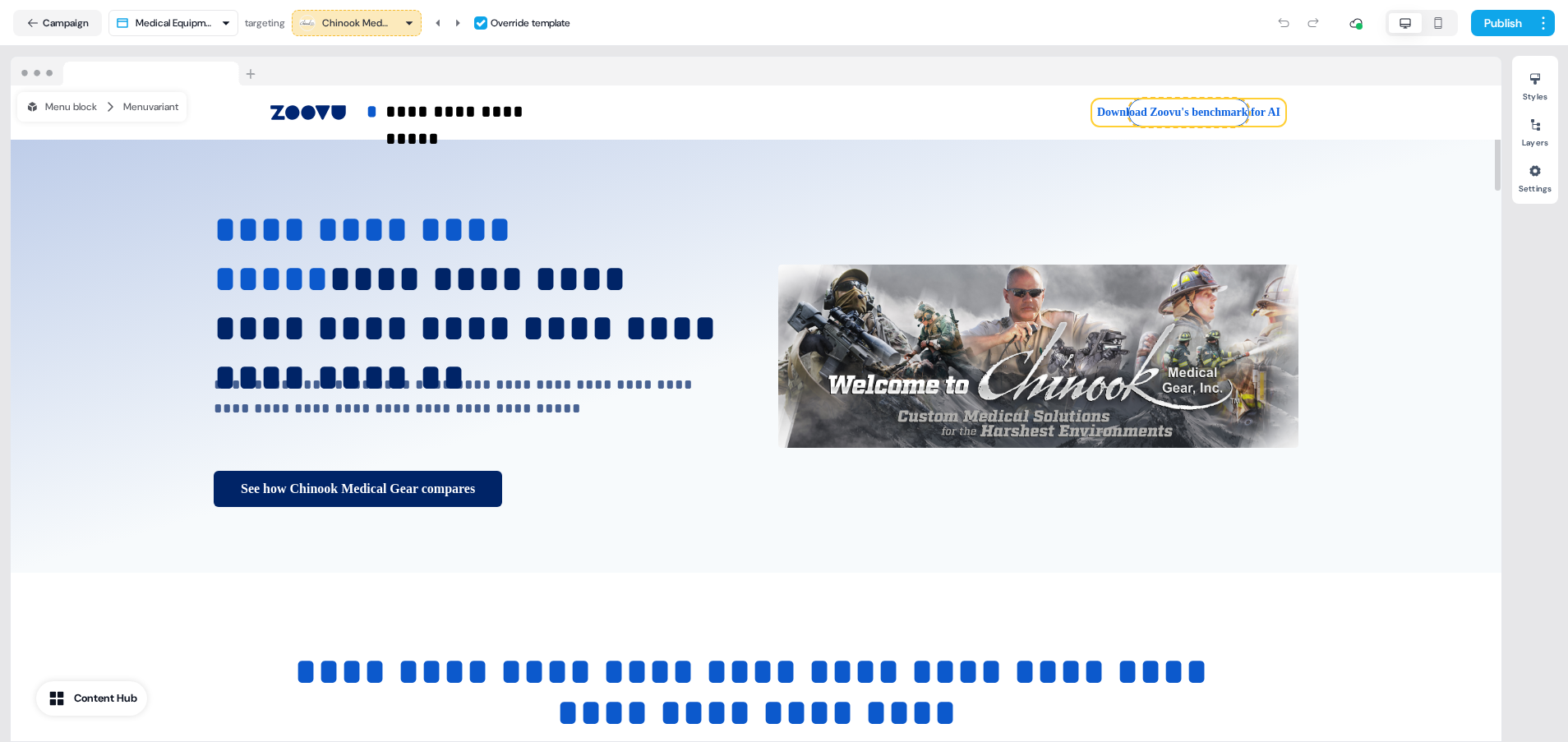 click on "Download Zoovu's benchmark for AI" at bounding box center [1188, 113] 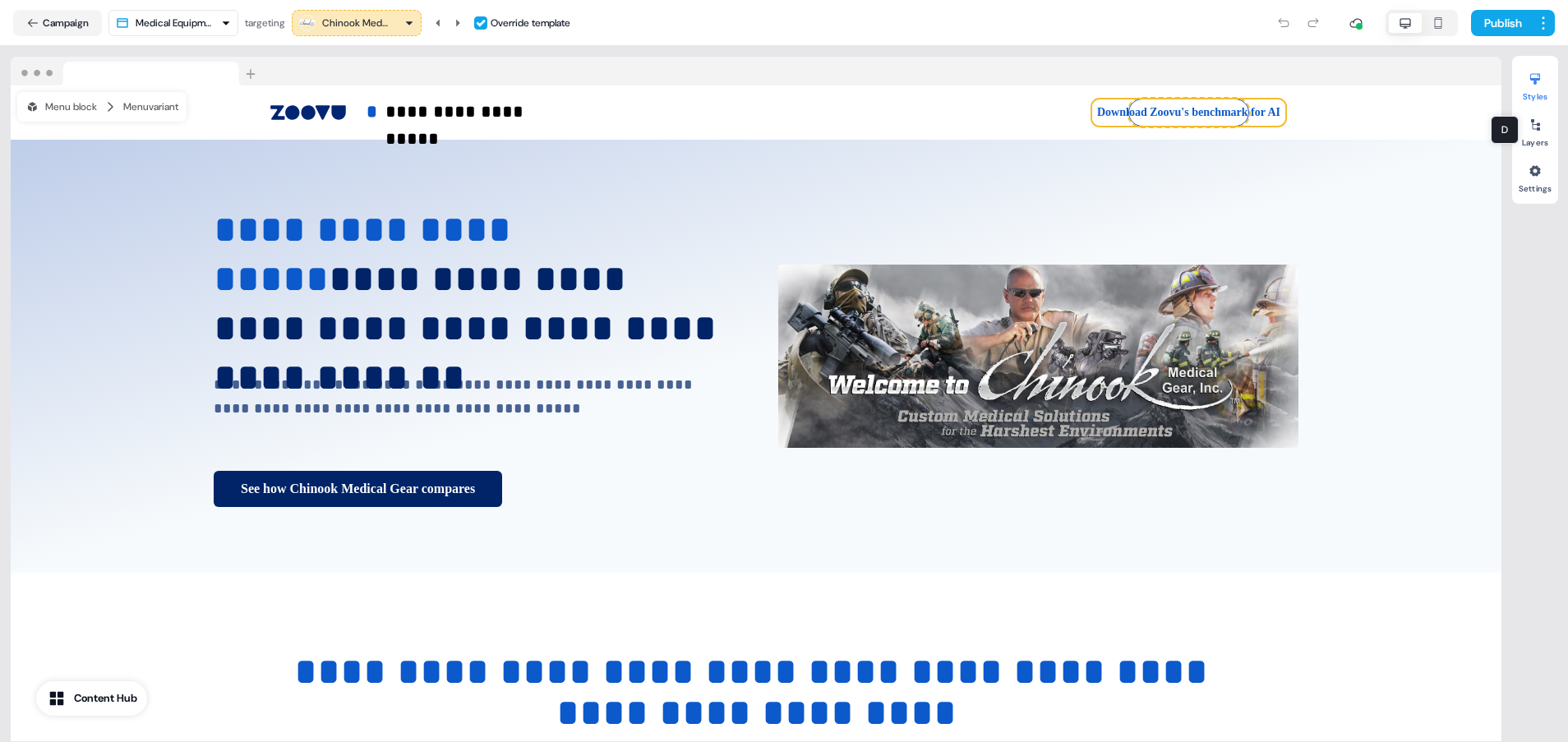 click at bounding box center (1535, 79) 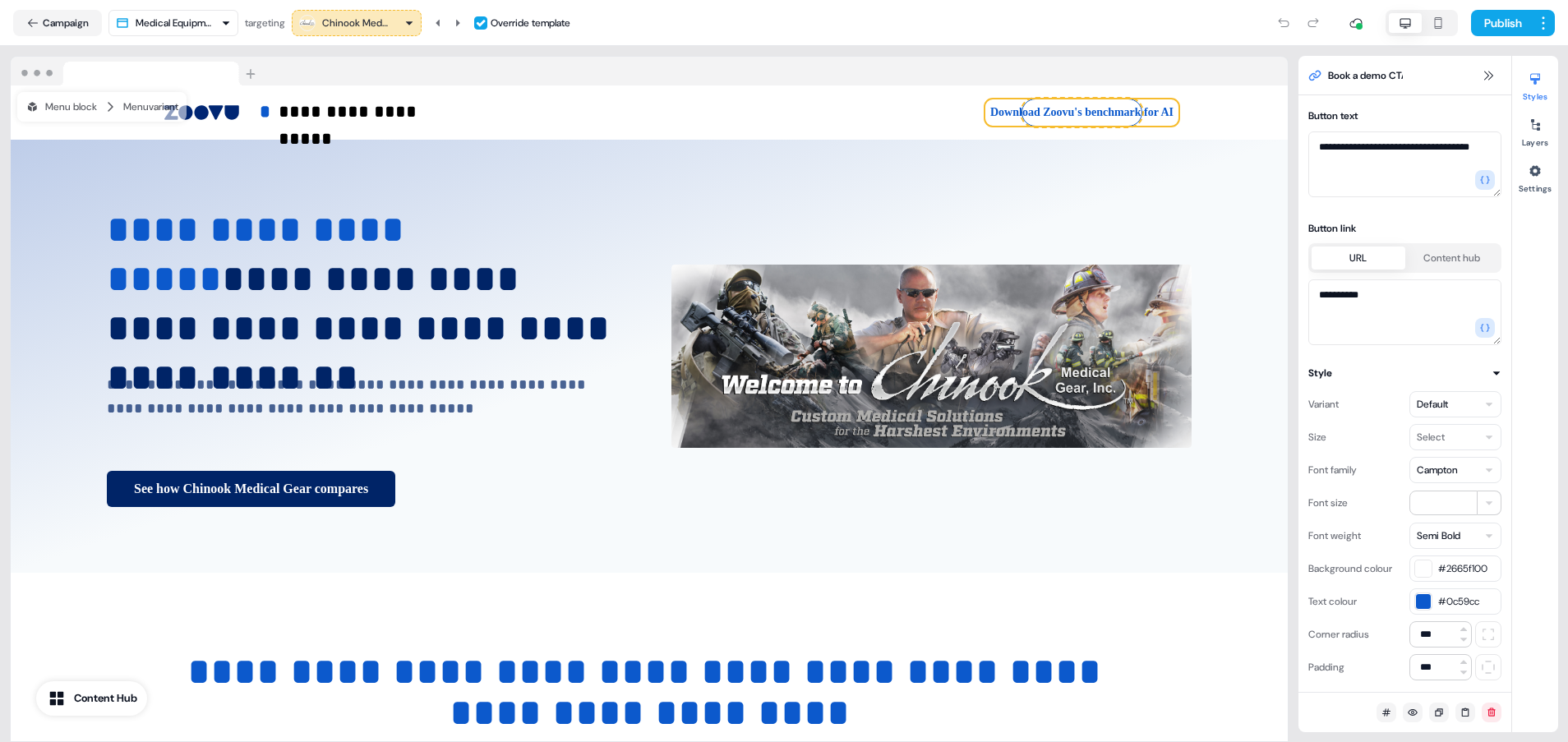 click on "Book a demo CTA" at bounding box center [1358, 76] 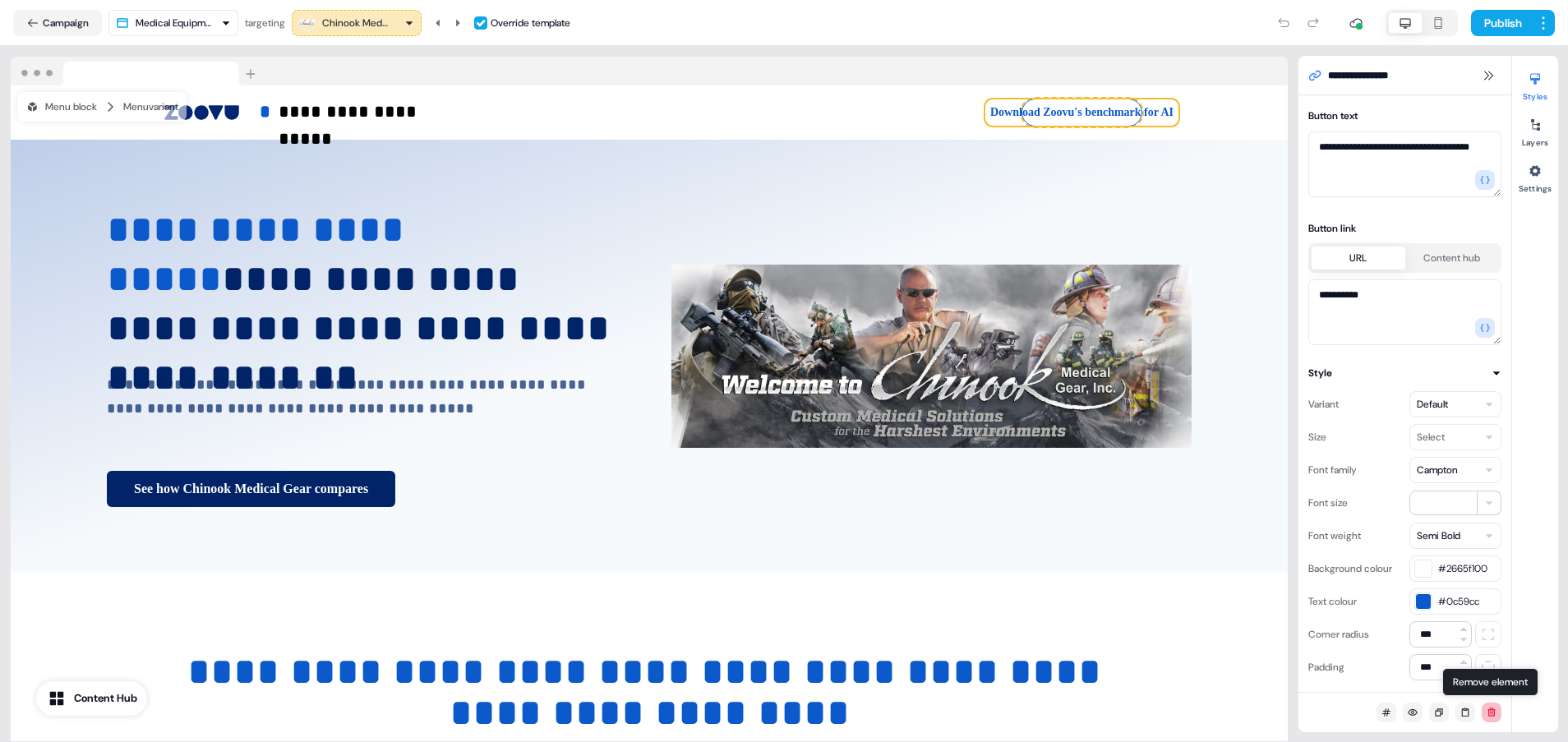 click 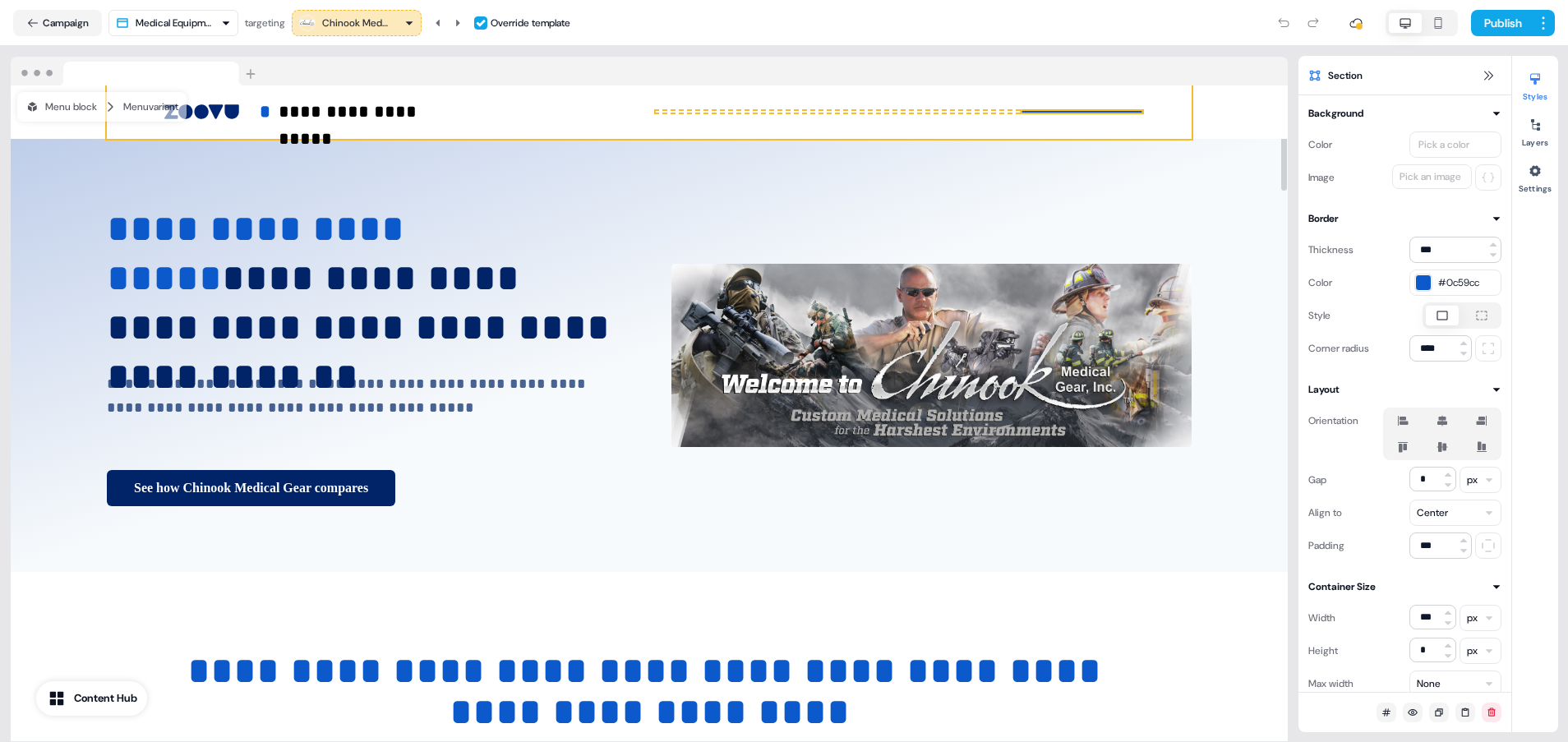 click on "**********" at bounding box center [649, 112] 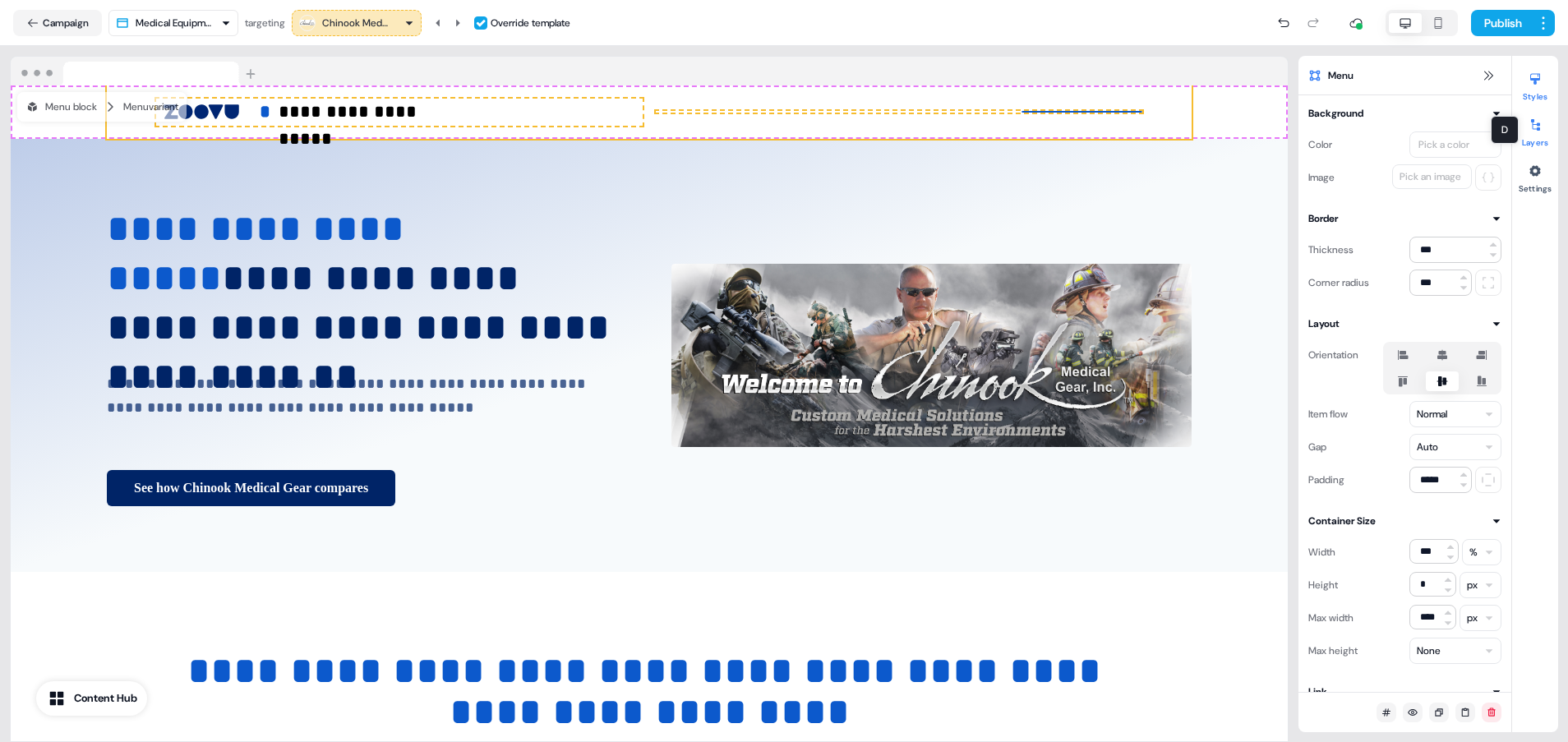 click at bounding box center [1535, 125] 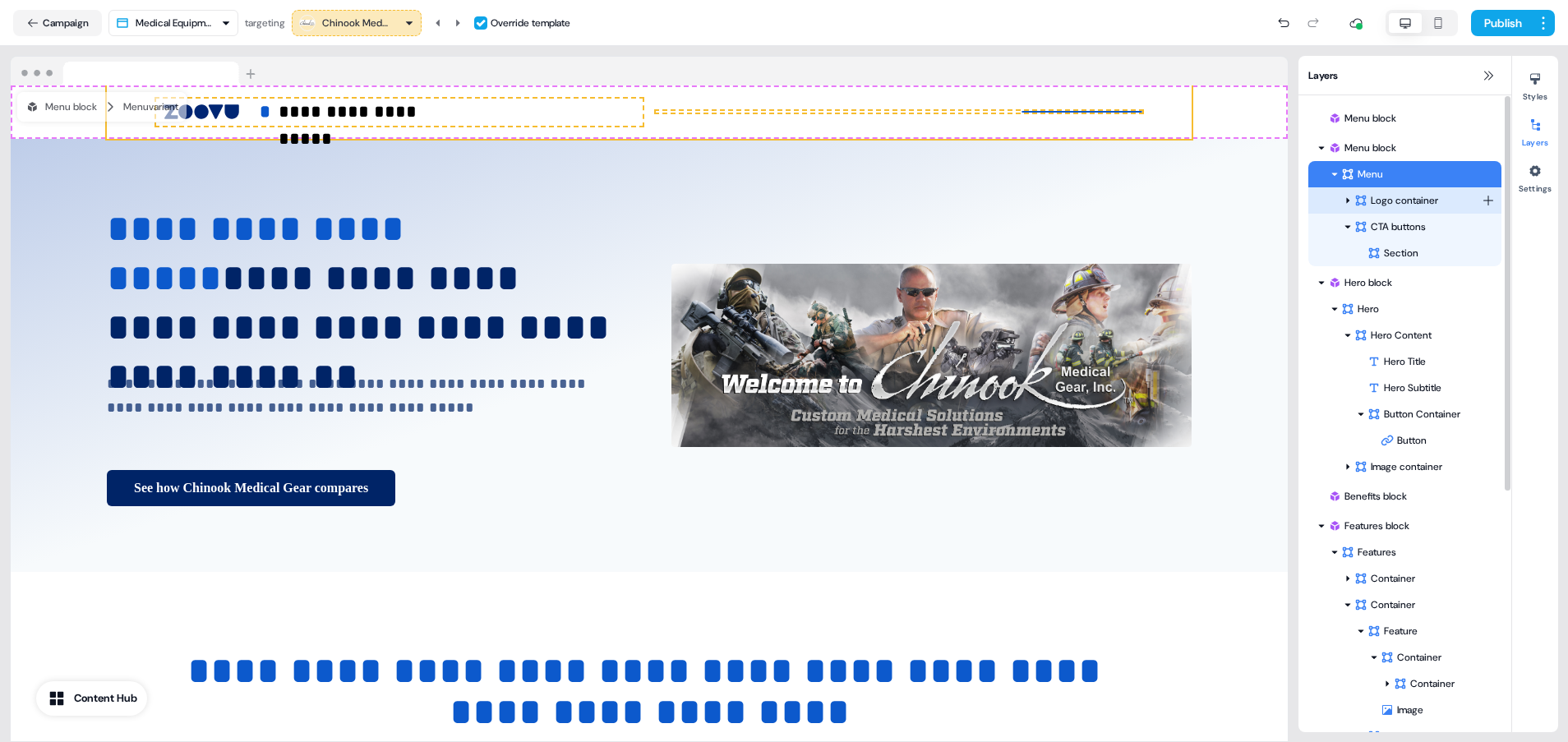 click on "Logo container" at bounding box center [1418, 200] 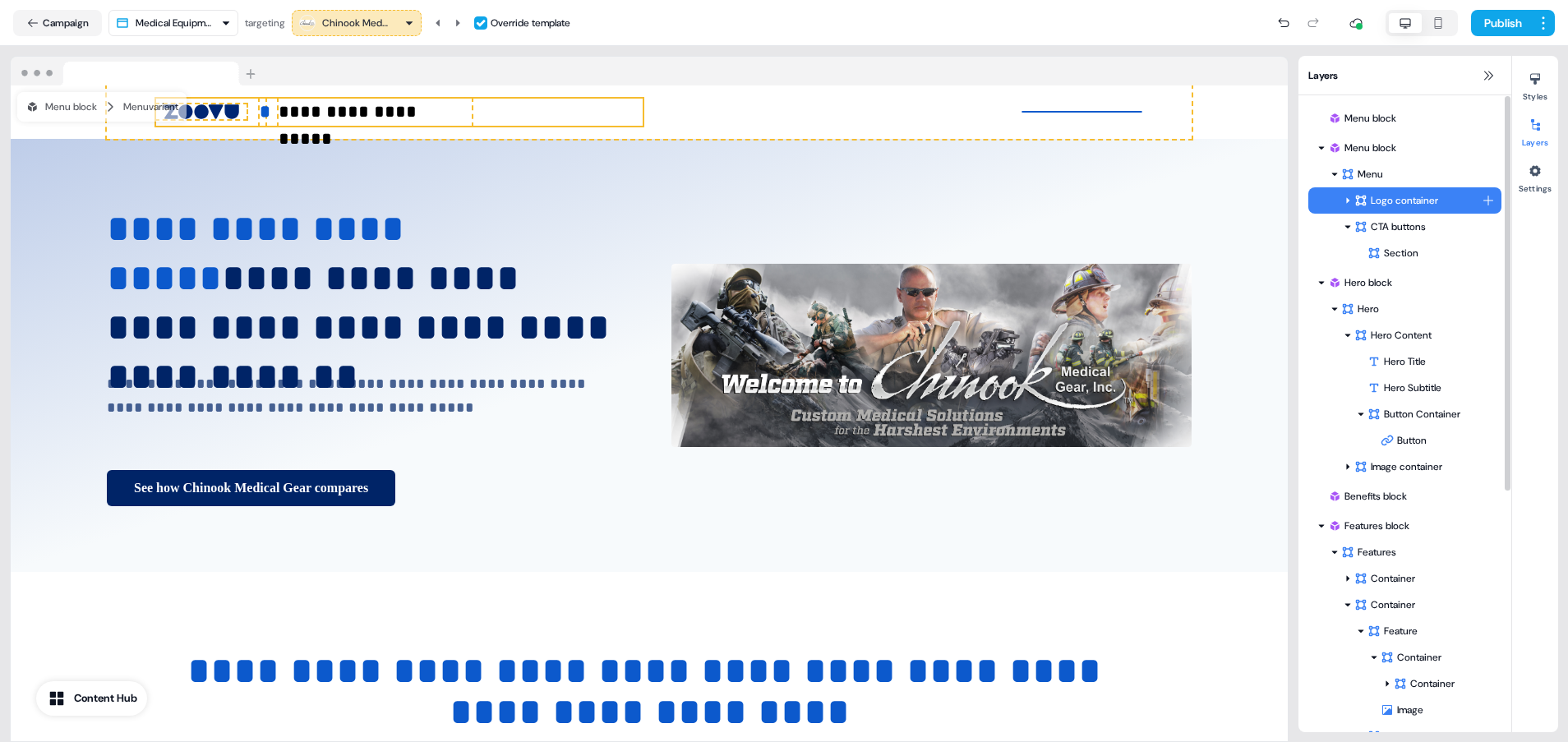 click on "Logo container" at bounding box center (1418, 200) 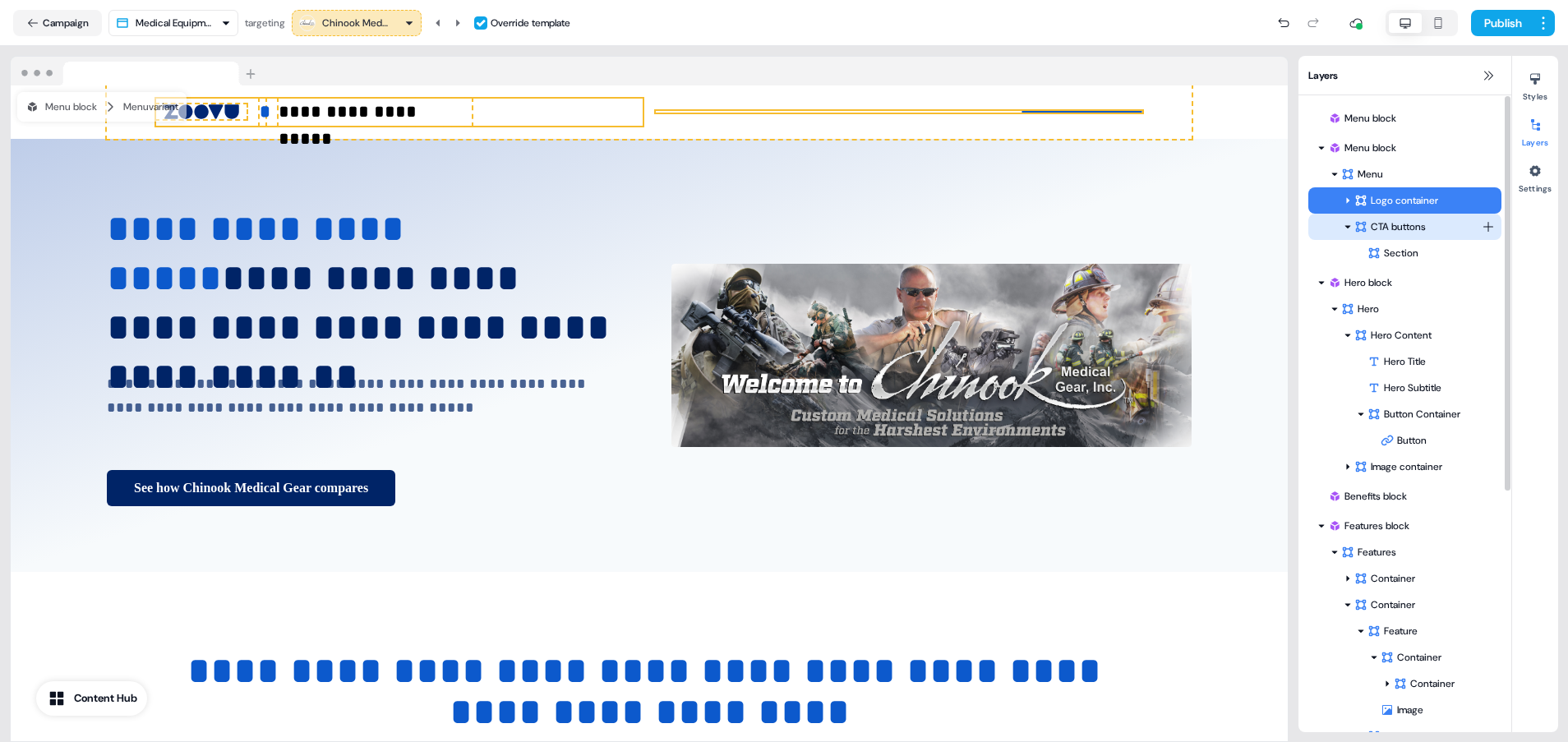 click on "CTA buttons" at bounding box center (1418, 227) 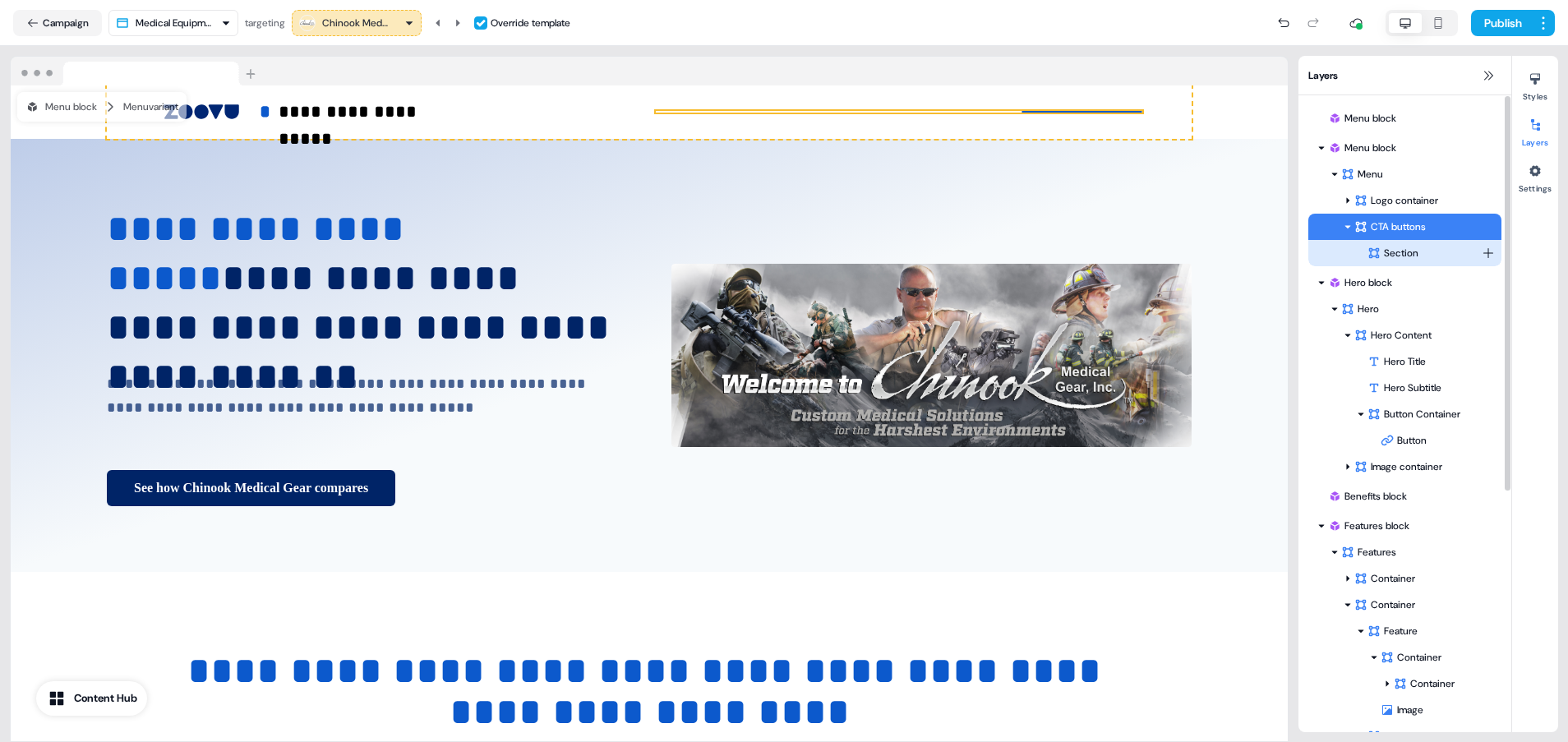 click on "Section" at bounding box center [1424, 253] 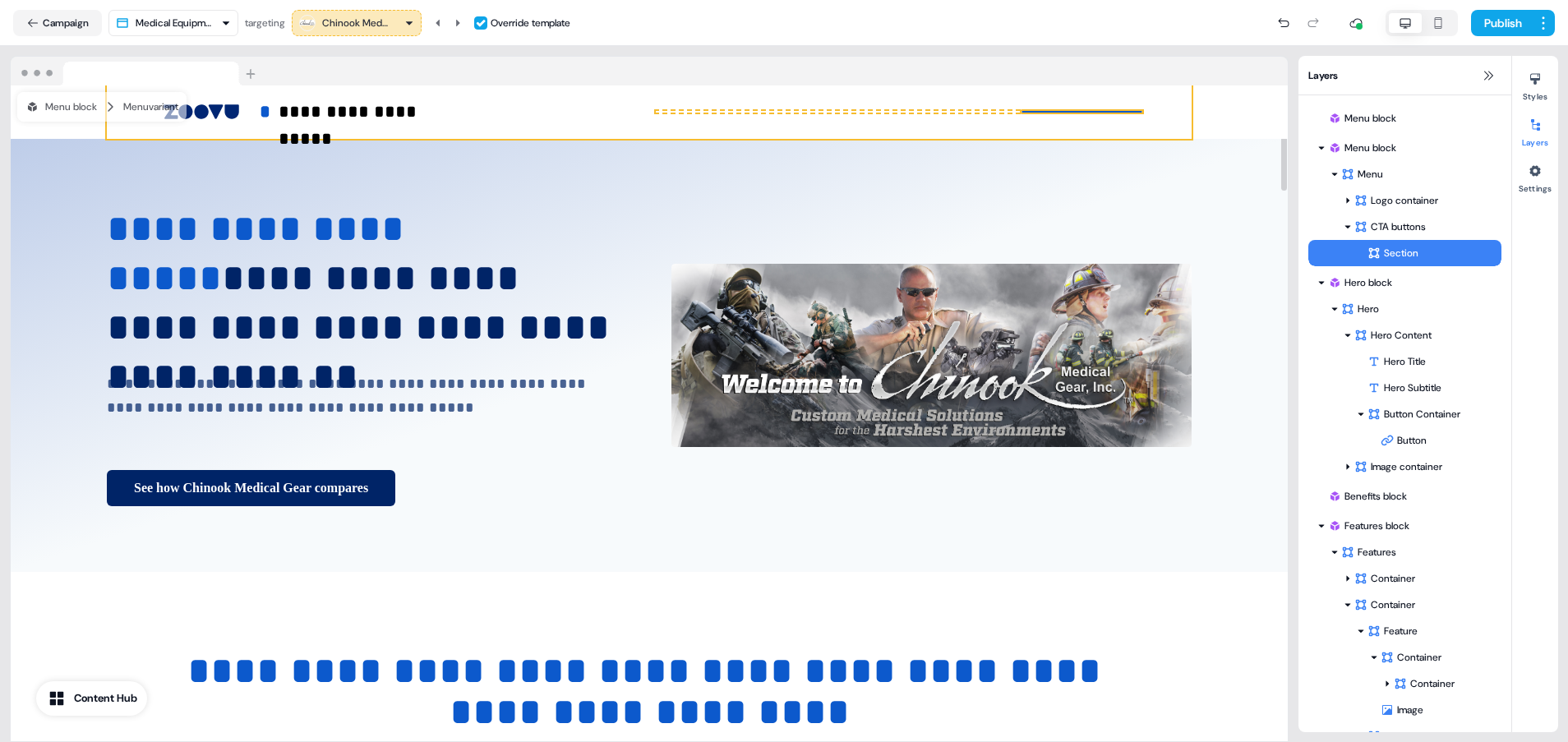 click on "**********" at bounding box center [649, 112] 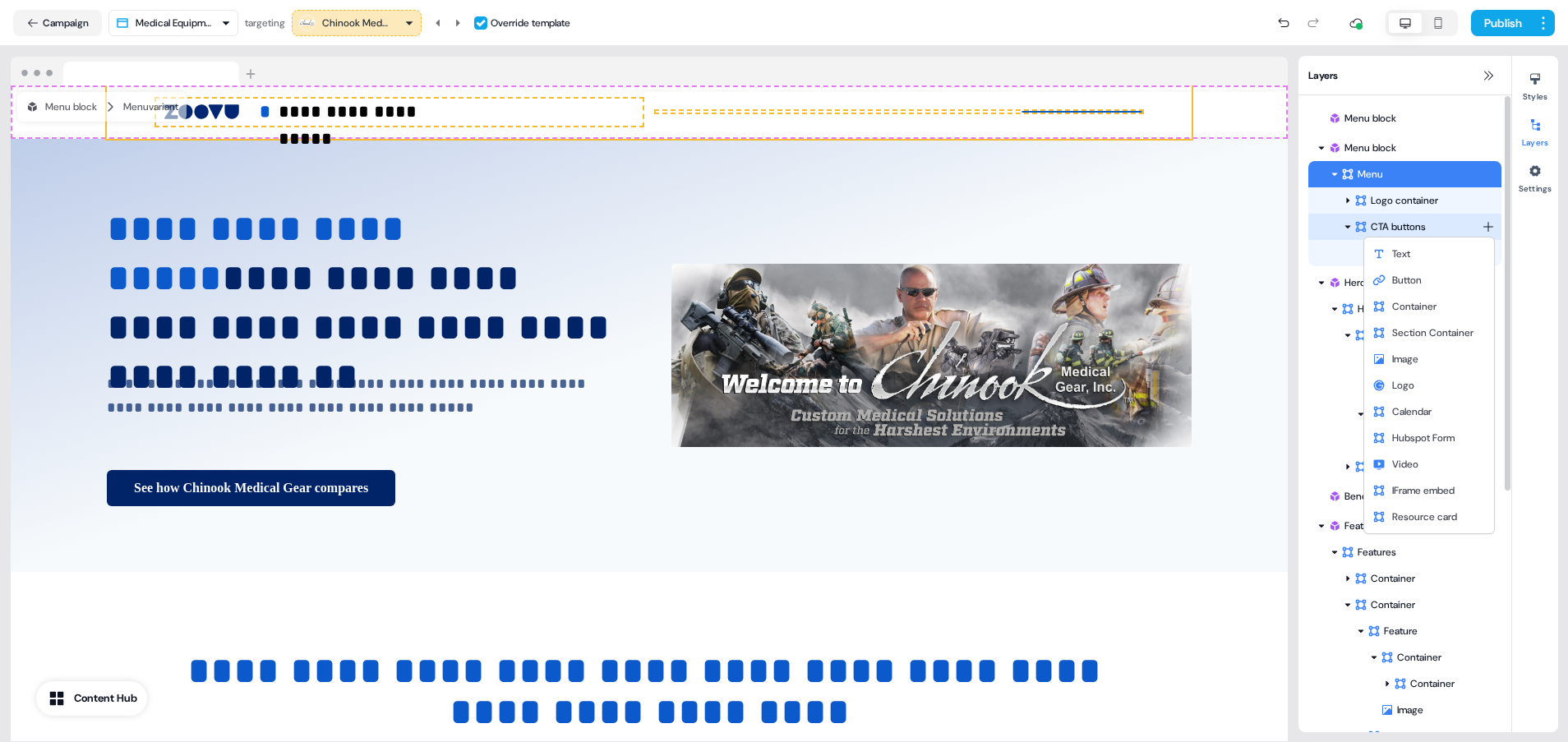 click on "**********" at bounding box center [784, 371] 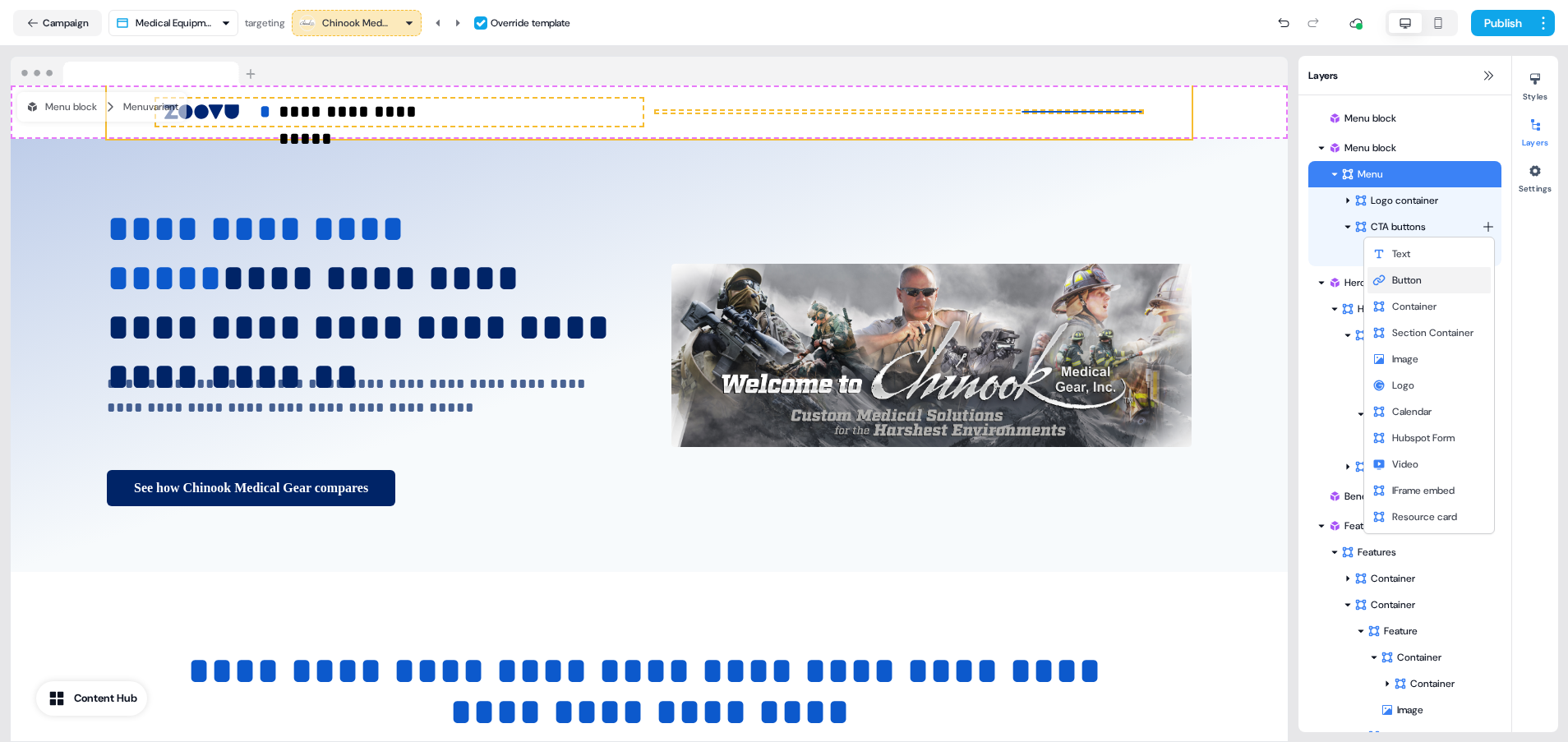click on "Button" at bounding box center [1429, 280] 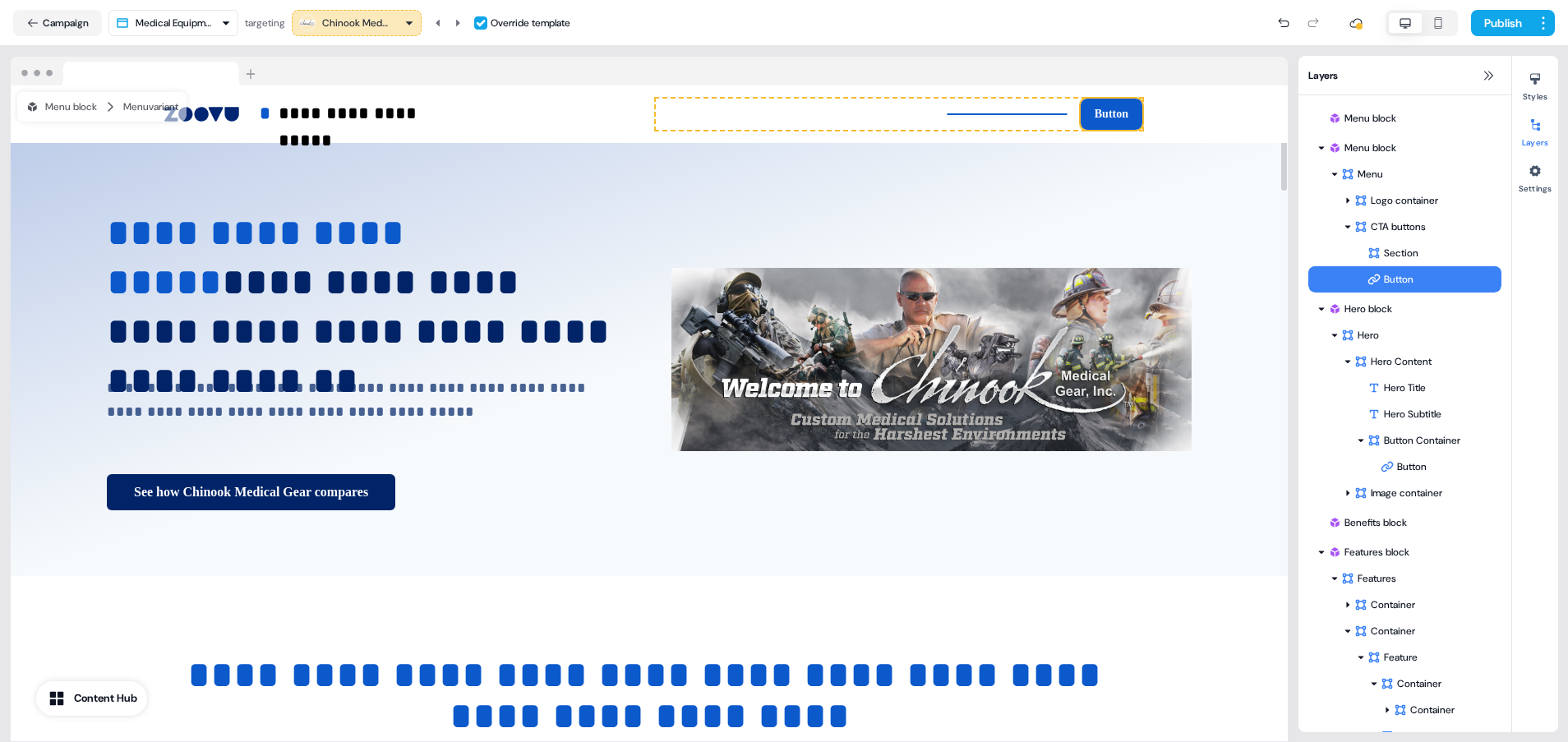 click on "To pick up a draggable item, press the space bar.
While dragging, use the arrow keys to move the item.
Press space again to drop the item in its new position, or press escape to cancel.
Button
To pick up a draggable item, press the space bar.
While dragging, use the arrow keys to move the item.
Press space again to drop the item in its new position, or press escape to cancel." at bounding box center [899, 114] 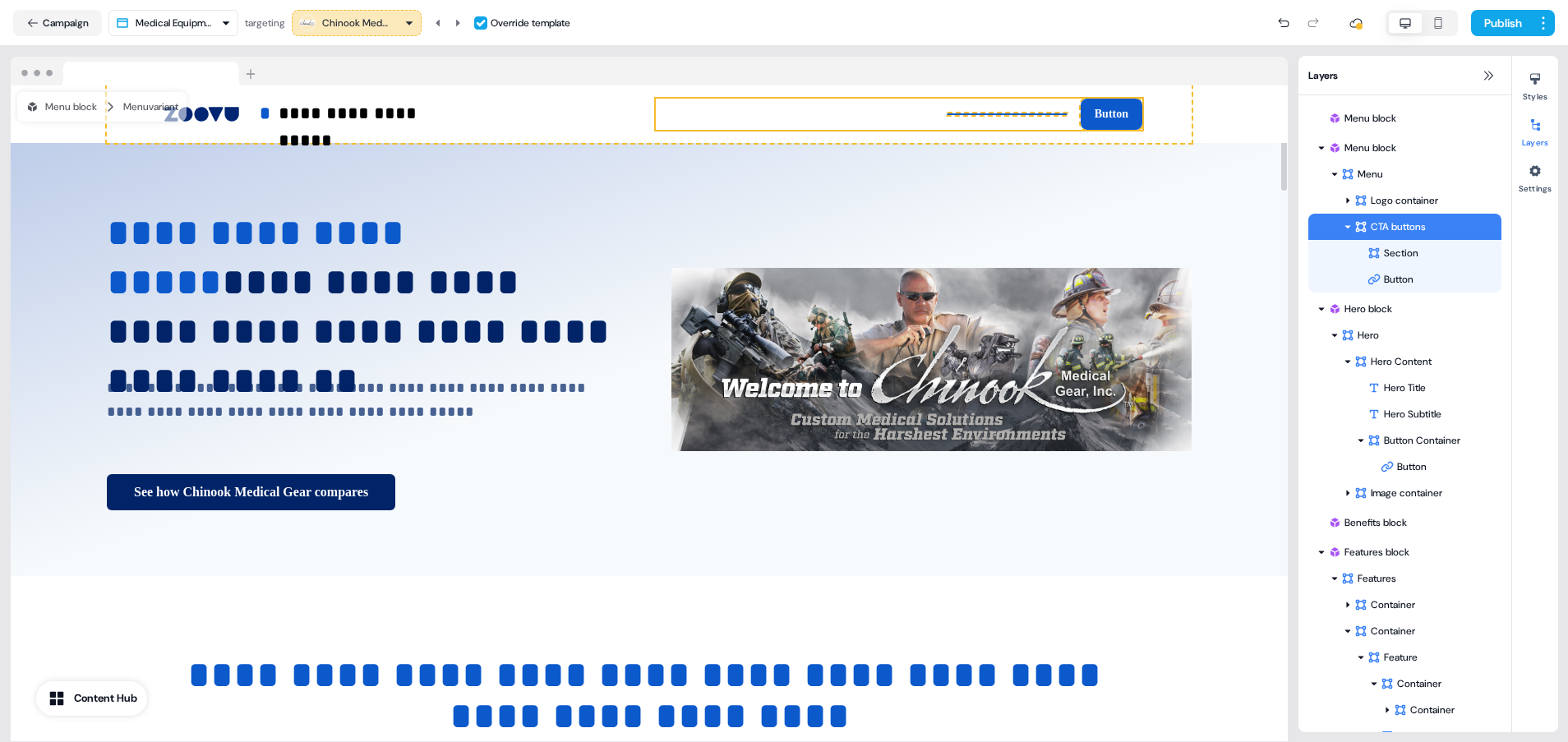 click on "To pick up a draggable item, press the space bar.
While dragging, use the arrow keys to move the item.
Press space again to drop the item in its new position, or press escape to cancel.
Button
To pick up a draggable item, press the space bar.
While dragging, use the arrow keys to move the item.
Press space again to drop the item in its new position, or press escape to cancel." at bounding box center [899, 114] 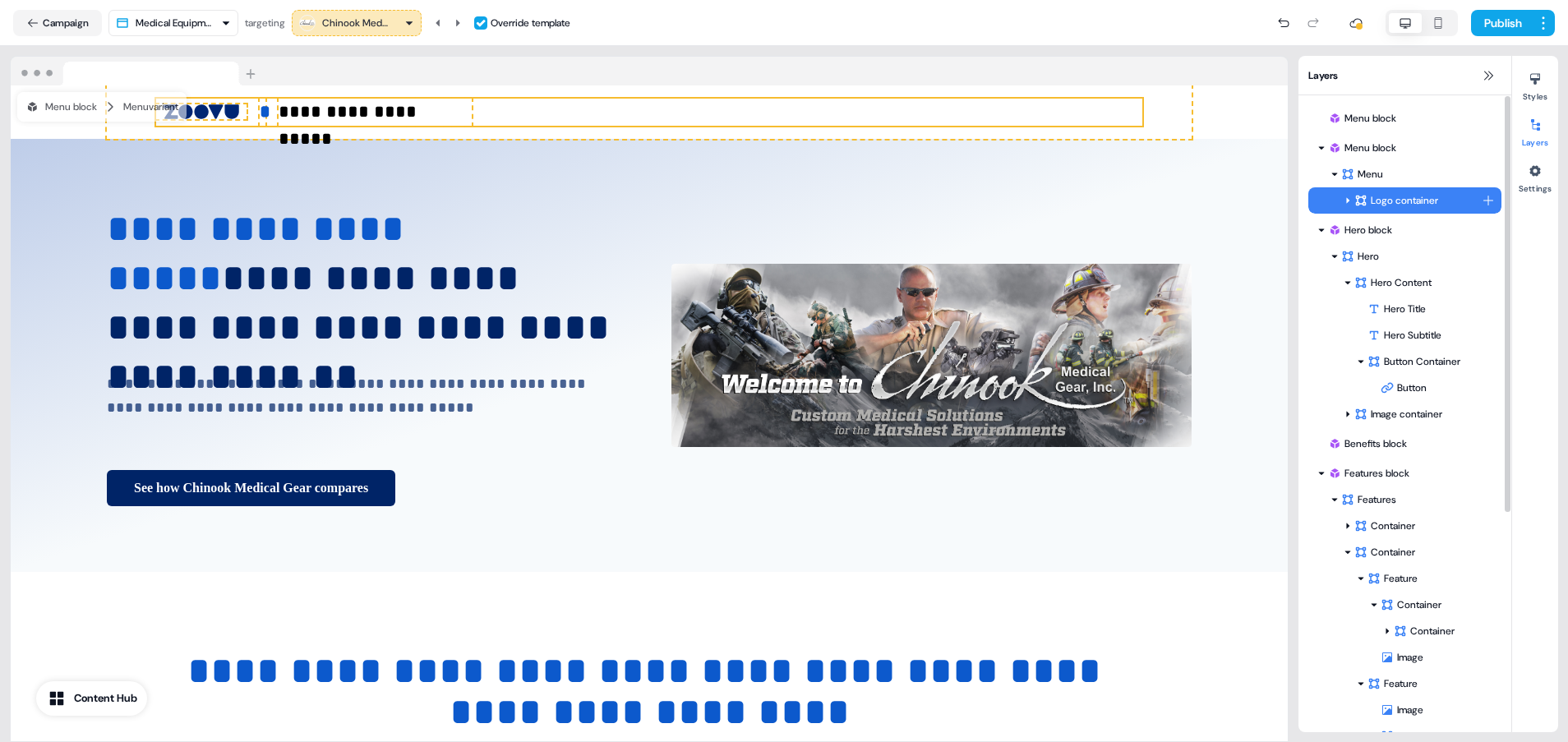 click on "**********" at bounding box center [784, 371] 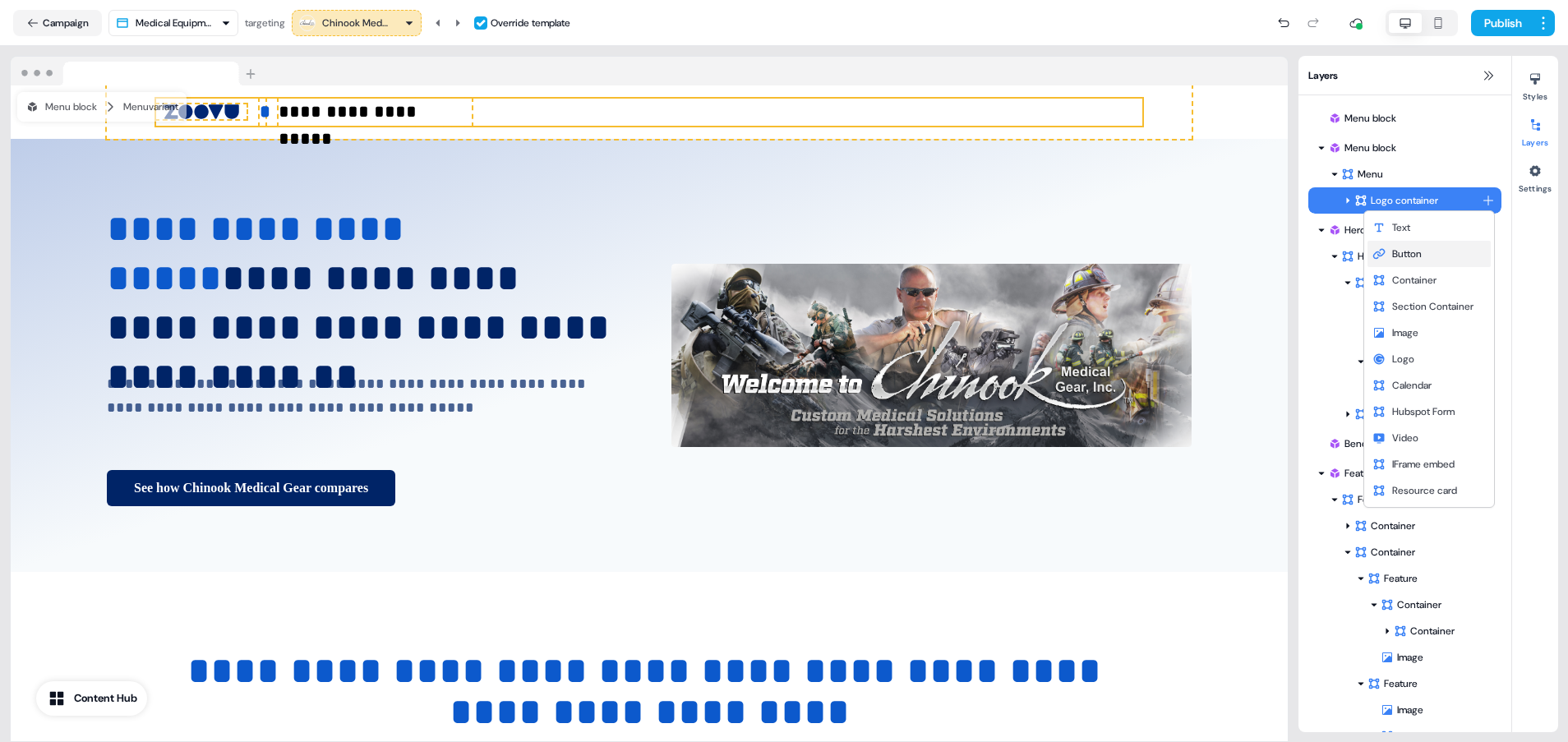 click on "Button" at bounding box center (1429, 254) 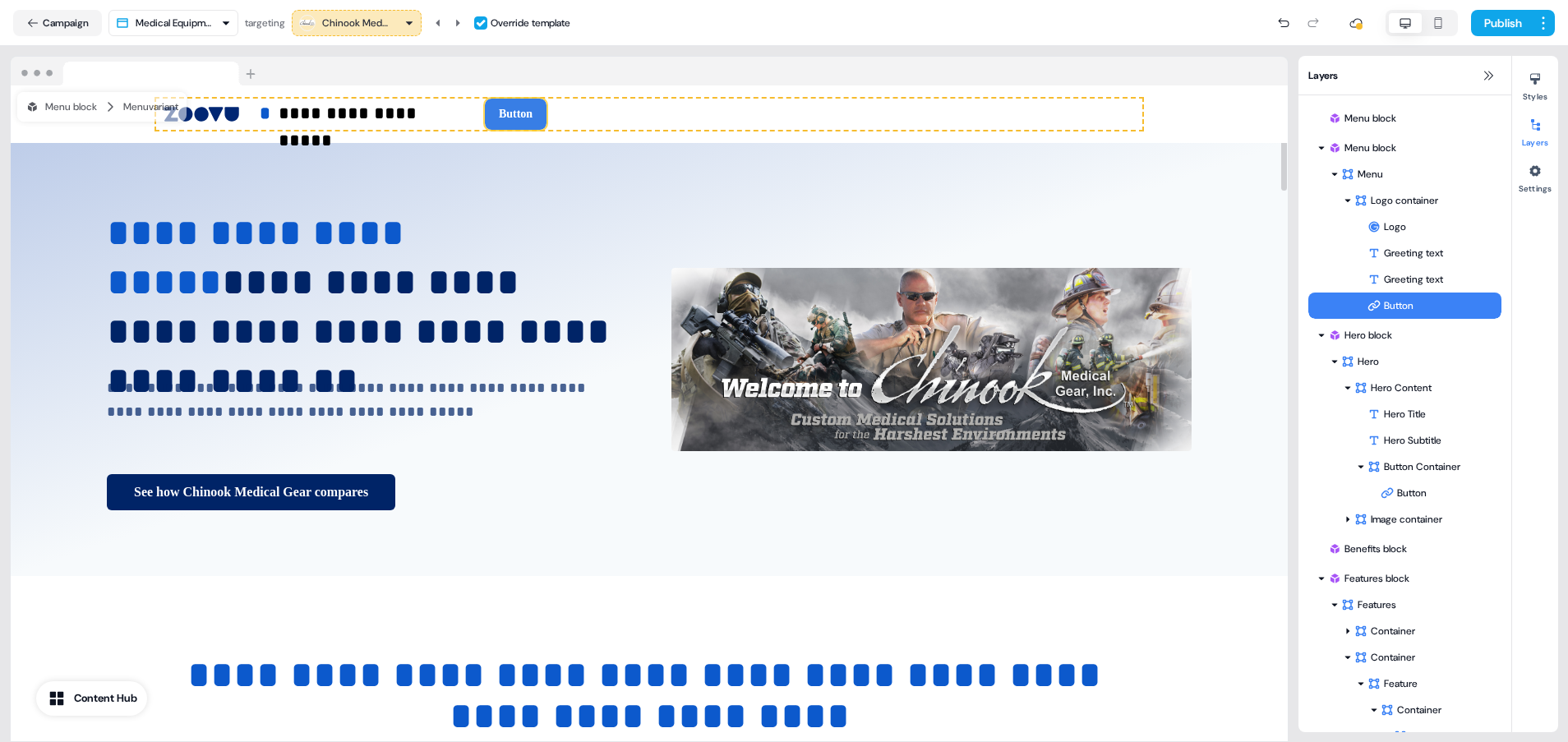 drag, startPoint x: 498, startPoint y: 106, endPoint x: 1091, endPoint y: 103, distance: 593.0076 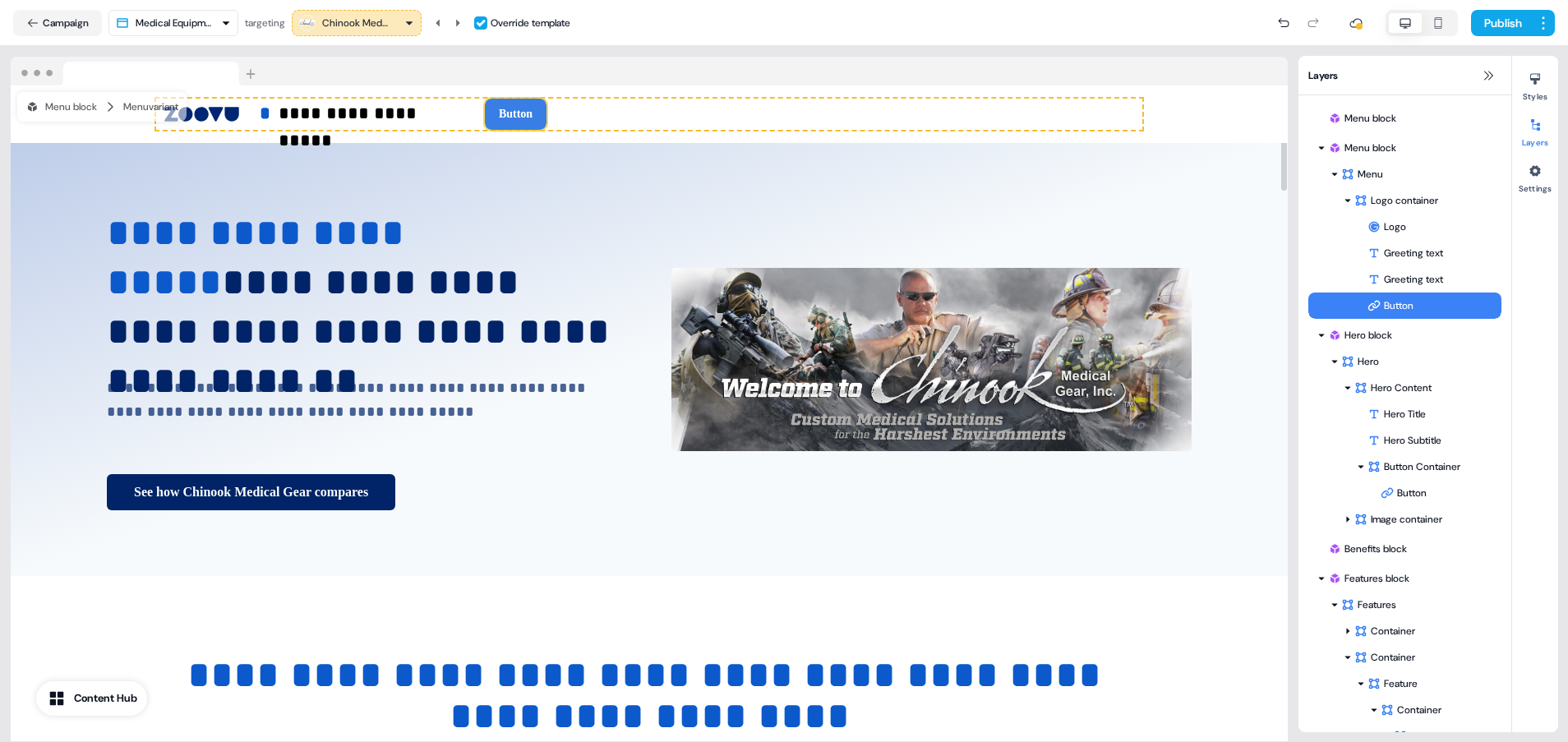 click on "**********" at bounding box center [649, 114] 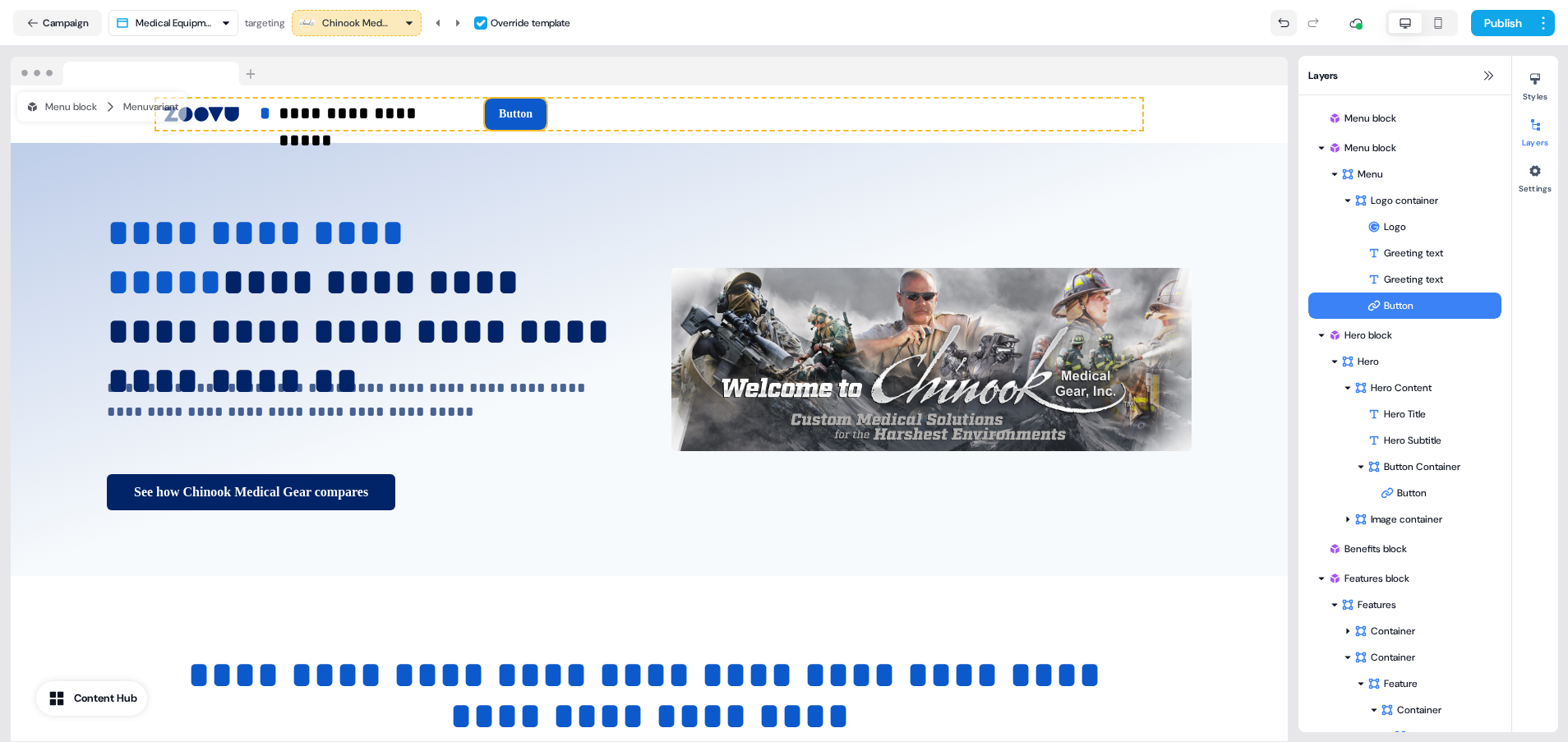 click 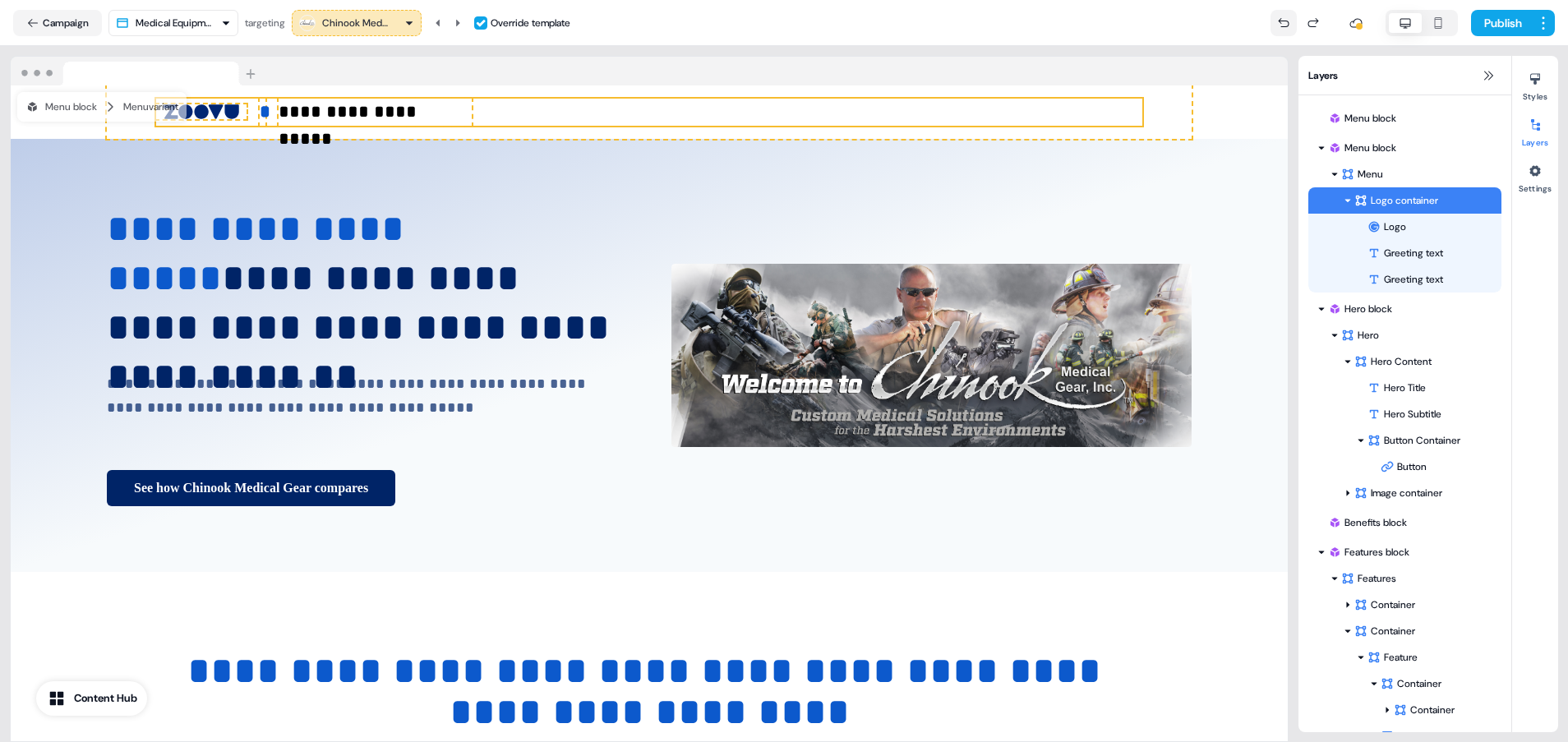 click 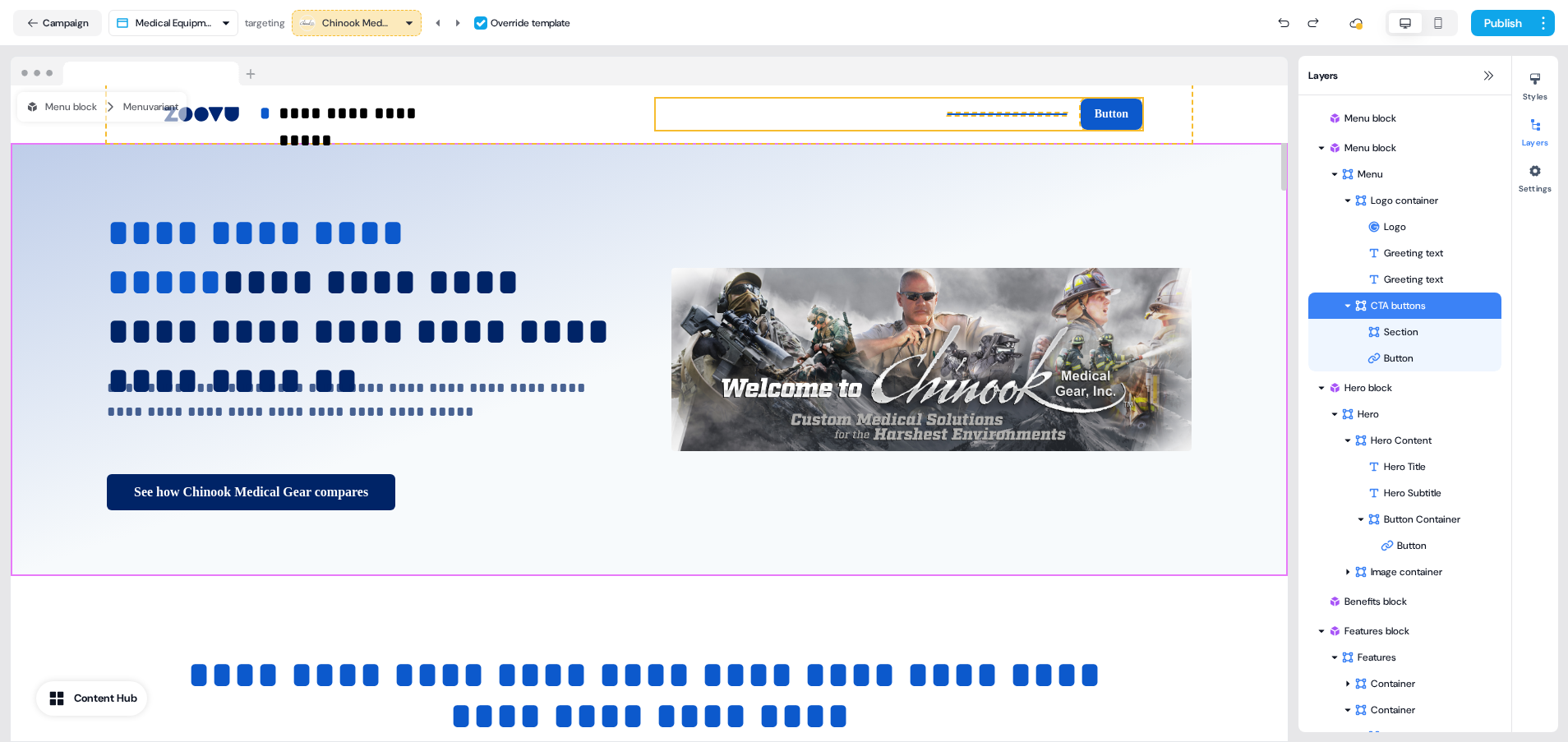 click on "**********" at bounding box center (649, 360) 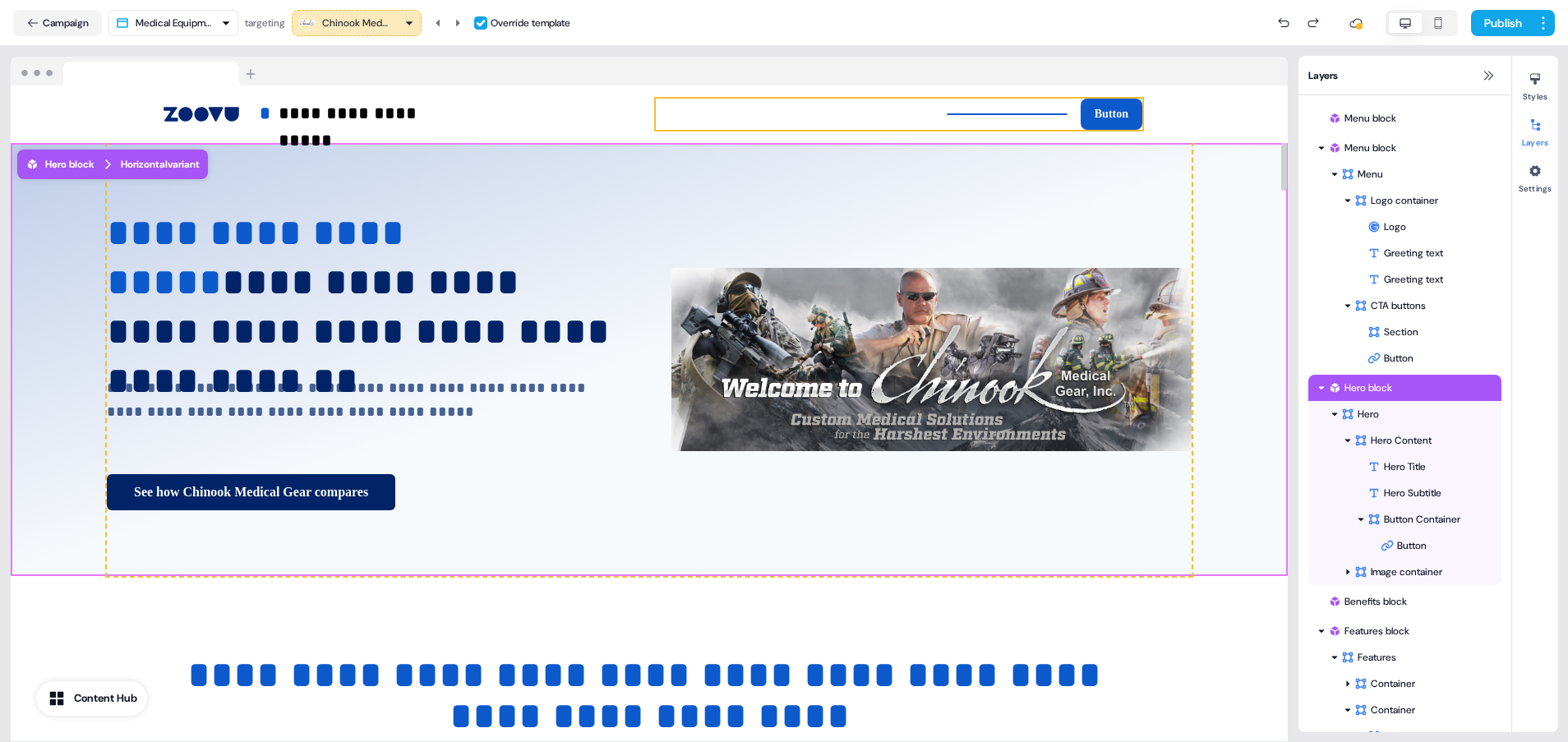 click on "To pick up a draggable item, press the space bar.
While dragging, use the arrow keys to move the item.
Press space again to drop the item in its new position, or press escape to cancel.
Button
To pick up a draggable item, press the space bar.
While dragging, use the arrow keys to move the item.
Press space again to drop the item in its new position, or press escape to cancel." at bounding box center [899, 114] 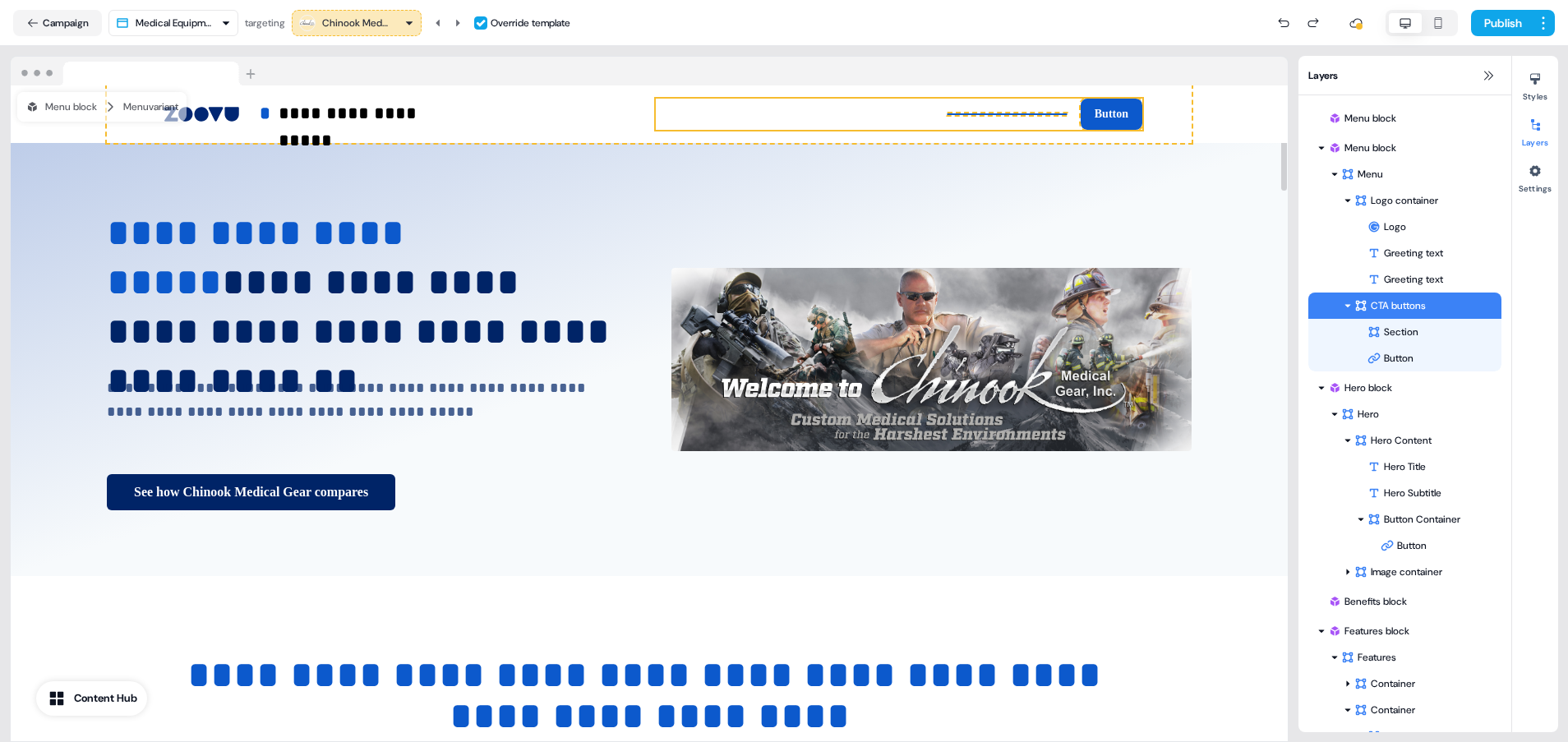click on "To pick up a draggable item, press the space bar.
While dragging, use the arrow keys to move the item.
Press space again to drop the item in its new position, or press escape to cancel." at bounding box center [1007, 114] 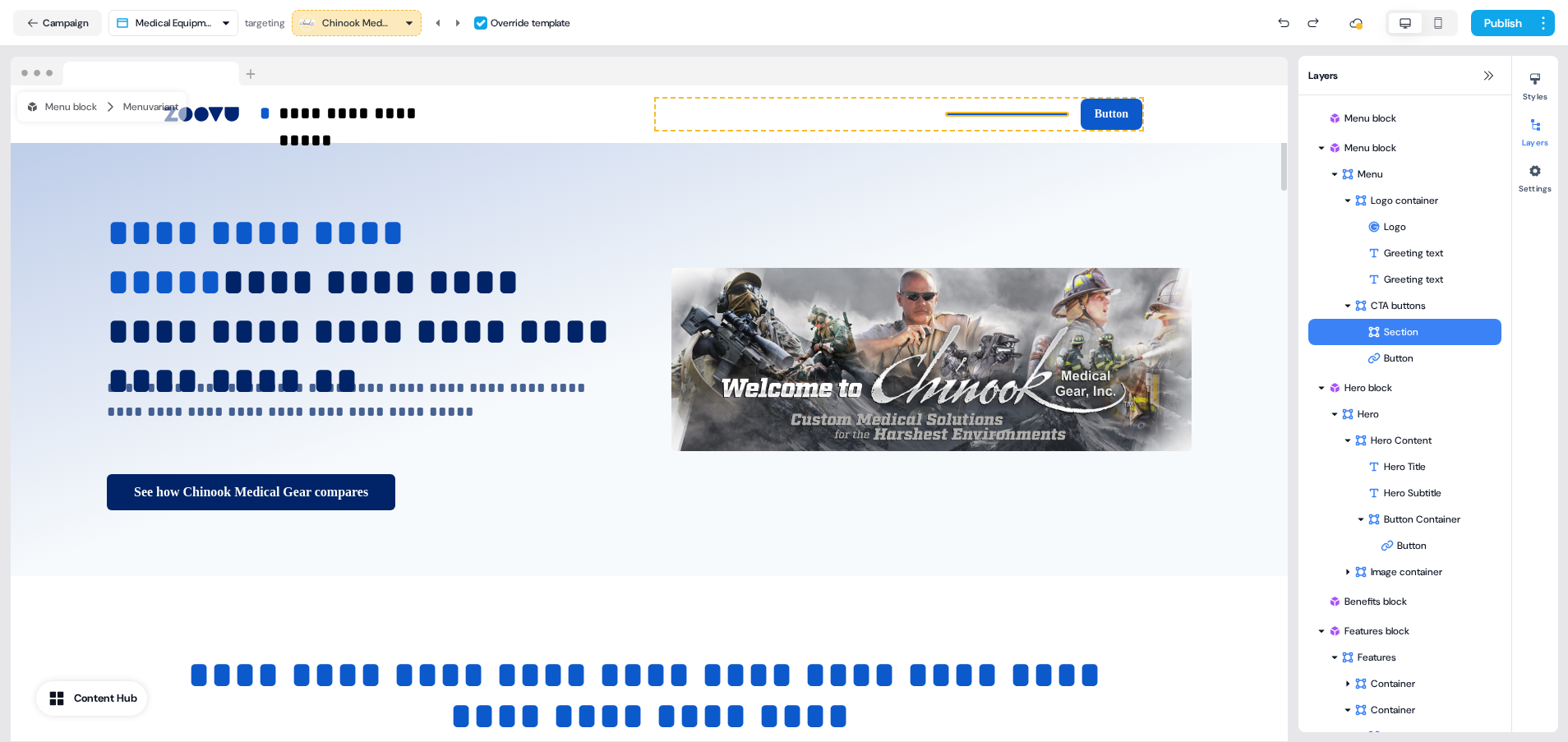 click on "To pick up a draggable item, press the space bar.
While dragging, use the arrow keys to move the item.
Press space again to drop the item in its new position, or press escape to cancel." at bounding box center (1007, 114) 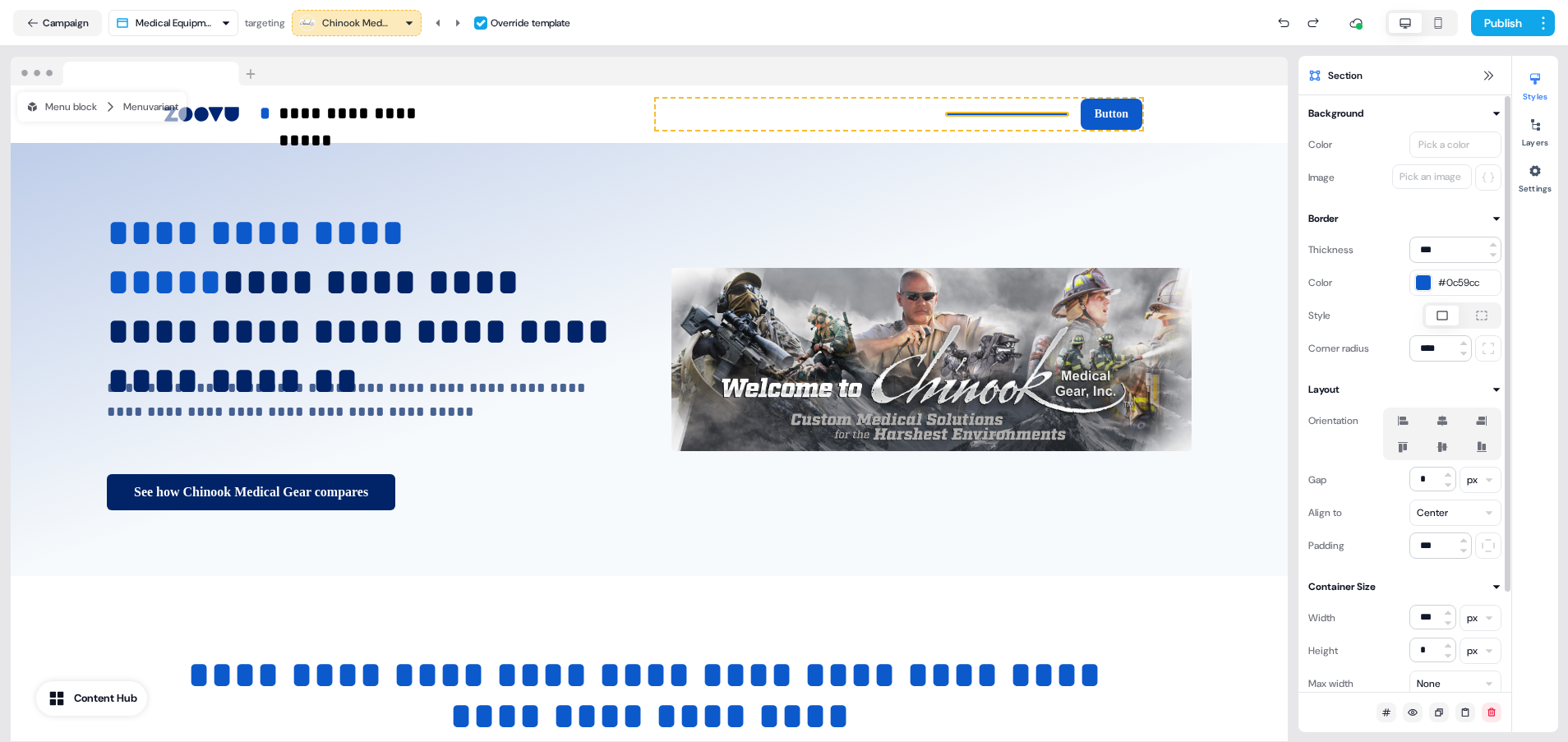 click on "#0c59cc" at bounding box center (1455, 283) 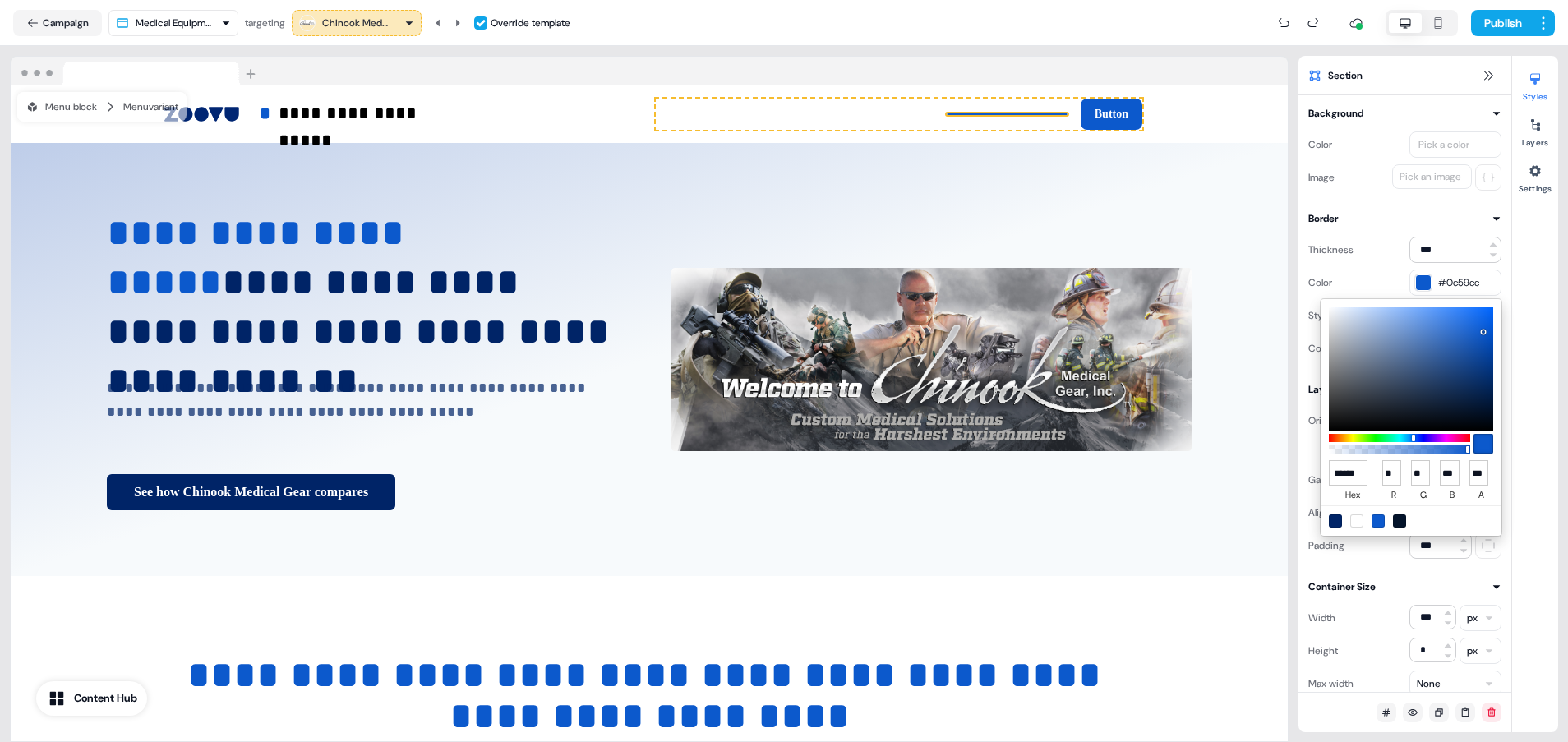 click at bounding box center [1357, 521] 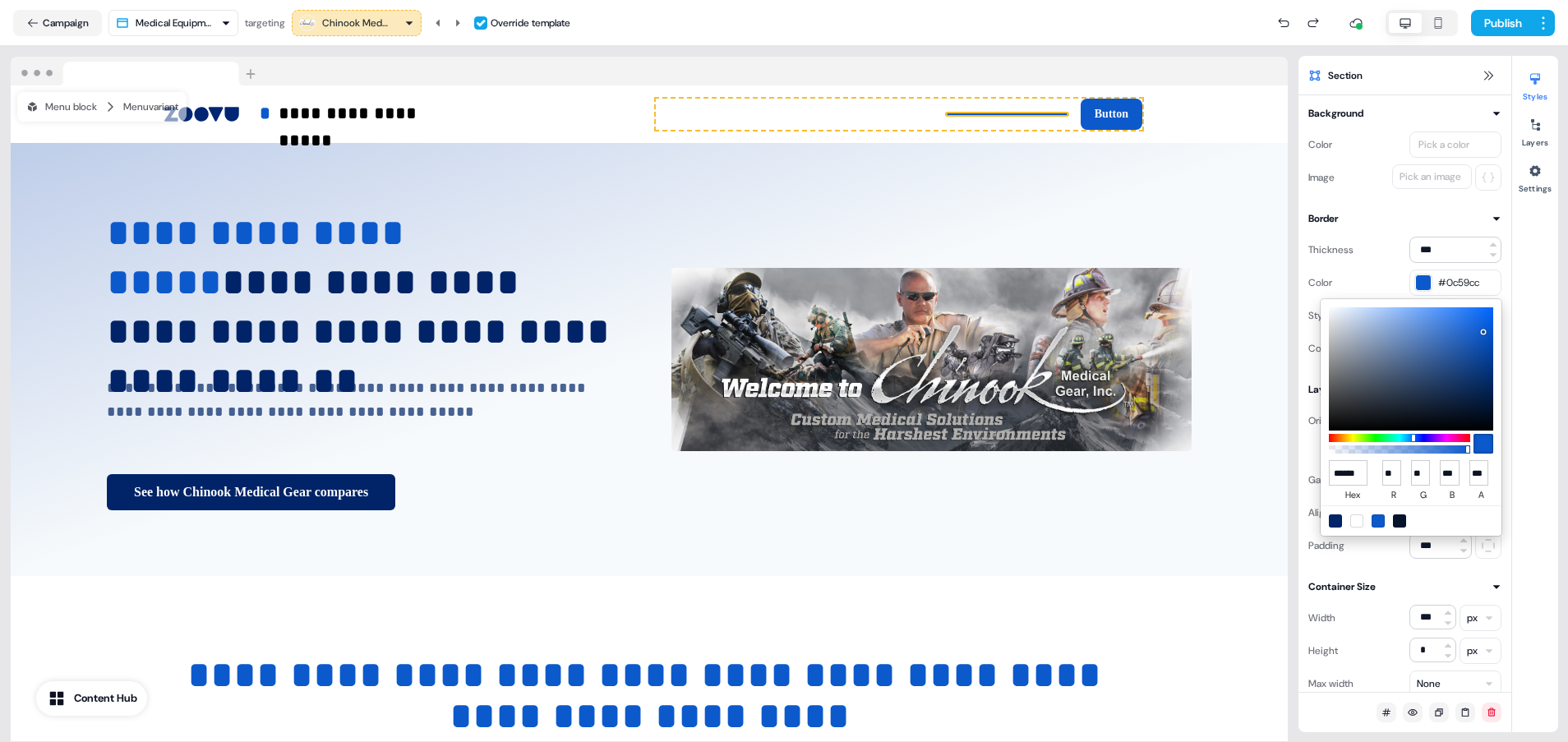 type on "******" 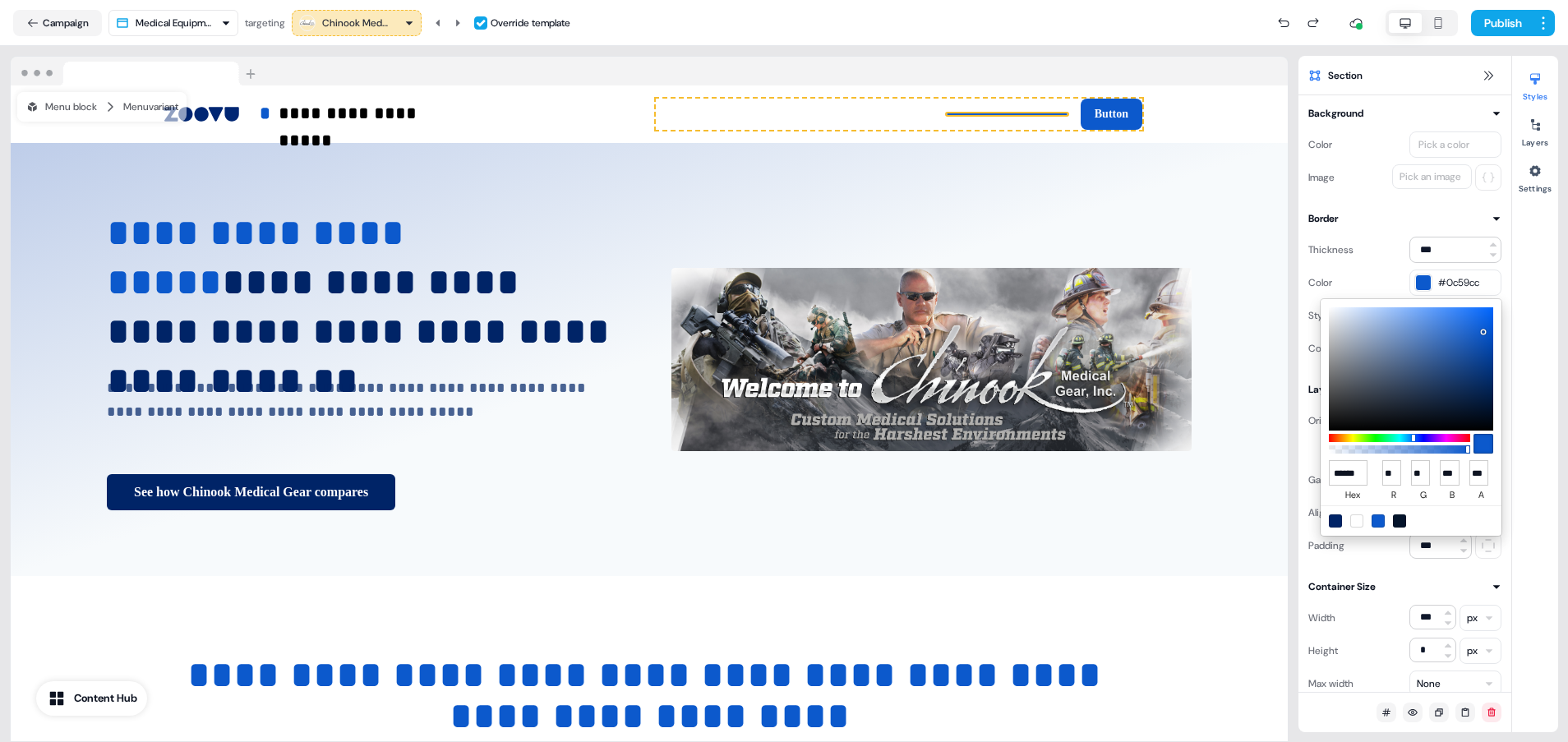 type on "***" 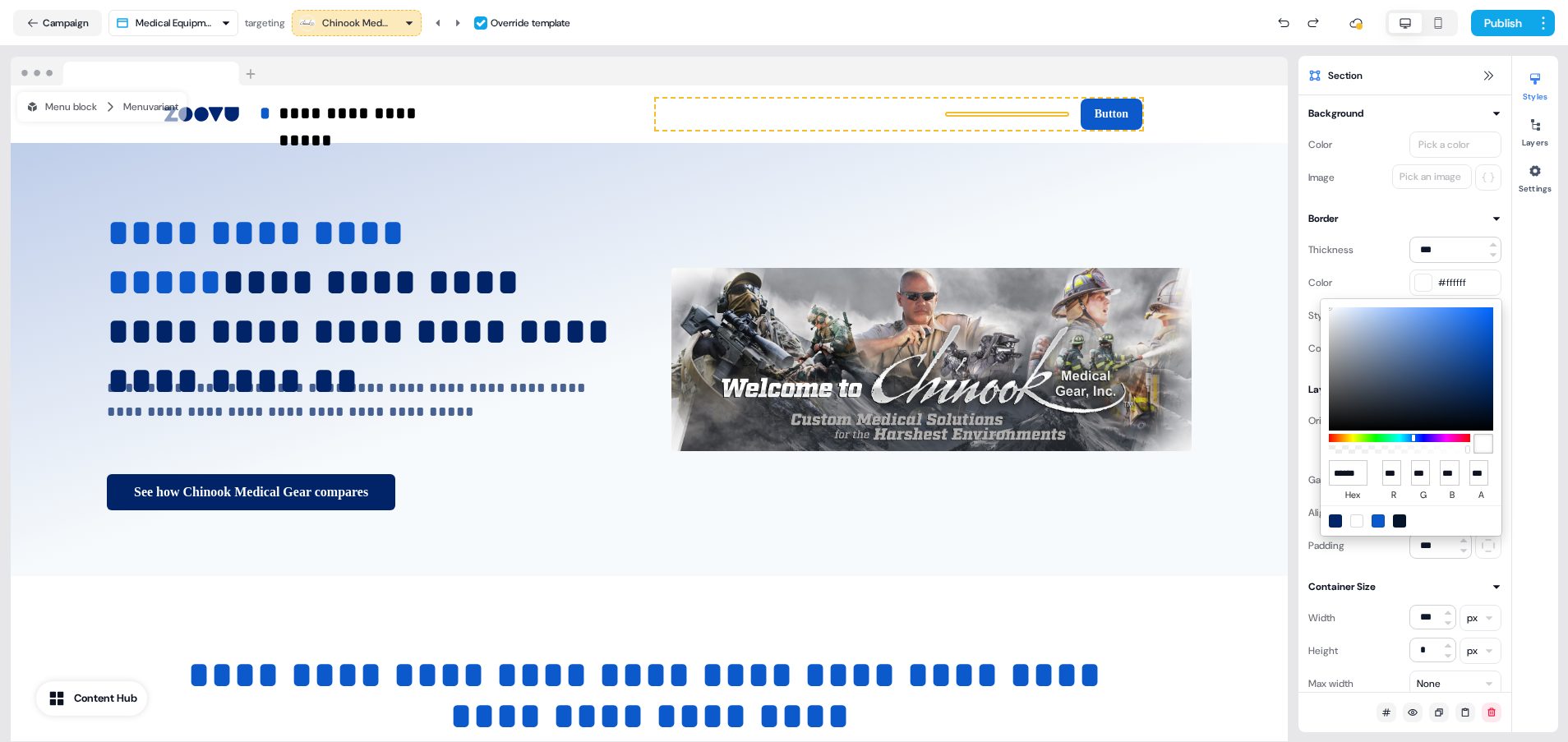click on "**********" at bounding box center (784, 371) 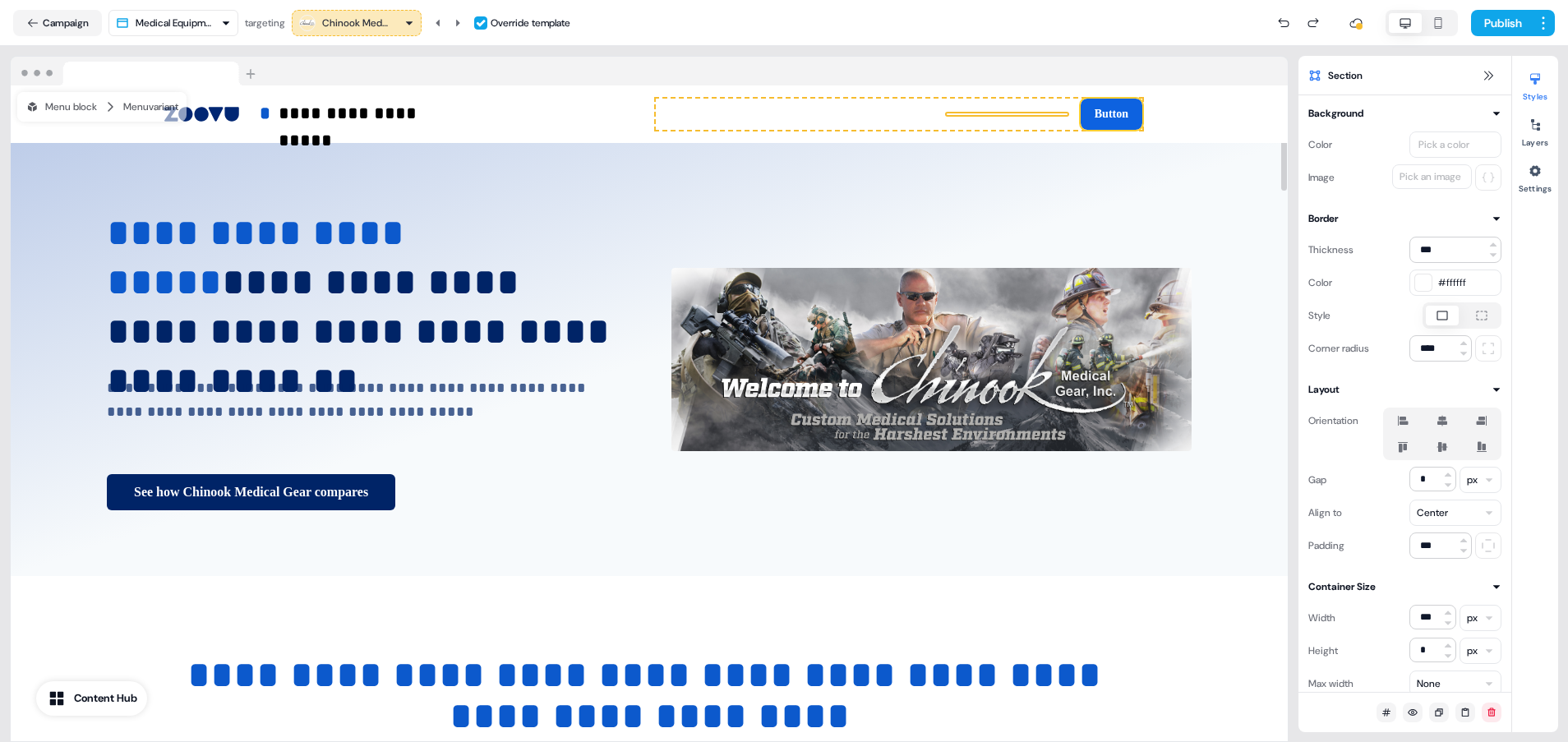 click on "Button" at bounding box center [1111, 114] 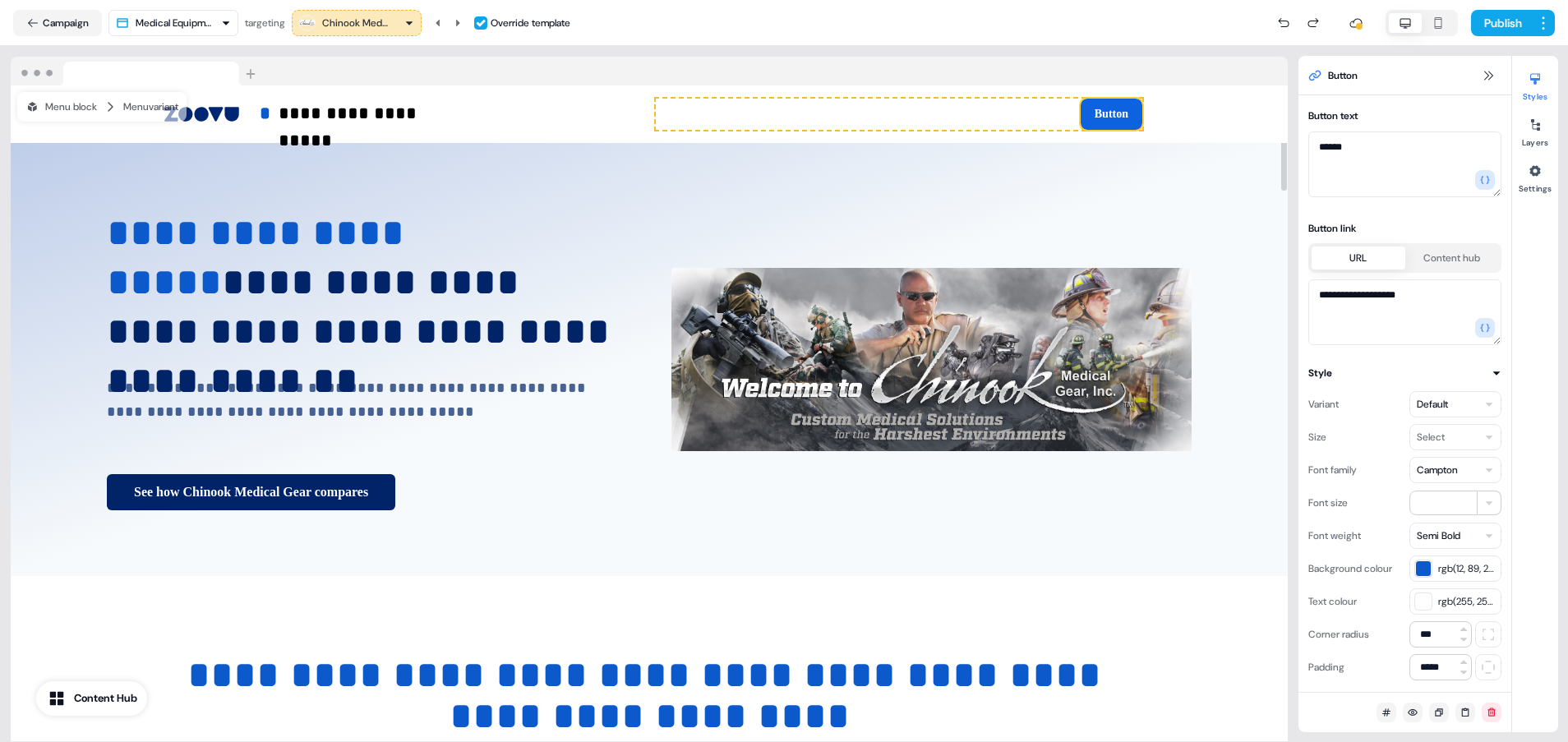click on "Button" at bounding box center [1111, 114] 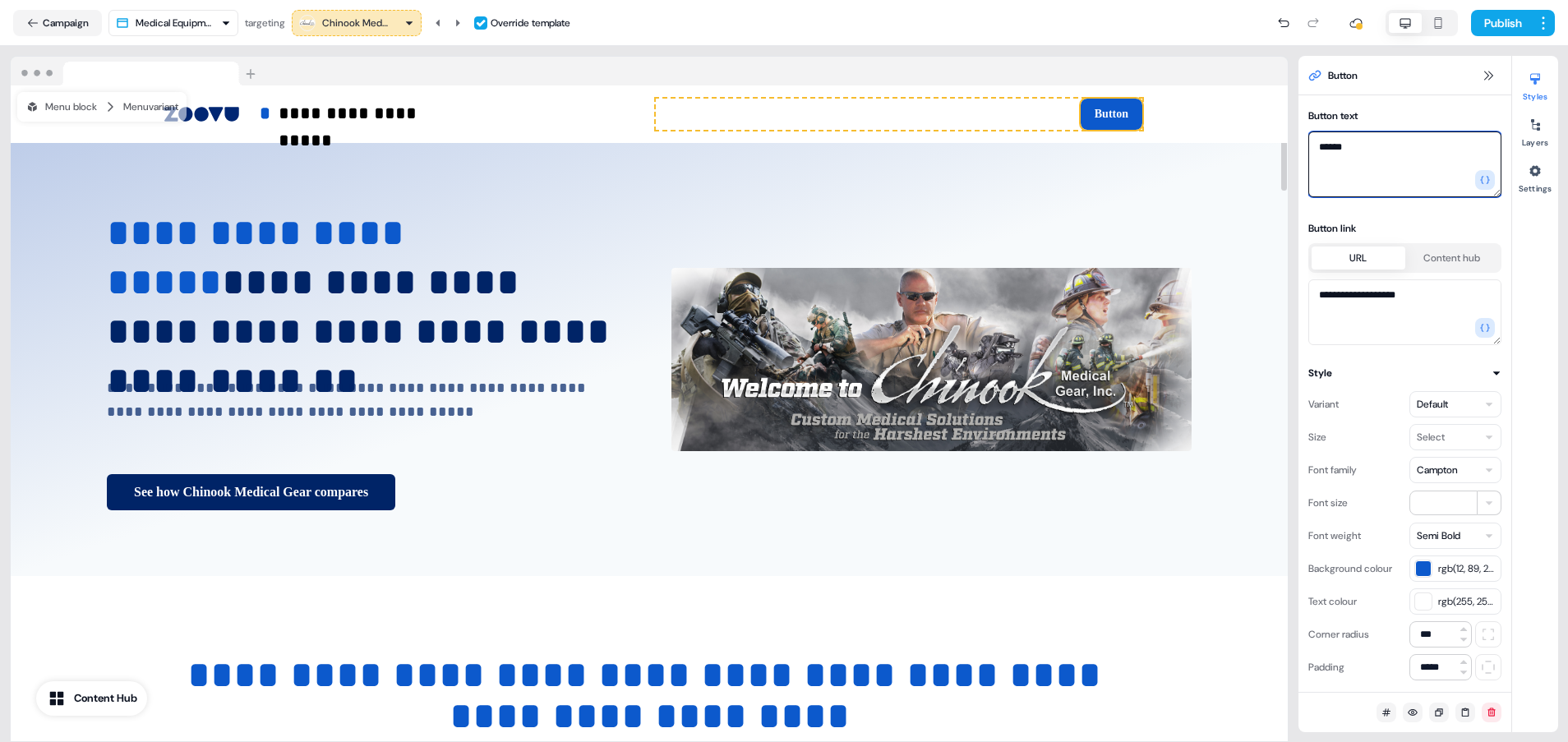 click on "******" at bounding box center (1404, 164) 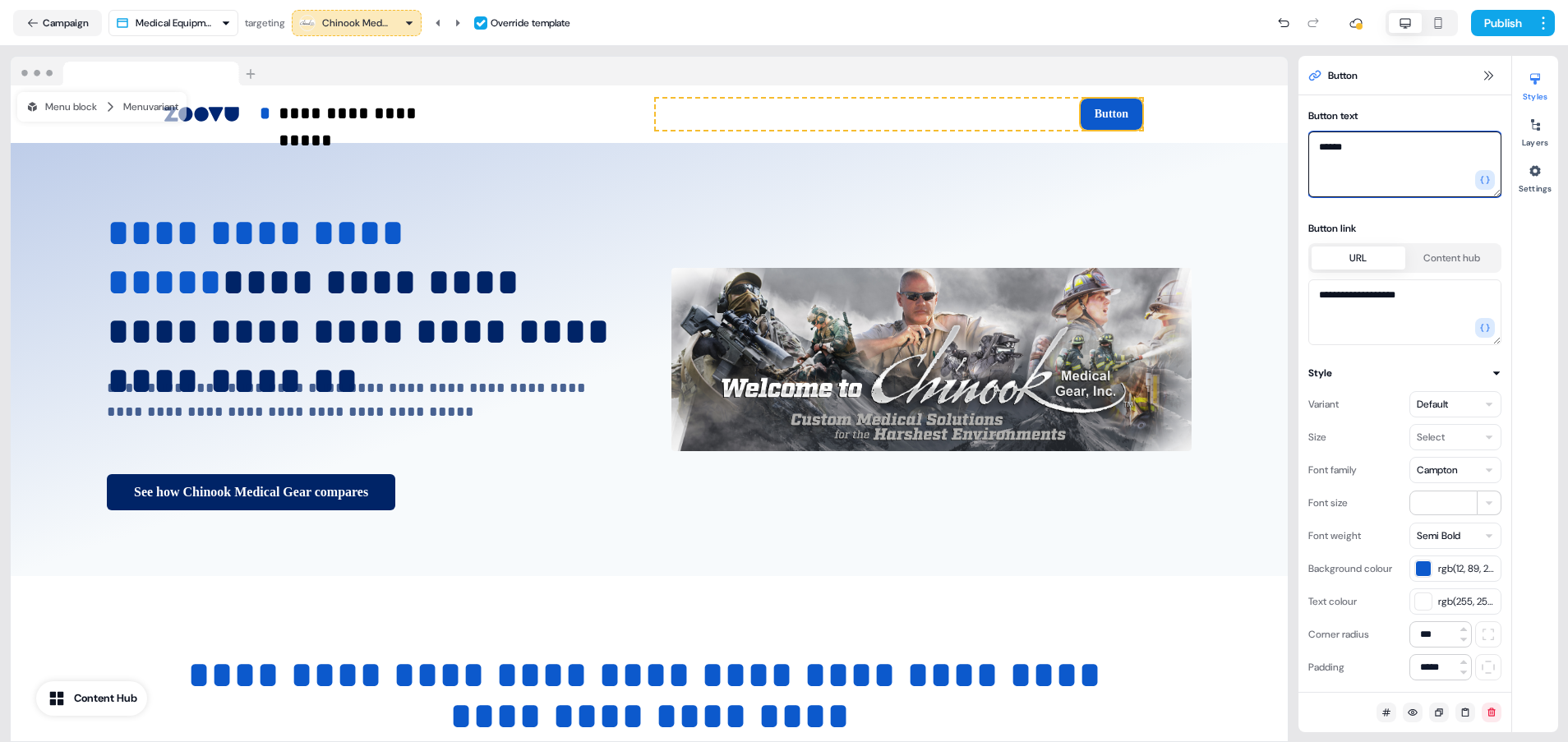 click on "******" at bounding box center (1404, 164) 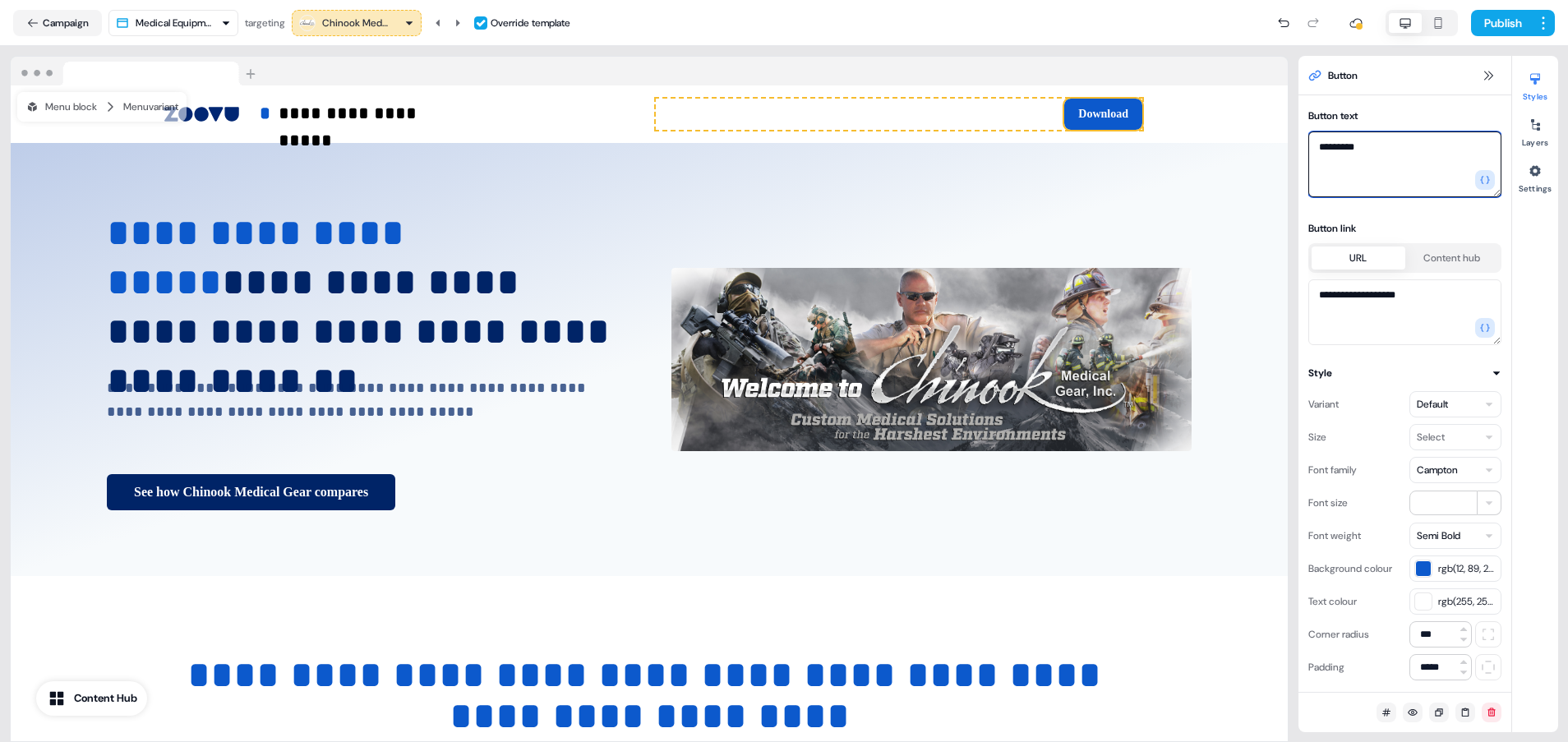 click on "********" at bounding box center (1404, 164) 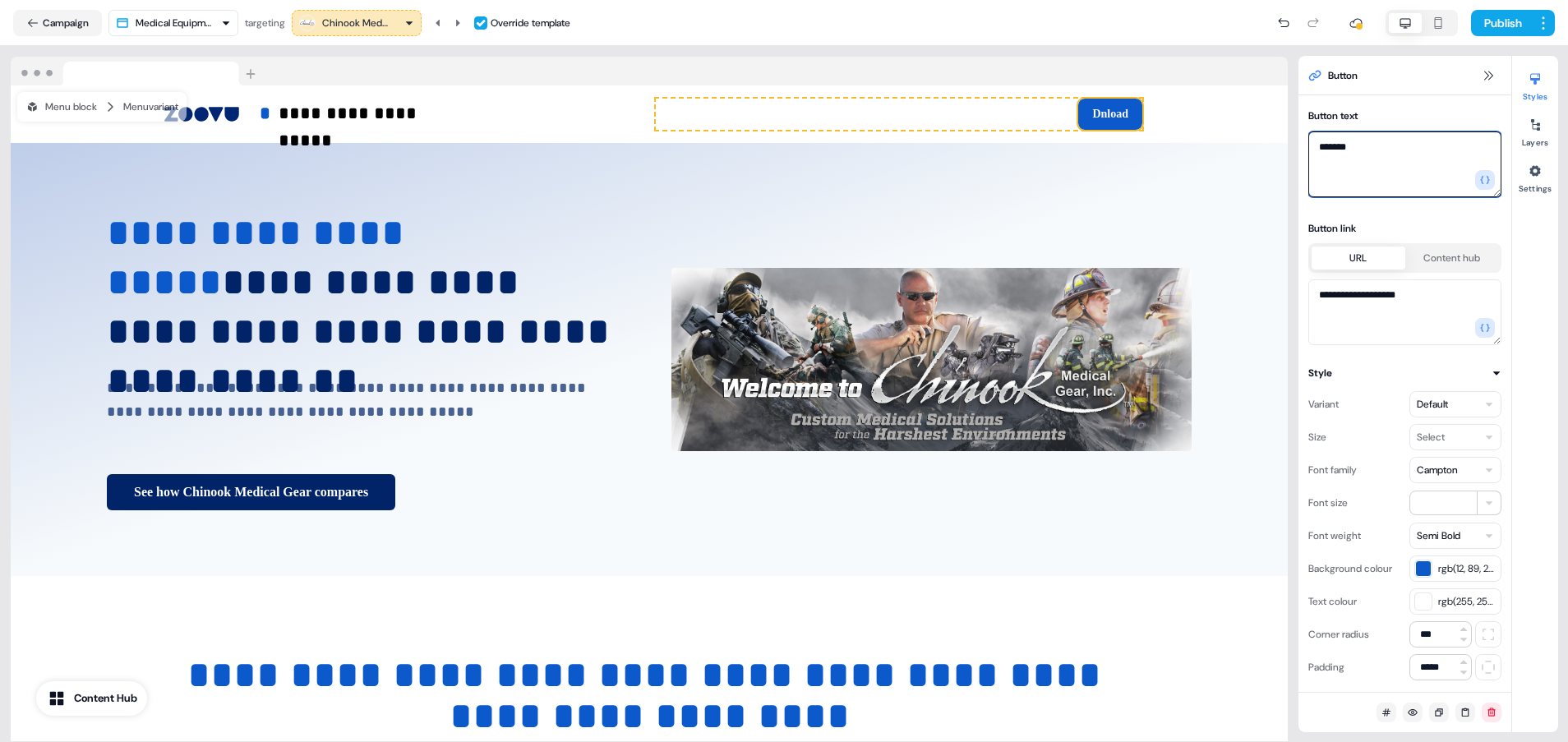 click on "******" at bounding box center (1404, 164) 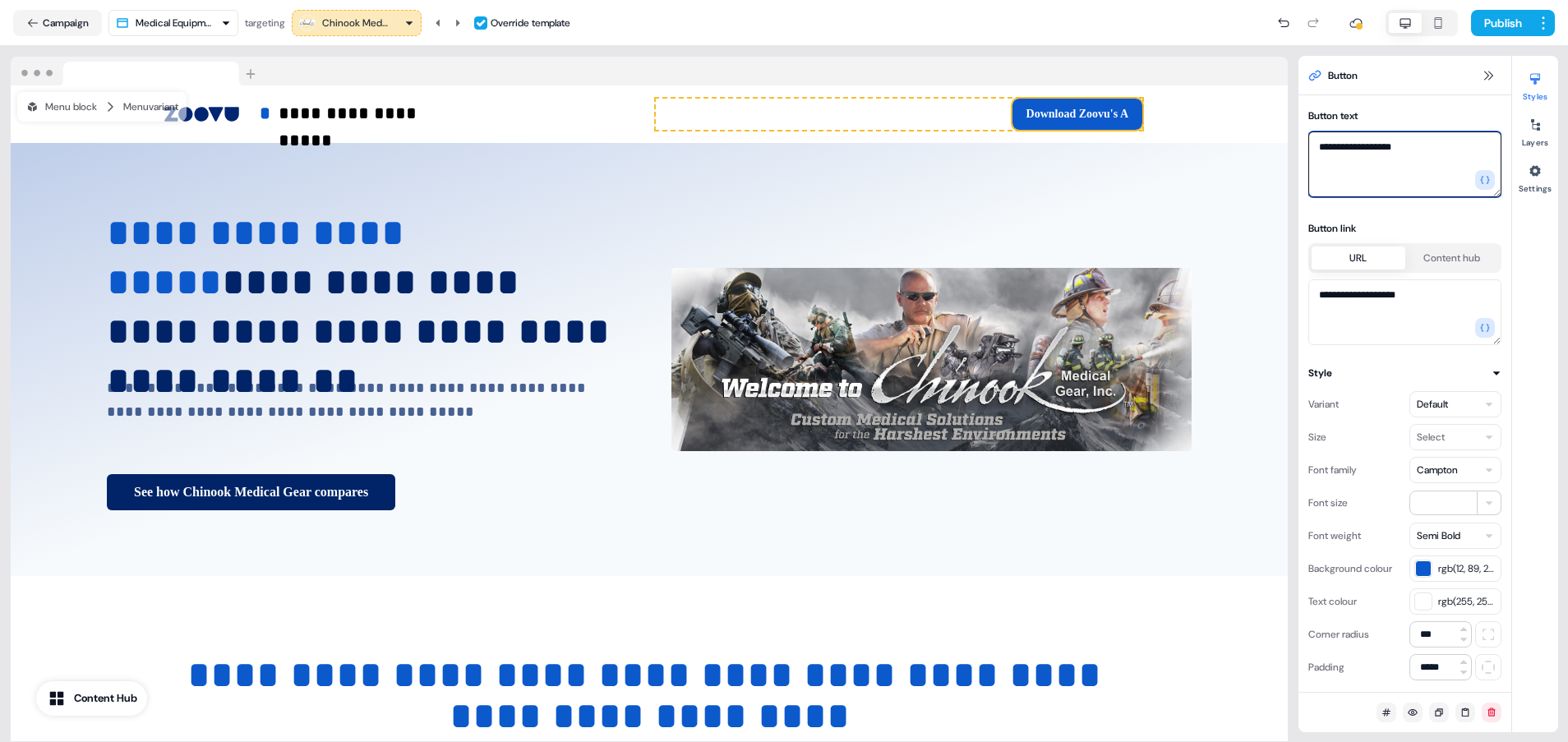 type on "**********" 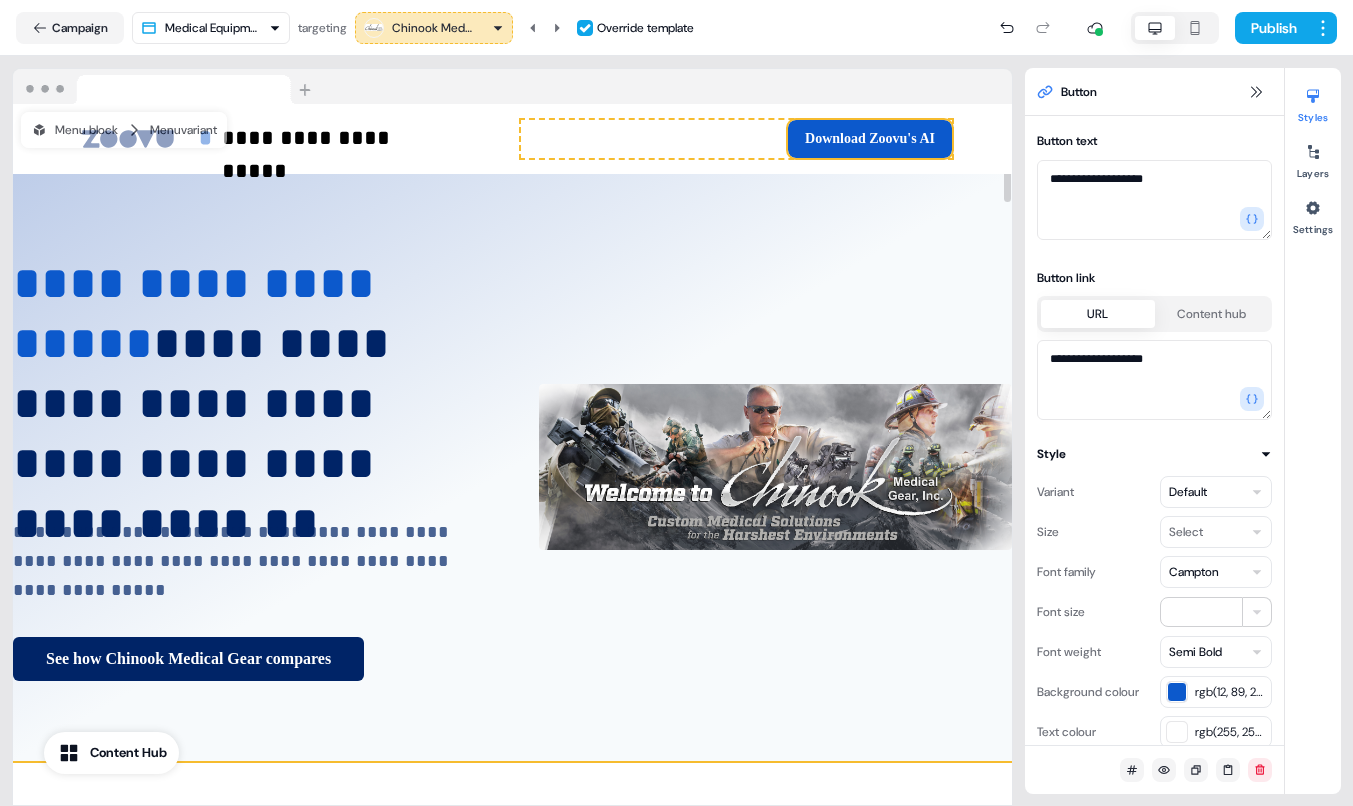 click on "**********" at bounding box center [512, 468] 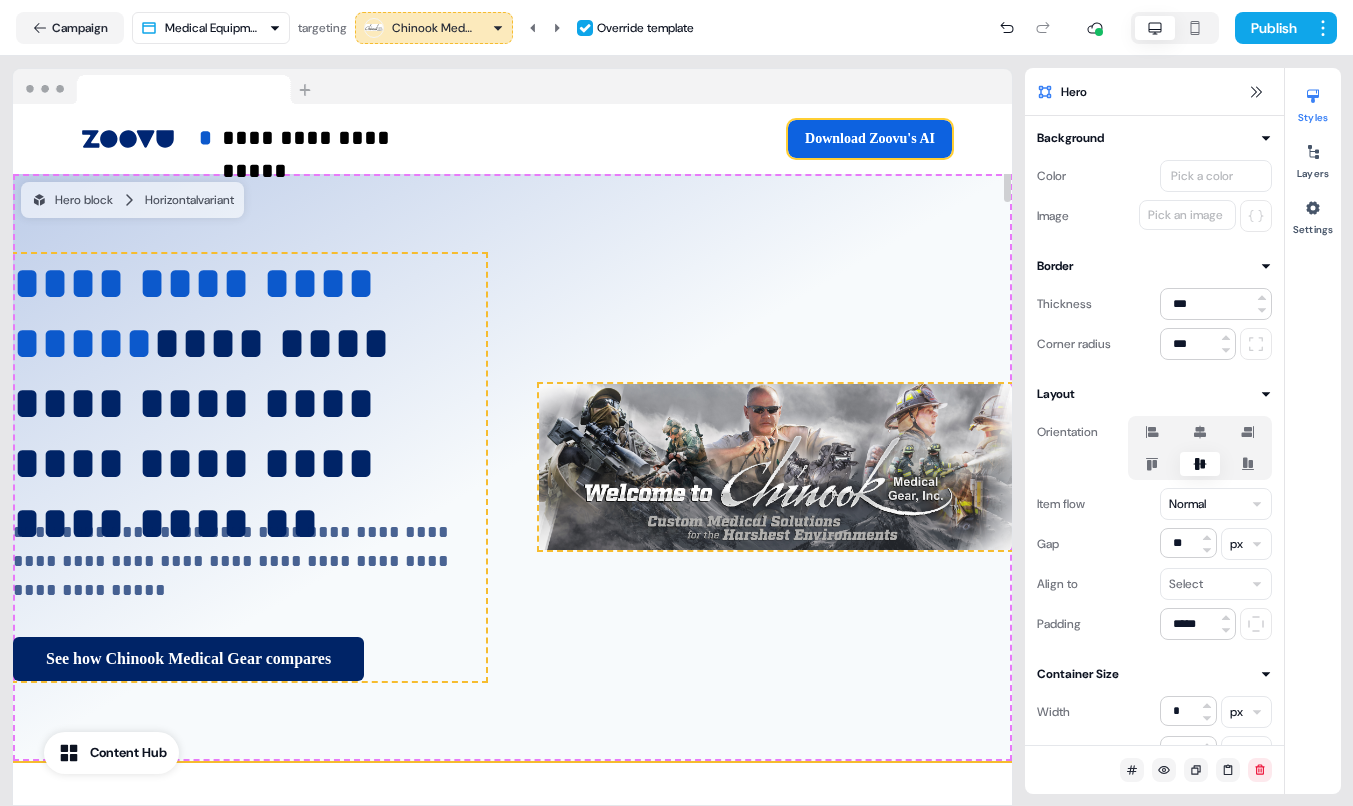 click on "Download Zoovu's AI" at bounding box center [870, 139] 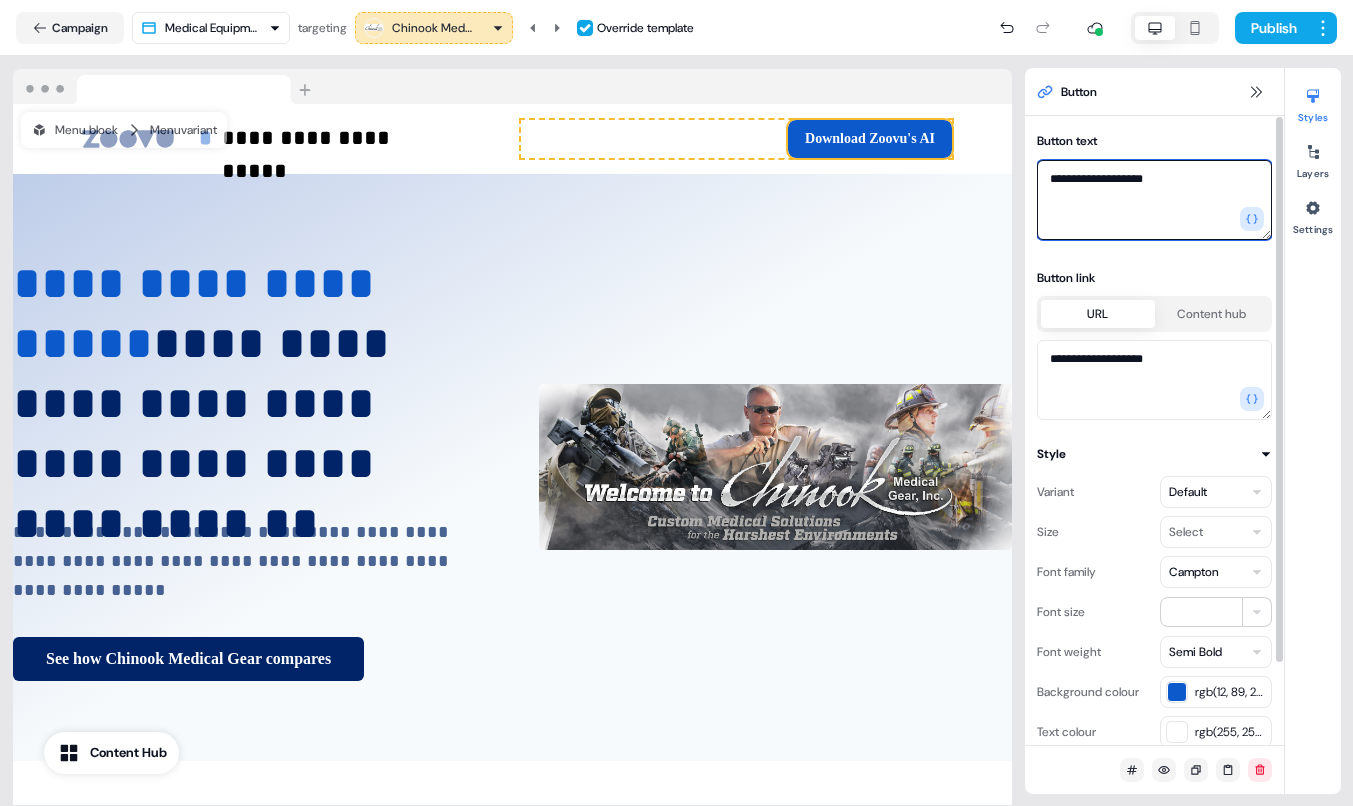 drag, startPoint x: 1151, startPoint y: 183, endPoint x: 1236, endPoint y: 197, distance: 86.145226 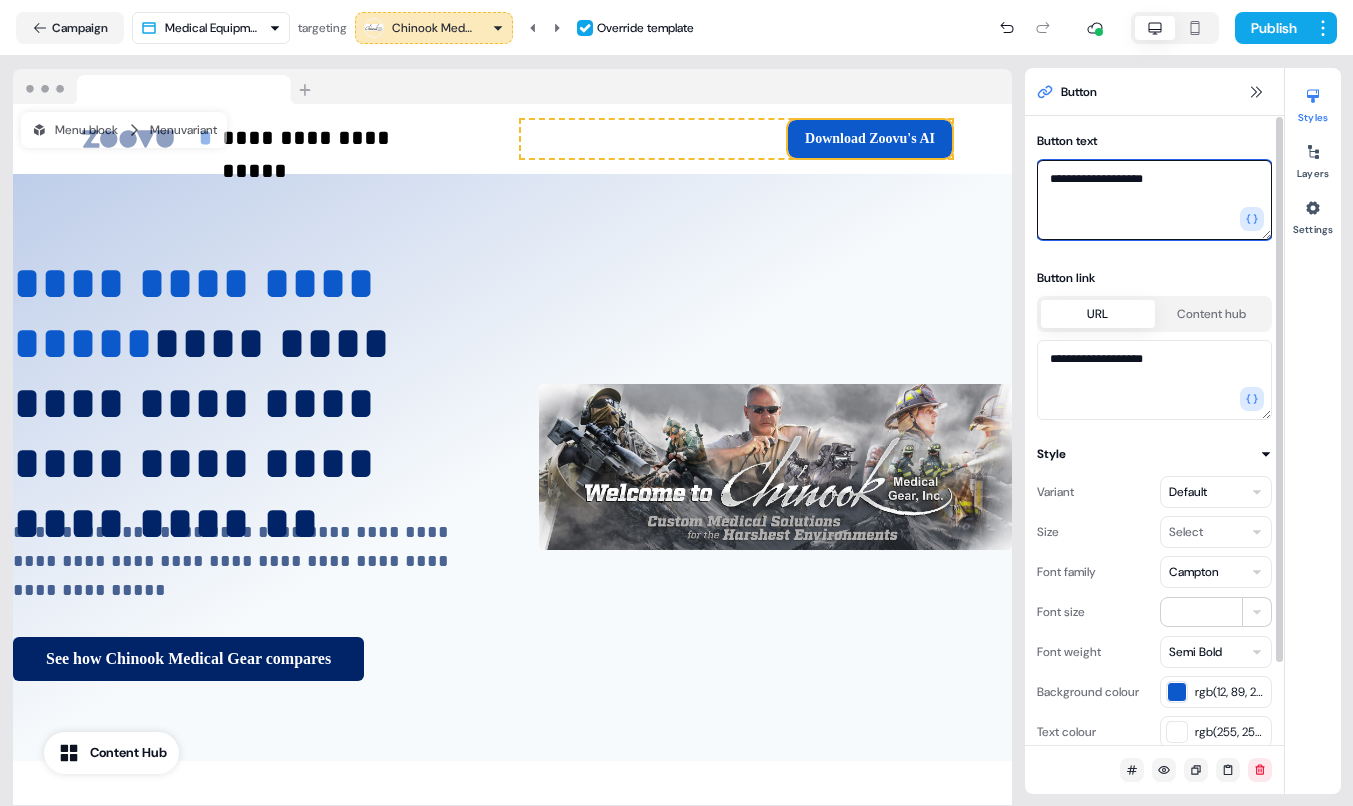 click on "**********" at bounding box center [1154, 200] 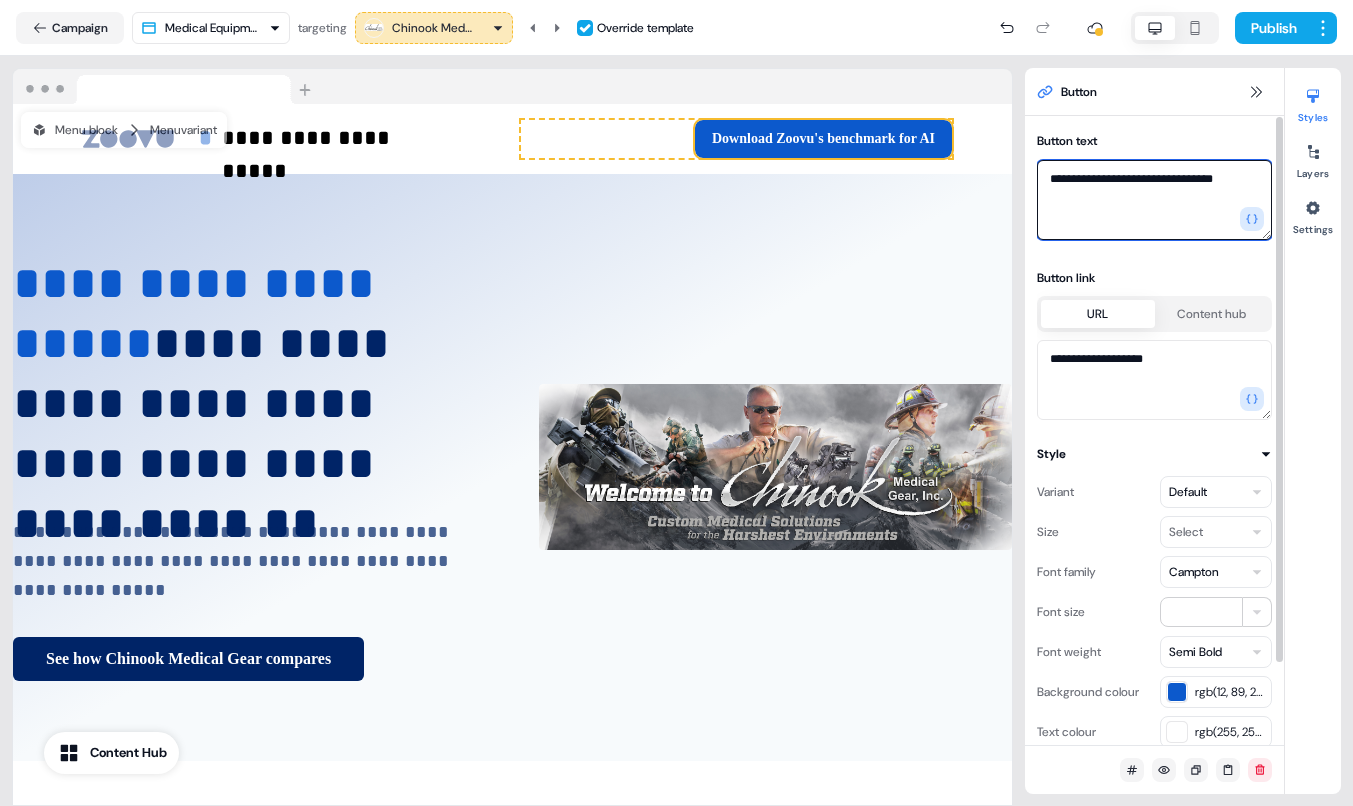 type on "**********" 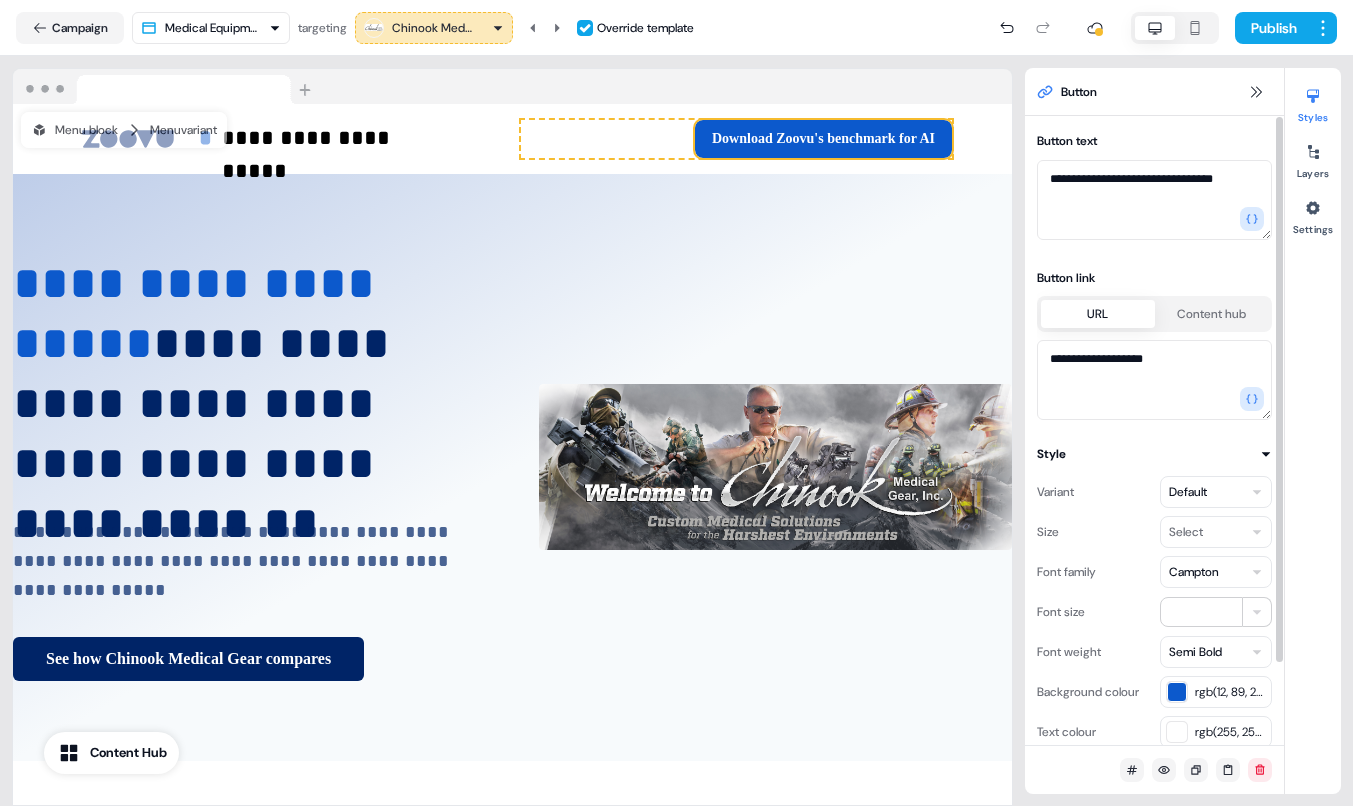 click at bounding box center (1177, 692) 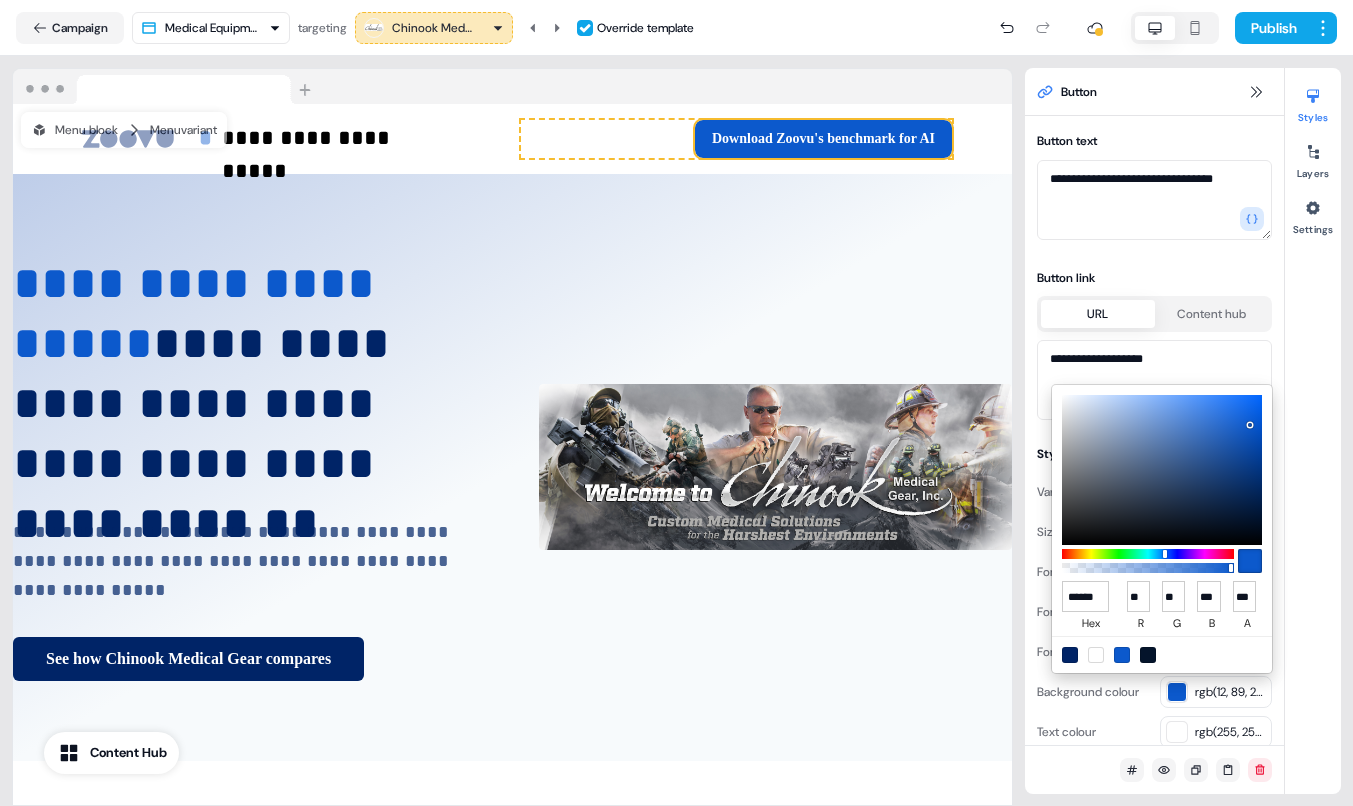 click at bounding box center [1070, 655] 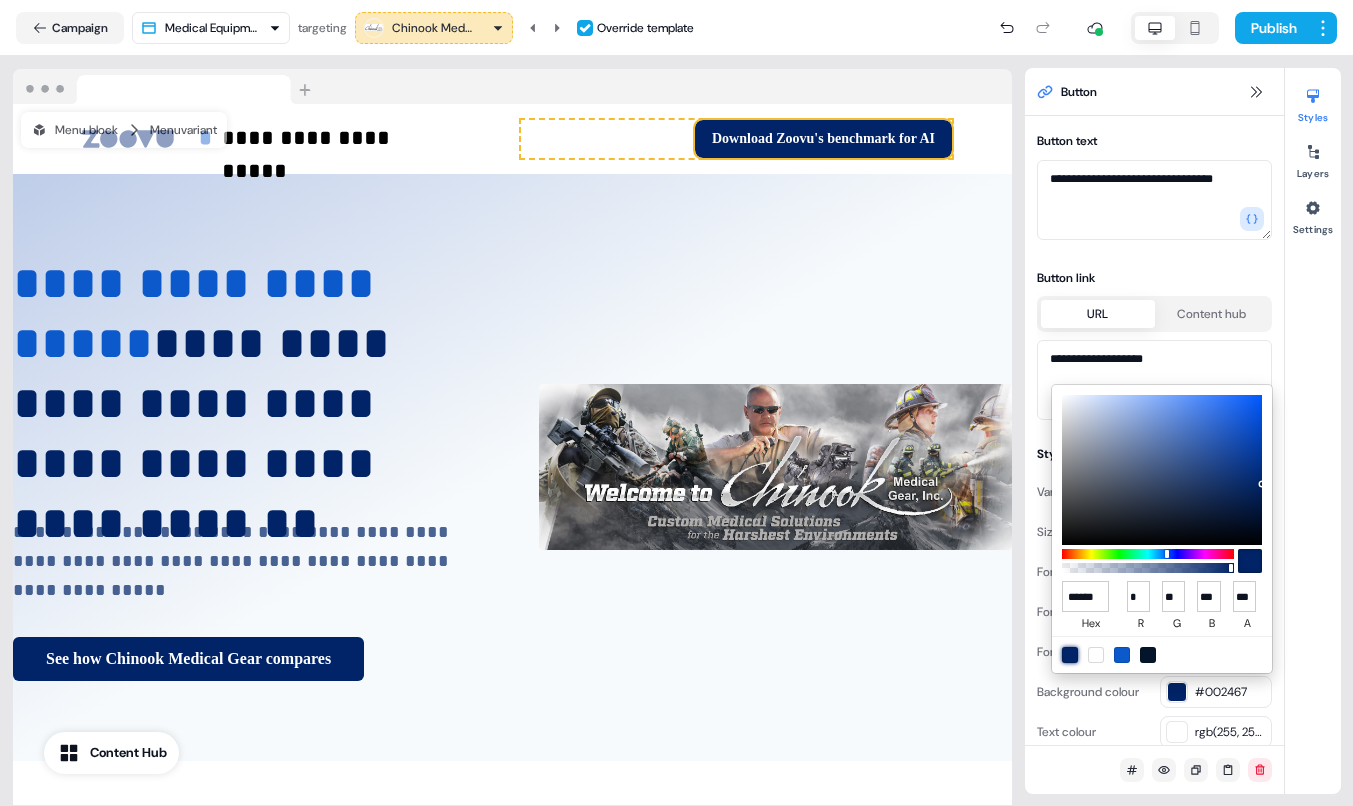 click on "**********" at bounding box center [676, 403] 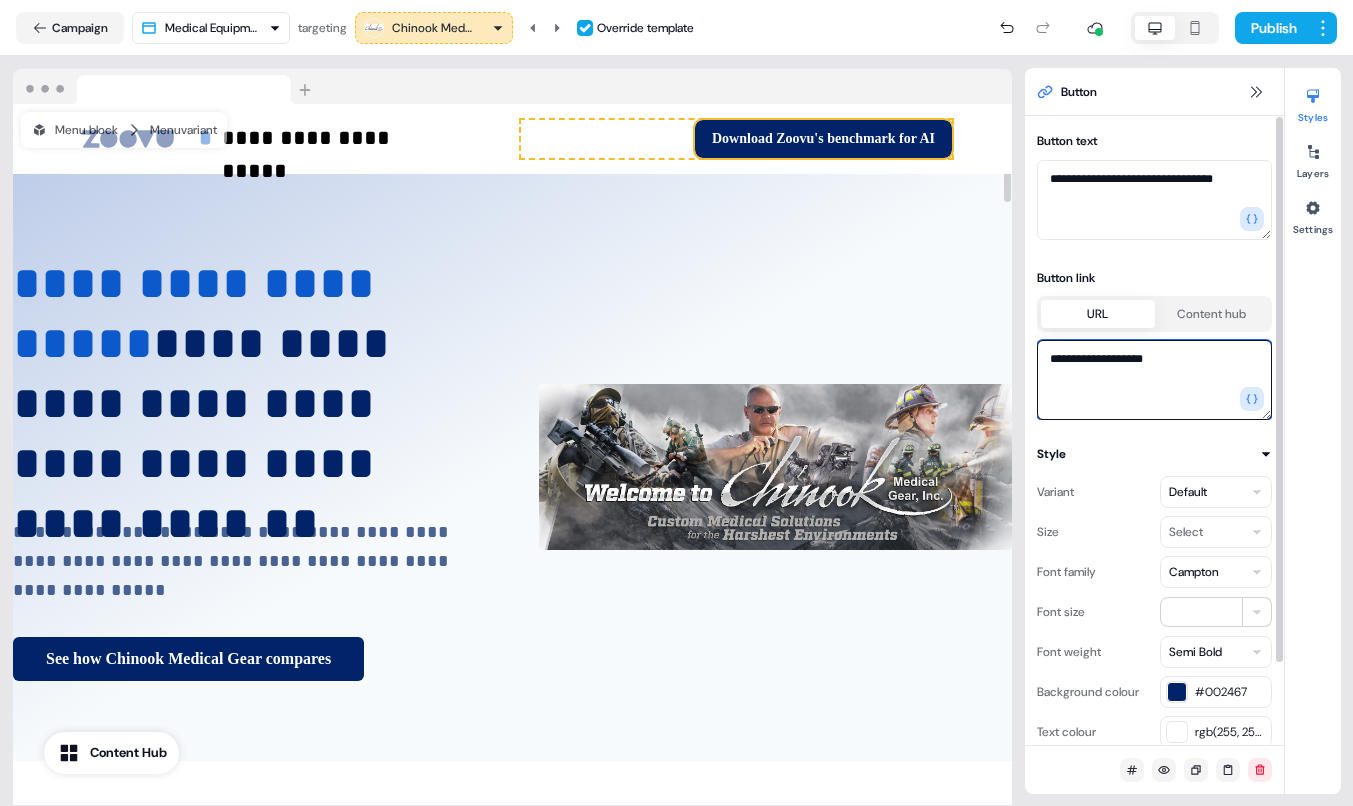 click on "**********" at bounding box center (1154, 380) 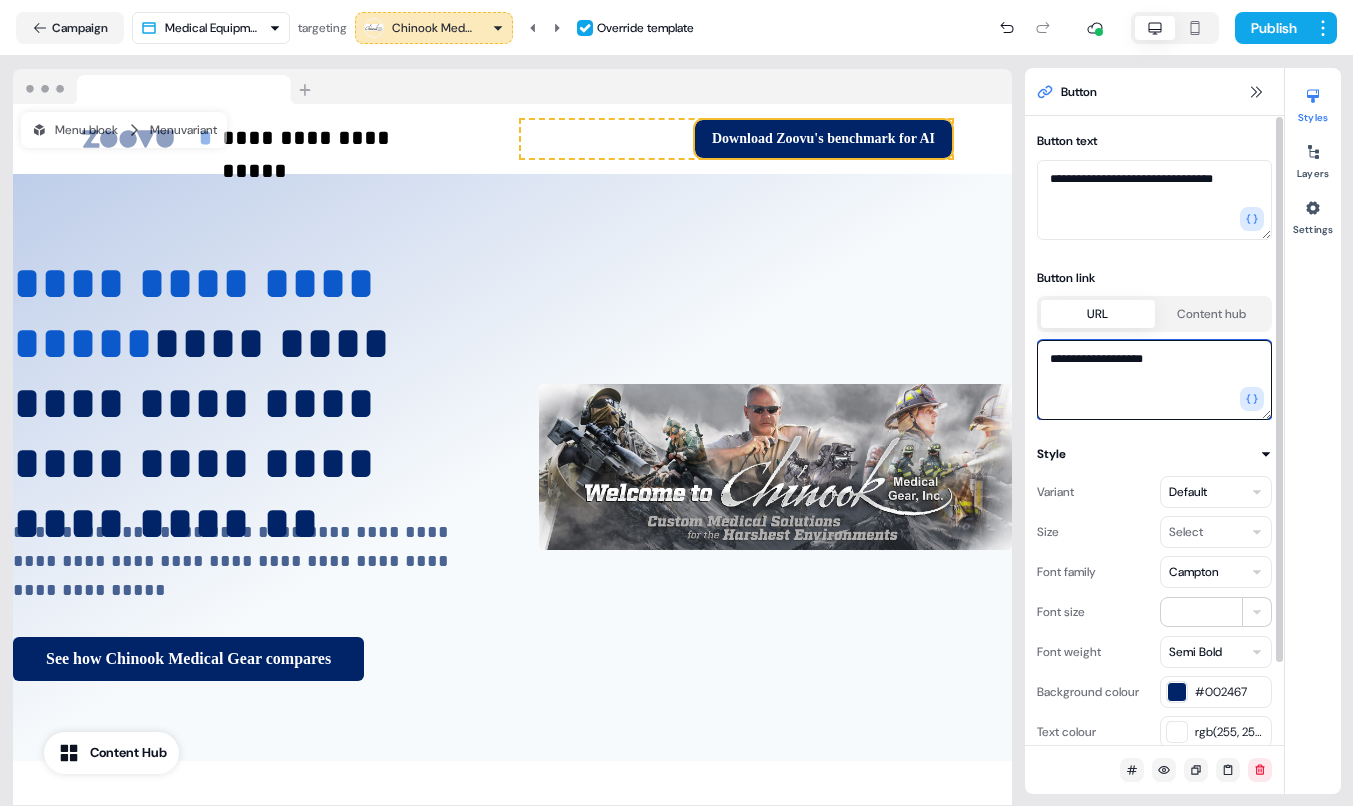 click on "**********" at bounding box center (1154, 380) 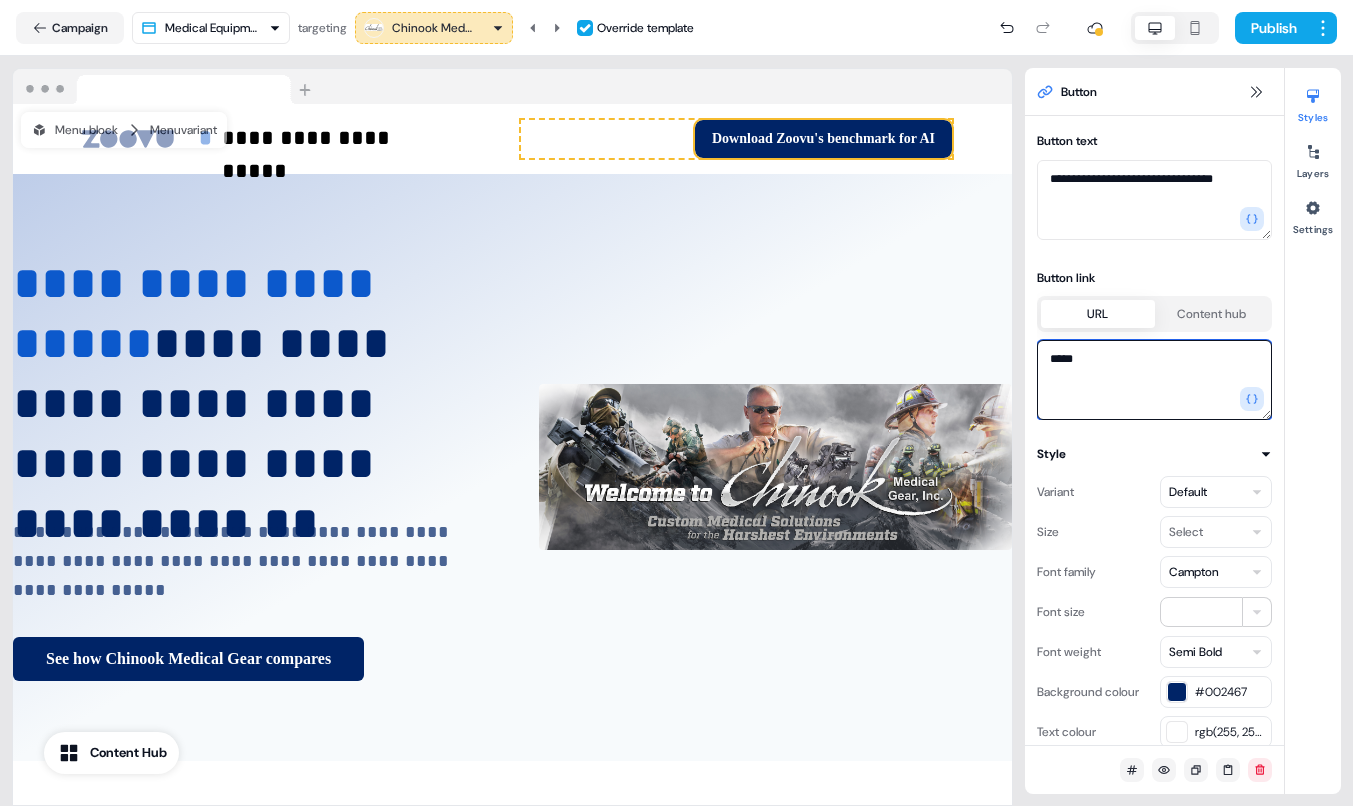 type on "*****" 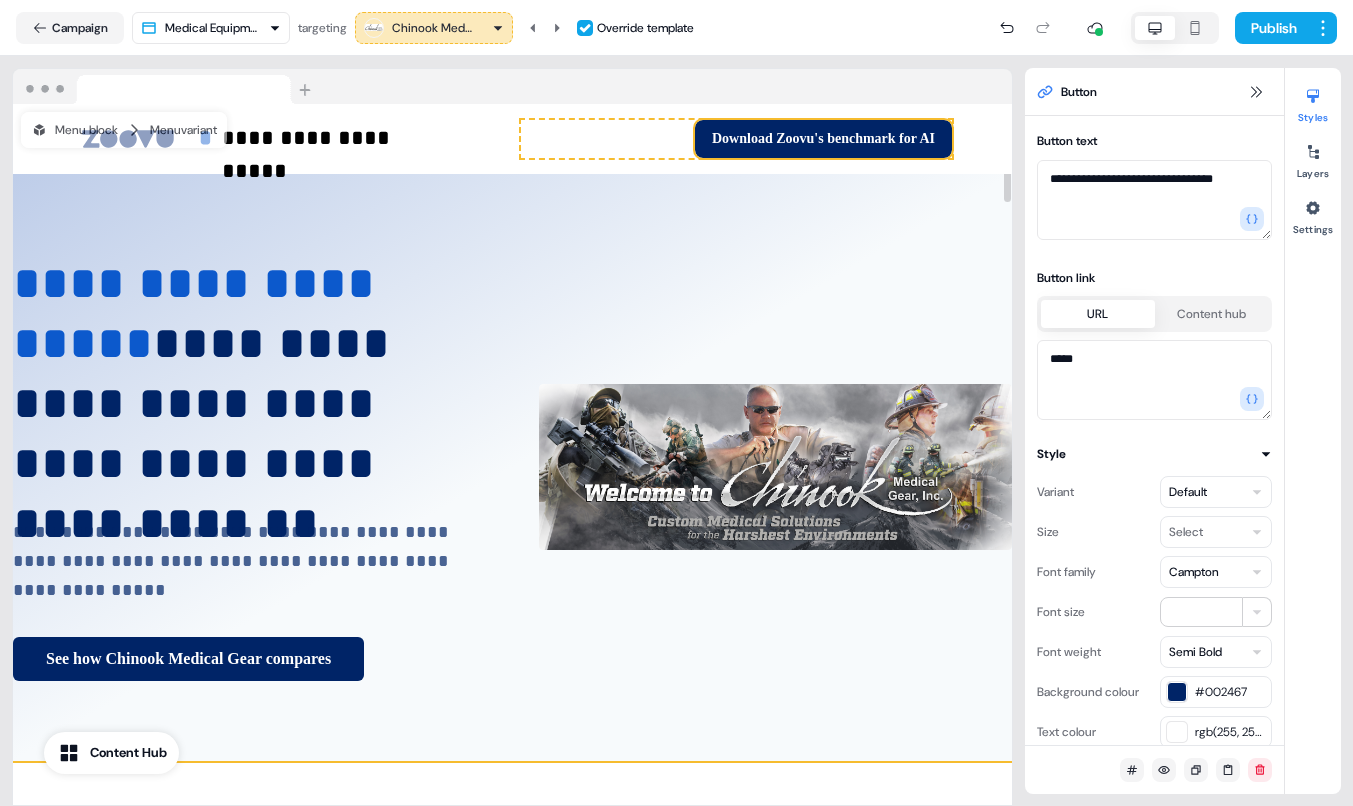 drag, startPoint x: 462, startPoint y: 215, endPoint x: 481, endPoint y: 217, distance: 19.104973 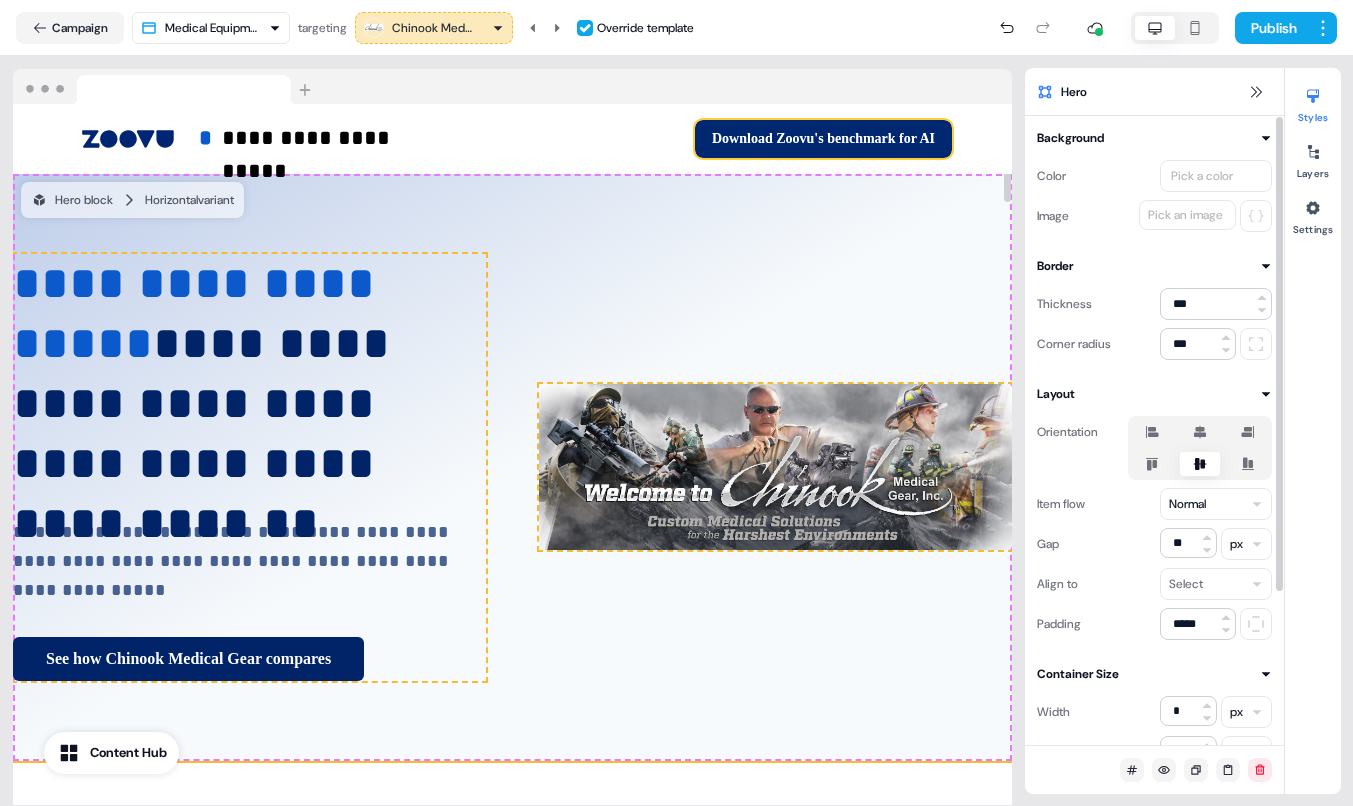 click on "Download Zoovu's benchmark for AI" at bounding box center (823, 139) 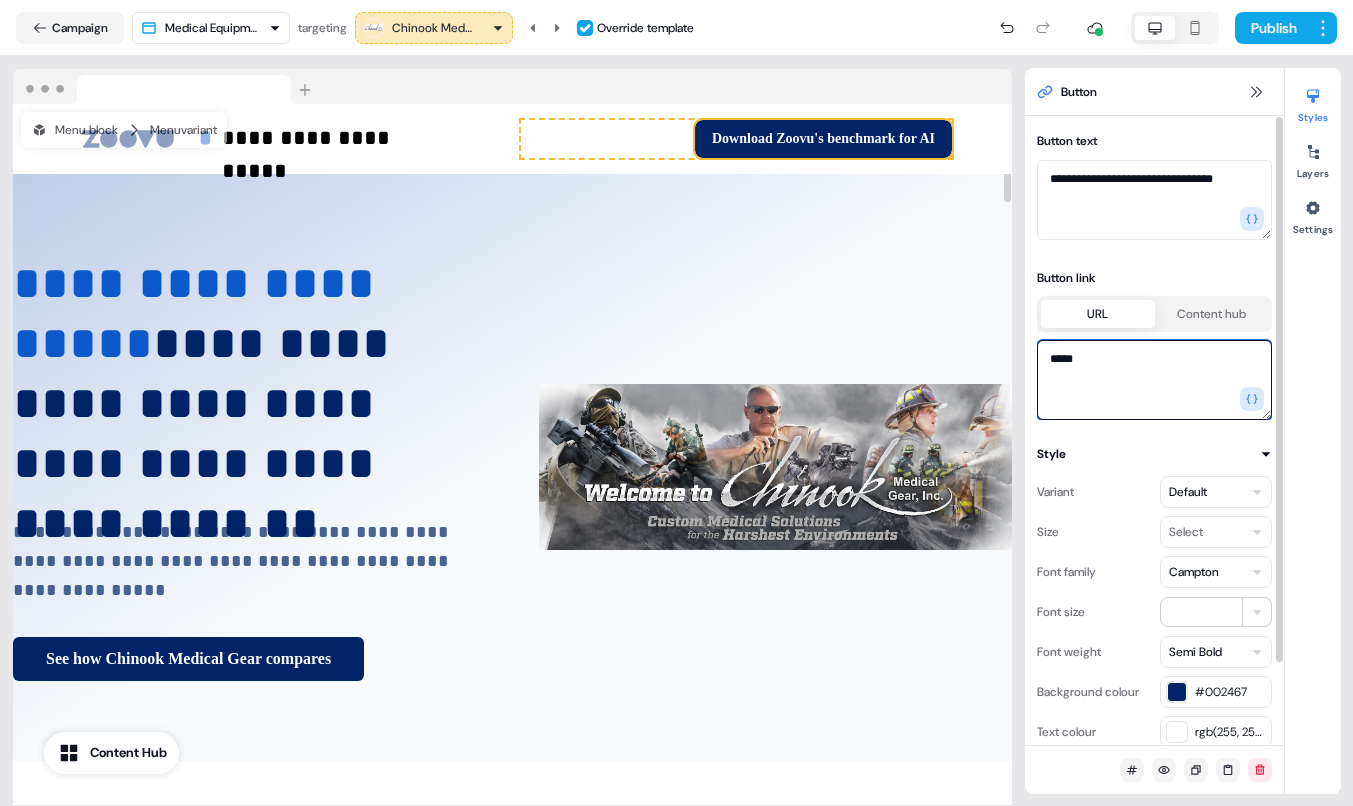 click on "*****" at bounding box center [1154, 380] 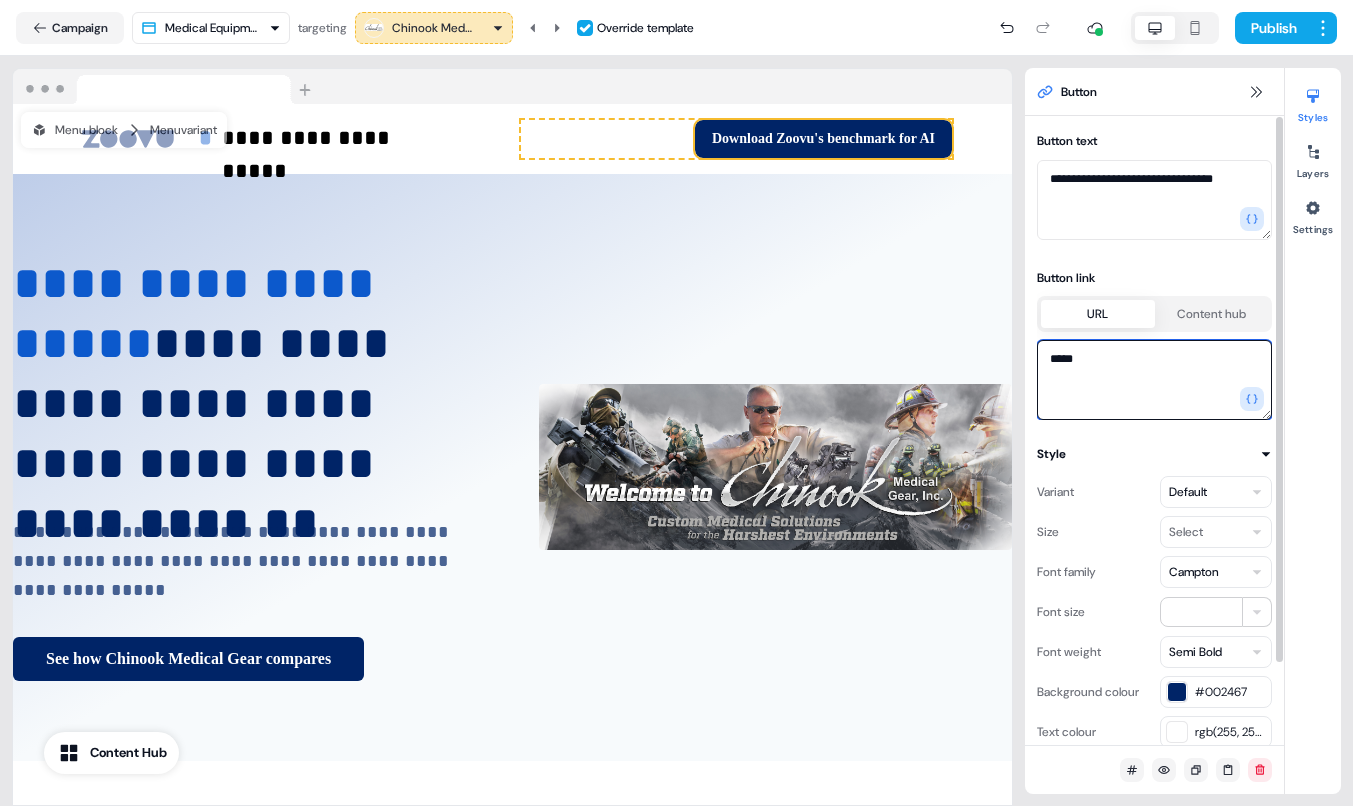 click on "*****" at bounding box center (1154, 380) 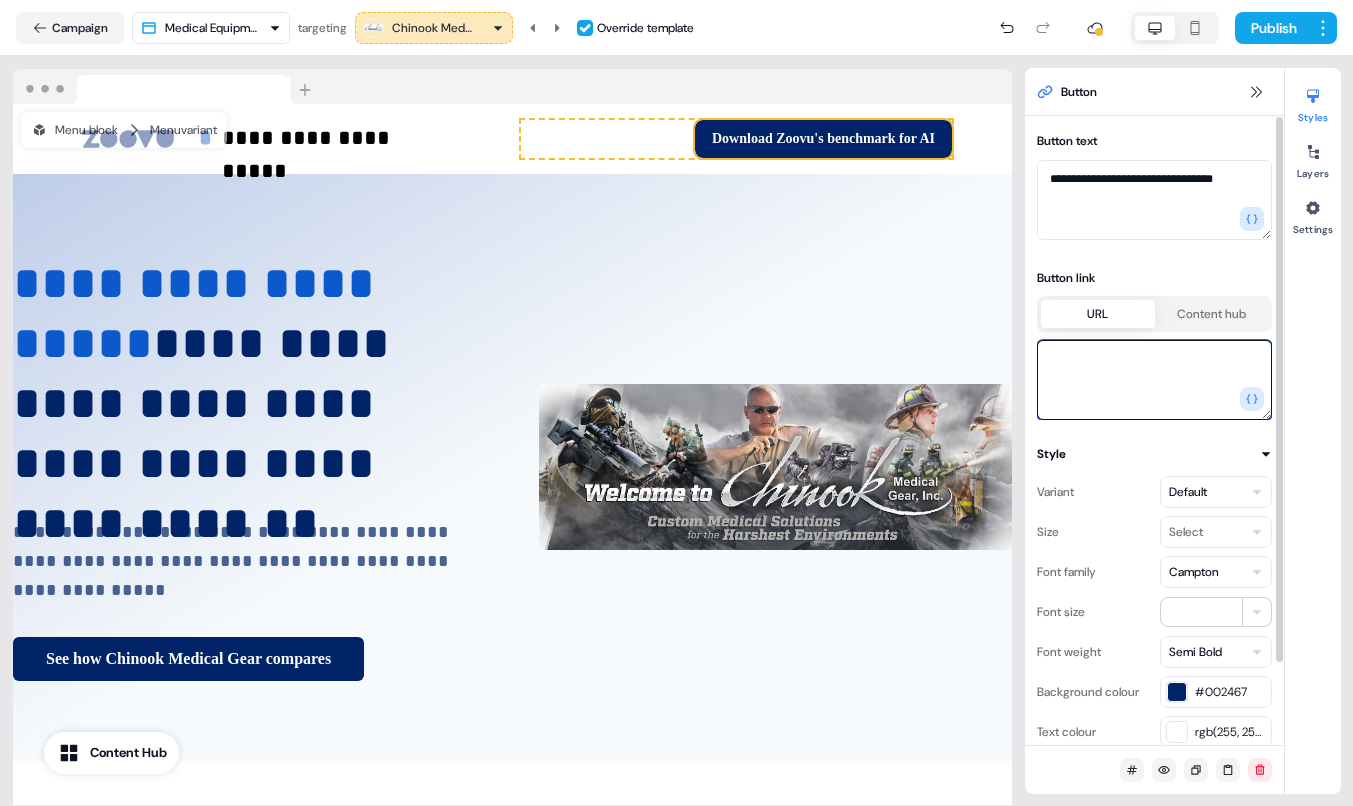 paste on "**********" 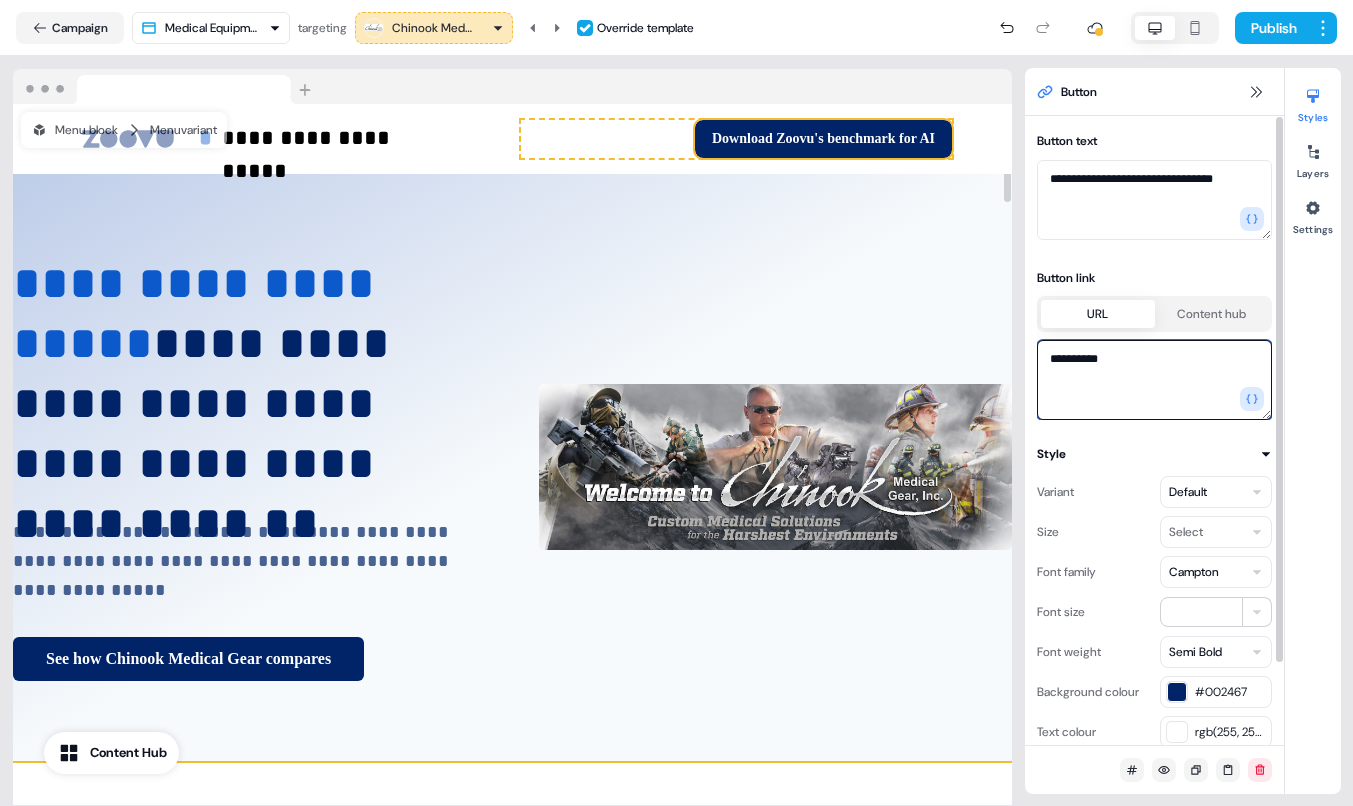 type on "**********" 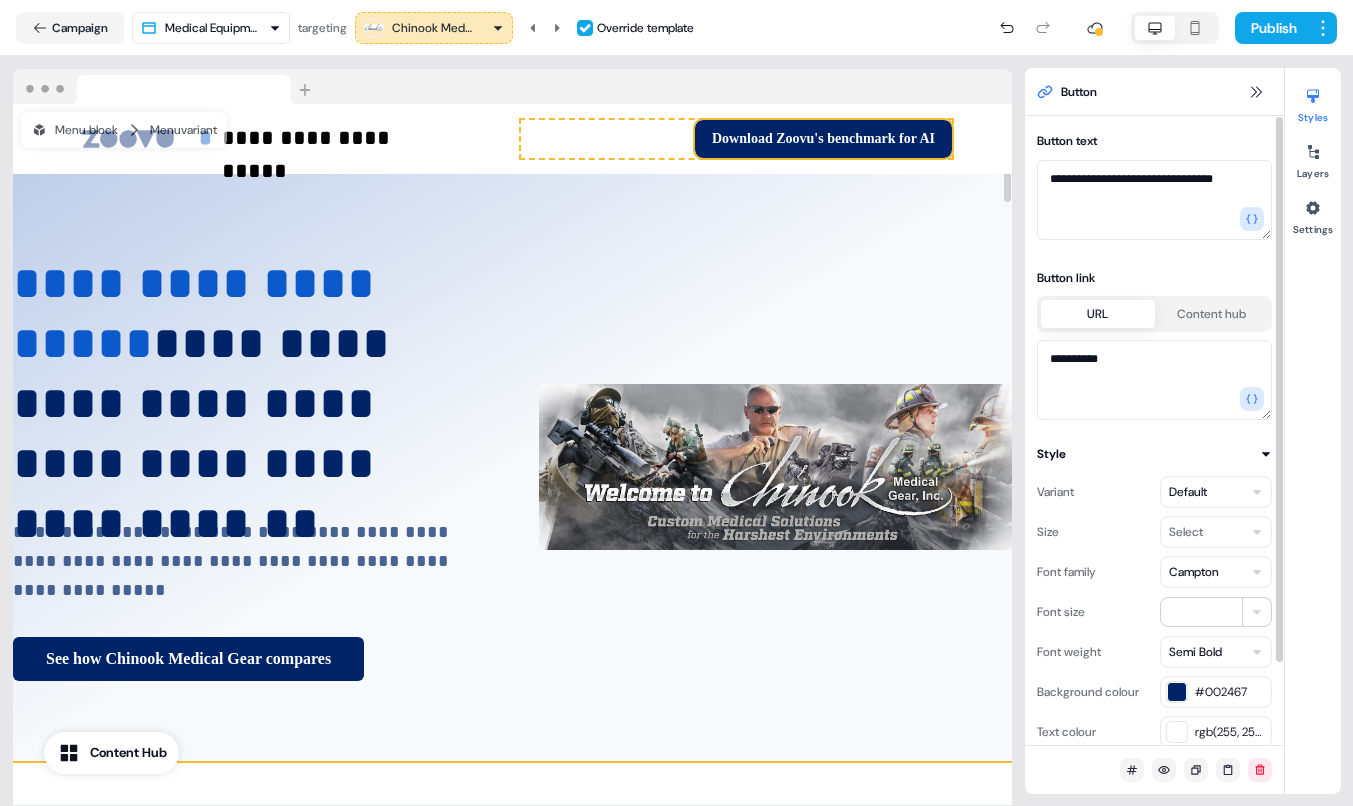 click on "**********" at bounding box center (512, 468) 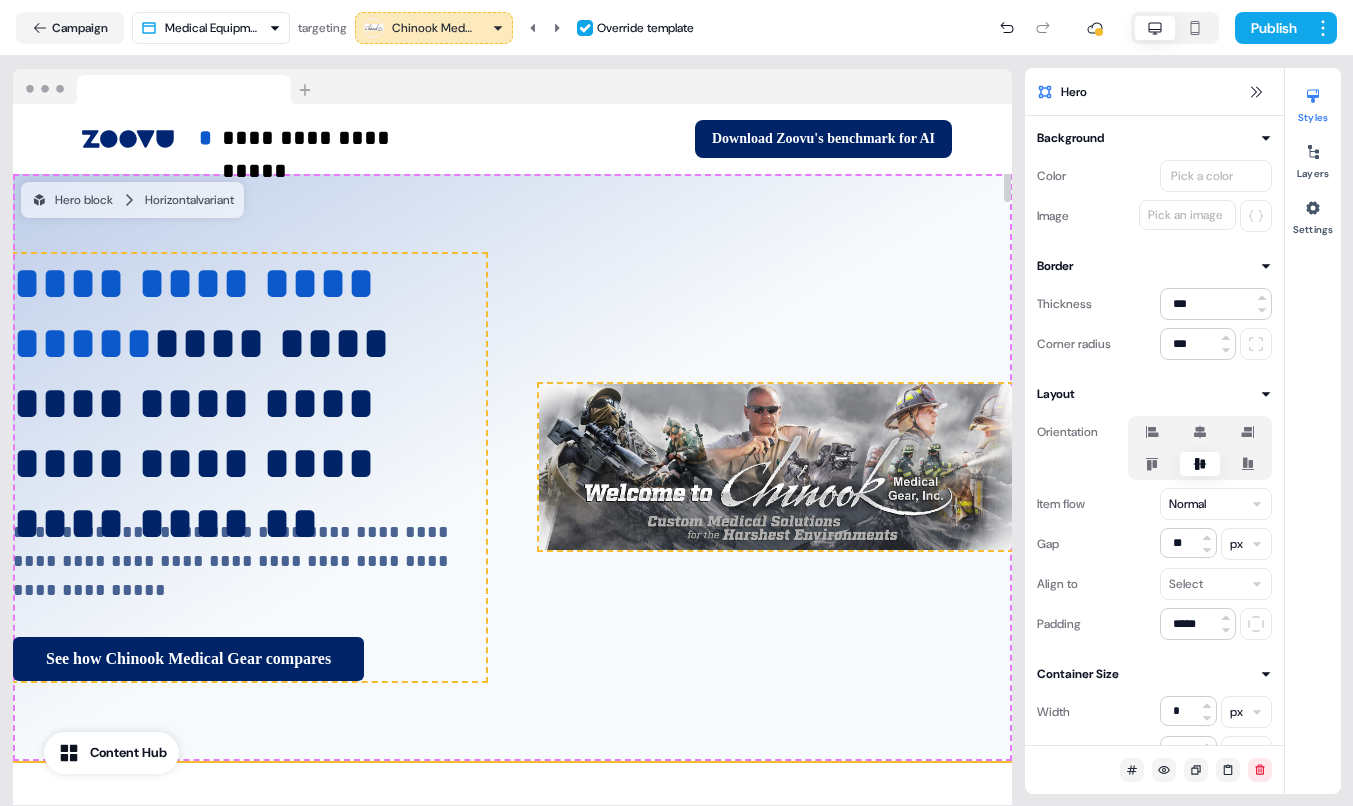 click on "**********" at bounding box center [512, 468] 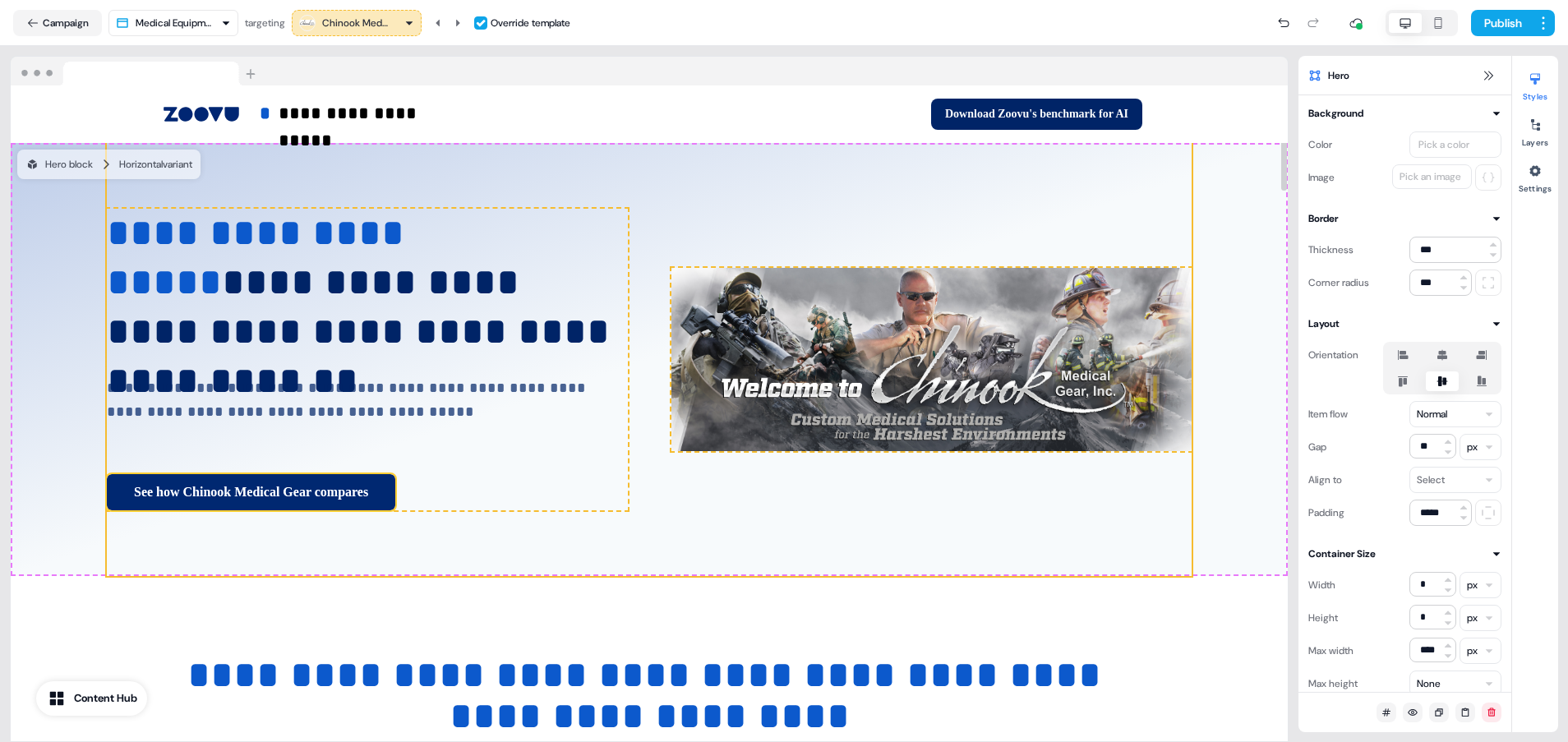 click on "See how  Chinook Medical Gear compares" at bounding box center [251, 492] 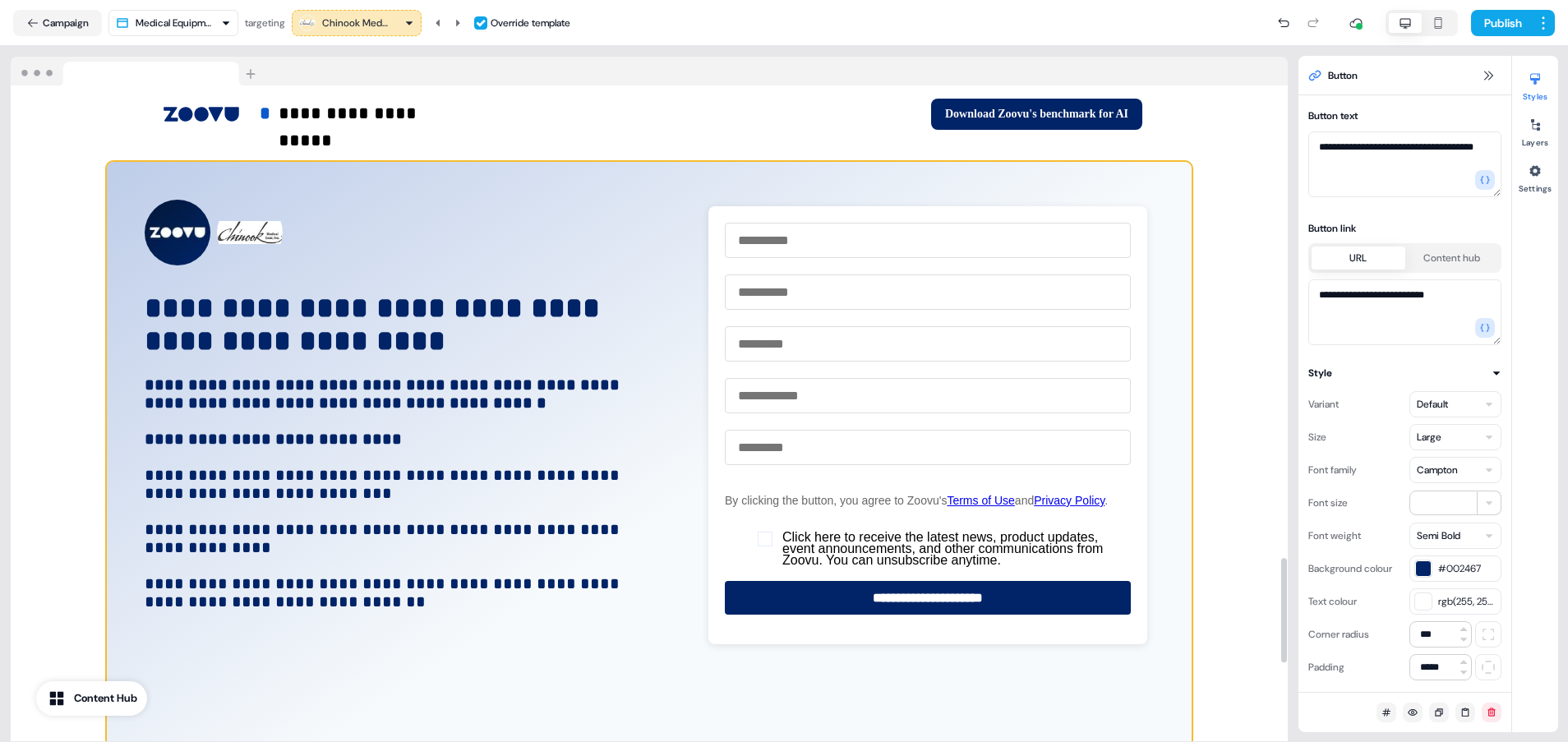 scroll, scrollTop: 2963, scrollLeft: 0, axis: vertical 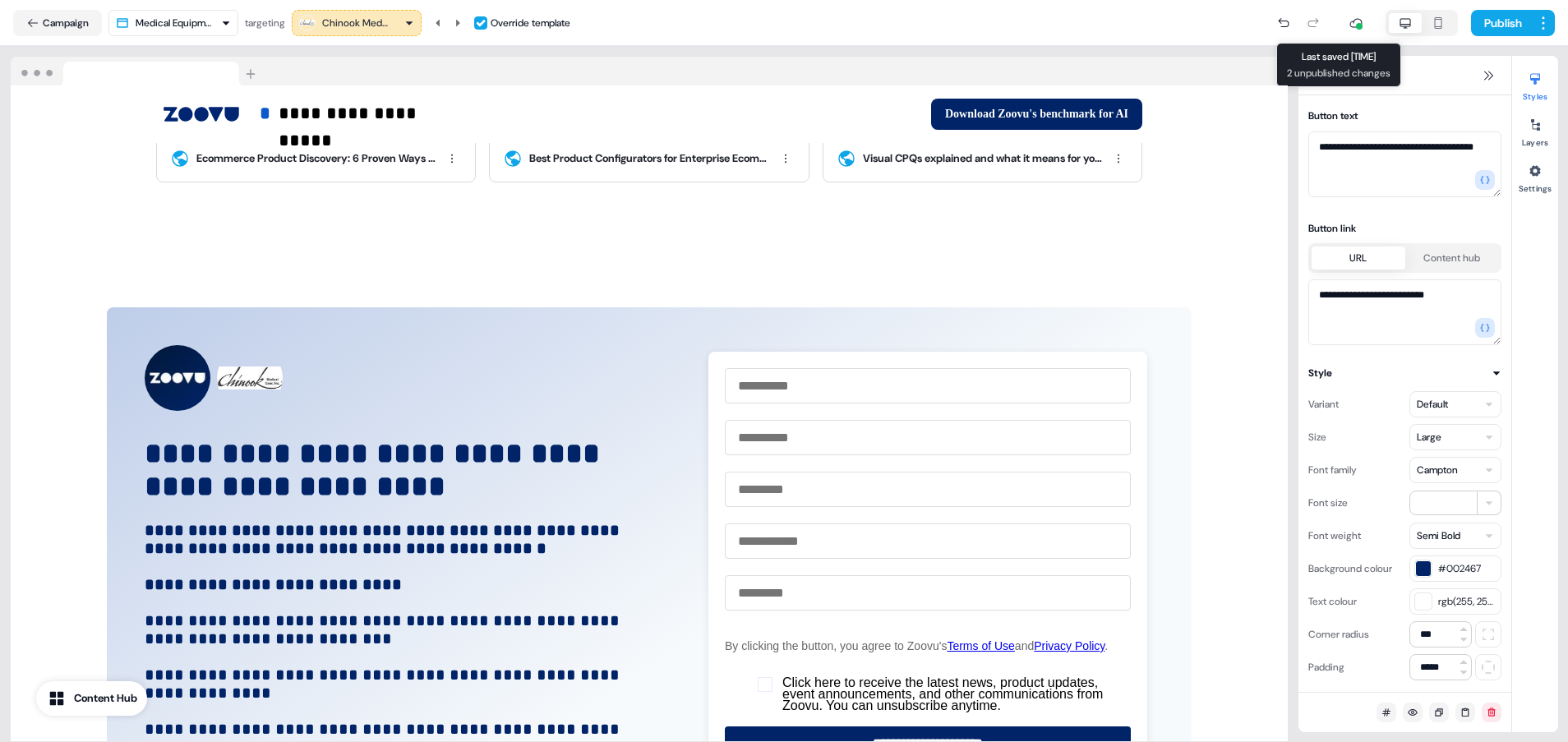 click at bounding box center (1356, 23) 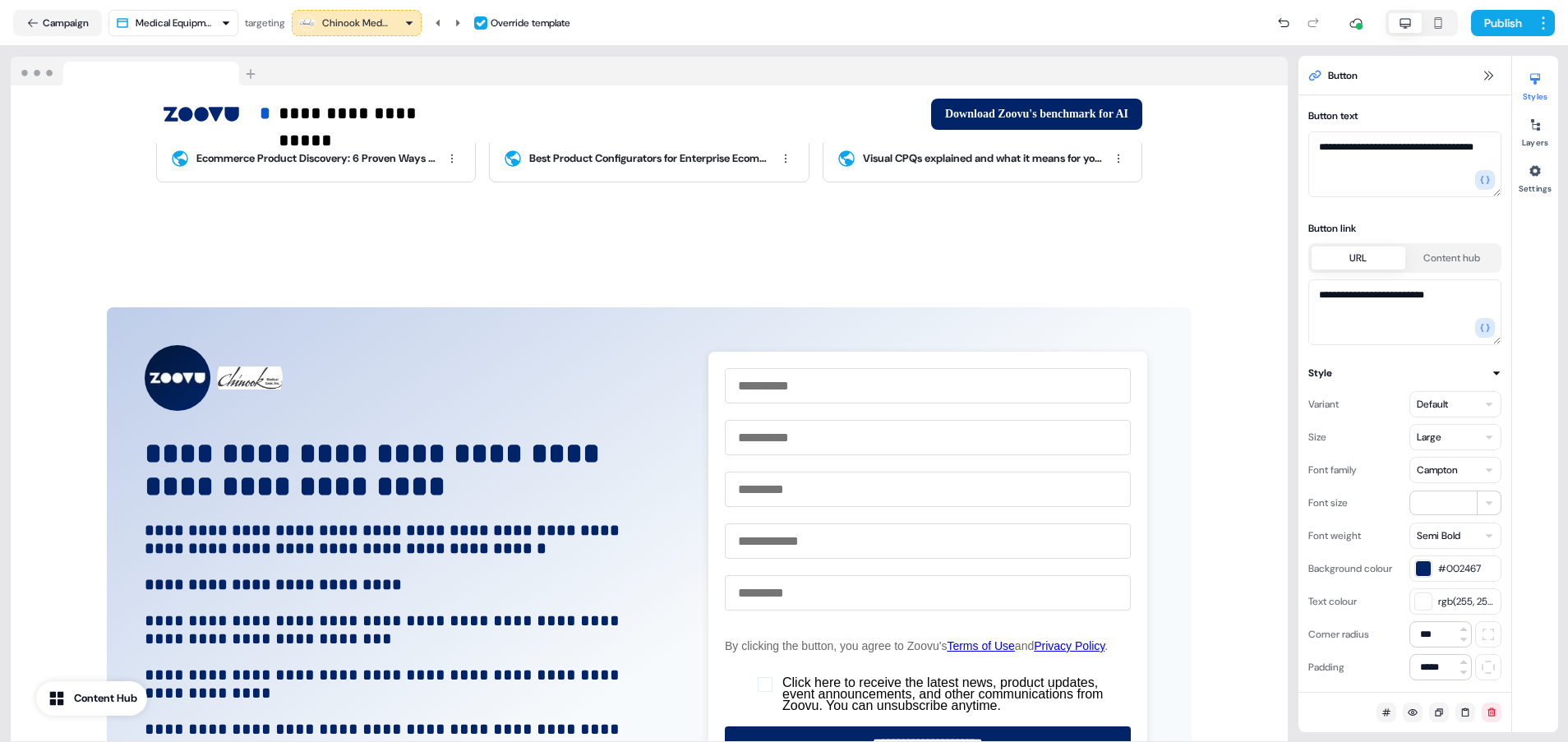 click at bounding box center [1359, 26] 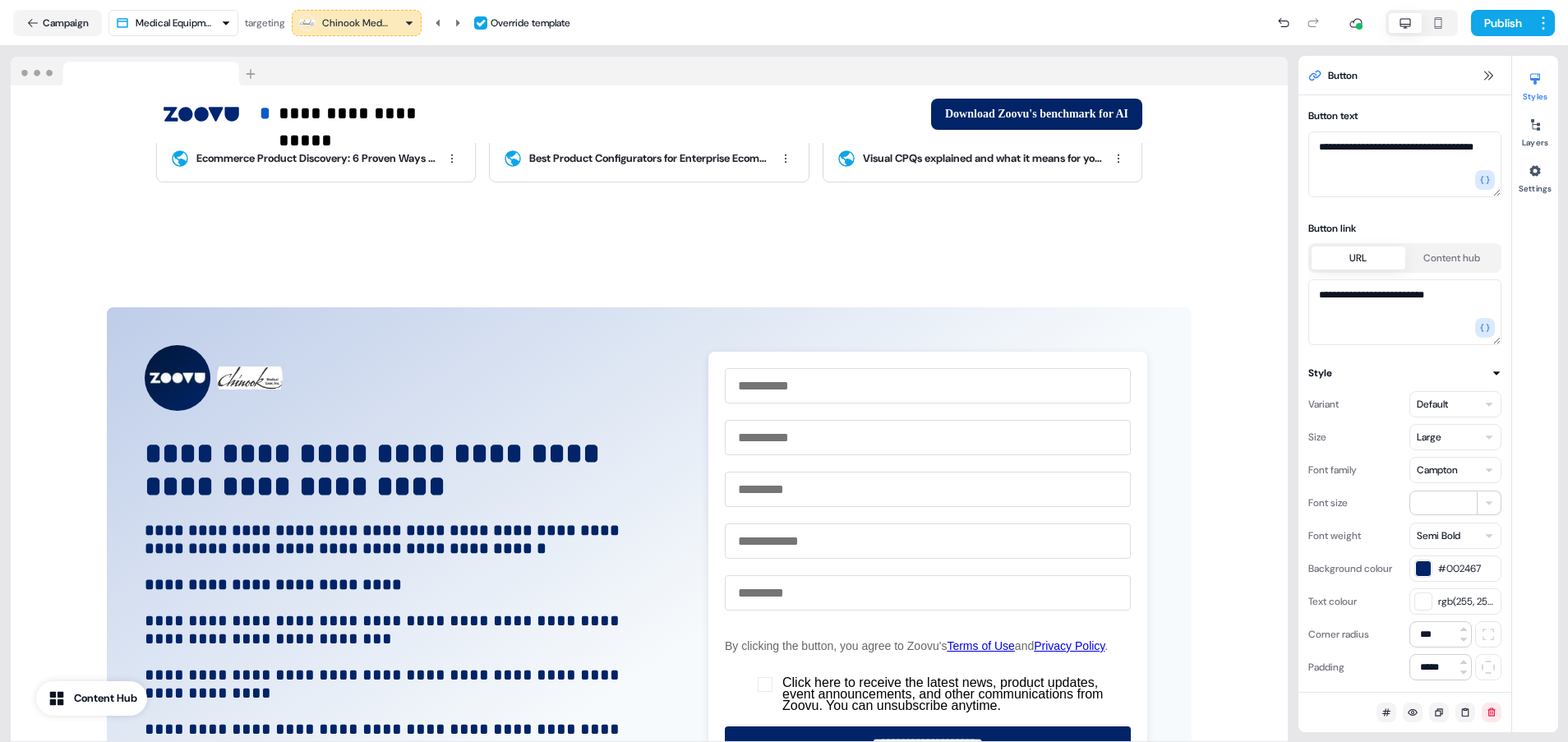 click on "Chinook Medical Gear" at bounding box center [355, 23] 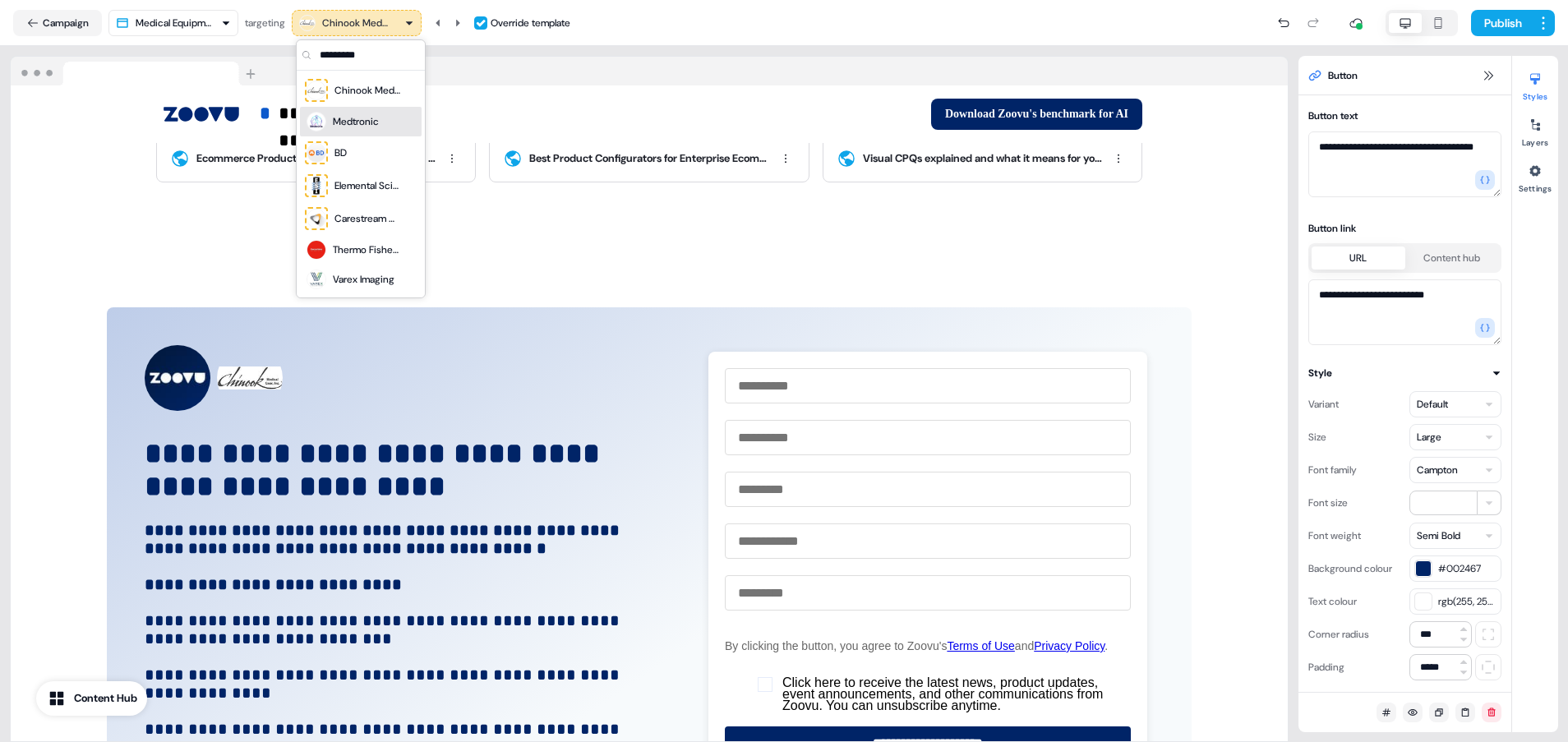 click on "Medtronic" at bounding box center (356, 122) 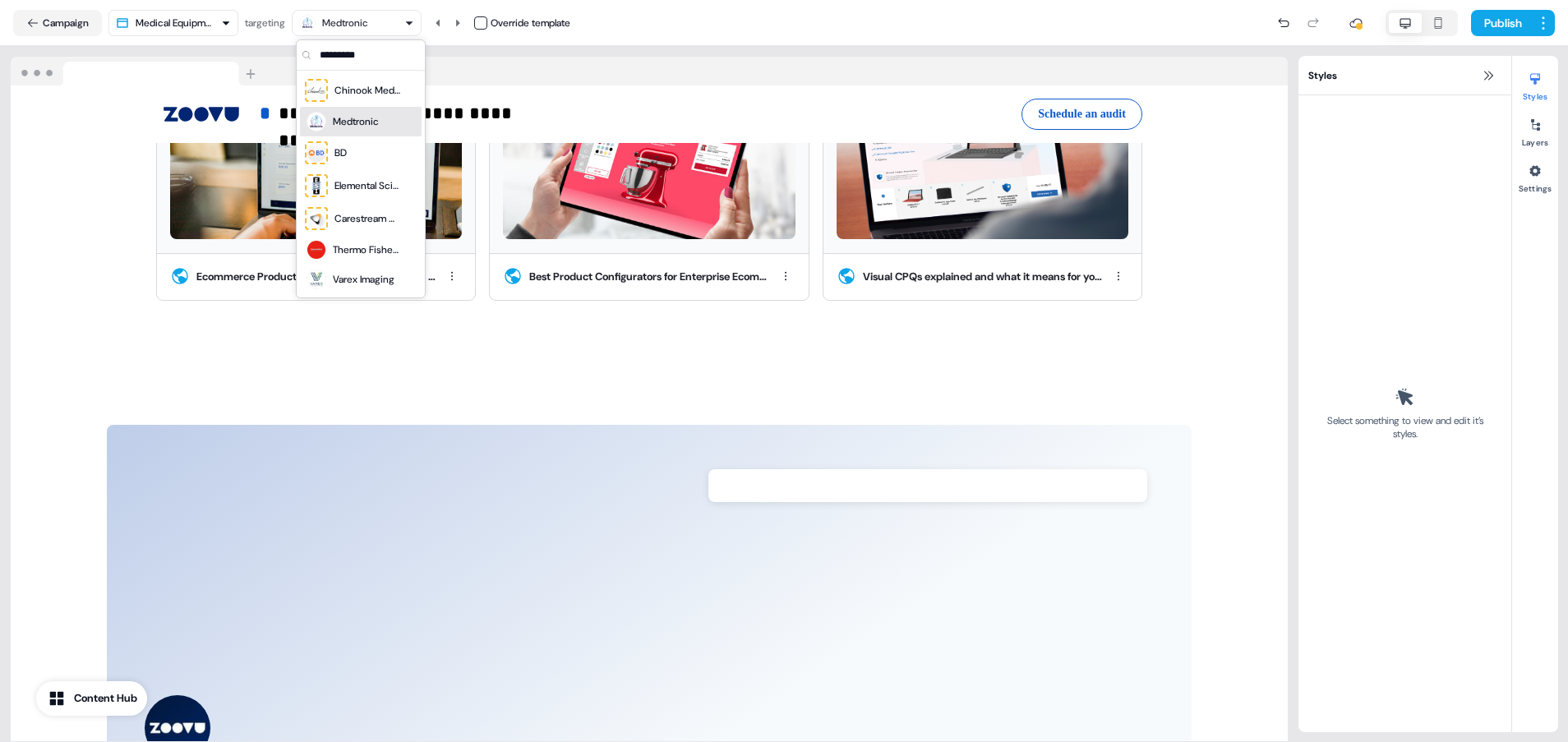 scroll, scrollTop: 0, scrollLeft: 0, axis: both 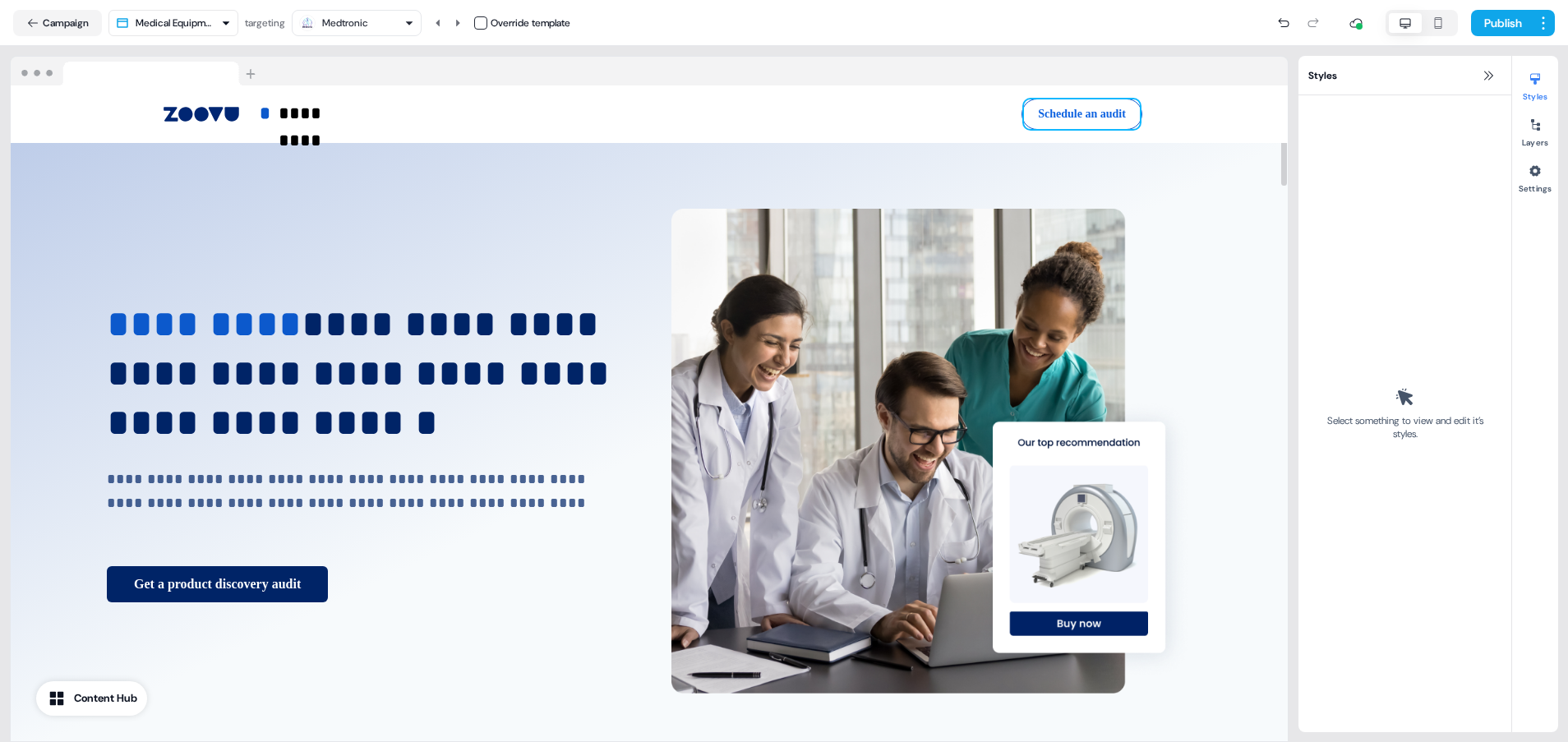 click on "Schedule an audit" at bounding box center (1081, 114) 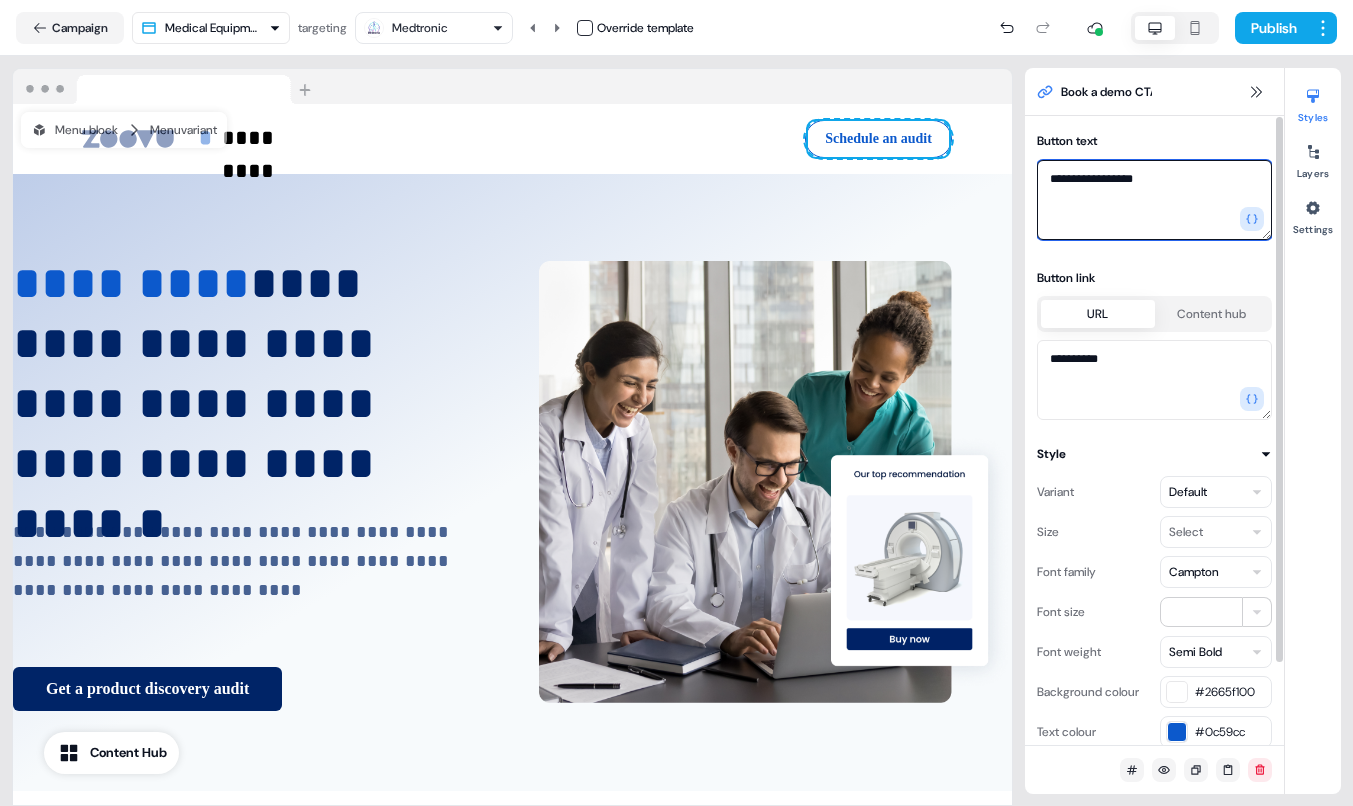 drag, startPoint x: 1157, startPoint y: 166, endPoint x: 1043, endPoint y: 186, distance: 115.74109 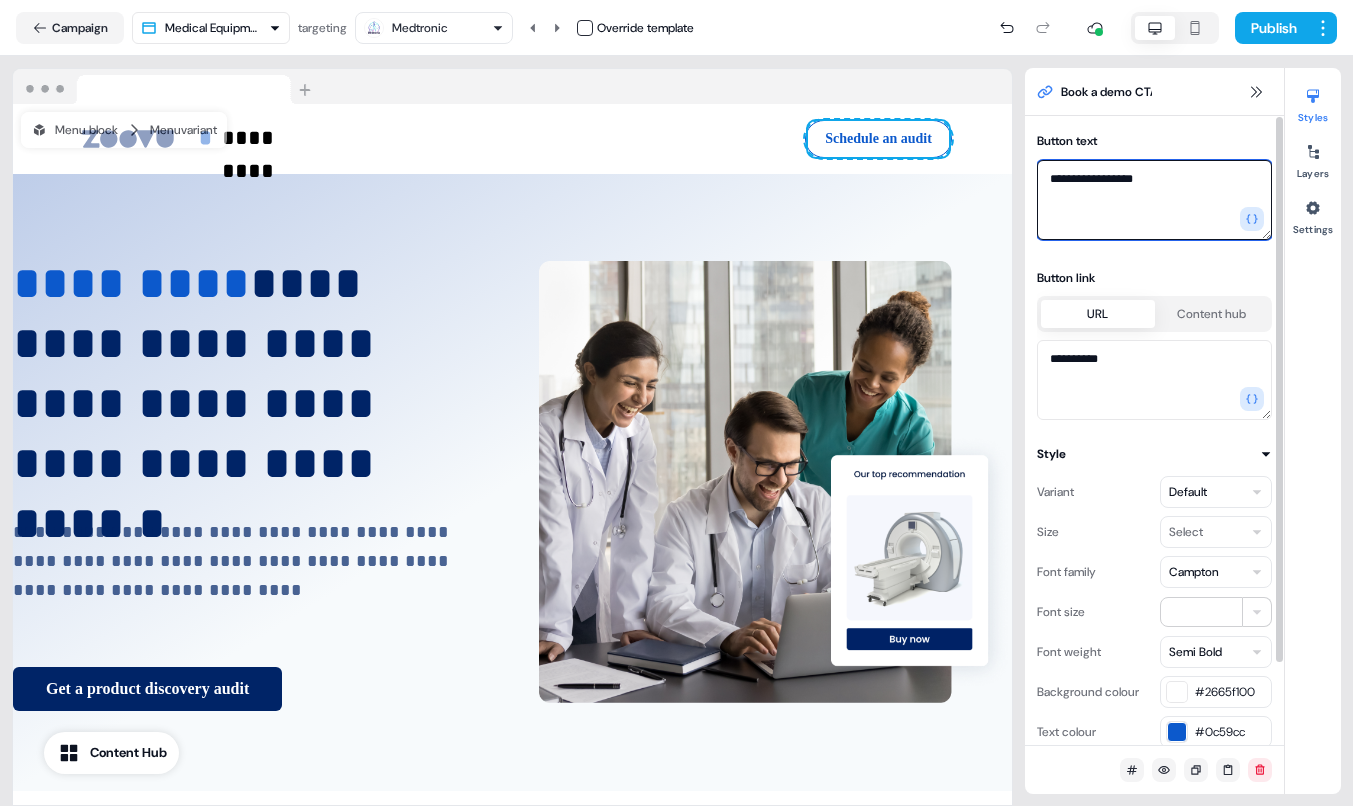 click on "**********" at bounding box center [1154, 200] 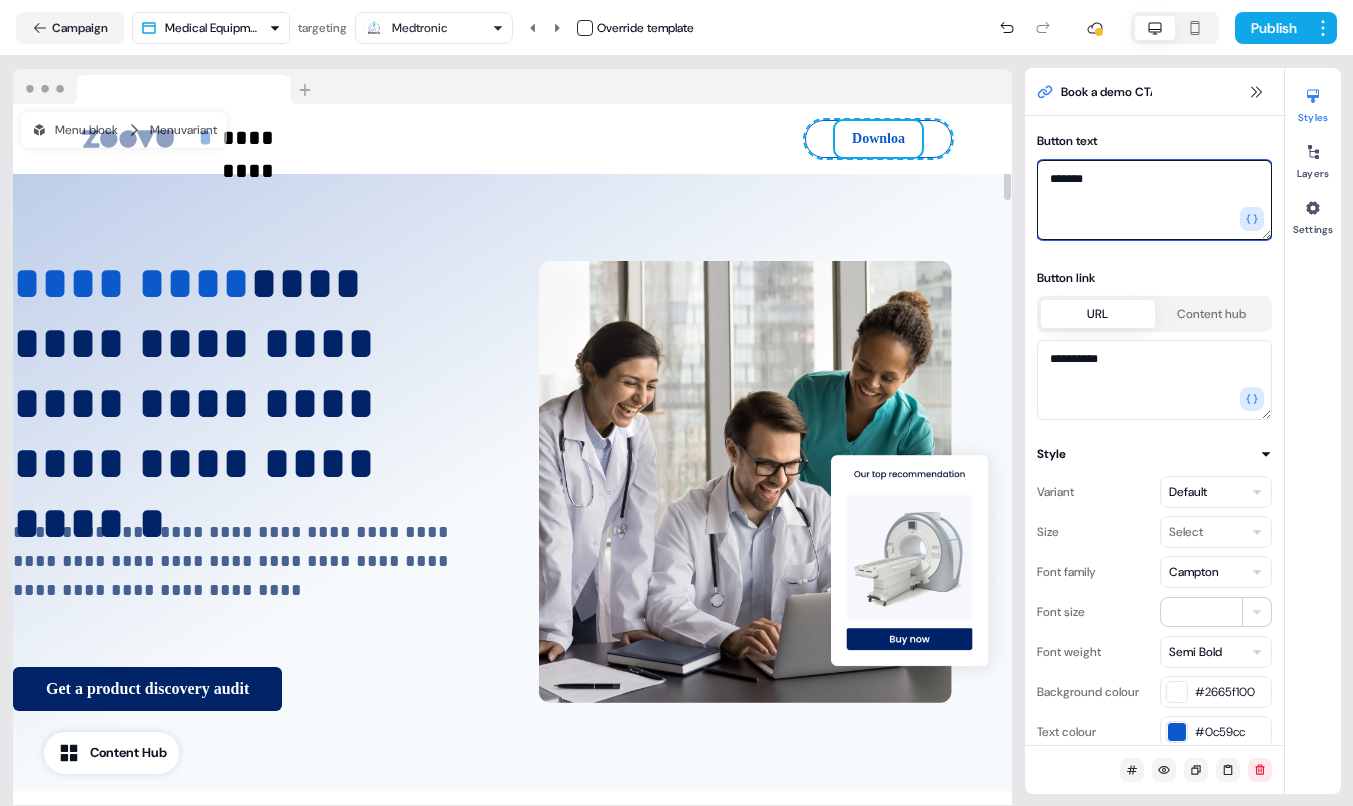 type on "********" 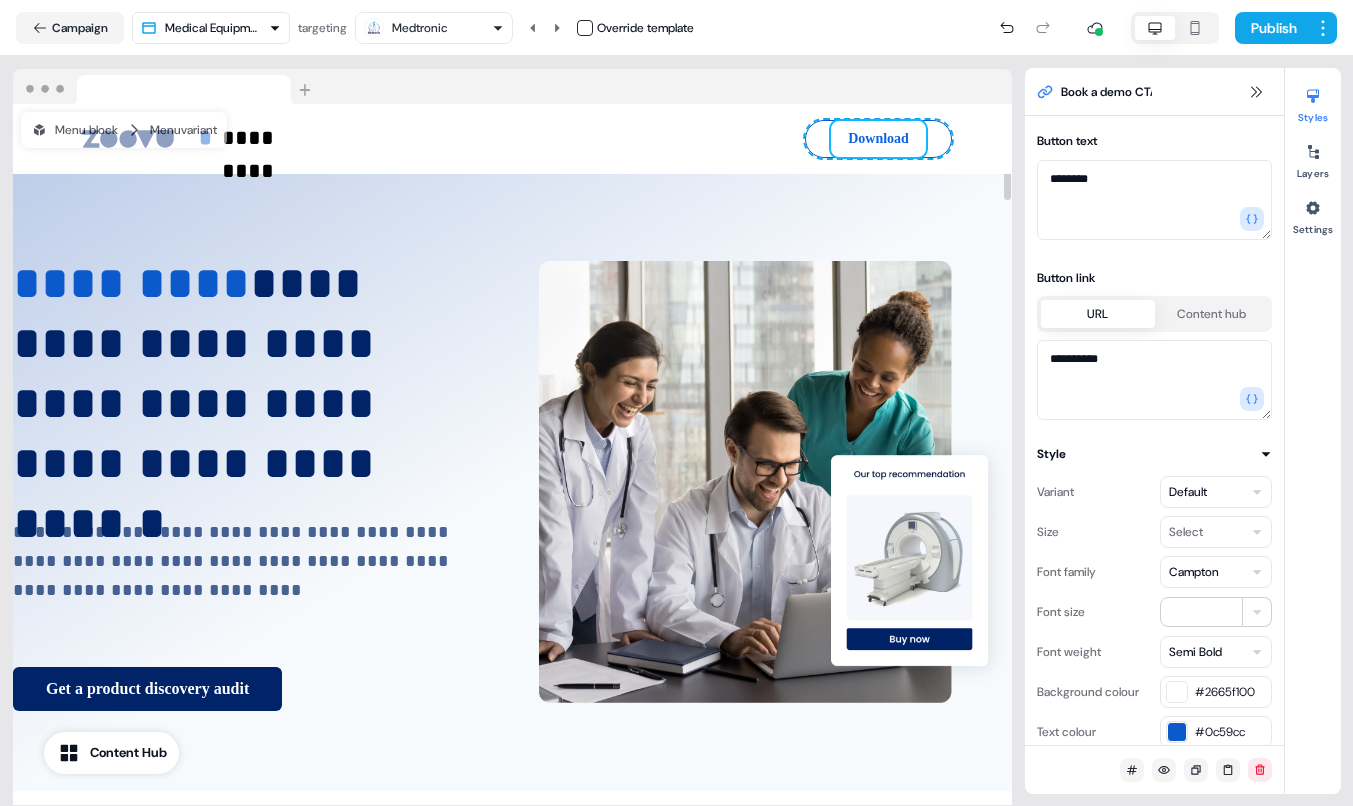 click on "Download" at bounding box center [878, 139] 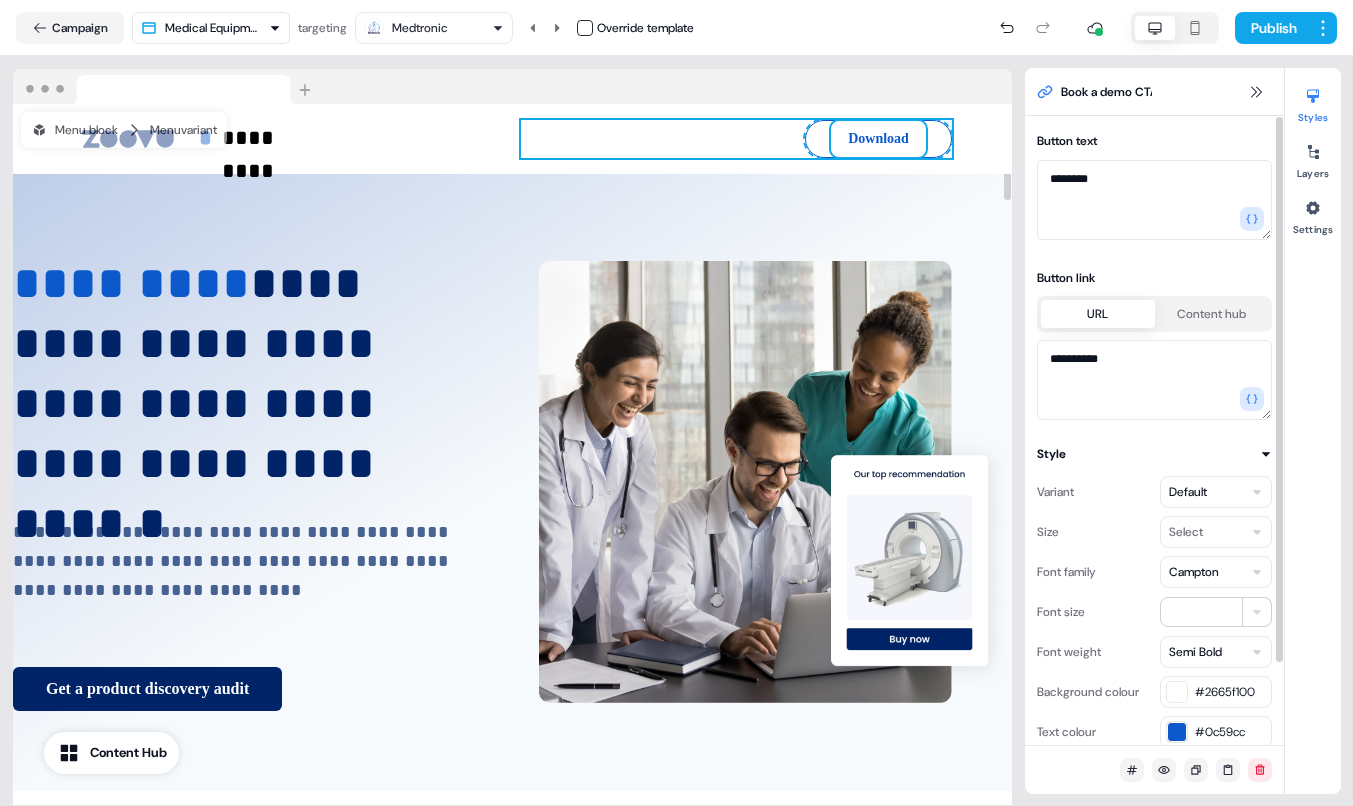 click on "Download
To pick up a draggable item, press the space bar.
While dragging, use the arrow keys to move the item.
Press space again to drop the item in its new position, or press escape to cancel.
To pick up a draggable item, press the space bar.
While dragging, use the arrow keys to move the item.
Press space again to drop the item in its new position, or press escape to cancel." at bounding box center (737, 139) 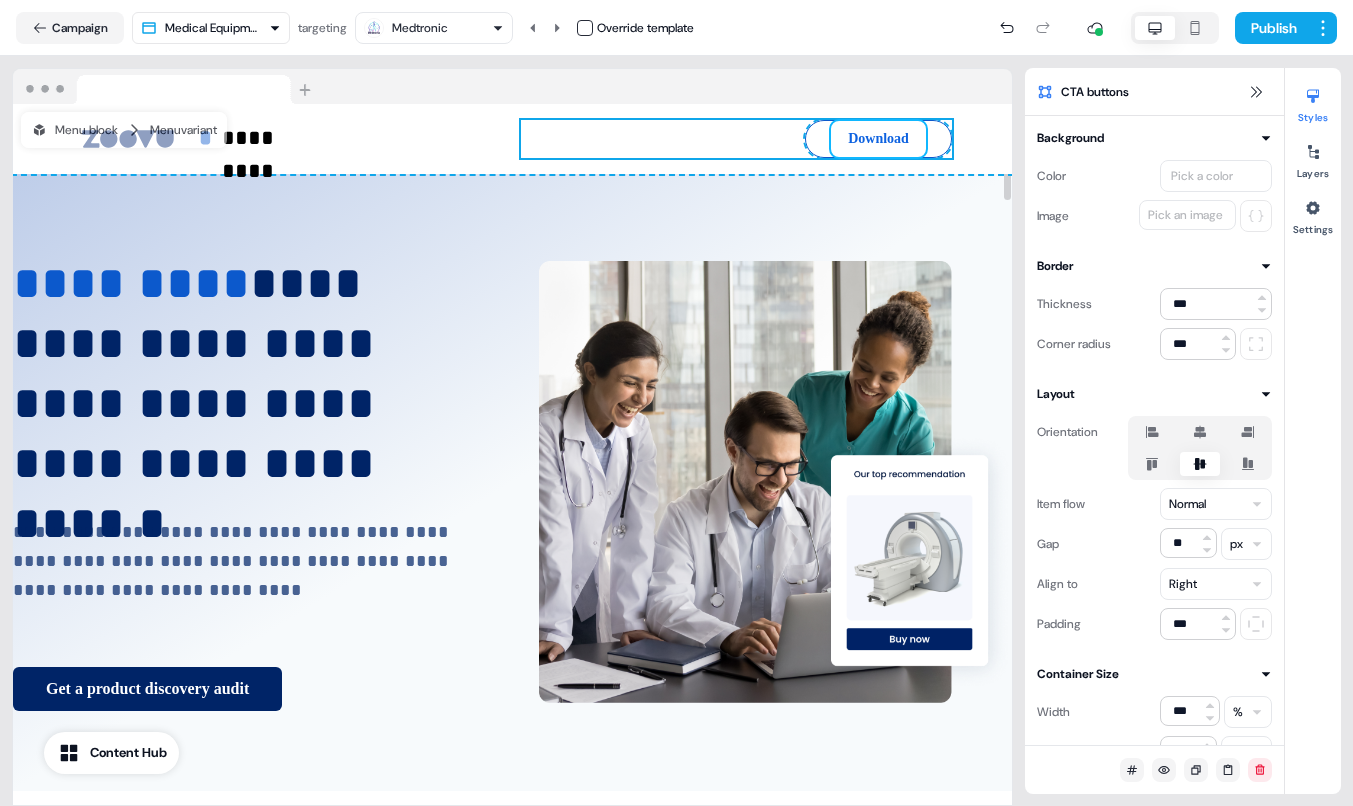 click on "Download" at bounding box center [878, 139] 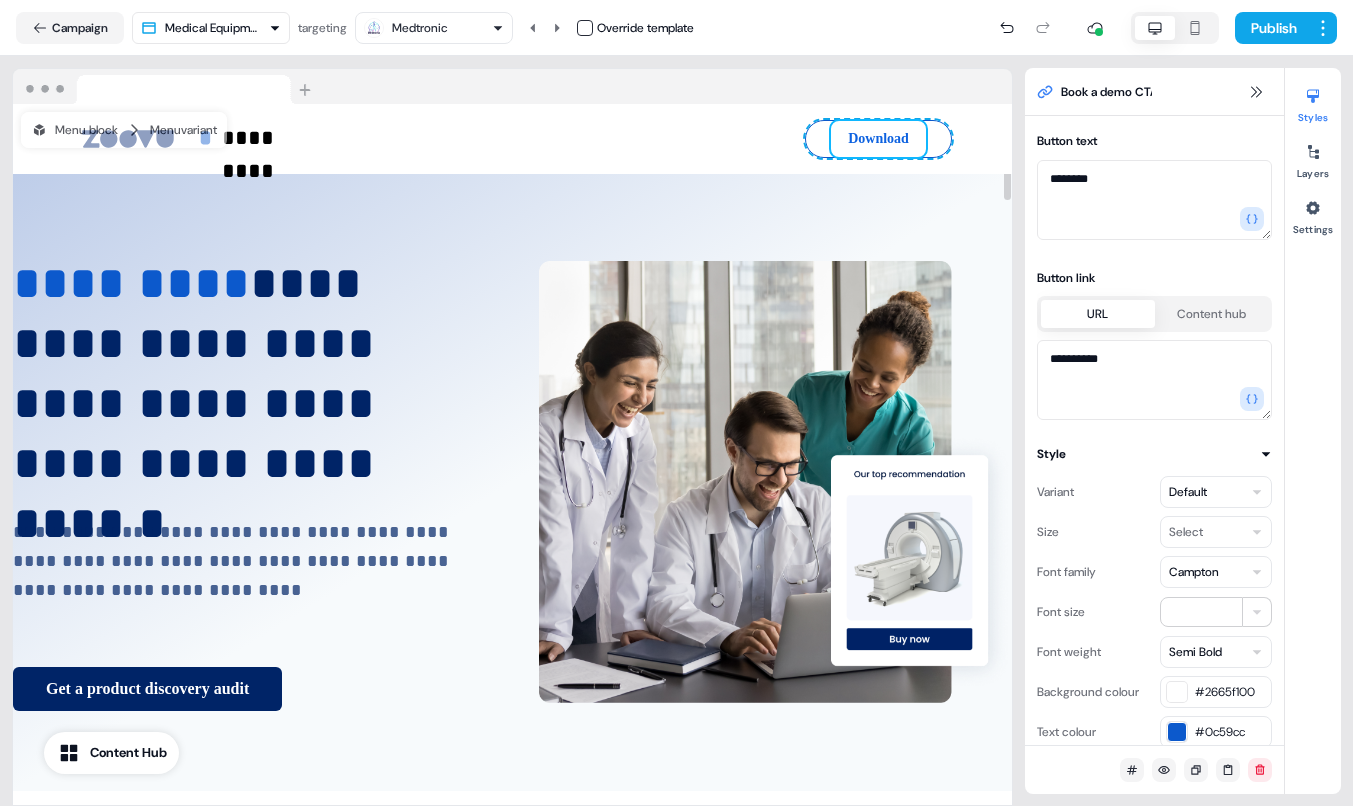click on "Download" at bounding box center (878, 139) 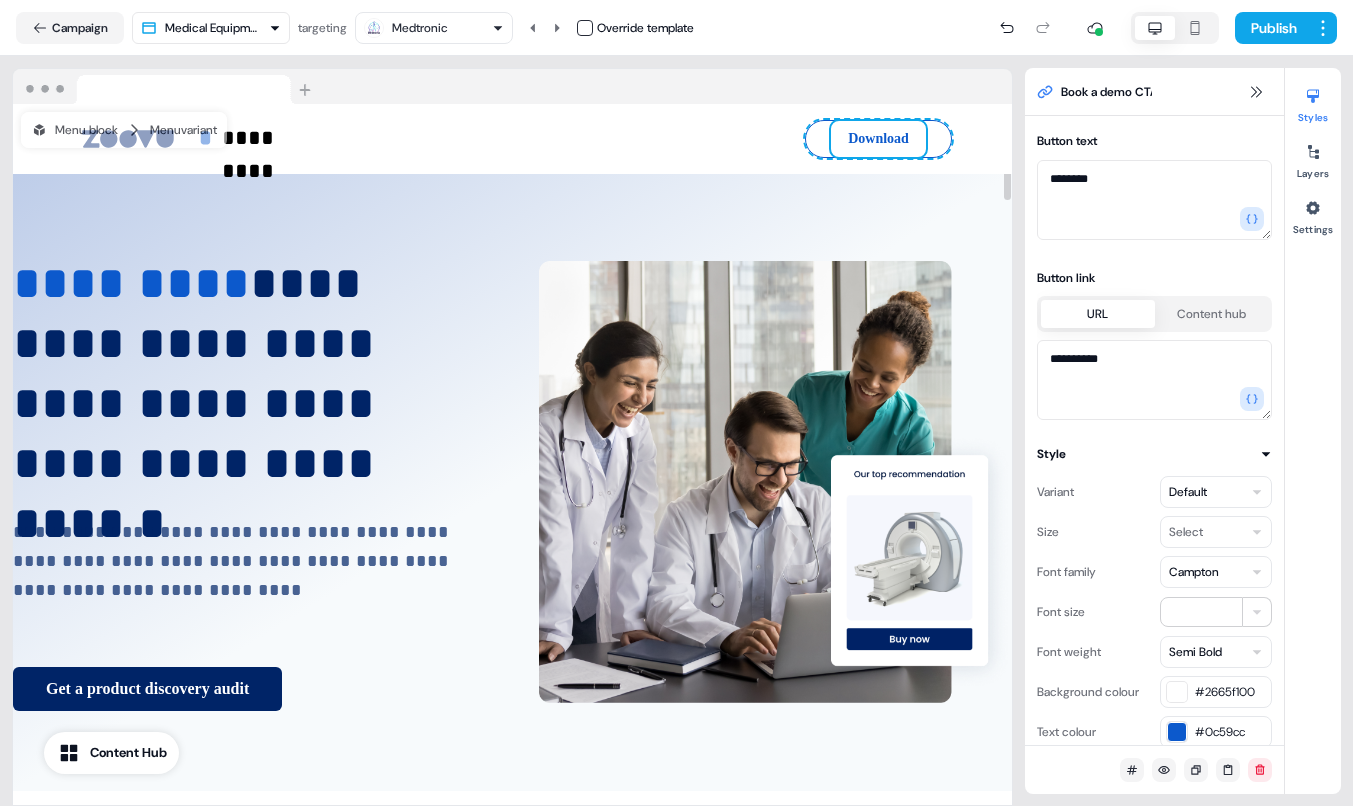 click on "Download
To pick up a draggable item, press the space bar.
While dragging, use the arrow keys to move the item.
Press space again to drop the item in its new position, or press escape to cancel." at bounding box center [878, 139] 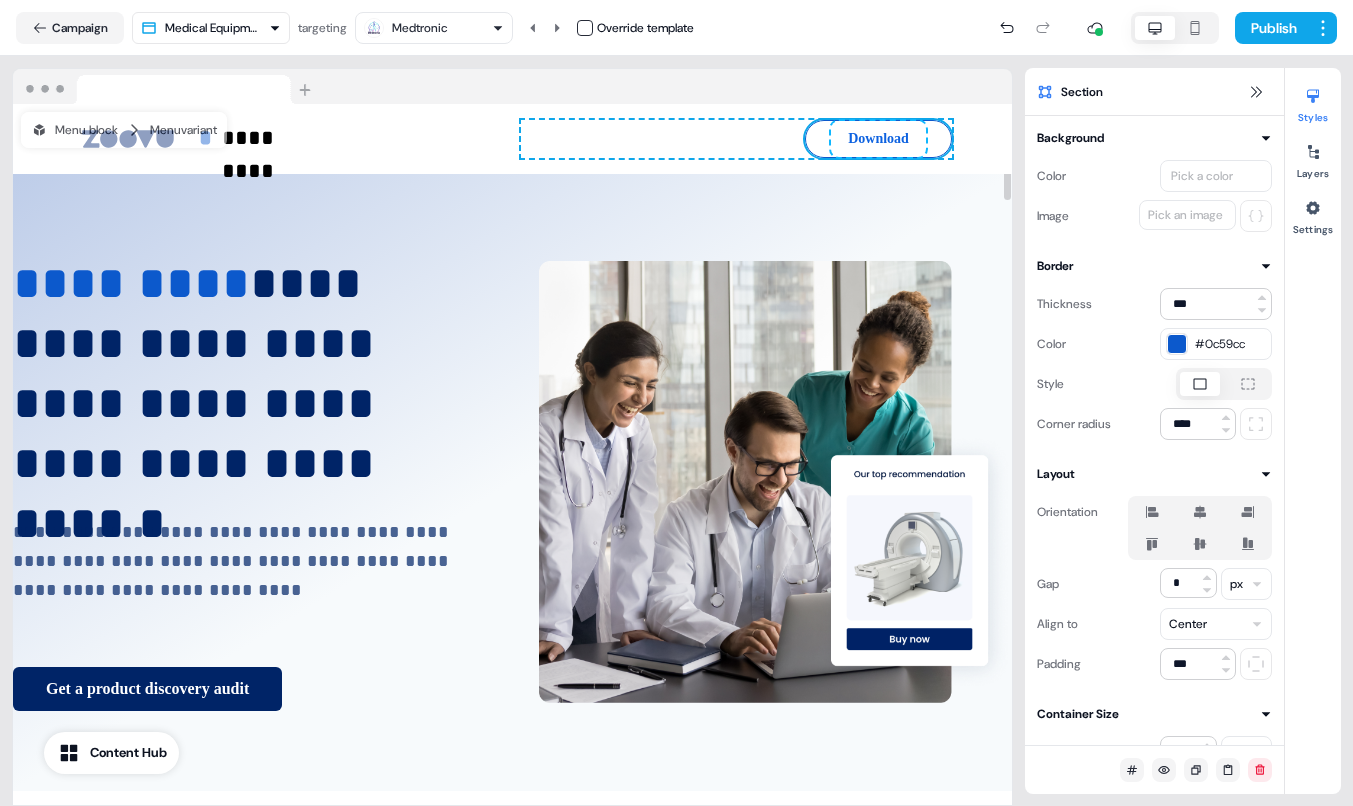 click on "Download" at bounding box center (878, 139) 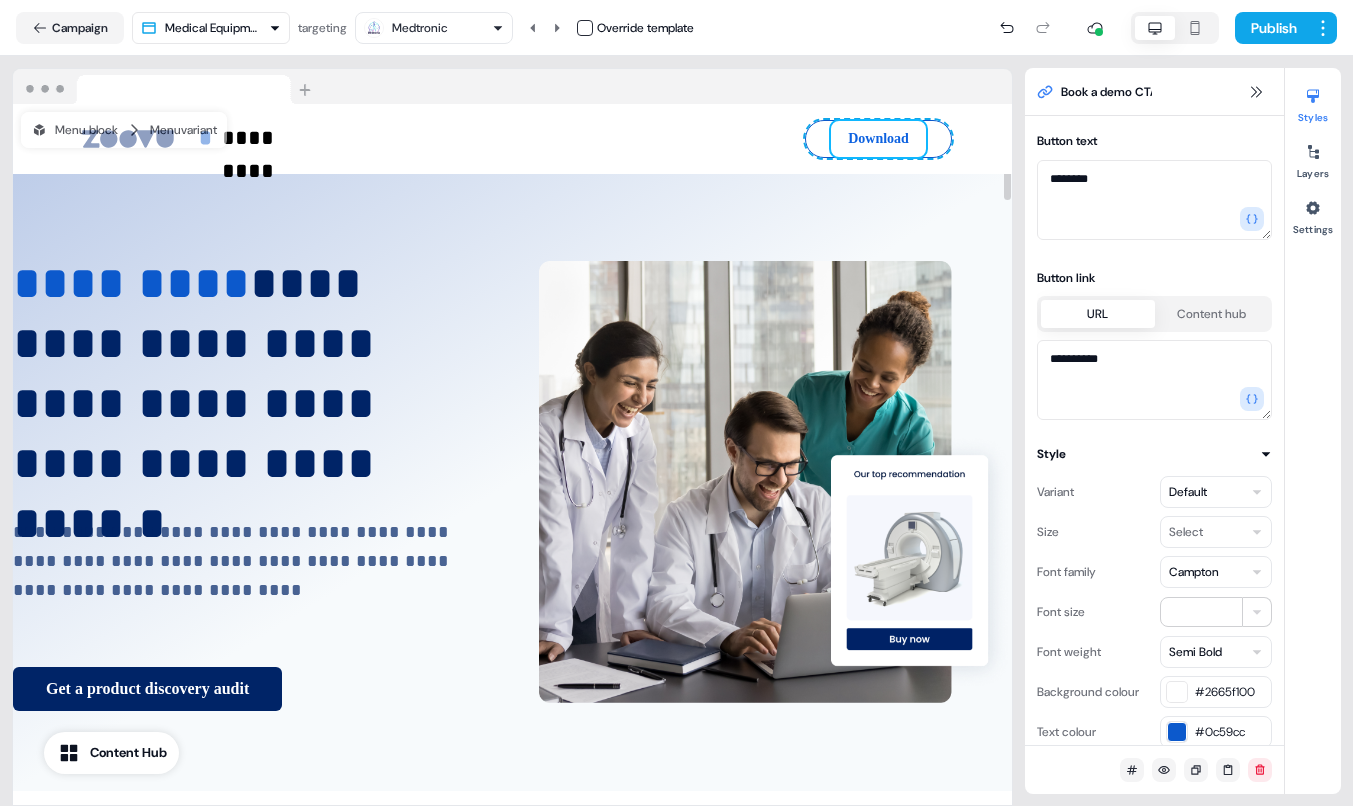 click on "Download" at bounding box center [878, 139] 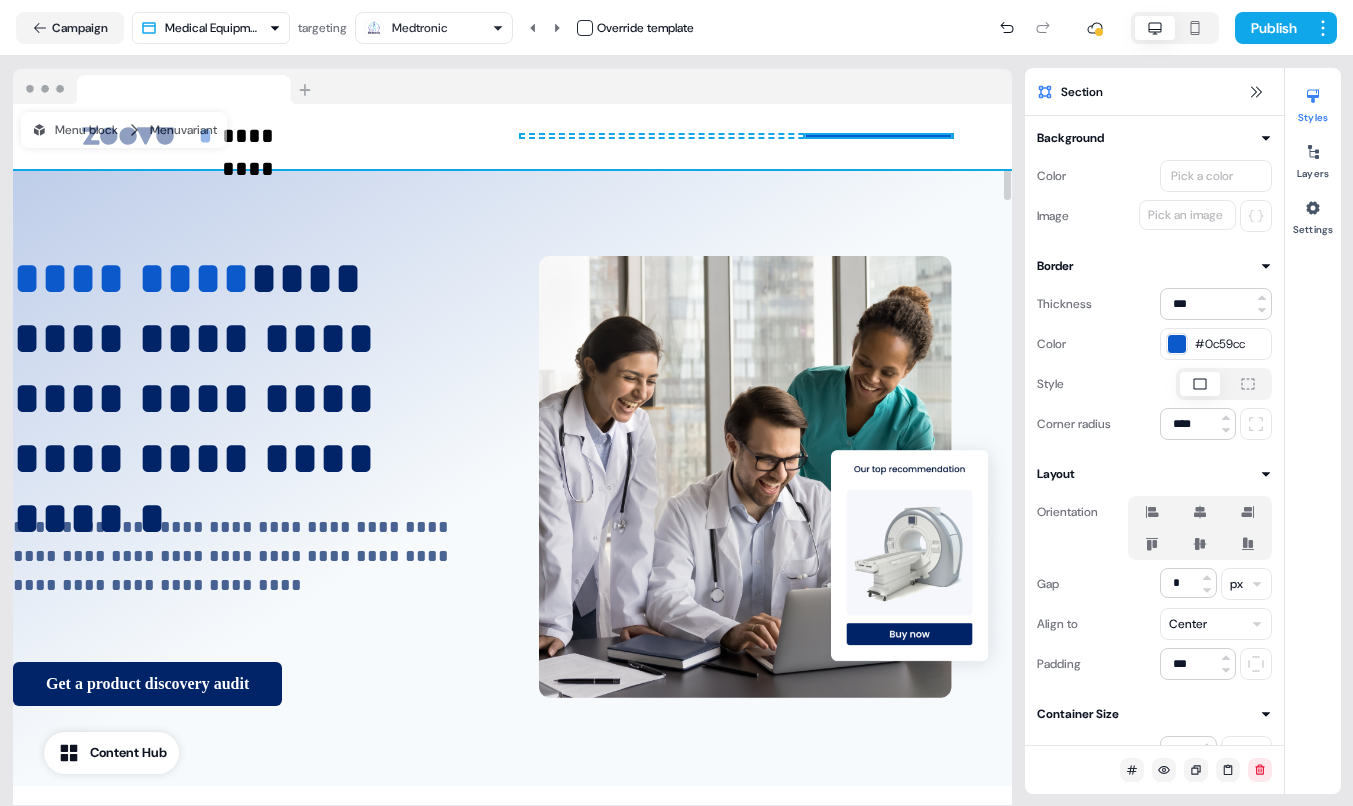 click on "To pick up a draggable item, press the space bar.
While dragging, use the arrow keys to move the item.
Press space again to drop the item in its new position, or press escape to cancel." at bounding box center [878, 136] 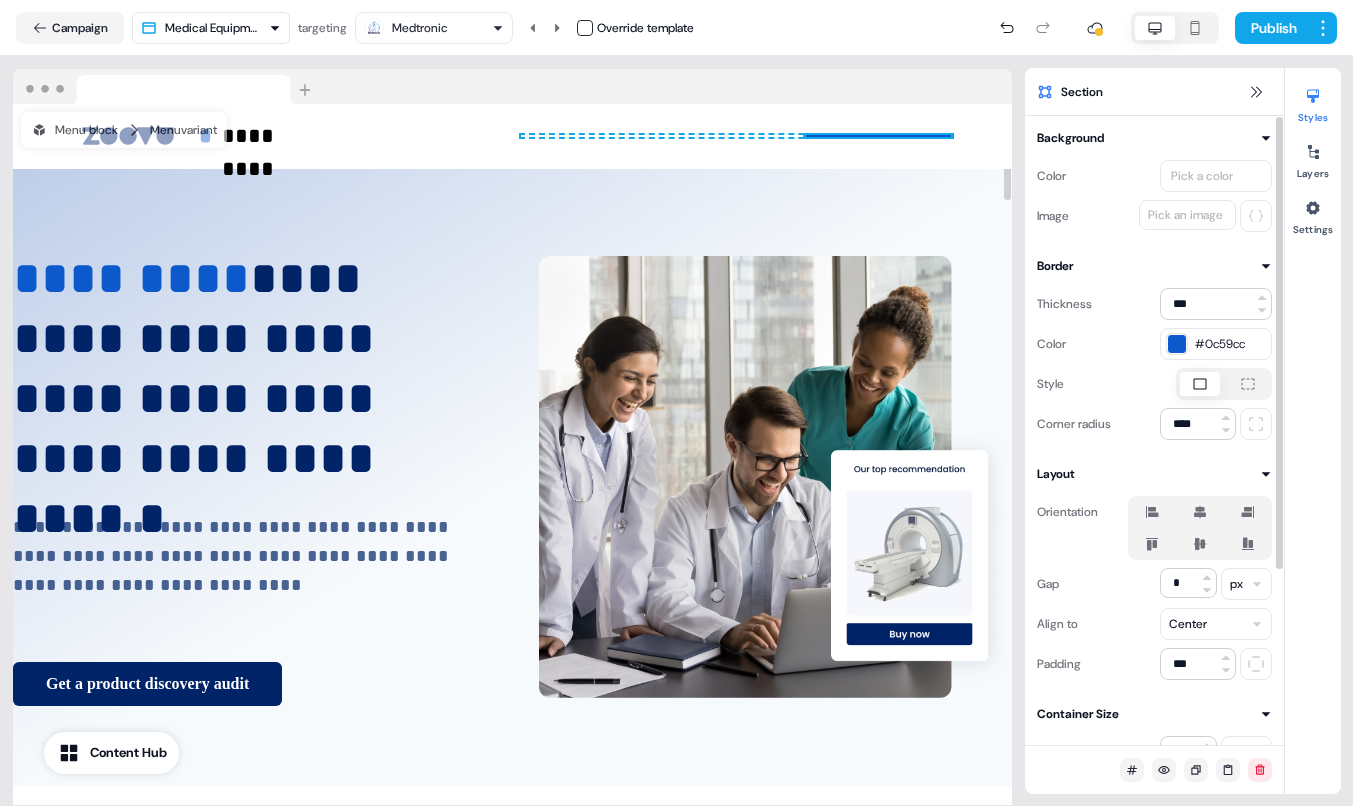 click on "Section" at bounding box center (1154, 92) 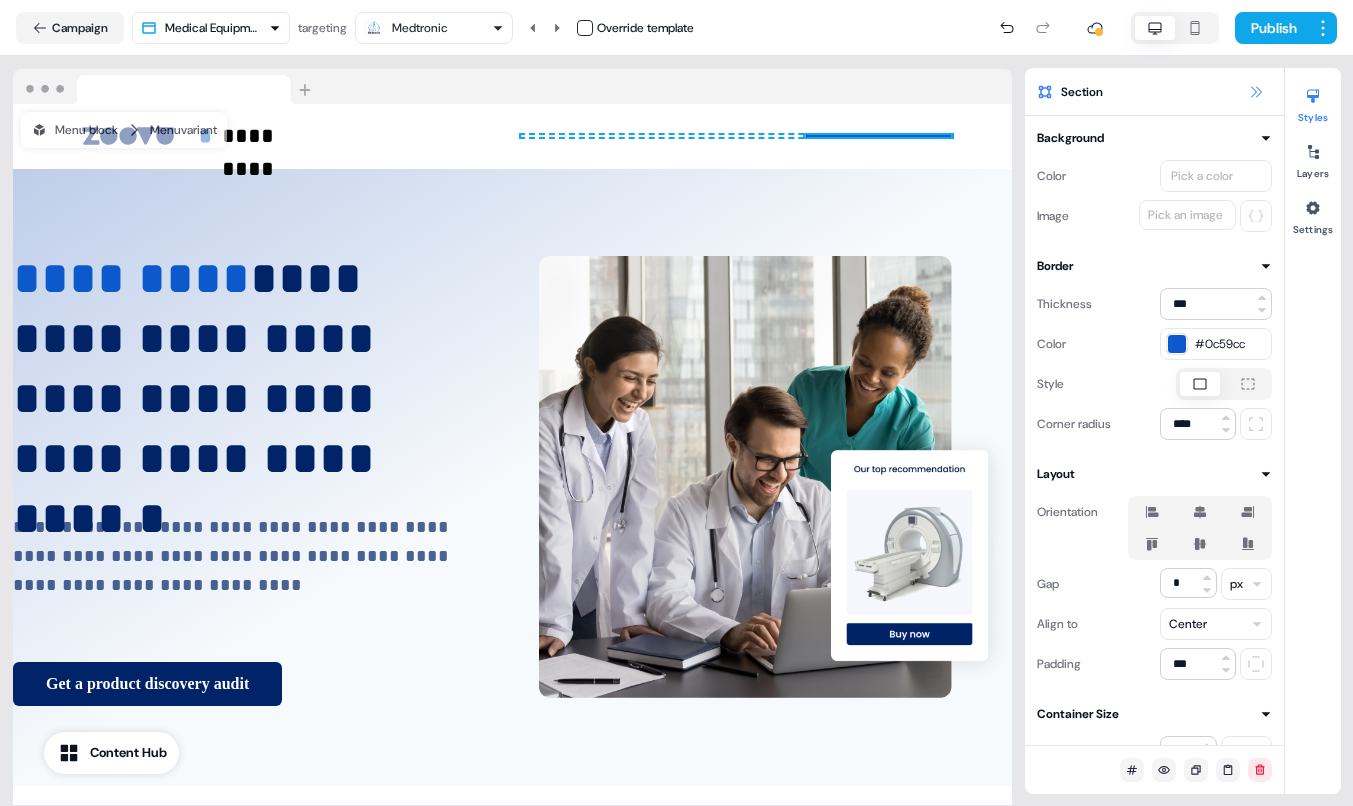 click 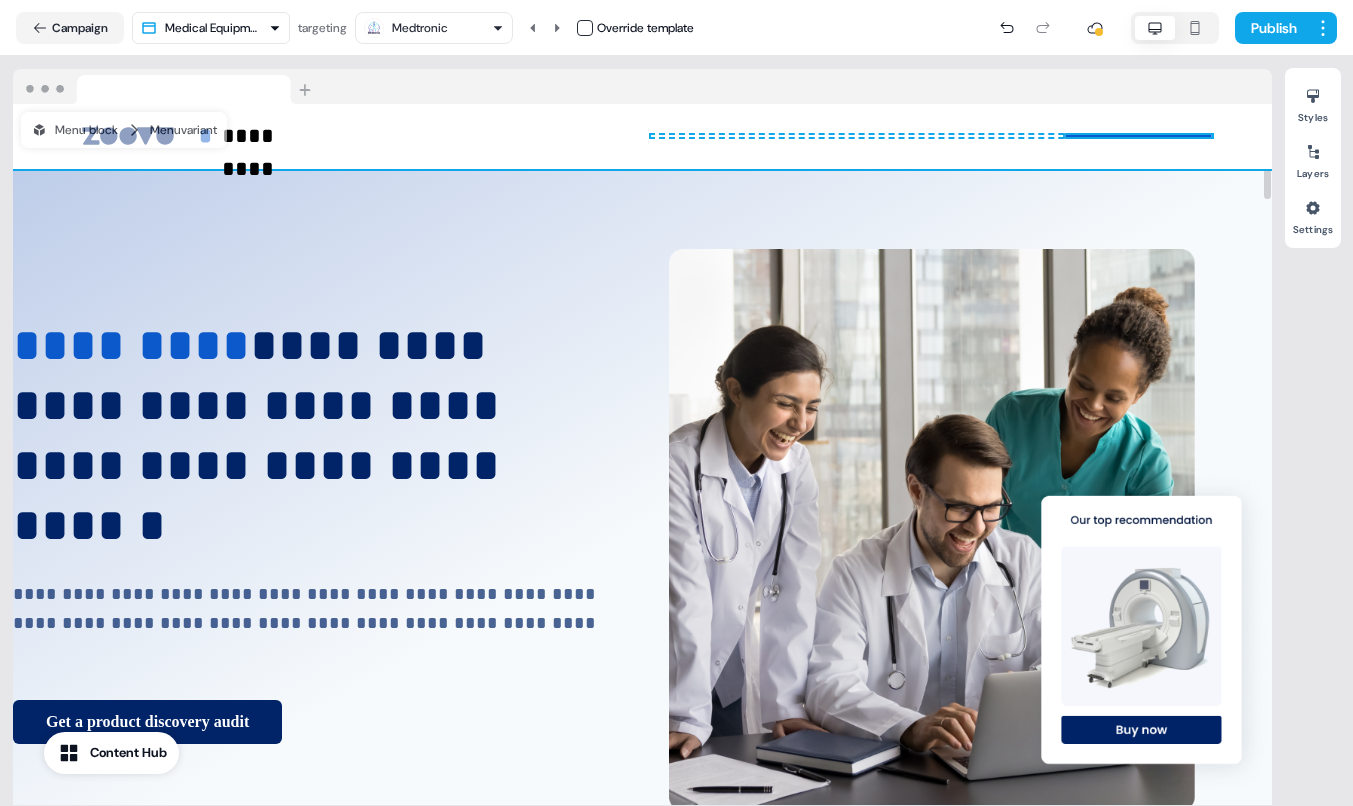 click on "* *********
To pick up a draggable item, press the space bar.
While dragging, use the arrow keys to move the item.
Press space again to drop the item in its new position, or press escape to cancel.
Draggable item button-TitVURTHWE was dropped over droppable area button-TitVURTHWE
To pick up a draggable item, press the space bar.
While dragging, use the arrow keys to move the item.
Press space again to drop the item in its new position, or press escape to cancel.
To pick up a draggable item, press the space bar.
While dragging, use the arrow keys to move the item.
Press space again to drop the item in its new position, or press escape to cancel.
To pick up a draggable item, press the space bar.
While dragging, use the arrow keys to move the item.
Press space again to drop the item in its new position, or press escape to cancel." at bounding box center [642, 136] 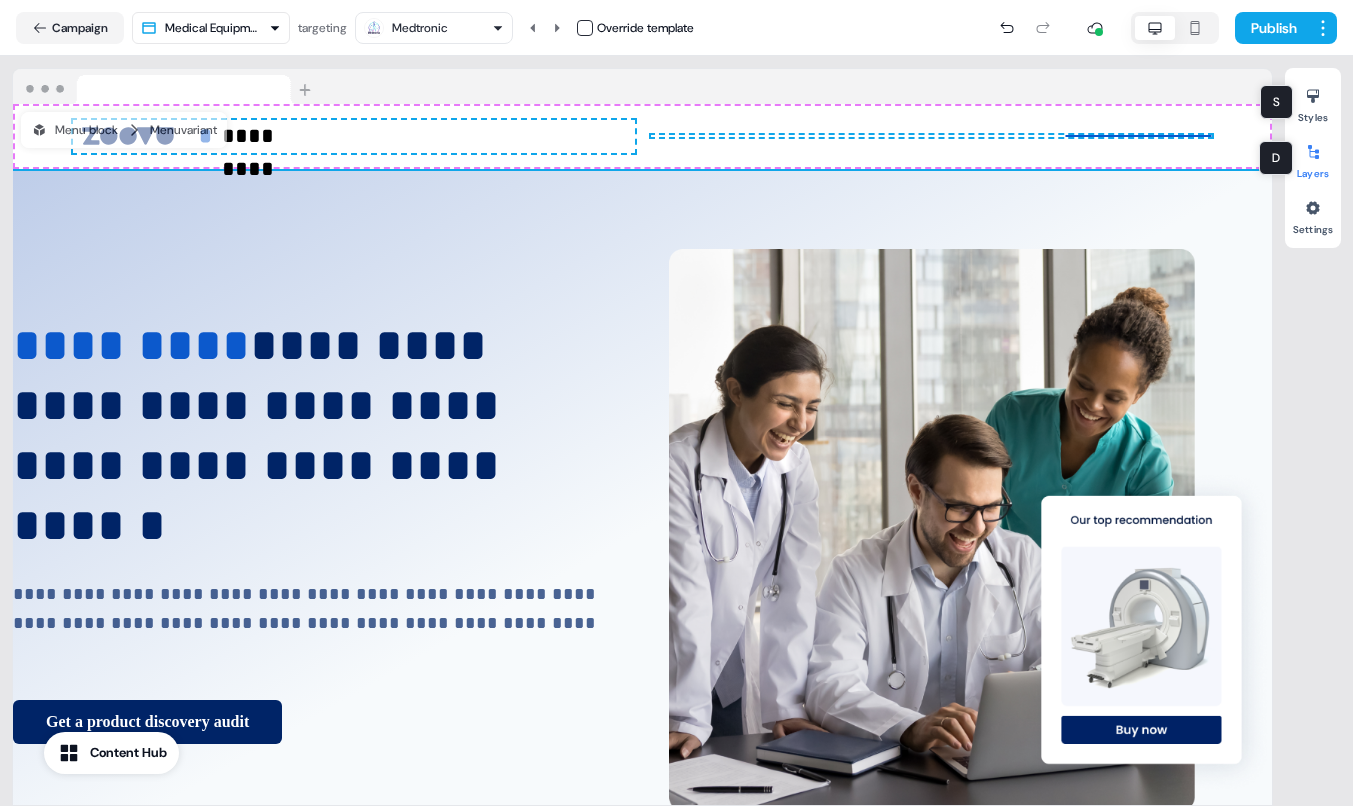 click at bounding box center [1313, 152] 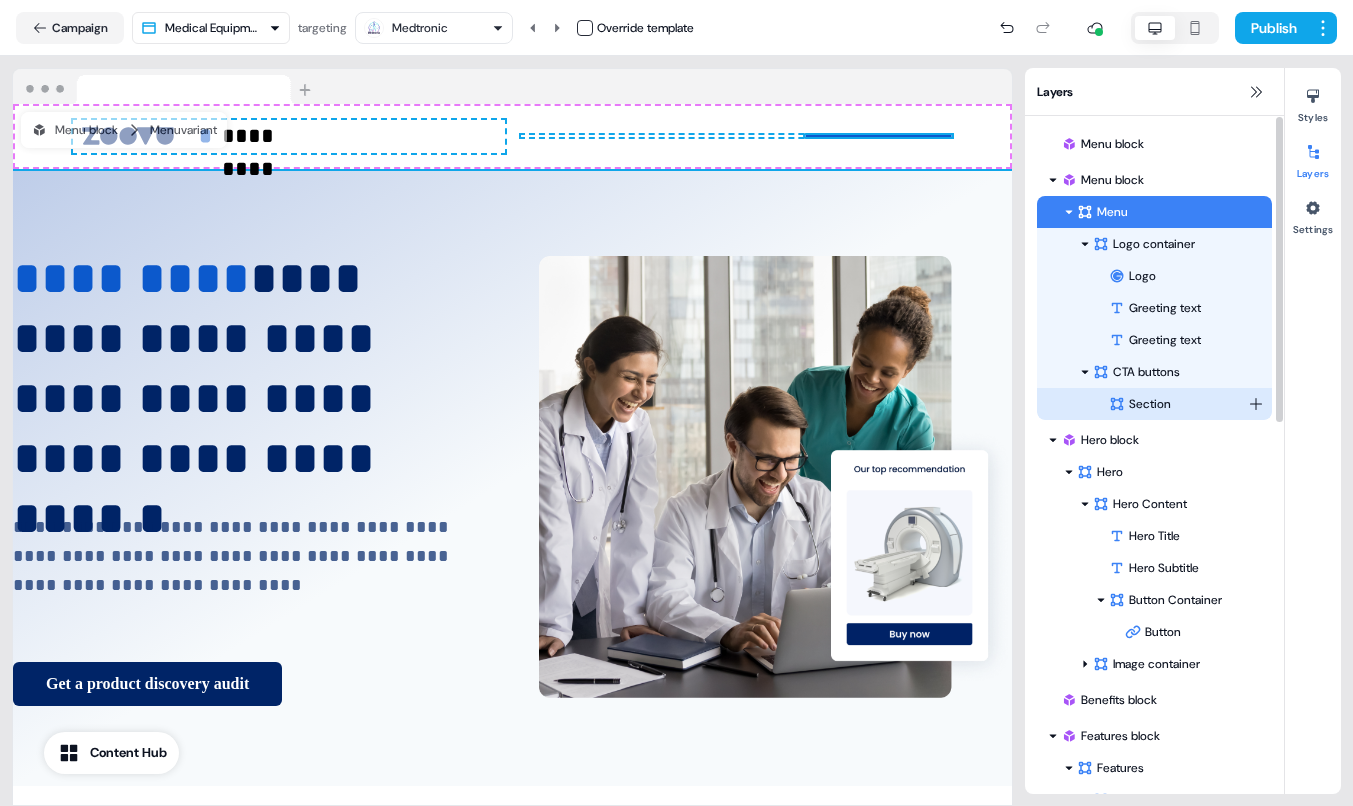 click on "For the best experience switch devices to a bigger screen. Go to Userled.io Medical Equipment LinkedIn Campaign Editor Overview Engagement Distribute Created by Morgan   Missigman Loading... Campaign Medical Equipment Template targeting Medtronic Override template Publish Add block
To pick up a draggable item, press the space bar.
While dragging, use the arrow keys to move the item.
Press space again to drop the item in its new position, or press escape to cancel.
* *********
To pick up a draggable item, press the space bar.
While dragging, use the arrow keys to move the item.
Press space again to drop the item in its new position, or press escape to cancel.
Draggable item button-TitVURTHWE was dropped over droppable area button-TitVURTHWE
To pick up a draggable item, press the space bar.
While dragging, use the arrow keys to move the item.
Press space again to drop the item in its new position, or press escape to cancel.
Menu   block Menu  variant Add block ***" at bounding box center (676, 403) 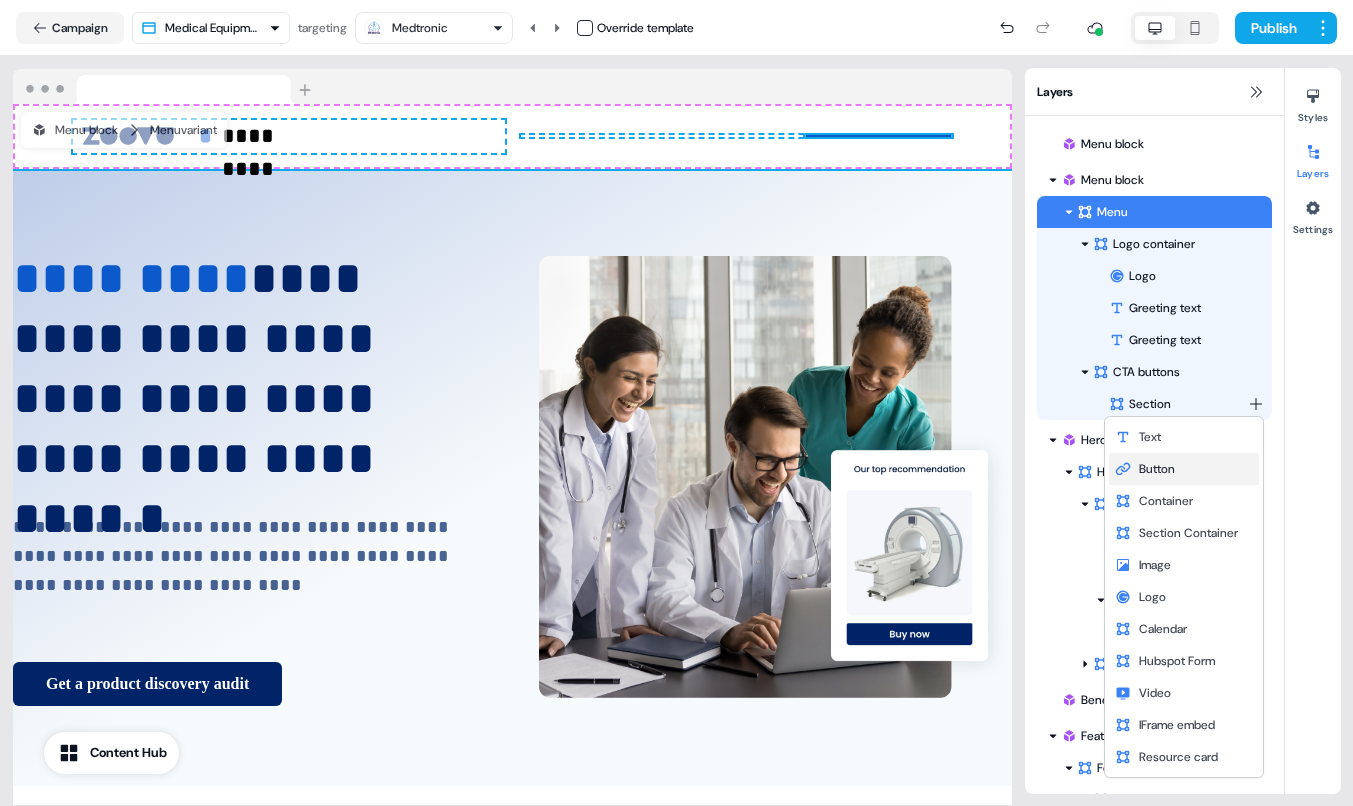 click on "Button" at bounding box center [1157, 469] 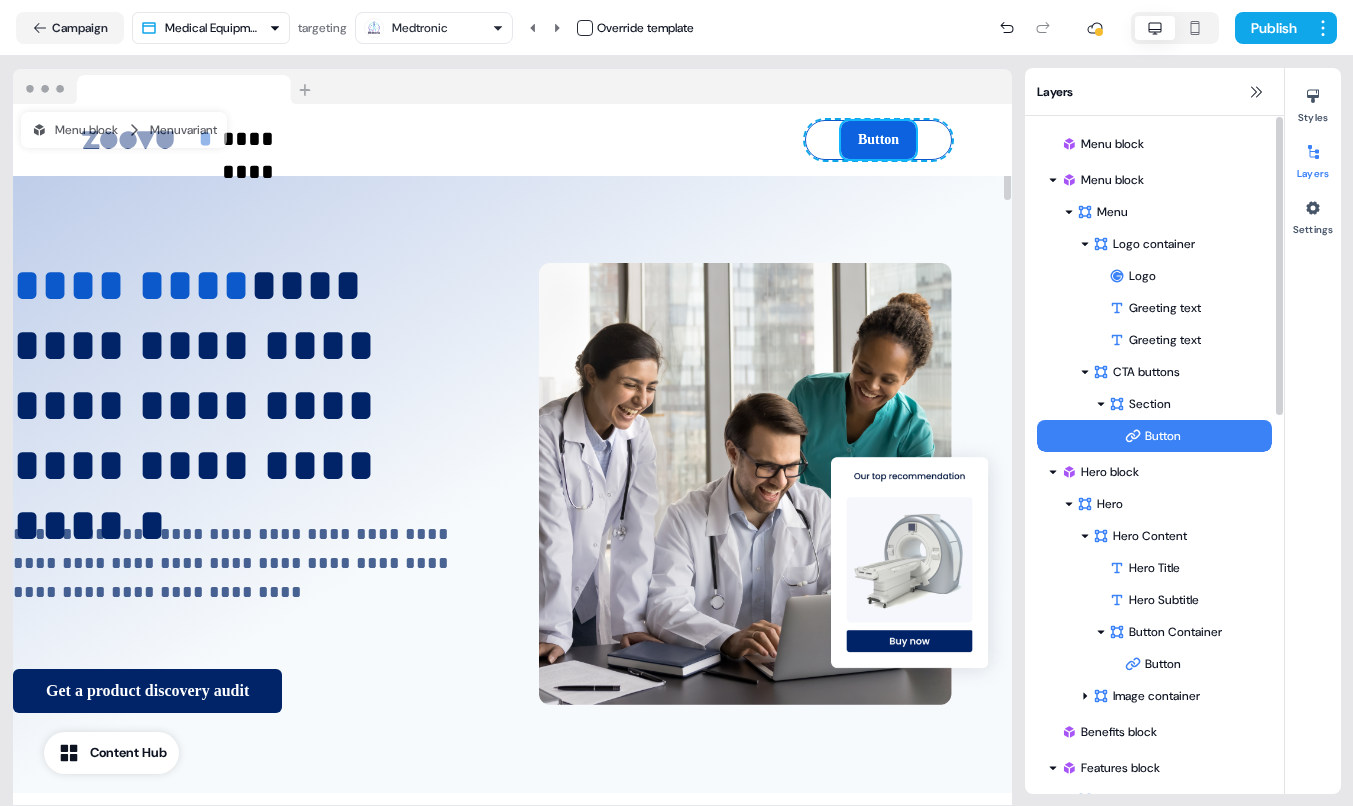 click on "Button" at bounding box center (878, 140) 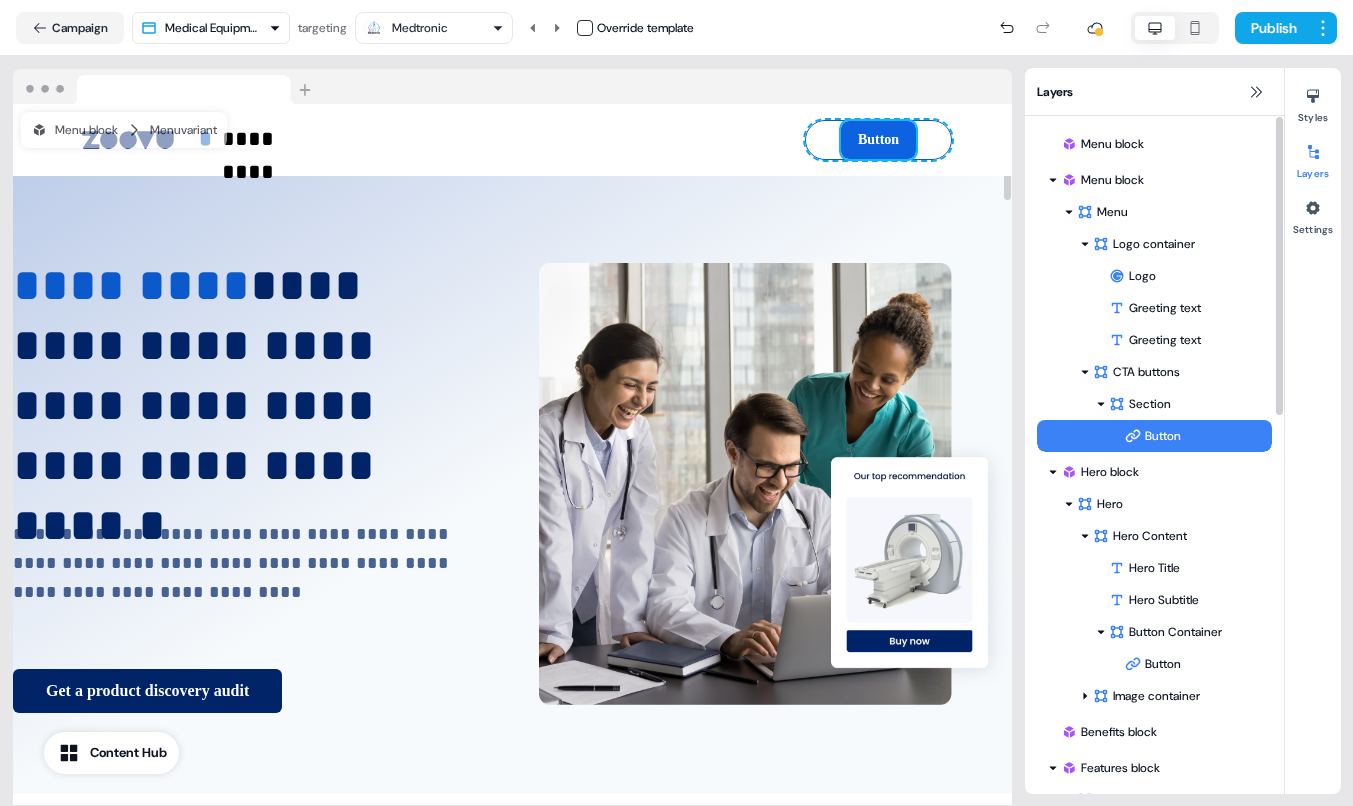 click on "Button" at bounding box center [878, 140] 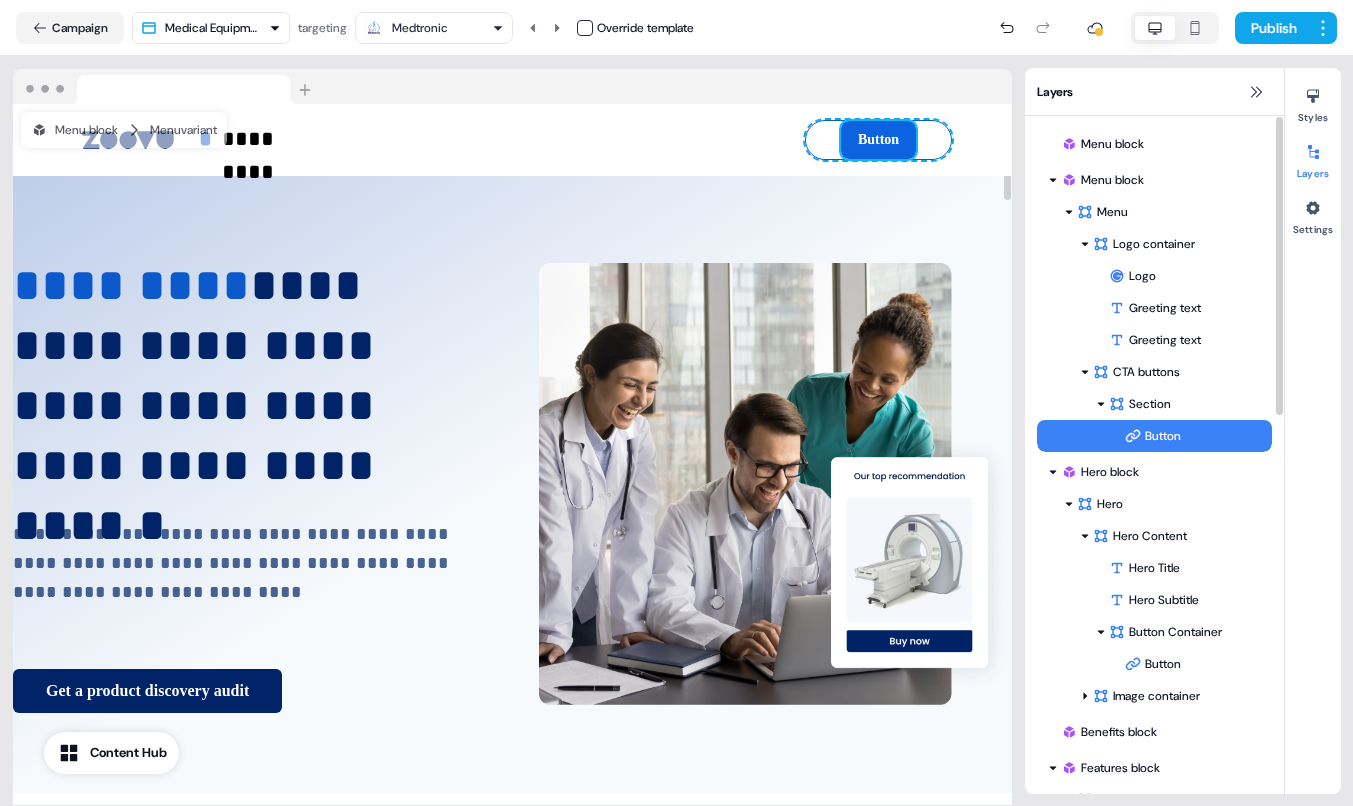 click on "Button" at bounding box center [878, 140] 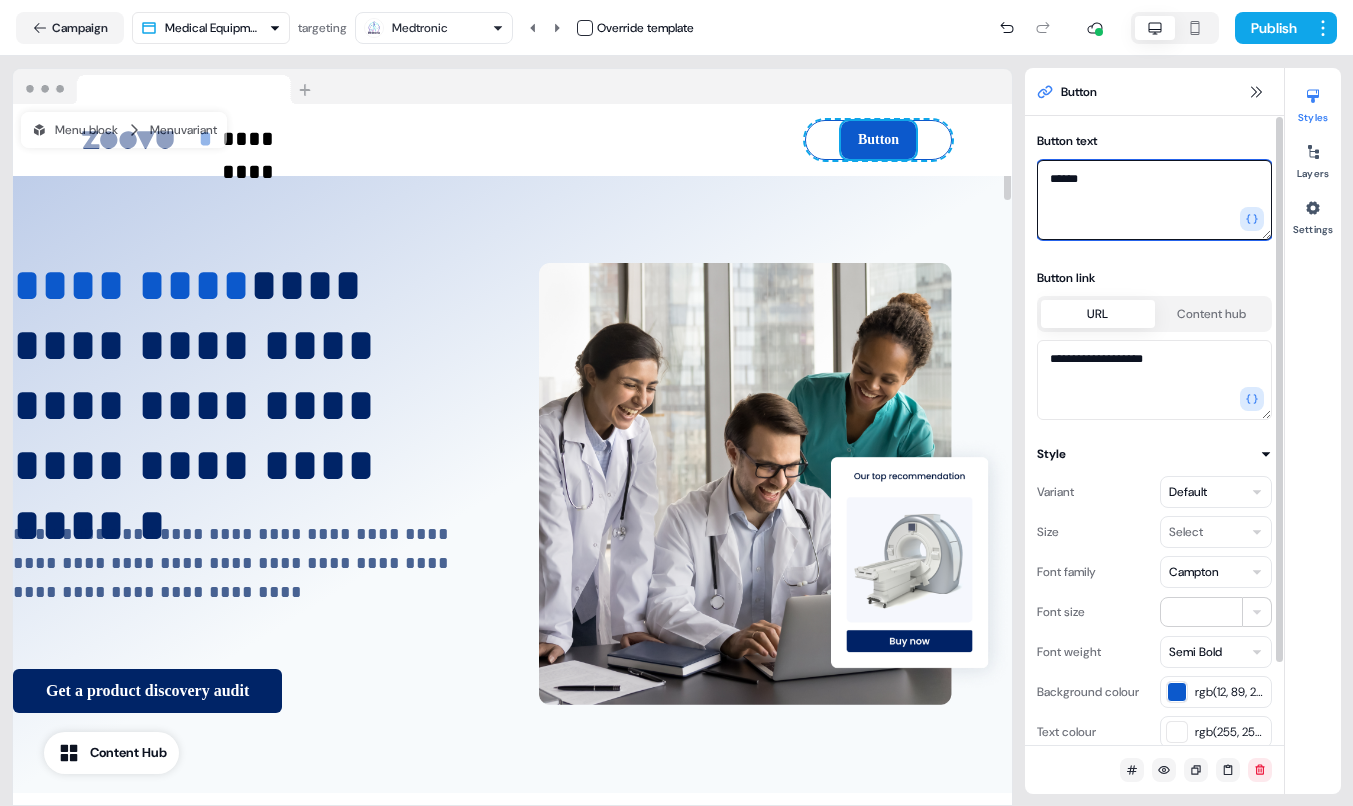 click on "******" at bounding box center [1154, 200] 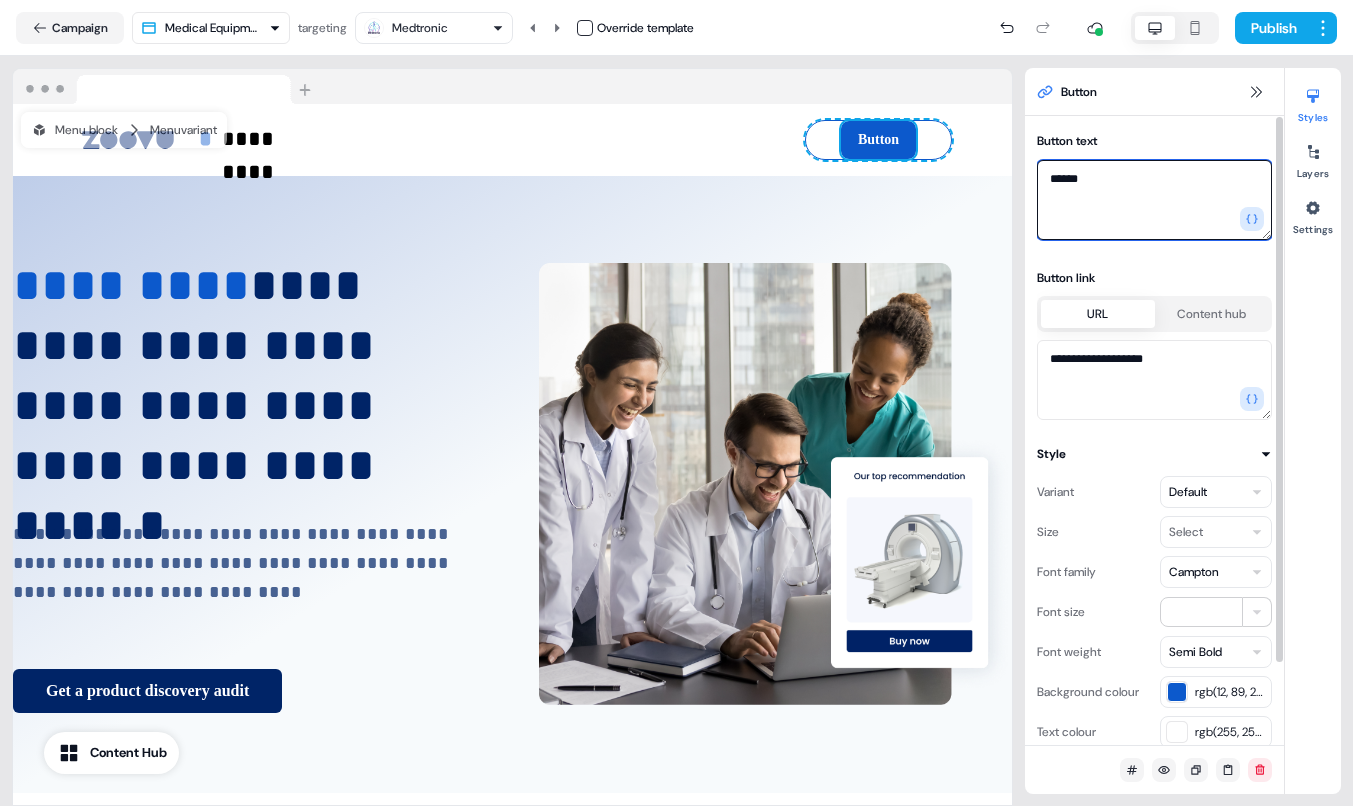 click on "******" at bounding box center [1154, 200] 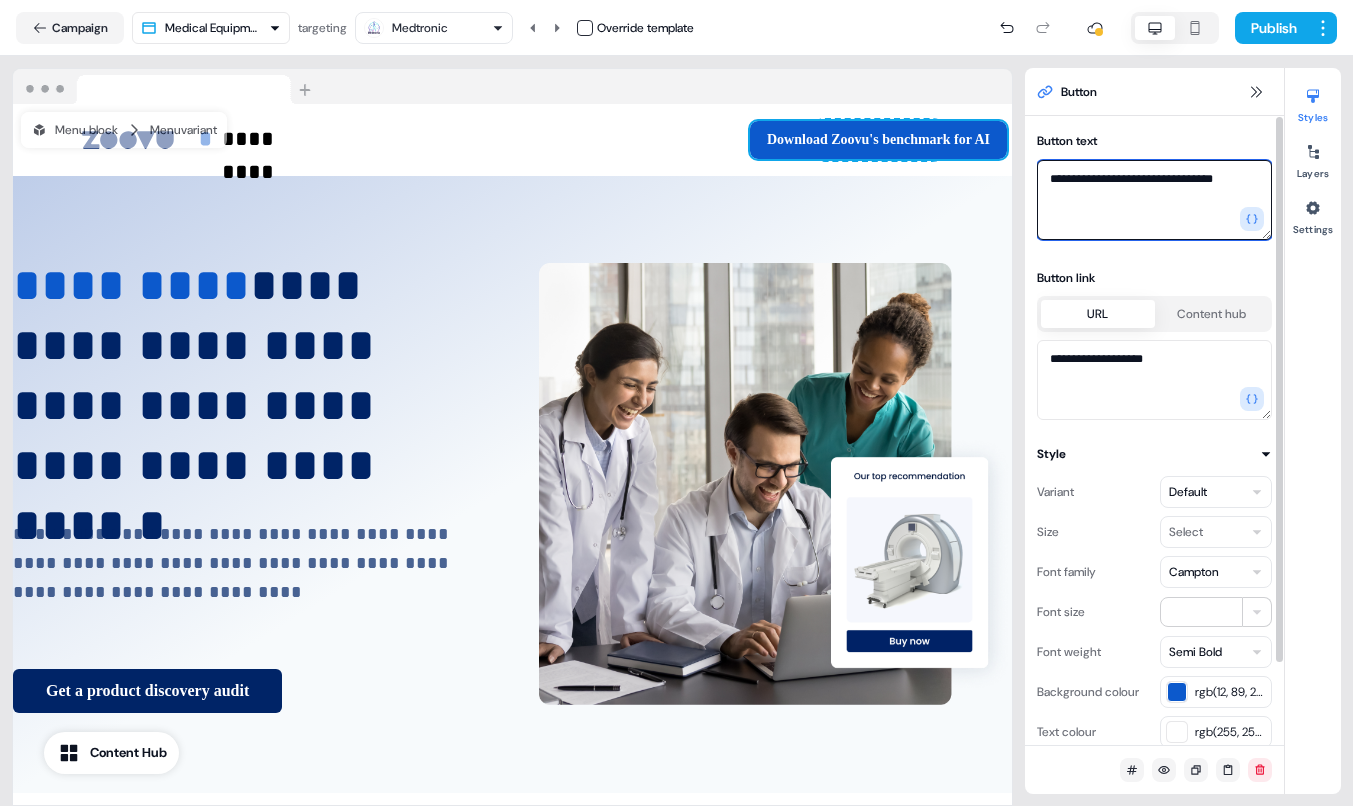 type on "**********" 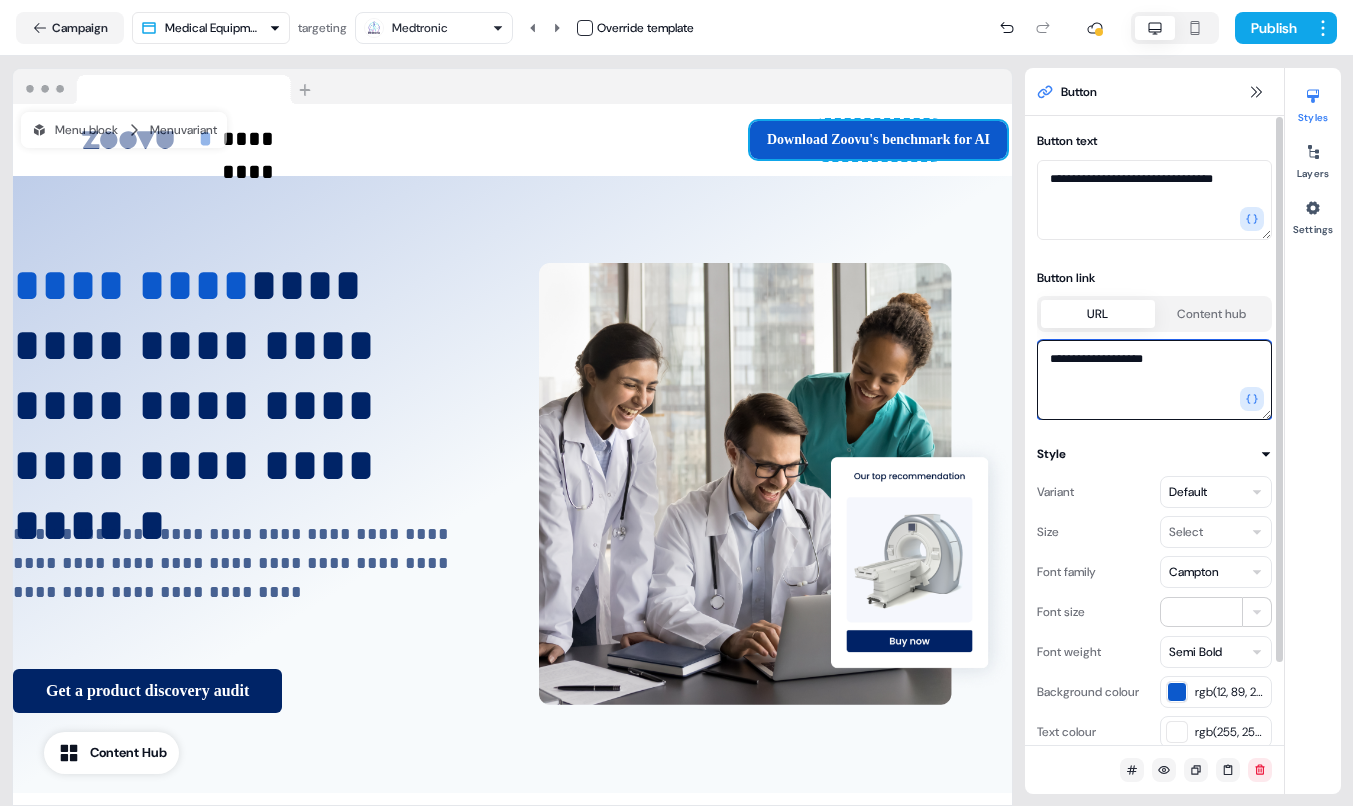 click on "**********" at bounding box center (1154, 380) 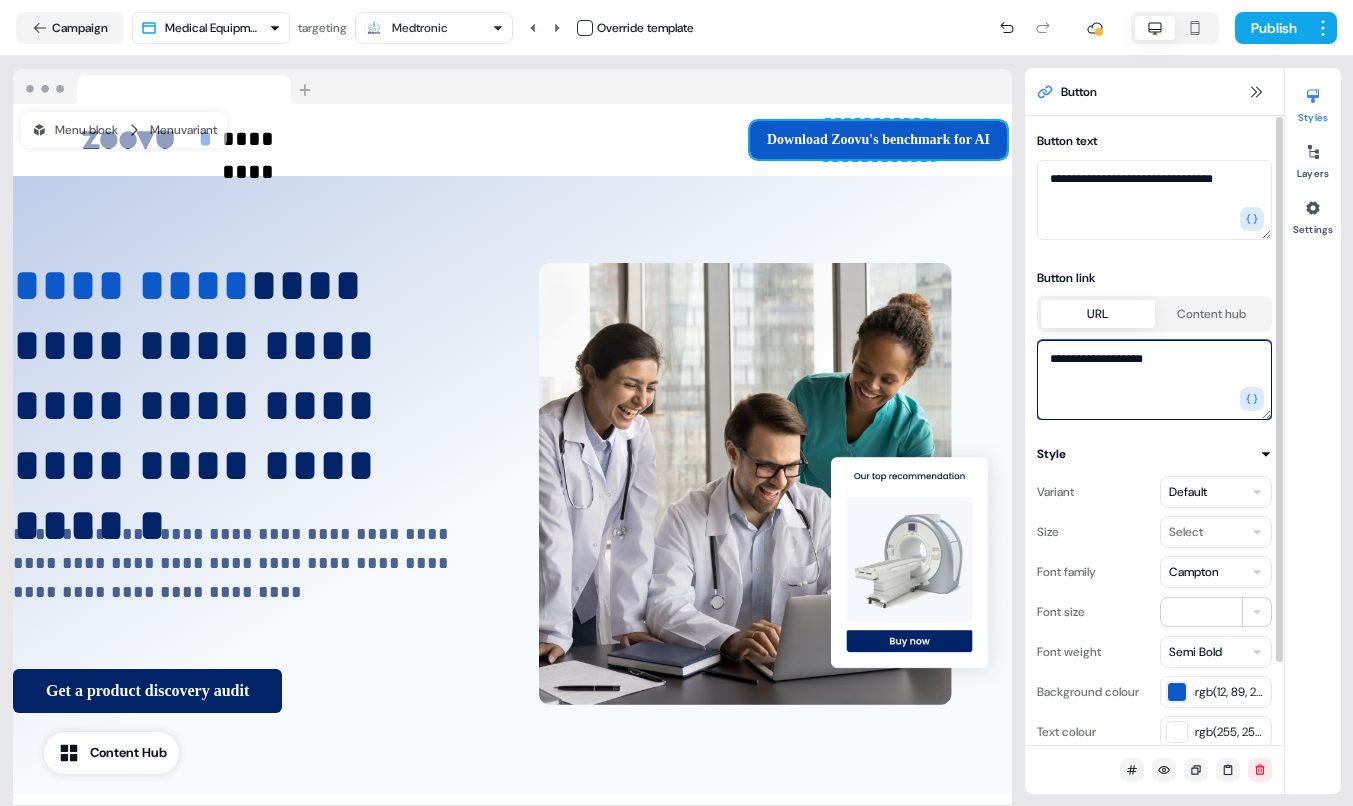 click on "**********" at bounding box center (1154, 380) 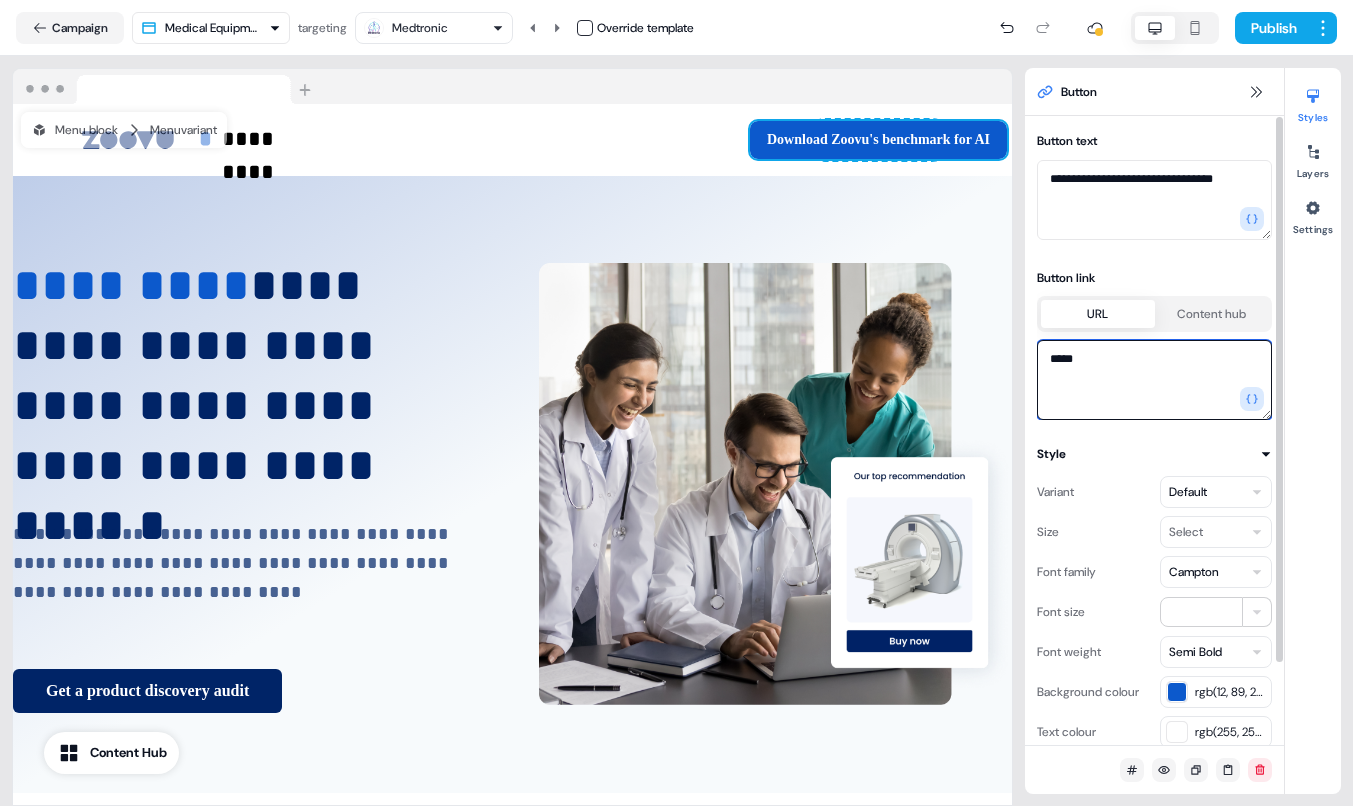 type on "*****" 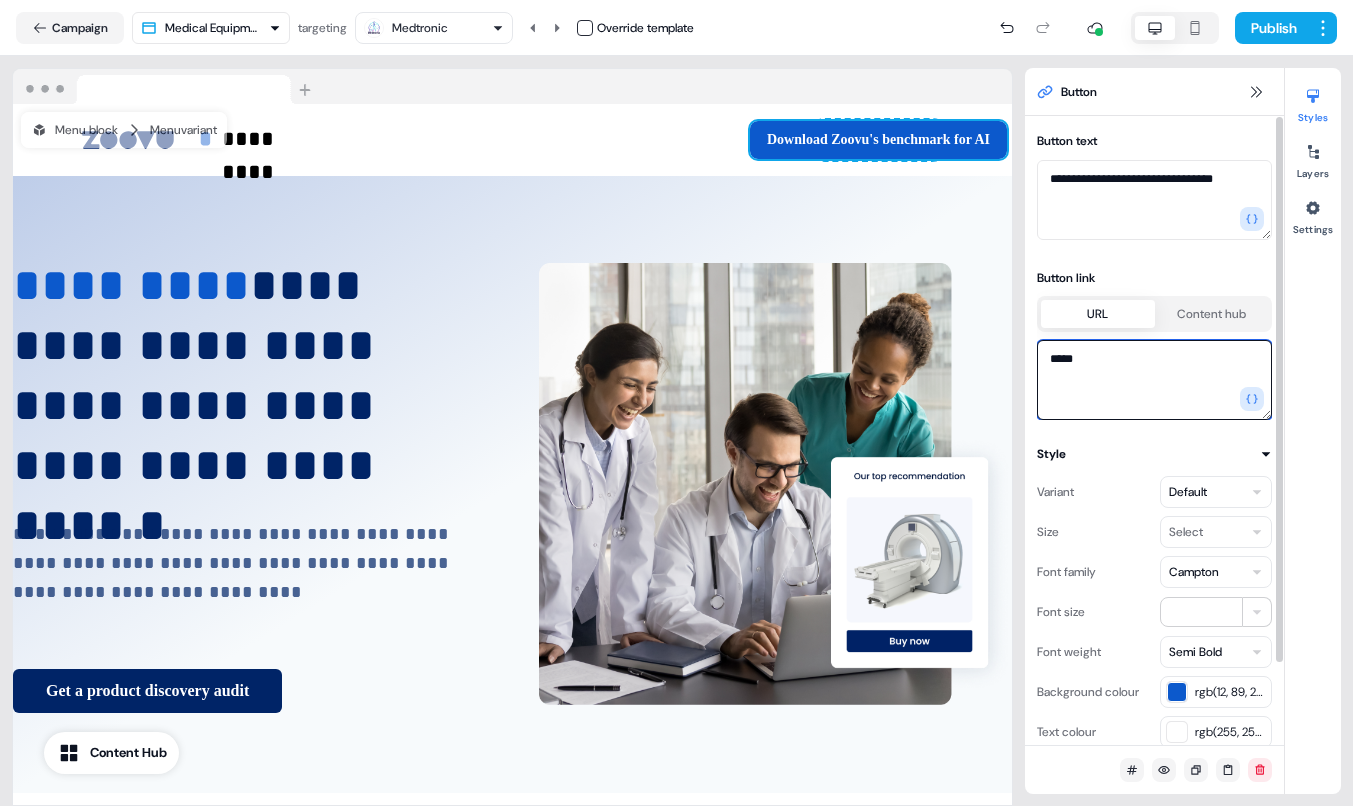 click on "*****" at bounding box center [1154, 380] 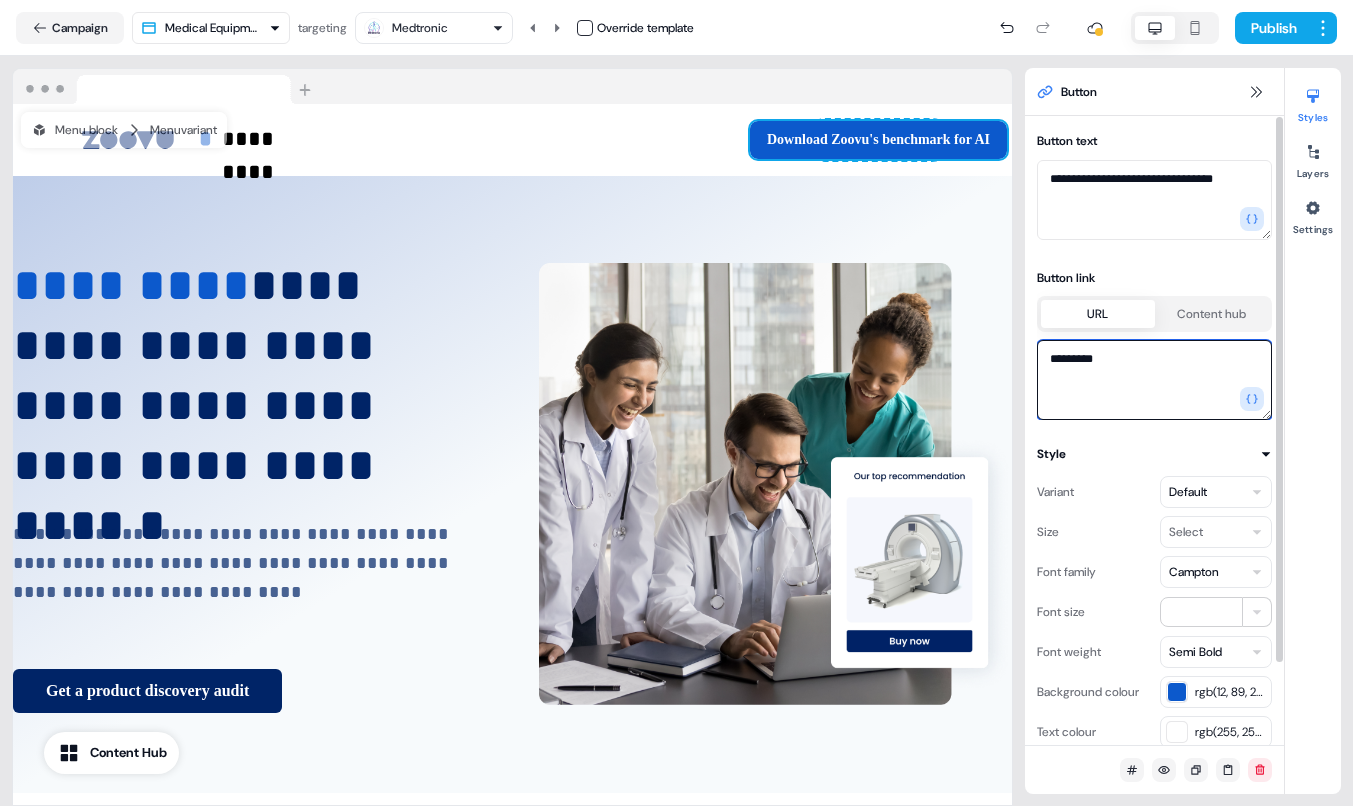 type on "**********" 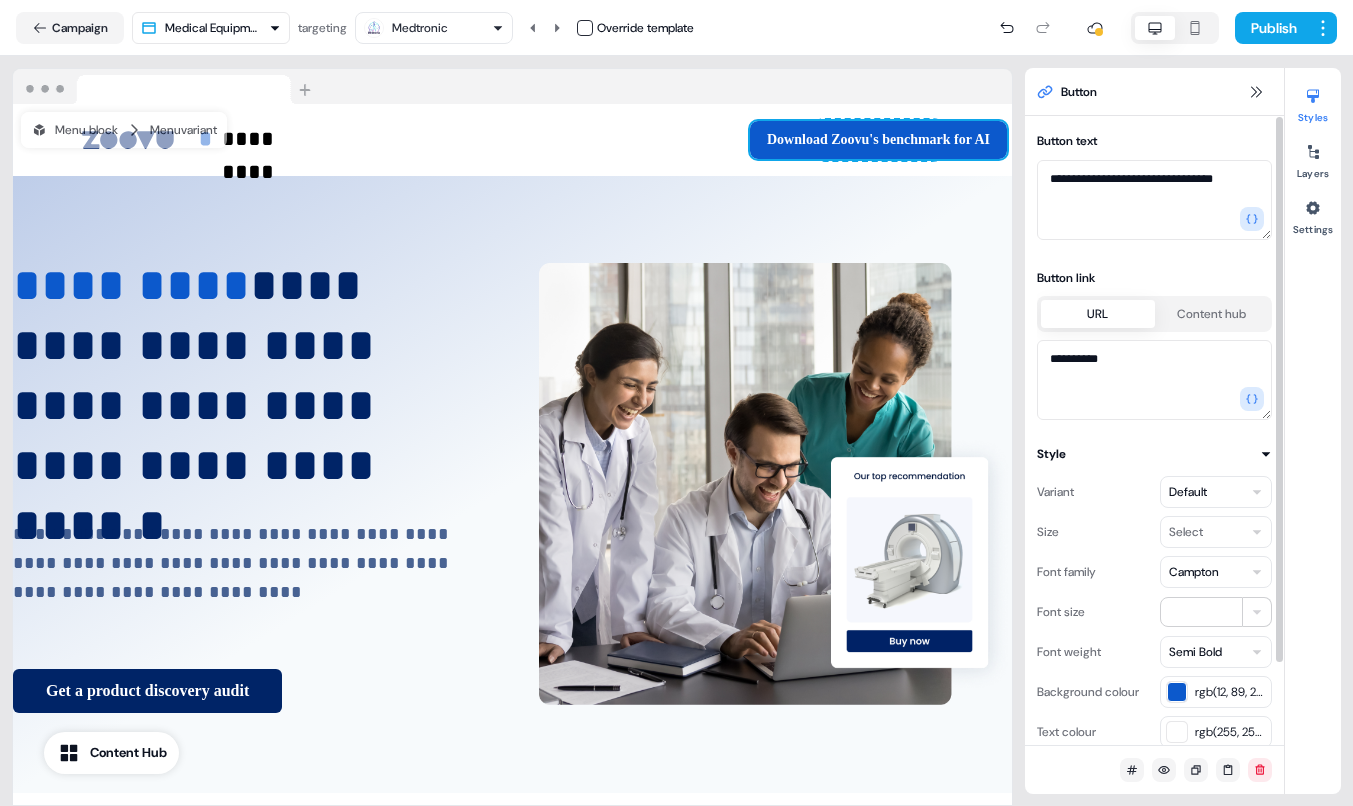 click at bounding box center (1177, 692) 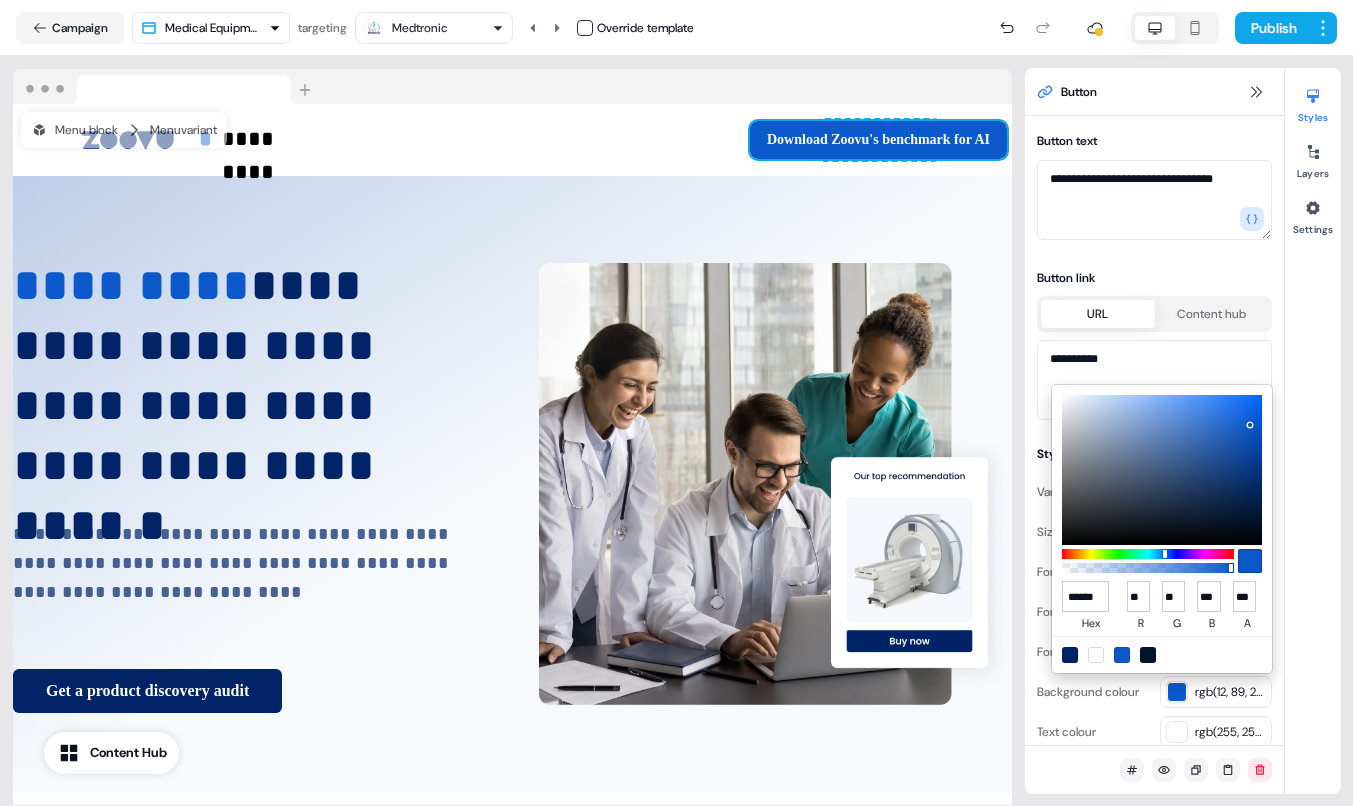 click at bounding box center (1070, 655) 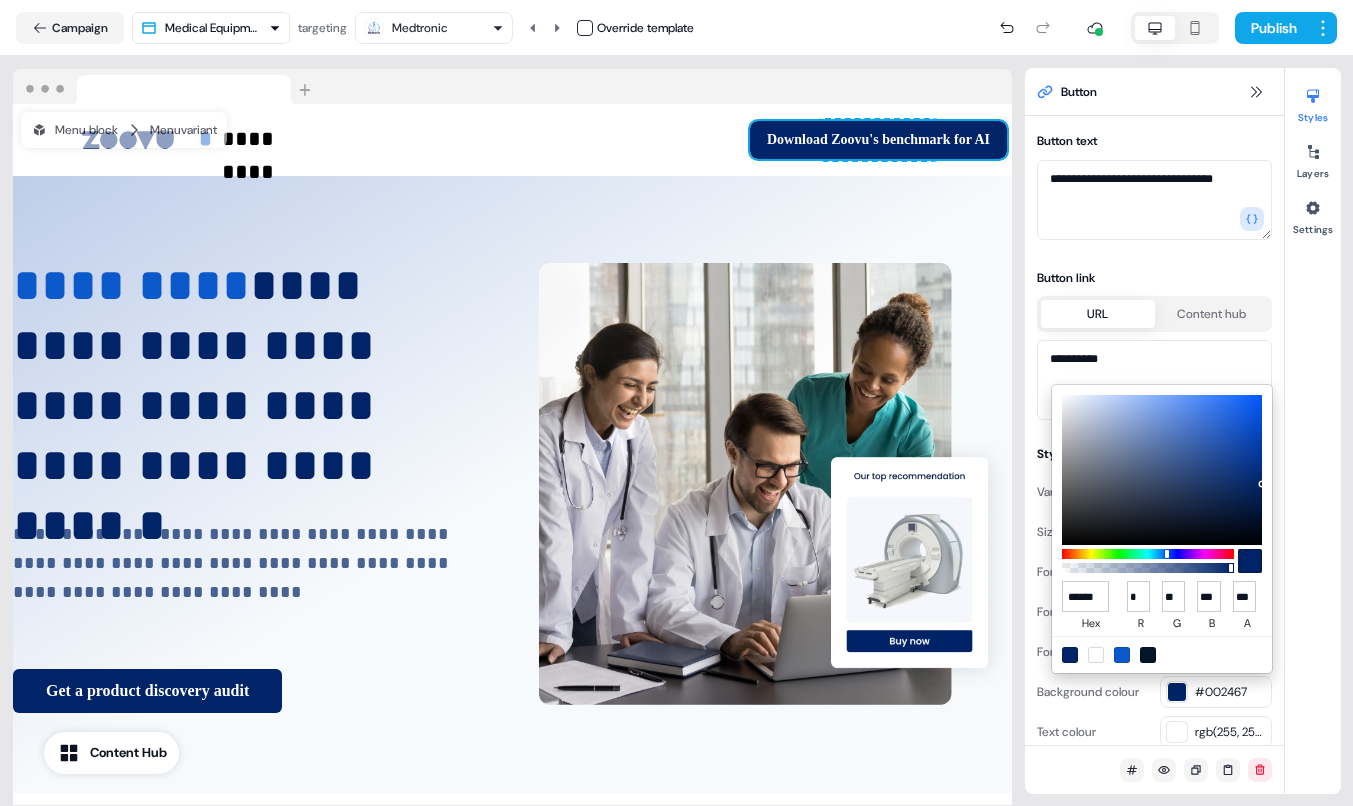 click on "For the best experience switch devices to a bigger screen. Go to Userled.io Medical Equipment LinkedIn Campaign Editor Overview Engagement Distribute Created by Morgan   Missigman Loading... Campaign Medical Equipment Template targeting Medtronic Override template Publish Add block
To pick up a draggable item, press the space bar.
While dragging, use the arrow keys to move the item.
Press space again to drop the item in its new position, or press escape to cancel.
* *********
To pick up a draggable item, press the space bar.
While dragging, use the arrow keys to move the item.
Press space again to drop the item in its new position, or press escape to cancel.
Draggable item button-TitVURTHWE was dropped over droppable area button-TitVURTHWE Download Zoovu's benchmark for AI
To pick up a draggable item, press the space bar.
While dragging, use the arrow keys to move the item.
Press space again to drop the item in its new position, or press escape to cancel.
Menu" at bounding box center (676, 403) 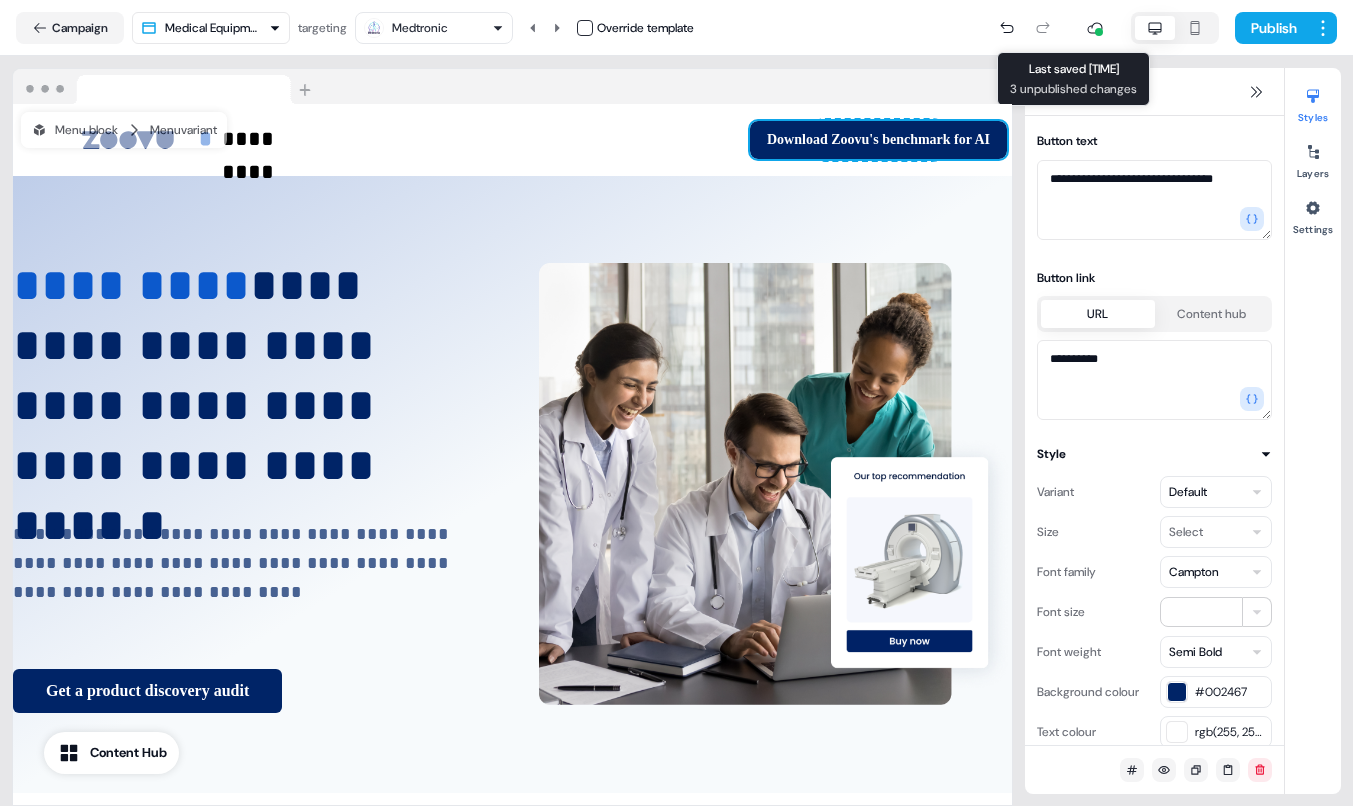 click 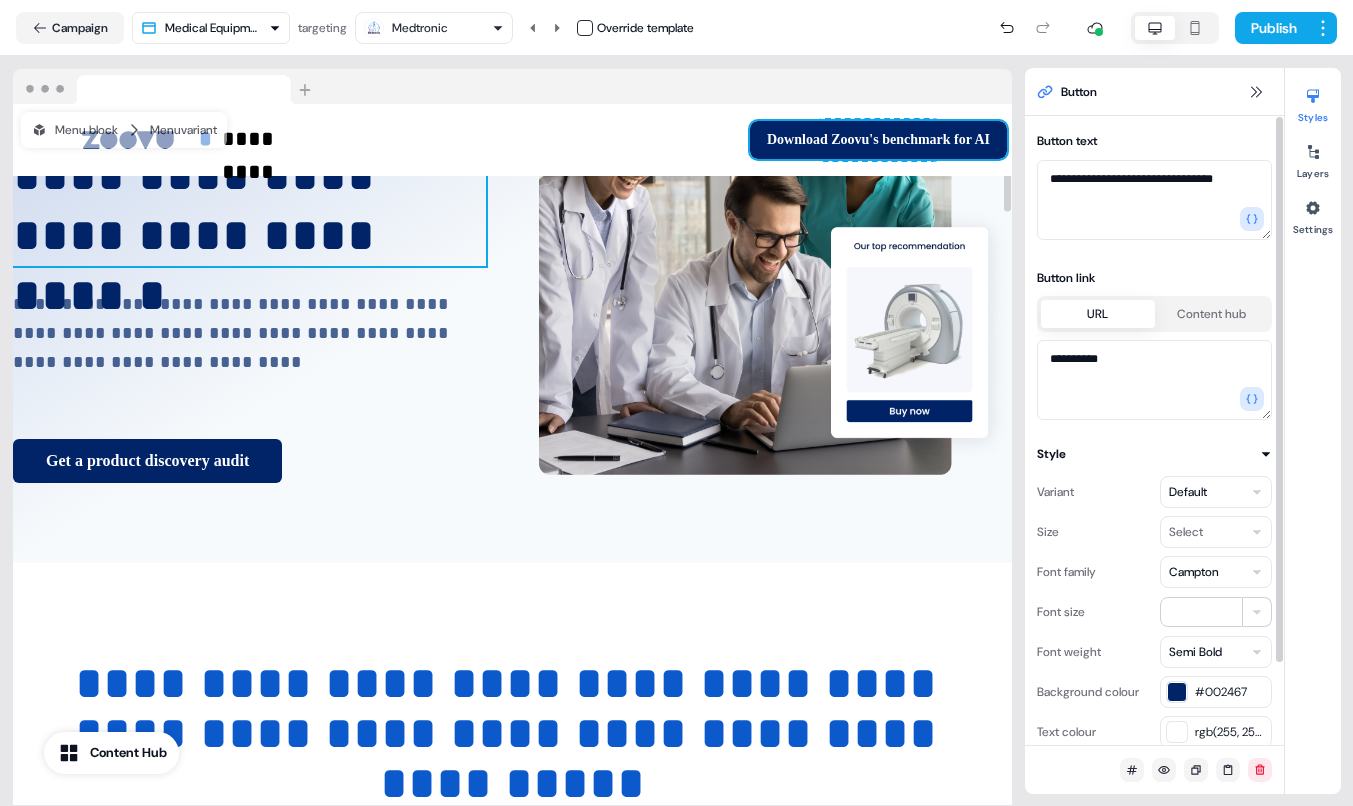 scroll, scrollTop: 300, scrollLeft: 0, axis: vertical 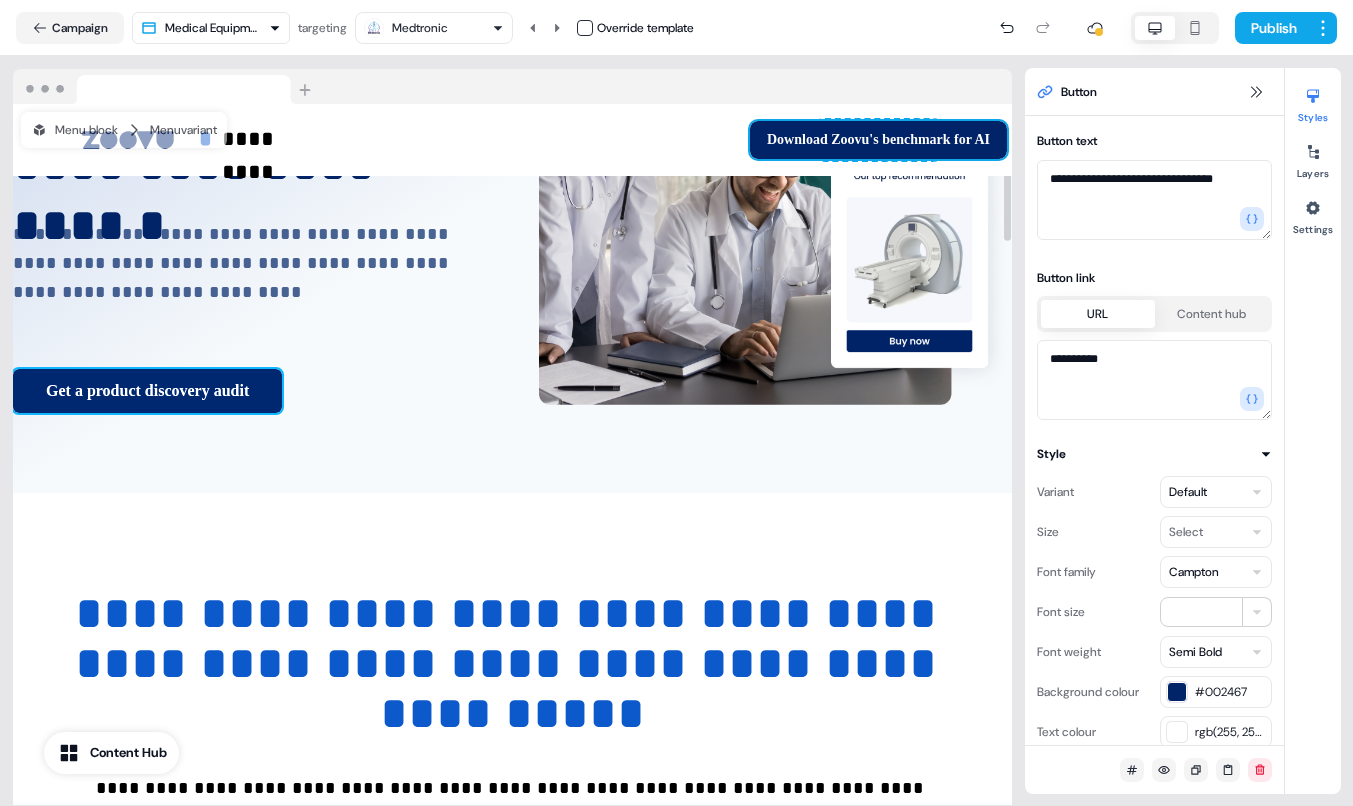 click on "Get a product discovery audit" at bounding box center [147, 391] 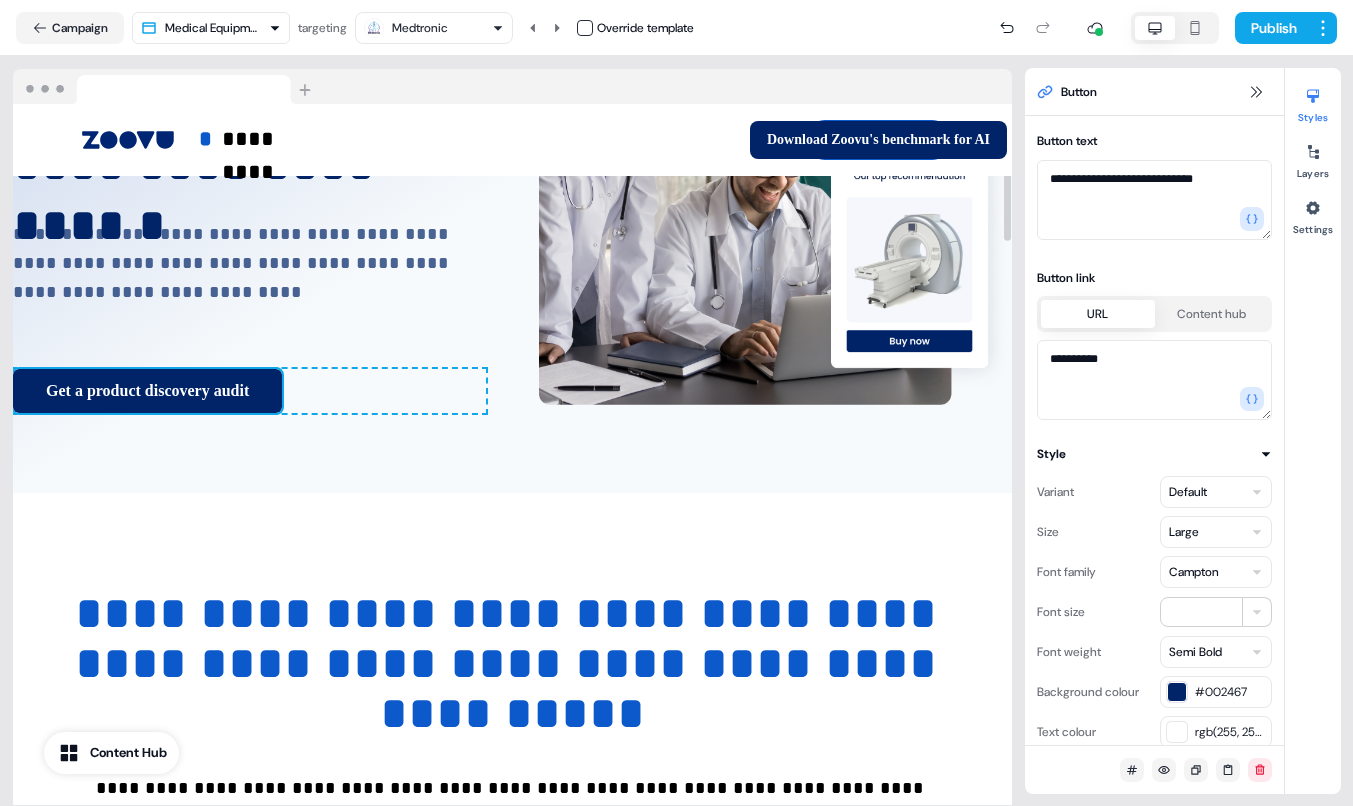 click on "**********" at bounding box center (249, 184) 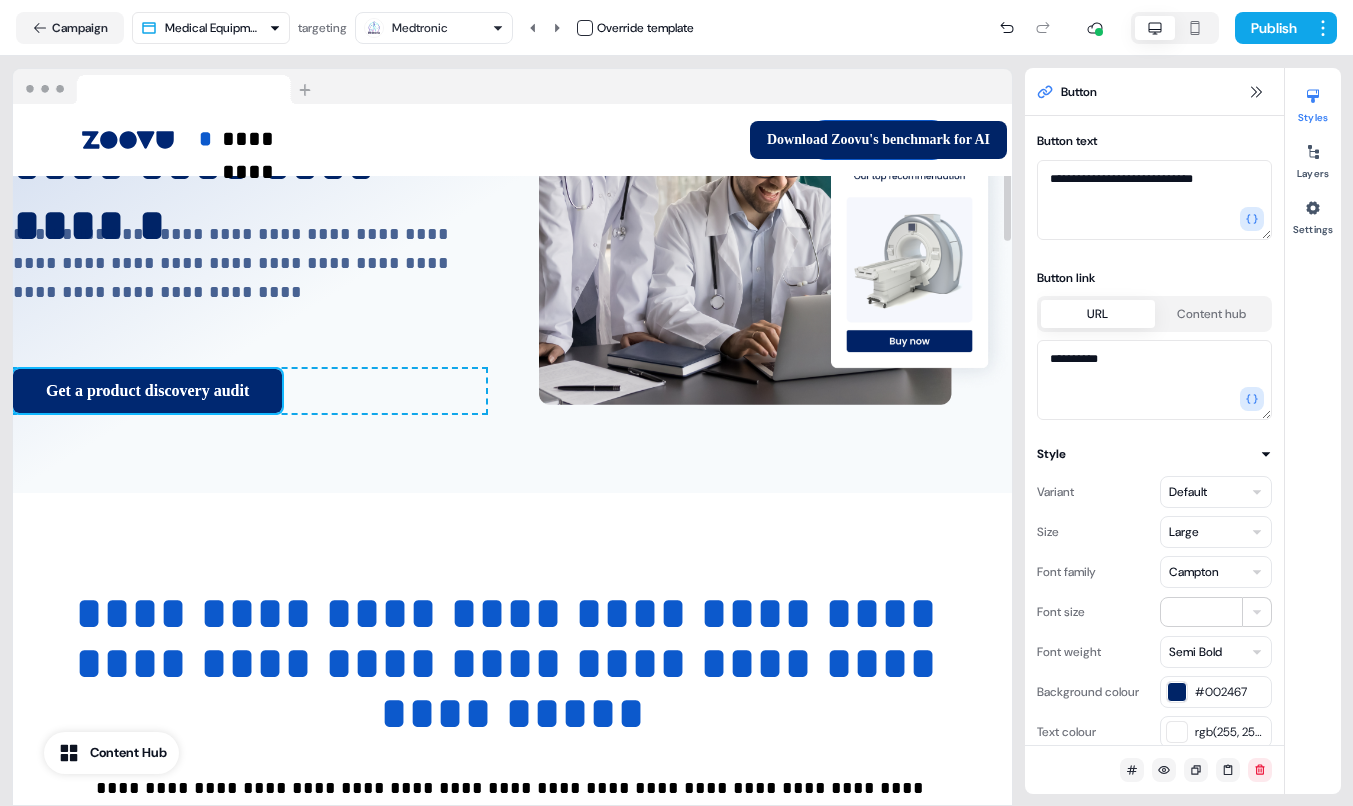 click on "Get a product discovery audit" at bounding box center (147, 391) 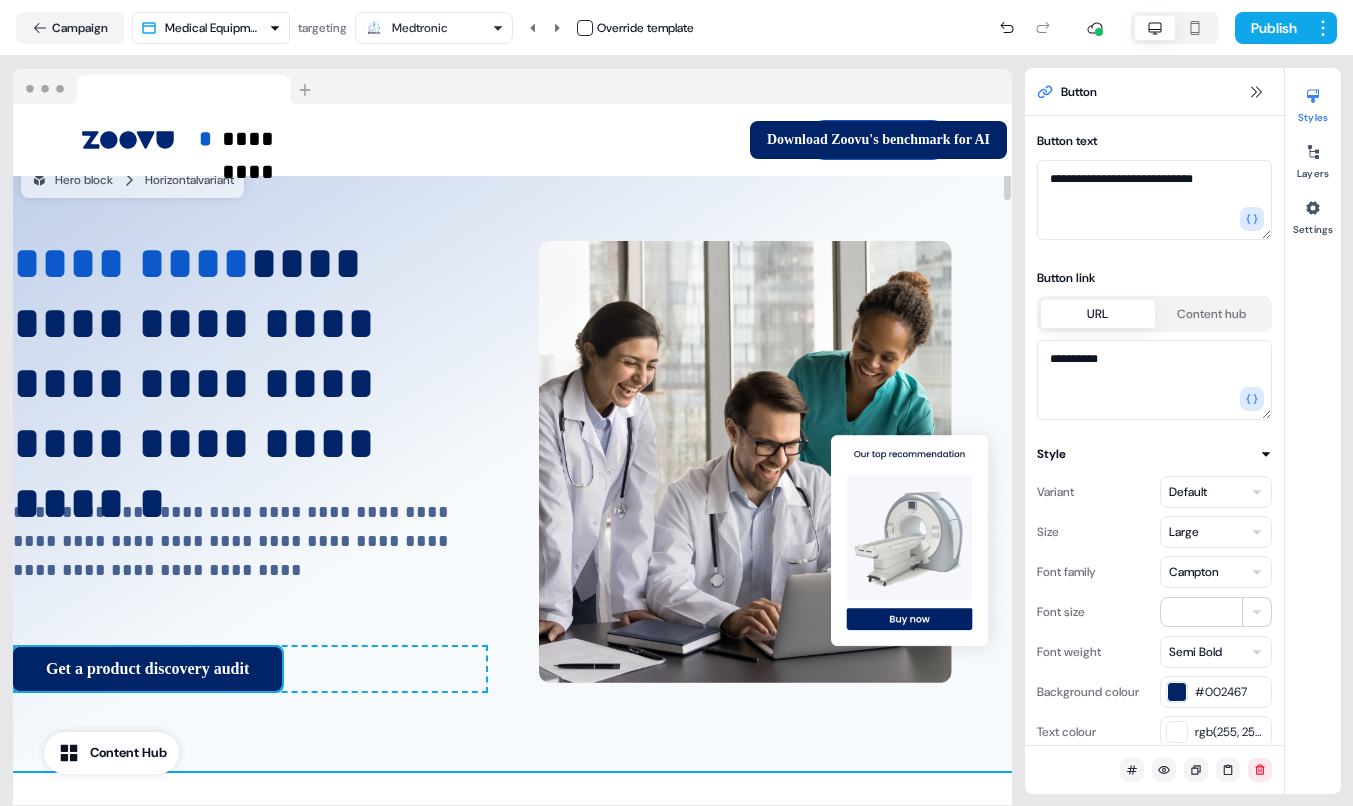 scroll, scrollTop: 0, scrollLeft: 0, axis: both 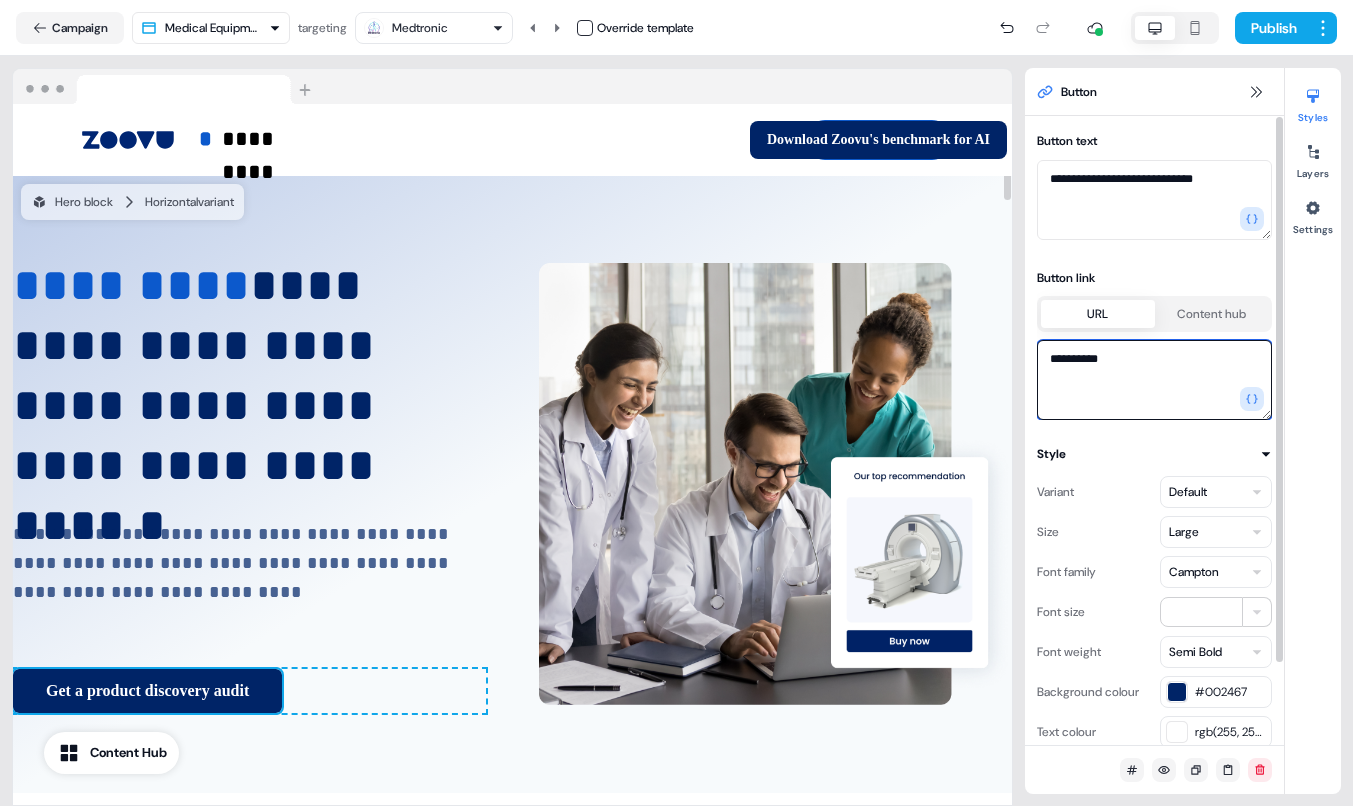 click on "**********" at bounding box center (1154, 380) 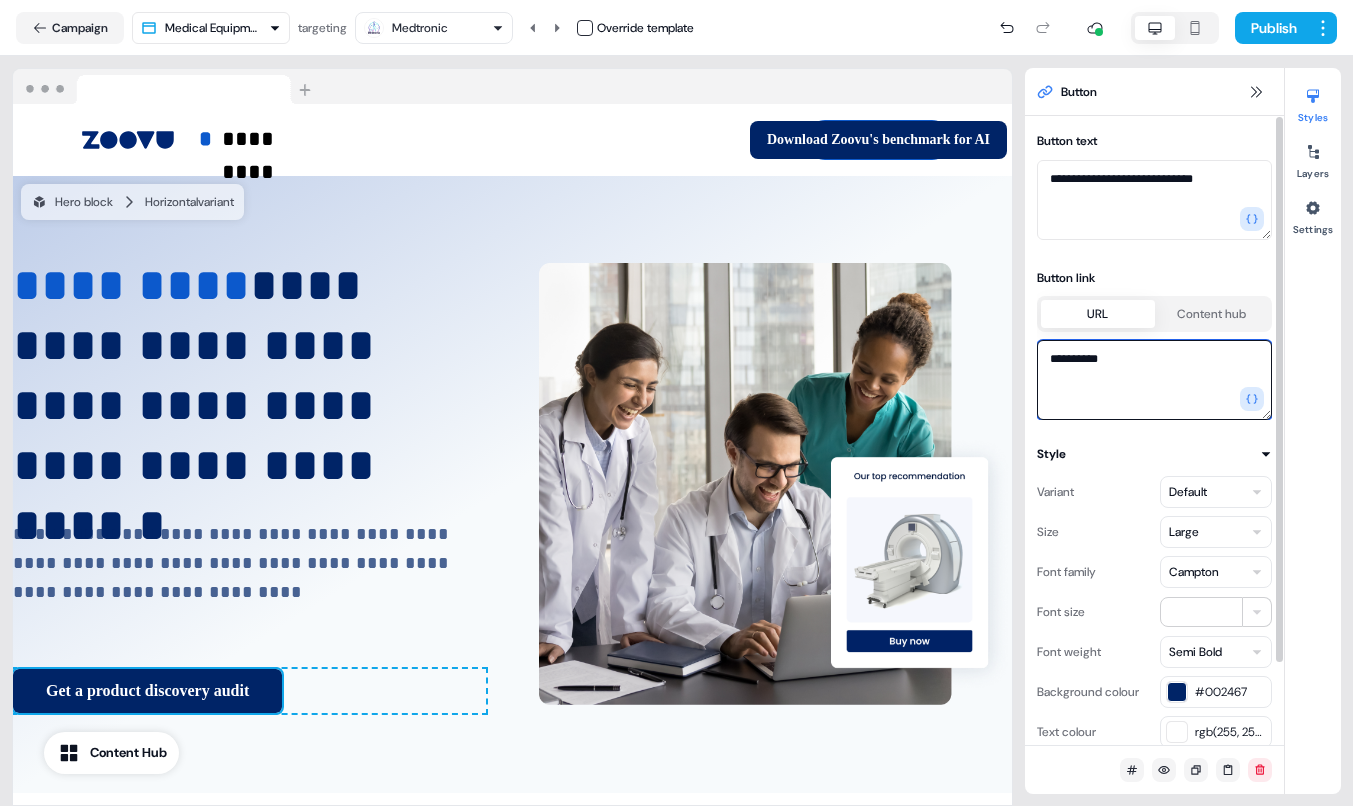 click on "**********" at bounding box center (1154, 380) 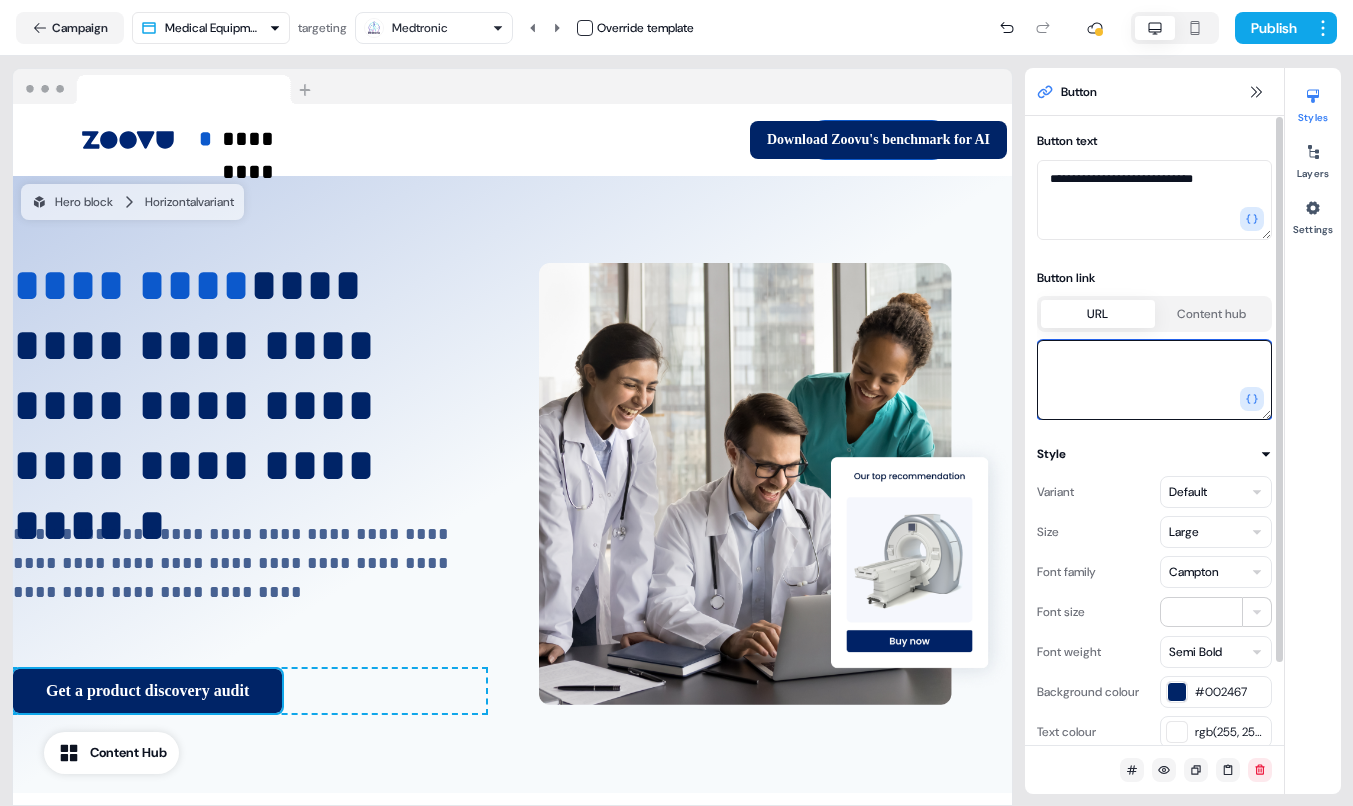paste on "**********" 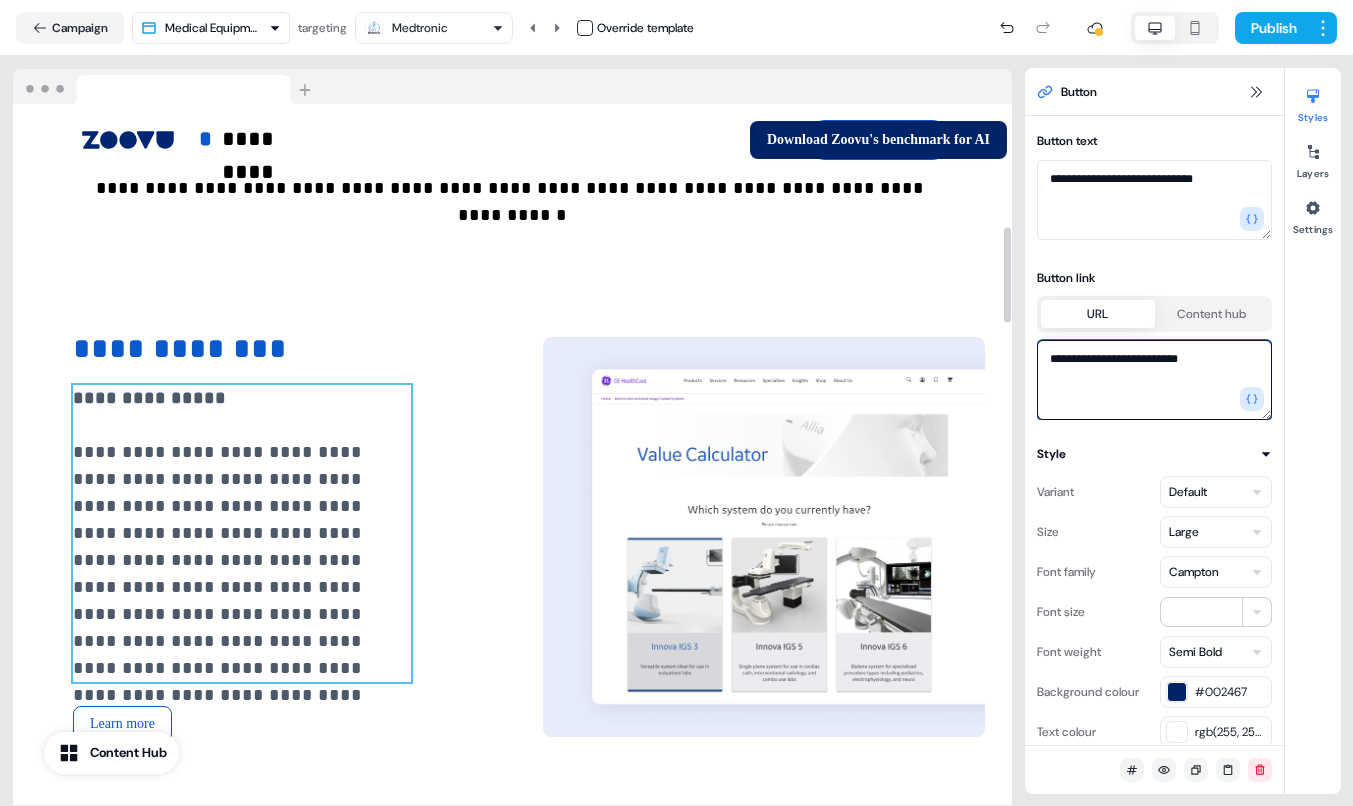 scroll, scrollTop: 1050, scrollLeft: 0, axis: vertical 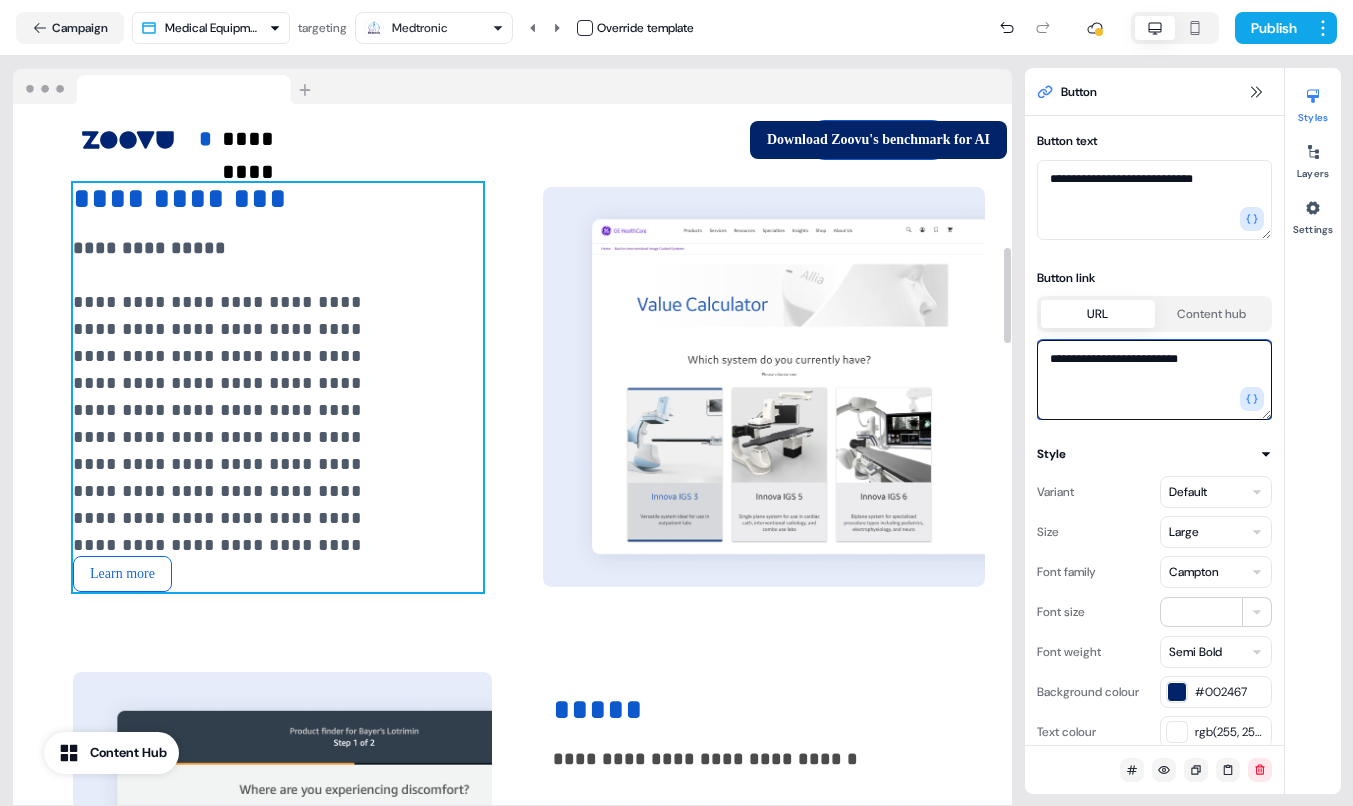 type on "**********" 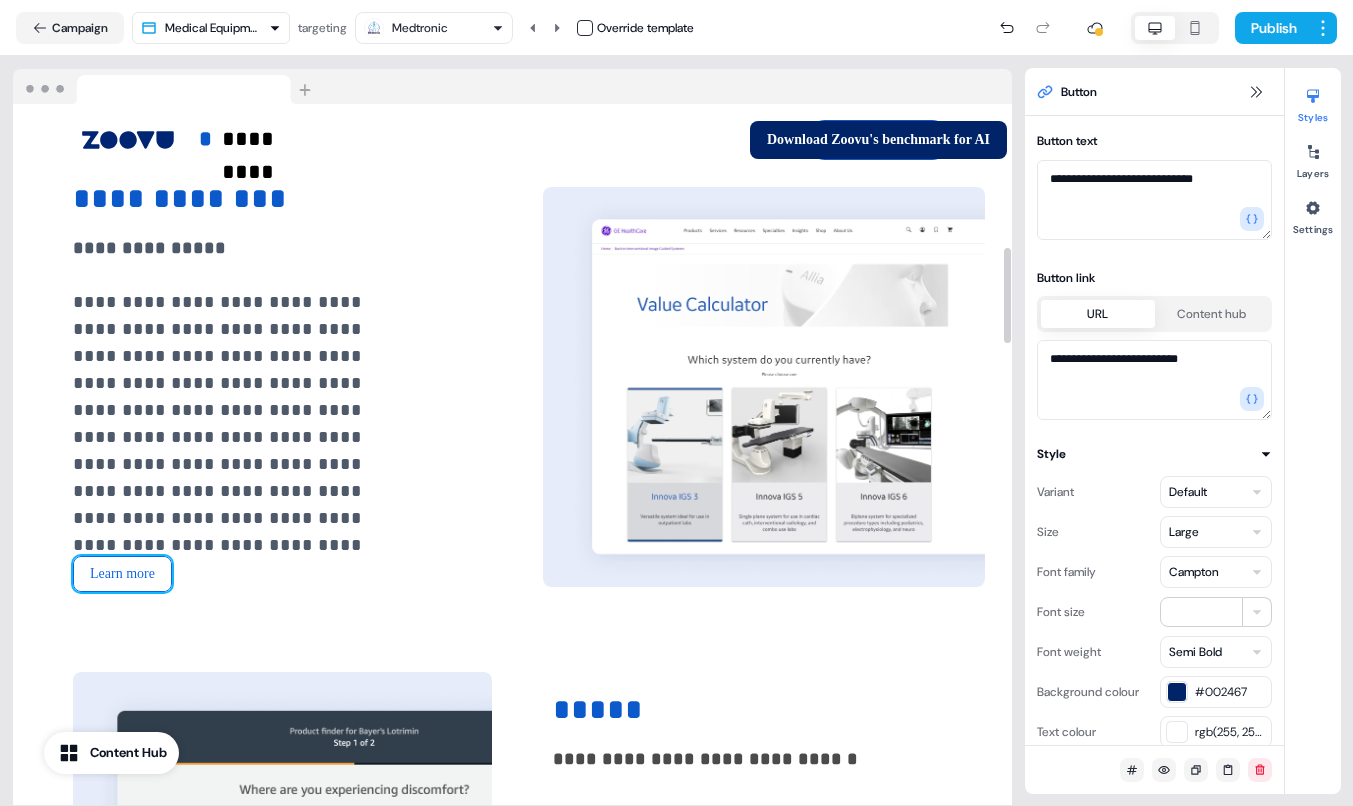 click on "Learn more" at bounding box center (122, 574) 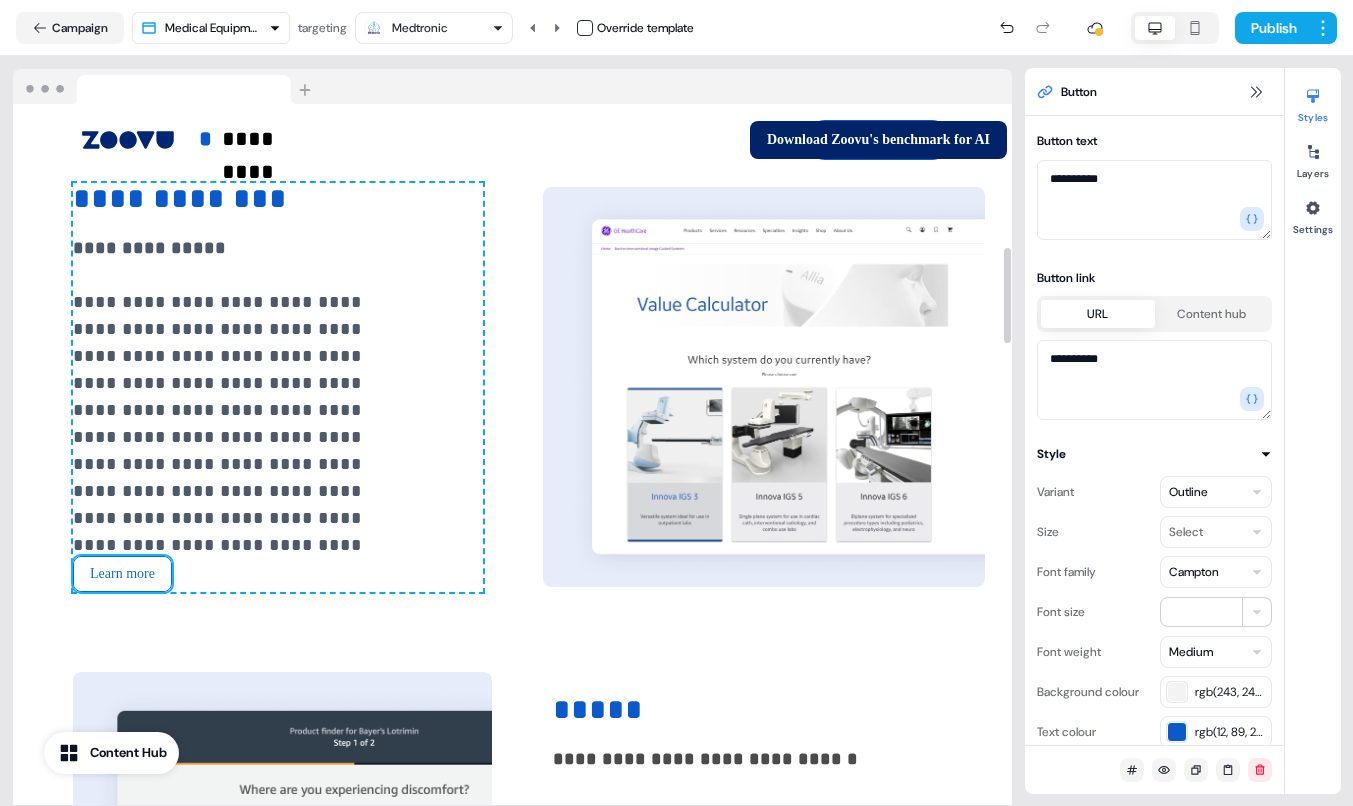 click on "Learn more" at bounding box center (122, 574) 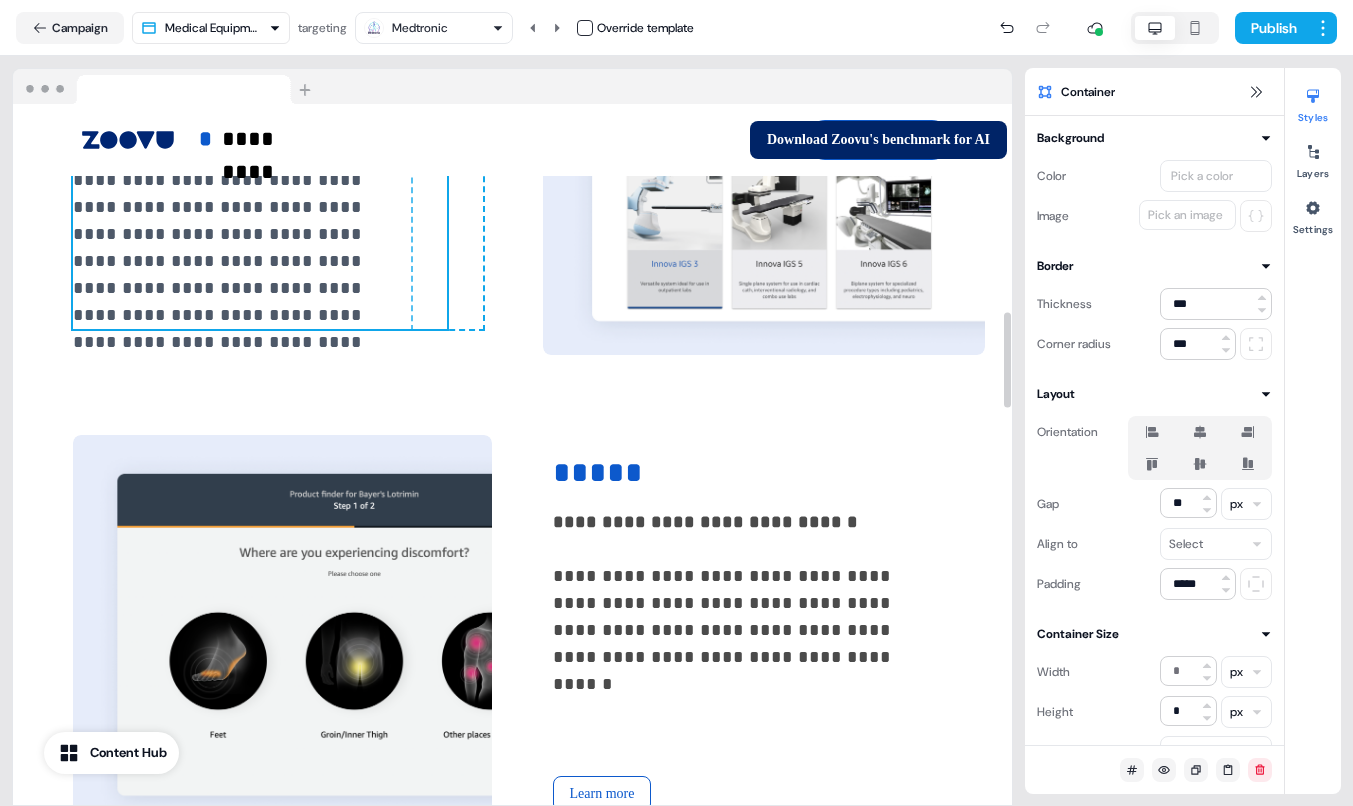 scroll, scrollTop: 1578, scrollLeft: 0, axis: vertical 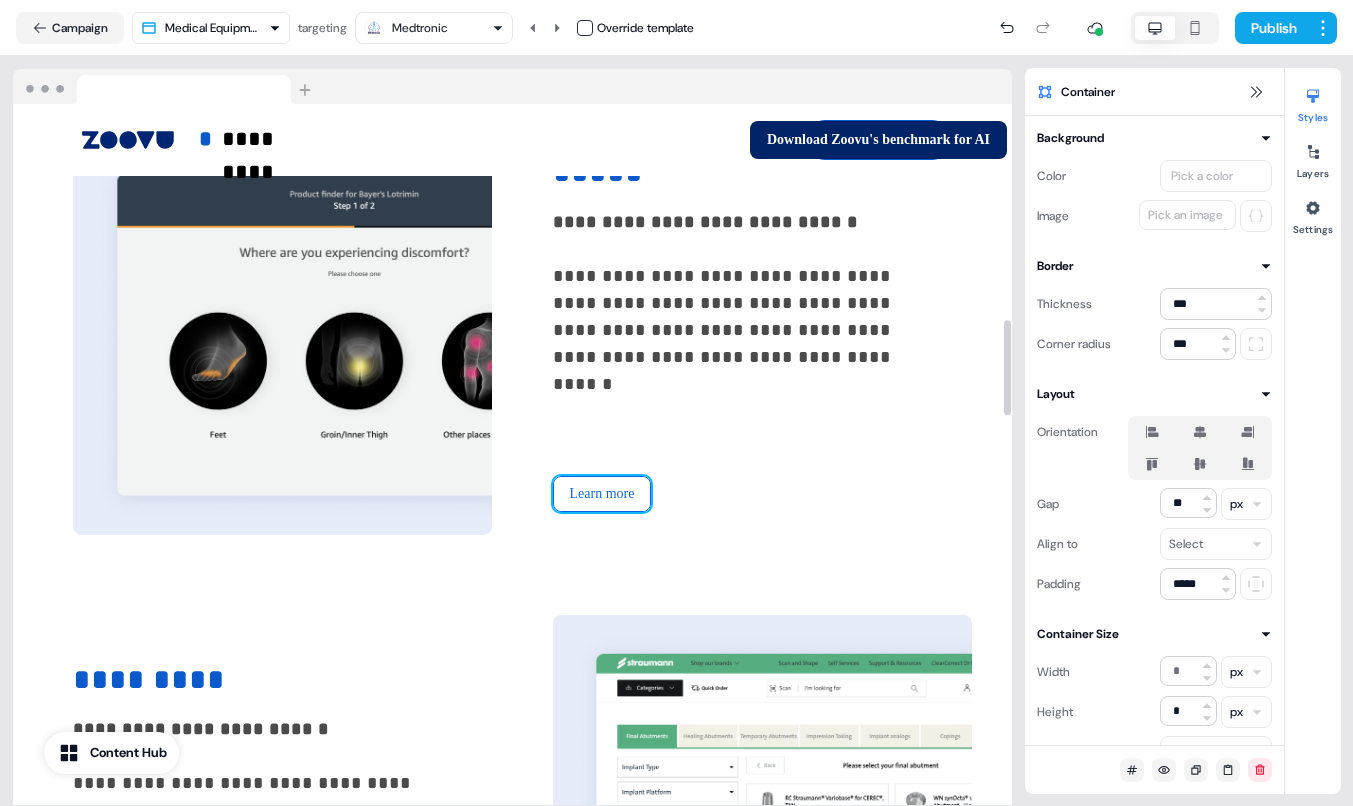 click on "Learn more" at bounding box center (602, 494) 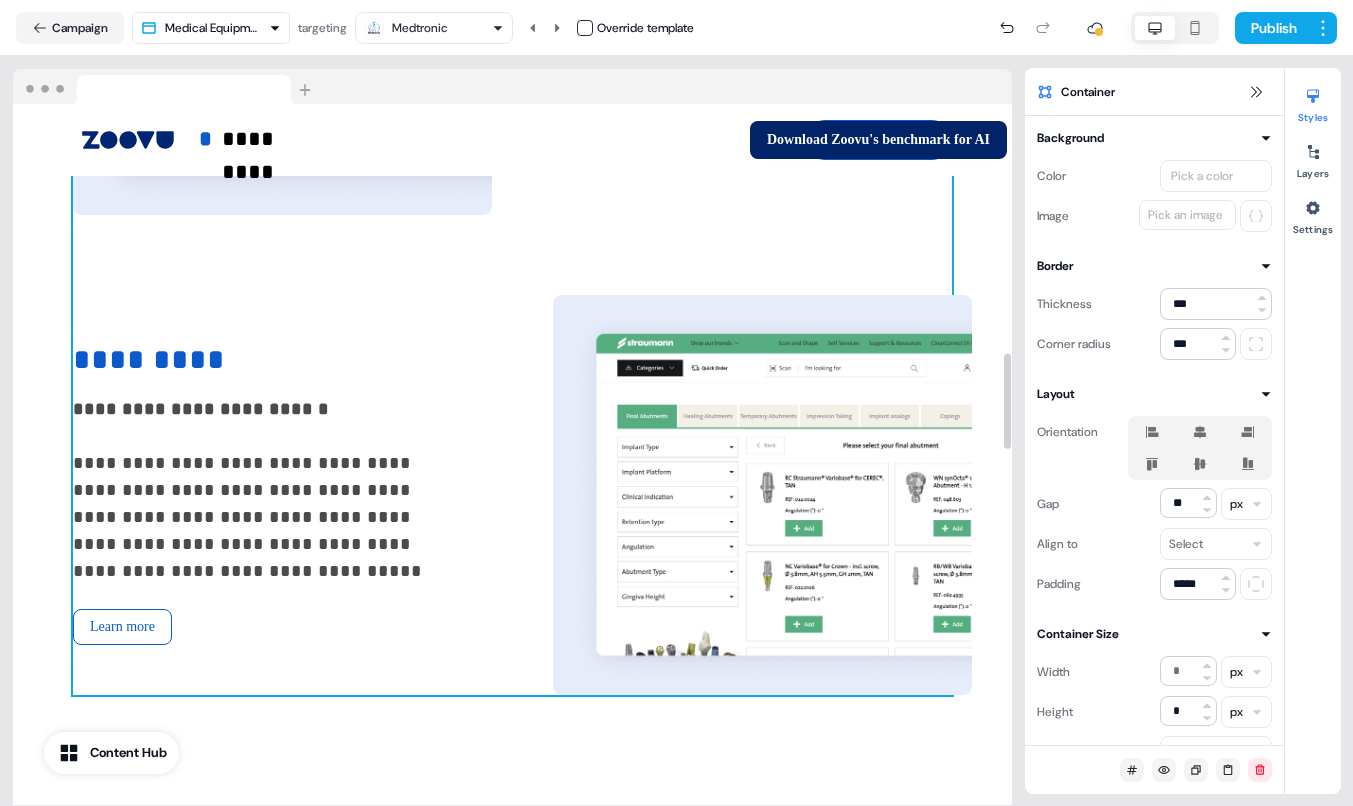scroll, scrollTop: 1908, scrollLeft: 4, axis: both 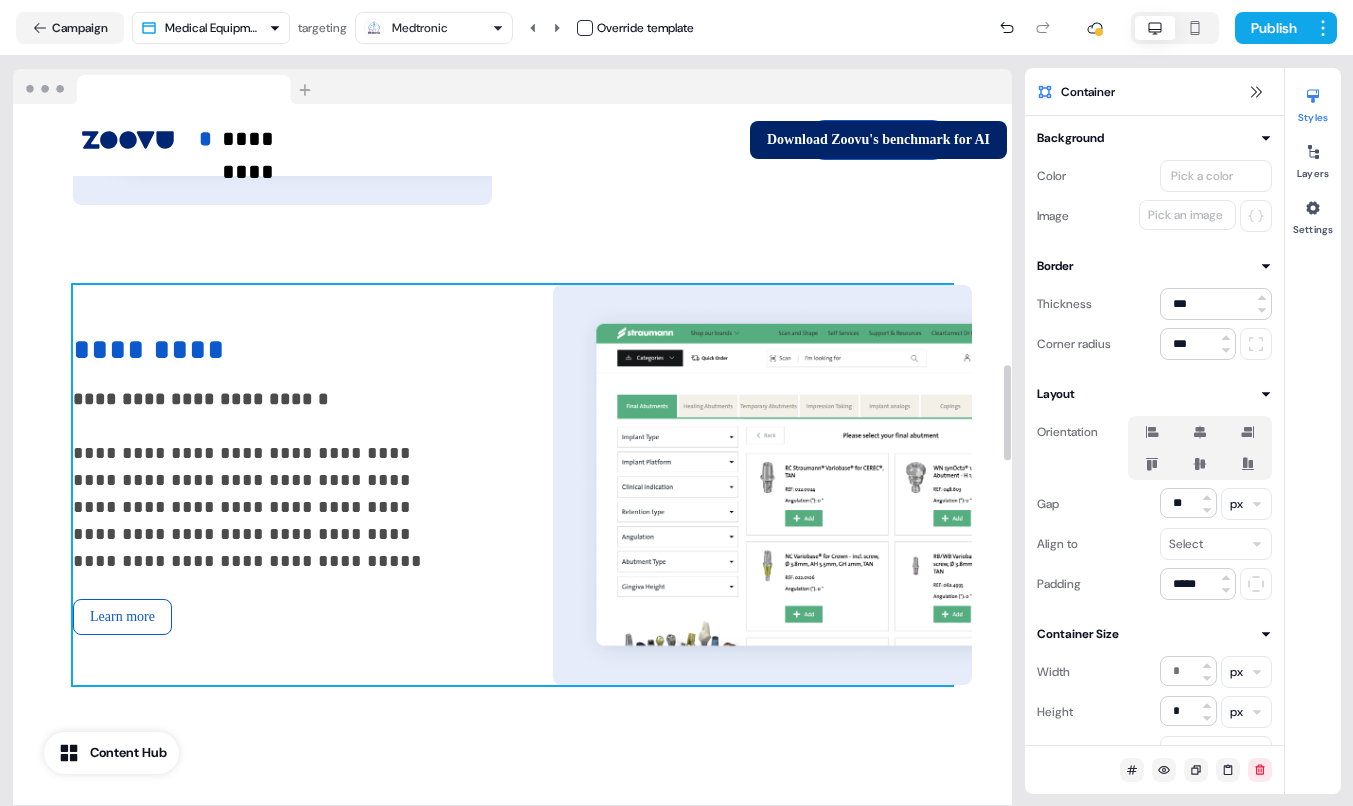 click on "**********" at bounding box center [512, 485] 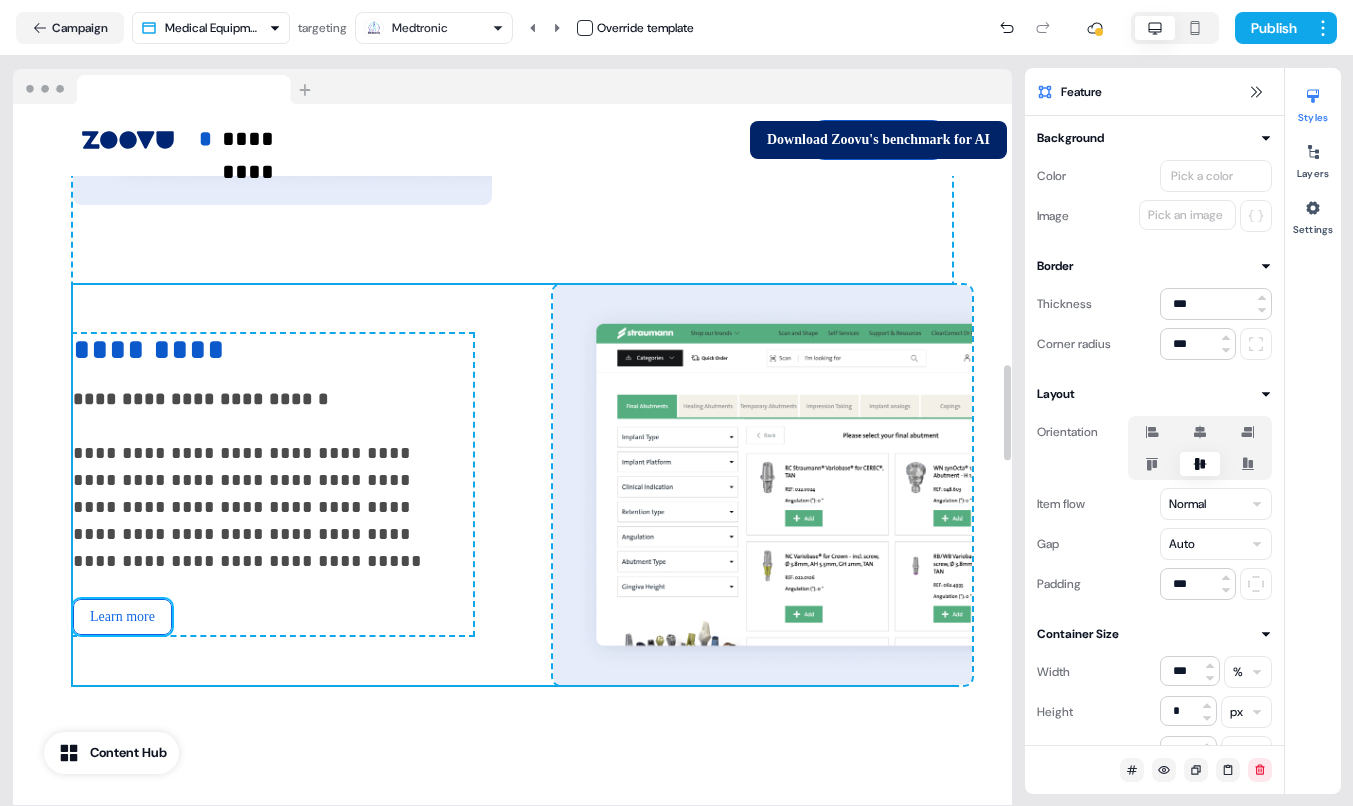 click on "Learn more" at bounding box center [122, 617] 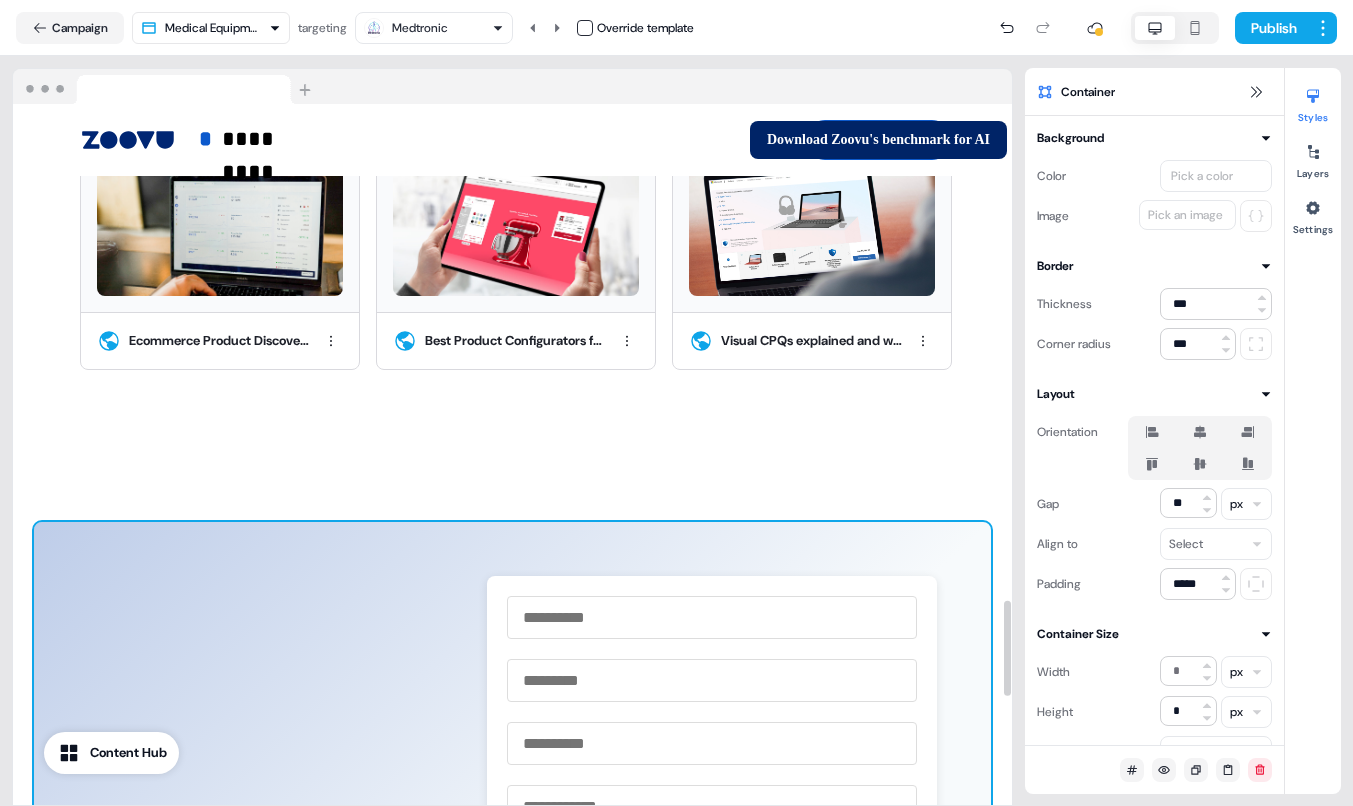 scroll, scrollTop: 4038, scrollLeft: 0, axis: vertical 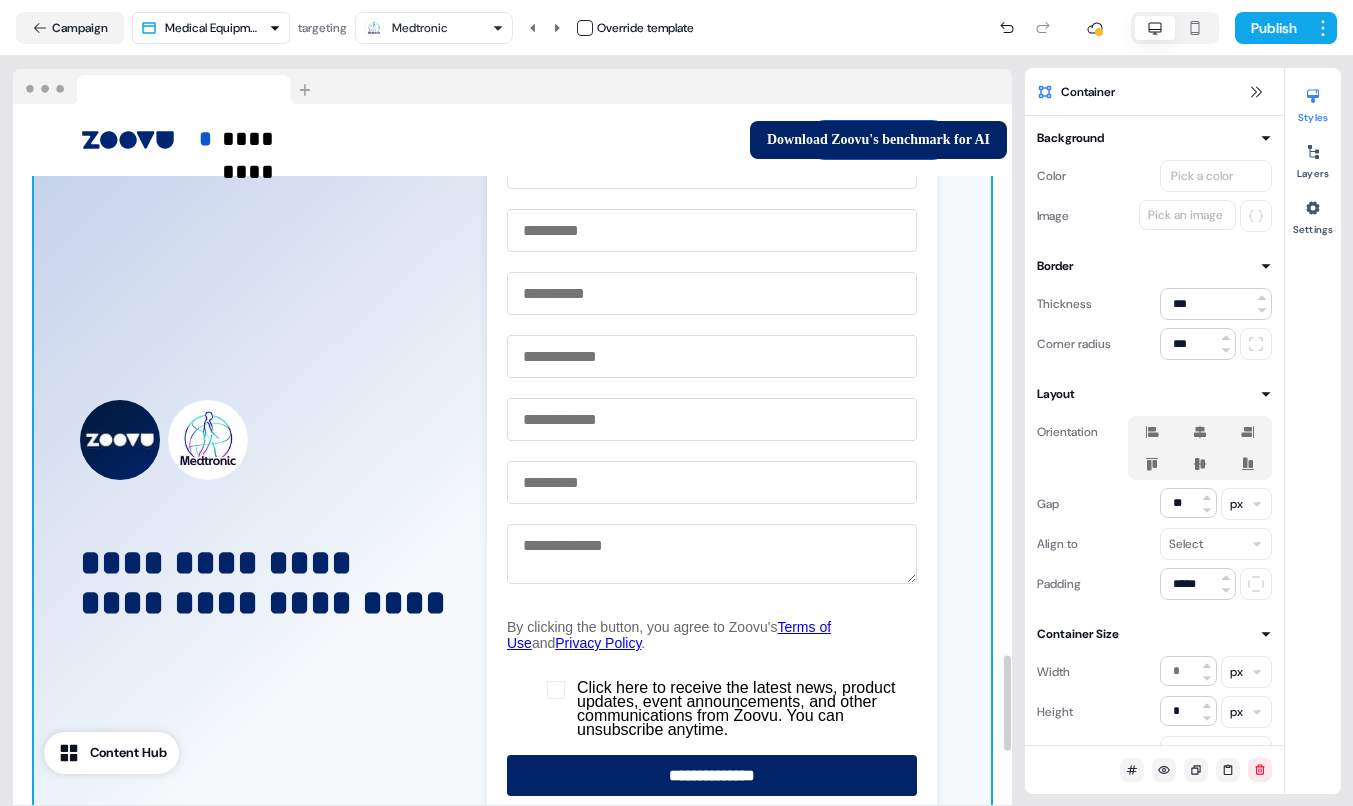 click on "**********" at bounding box center (512, 518) 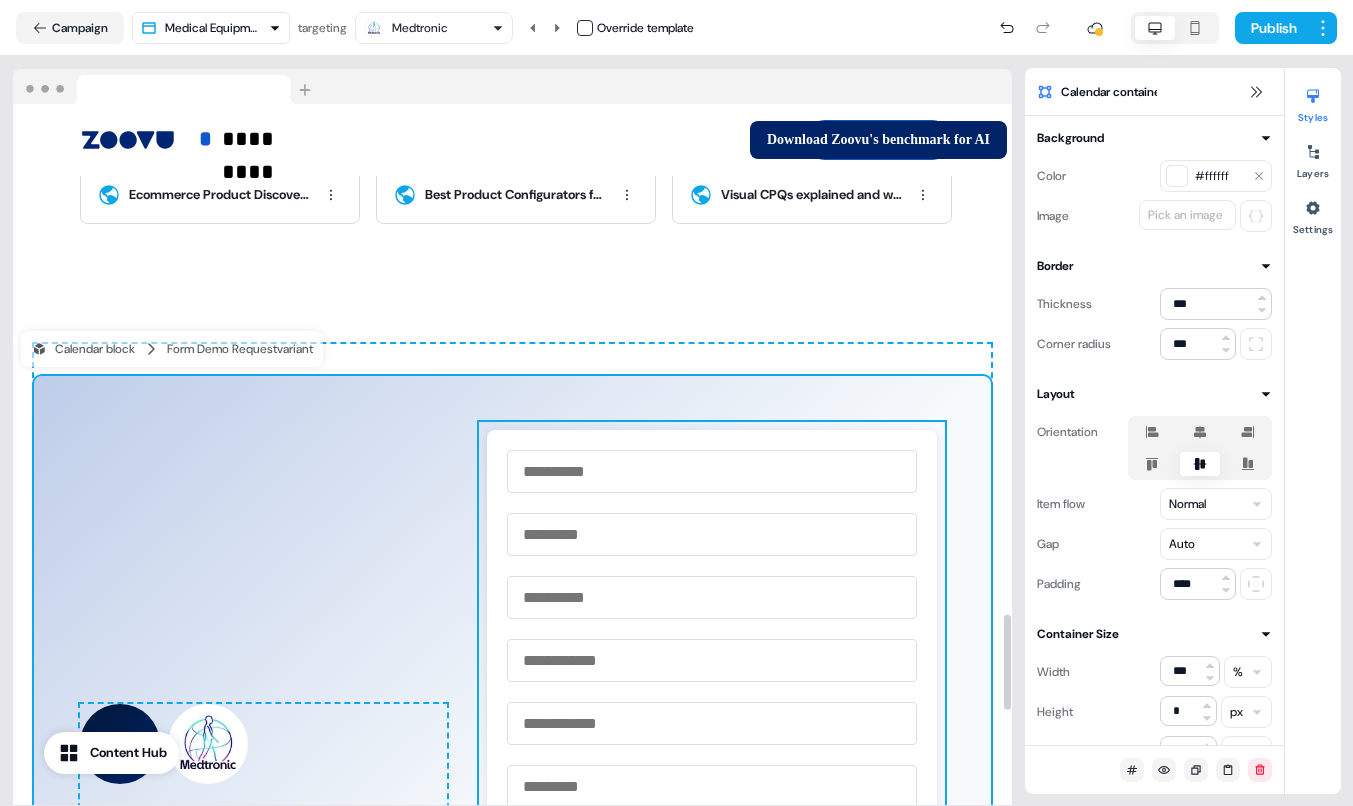 scroll, scrollTop: 3738, scrollLeft: 0, axis: vertical 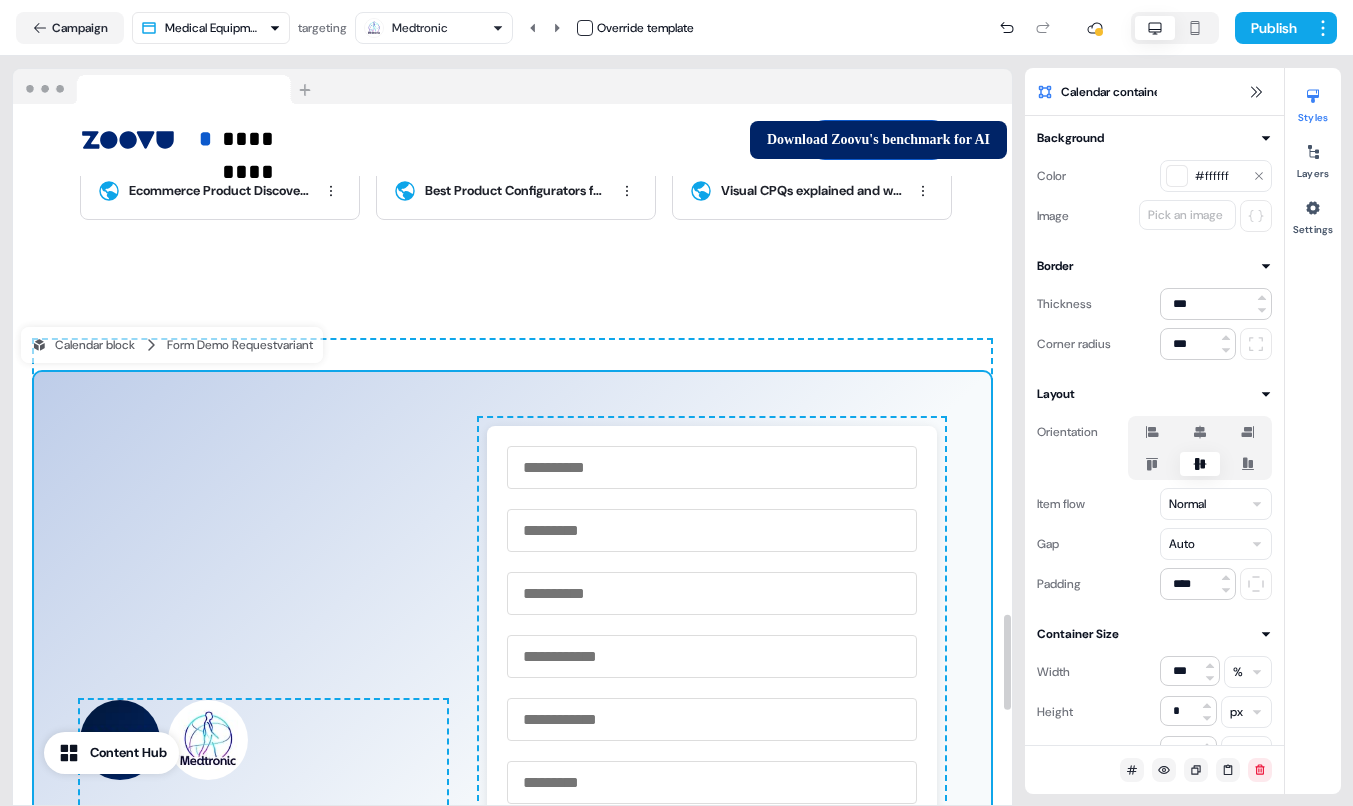 click on "**********" at bounding box center [512, 818] 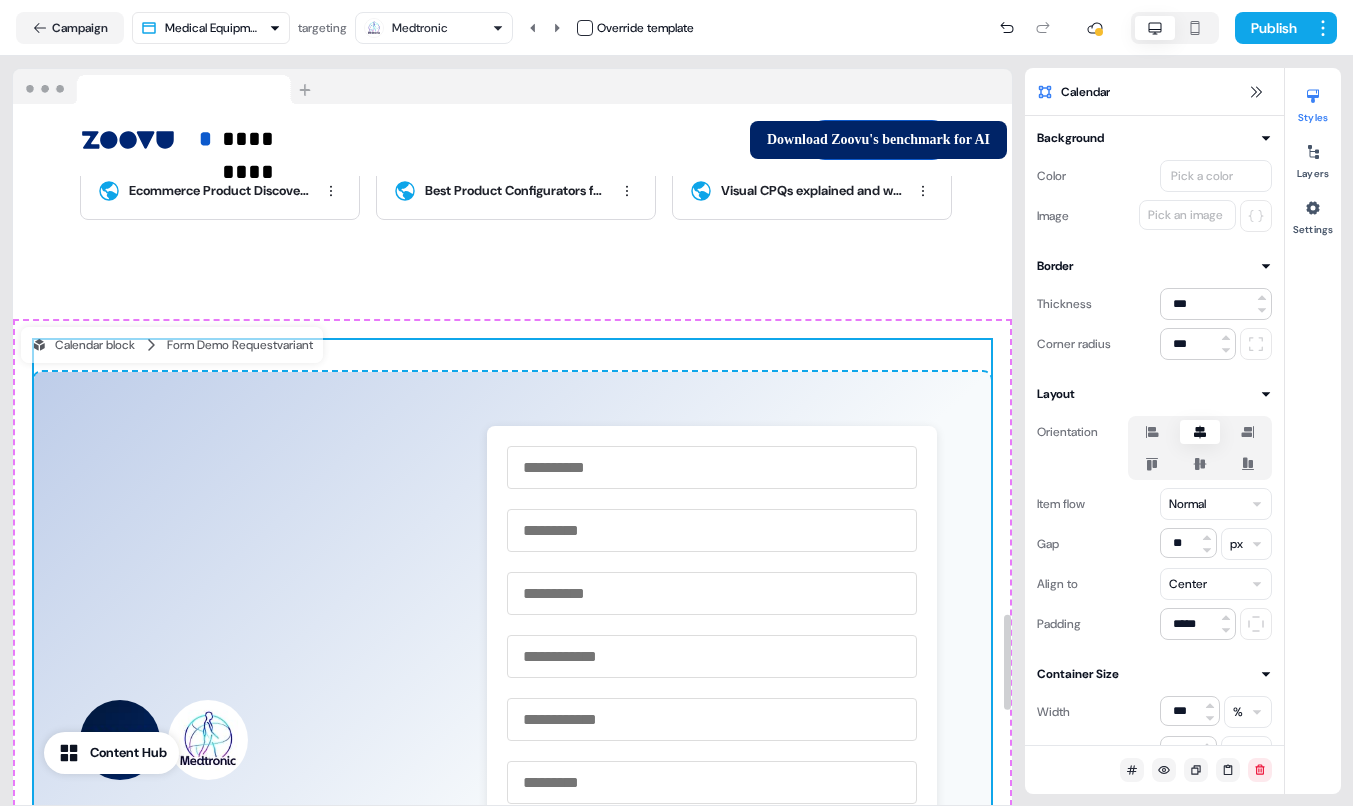click on "**********" at bounding box center [512, 818] 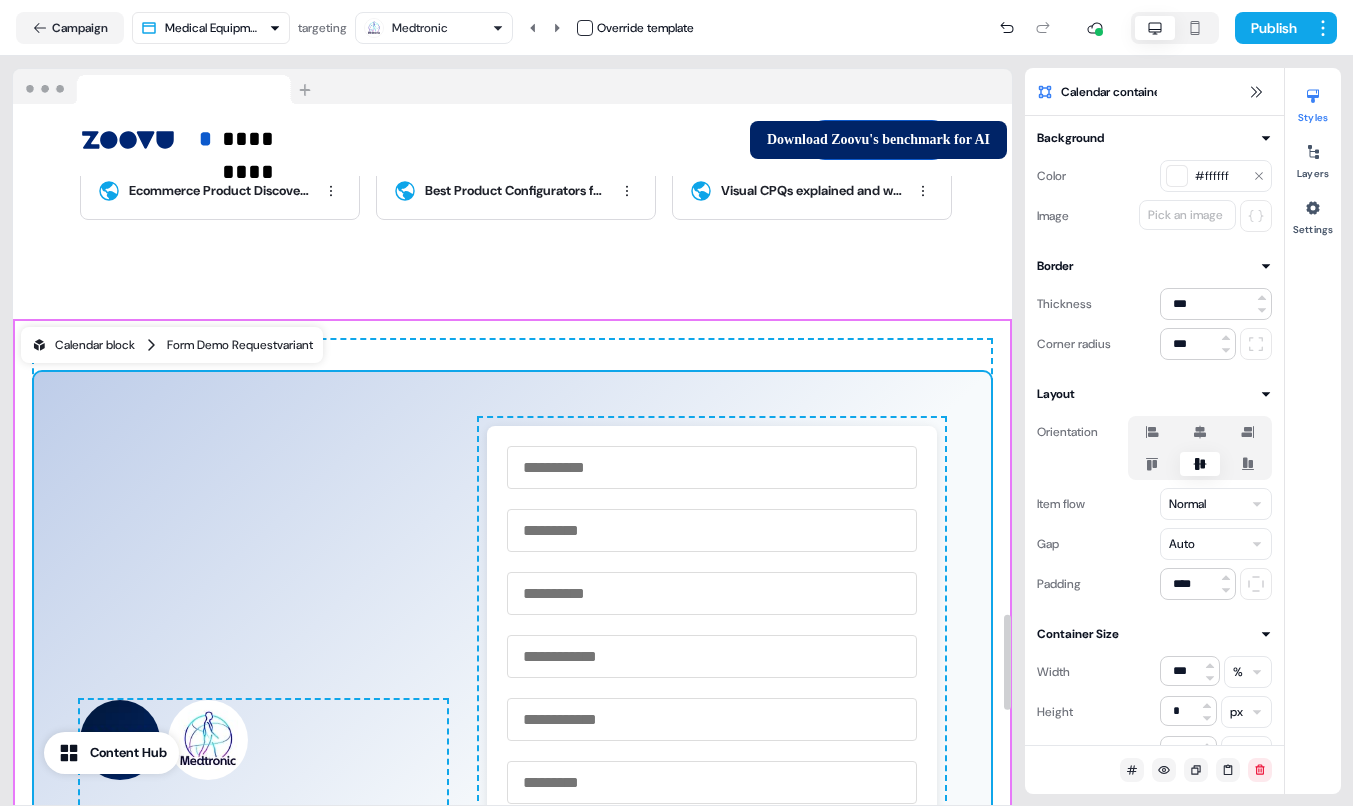 click on "Form Demo Request  variant" at bounding box center (240, 345) 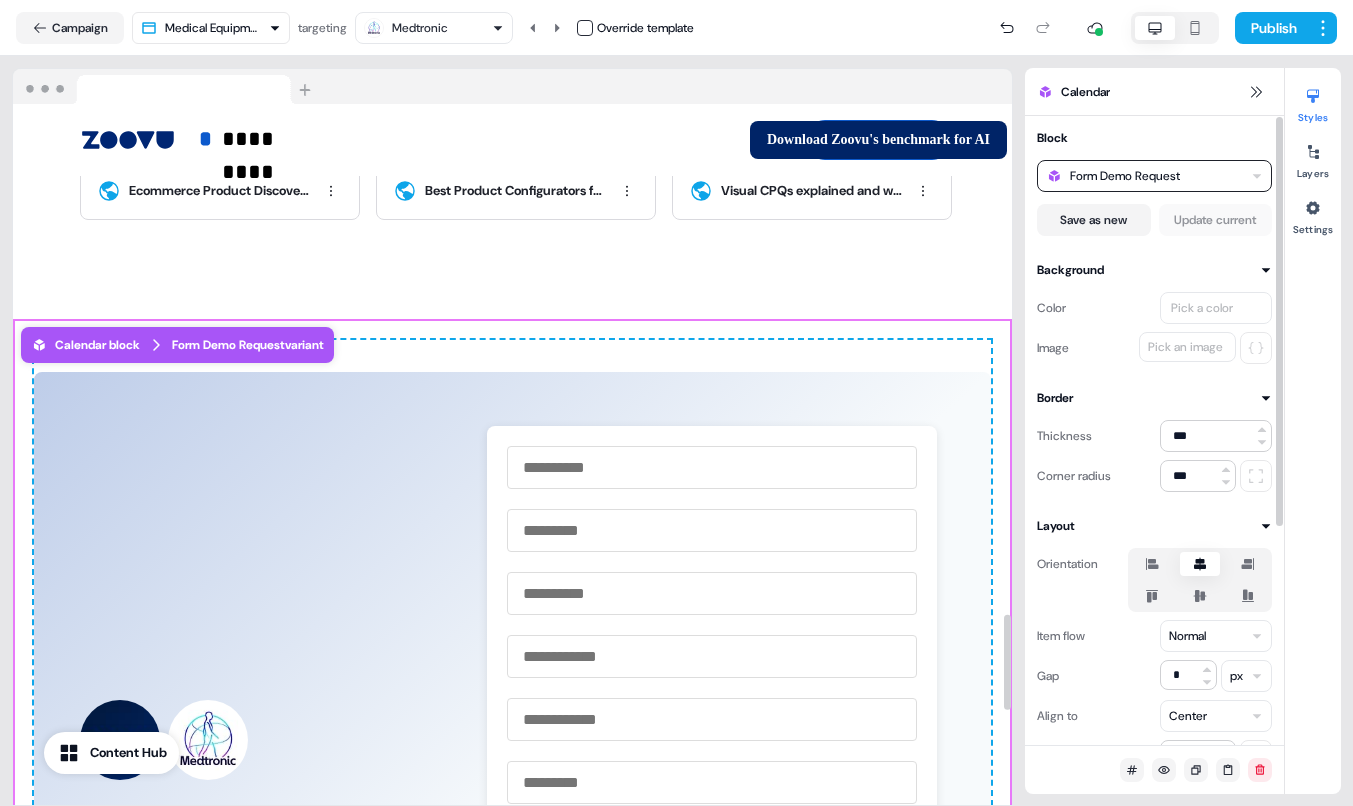 click on "Form Demo Request" at bounding box center (1154, 176) 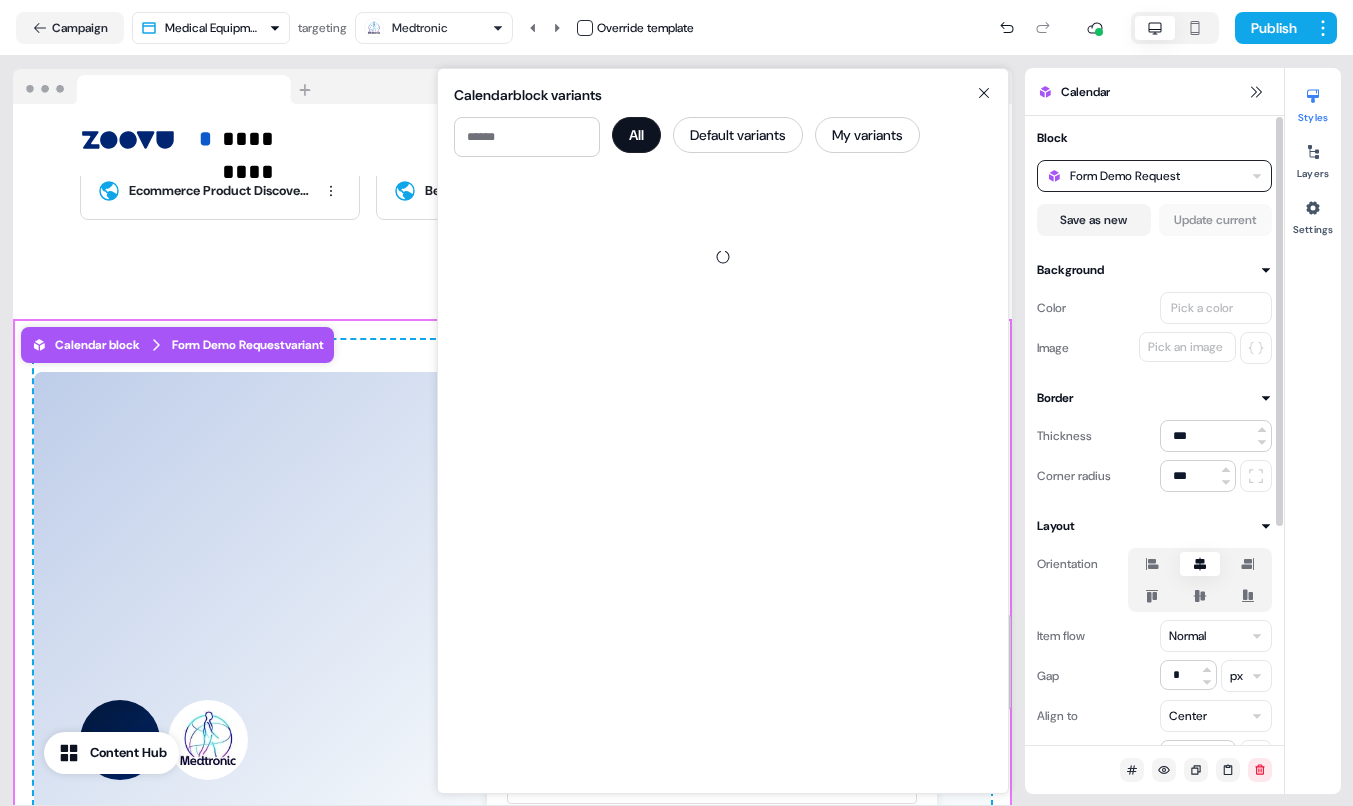 scroll, scrollTop: 0, scrollLeft: 0, axis: both 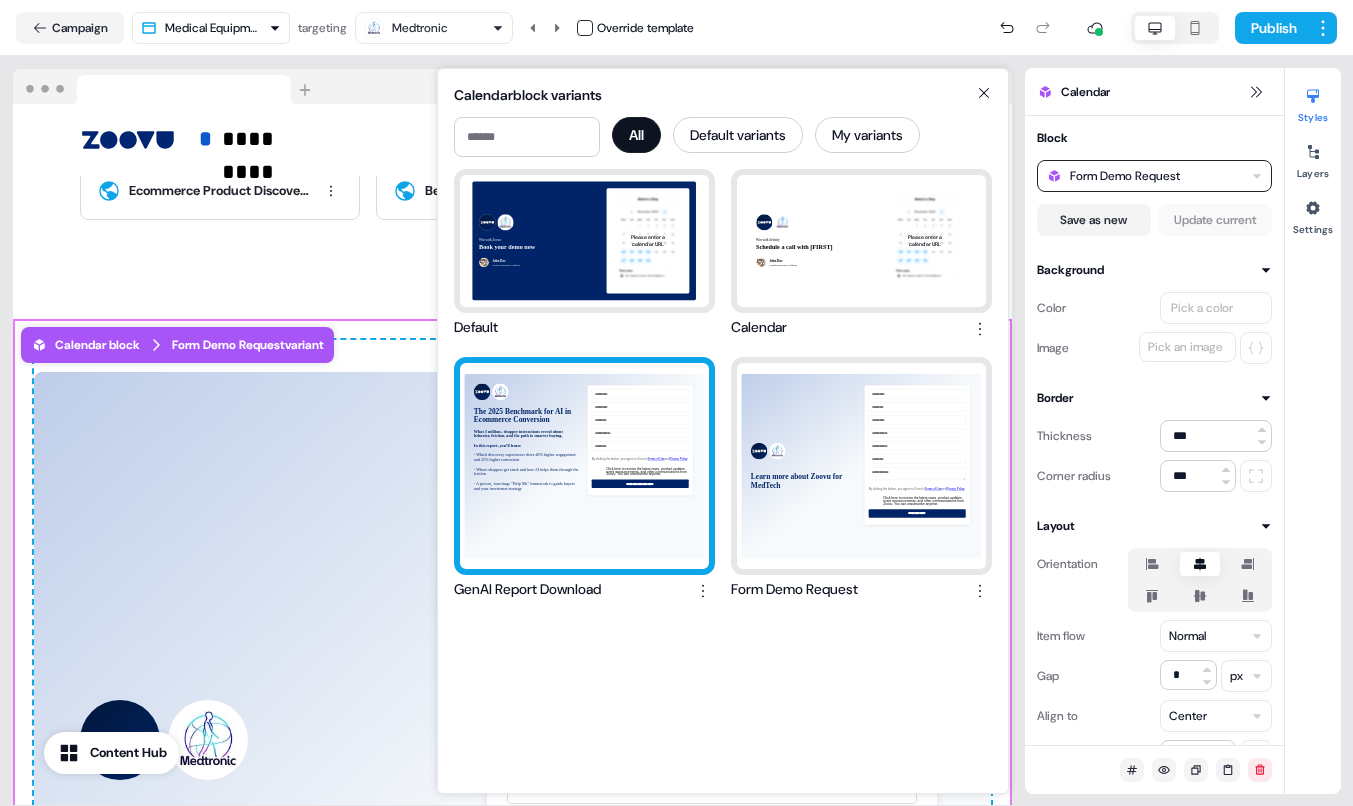 click on "The 2025 Benchmark for AI in Ecommerce Conversion What 3 million+ shopper interactions reveal about behavior, friction, and the path to smarter buying. In this report, you’ll learn: - Which discovery experiences drive 40% higher engagement and 25% higher conversion - Where shoppers get stuck and how AI helps them through the friction - A proven, four-stage "Help Me" framework to guide buyers and your investment strategy" at bounding box center (584, 466) 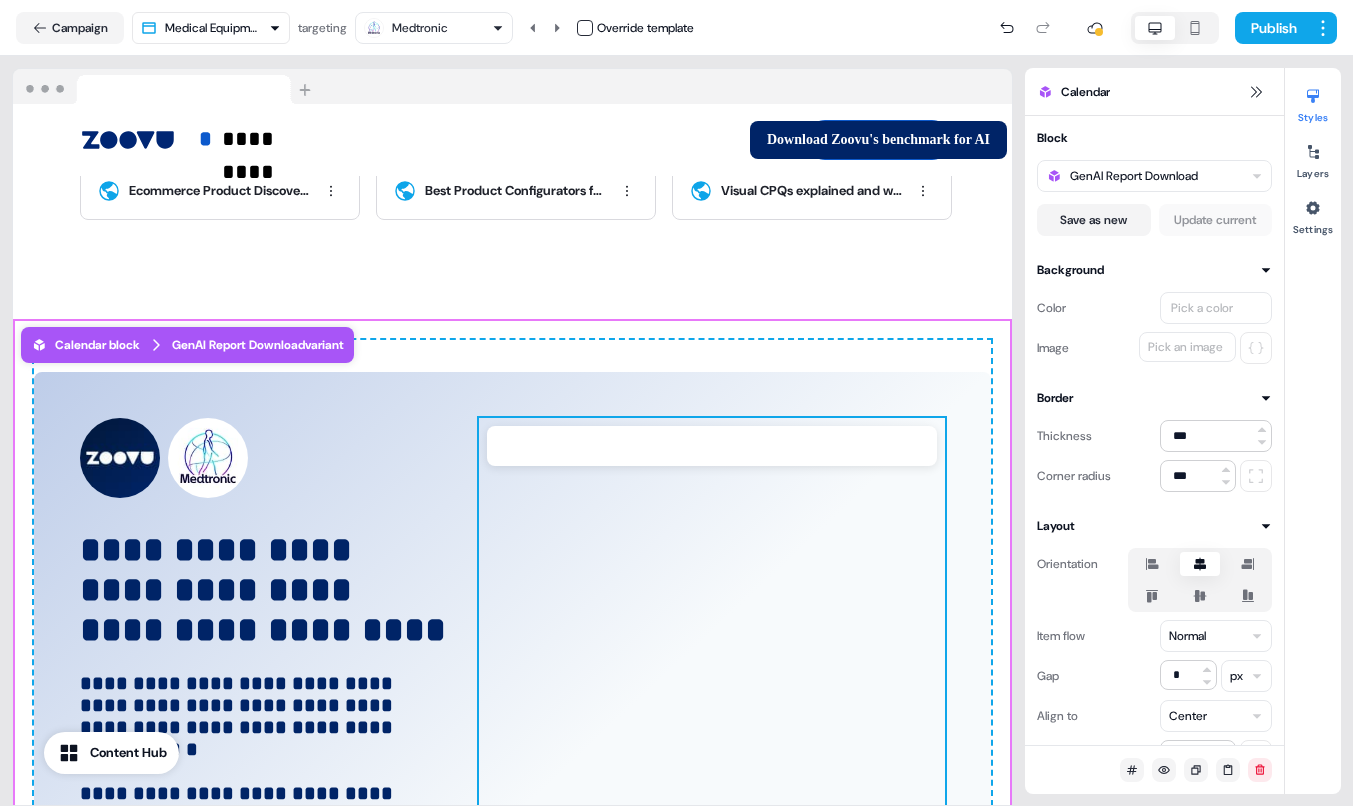 scroll, scrollTop: 3813, scrollLeft: 0, axis: vertical 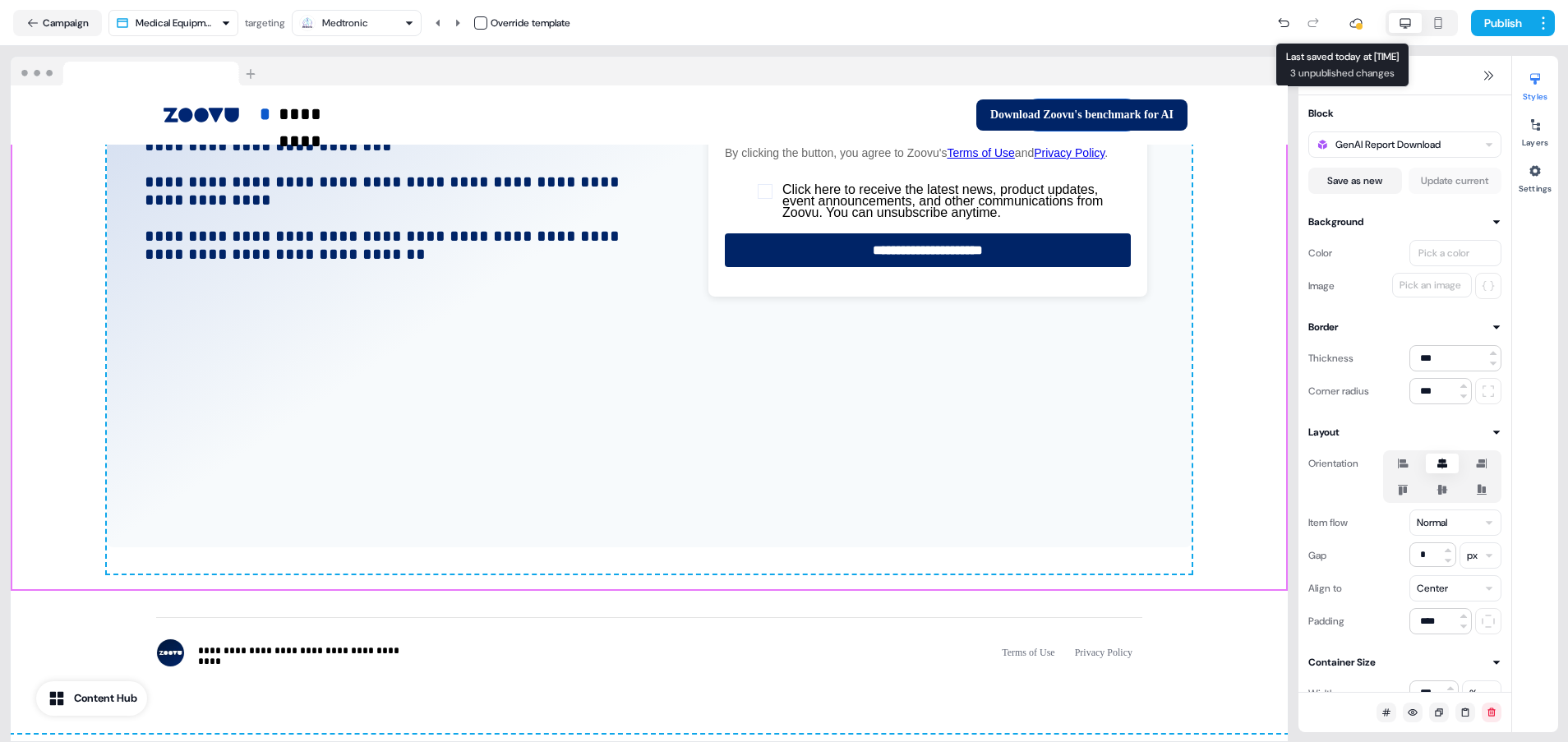 click 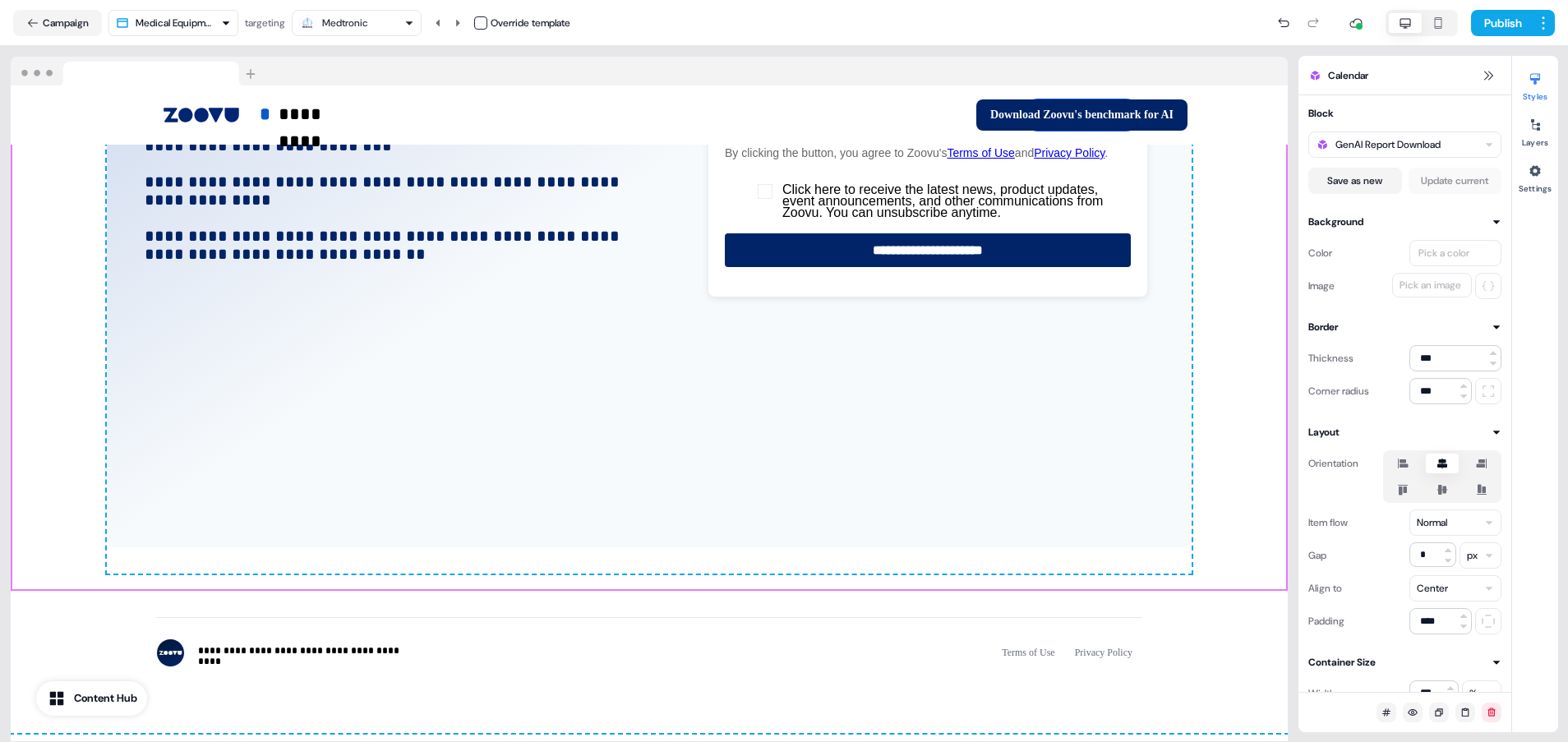 click 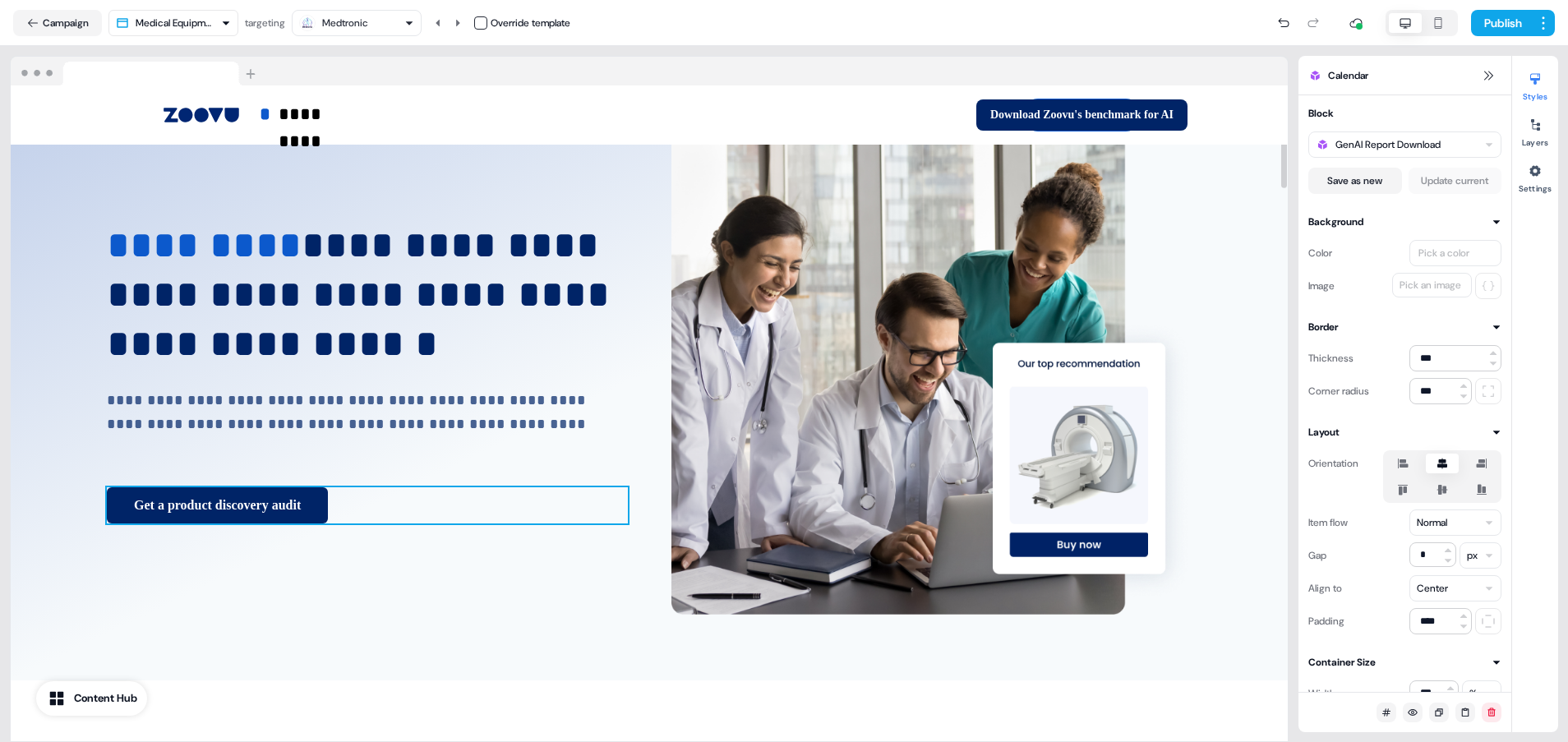 scroll, scrollTop: 0, scrollLeft: 0, axis: both 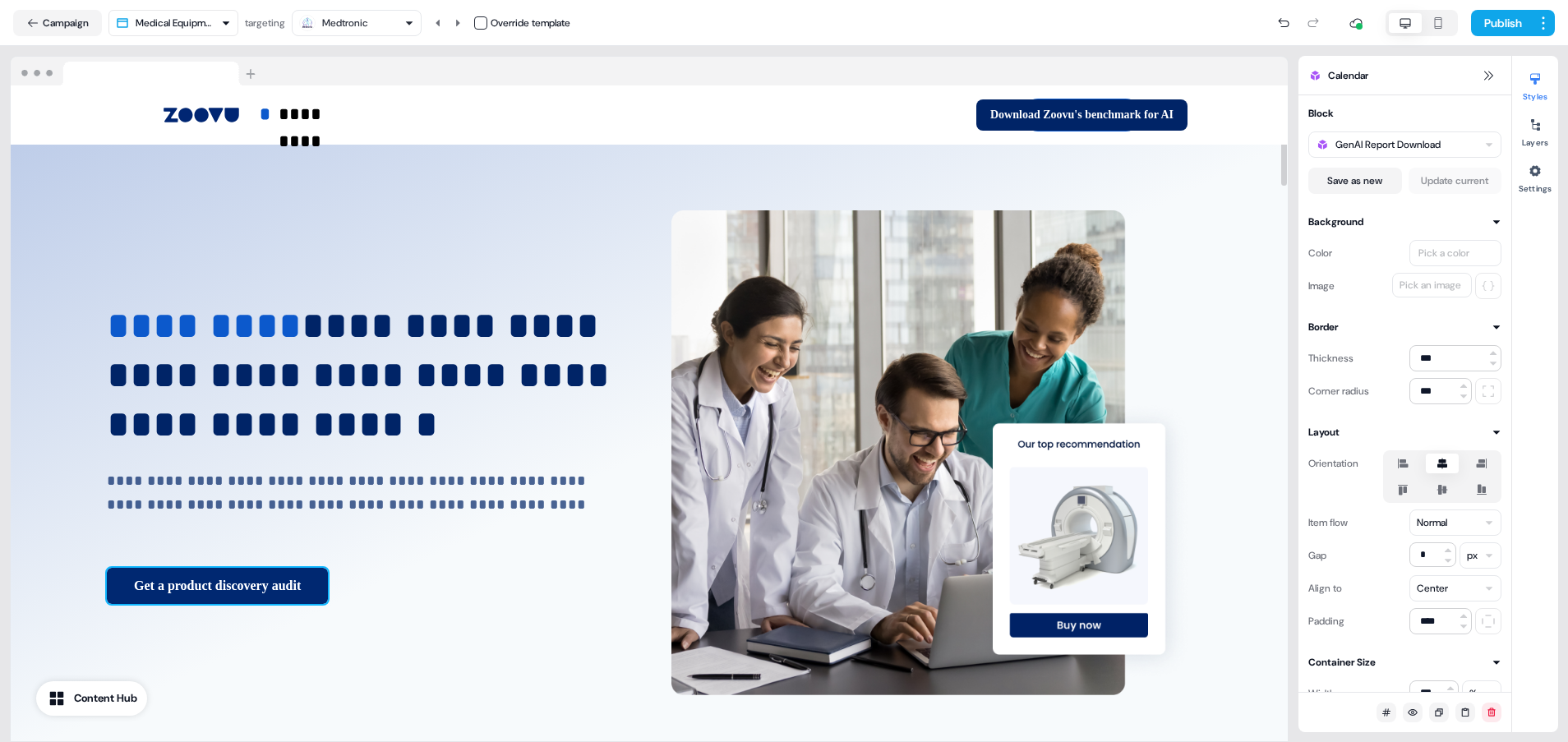 click on "Get a product discovery audit" at bounding box center [217, 586] 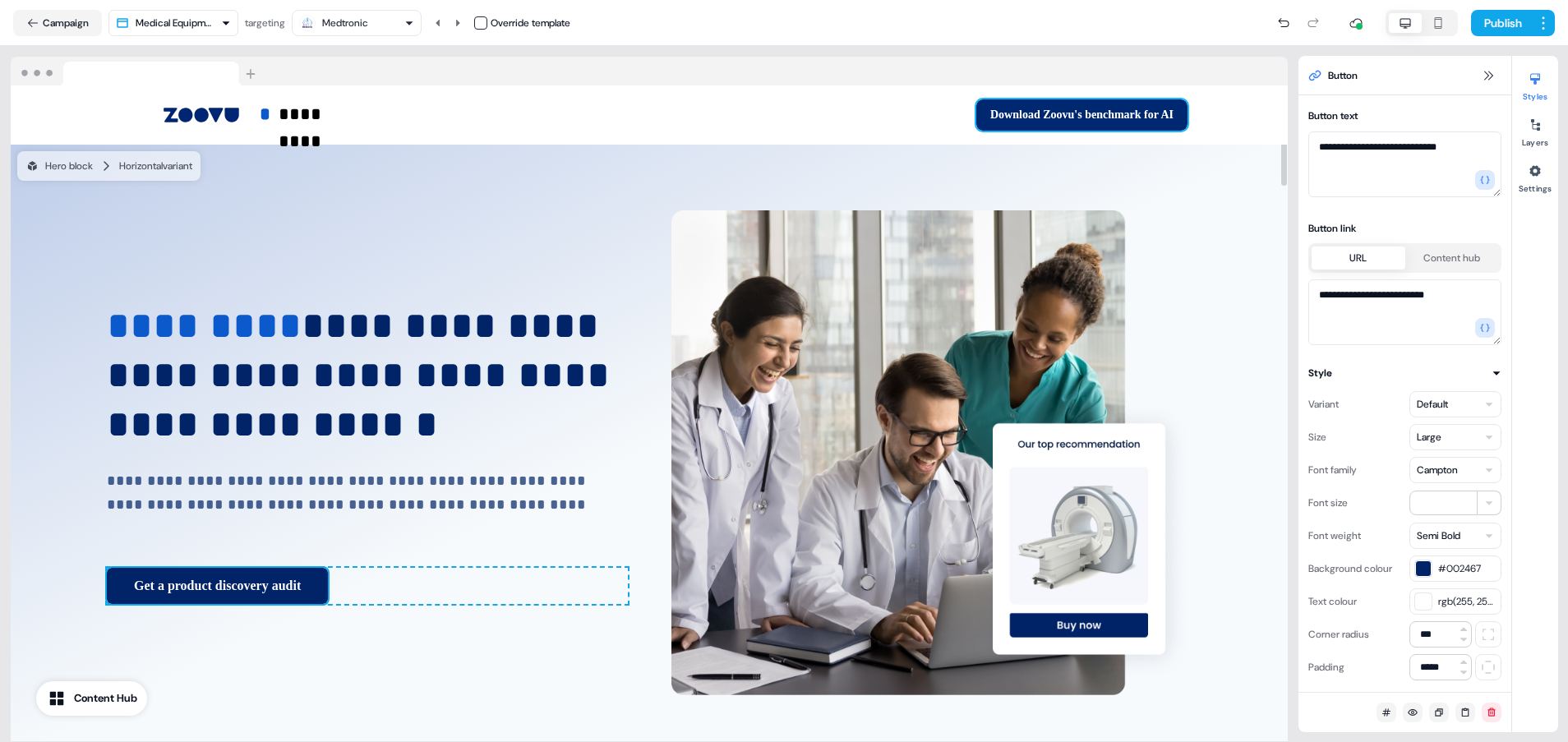 click on "Download Zoovu's benchmark for AI" at bounding box center (1081, 115) 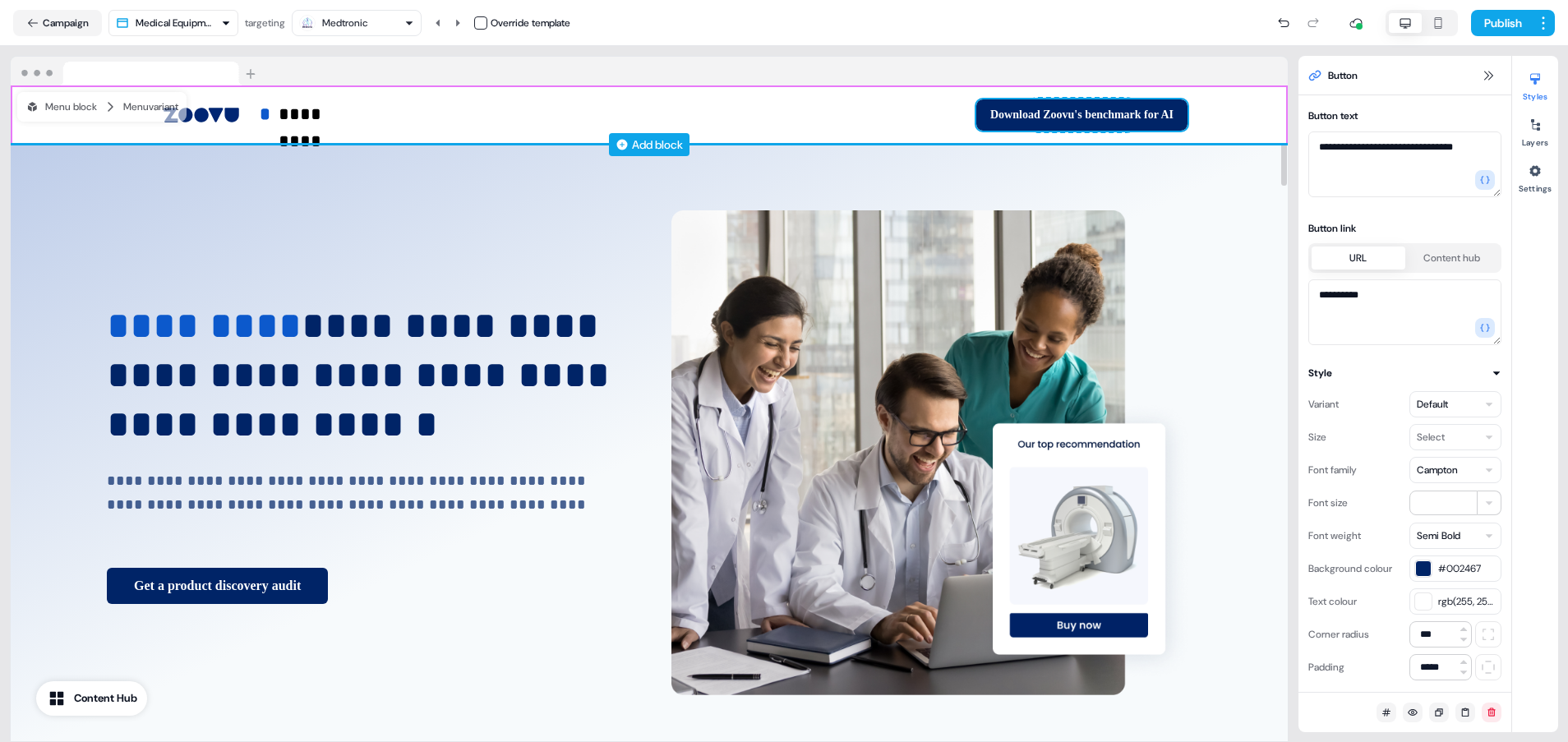 click on "Add block" at bounding box center (649, 145) 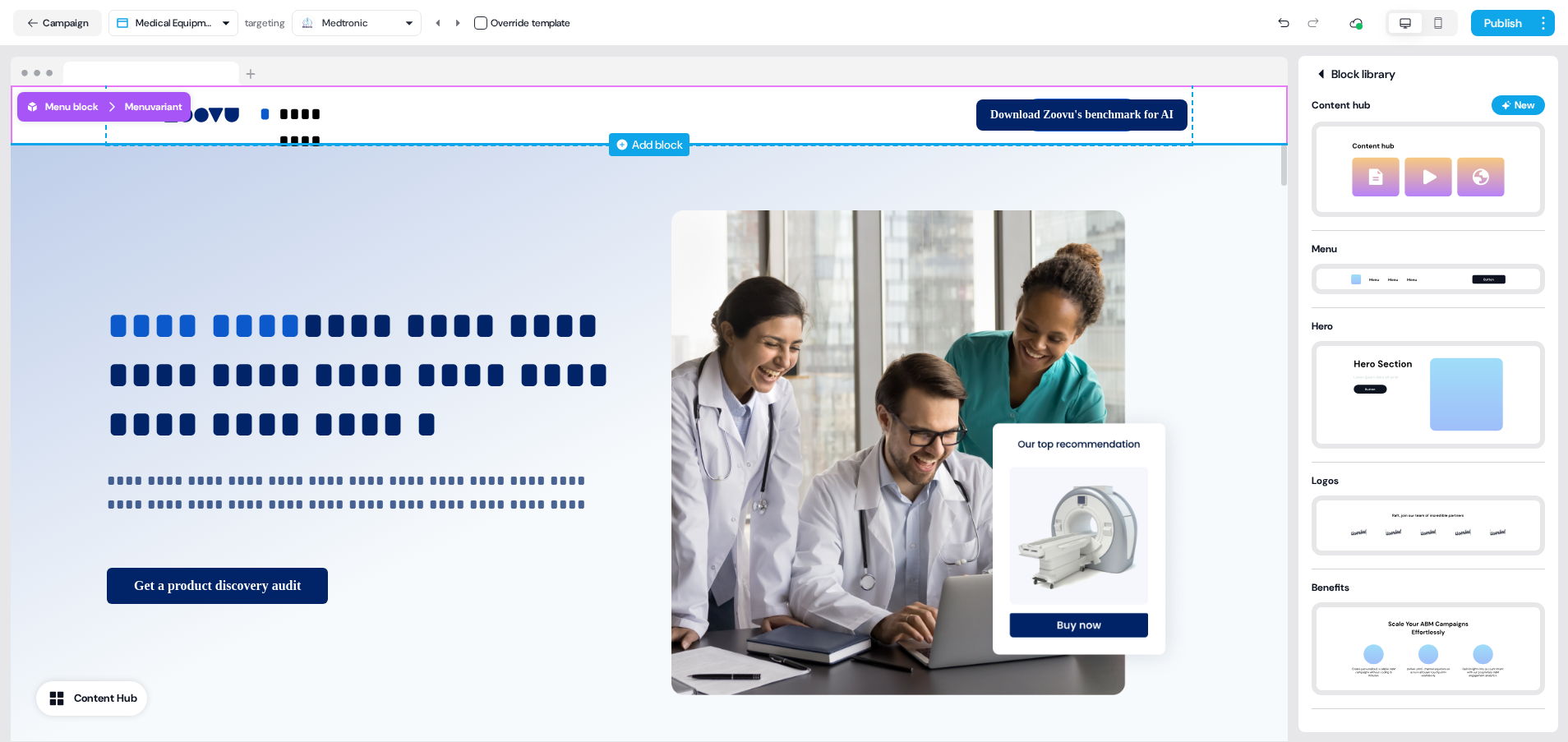 click on "Add block" at bounding box center [649, 145] 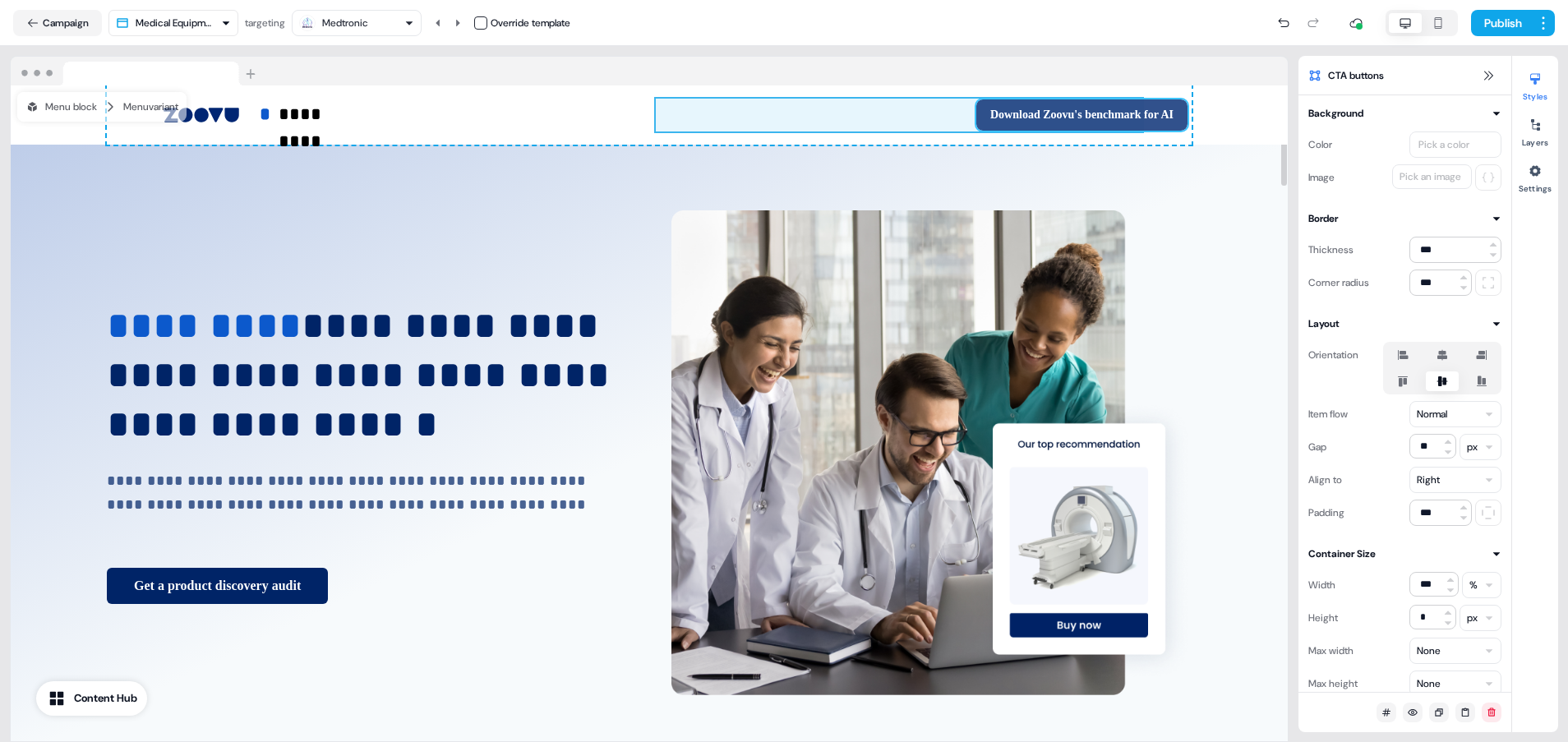 click on "* *********
To pick up a draggable item, press the space bar.
While dragging, use the arrow keys to move the item.
Press space again to drop the item in its new position, or press escape to cancel.
Draggable item button-TitVURTHWE was dropped over droppable area button-TitVURTHWE Download Zoovu's benchmark for AI
To pick up a draggable item, press the space bar.
While dragging, use the arrow keys to move the item.
Press space again to drop the item in its new position, or press escape to cancel.
To pick up a draggable item, press the space bar.
While dragging, use the arrow keys to move the item.
Press space again to drop the item in its new position, or press escape to cancel.
Download Zoovu's benchmark for AI
To pick up a draggable item, press the space bar.
While dragging, use the arrow keys to move the item.
Press space again to drop the item in its new position, or press escape to cancel." at bounding box center (649, 115) 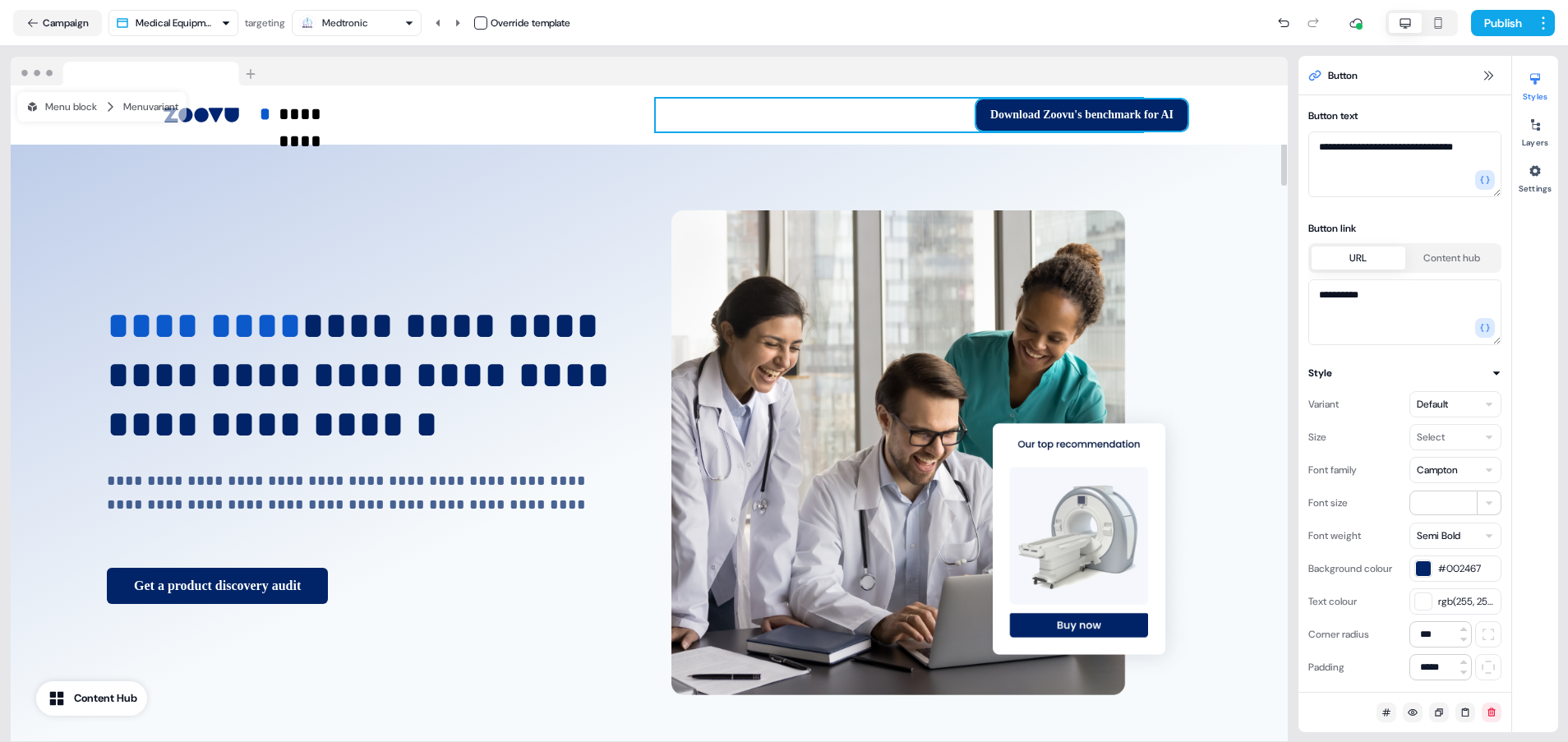 click on "Download Zoovu's benchmark for AI
To pick up a draggable item, press the space bar.
While dragging, use the arrow keys to move the item.
Press space again to drop the item in its new position, or press escape to cancel.
To pick up a draggable item, press the space bar.
While dragging, use the arrow keys to move the item.
Press space again to drop the item in its new position, or press escape to cancel." at bounding box center [899, 115] 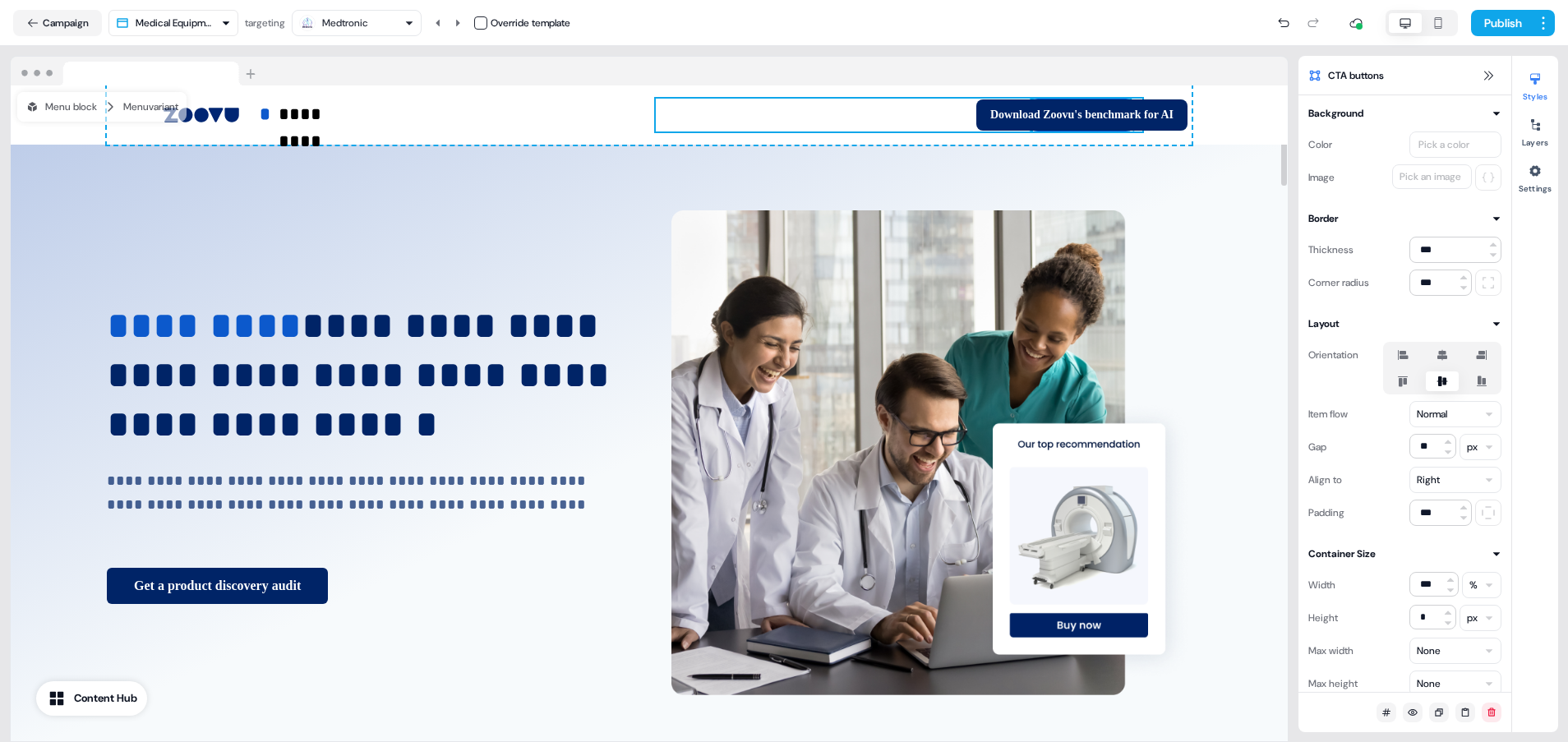 click on "Medtronic" at bounding box center (345, 23) 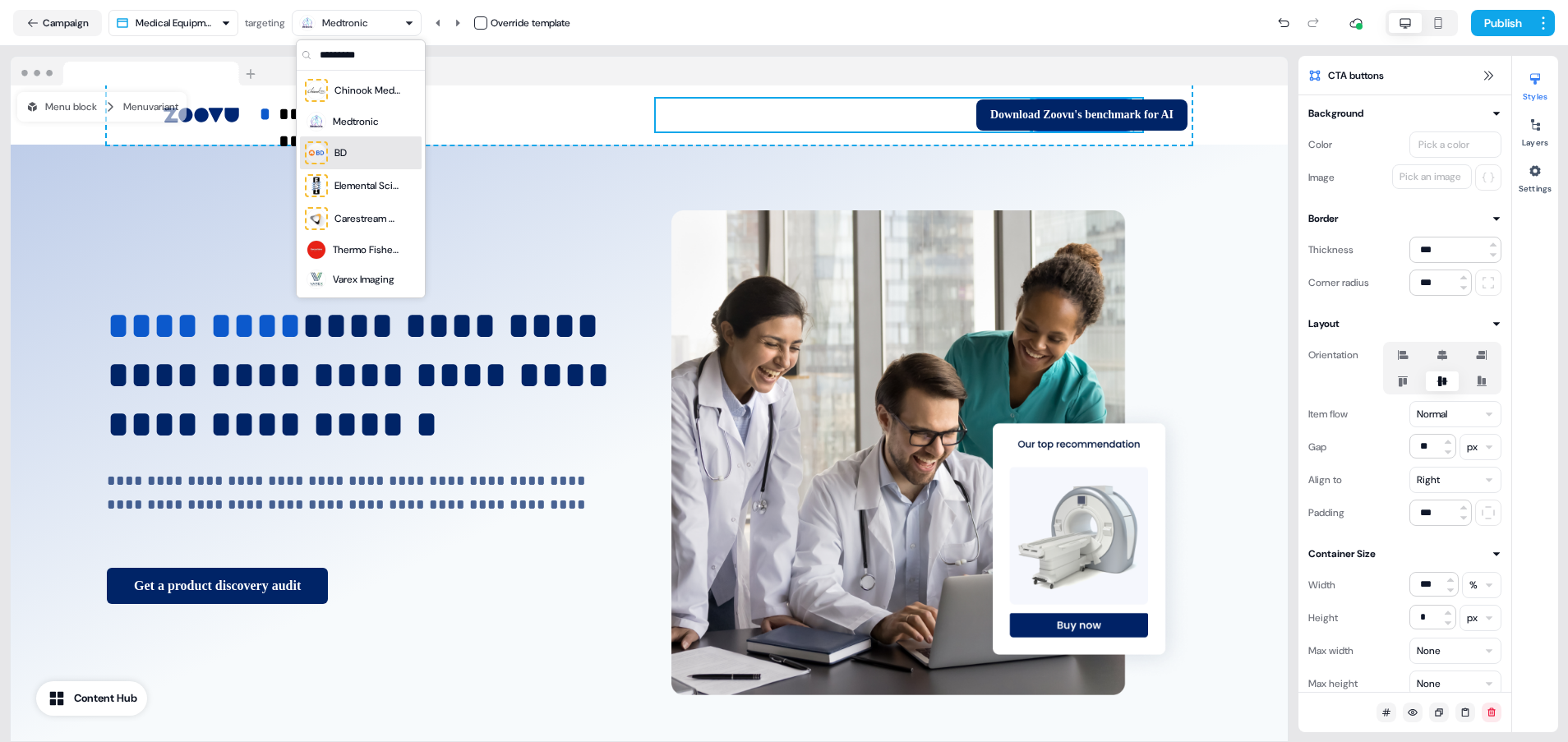 click on "BD" at bounding box center [361, 153] 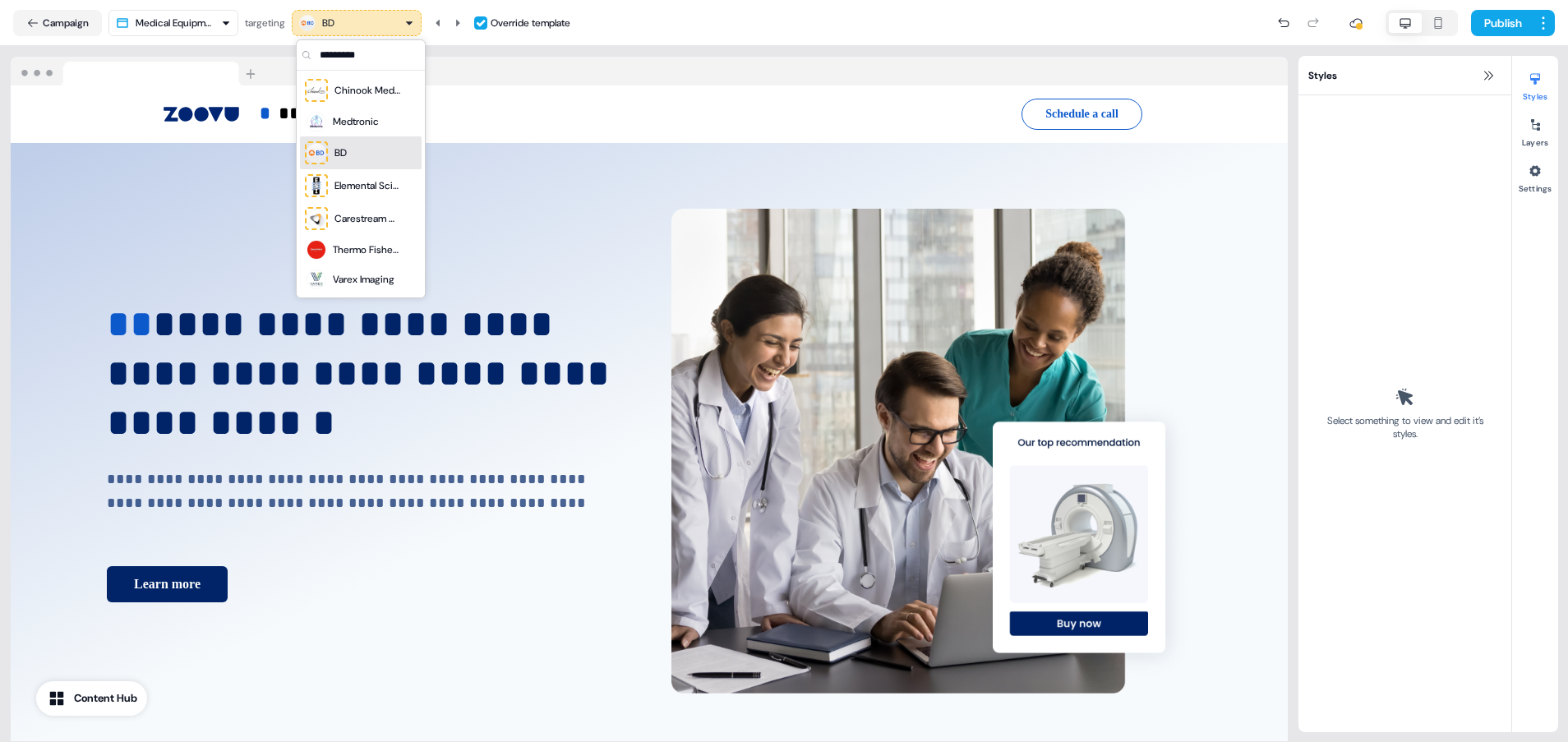 scroll, scrollTop: 0, scrollLeft: 0, axis: both 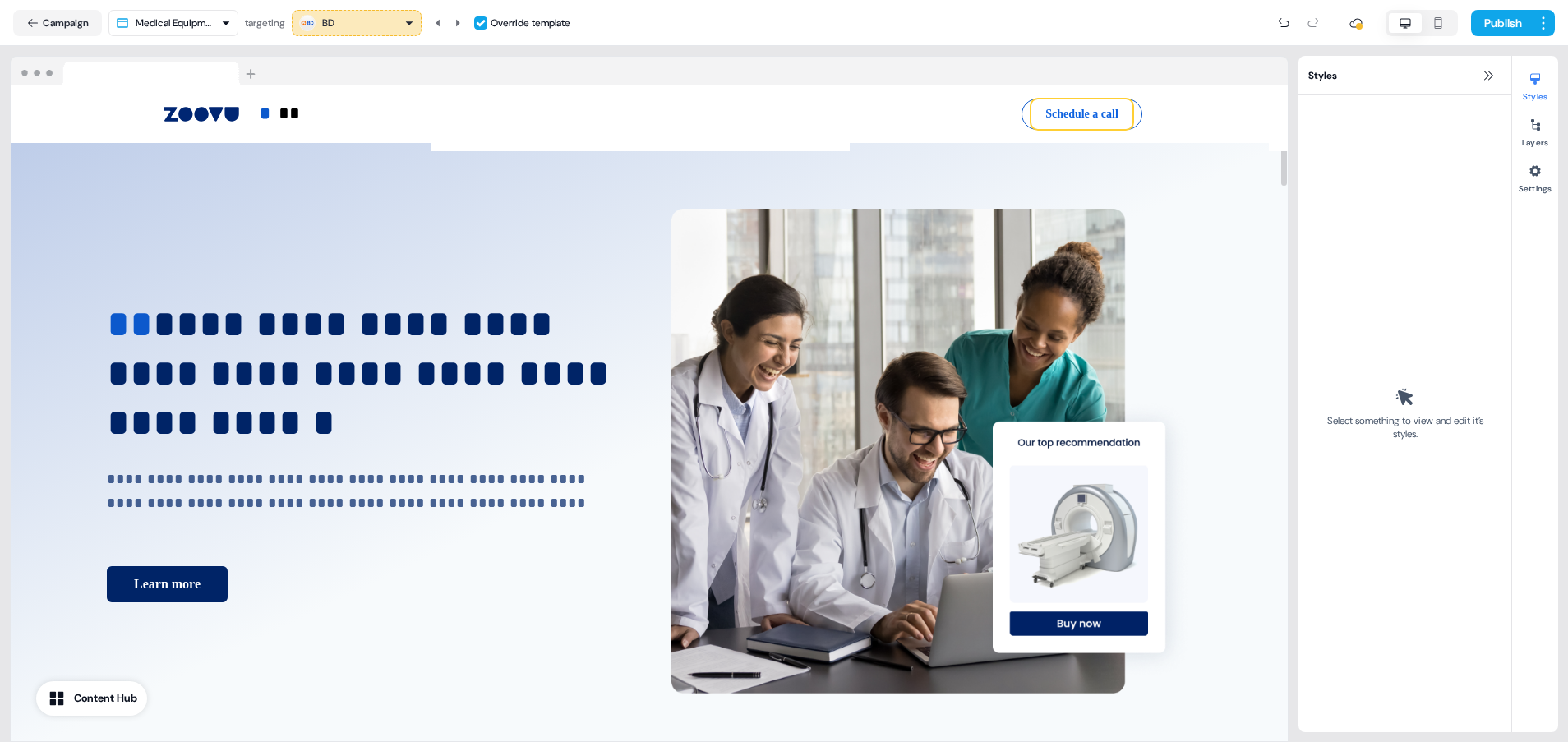 click on "Schedule a call" at bounding box center [1081, 114] 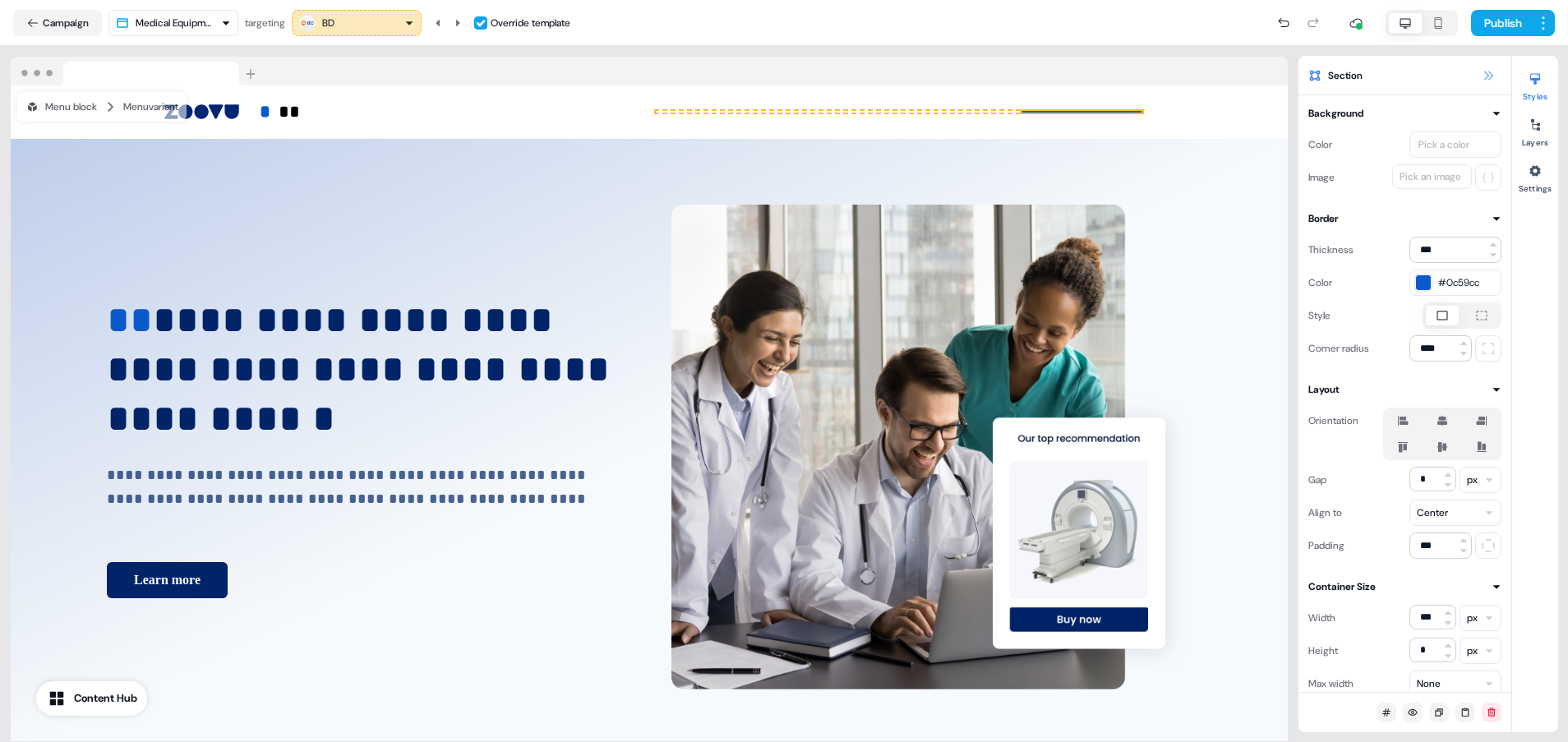click 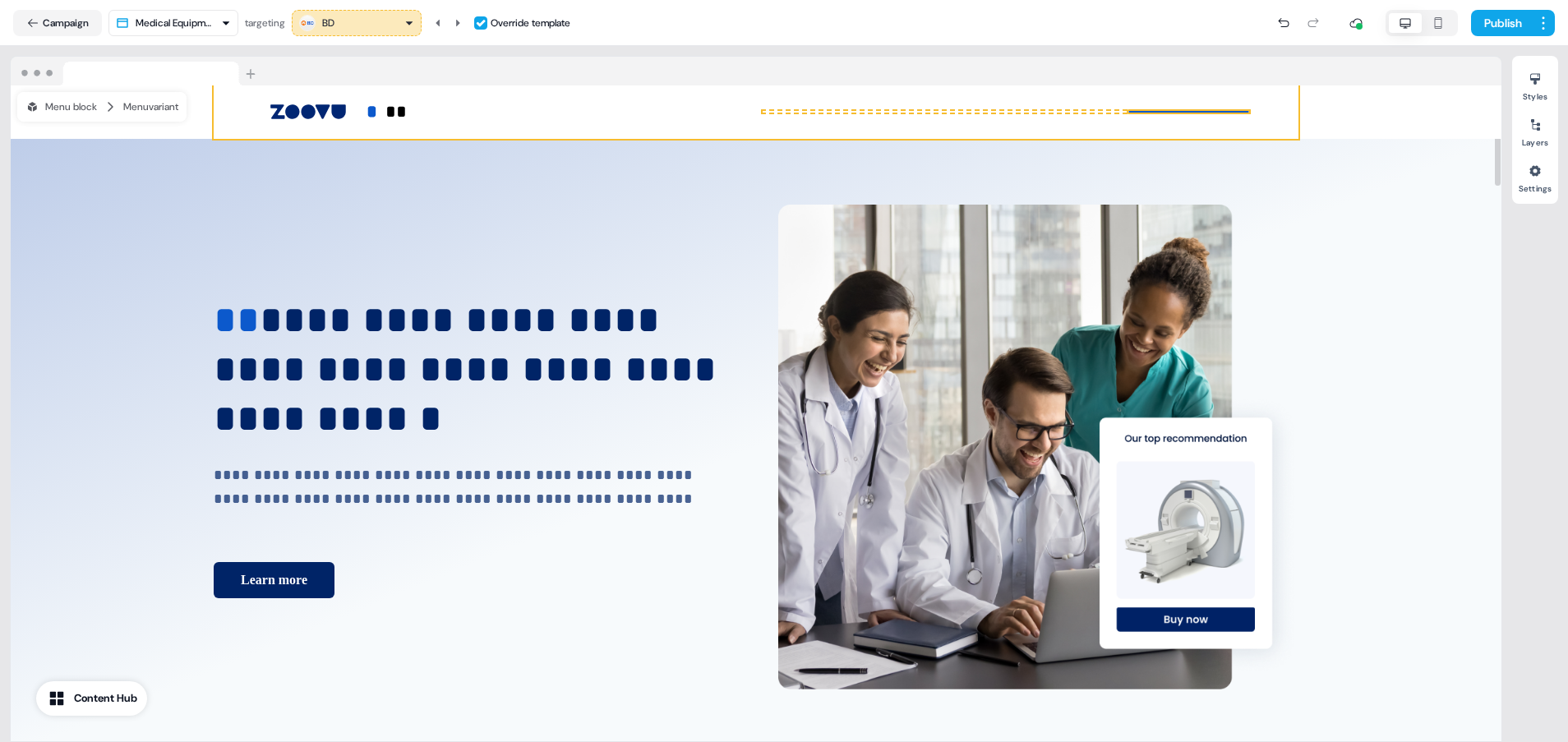 click on "To pick up a draggable item, press the space bar.
While dragging, use the arrow keys to move the item.
Press space again to drop the item in its new position, or press escape to cancel." at bounding box center [1188, 112] 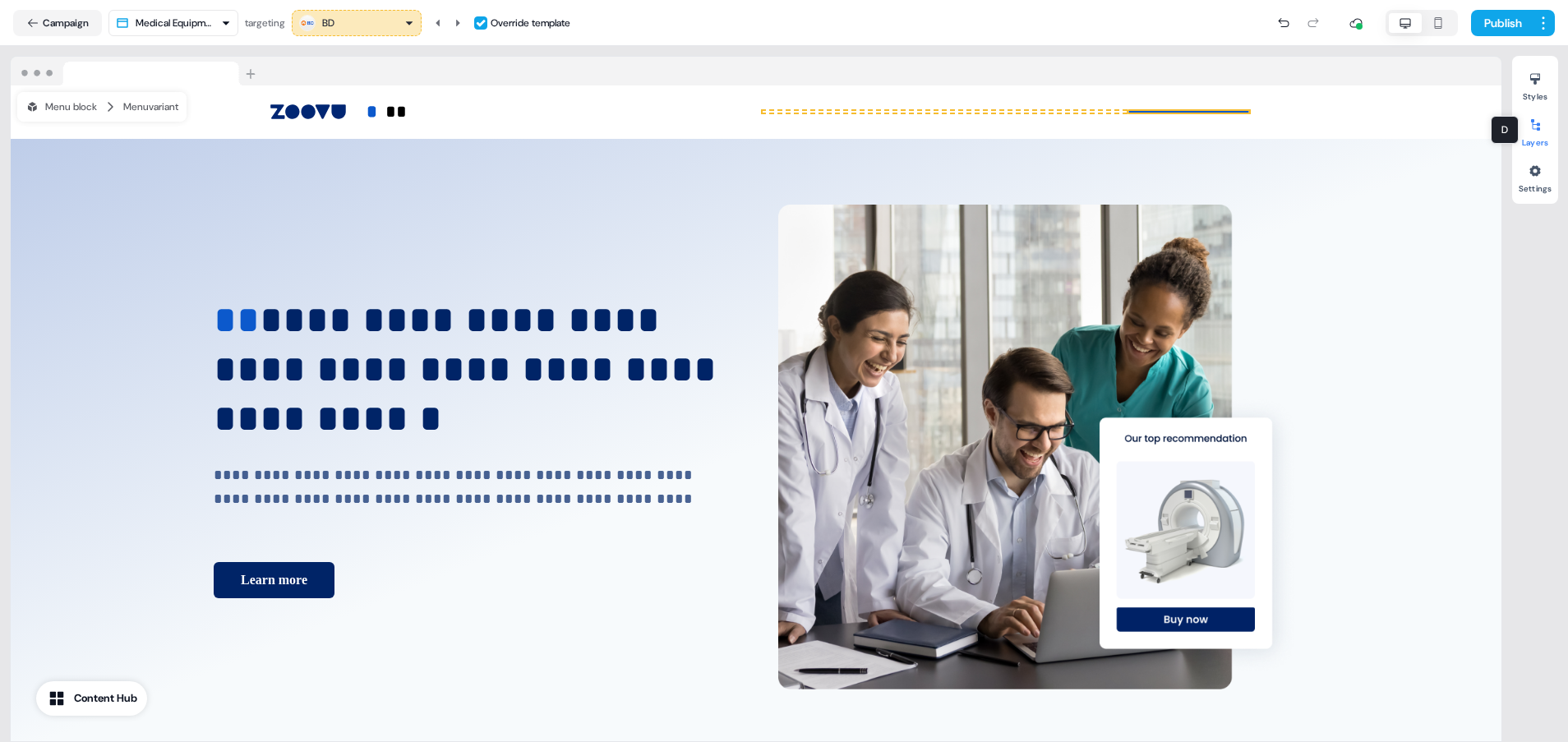 click 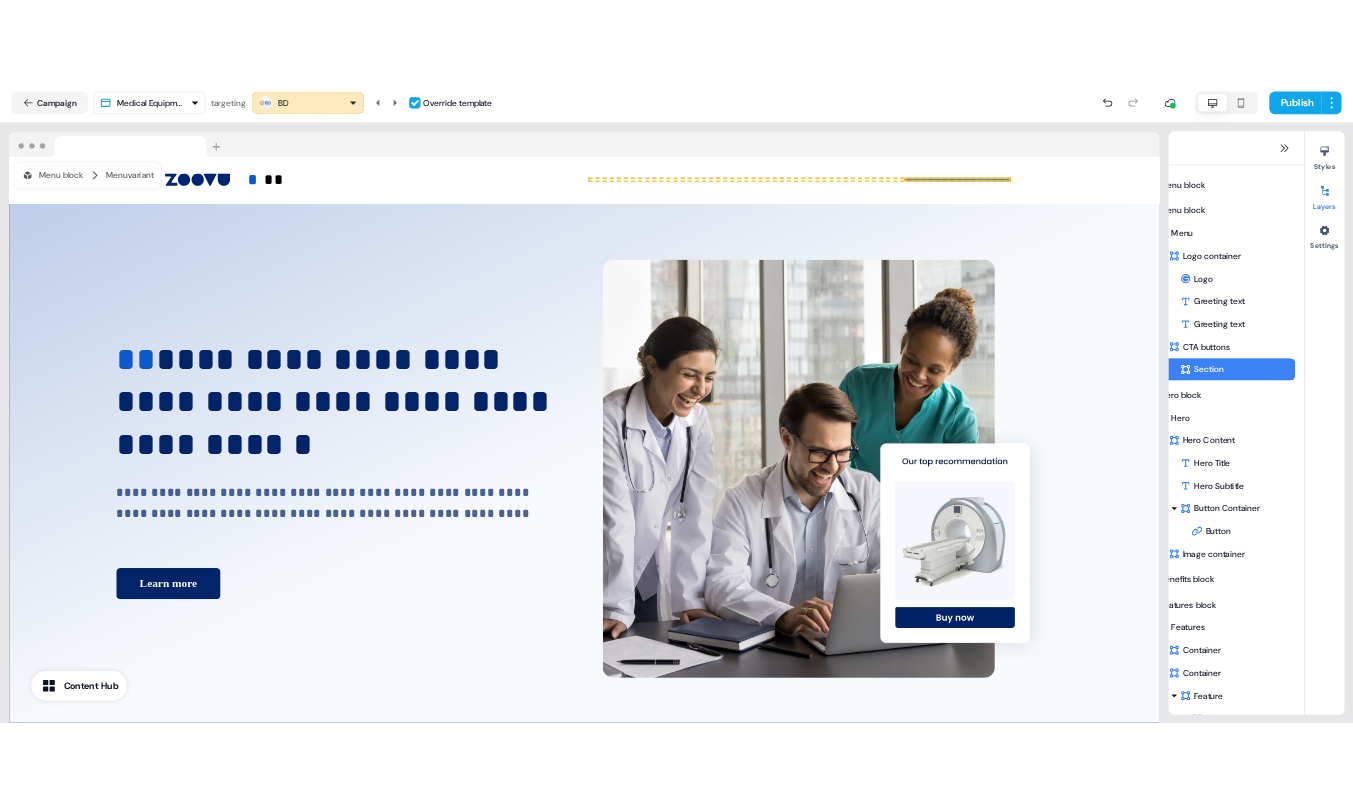scroll, scrollTop: 172, scrollLeft: 0, axis: vertical 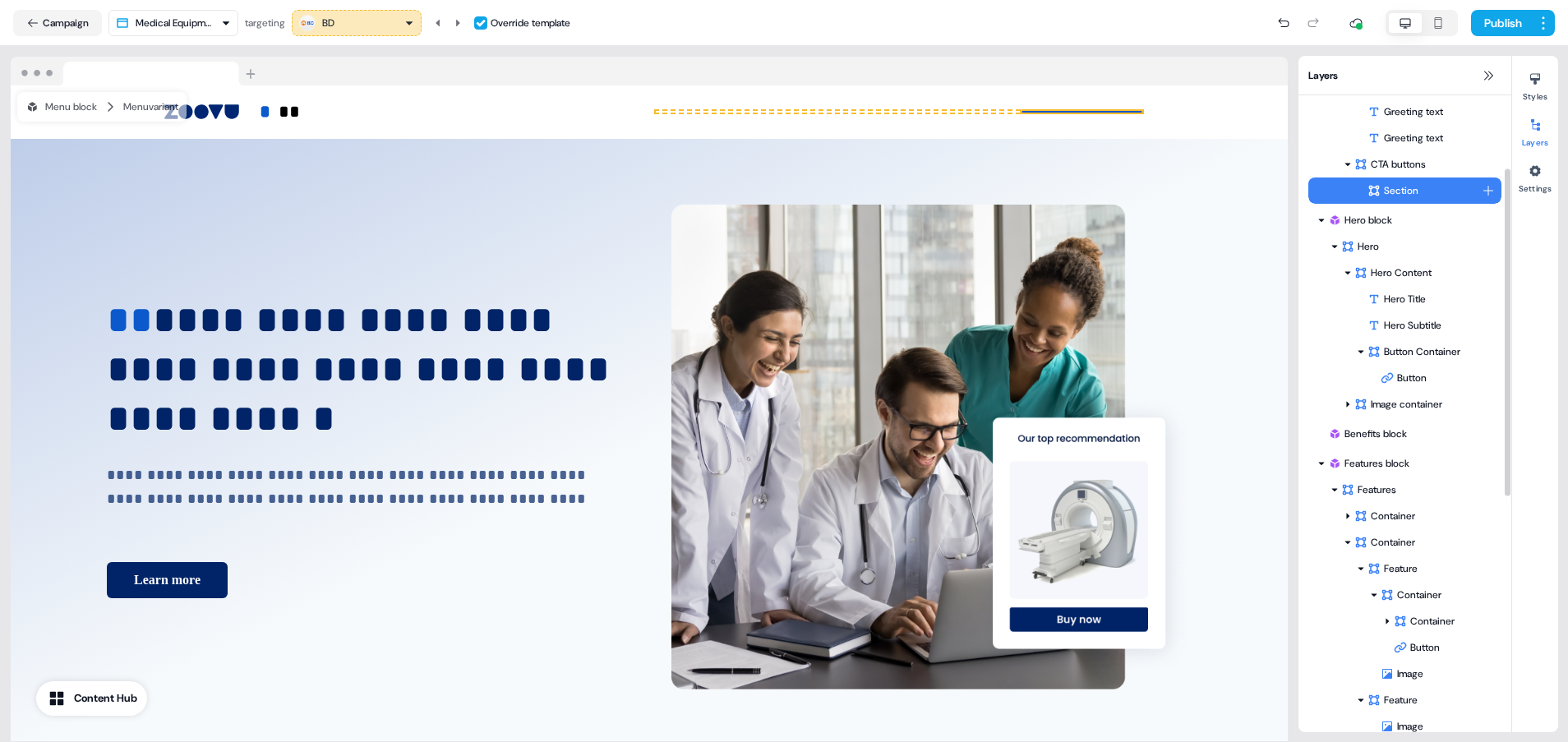 click on "For the best experience switch devices to a bigger screen. Go to Userled.io Medical Equipment LinkedIn Campaign Editor Overview Engagement Distribute Created by Morgan   Missigman Loading... Campaign Medical Equipment Template targeting BD Override template Publish Add block
To pick up a draggable item, press the space bar.
While dragging, use the arrow keys to move the item.
Press space again to drop the item in its new position, or press escape to cancel.
* **
To pick up a draggable item, press the space bar.
While dragging, use the arrow keys to move the item.
Press space again to drop the item in its new position, or press escape to cancel.
Draggable item button-TitVURTHWE was dropped over droppable area button-TitVURTHWE
To pick up a draggable item, press the space bar.
While dragging, use the arrow keys to move the item.
Press space again to drop the item in its new position, or press escape to cancel.
Menu   block Menu  variant Add block ** Learn more ***" at bounding box center (784, 371) 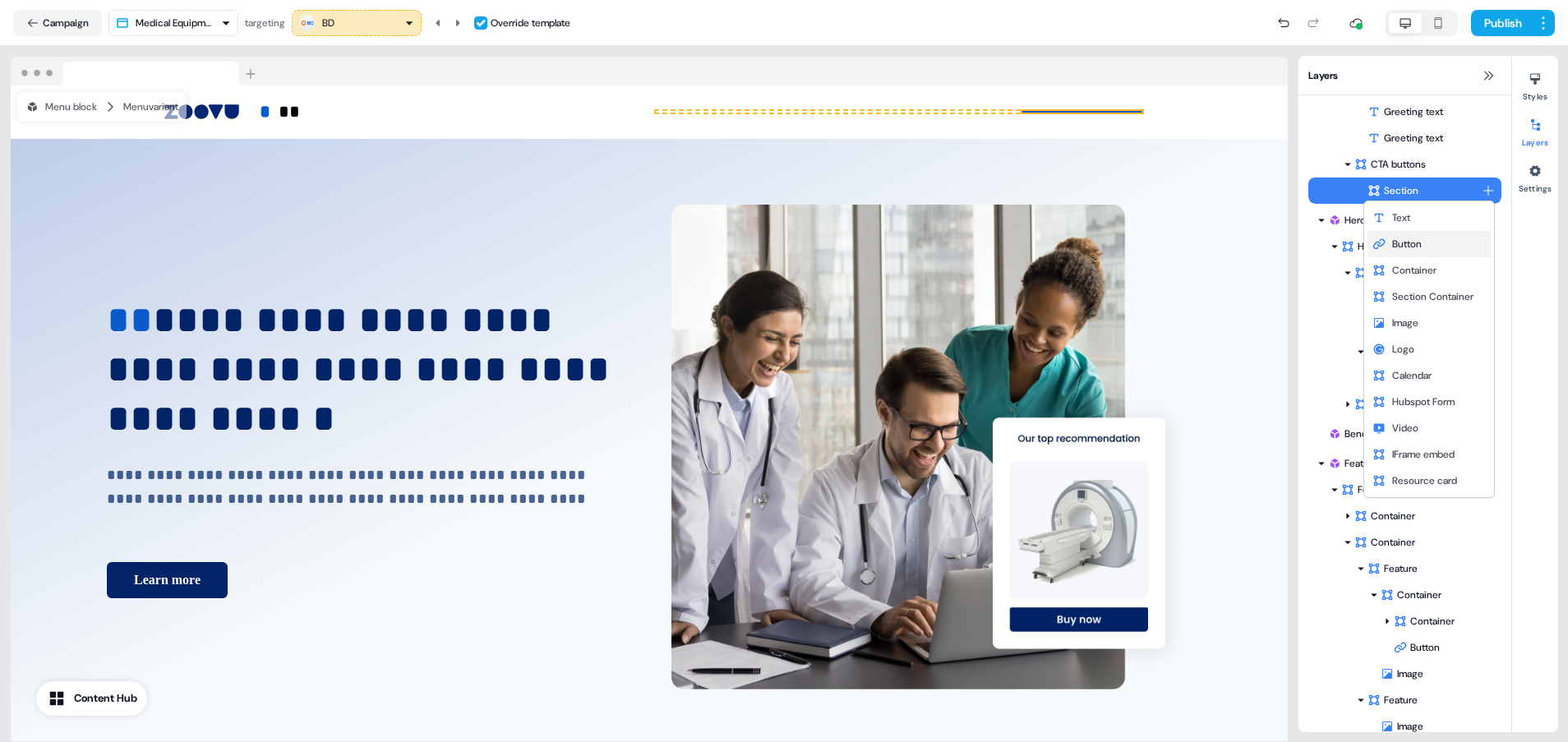 click on "Button" at bounding box center (1407, 244) 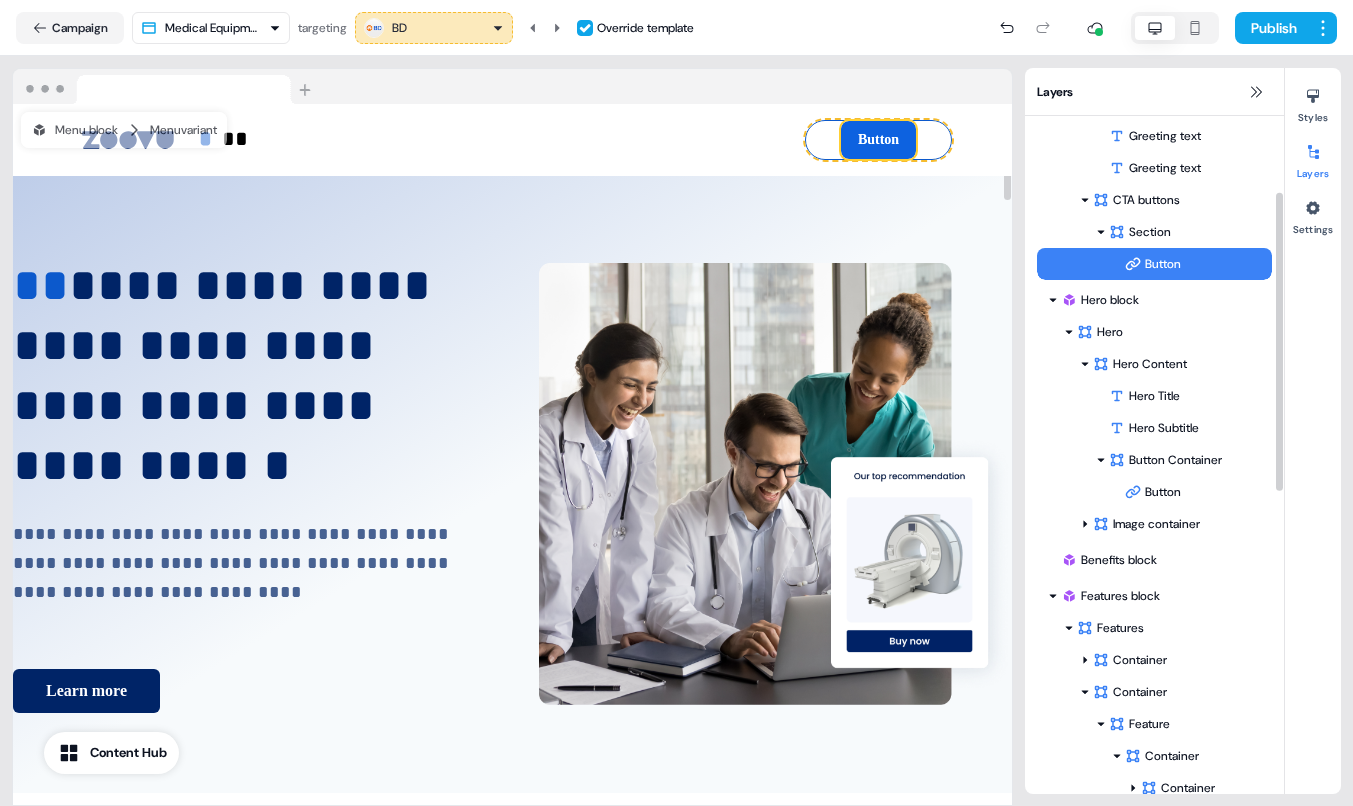 click on "Button" at bounding box center [878, 140] 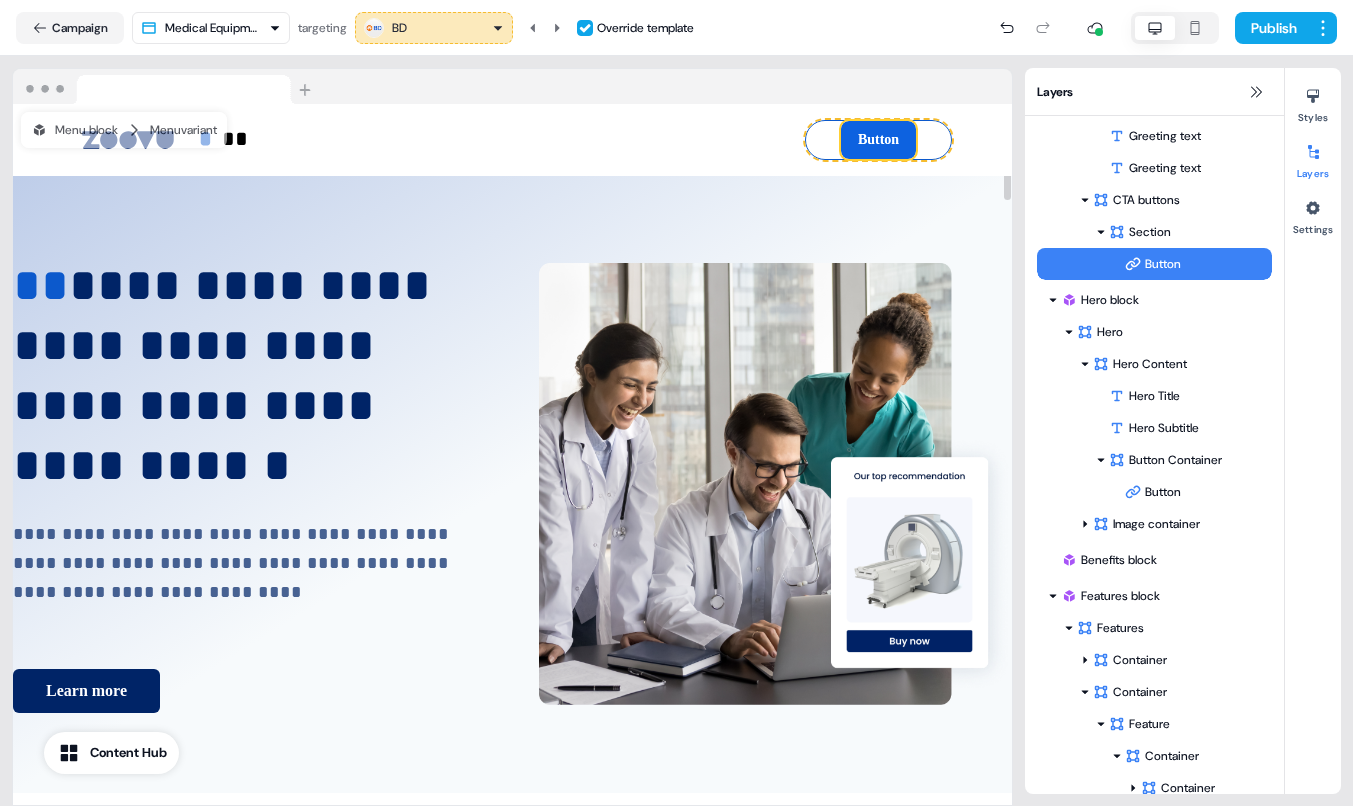 click on "Button" at bounding box center (878, 140) 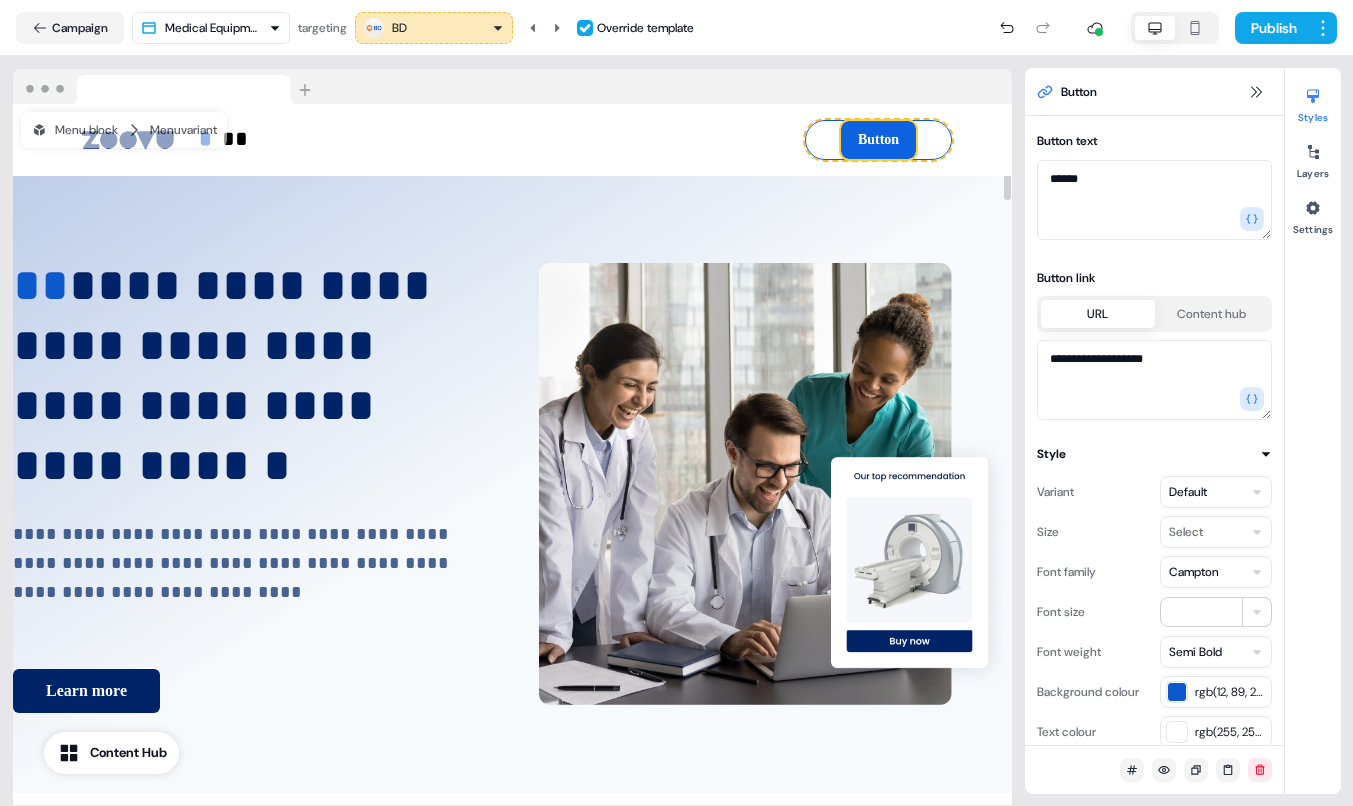 click on "Button" at bounding box center (878, 140) 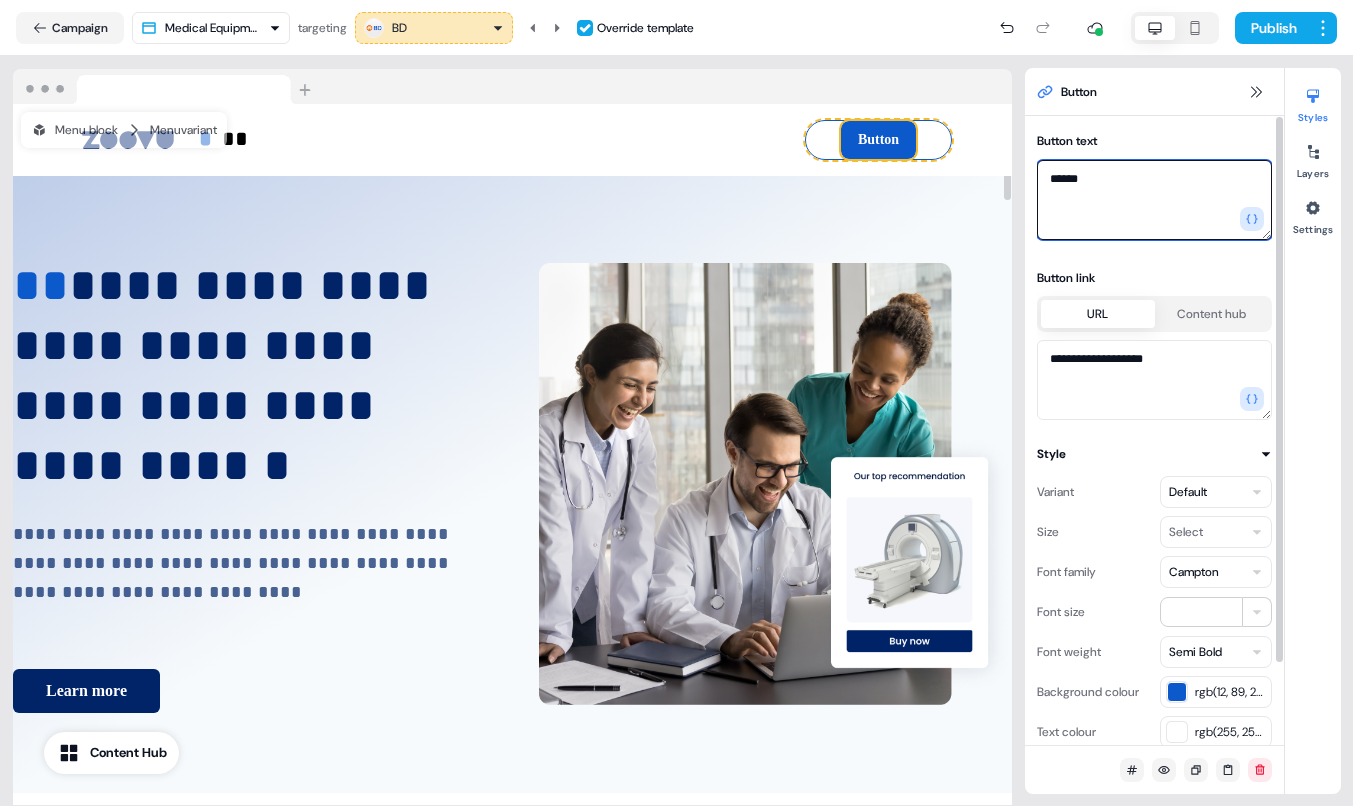 click on "******" at bounding box center (1154, 200) 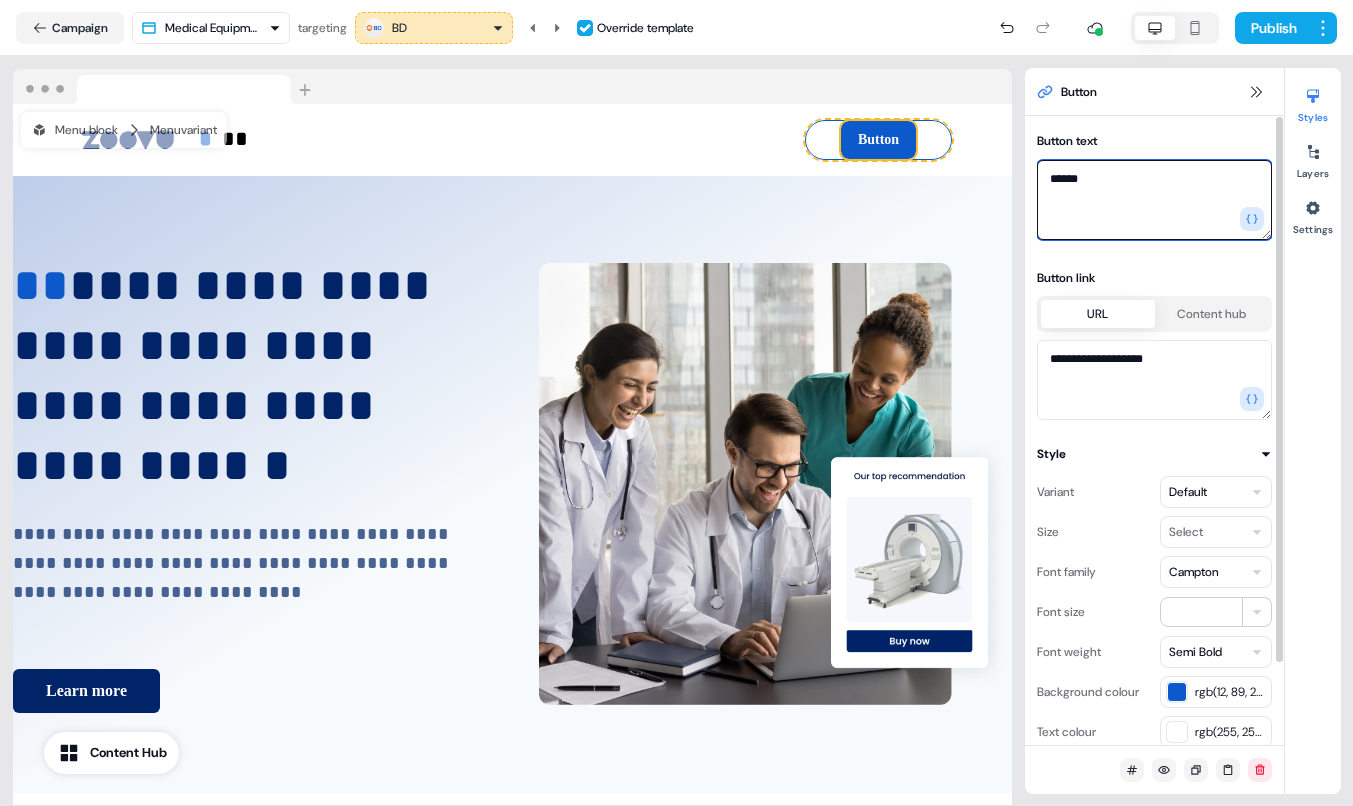click on "******" at bounding box center [1154, 200] 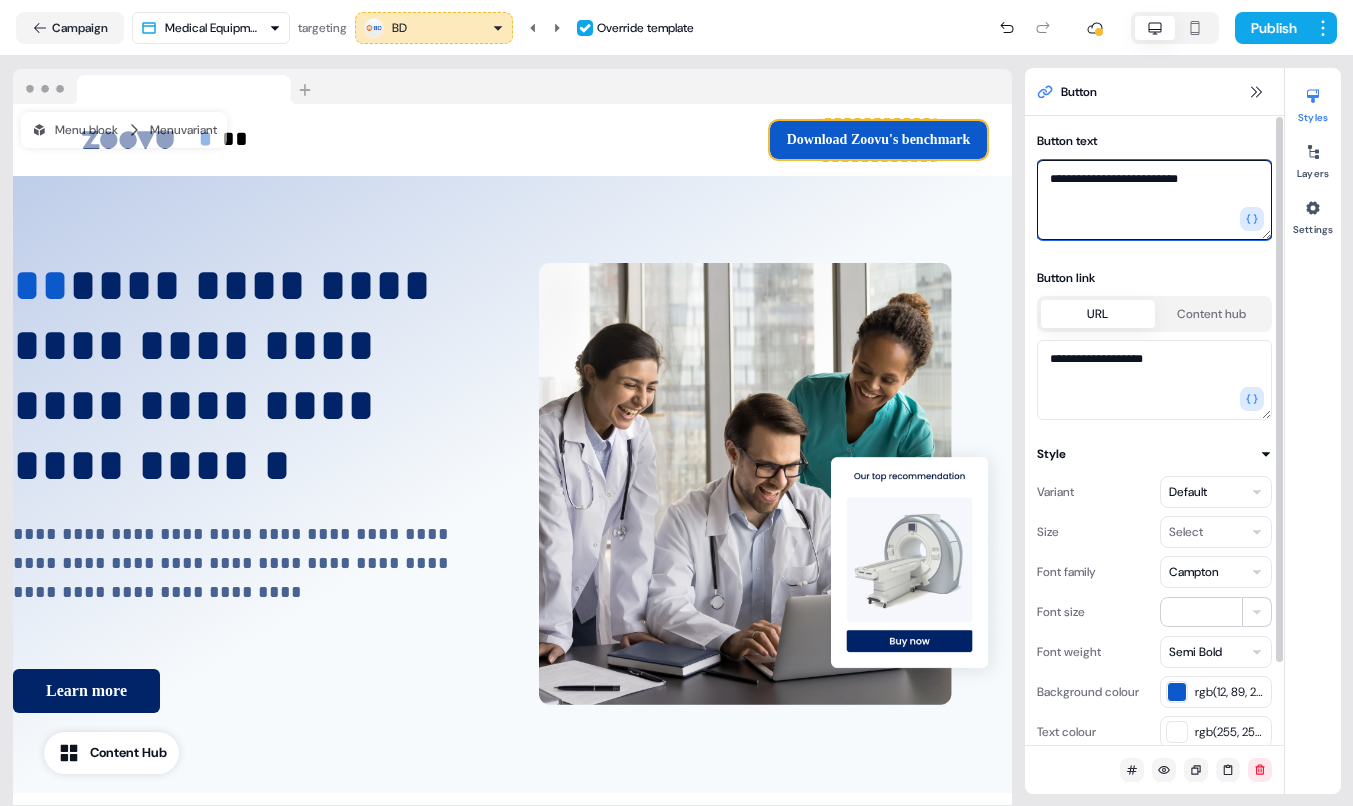 type on "**********" 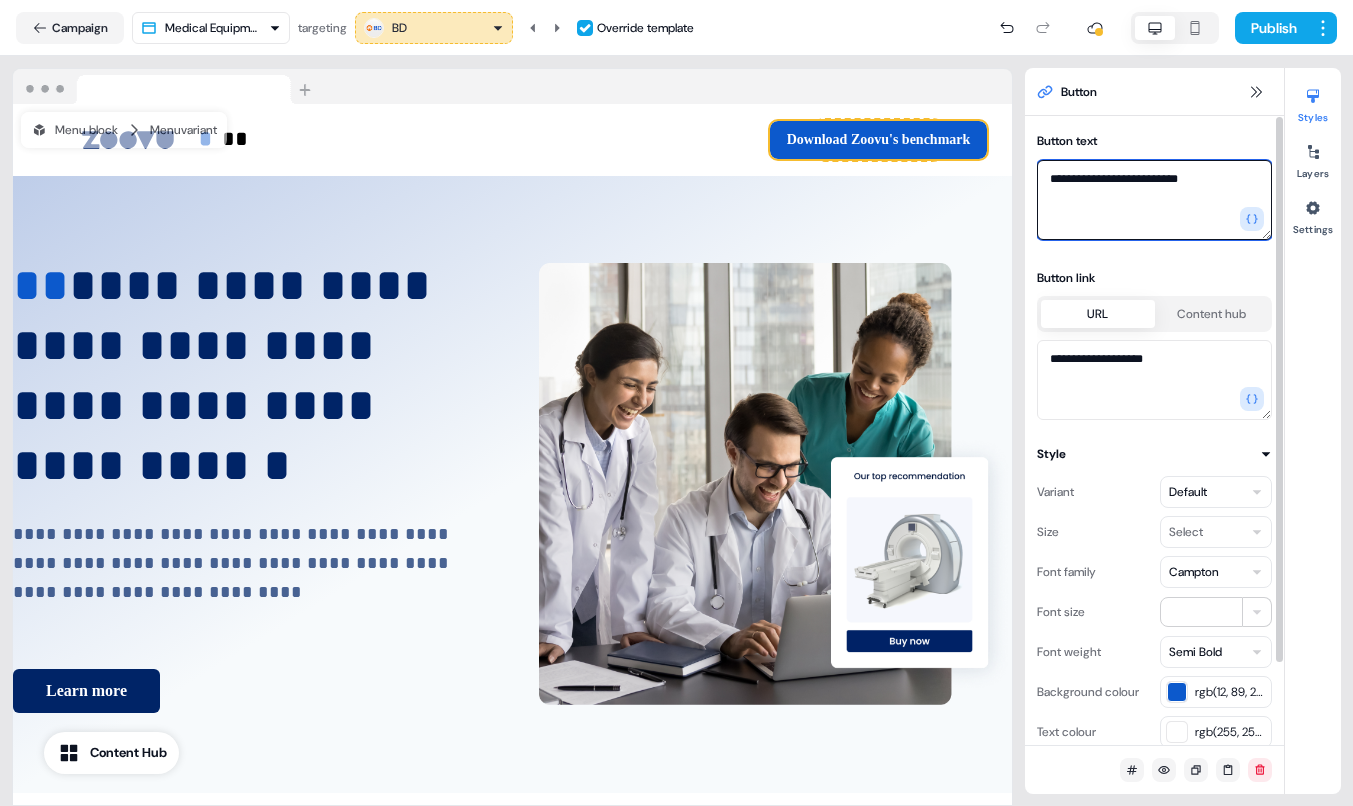drag, startPoint x: 1218, startPoint y: 177, endPoint x: 1233, endPoint y: 180, distance: 15.297058 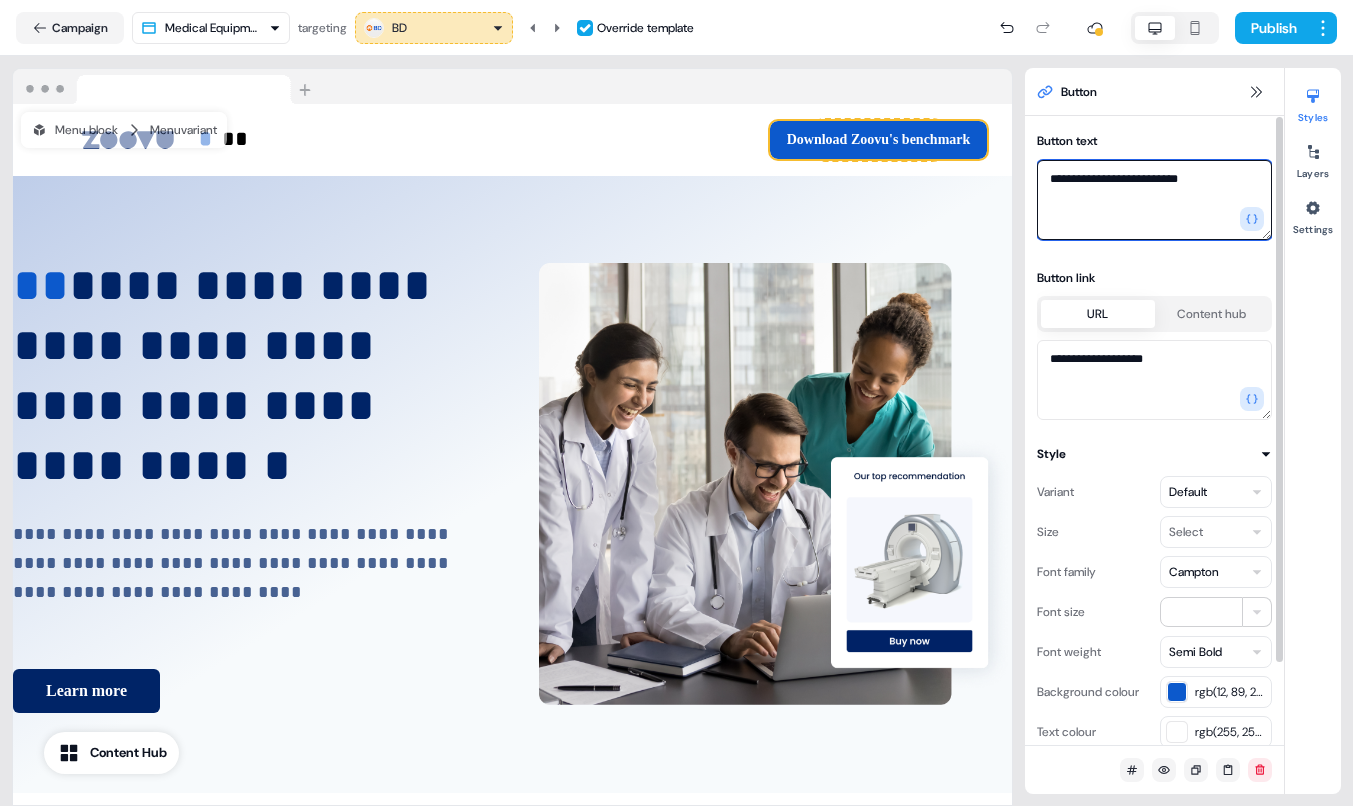 click on "**********" at bounding box center (1154, 200) 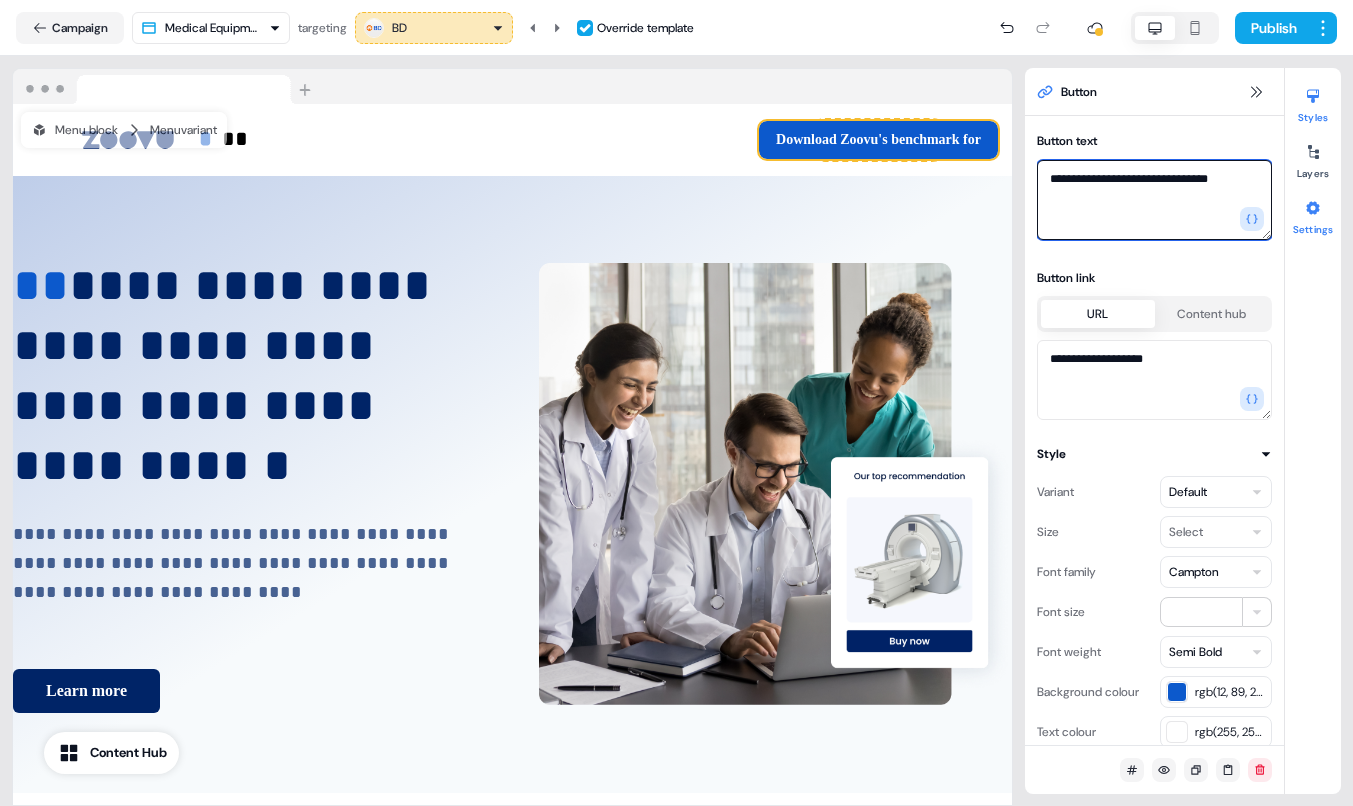 type on "**********" 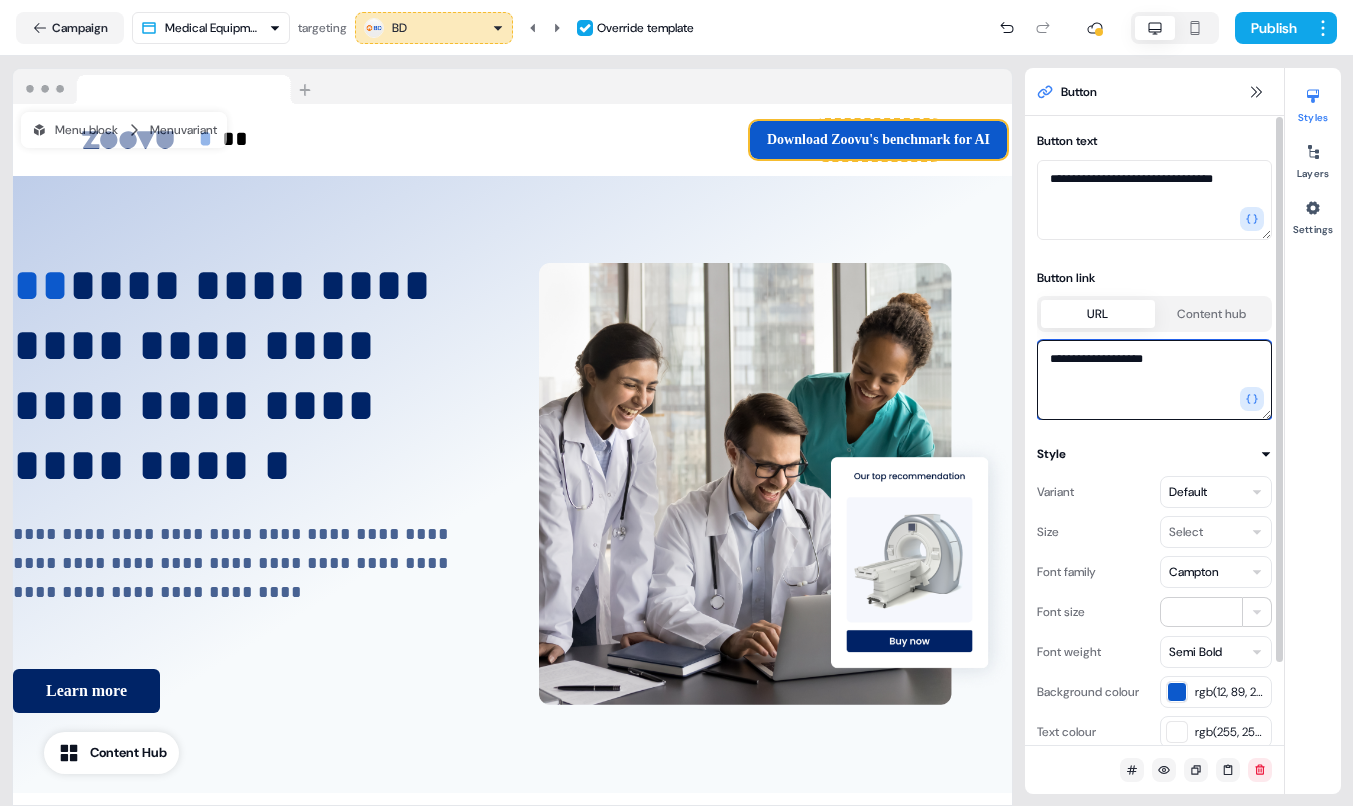 click on "**********" at bounding box center [1154, 380] 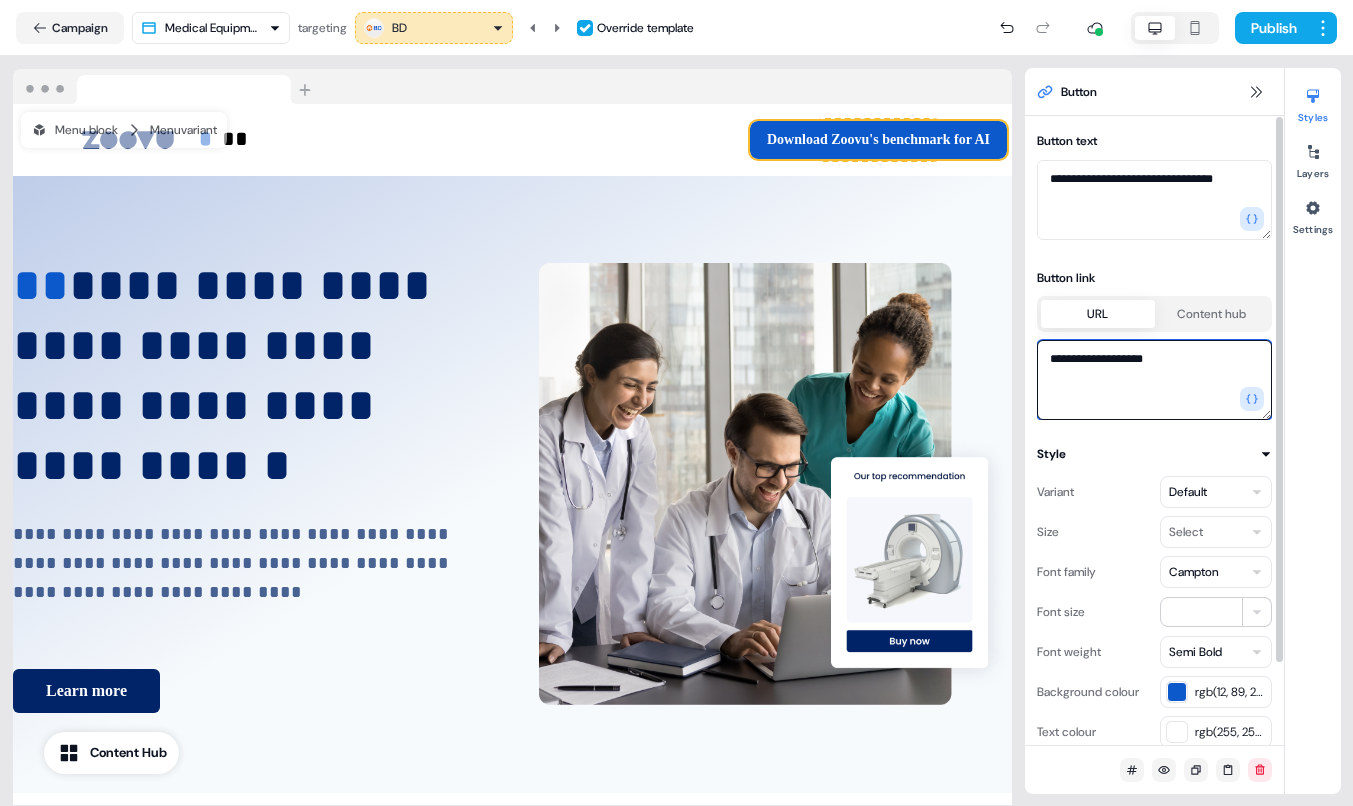 click on "**********" at bounding box center [1154, 380] 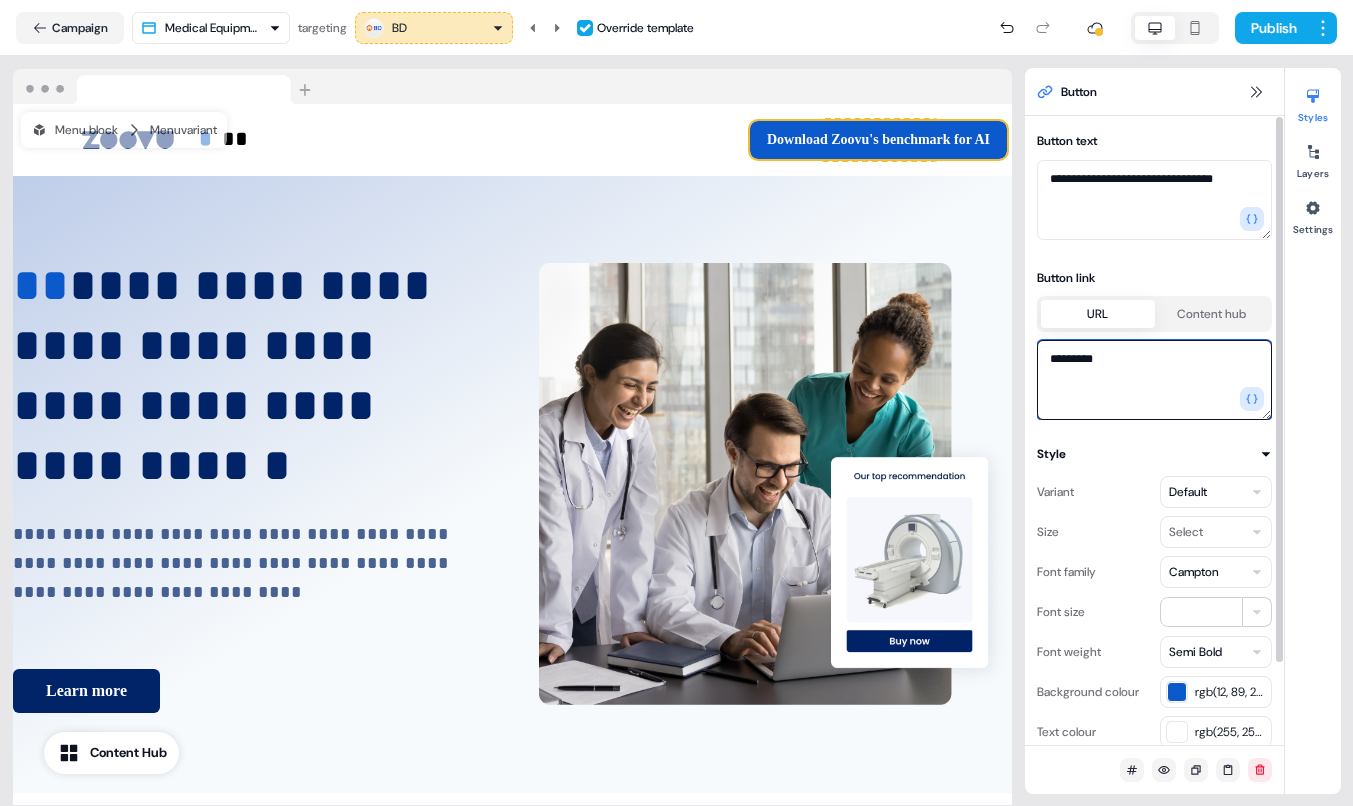 type on "**********" 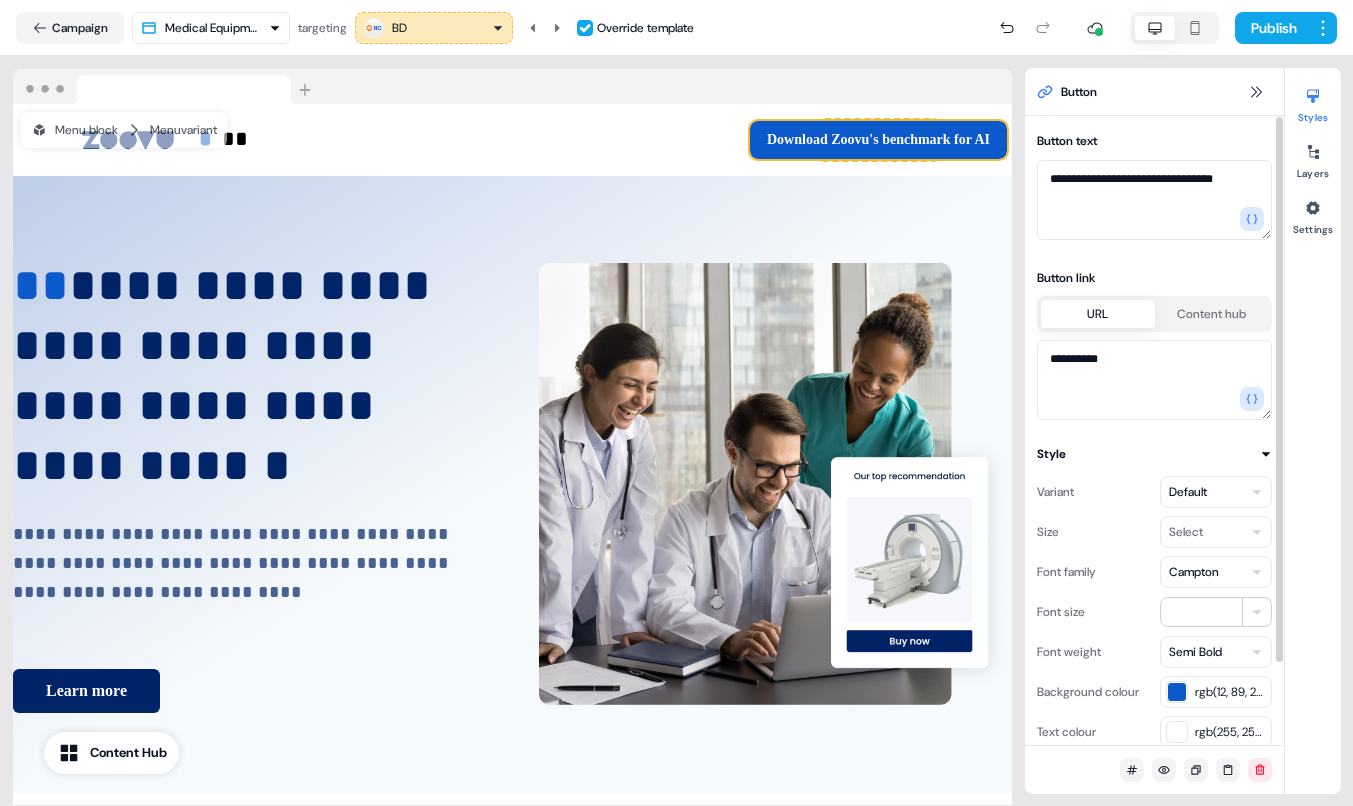 click at bounding box center (1177, 692) 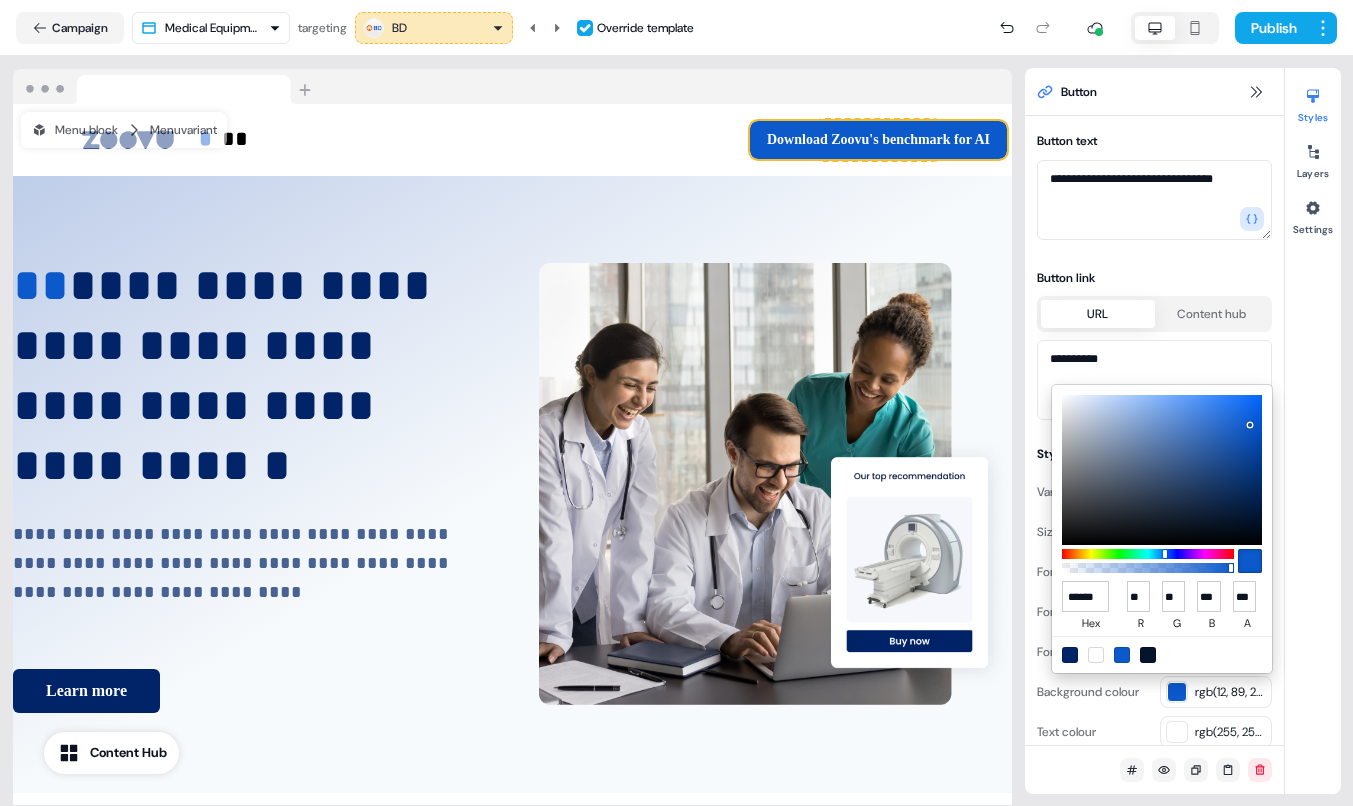 click at bounding box center (1070, 655) 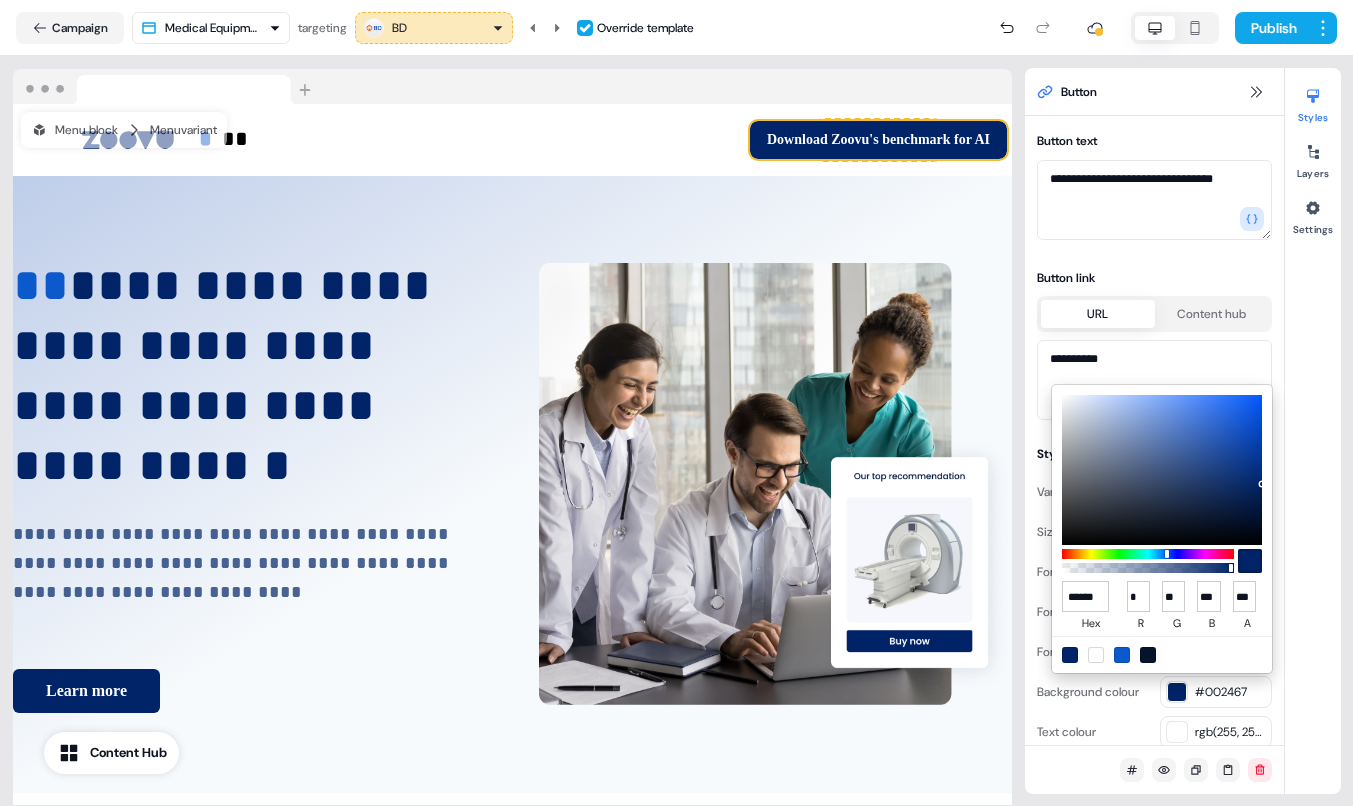 click on "For the best experience switch devices to a bigger screen. Go to Userled.io Medical Equipment LinkedIn Campaign Editor Overview Engagement Distribute Created by Morgan   Missigman Loading... Campaign Medical Equipment Template targeting BD Override template Publish Add block
To pick up a draggable item, press the space bar.
While dragging, use the arrow keys to move the item.
Press space again to drop the item in its new position, or press escape to cancel.
* **
To pick up a draggable item, press the space bar.
While dragging, use the arrow keys to move the item.
Press space again to drop the item in its new position, or press escape to cancel.
Draggable item button-TitVURTHWE was dropped over droppable area button-TitVURTHWE Download Zoovu's benchmark for AI
To pick up a draggable item, press the space bar.
While dragging, use the arrow keys to move the item.
Press space again to drop the item in its new position, or press escape to cancel.
Menu   block Menu **" at bounding box center [676, 403] 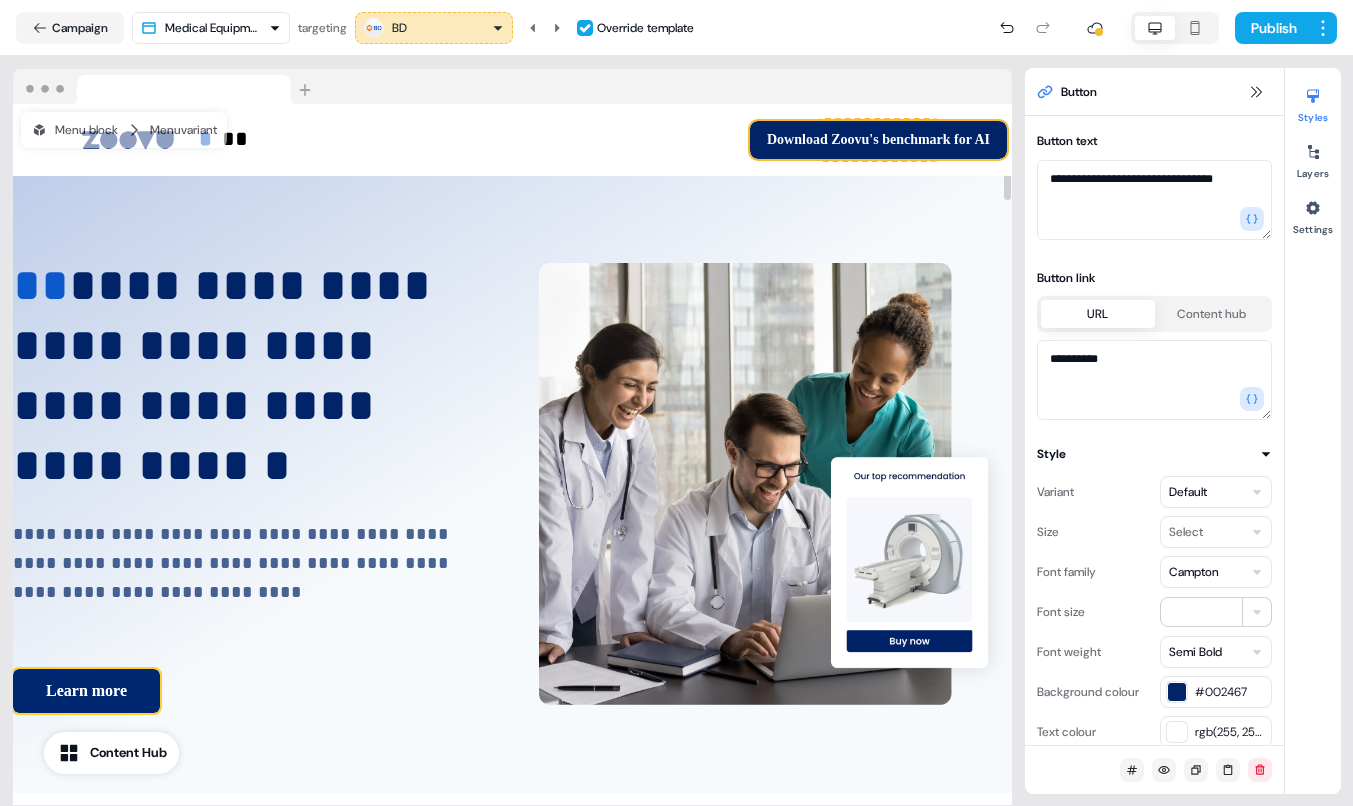 click on "Learn more" at bounding box center (86, 691) 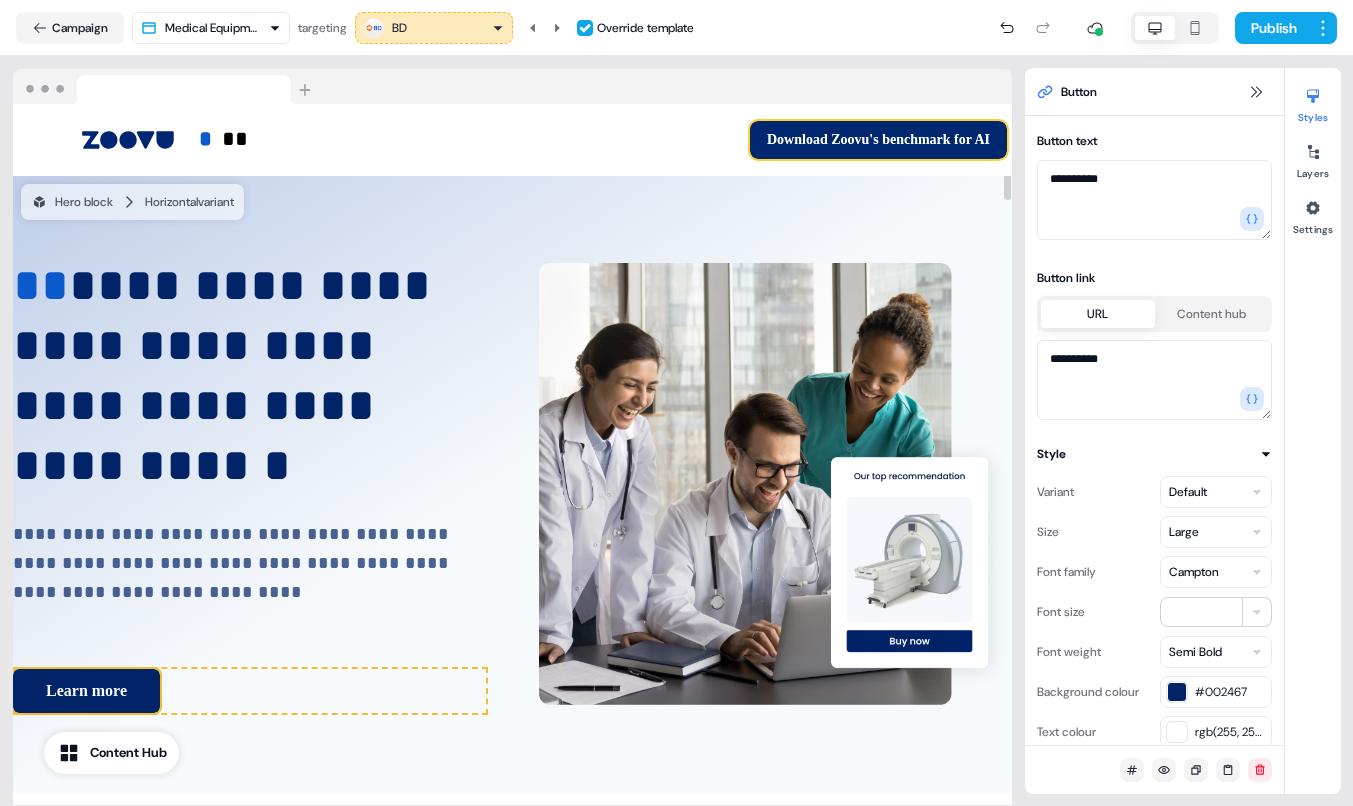 click on "Download Zoovu's benchmark for AI" at bounding box center (878, 140) 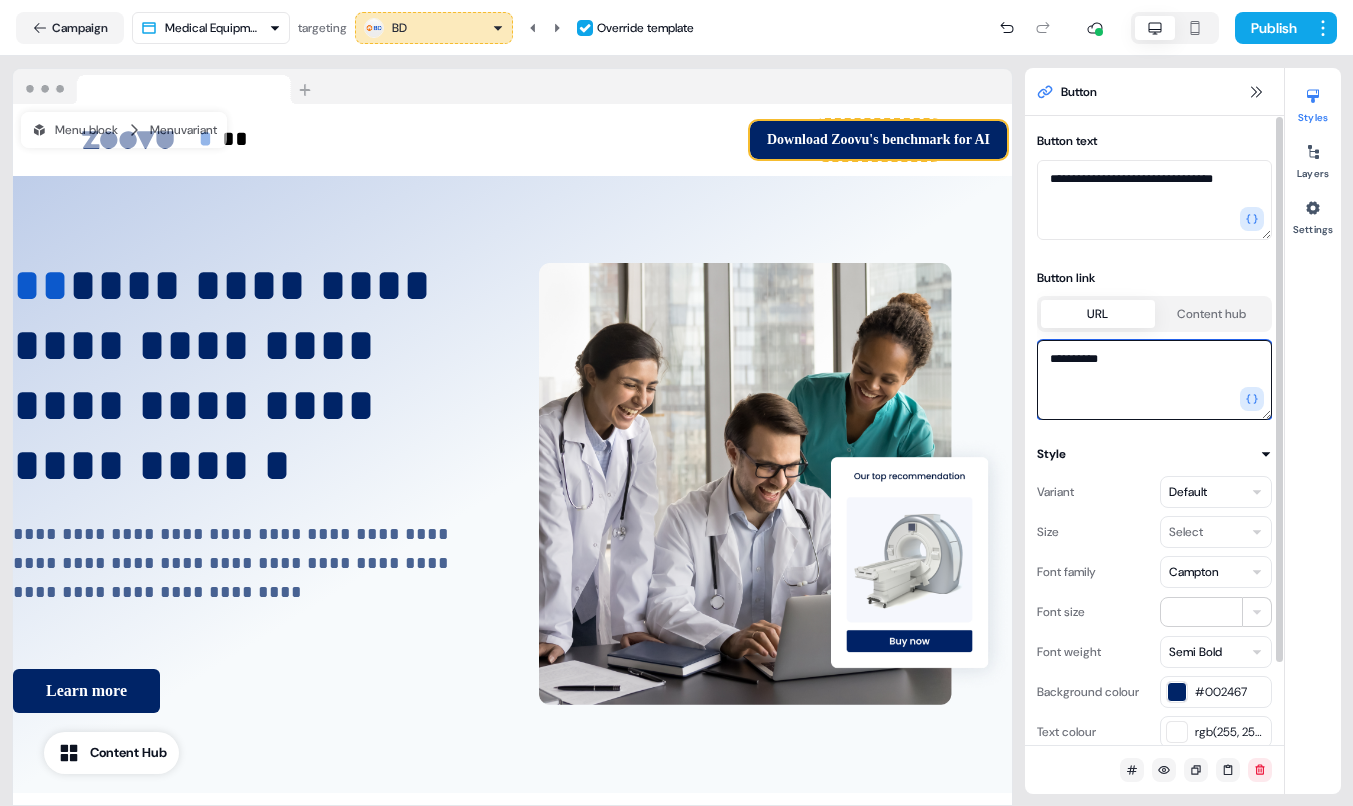click on "**********" at bounding box center [1154, 380] 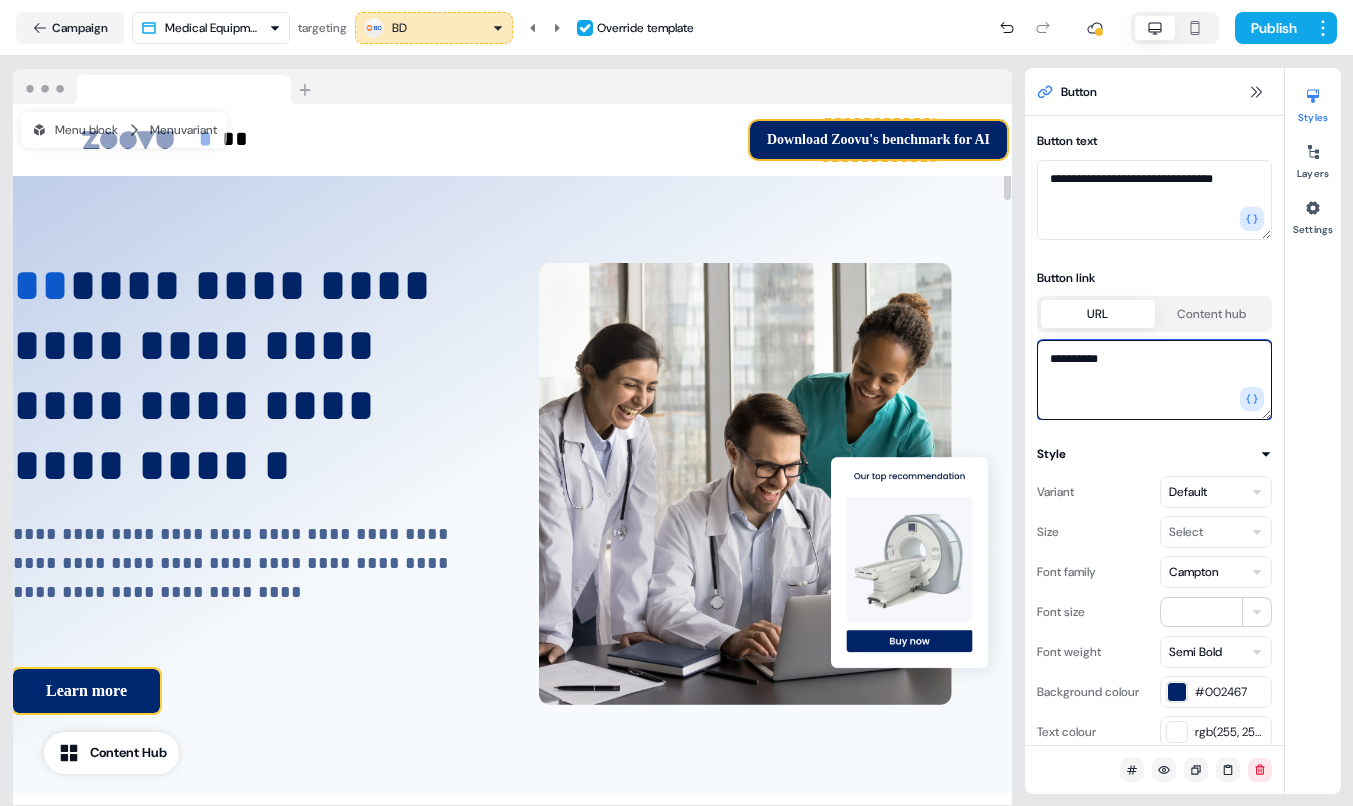 type on "**********" 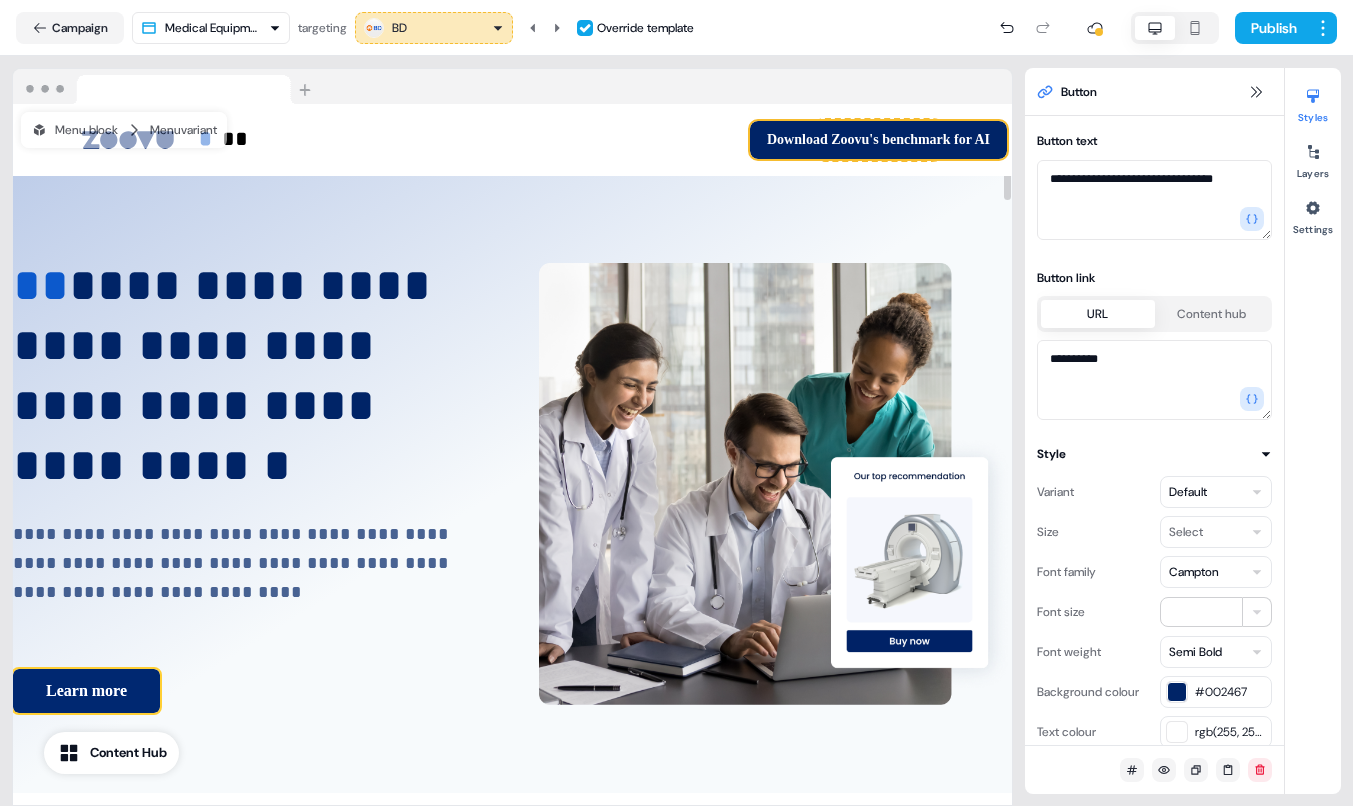 click on "Learn more" at bounding box center [86, 691] 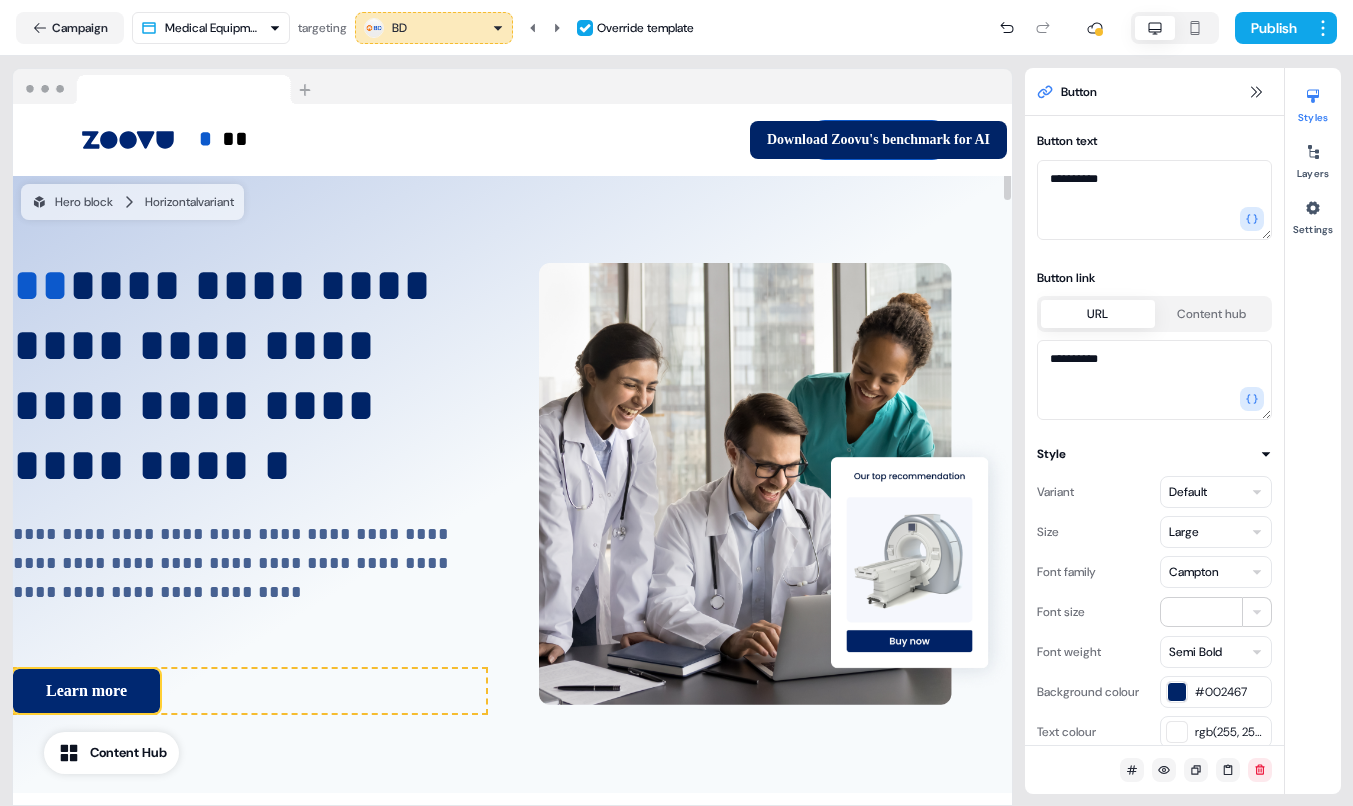 click on "Learn more" at bounding box center (86, 691) 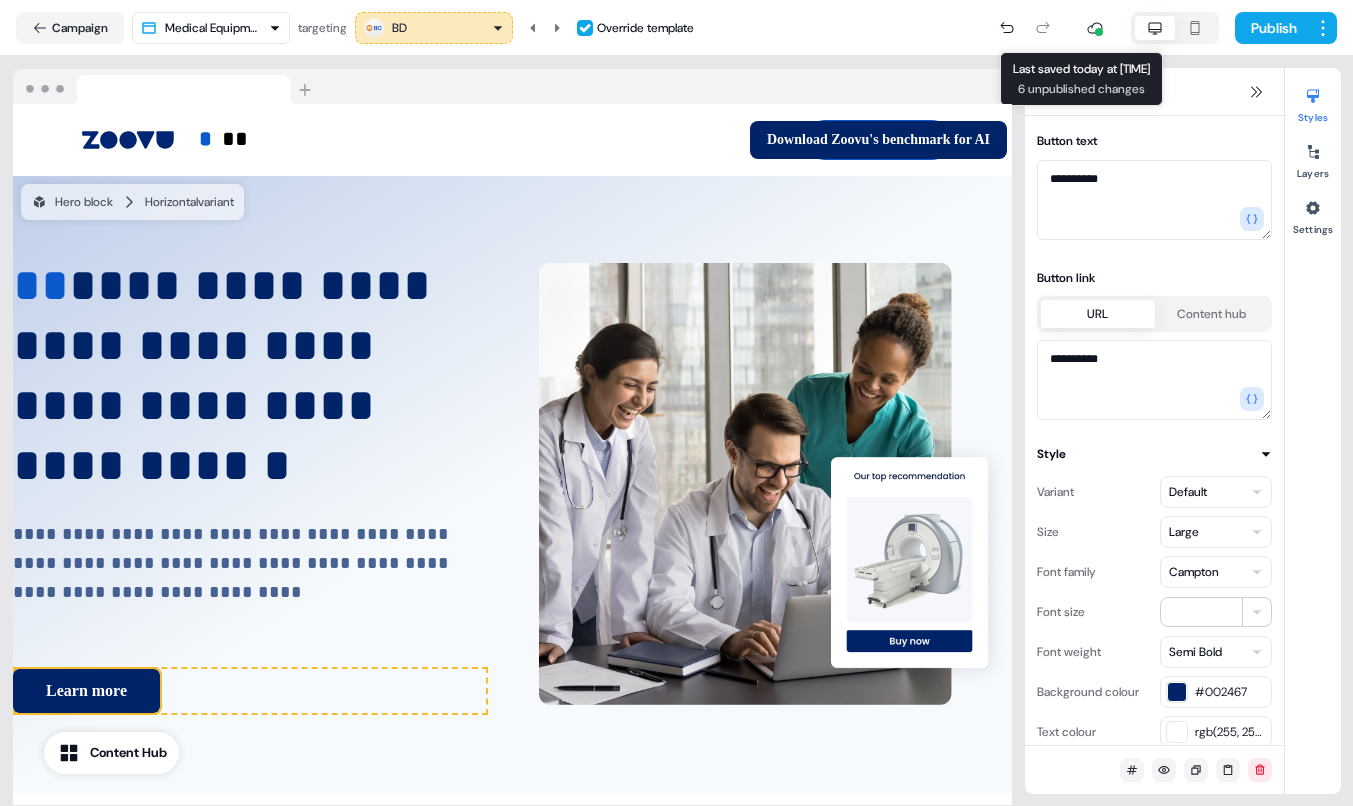 click 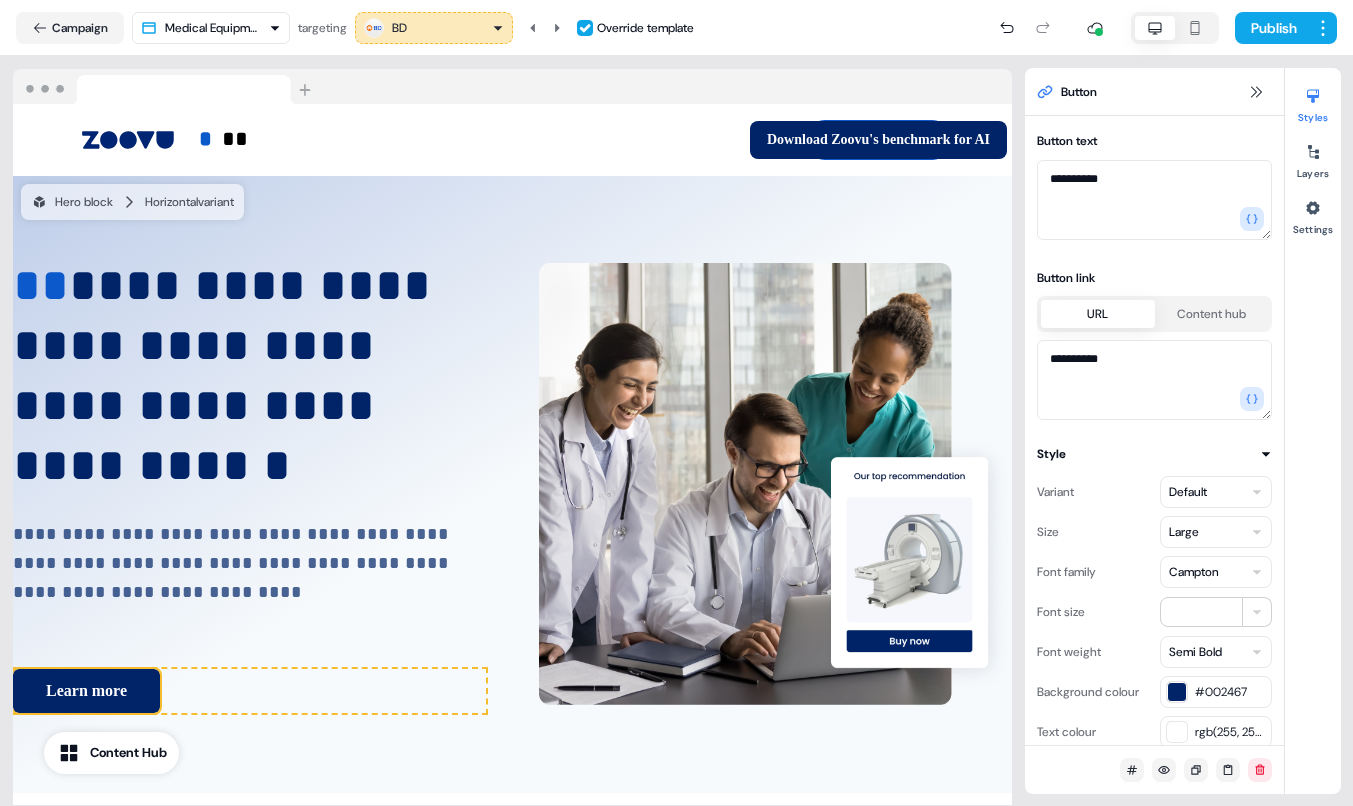 click on "Campaign Medical Equipment Template targeting BD Override template Publish" at bounding box center (676, 28) 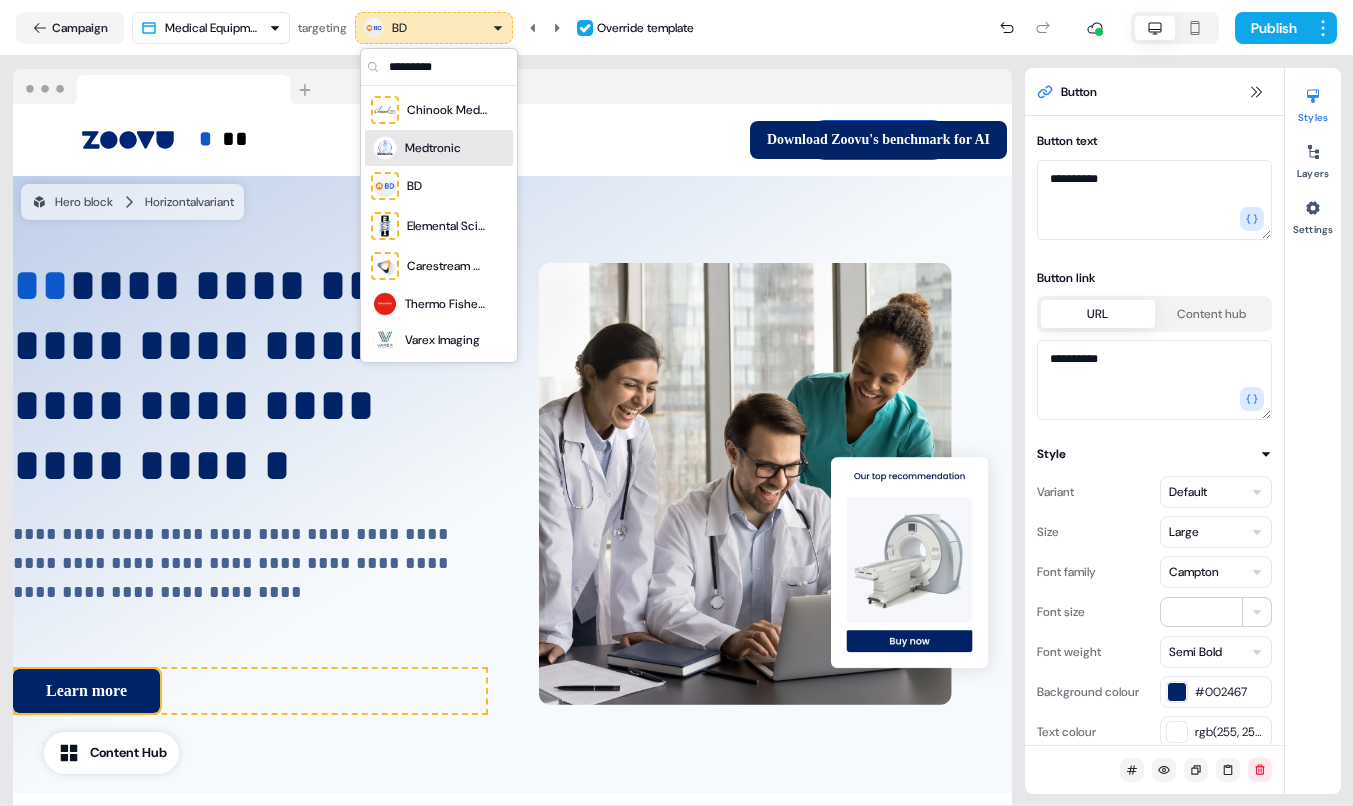 click on "Medtronic" at bounding box center [417, 148] 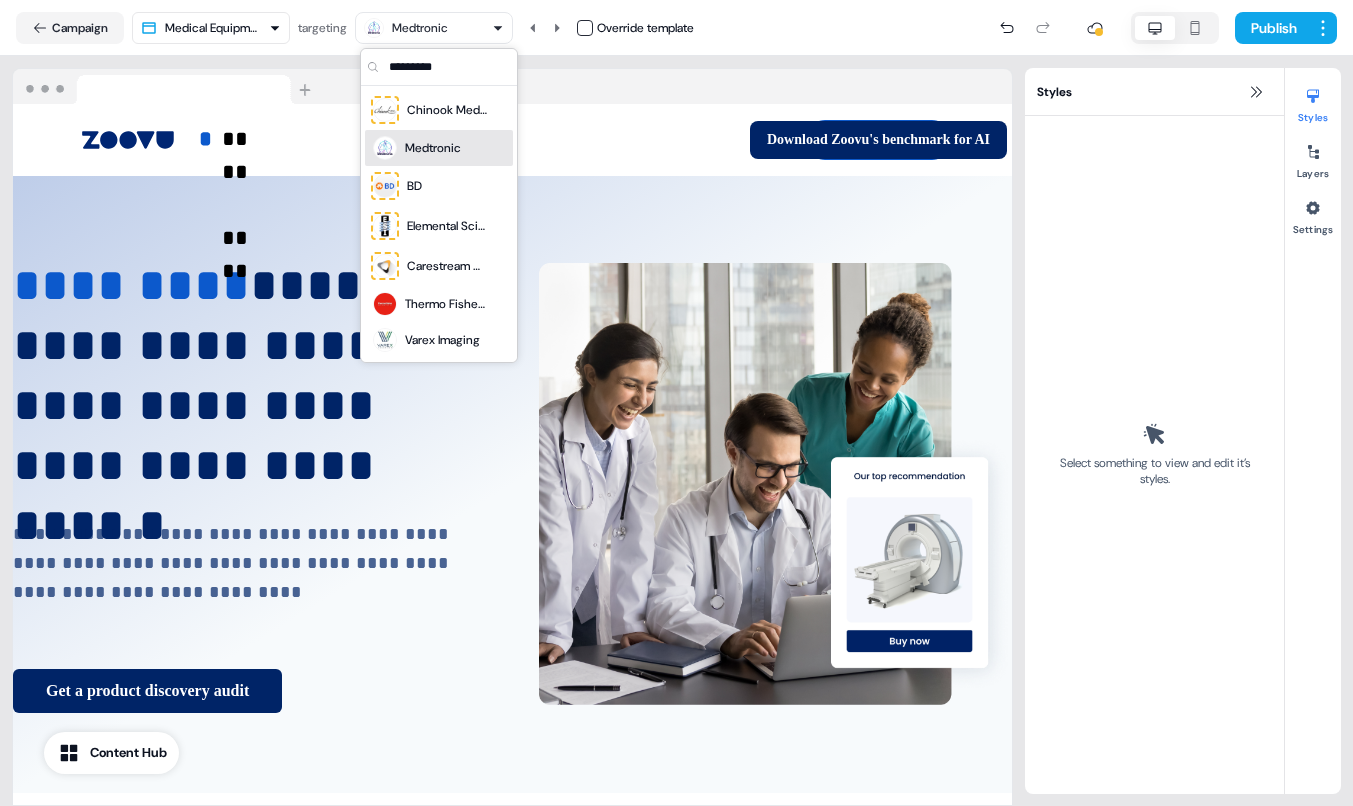 scroll, scrollTop: 0, scrollLeft: 0, axis: both 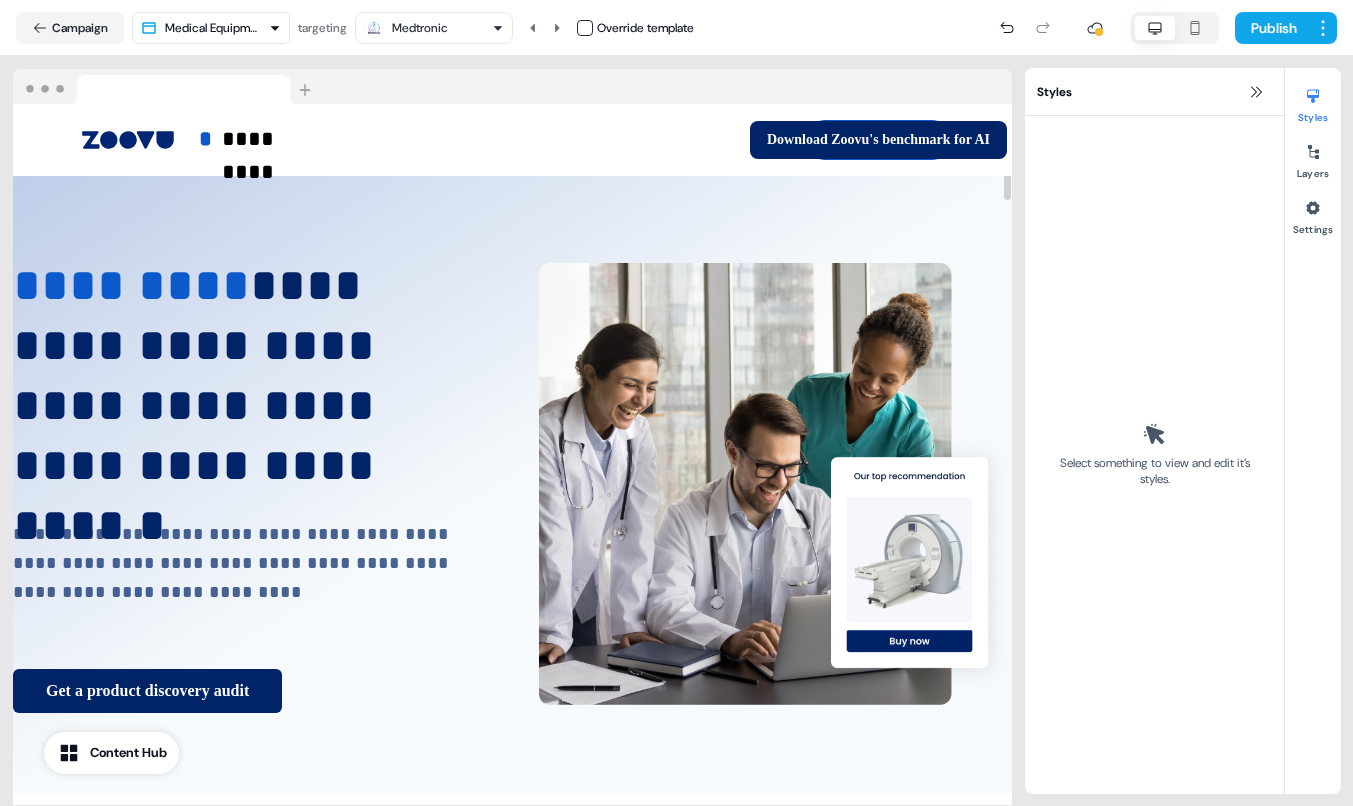 click on "Medtronic" at bounding box center [434, 28] 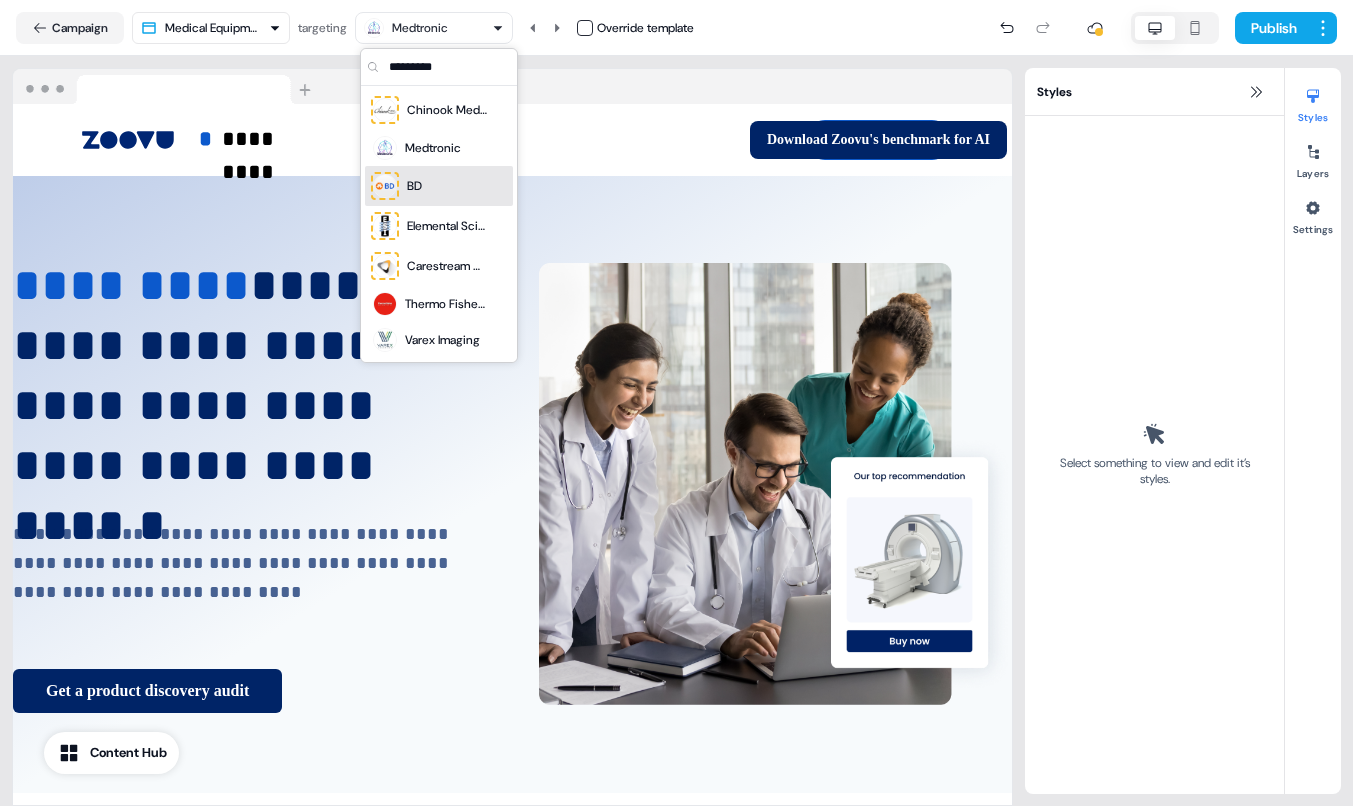 click on "BD" at bounding box center (439, 186) 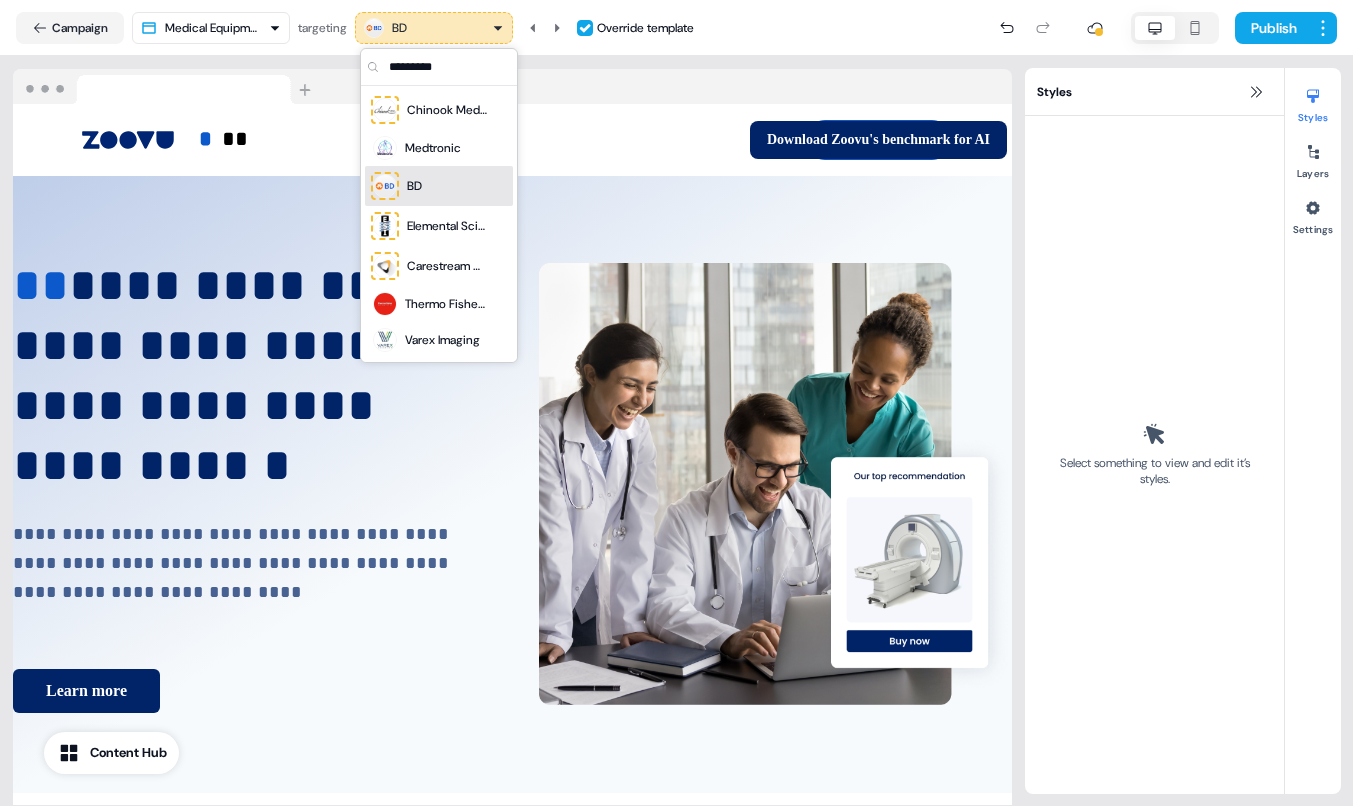 scroll, scrollTop: 0, scrollLeft: 0, axis: both 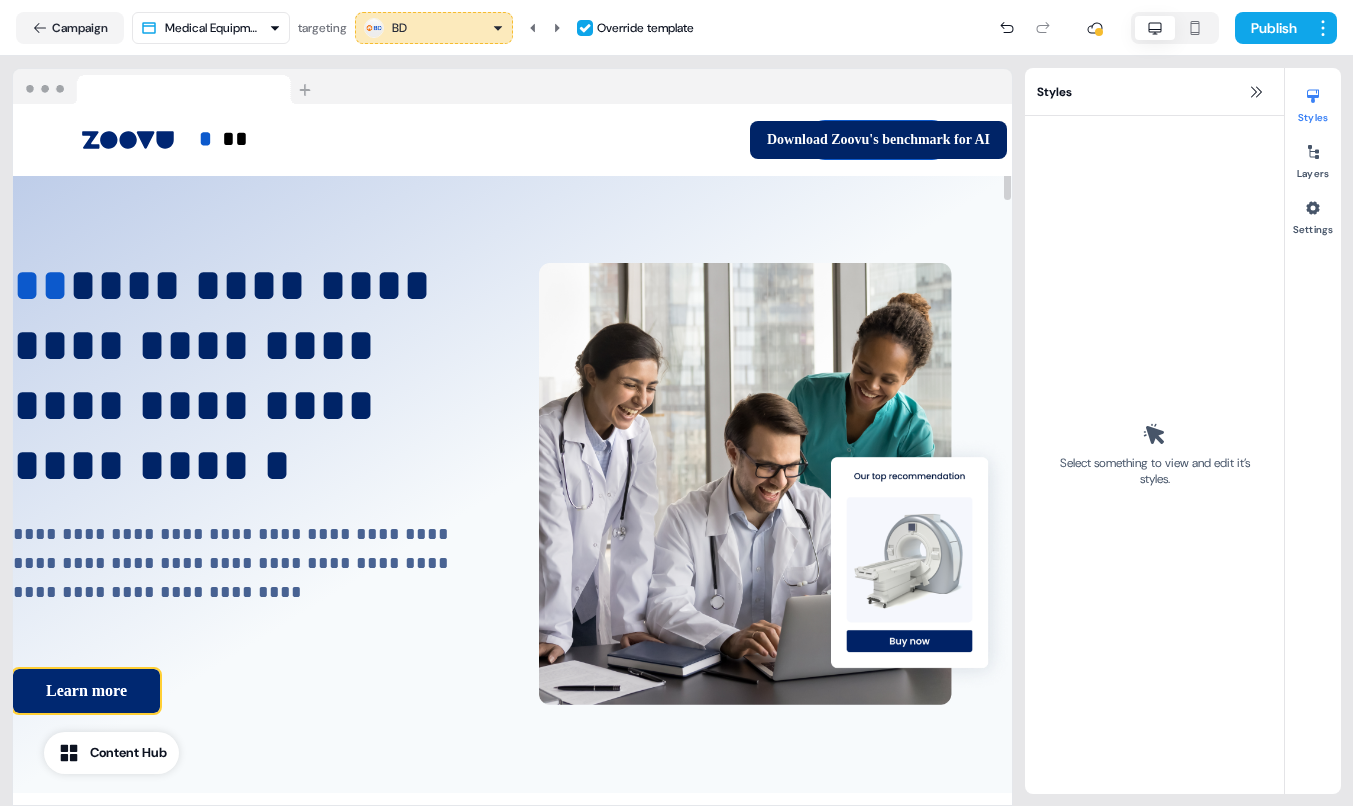 click on "Learn more" at bounding box center (86, 691) 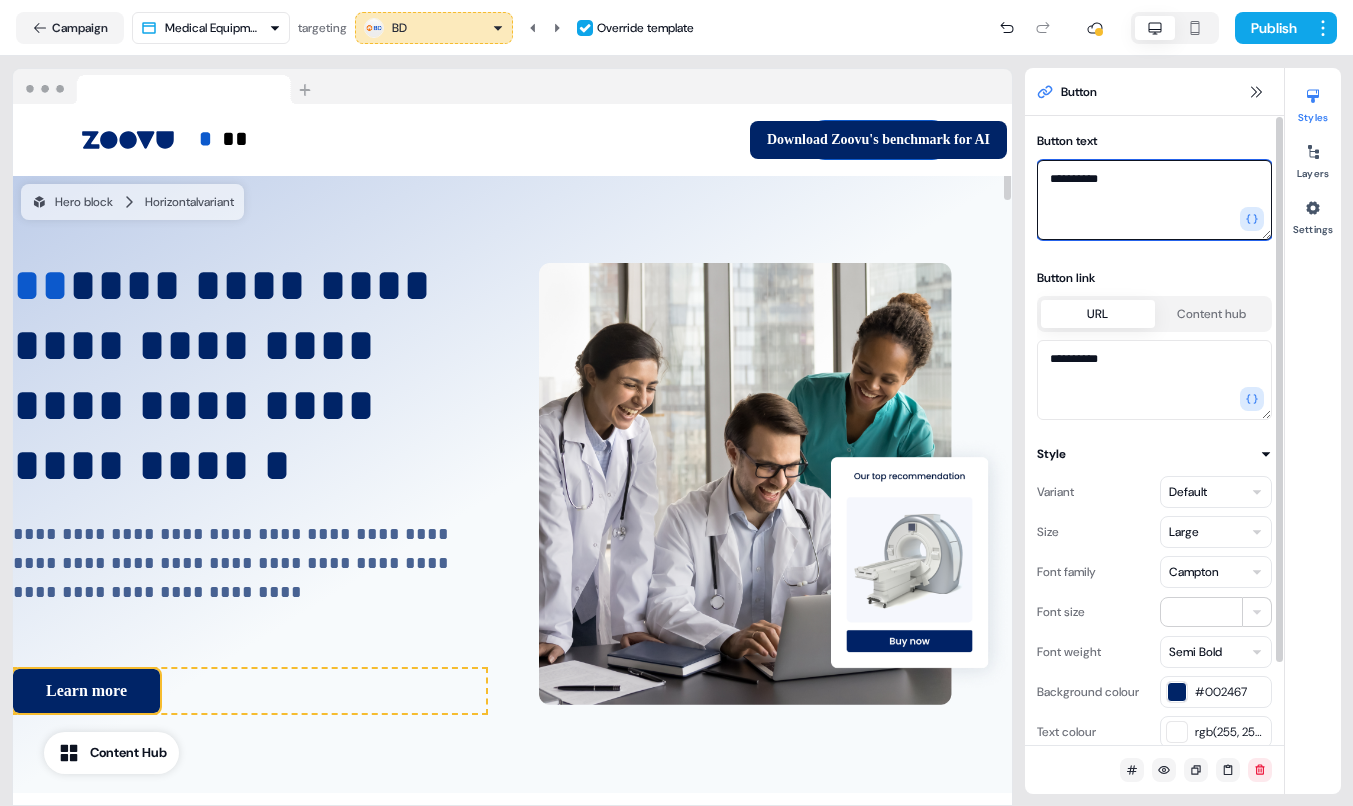 click on "**********" at bounding box center [1154, 200] 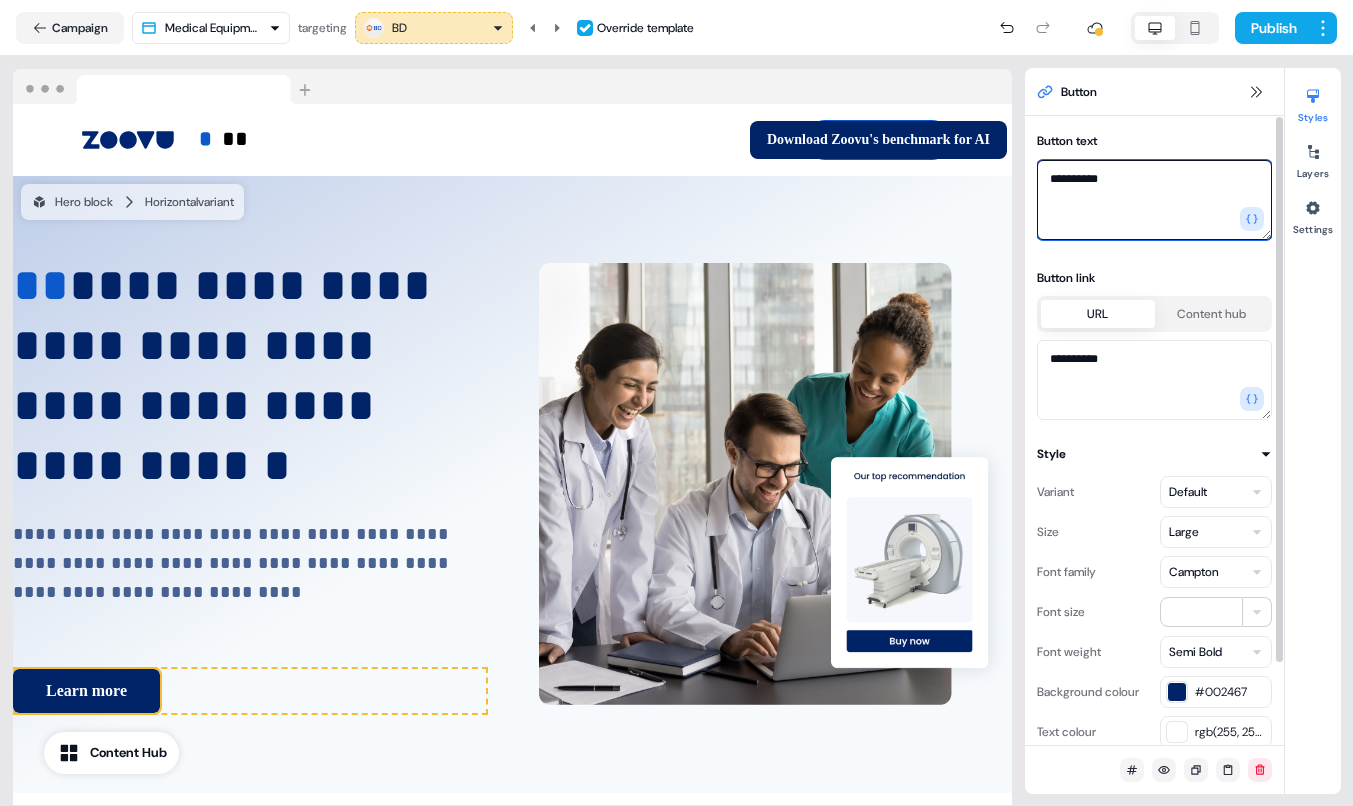 click on "**********" at bounding box center [1154, 200] 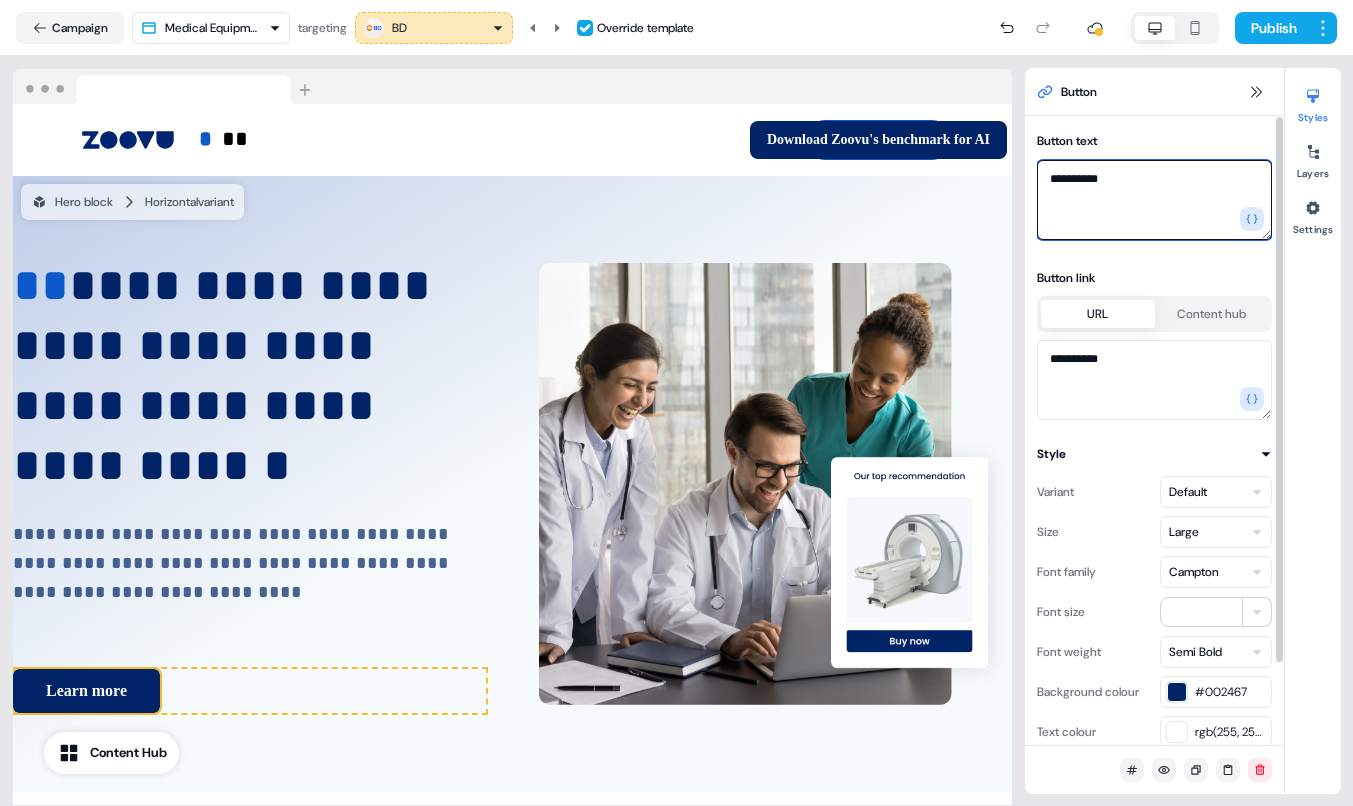 click on "**********" at bounding box center [1154, 200] 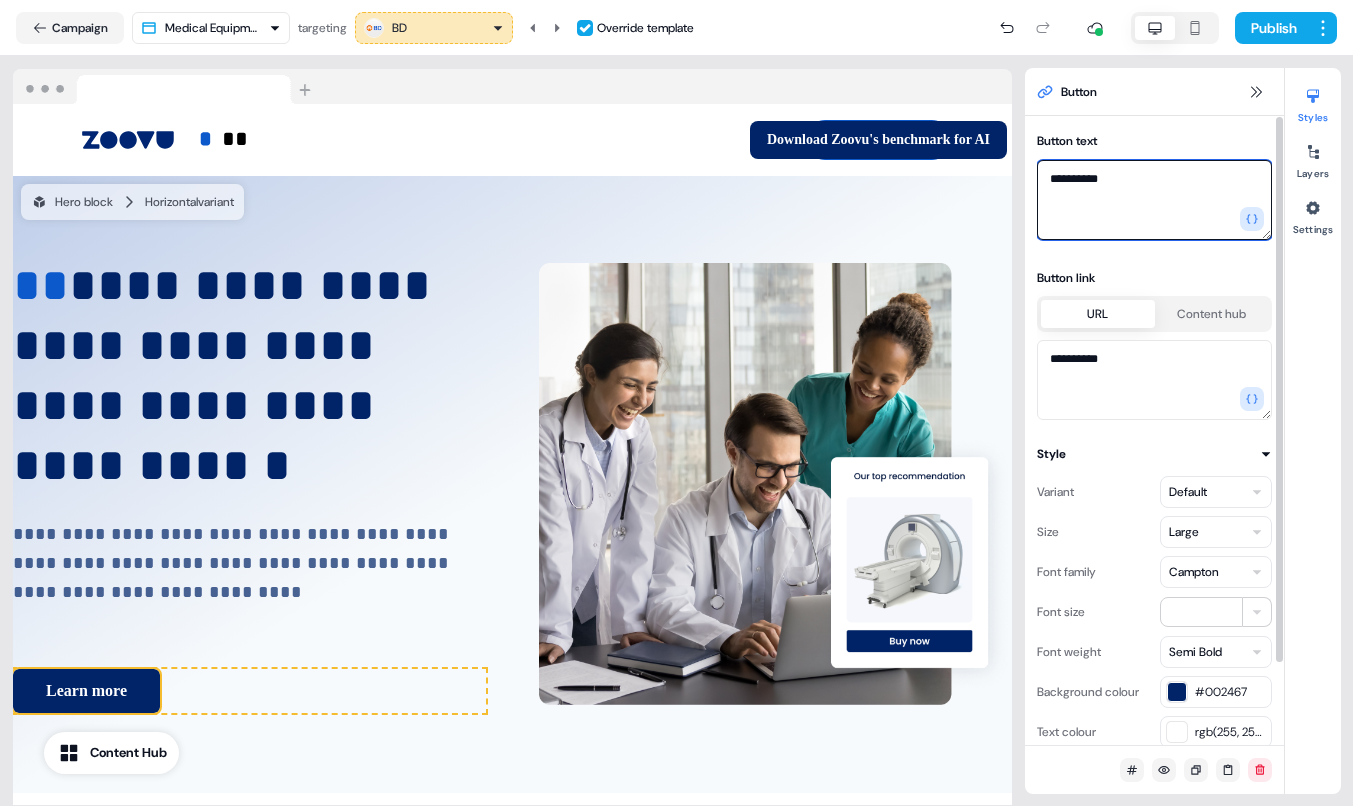 click on "**********" at bounding box center (1154, 200) 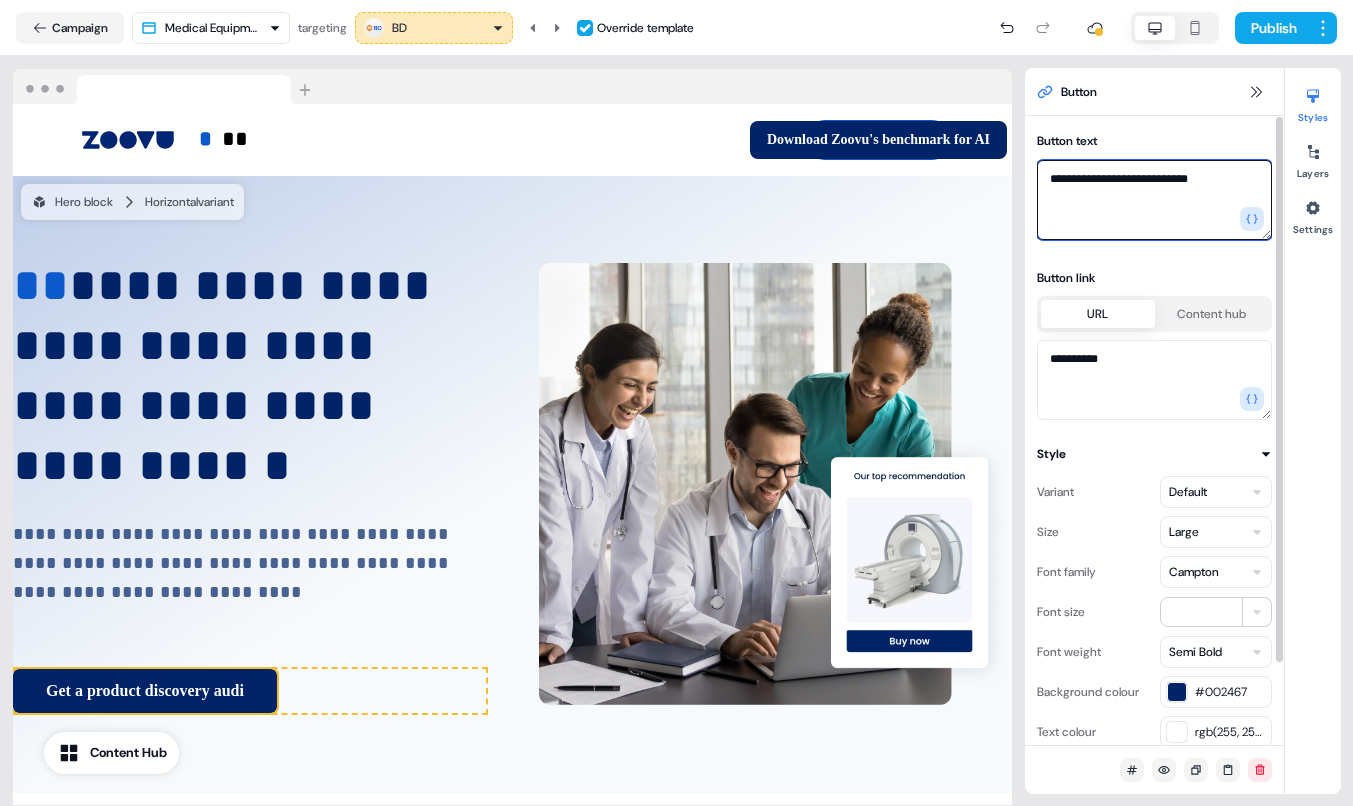 type on "**********" 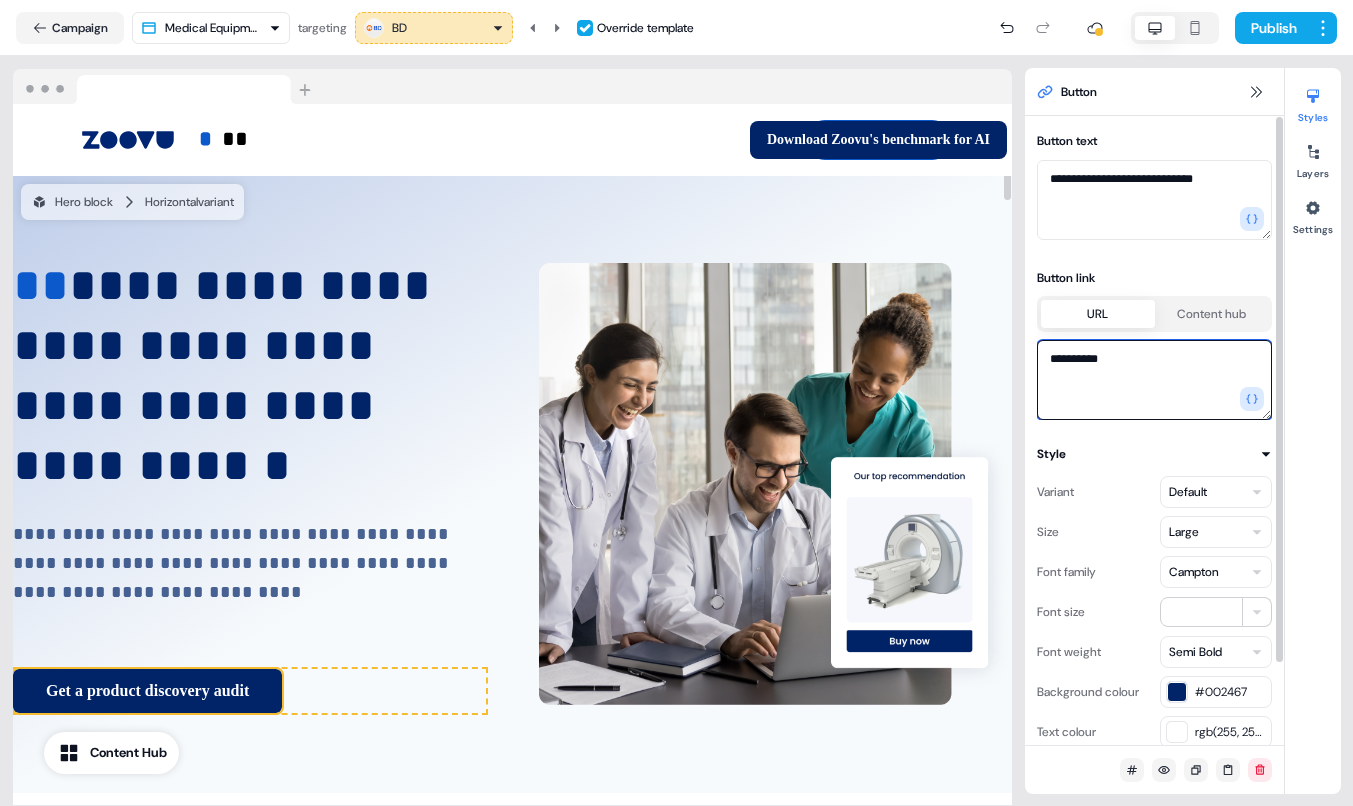 click on "**********" at bounding box center (1154, 380) 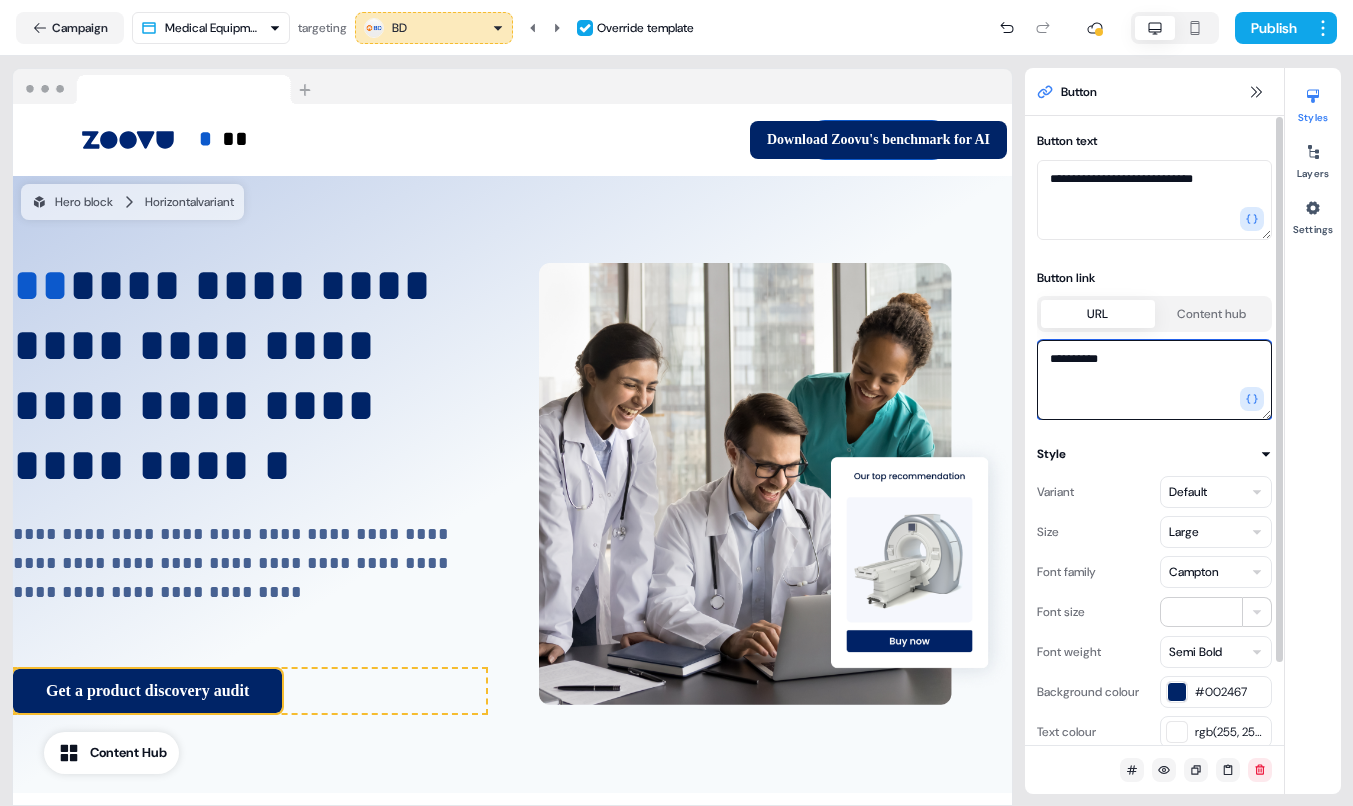 drag, startPoint x: 1077, startPoint y: 385, endPoint x: 1106, endPoint y: 366, distance: 34.669872 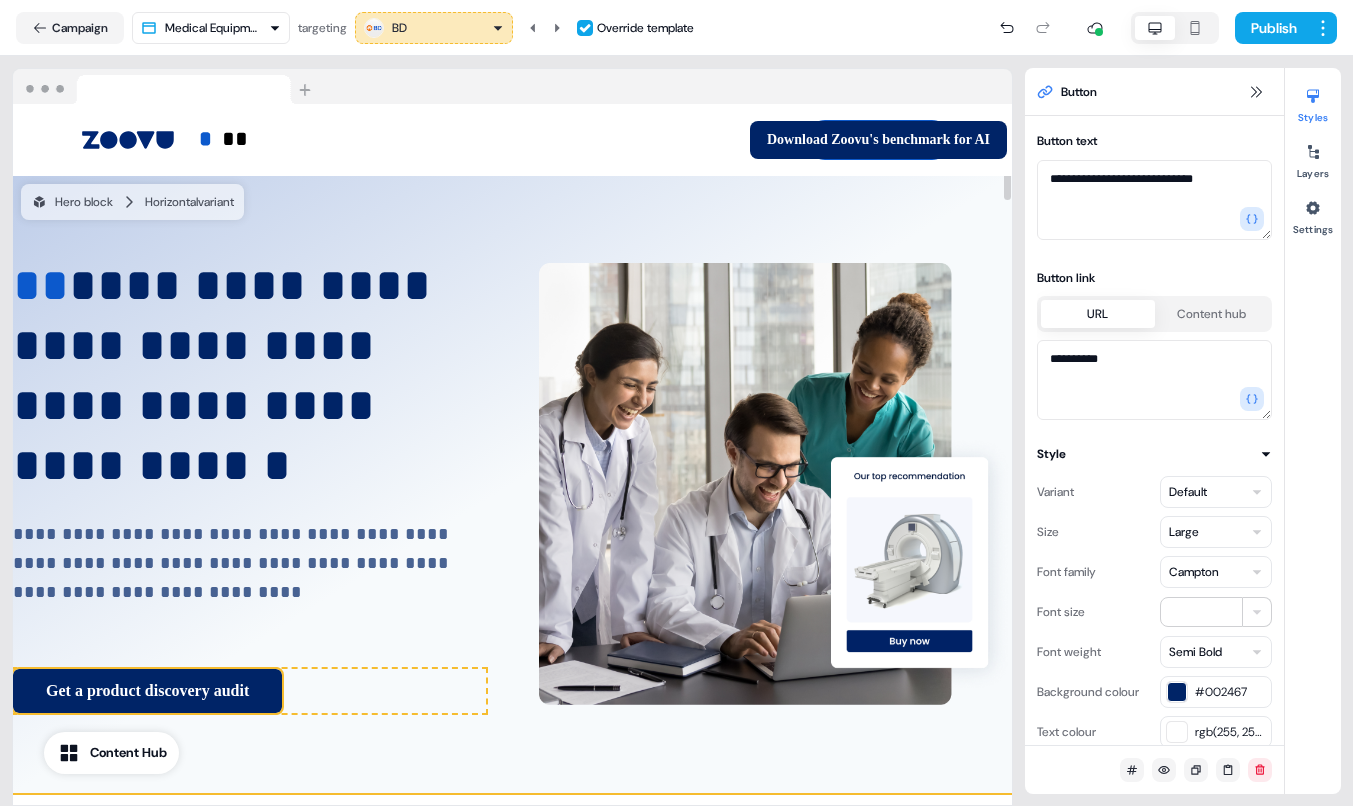 click on "**********" at bounding box center [512, 484] 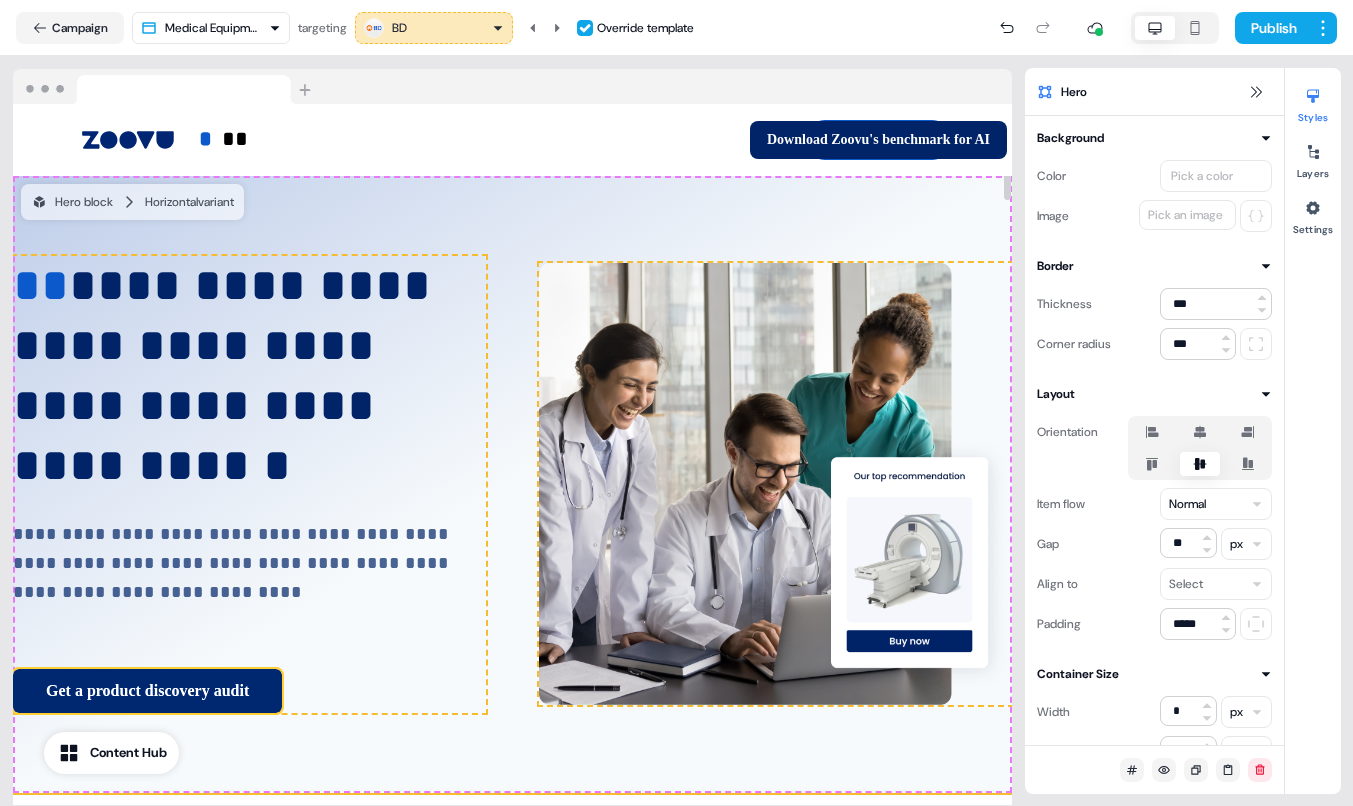 click on "Get a product discovery audit" at bounding box center [147, 691] 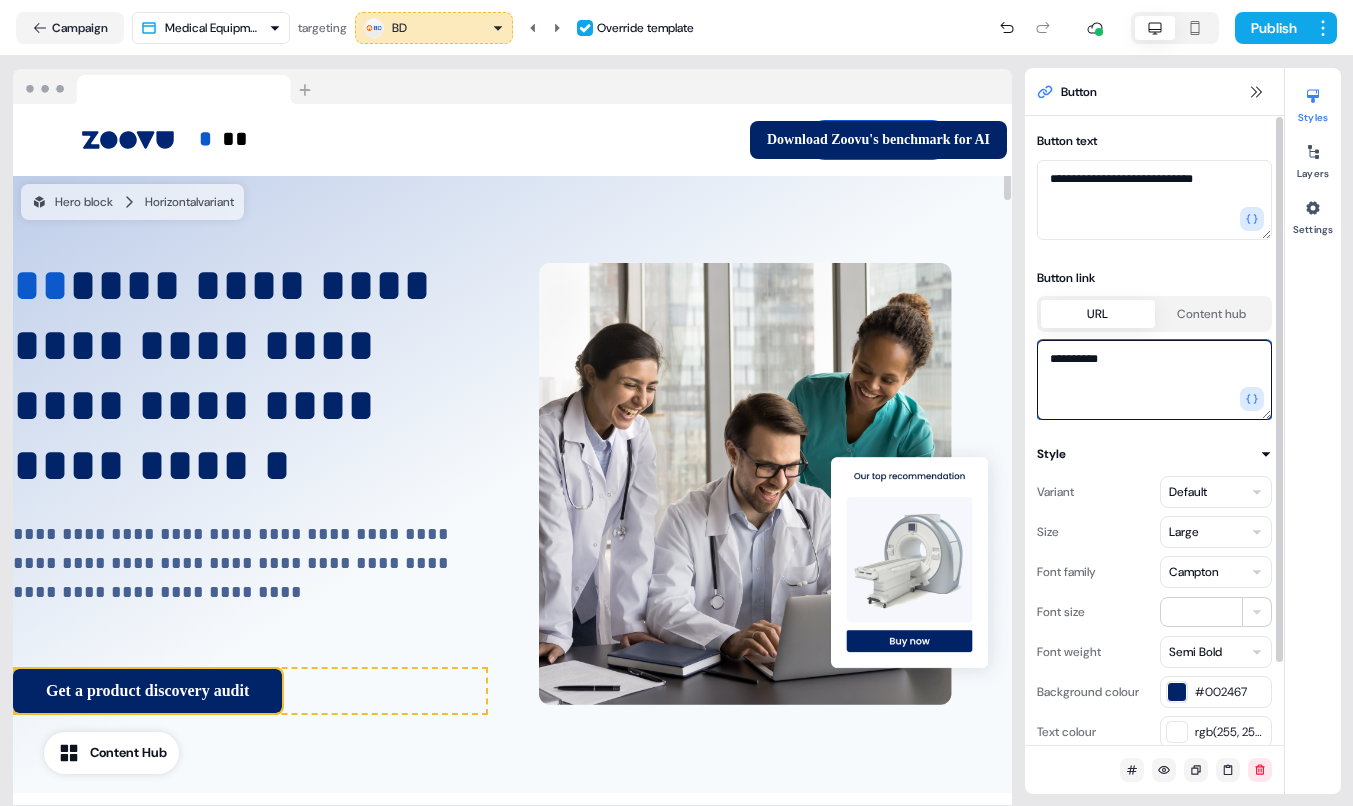 click on "**********" at bounding box center [1154, 380] 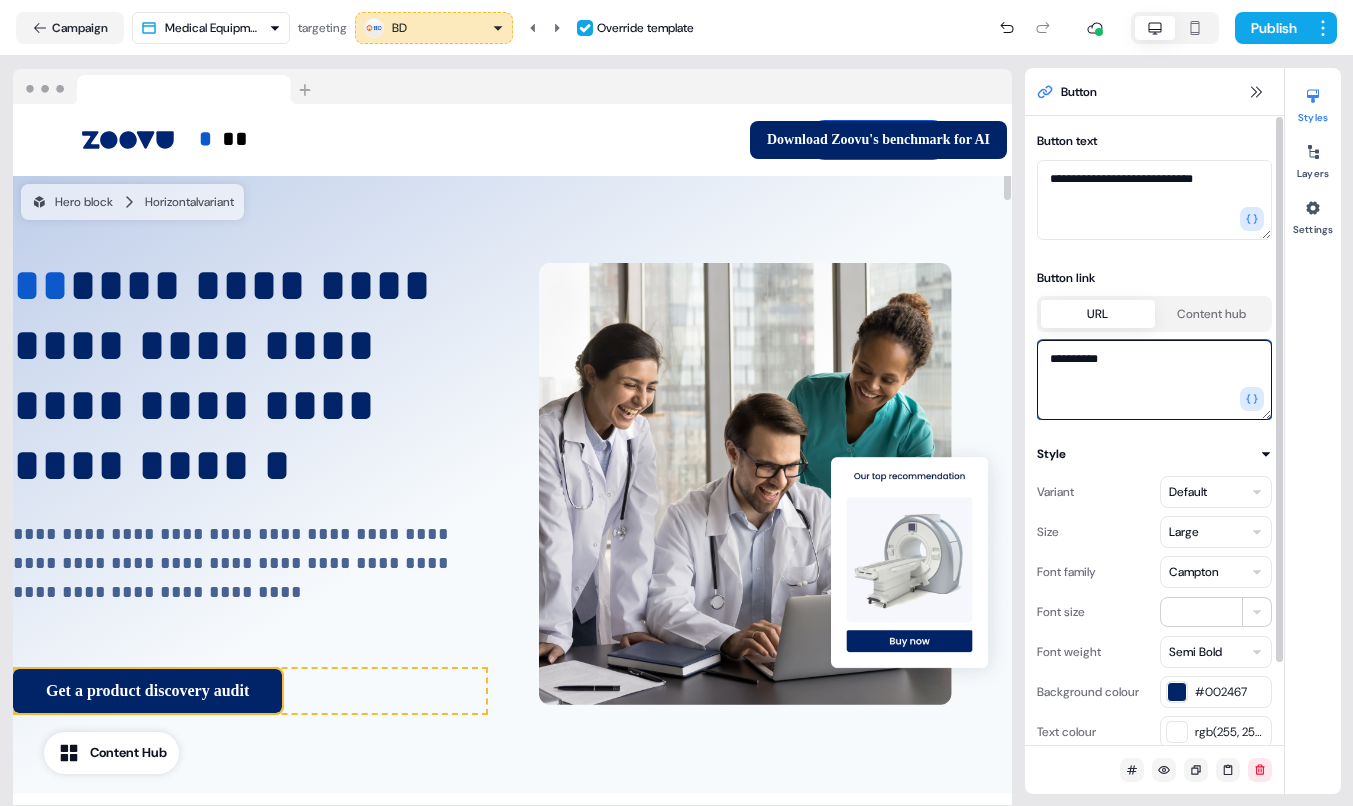 click on "**********" at bounding box center [1154, 380] 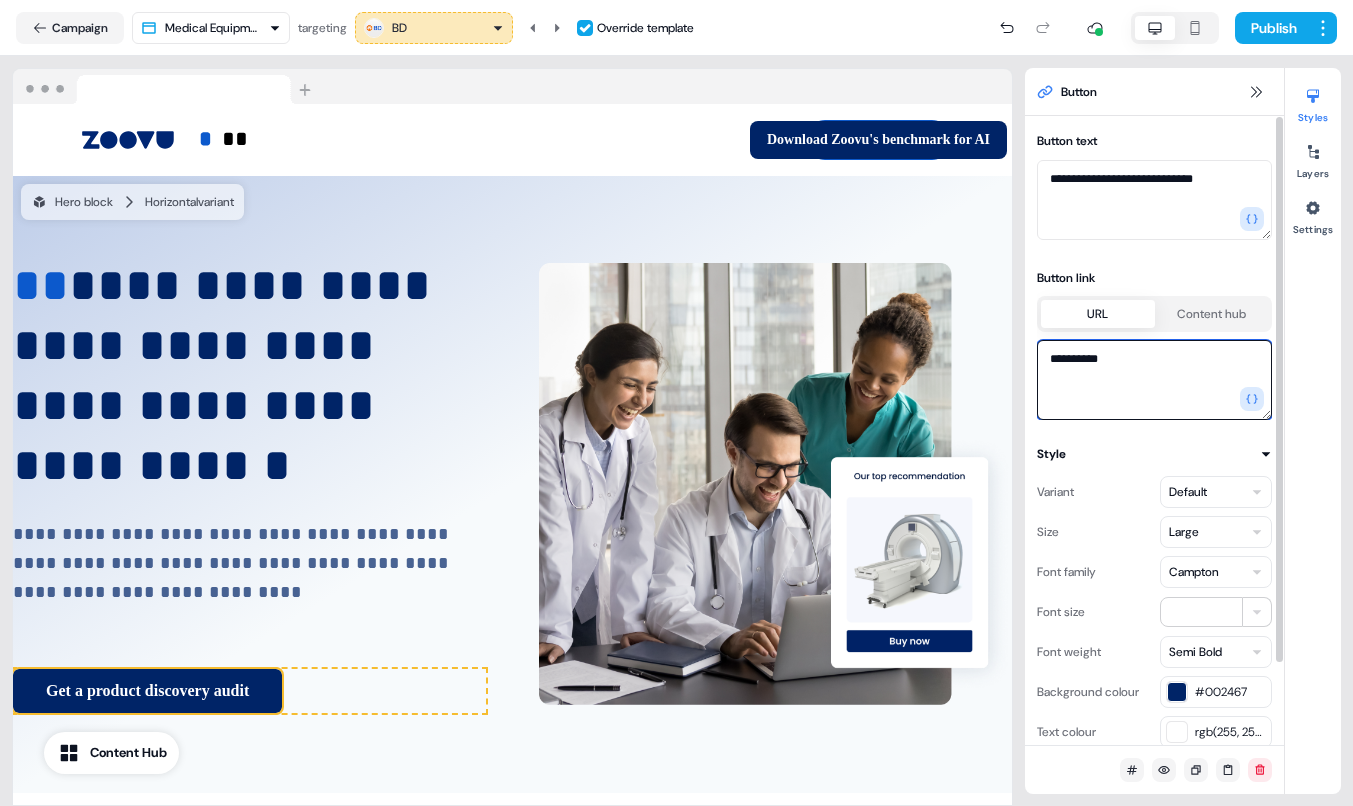 click on "**********" at bounding box center (1154, 380) 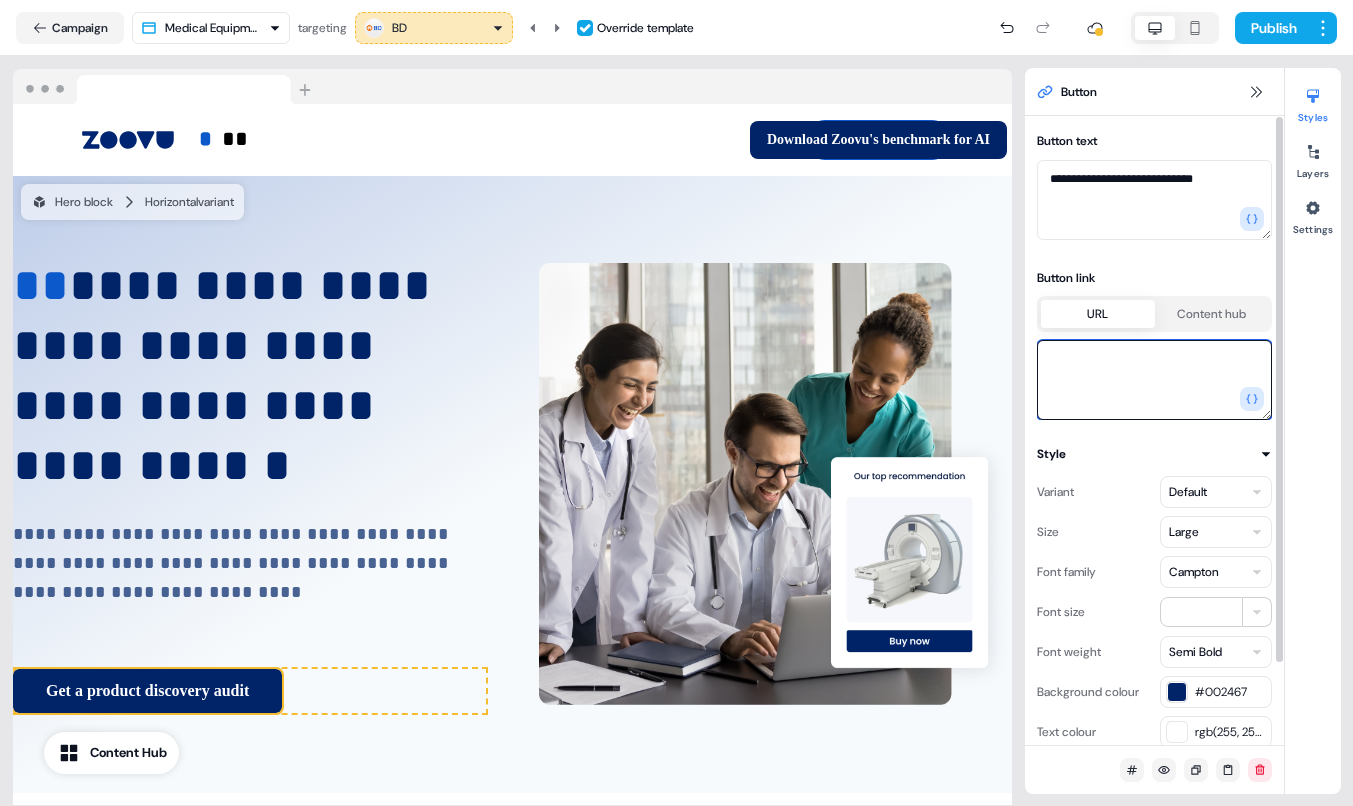 paste on "**********" 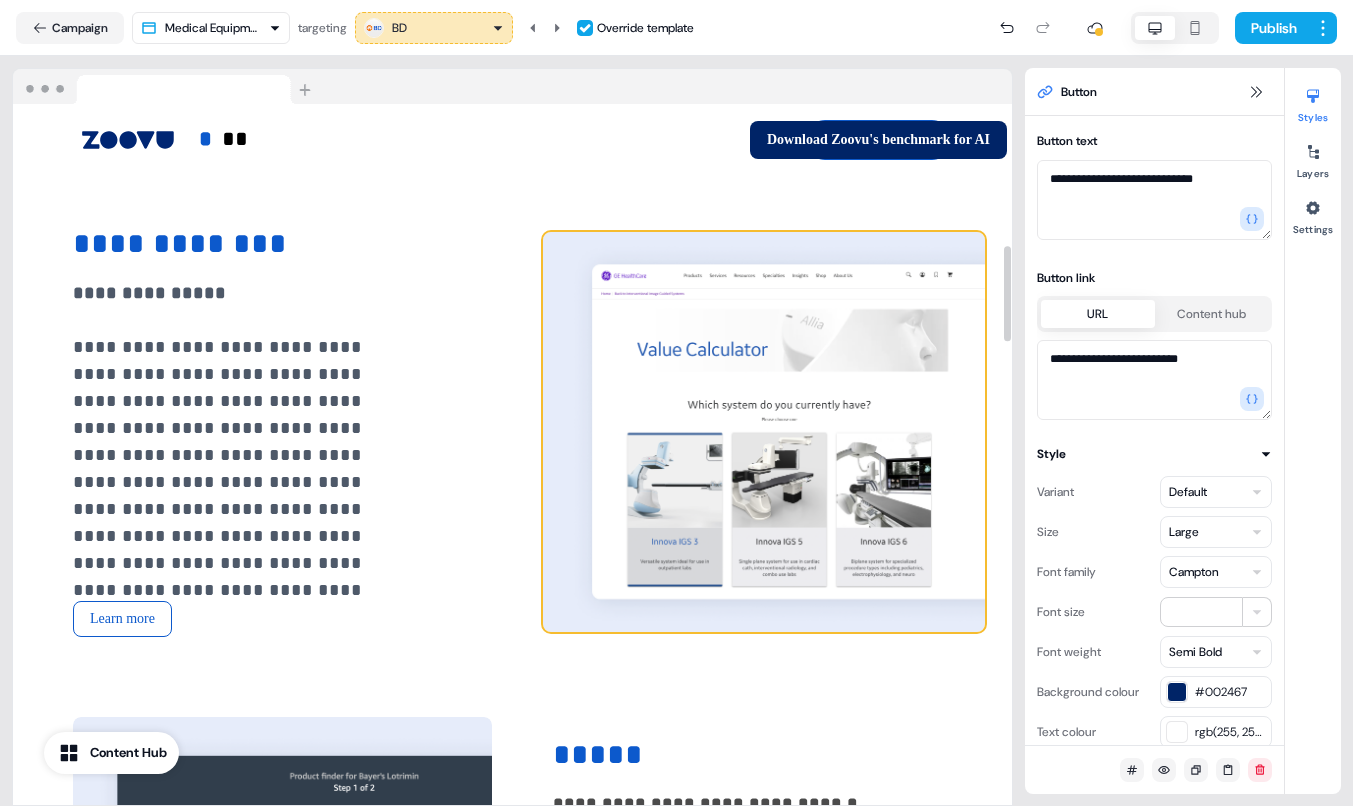 scroll, scrollTop: 1050, scrollLeft: 0, axis: vertical 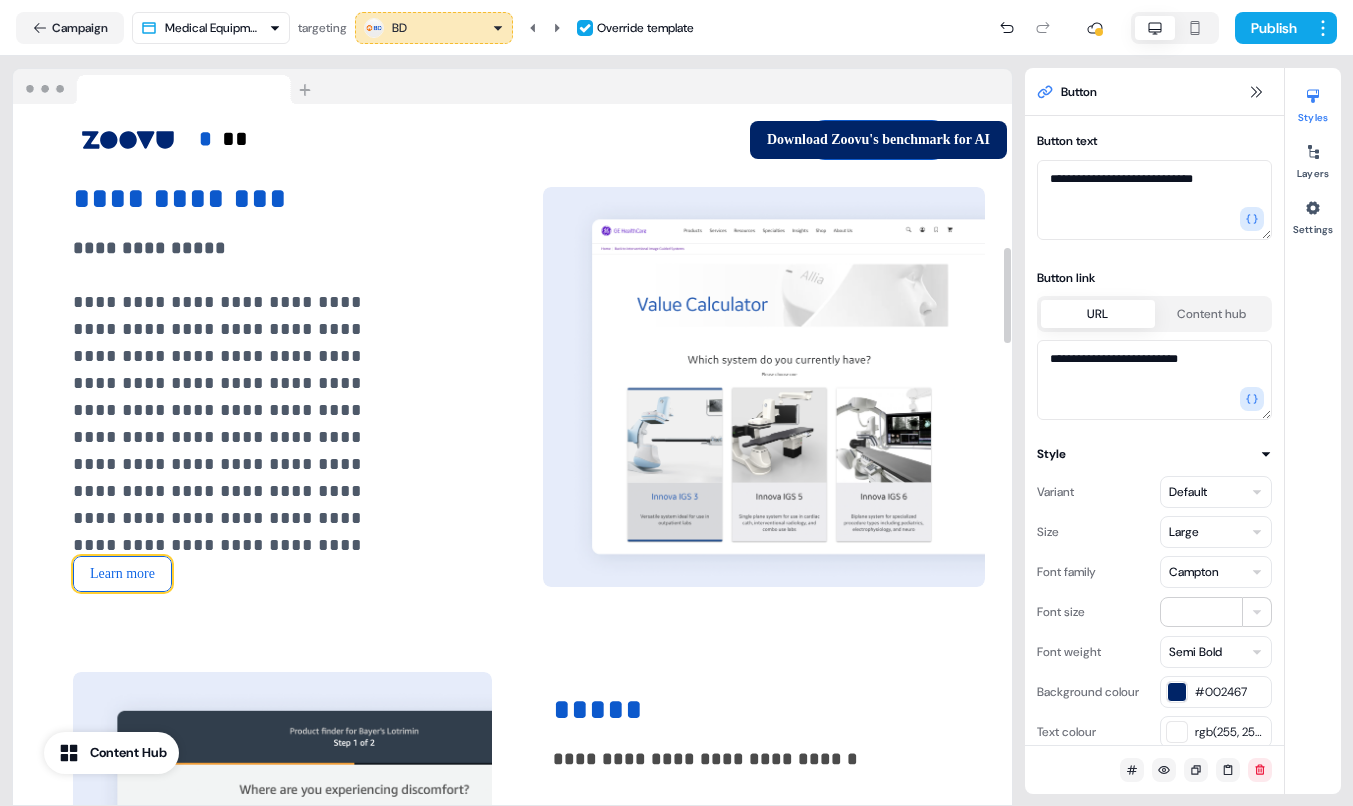 click on "Learn more" at bounding box center (122, 574) 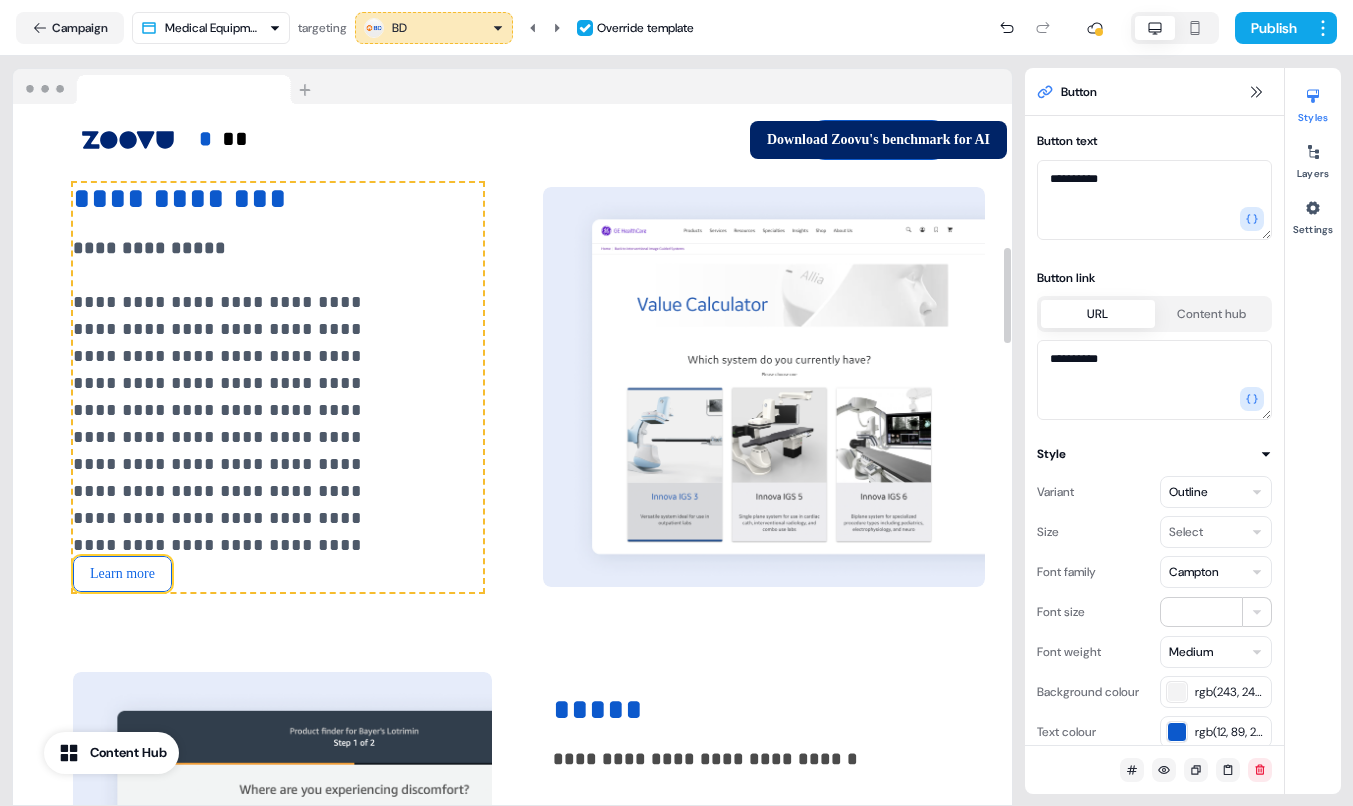 click on "Learn more" at bounding box center [122, 574] 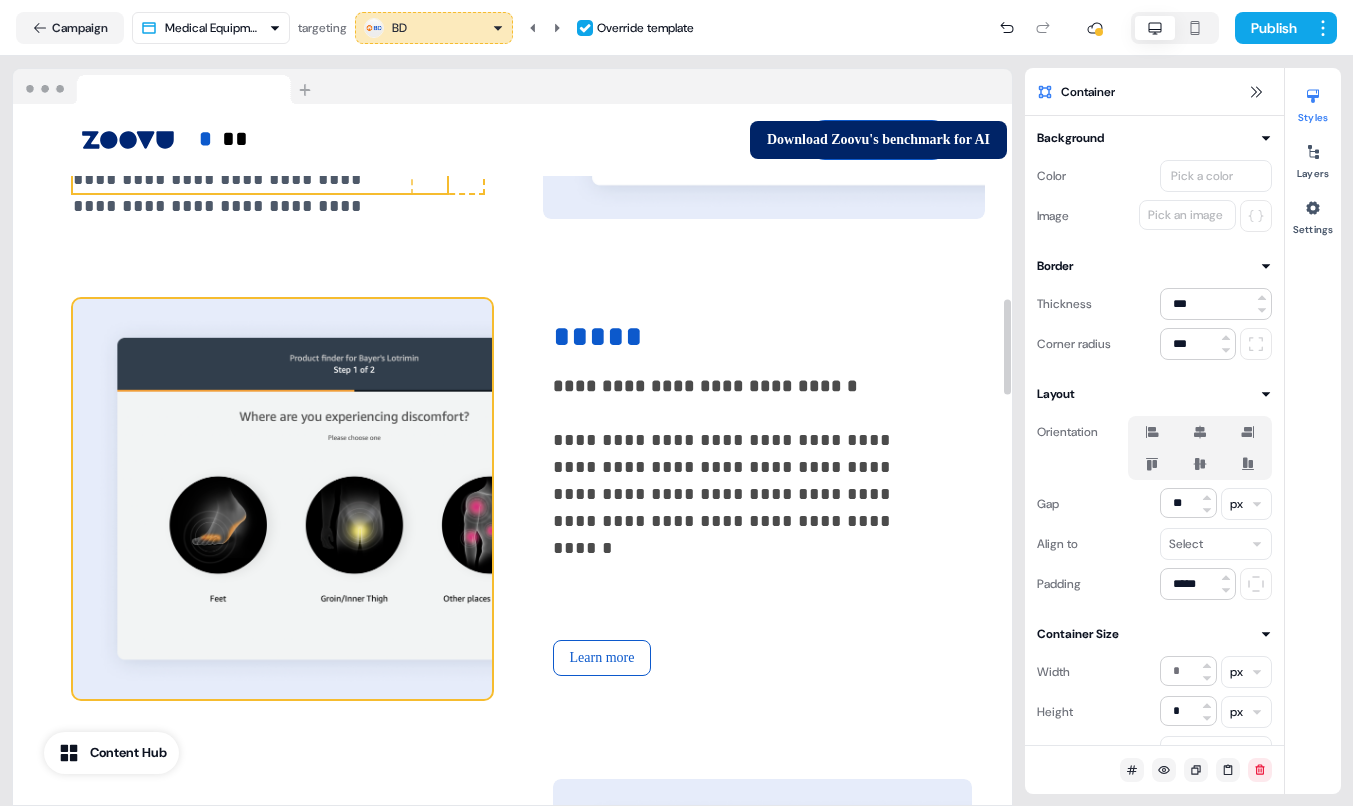 scroll, scrollTop: 1428, scrollLeft: 0, axis: vertical 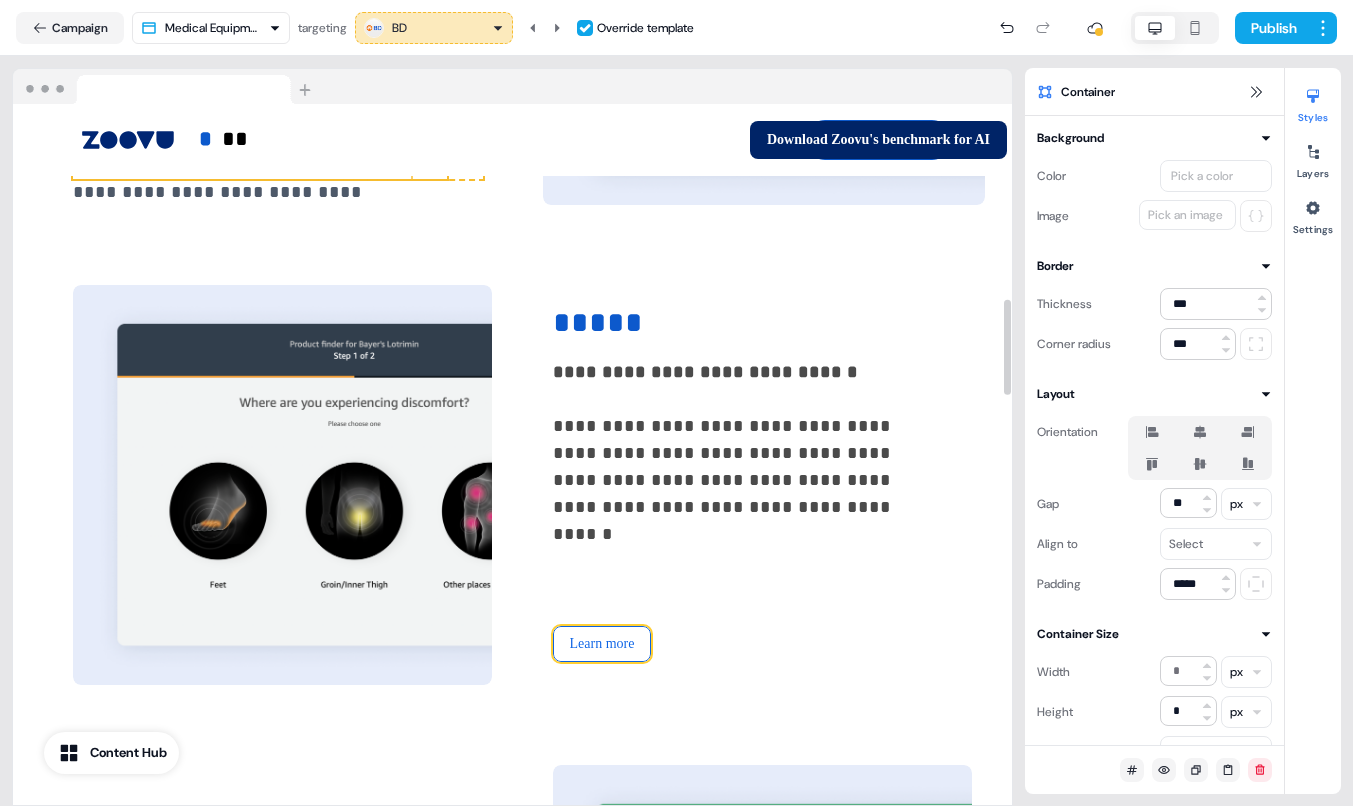 click on "Learn more" at bounding box center [602, 644] 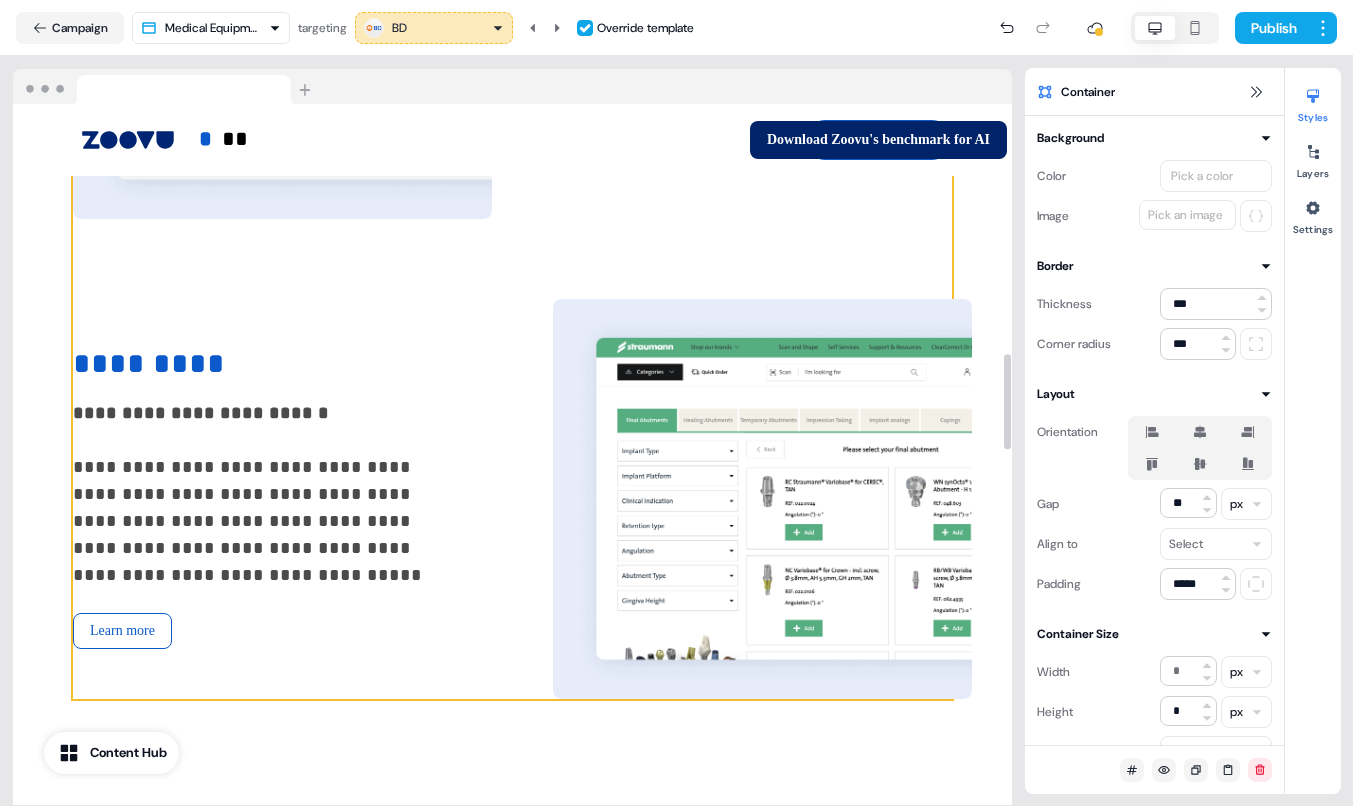 scroll, scrollTop: 1908, scrollLeft: 4, axis: both 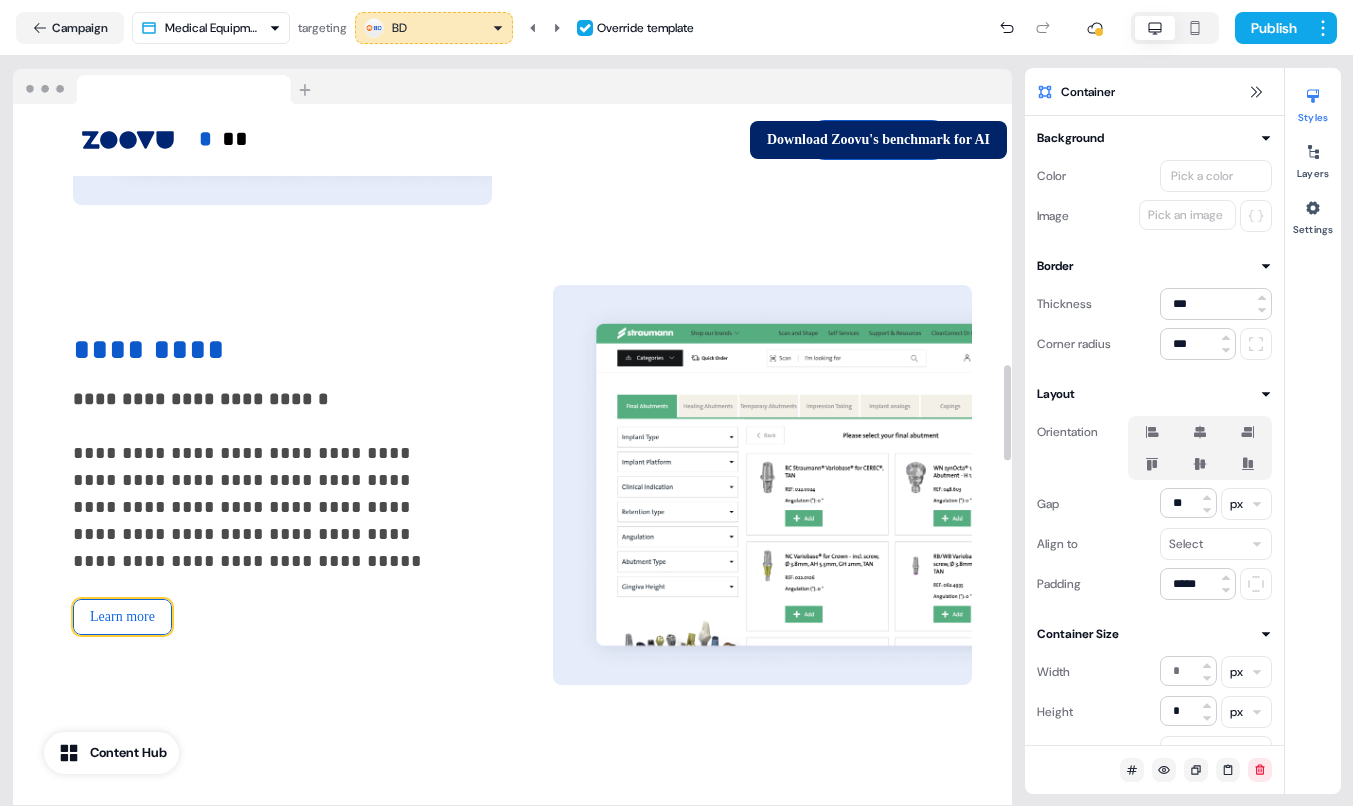 click on "Learn more" at bounding box center [122, 617] 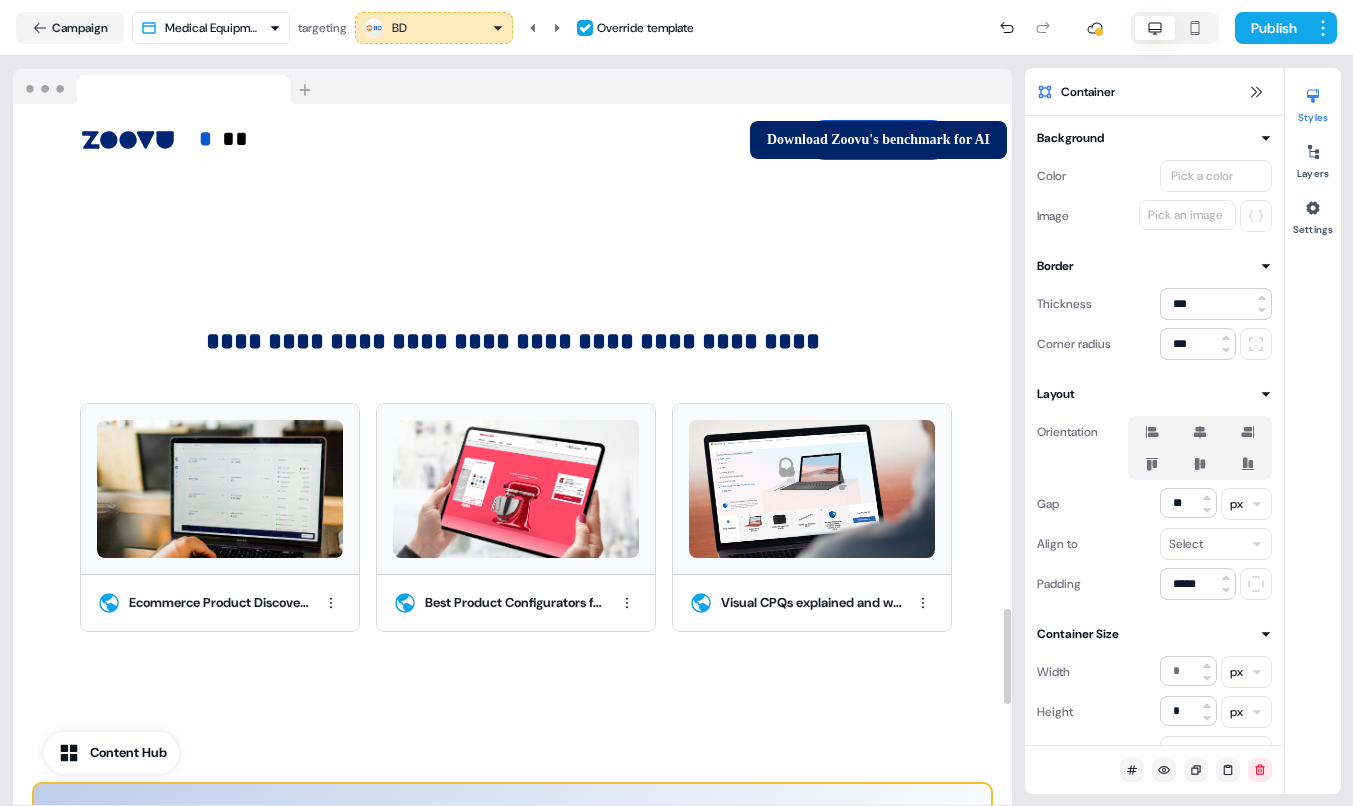 scroll, scrollTop: 3888, scrollLeft: 0, axis: vertical 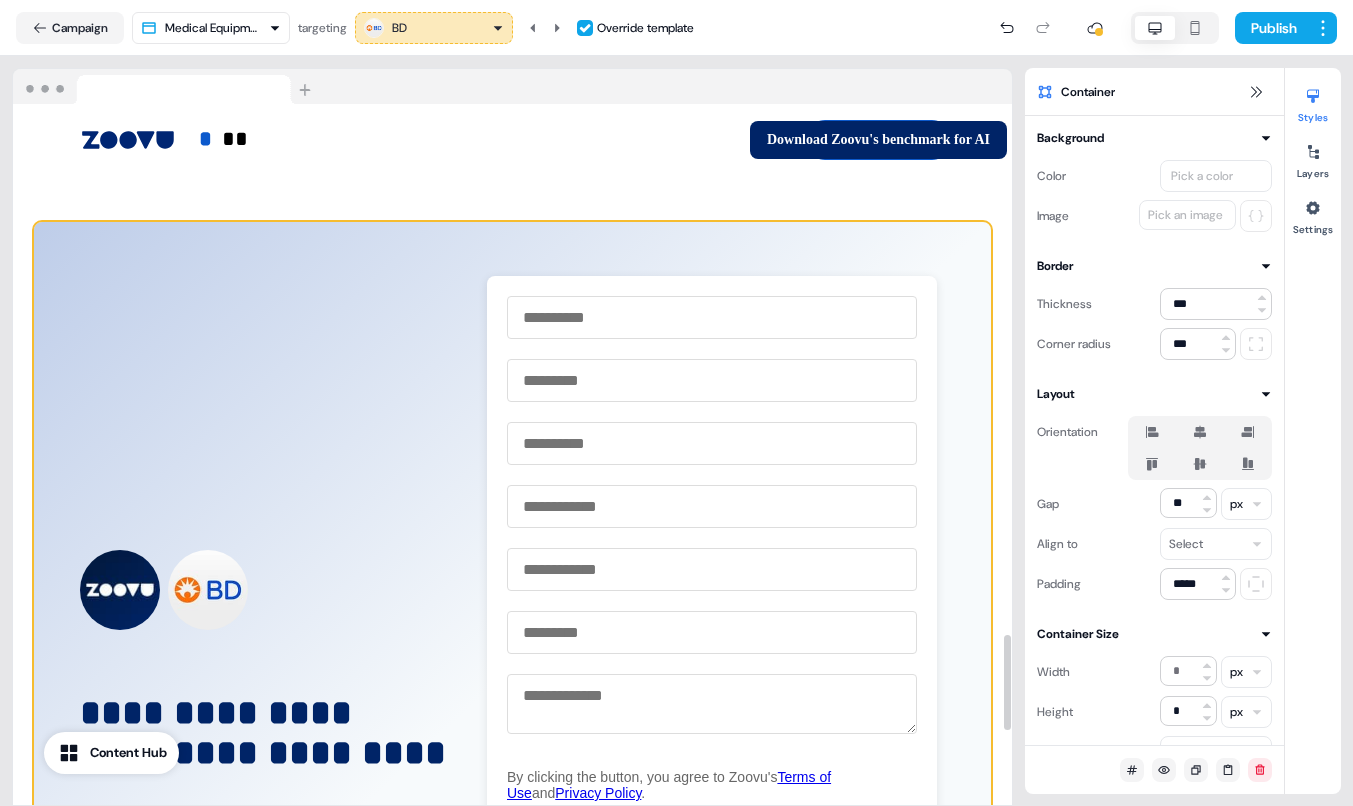 click on "**********" at bounding box center (512, 668) 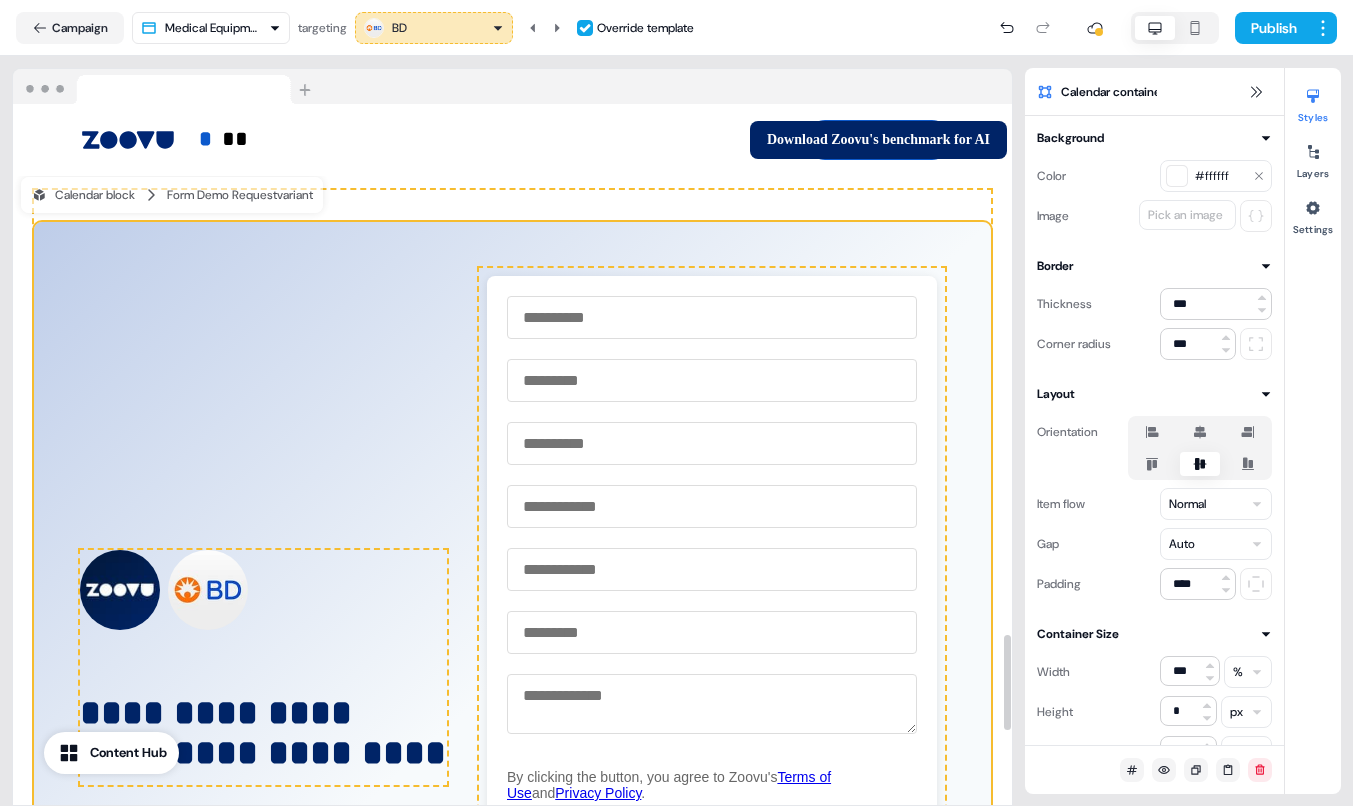scroll, scrollTop: 3588, scrollLeft: 0, axis: vertical 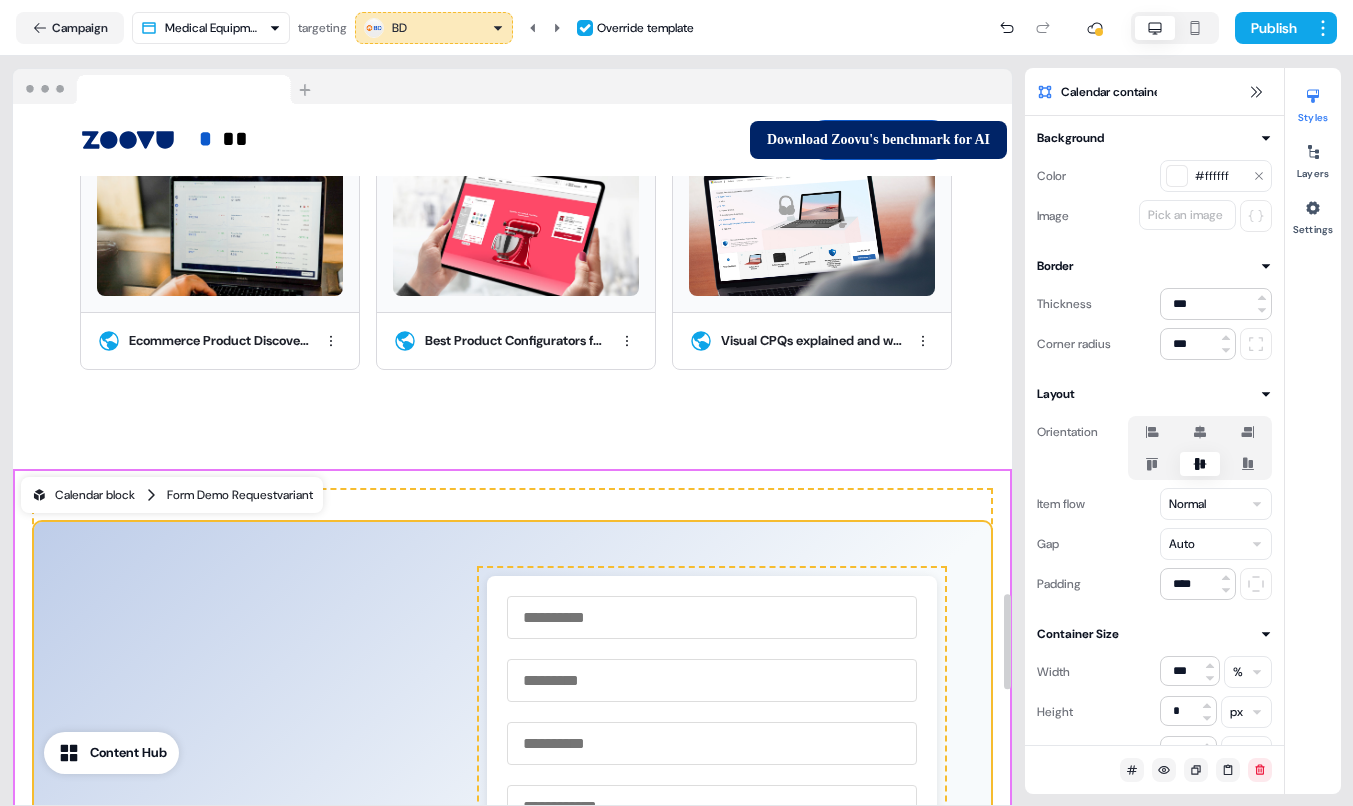 click on "Form Demo Request  variant" at bounding box center (240, 495) 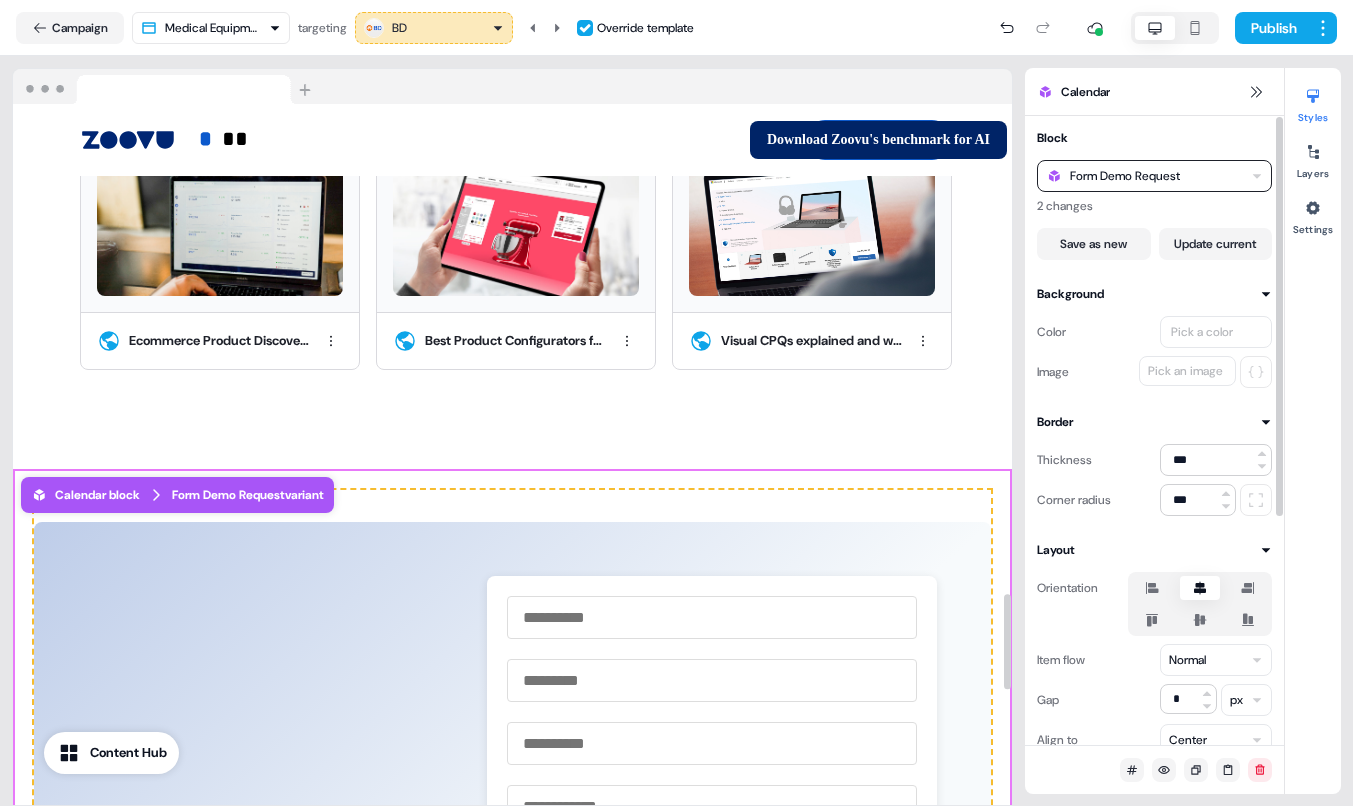 click on "Form Demo Request" at bounding box center [1125, 176] 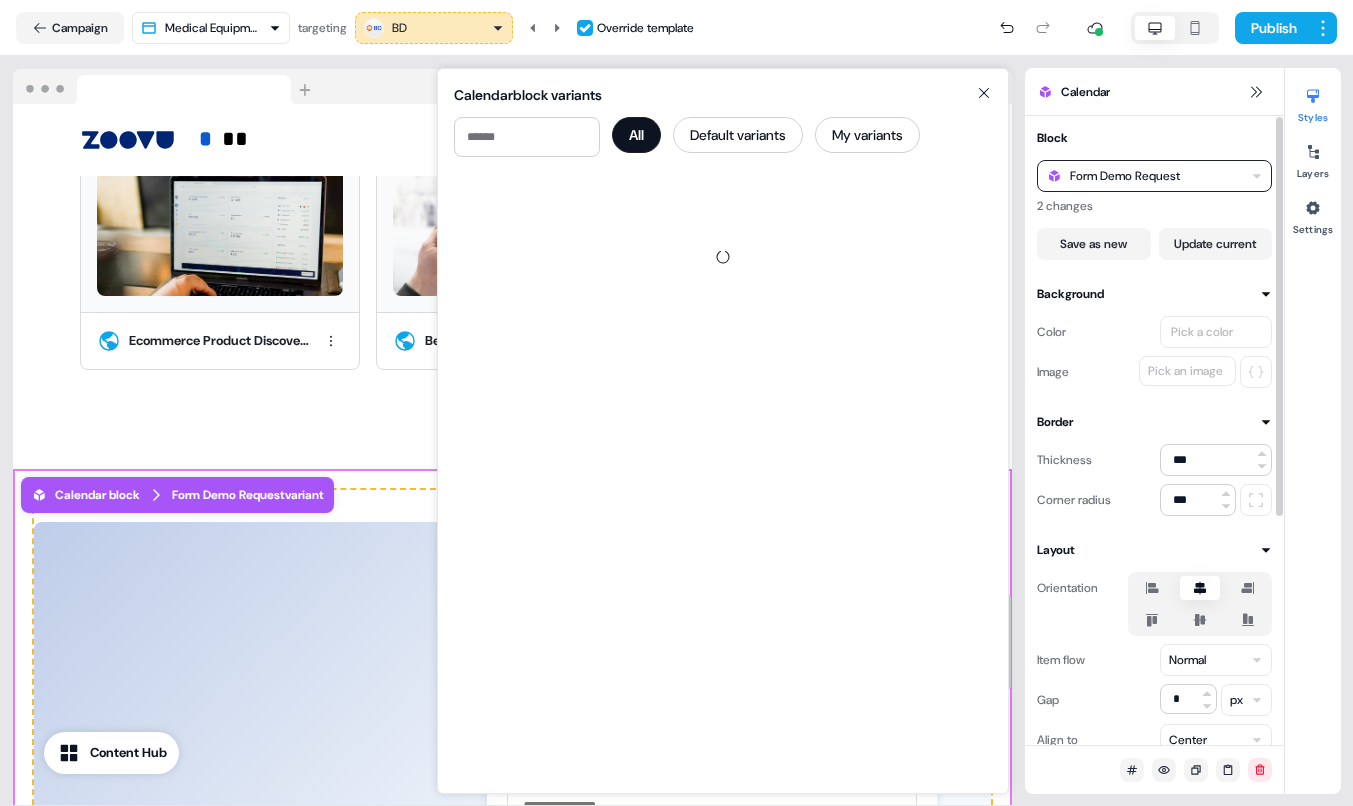 scroll, scrollTop: 0, scrollLeft: 0, axis: both 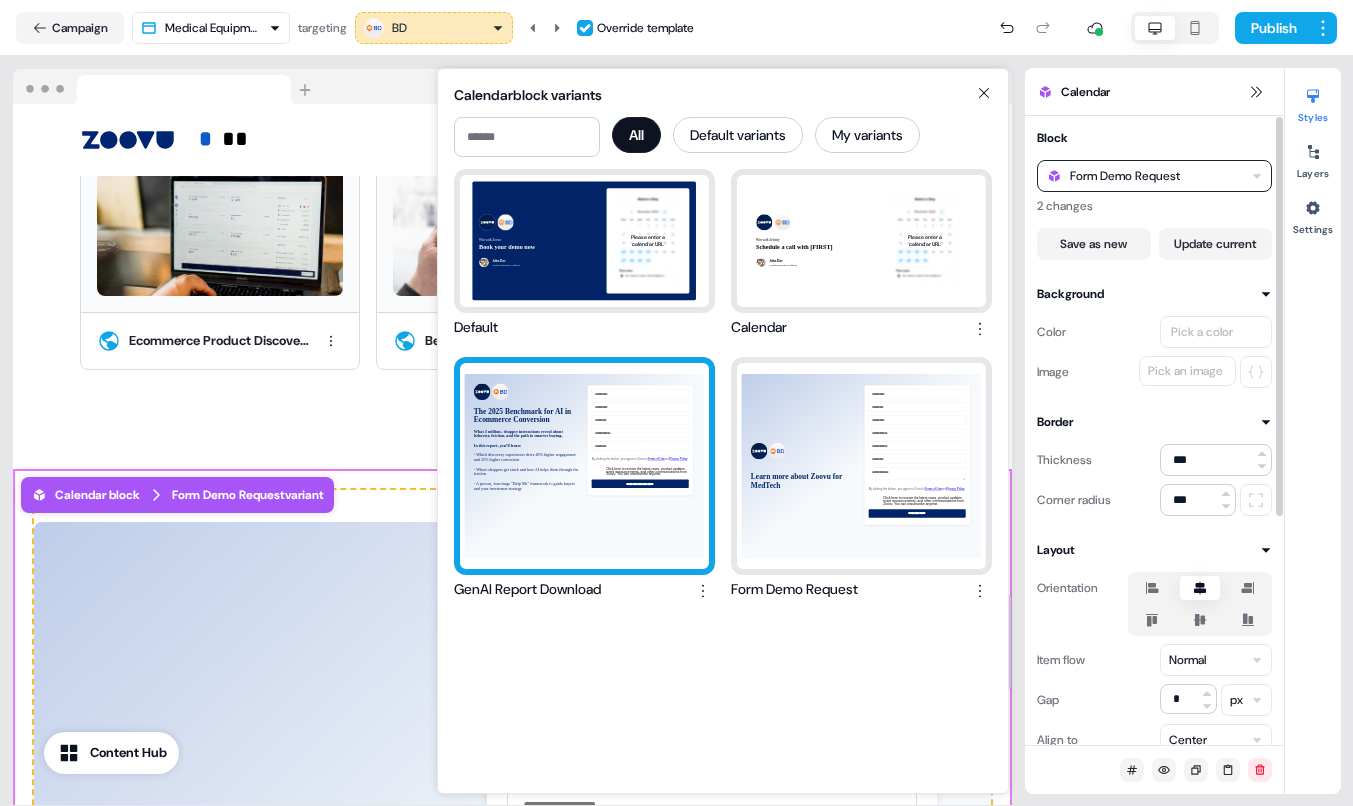 click on "The 2025 Benchmark for AI in Ecommerce Conversion What 3 million+ shopper interactions reveal about behavior, friction, and the path to smarter buying. In this report, you’ll learn: - Which discovery experiences drive 40% higher engagement and 25% higher conversion - Where shoppers get stuck and how AI helps them through the friction - A proven, four-stage "Help Me" framework to guide buyers and your investment strategy" at bounding box center (584, 466) 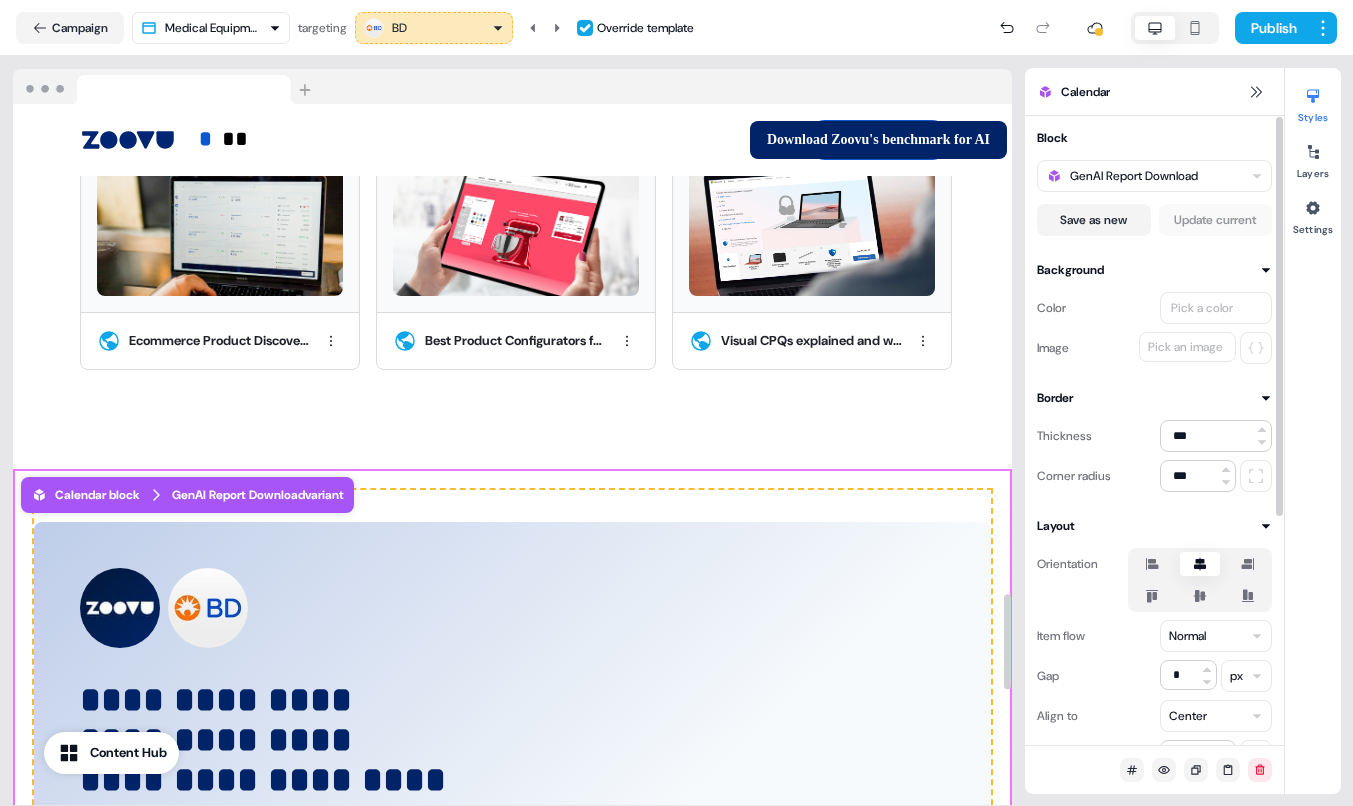 scroll, scrollTop: 3946, scrollLeft: 0, axis: vertical 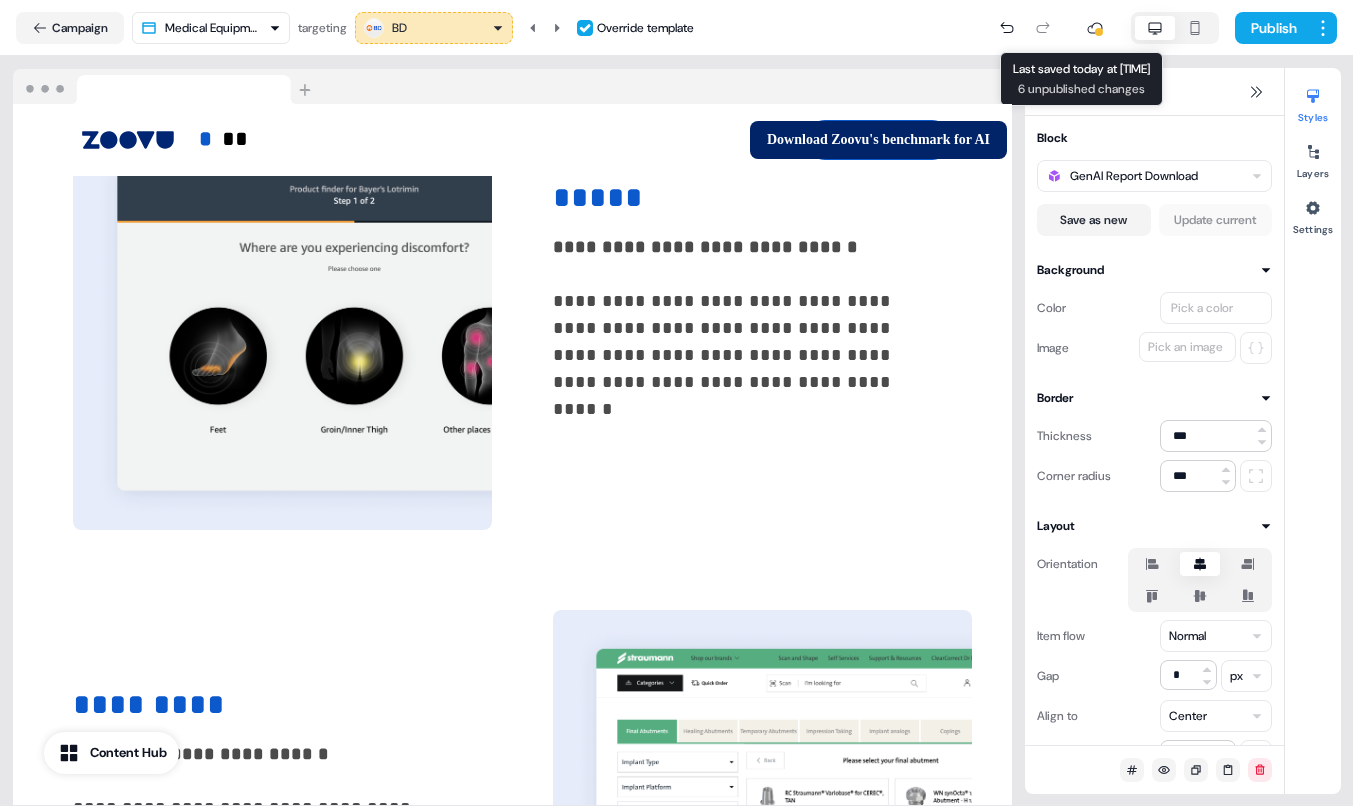click at bounding box center (1099, 32) 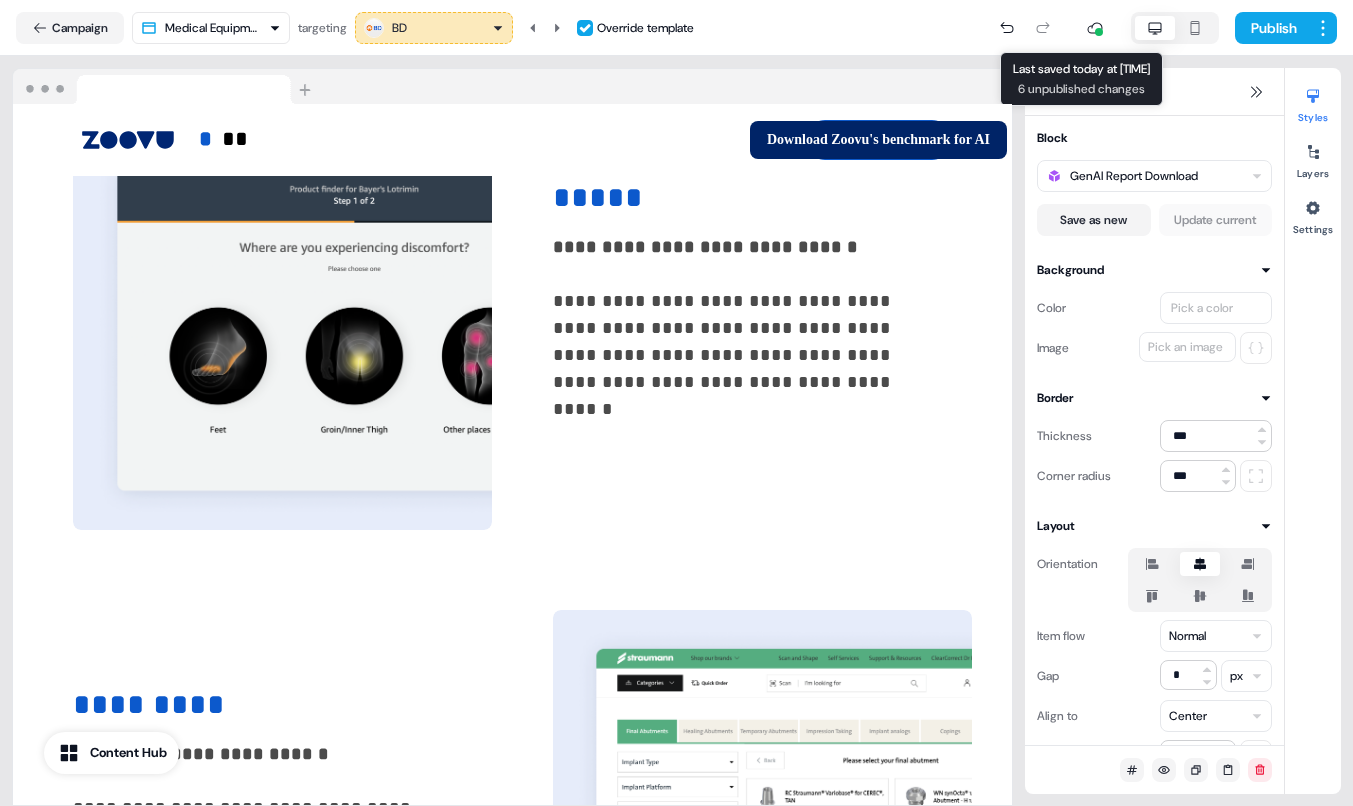 click 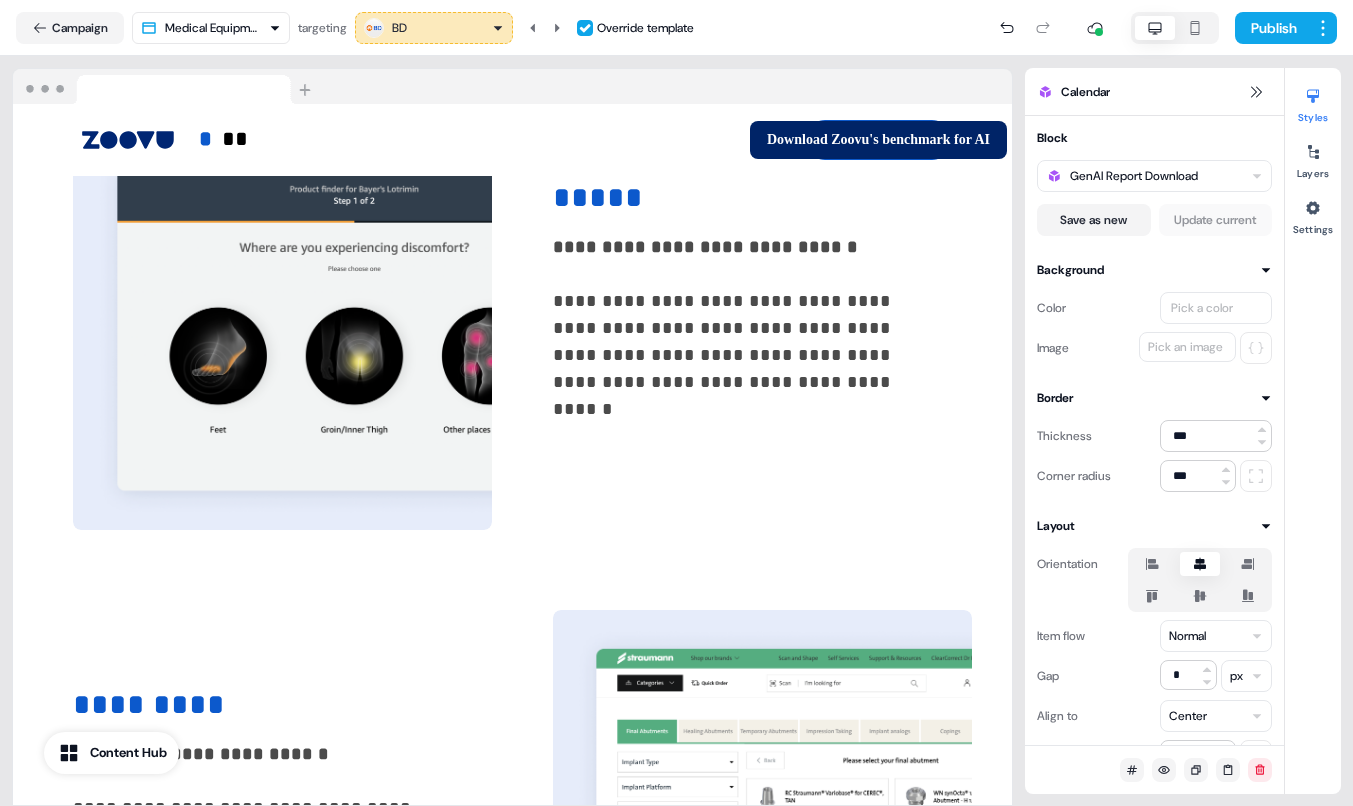 click on "BD" at bounding box center [434, 28] 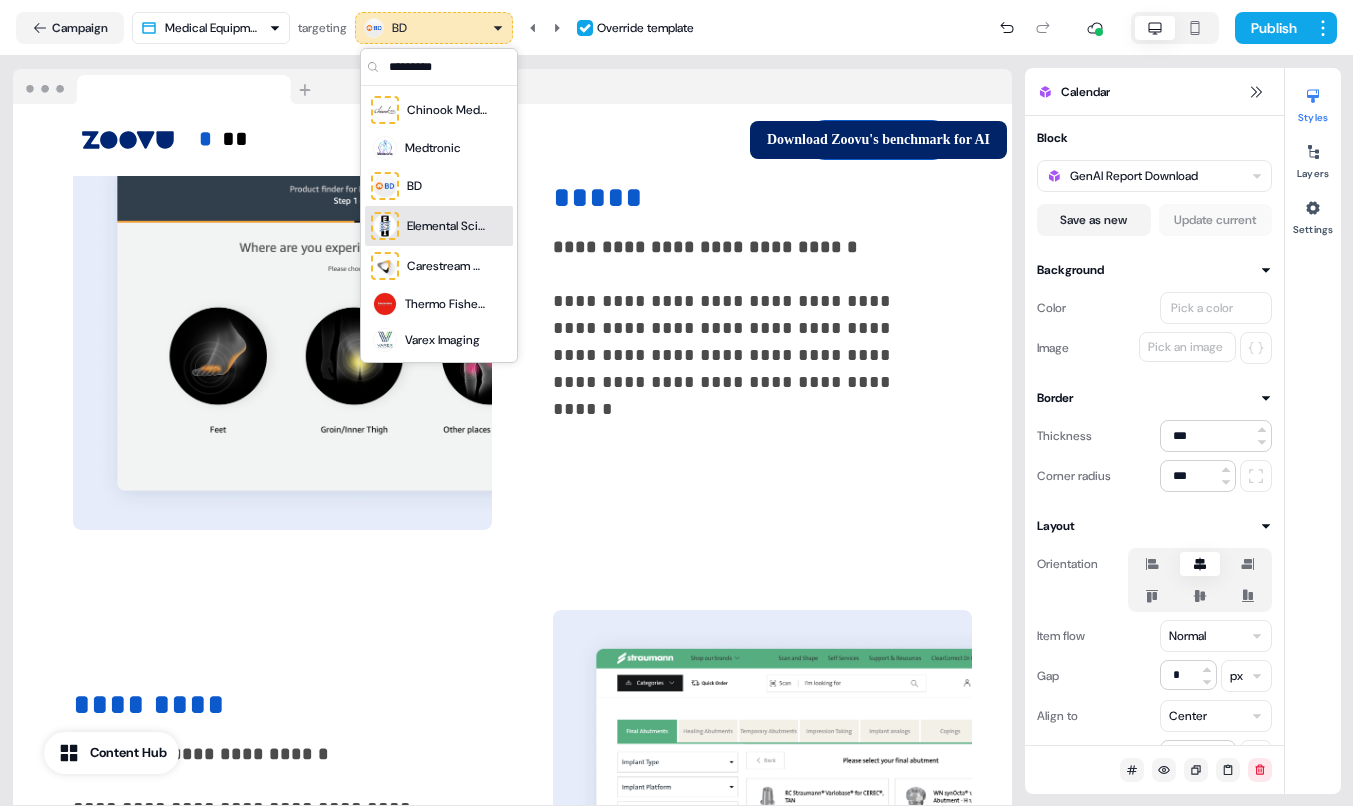 click on "Elemental Scientific" at bounding box center [447, 226] 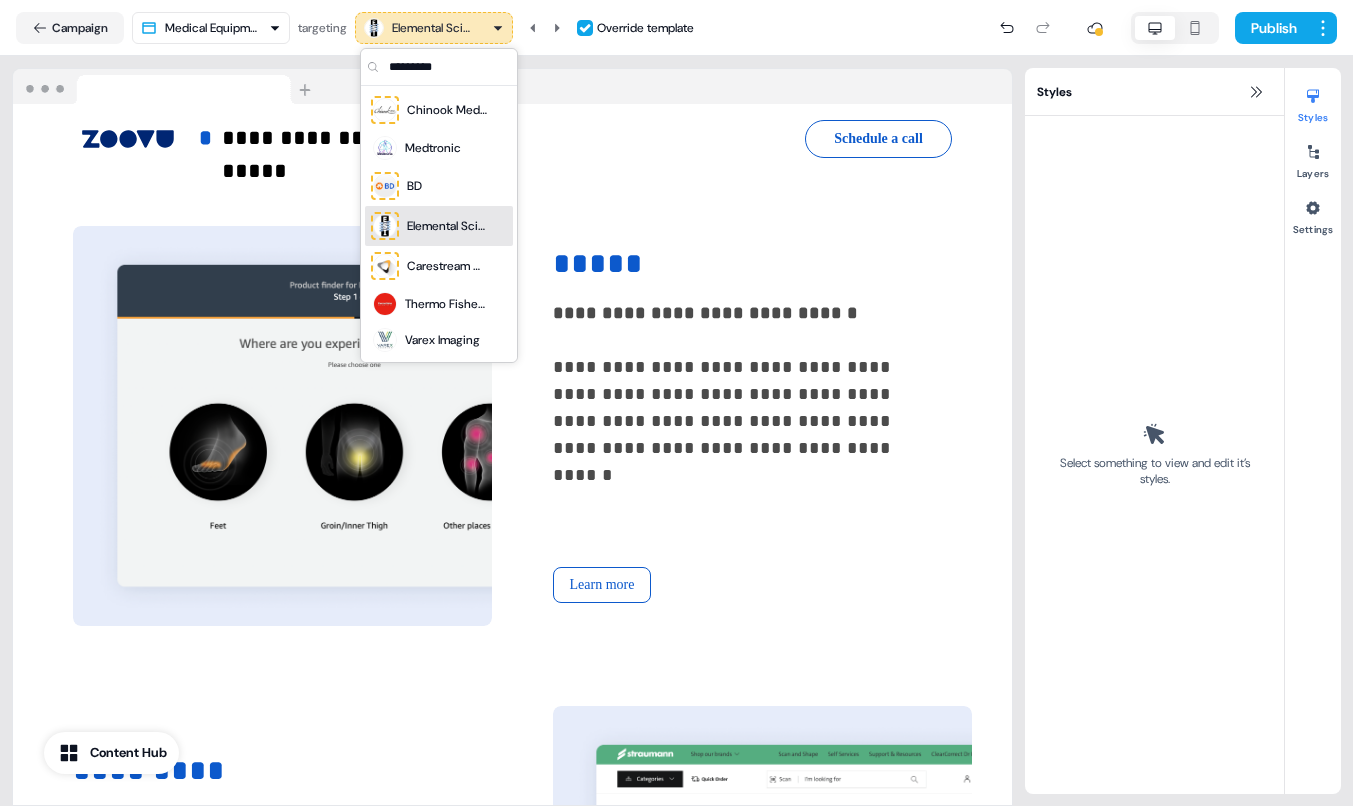scroll, scrollTop: 1679, scrollLeft: 0, axis: vertical 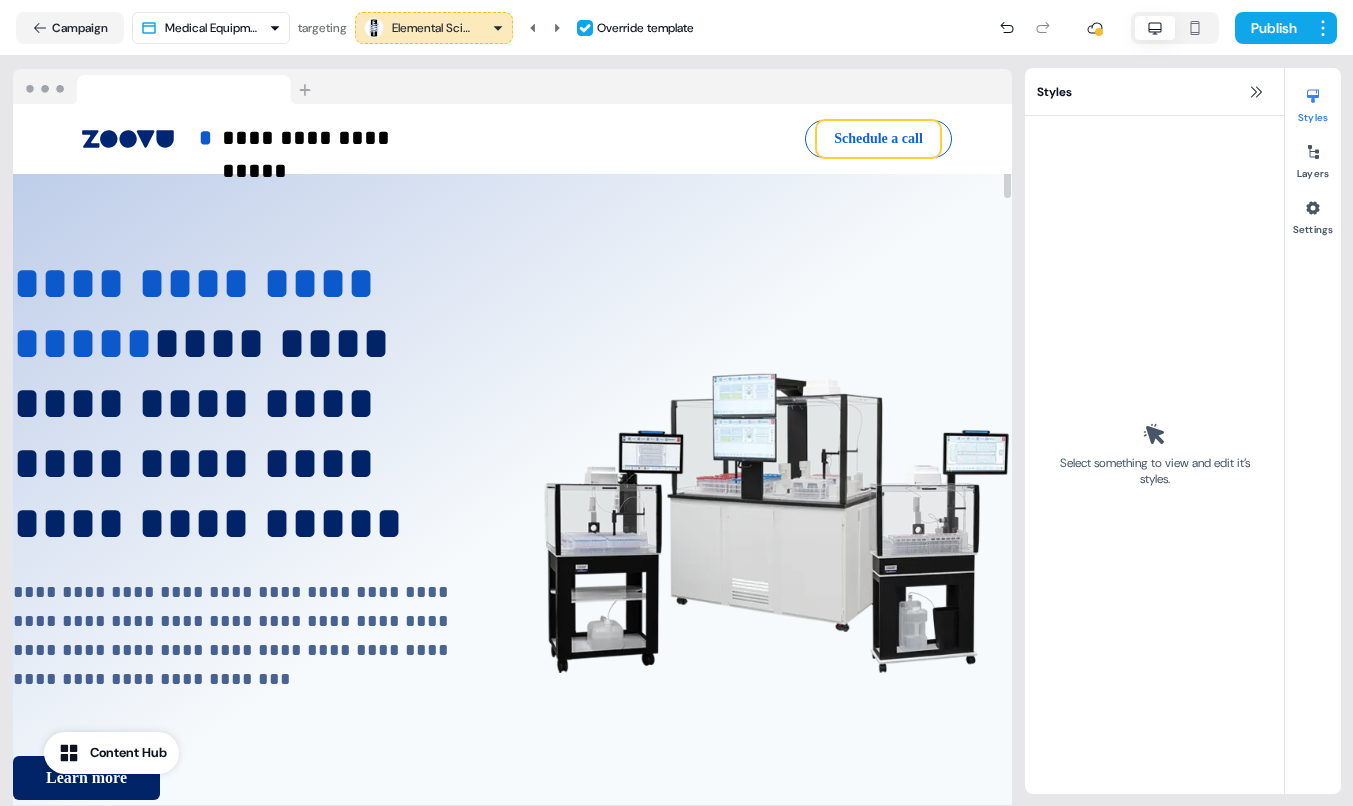 click on "Schedule a call" at bounding box center (878, 139) 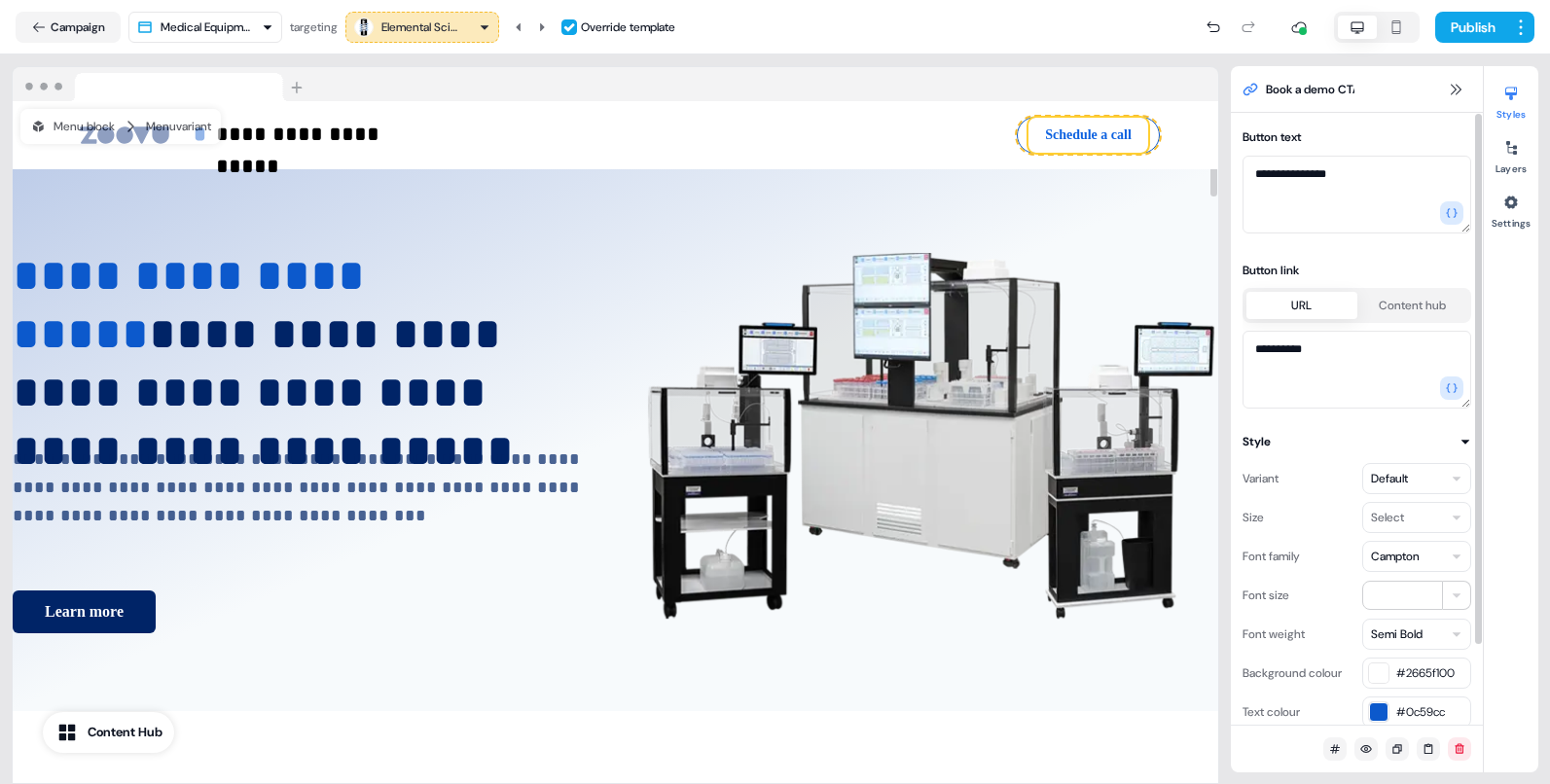 click on "Schedule a call" at bounding box center [1088, 135] 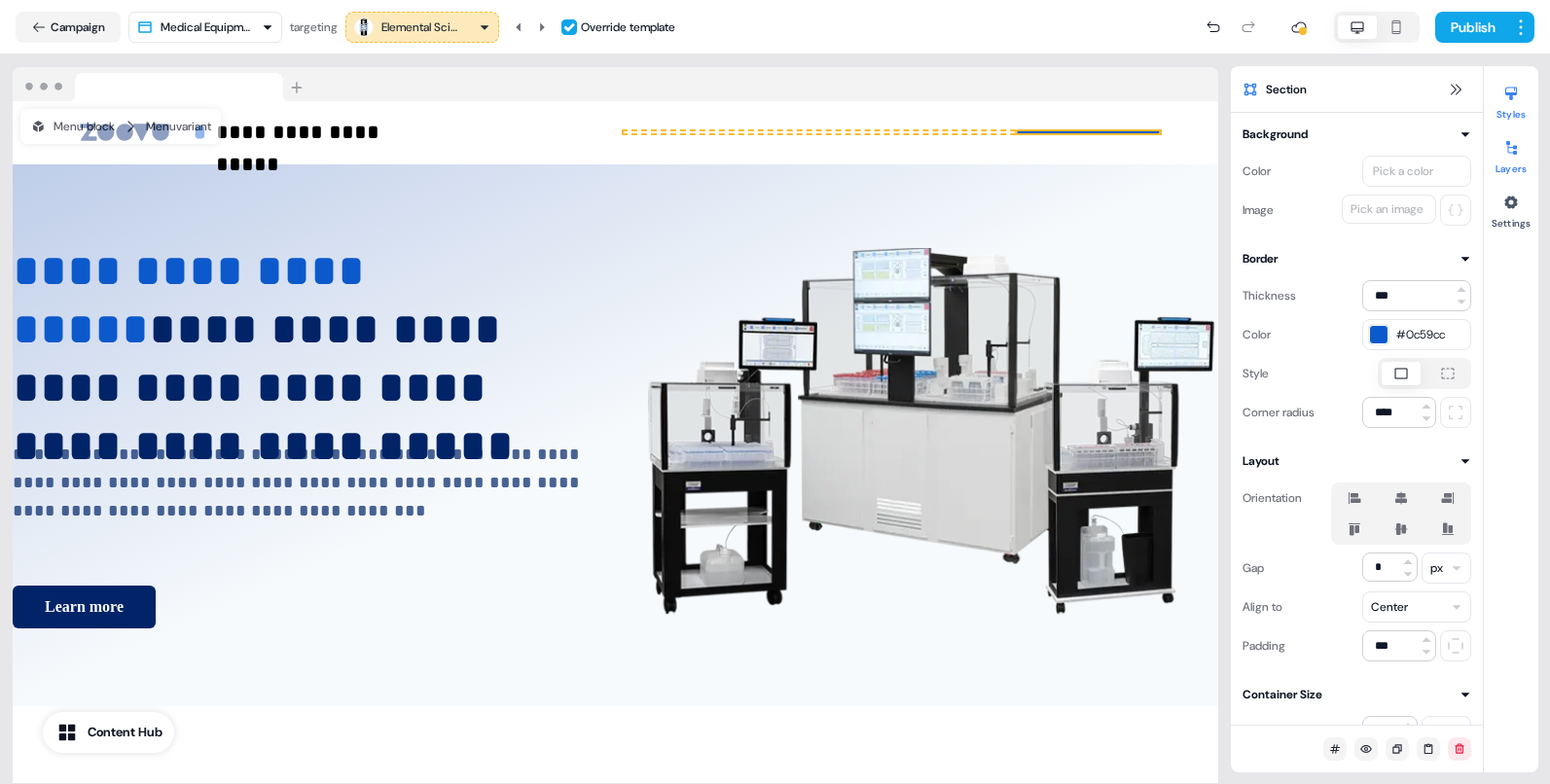 click on "Layers" at bounding box center [1511, 154] 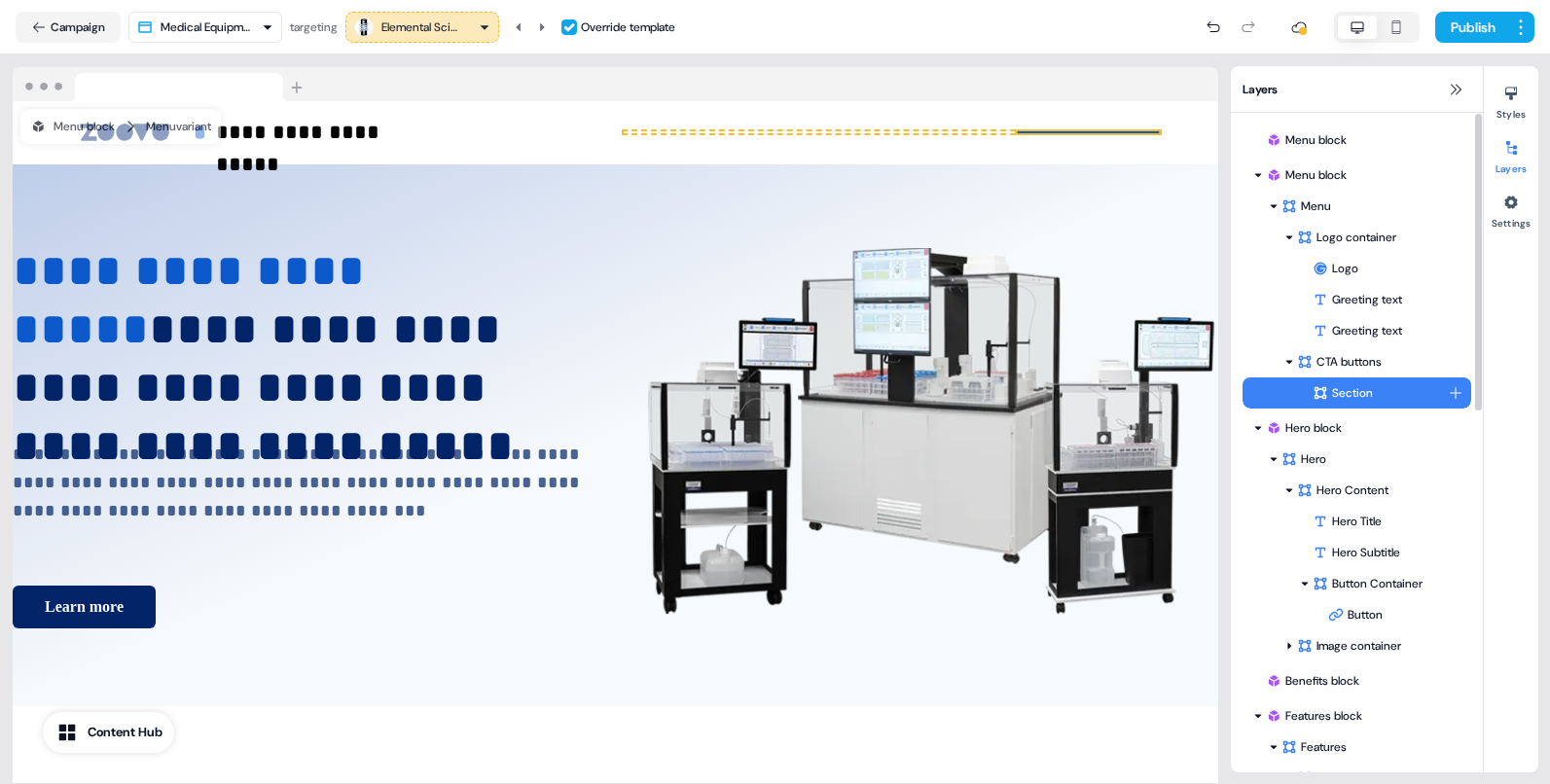 click on "**********" at bounding box center (775, 392) 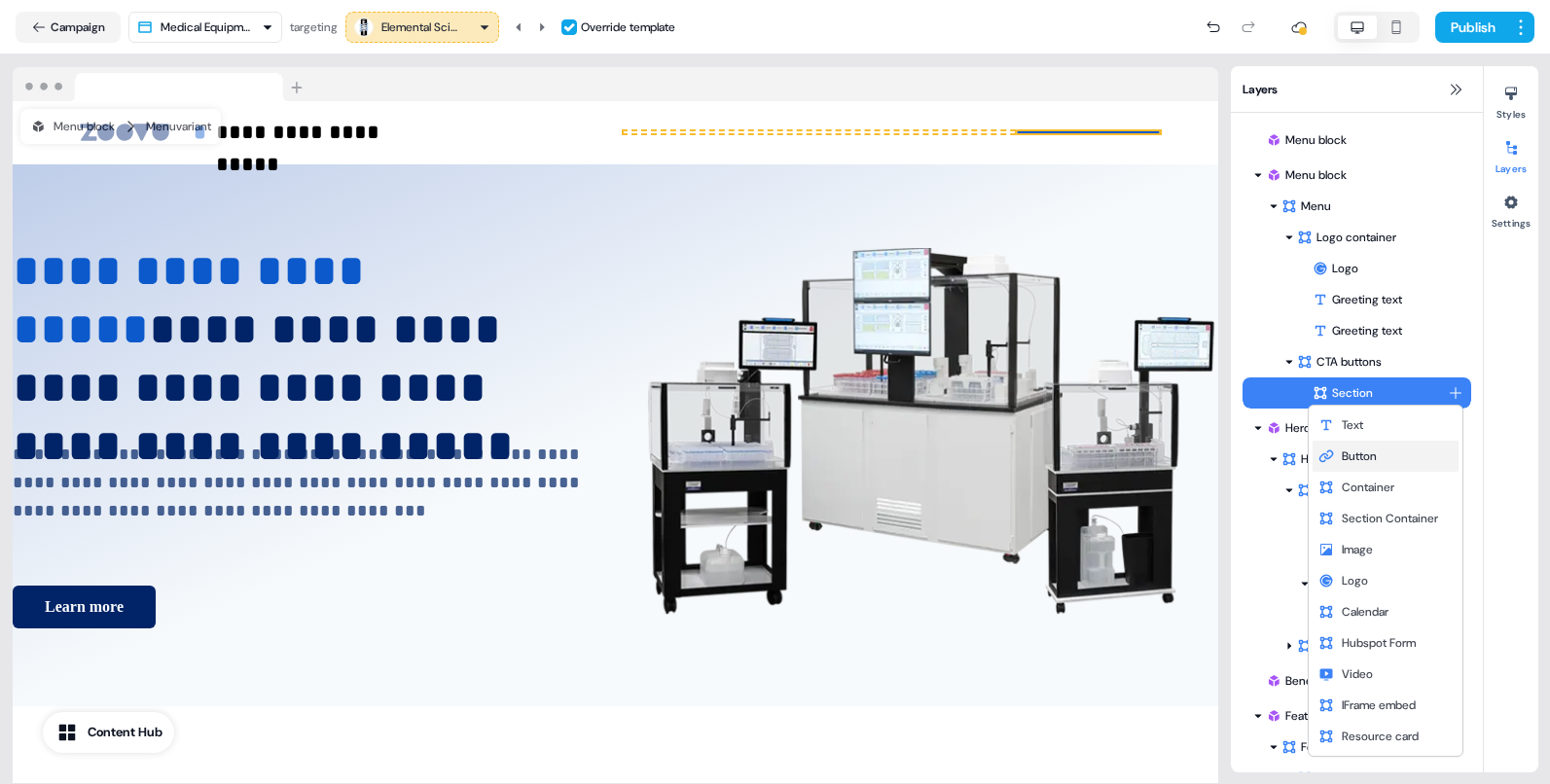 click on "Button" at bounding box center (1386, 456) 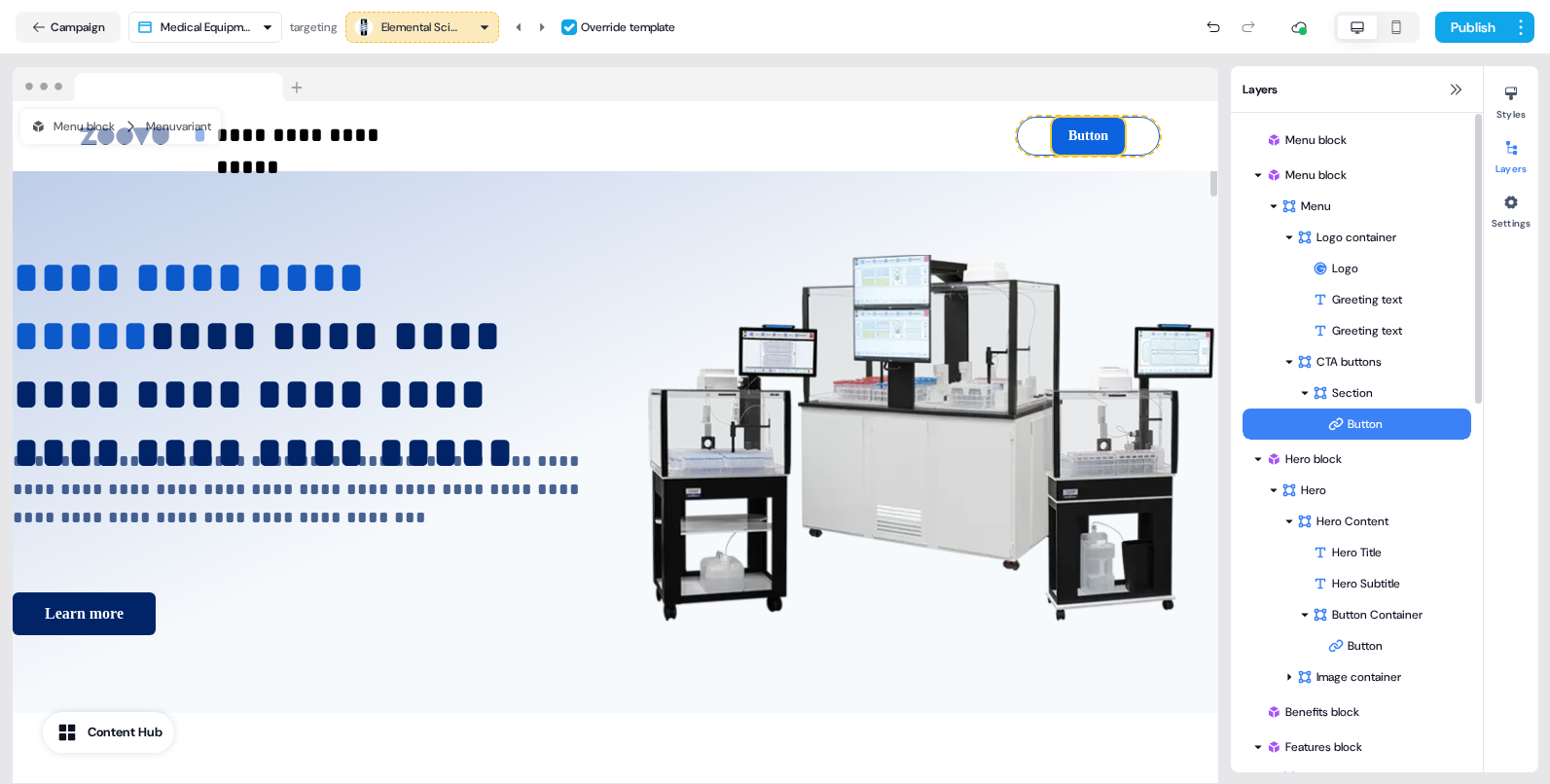 click on "Button" at bounding box center (1088, 136) 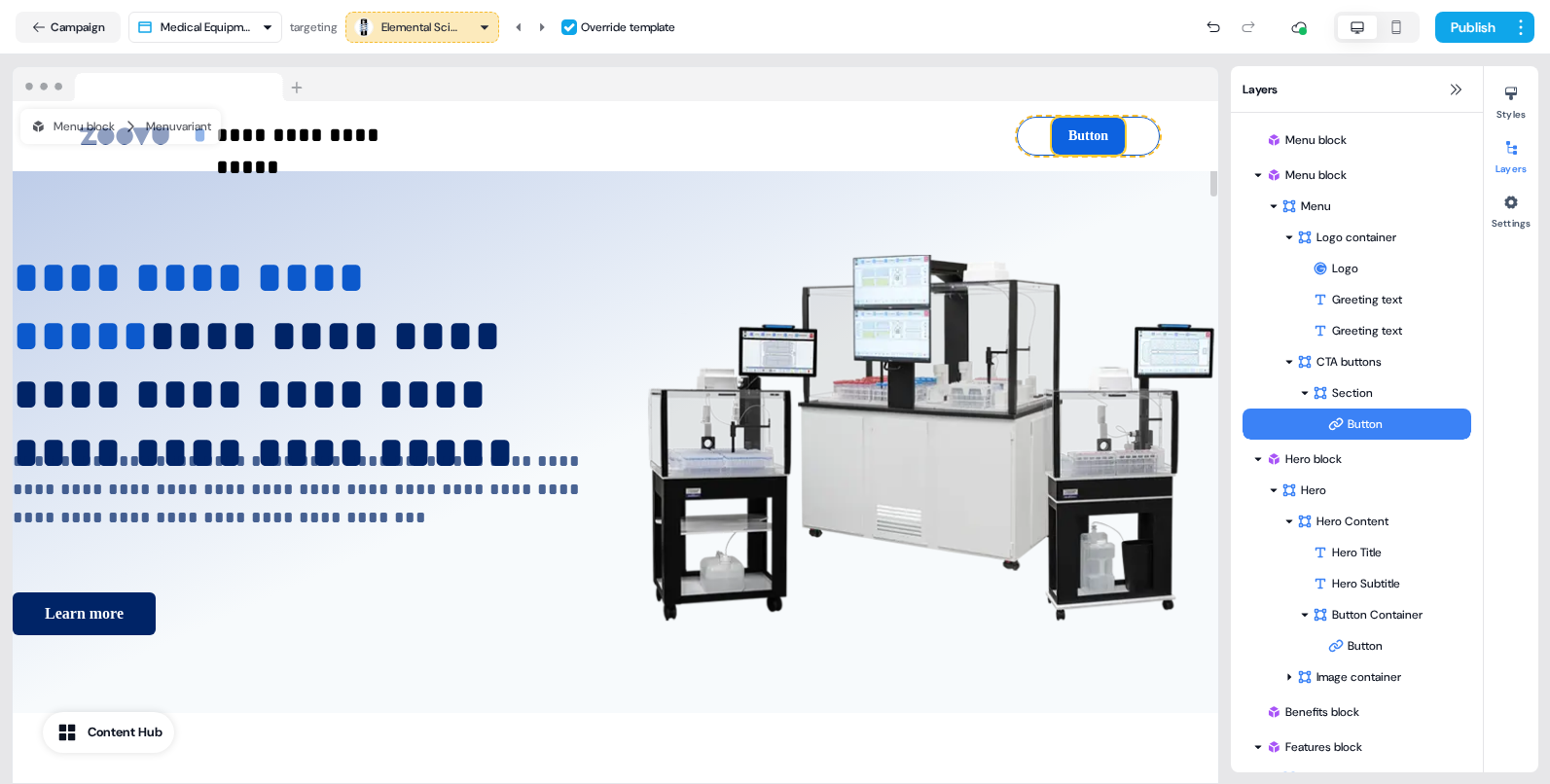 click on "Button" at bounding box center [1088, 136] 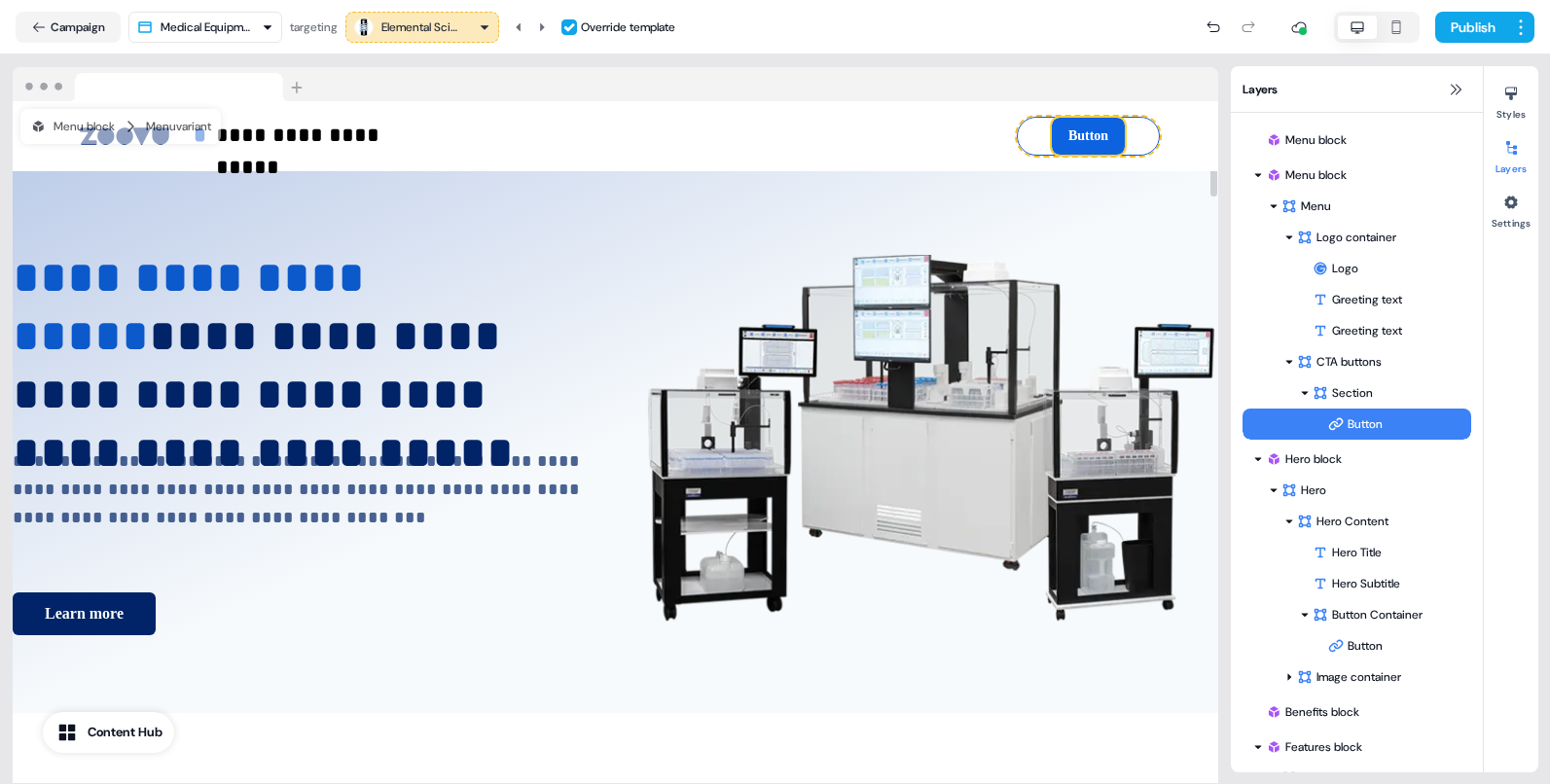 click on "Button" at bounding box center [1088, 136] 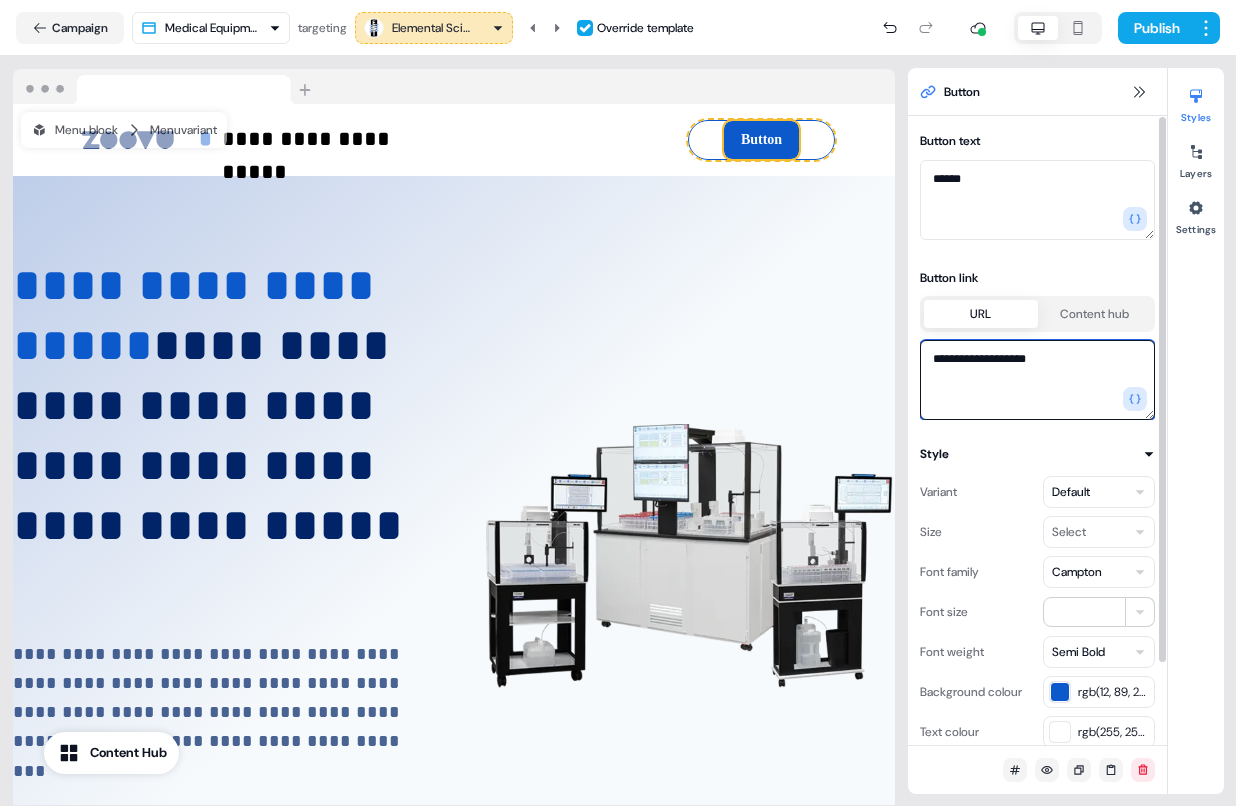 click on "**********" at bounding box center (1037, 380) 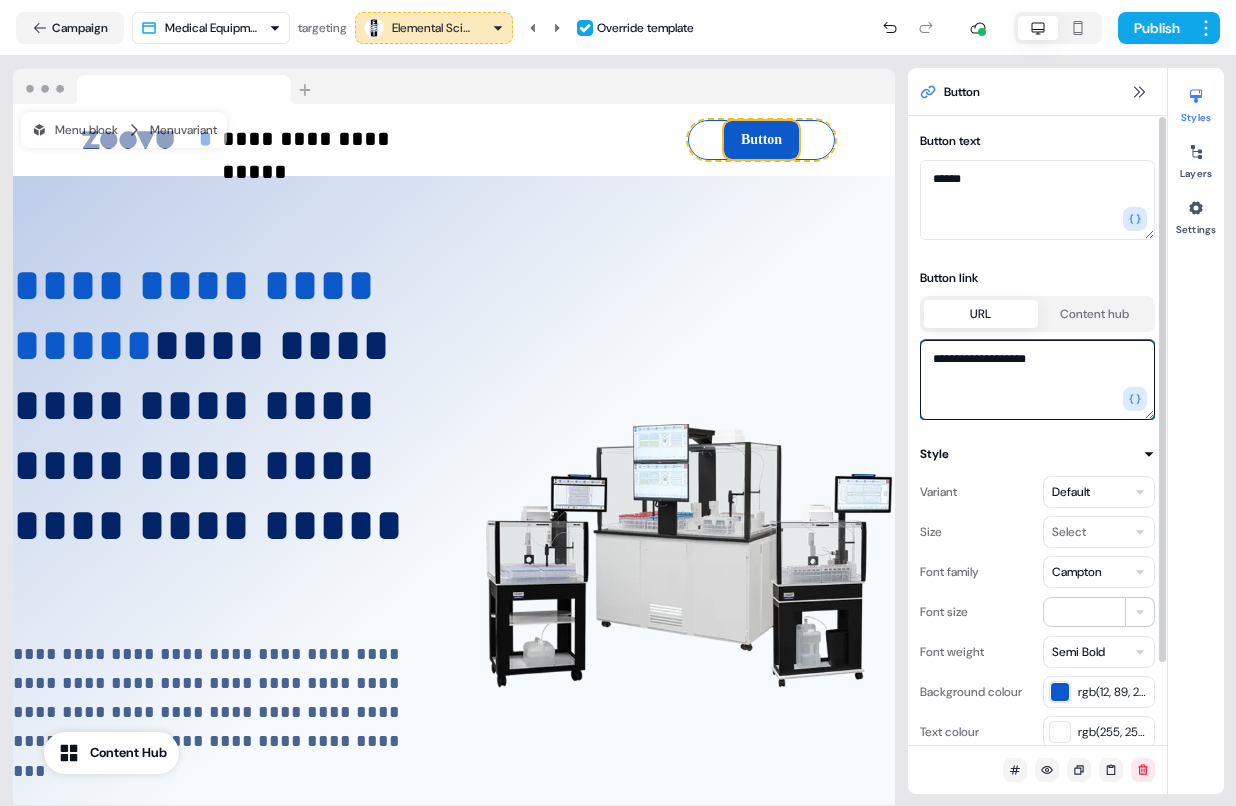 click on "**********" at bounding box center [1037, 380] 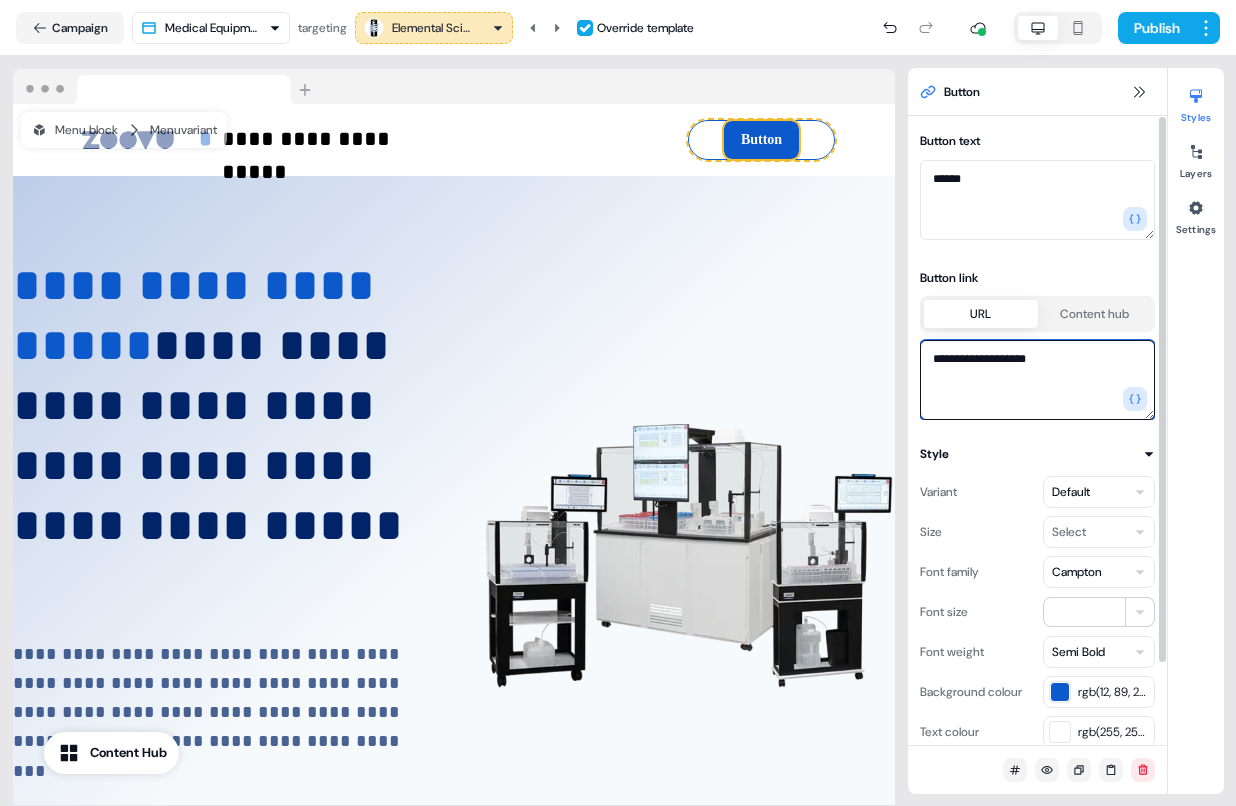 click on "**********" at bounding box center (1037, 380) 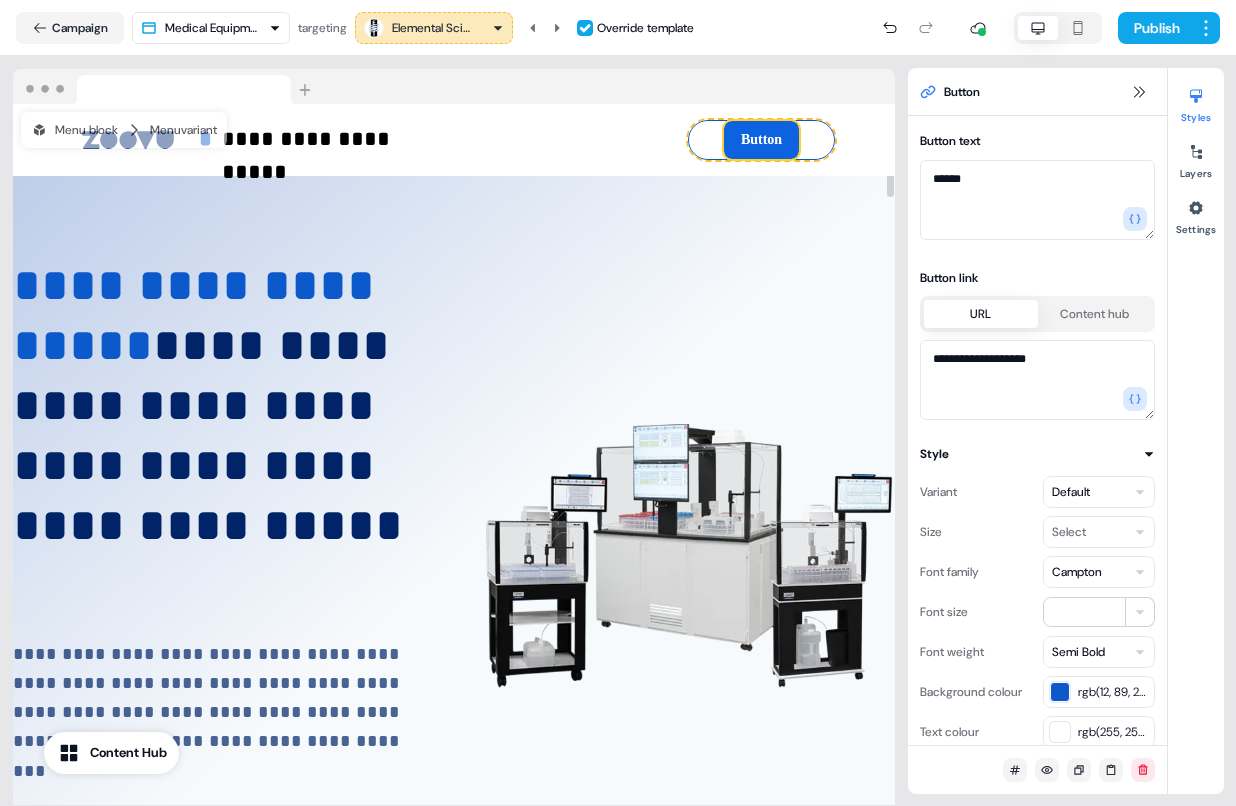 click on "Button" at bounding box center [761, 140] 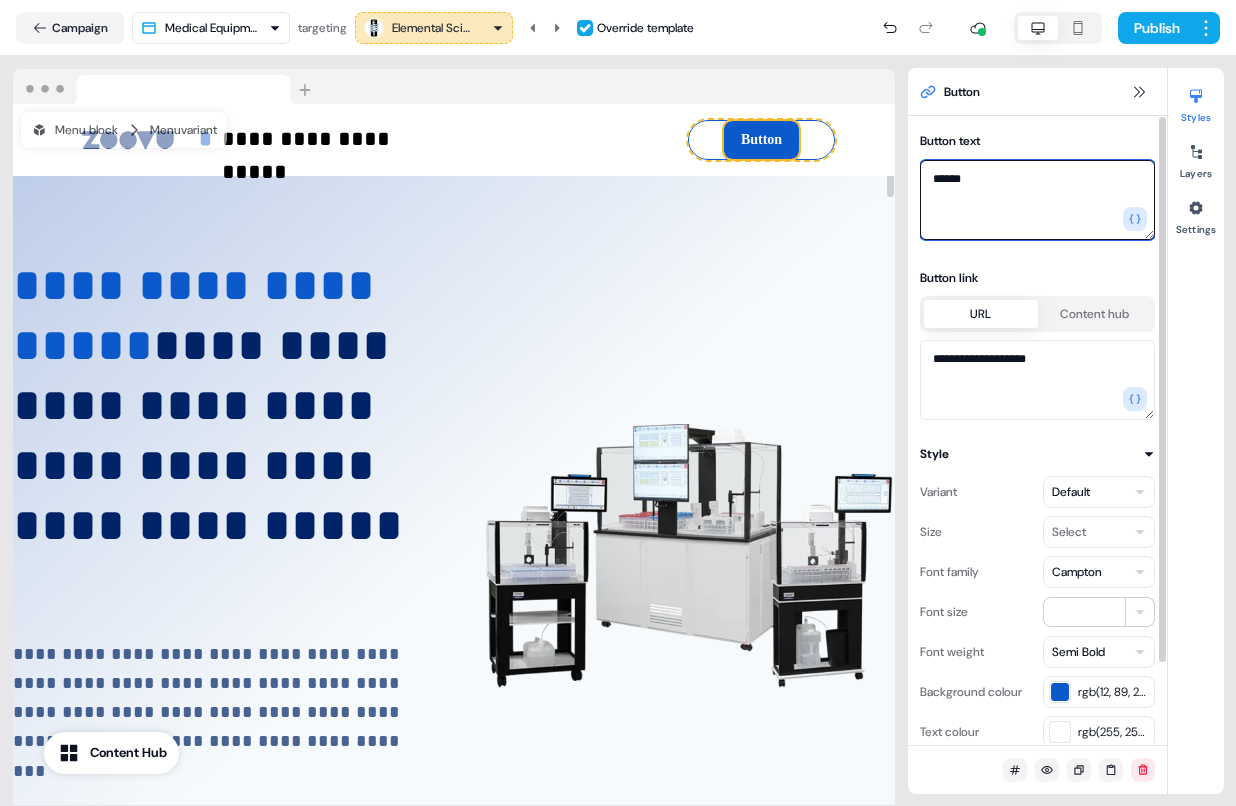 click on "******" at bounding box center [1037, 200] 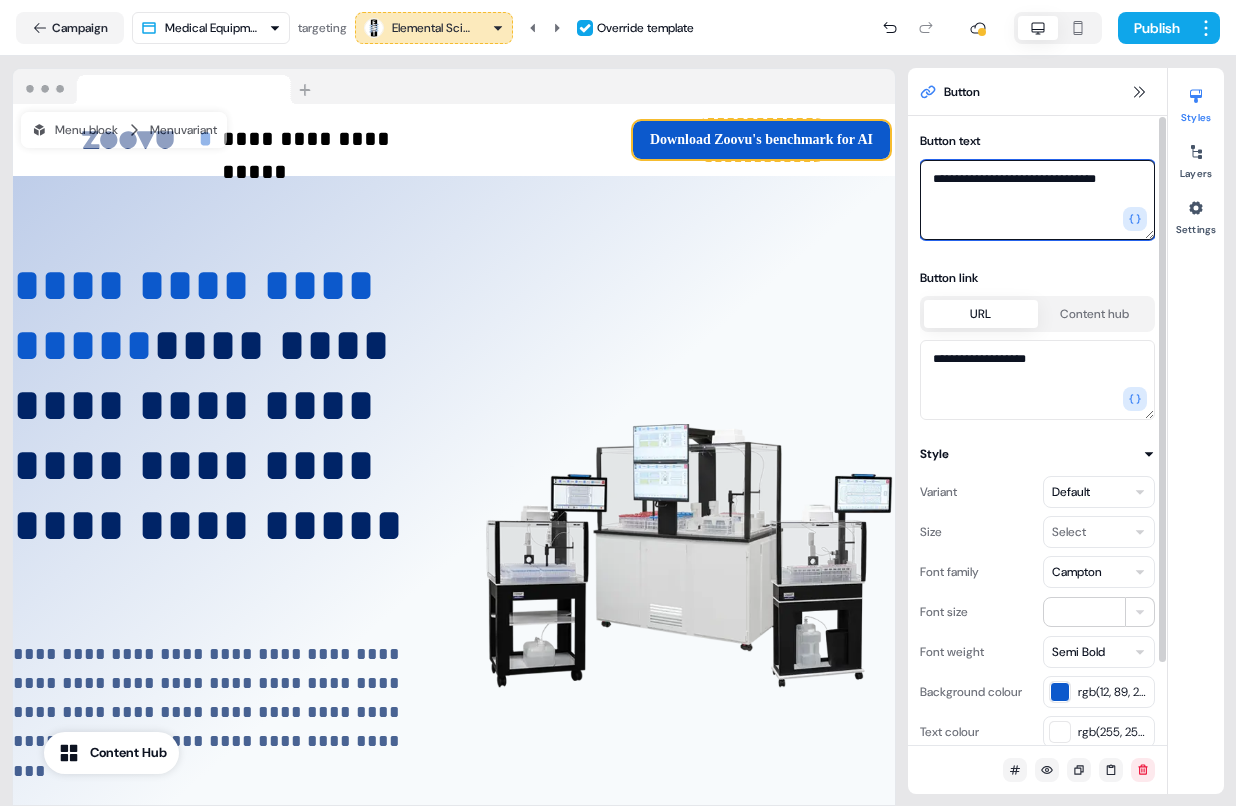 type on "**********" 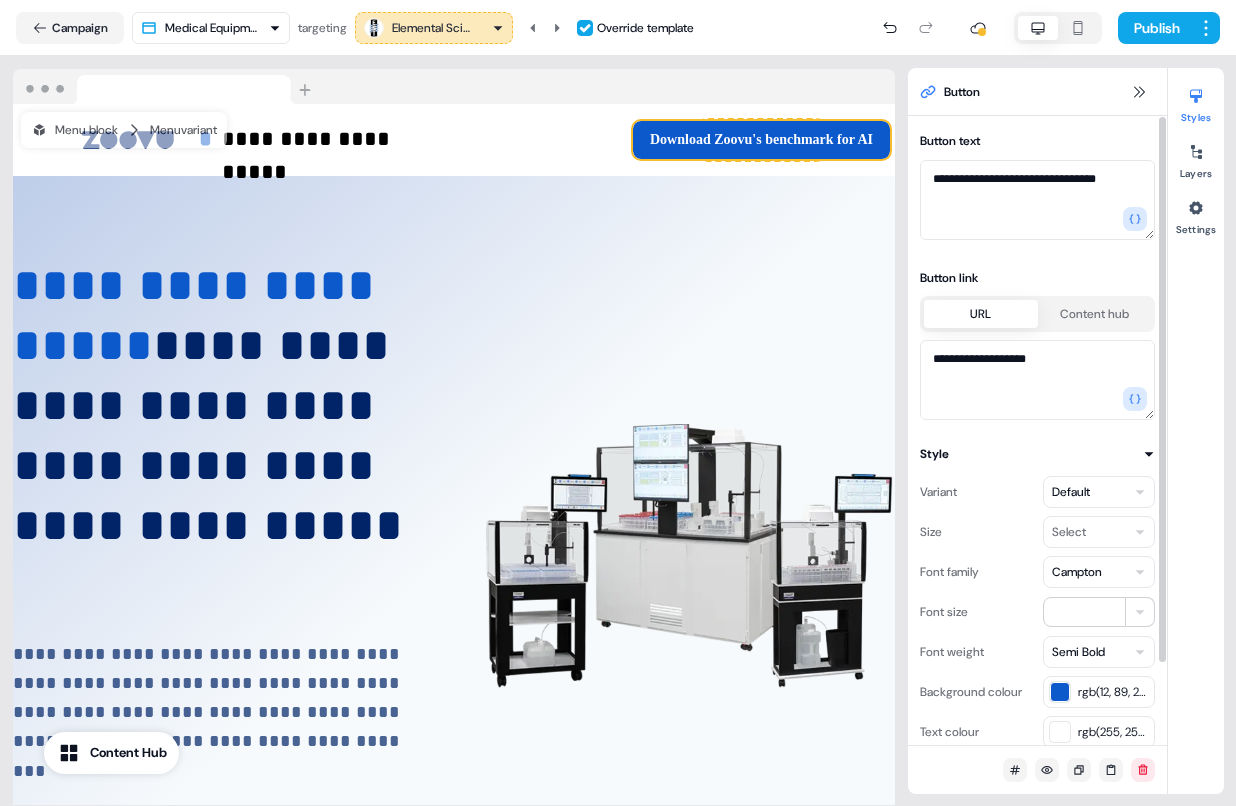 click at bounding box center [1060, 692] 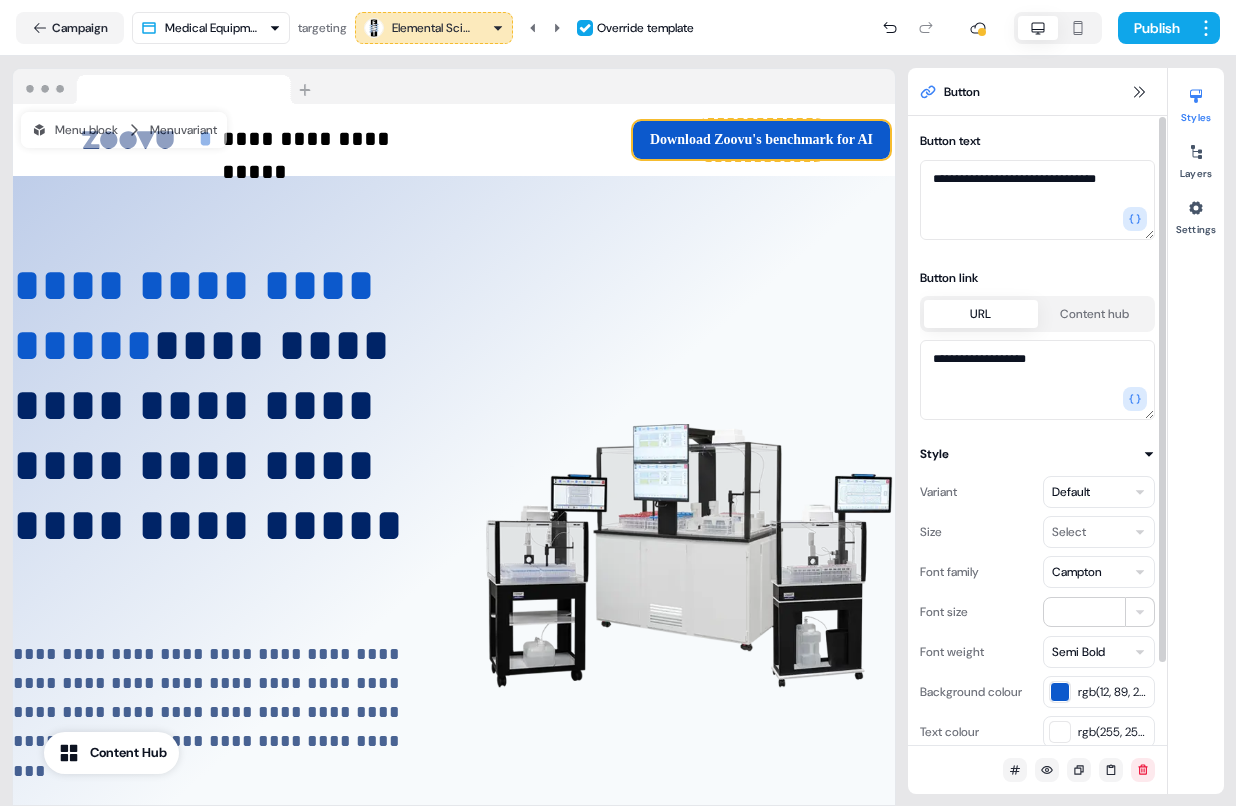 click at bounding box center [1060, 692] 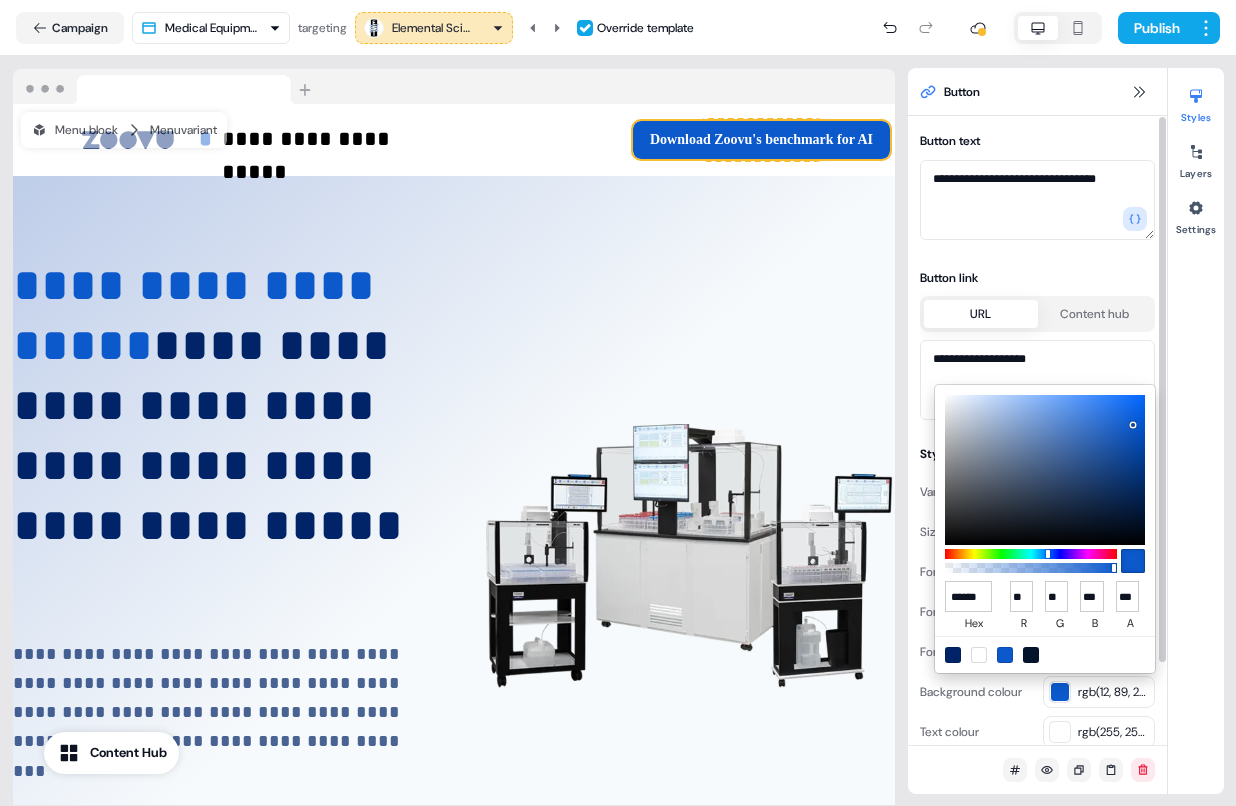 click at bounding box center [953, 655] 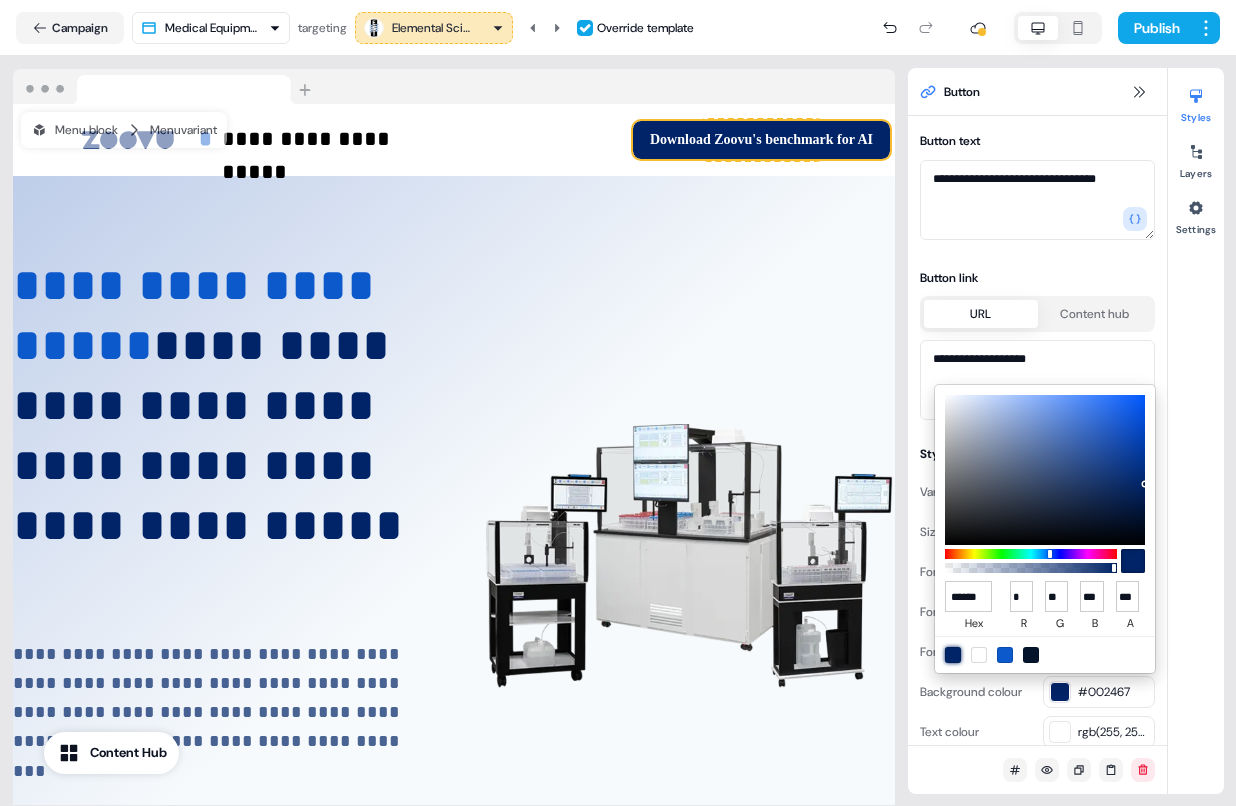 type on "******" 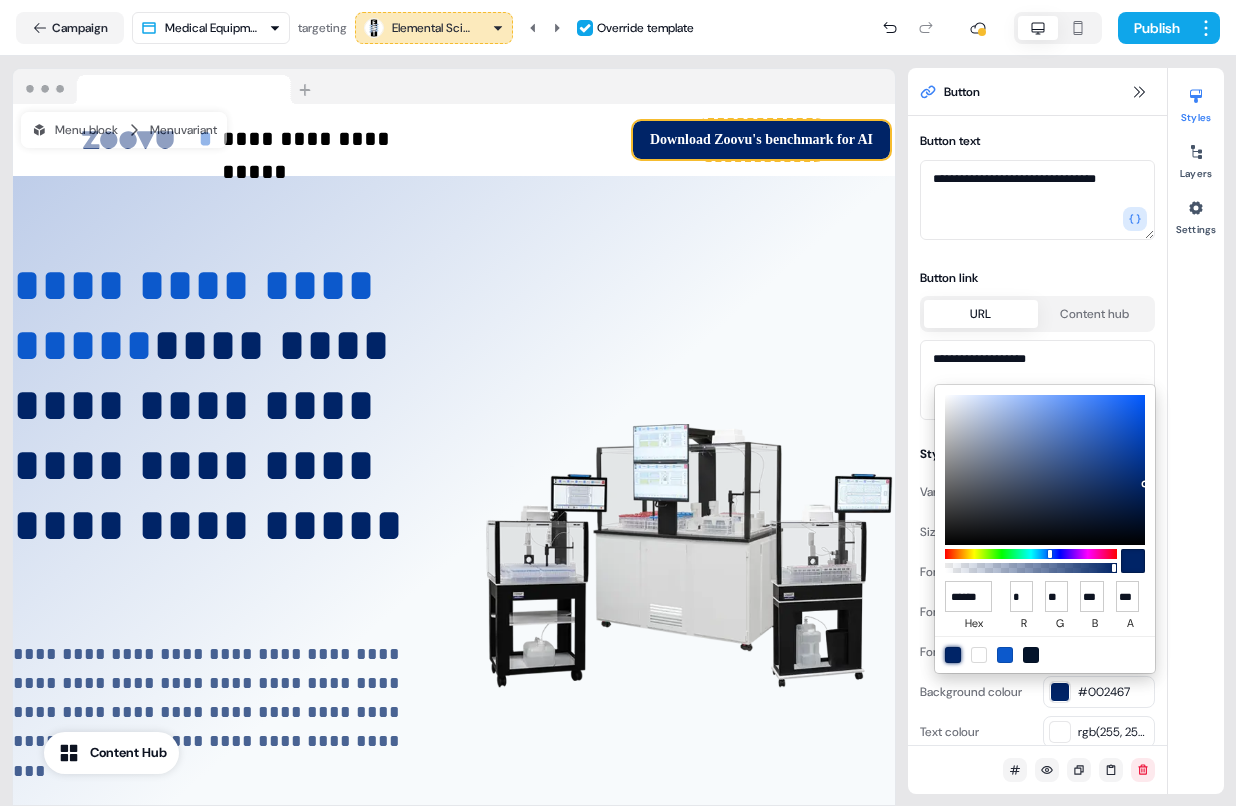 type on "*" 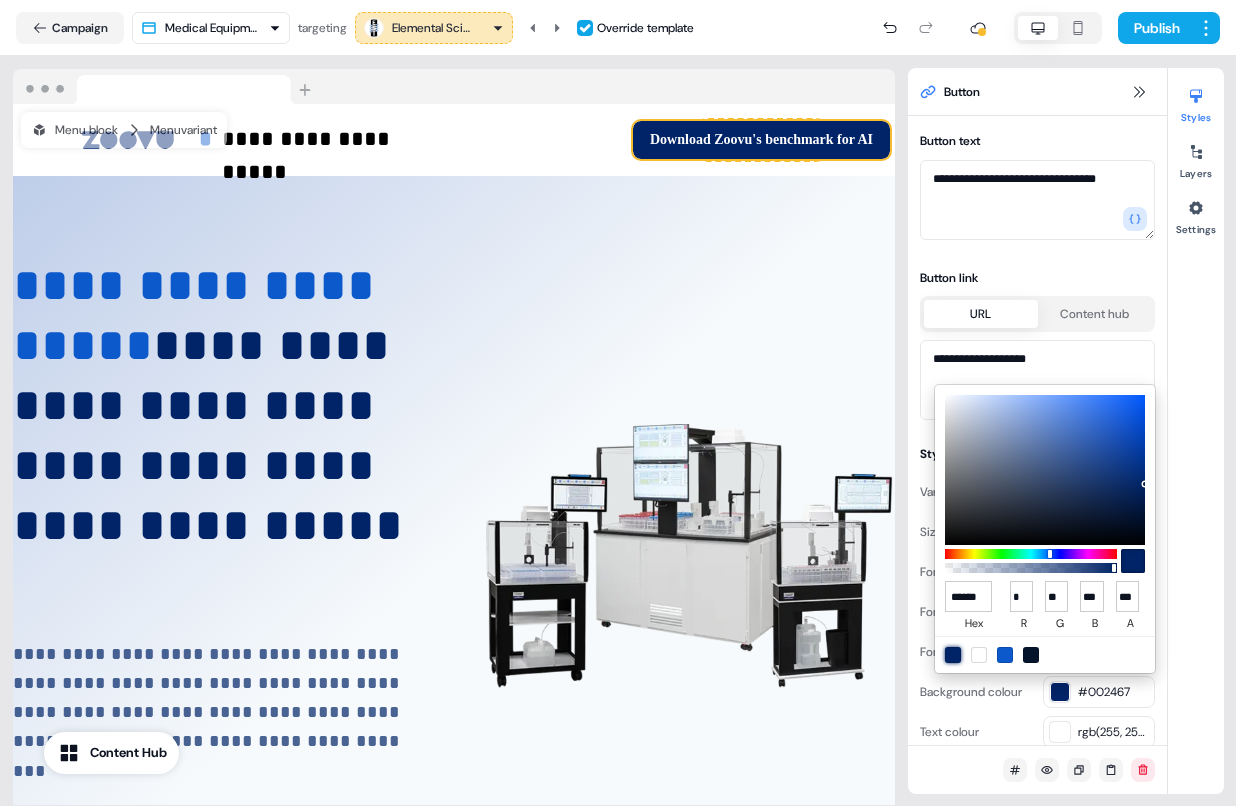 type on "***" 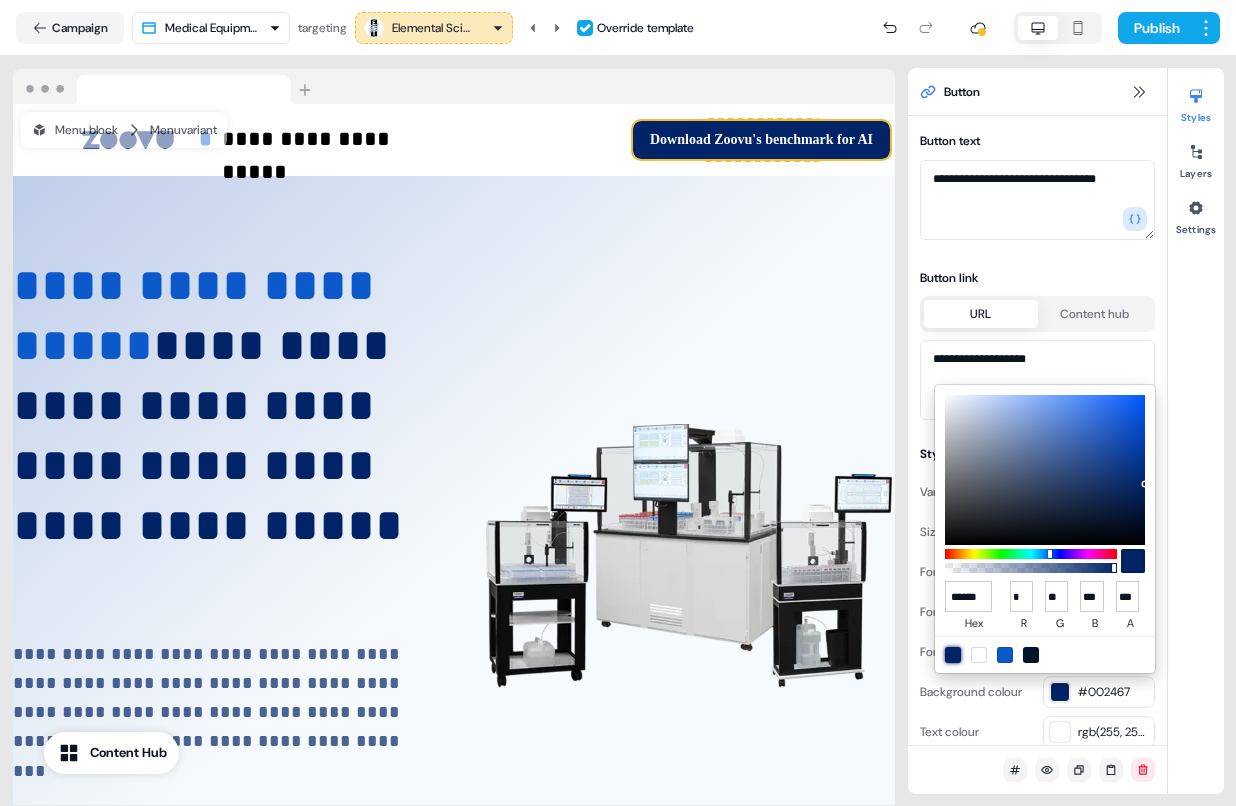 click on "**********" at bounding box center (618, 403) 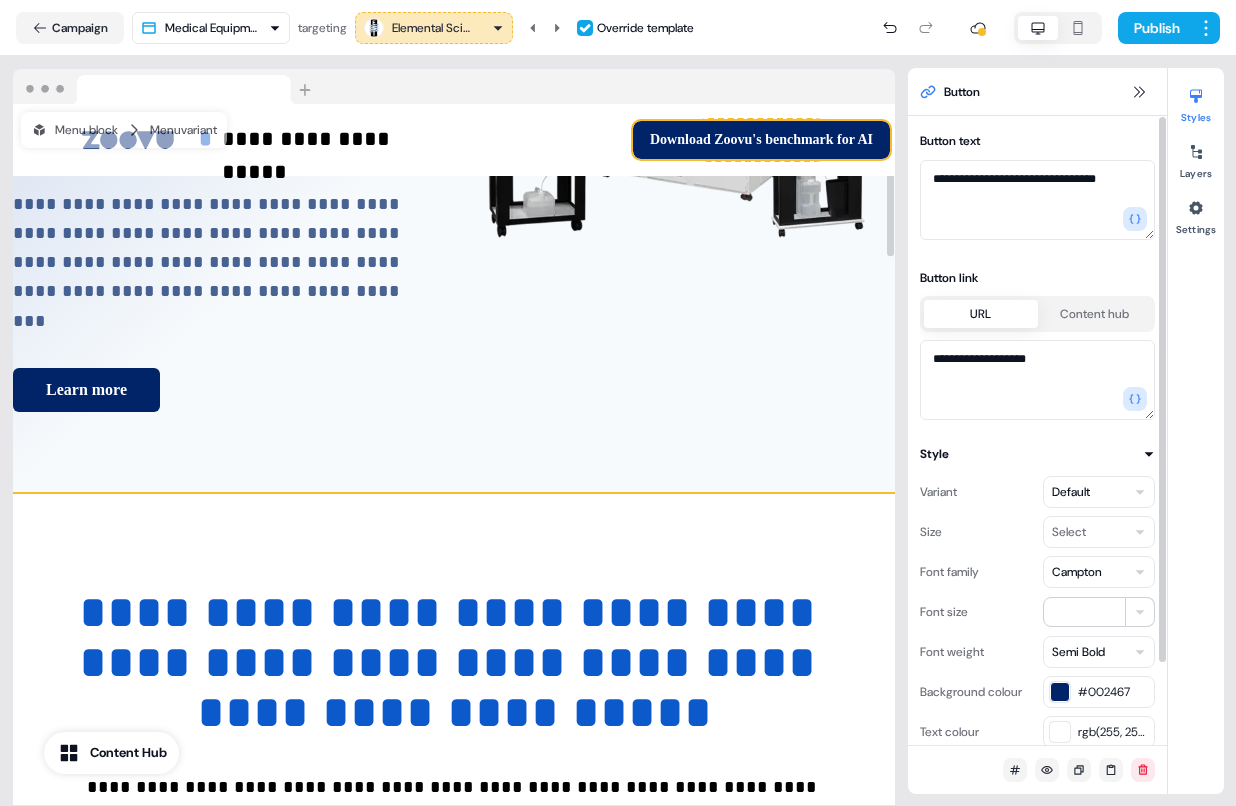 scroll, scrollTop: 0, scrollLeft: 0, axis: both 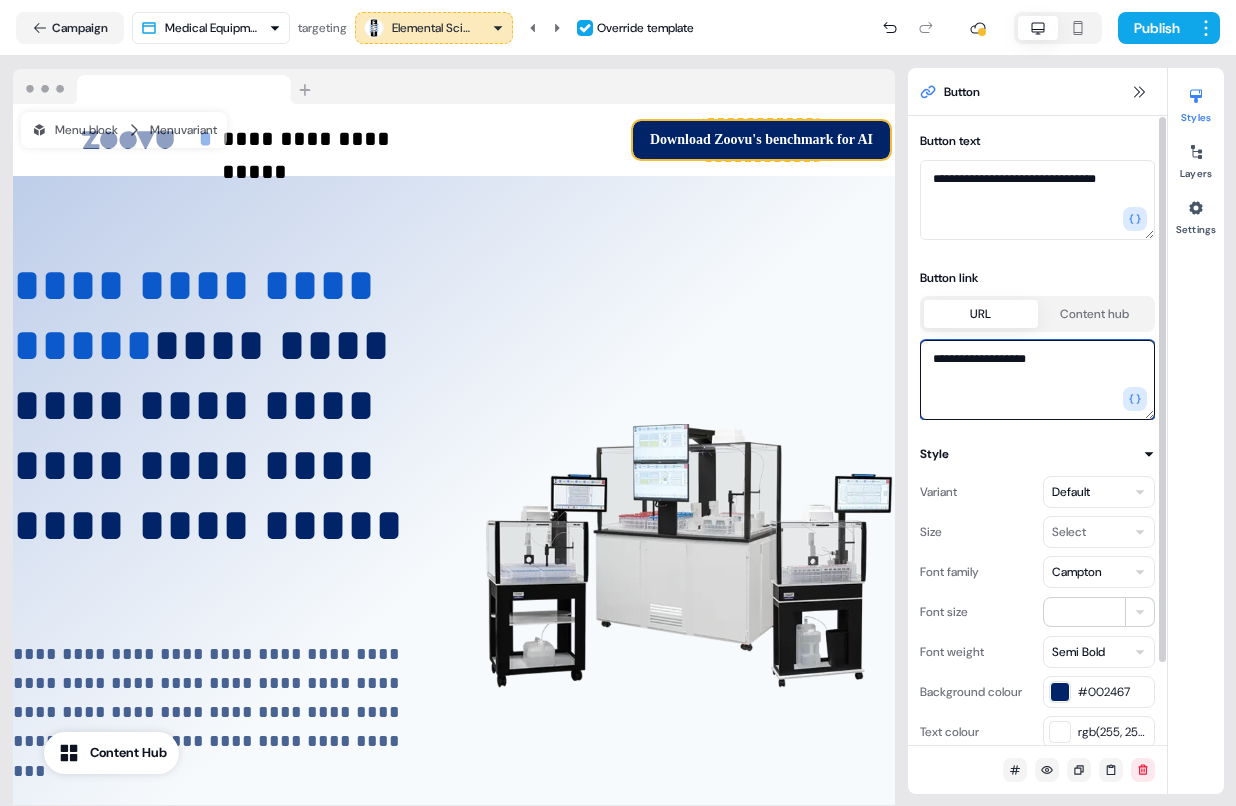 click on "**********" at bounding box center [1037, 380] 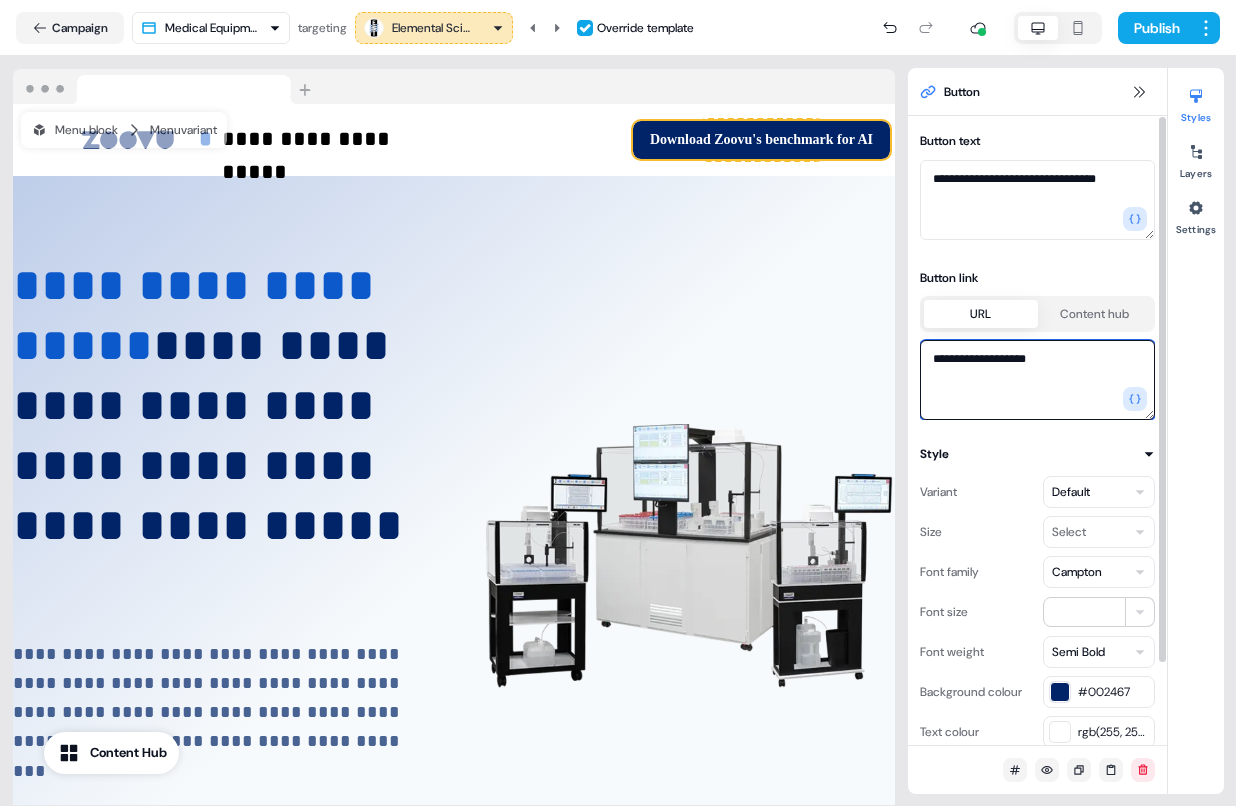 click on "**********" at bounding box center (1037, 380) 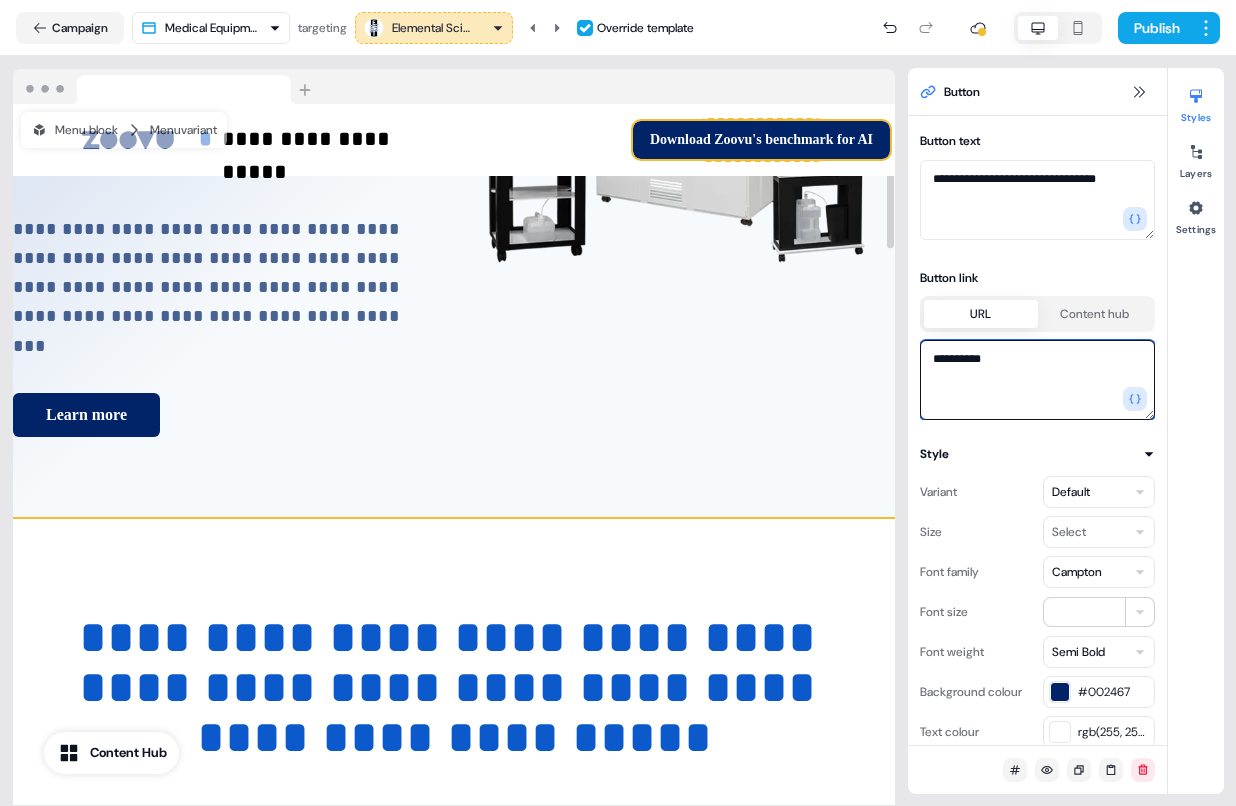 scroll, scrollTop: 450, scrollLeft: 0, axis: vertical 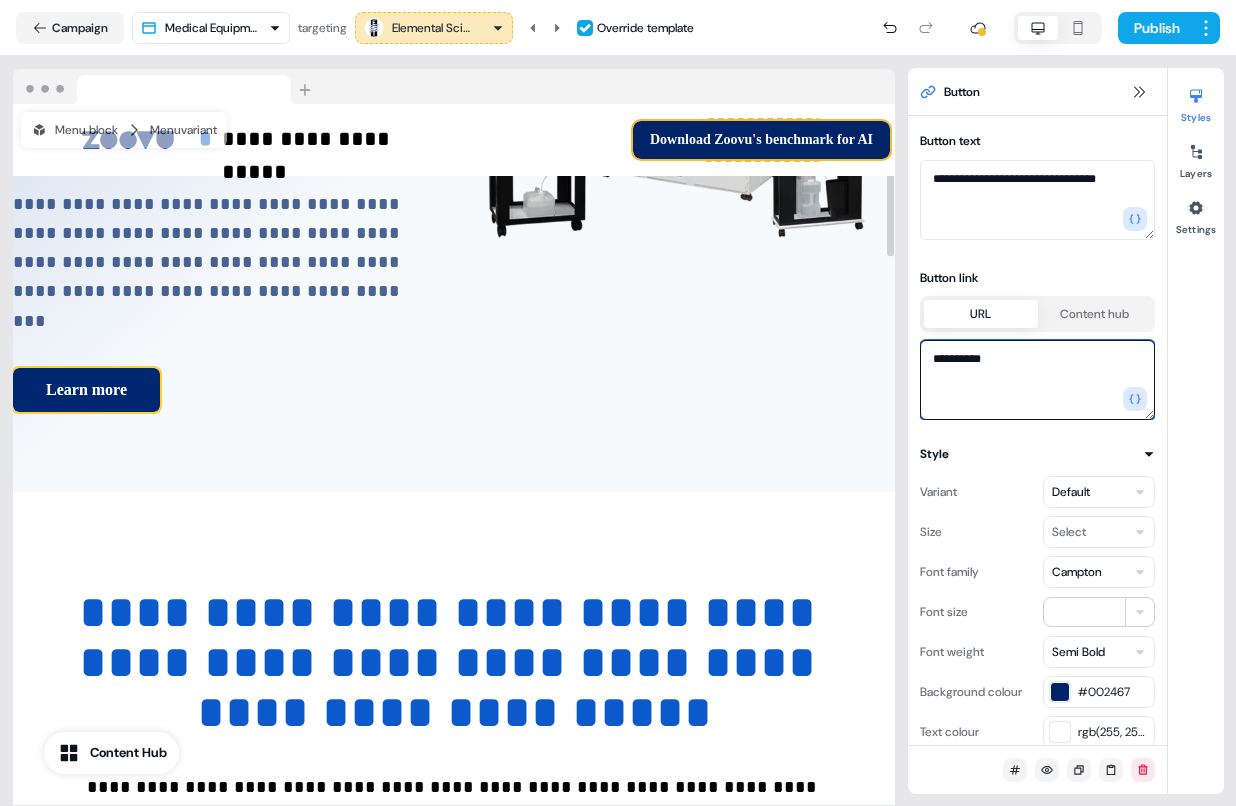 type on "**********" 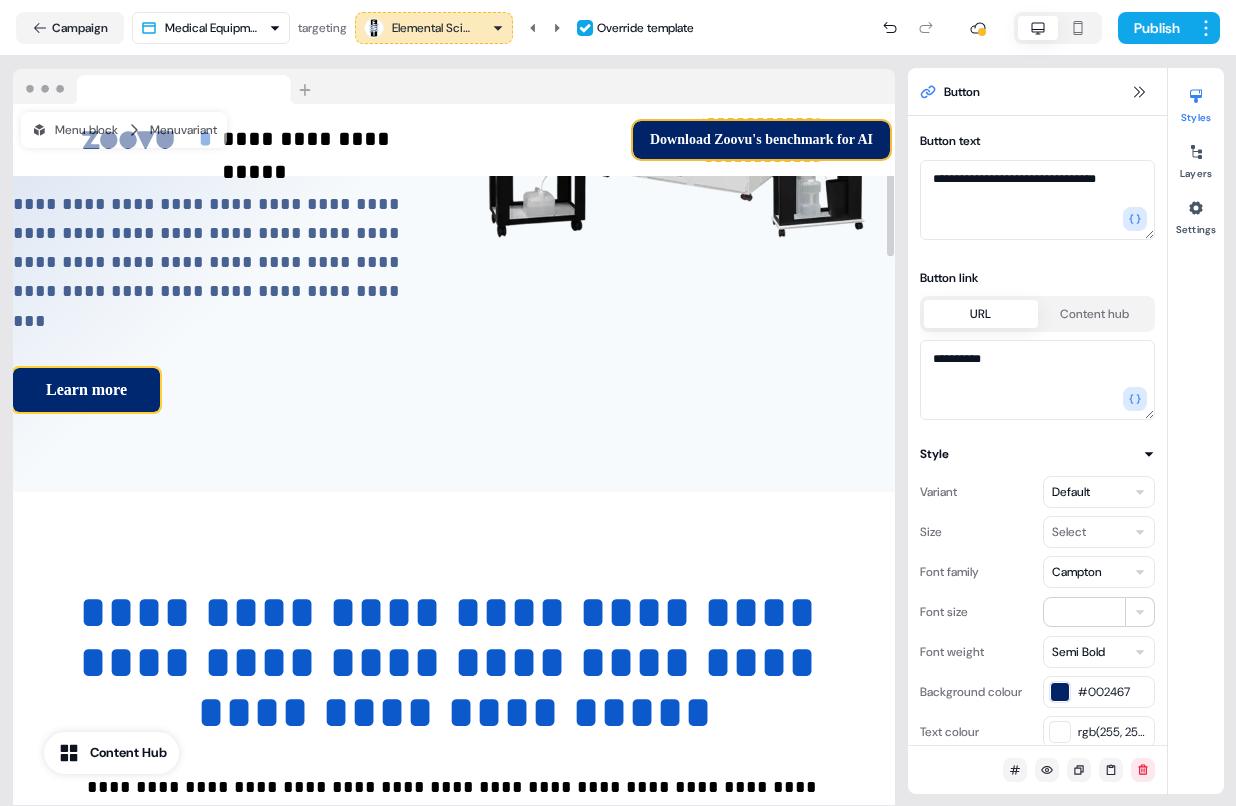 click on "Learn more" at bounding box center [86, 390] 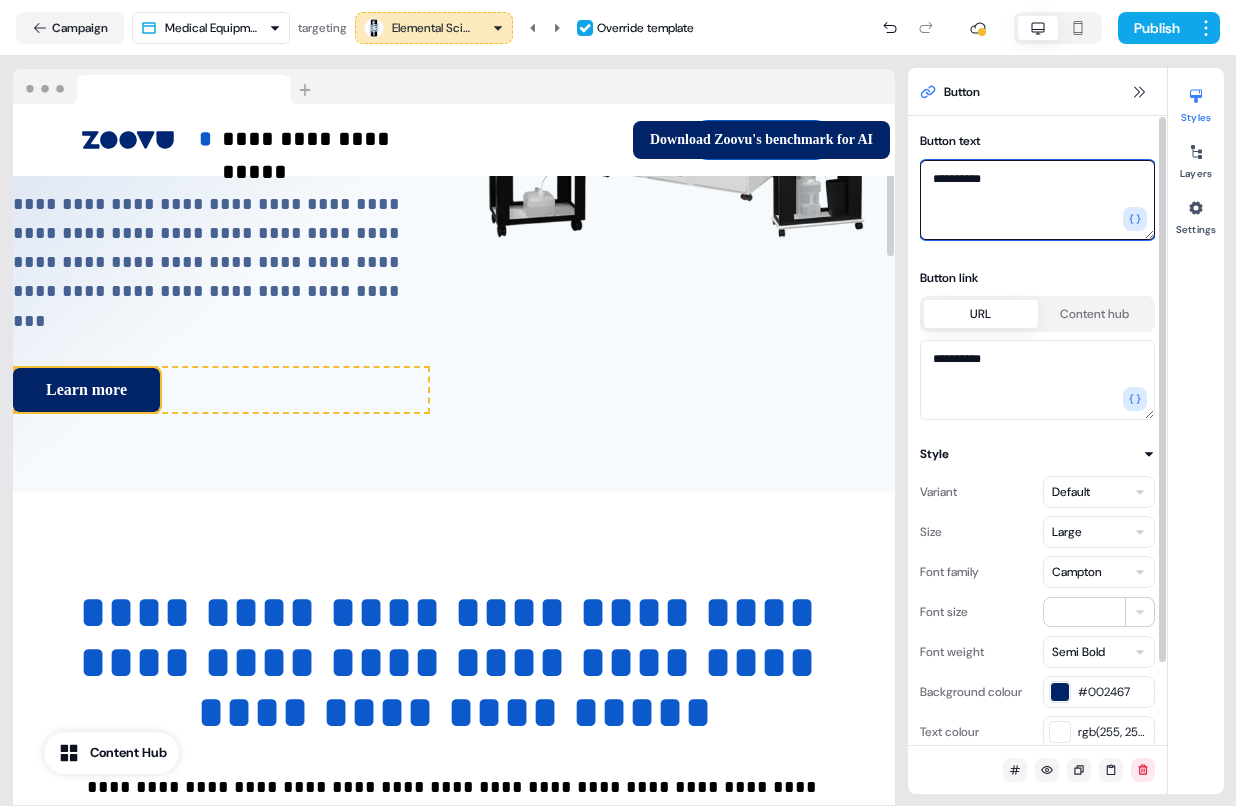 click on "**********" at bounding box center (1037, 200) 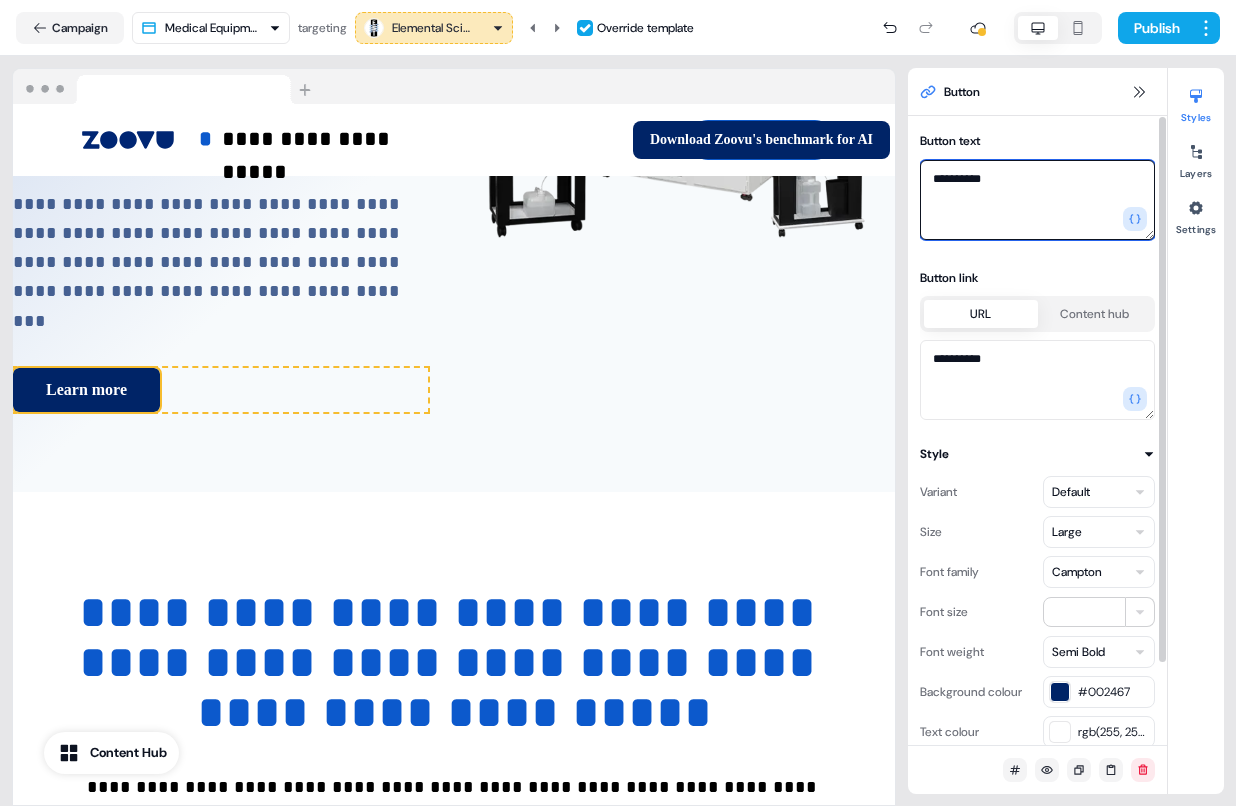 click on "**********" at bounding box center [1037, 200] 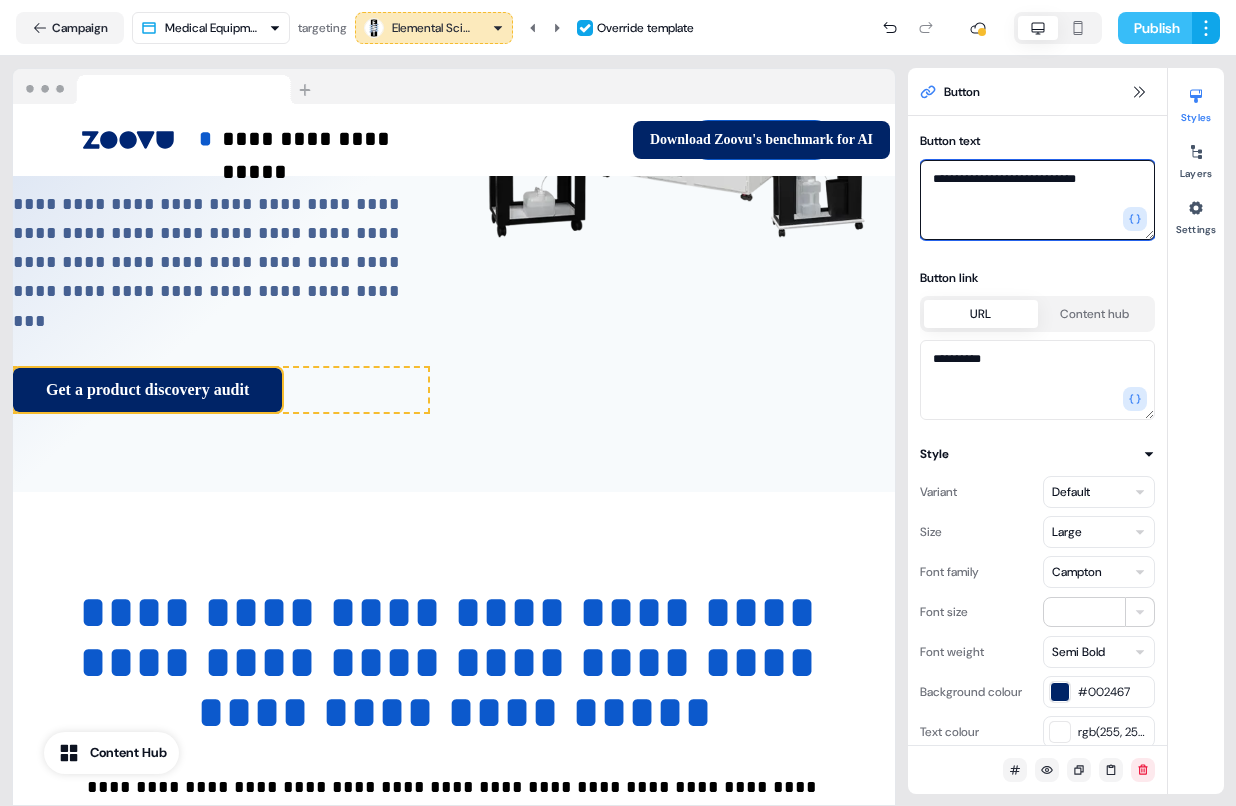 type on "**********" 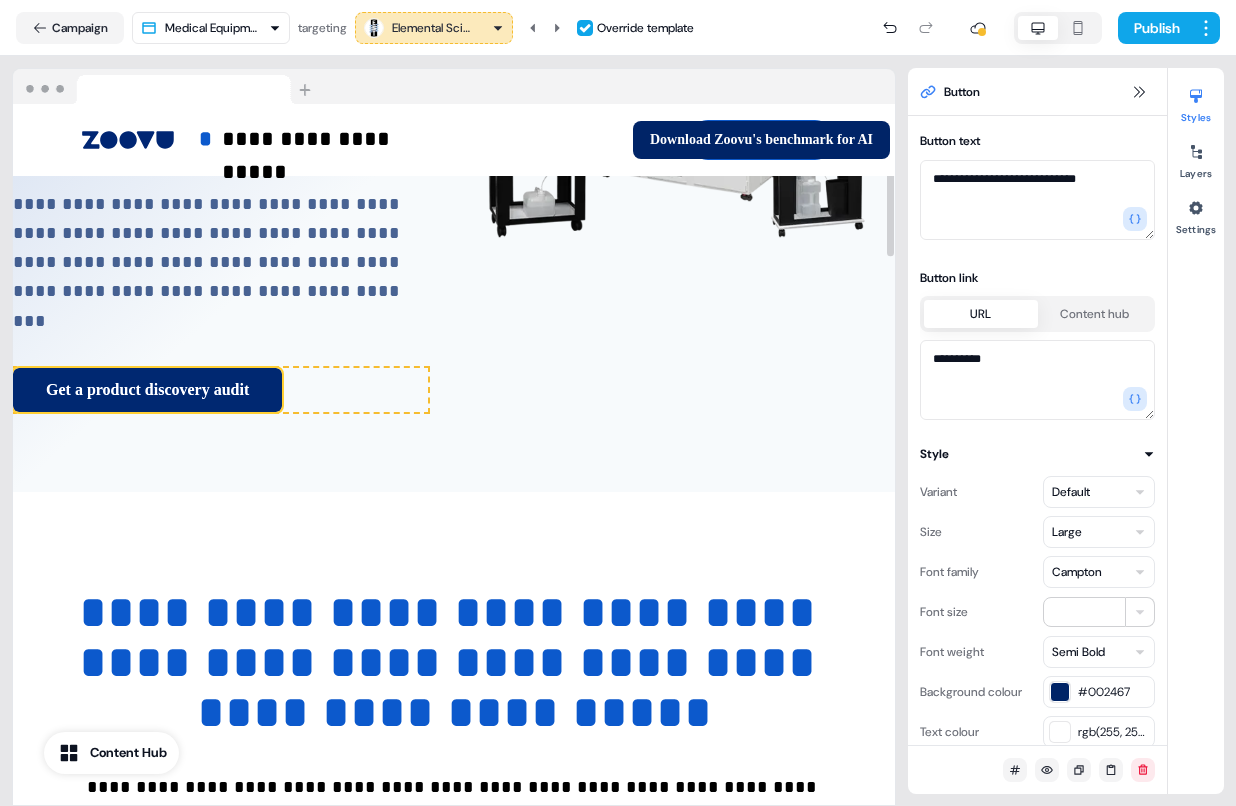 click on "Get a product discovery audit" at bounding box center (147, 390) 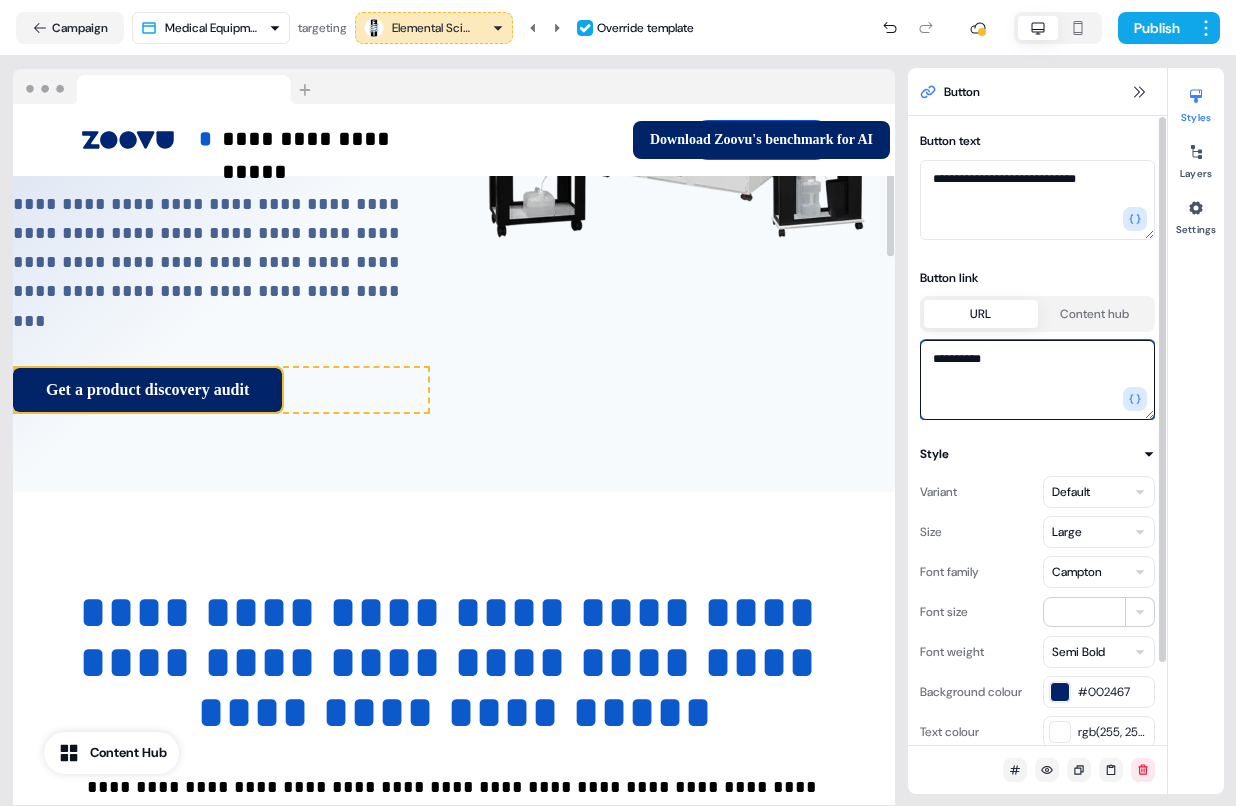 click on "**********" at bounding box center [1037, 380] 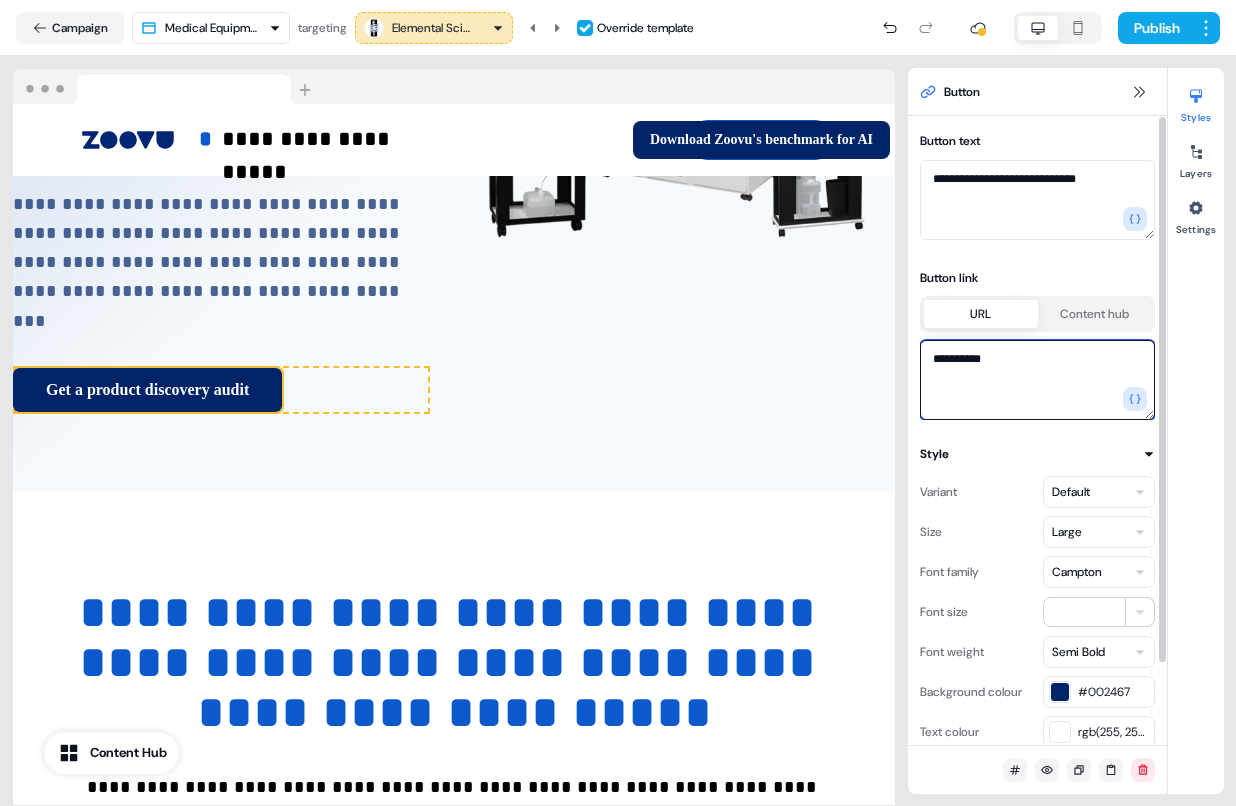 click on "**********" at bounding box center (1037, 380) 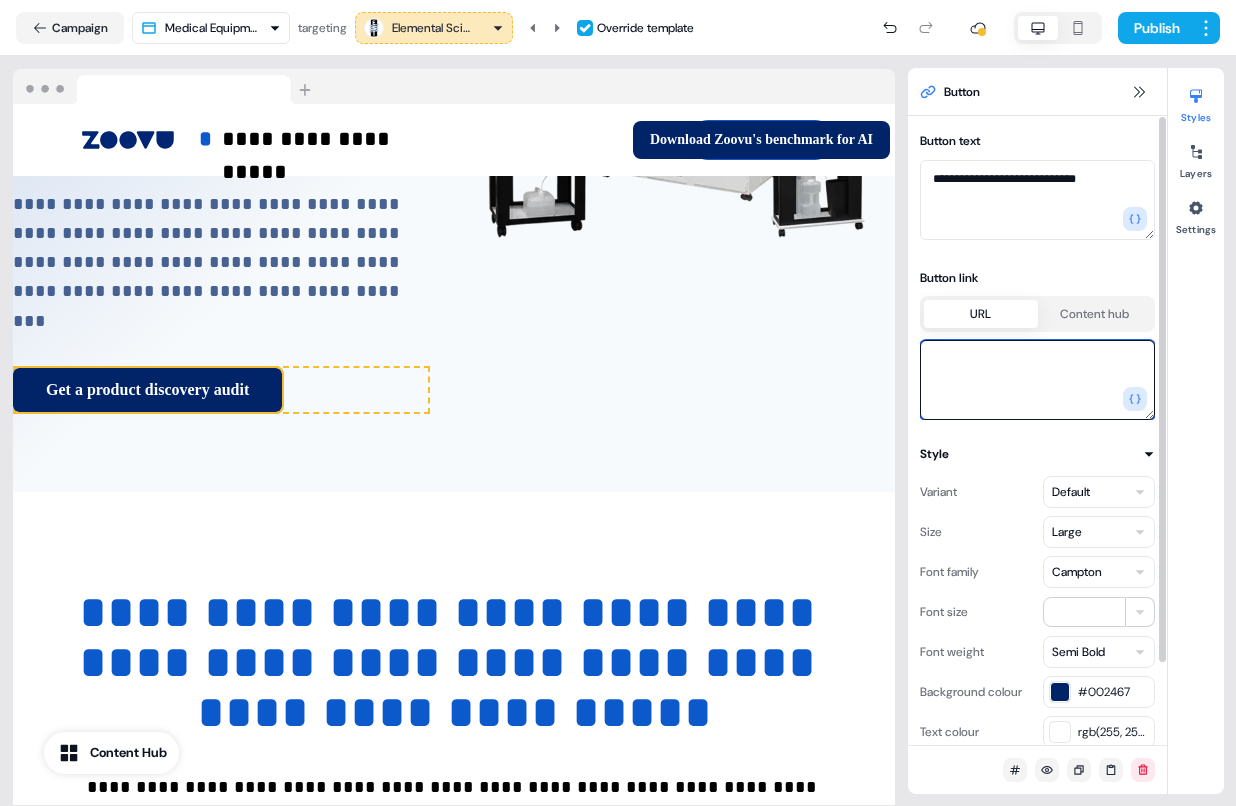 paste on "**********" 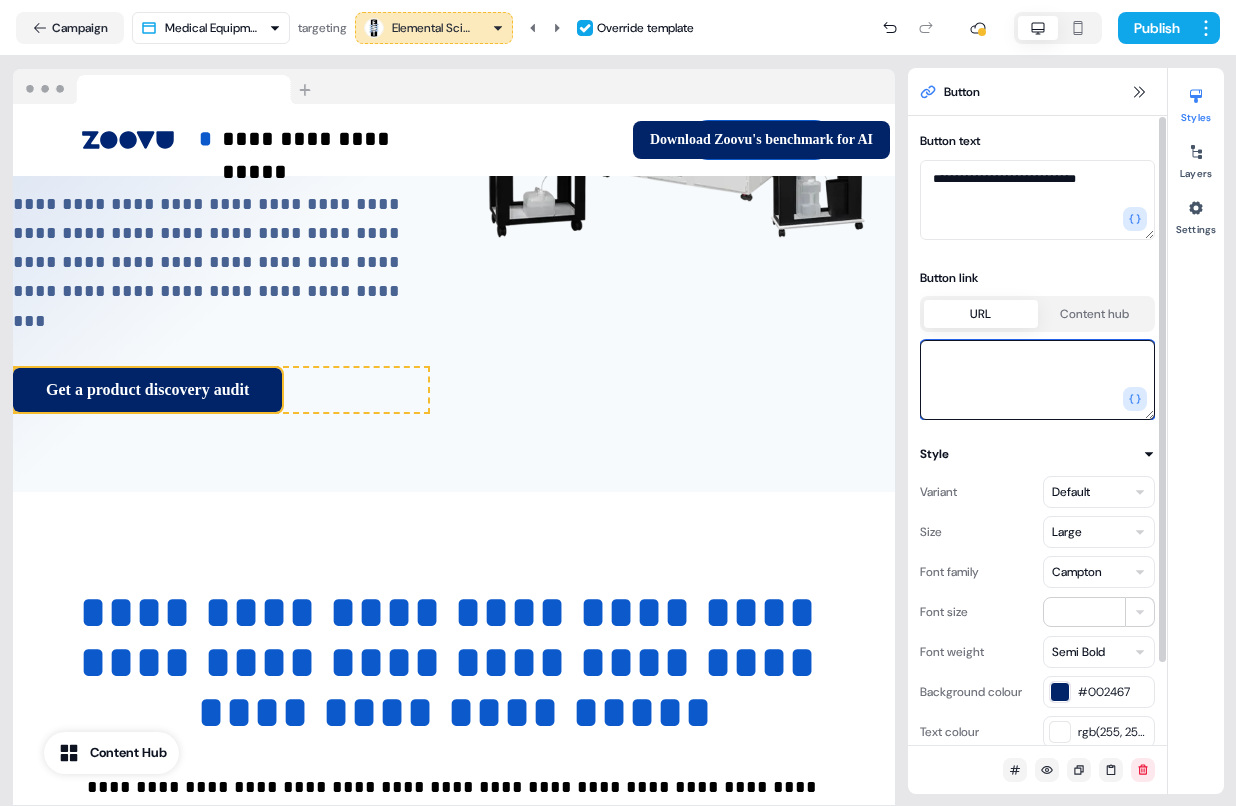 type on "**********" 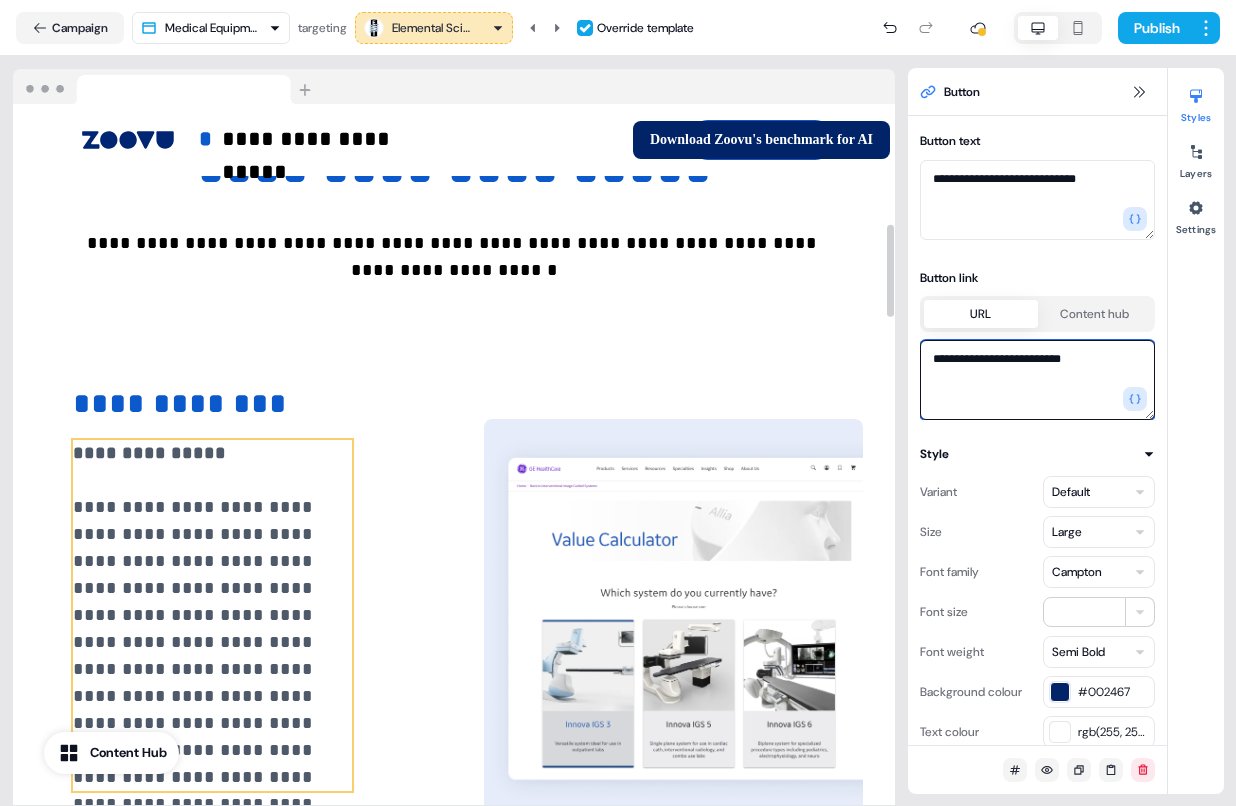 scroll, scrollTop: 1200, scrollLeft: 0, axis: vertical 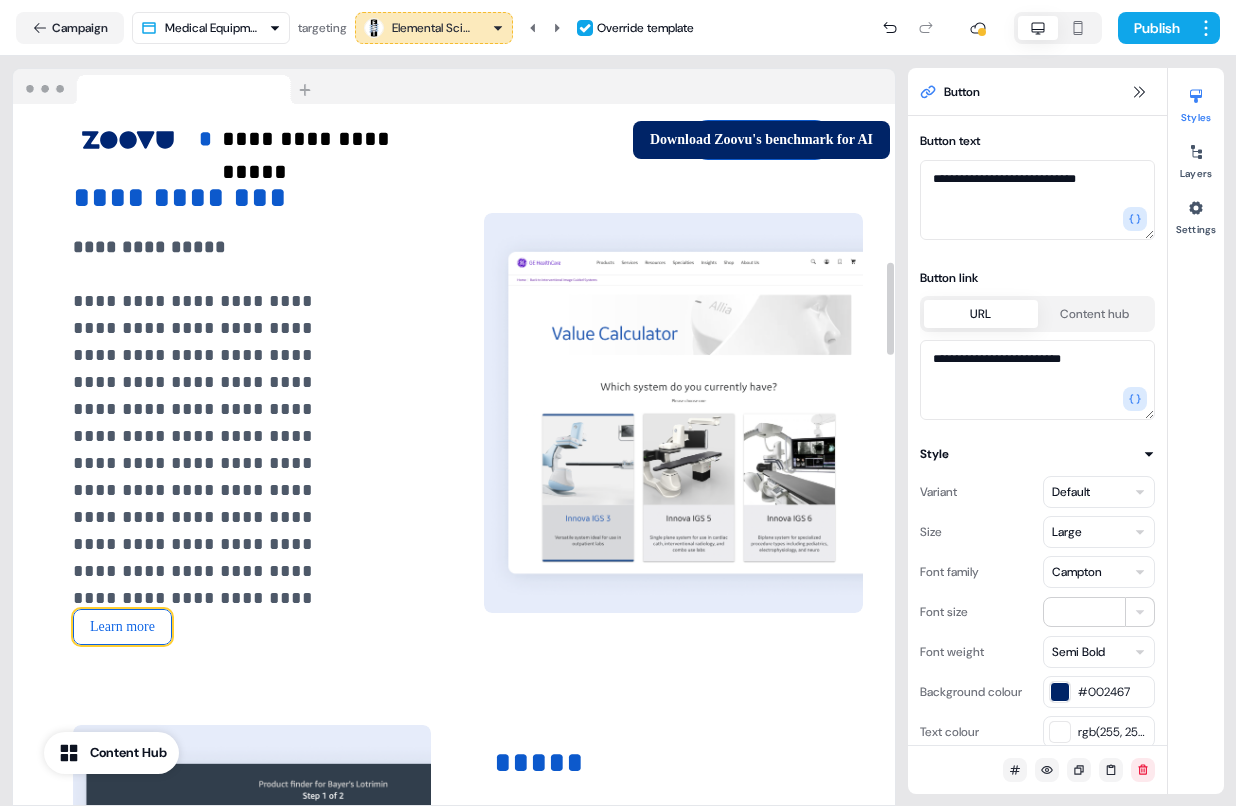 click on "Learn more" at bounding box center (122, 627) 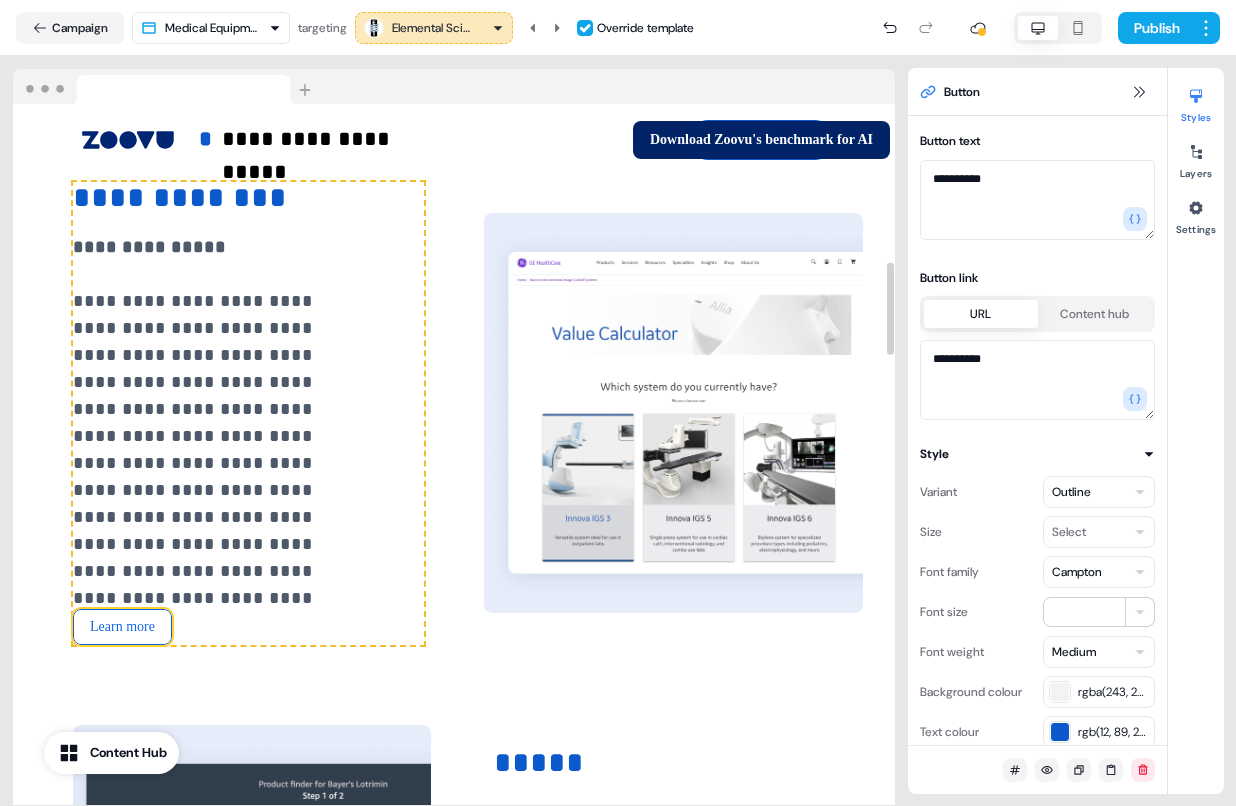 click on "Learn more" at bounding box center [122, 627] 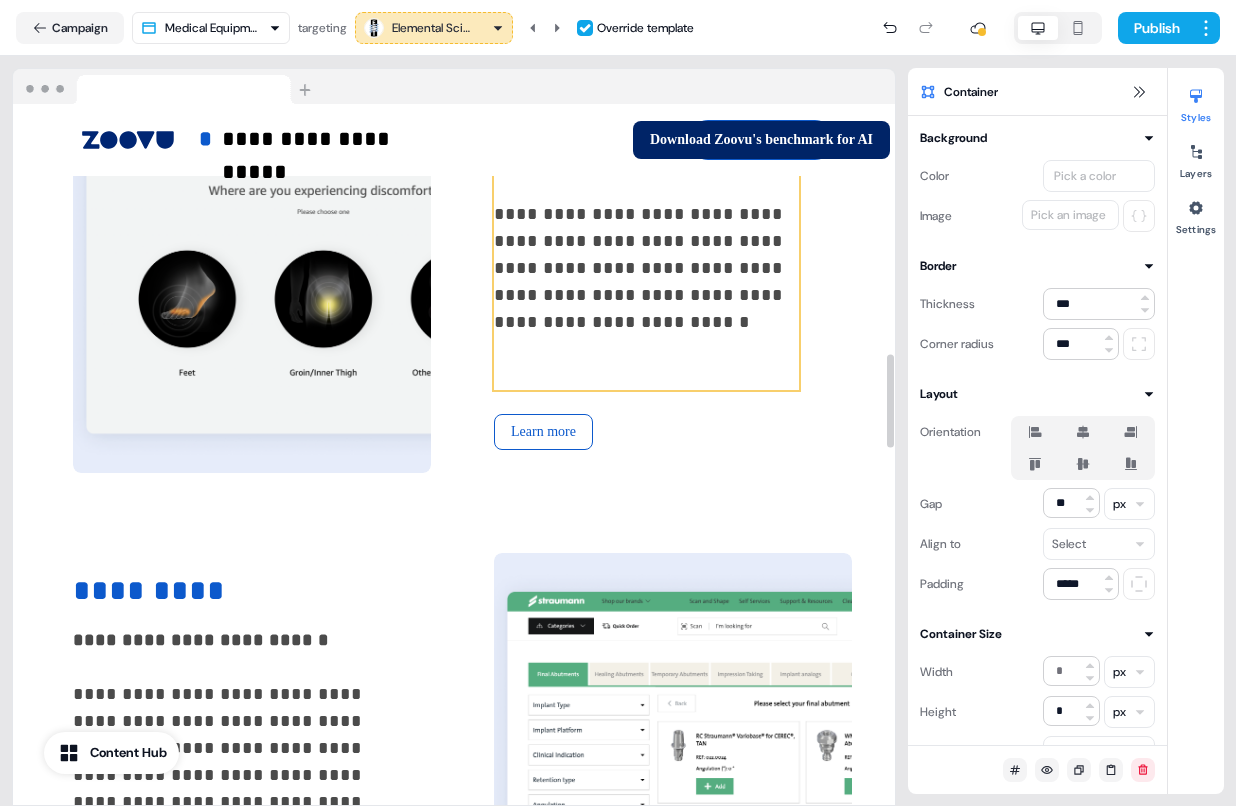 scroll, scrollTop: 1879, scrollLeft: 0, axis: vertical 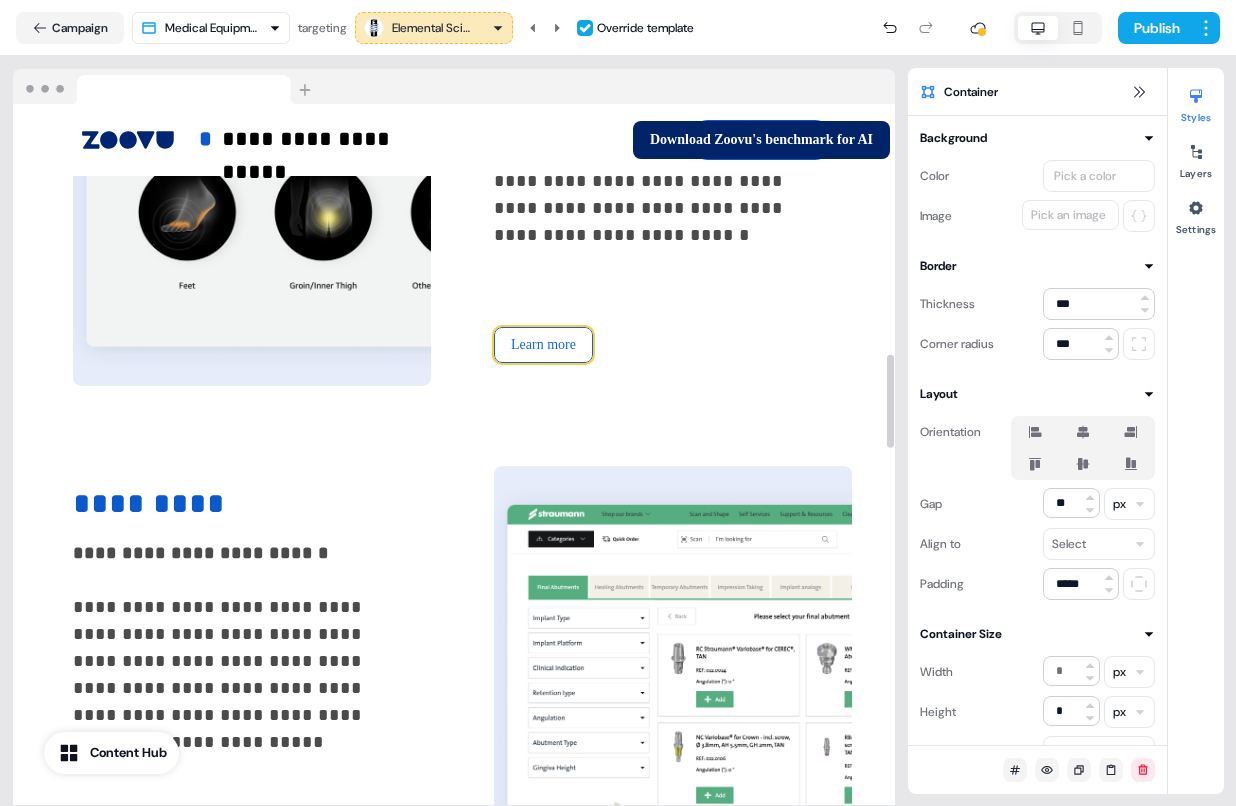 click on "Learn more" at bounding box center [543, 345] 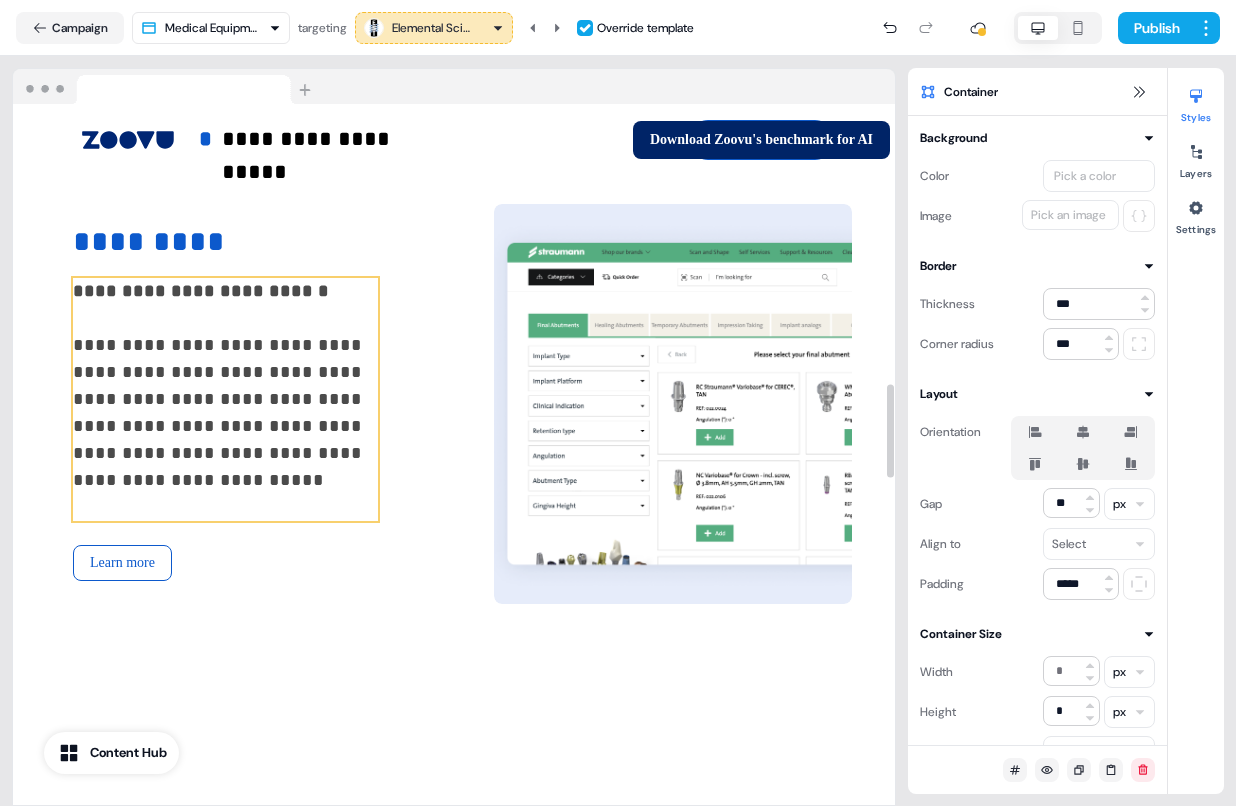 scroll, scrollTop: 2211, scrollLeft: 4, axis: both 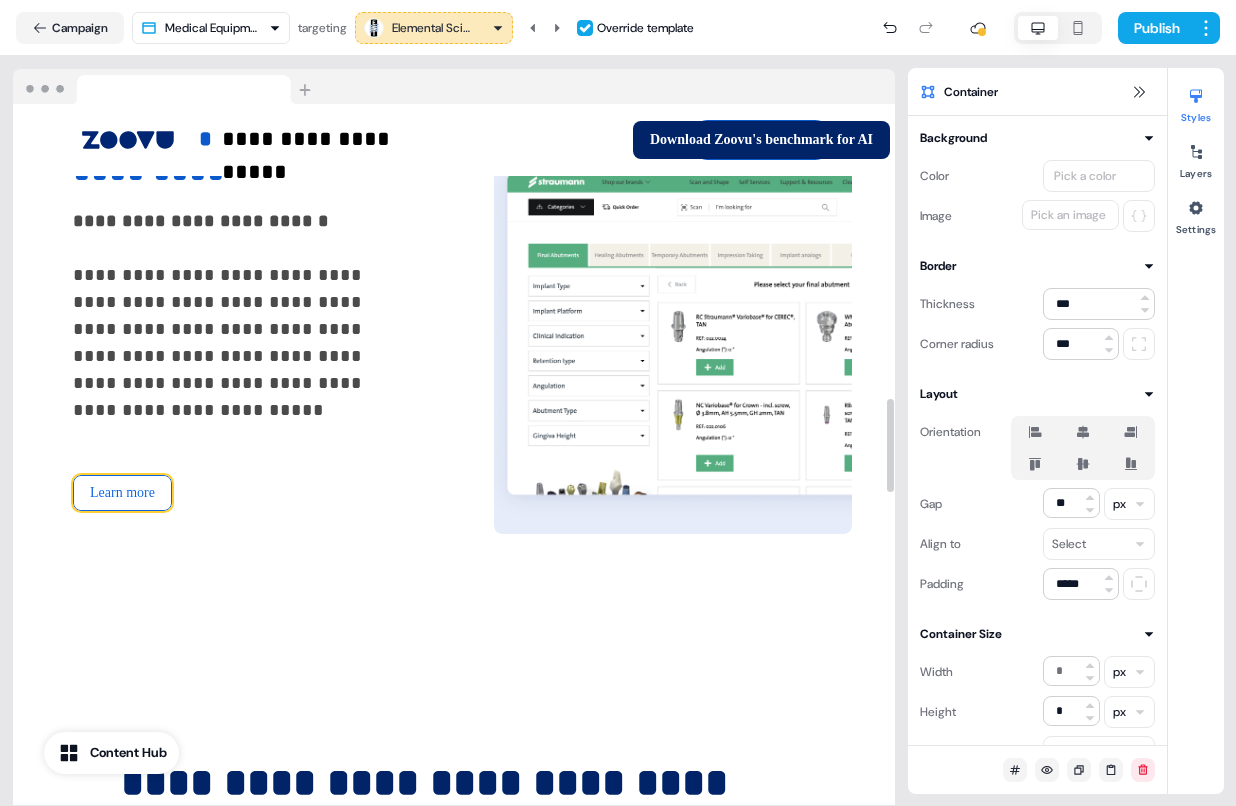 click on "Learn more" at bounding box center [122, 493] 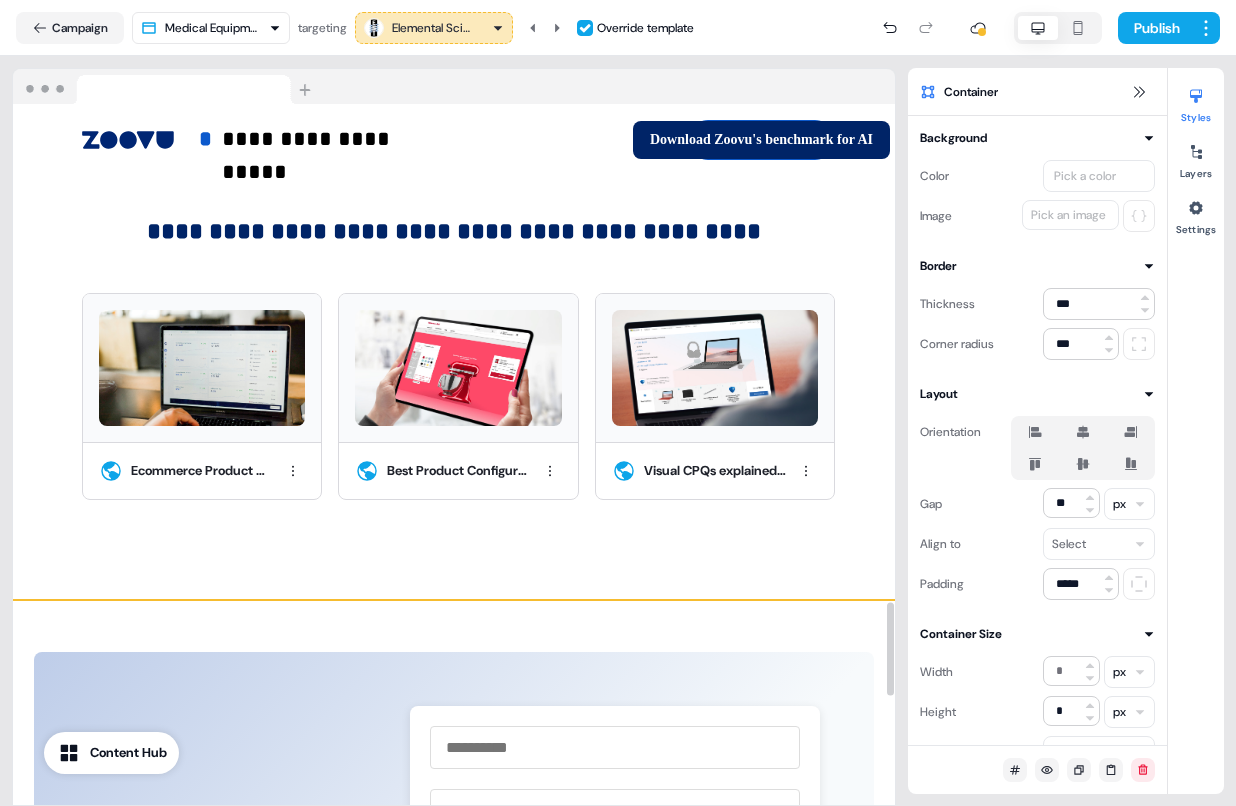 scroll, scrollTop: 3741, scrollLeft: 0, axis: vertical 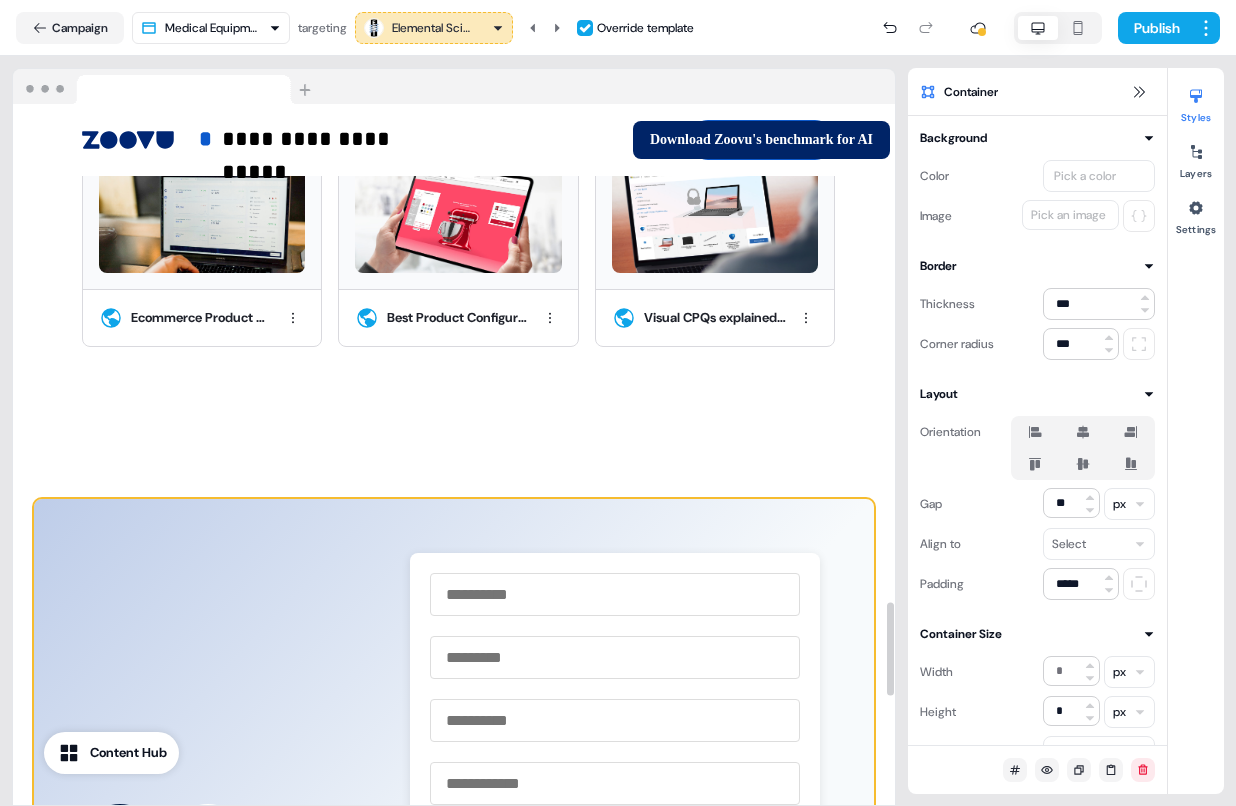 click on "**********" at bounding box center (454, 945) 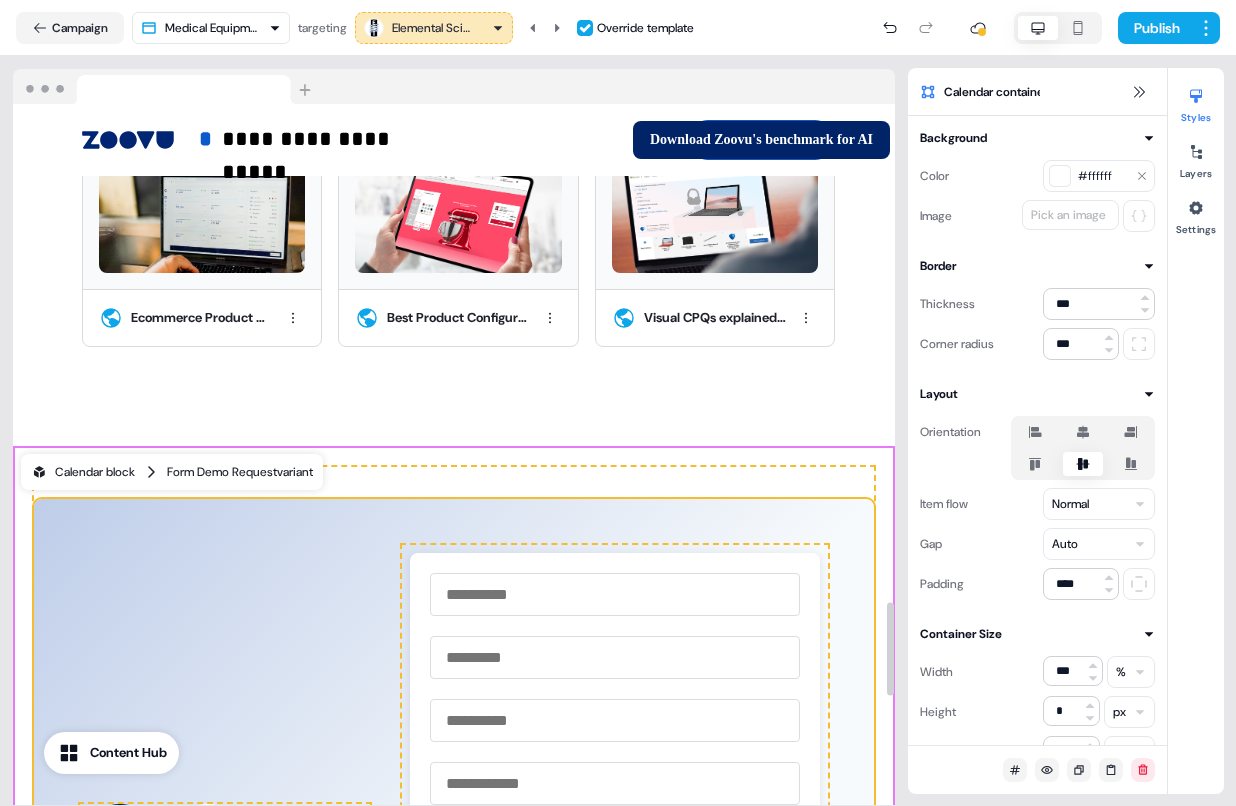 click on "Form Demo Request  variant" at bounding box center [240, 472] 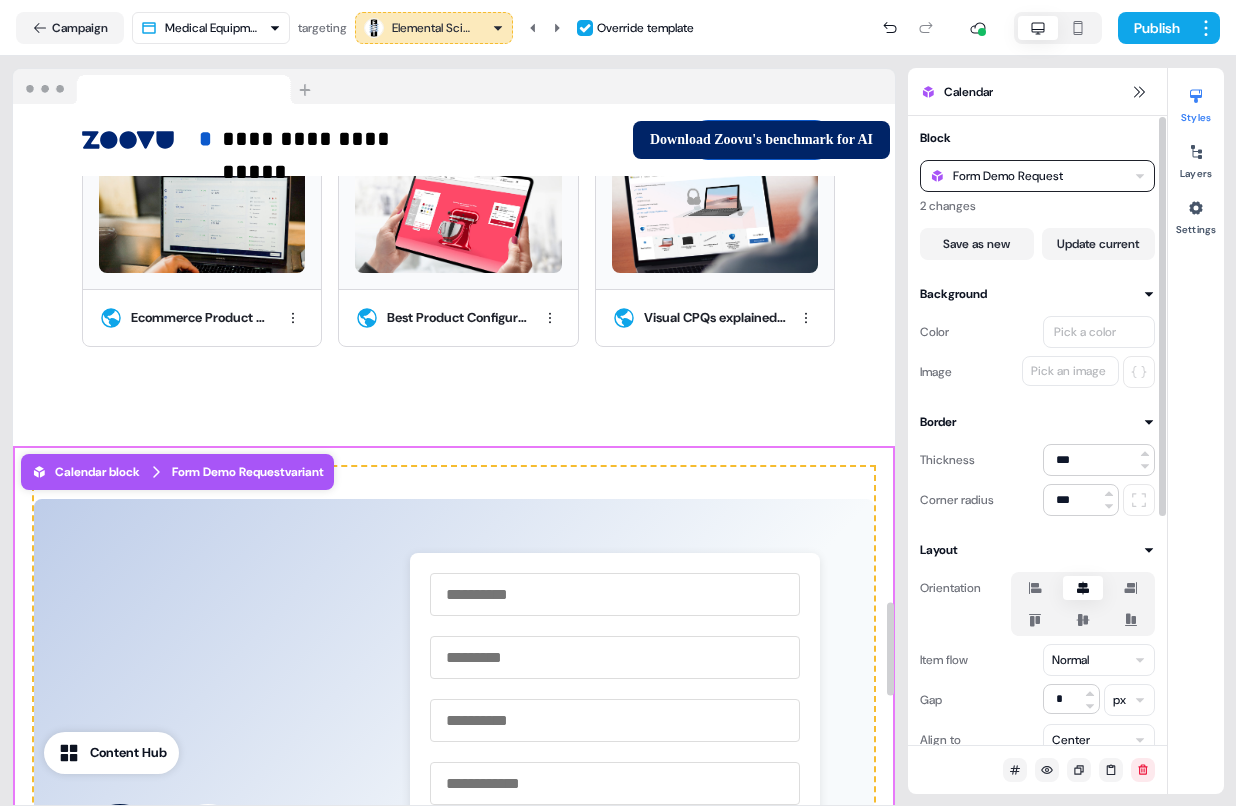click on "Form Demo Request" at bounding box center [1008, 176] 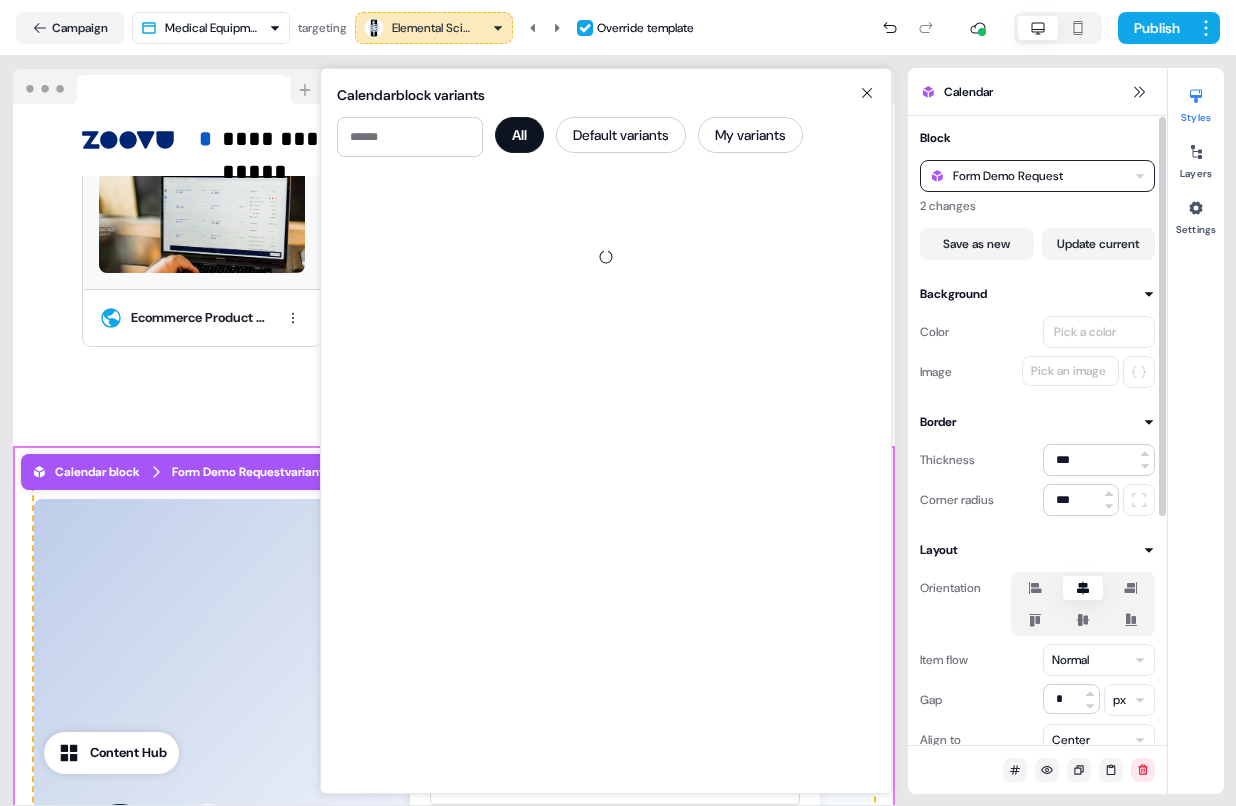 scroll, scrollTop: 0, scrollLeft: 0, axis: both 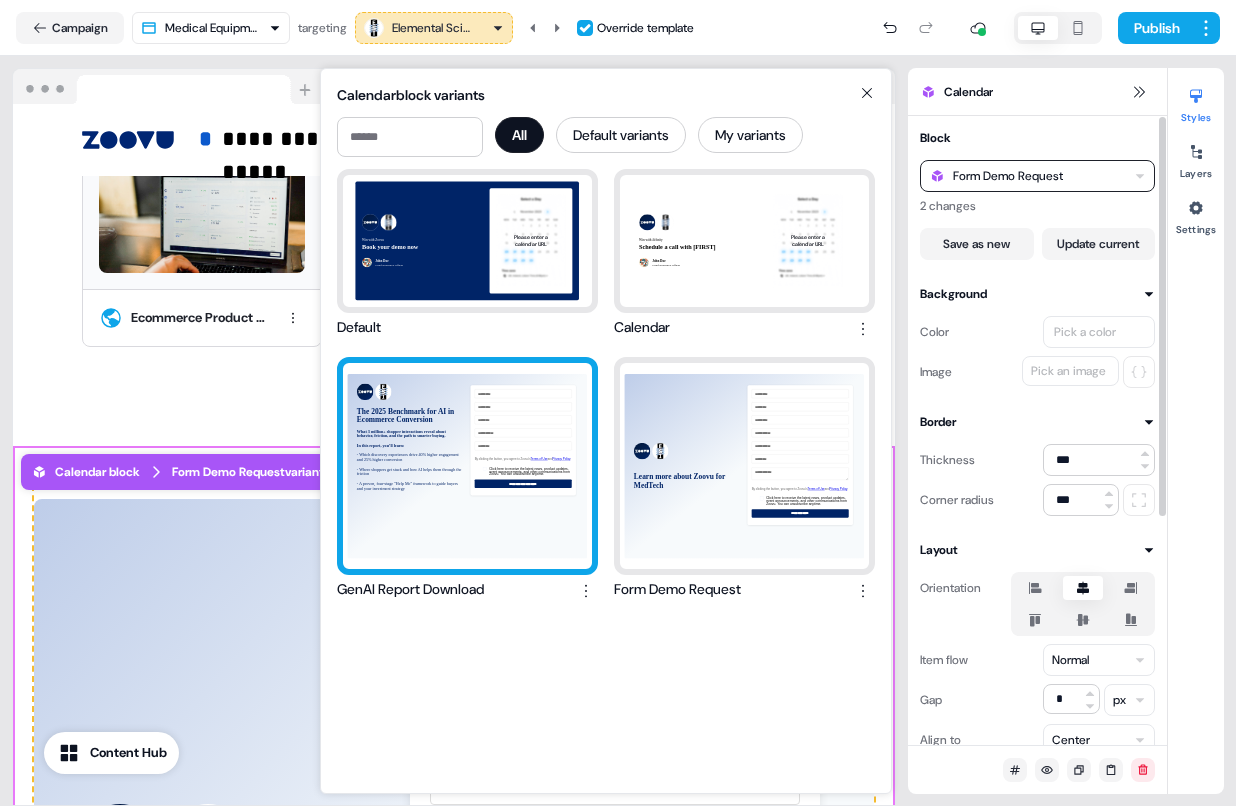 click on "The 2025 Benchmark for AI in Ecommerce Conversion What 3 million+ shopper interactions reveal about behavior, friction, and the path to smarter buying. In this report, you’ll learn: - Which discovery experiences drive 40% higher engagement and 25% higher conversion - Where shoppers get stuck and how AI helps them through the friction - A proven, four-stage "Help Me" framework to guide buyers and your investment strategy" at bounding box center [467, 466] 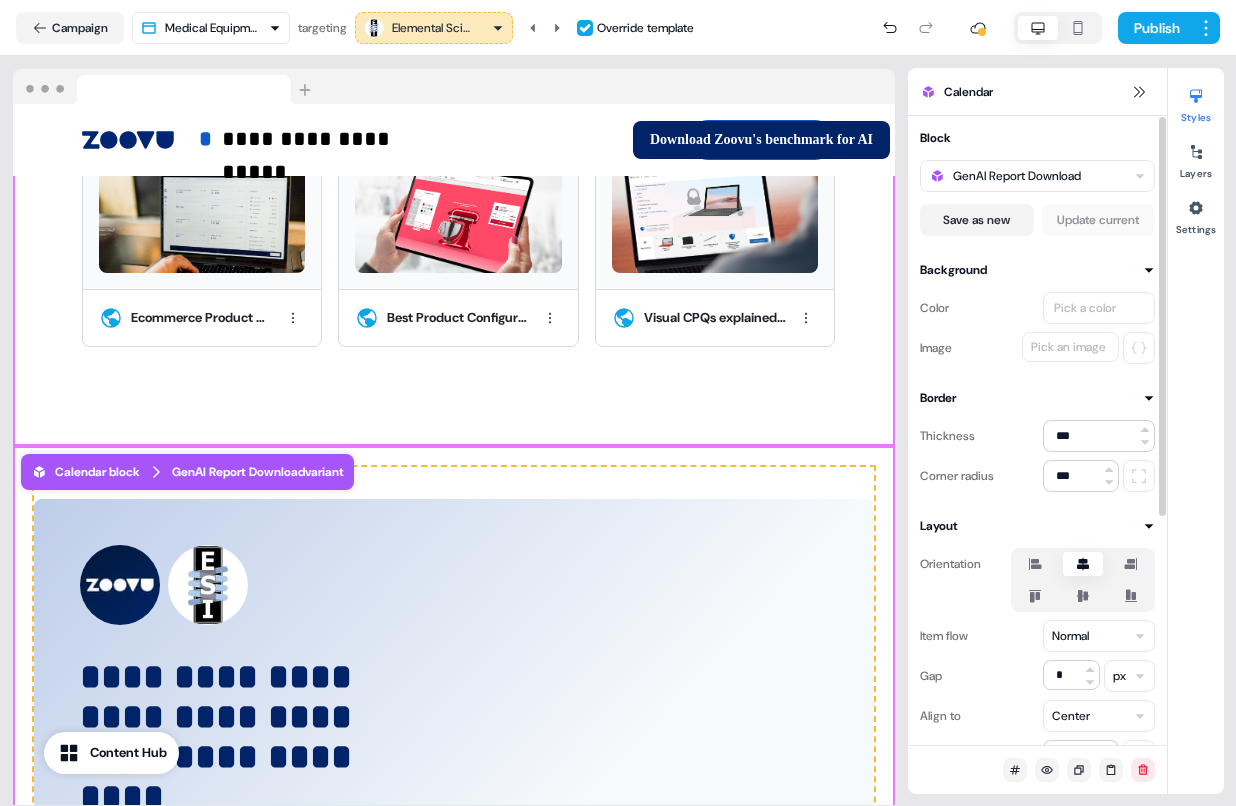 scroll, scrollTop: 0, scrollLeft: 0, axis: both 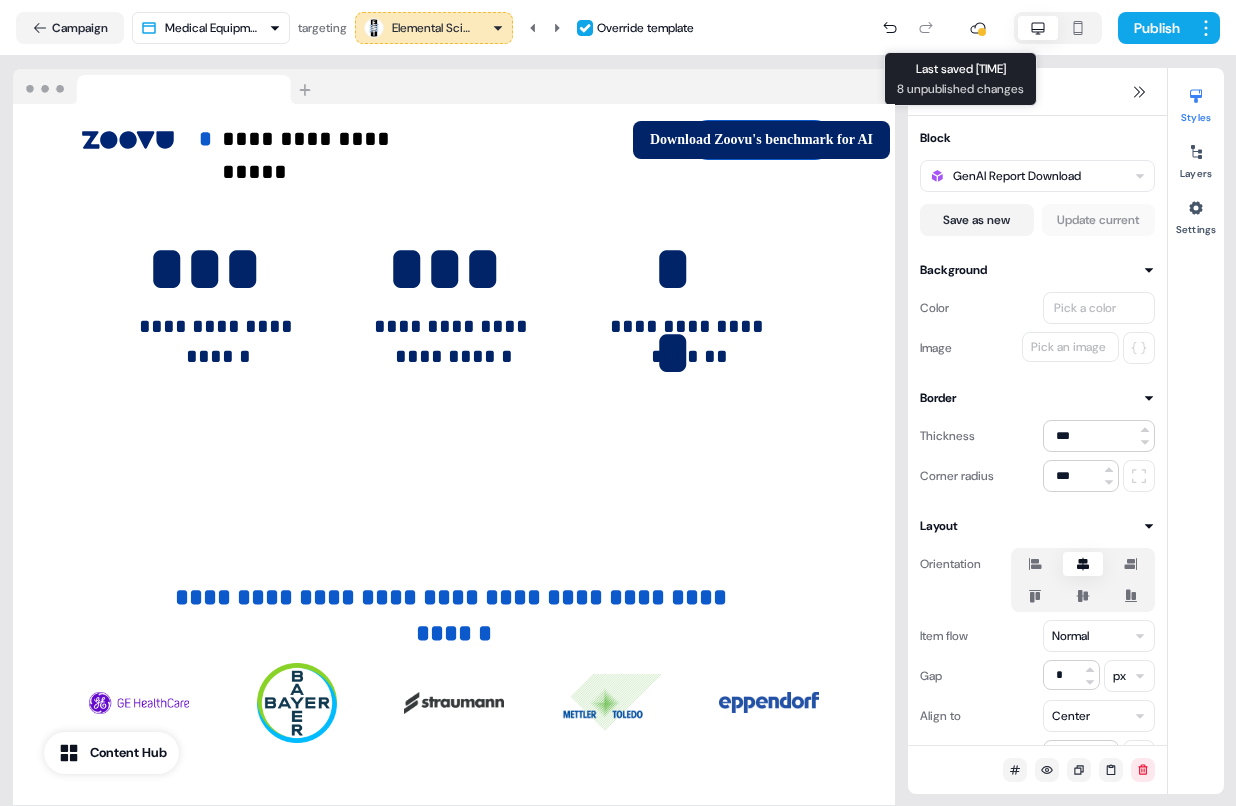 click at bounding box center [982, 32] 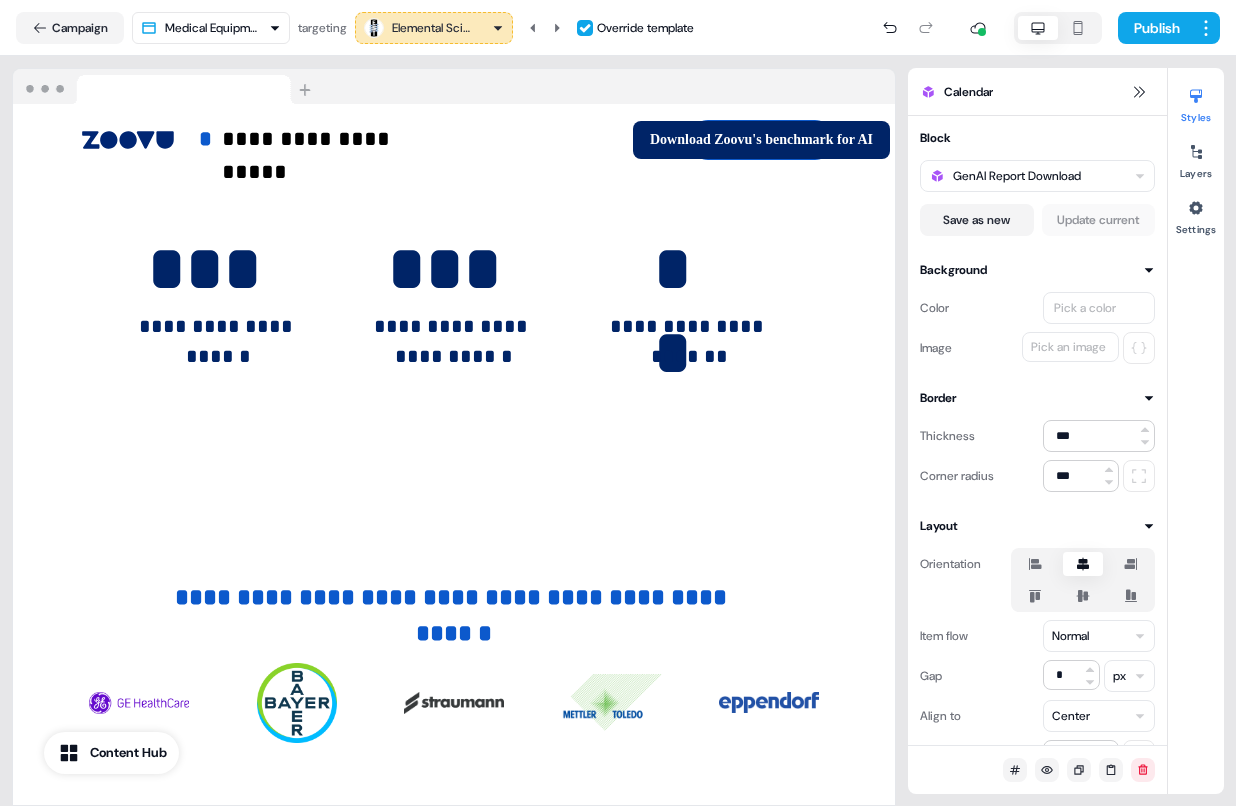 click on "Elemental Scientific" at bounding box center [432, 28] 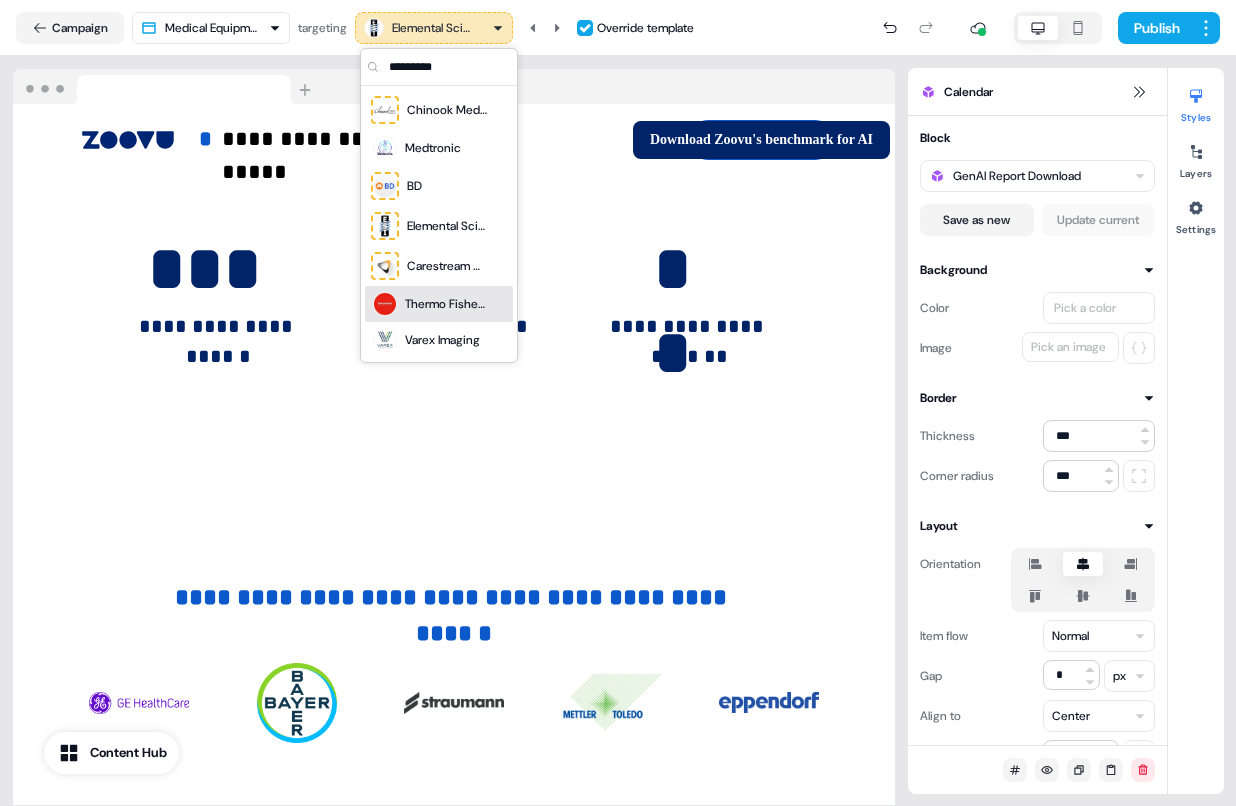 click on "Thermo Fisher Scientific" at bounding box center (445, 304) 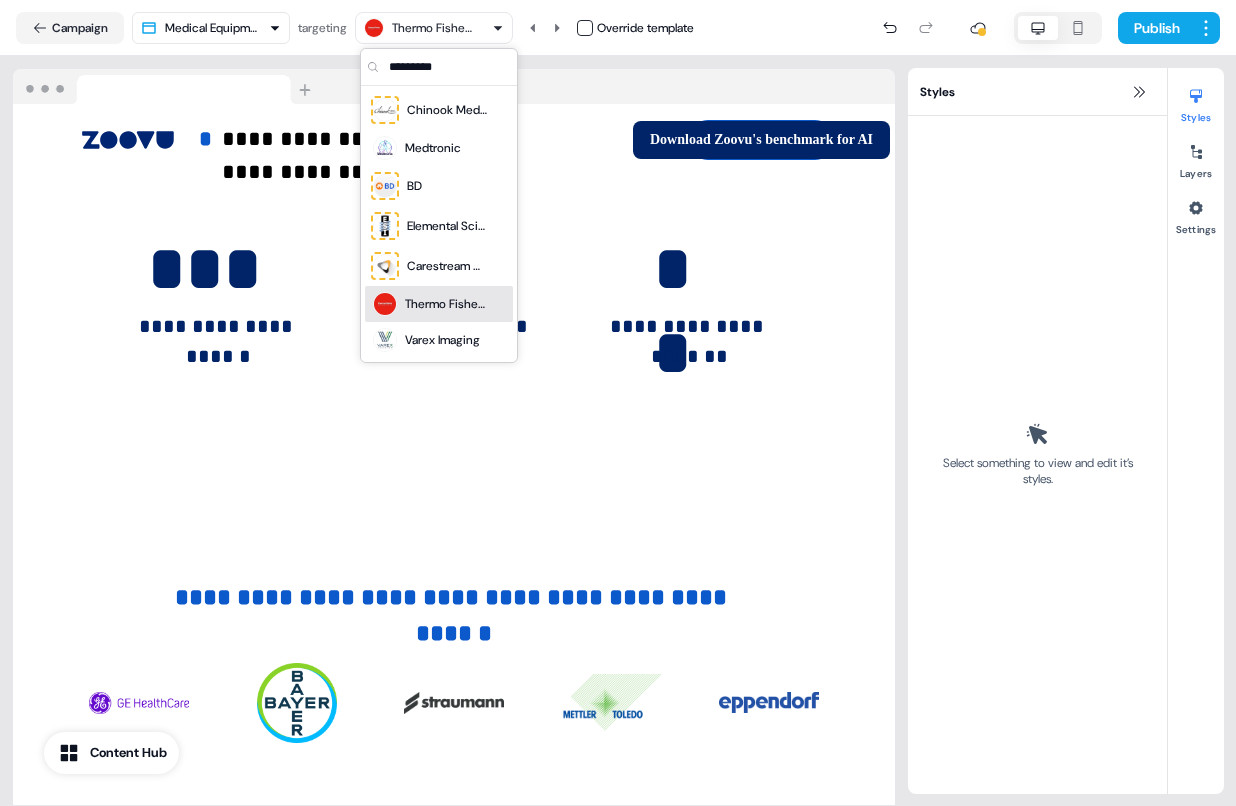 scroll, scrollTop: 2823, scrollLeft: 0, axis: vertical 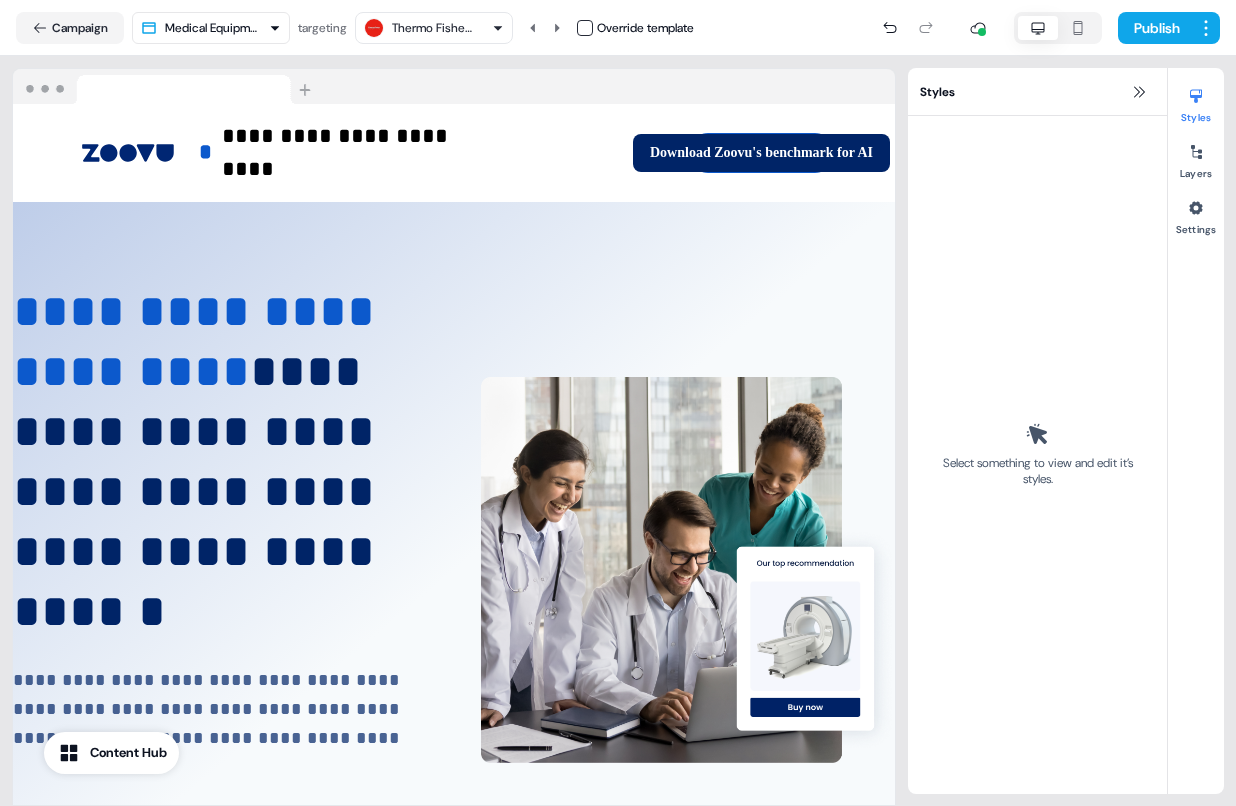 click on "Thermo Fisher Scientific" at bounding box center [434, 28] 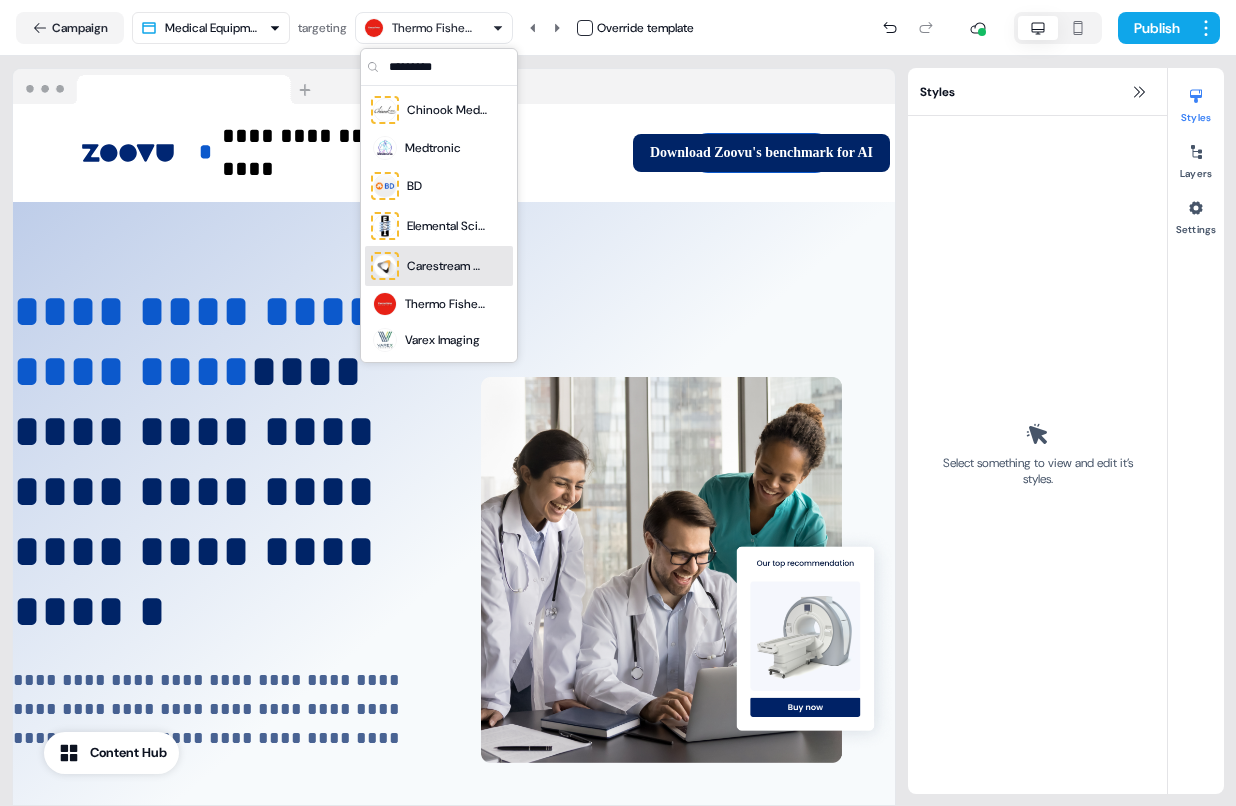 click on "Carestream Dental" at bounding box center (447, 266) 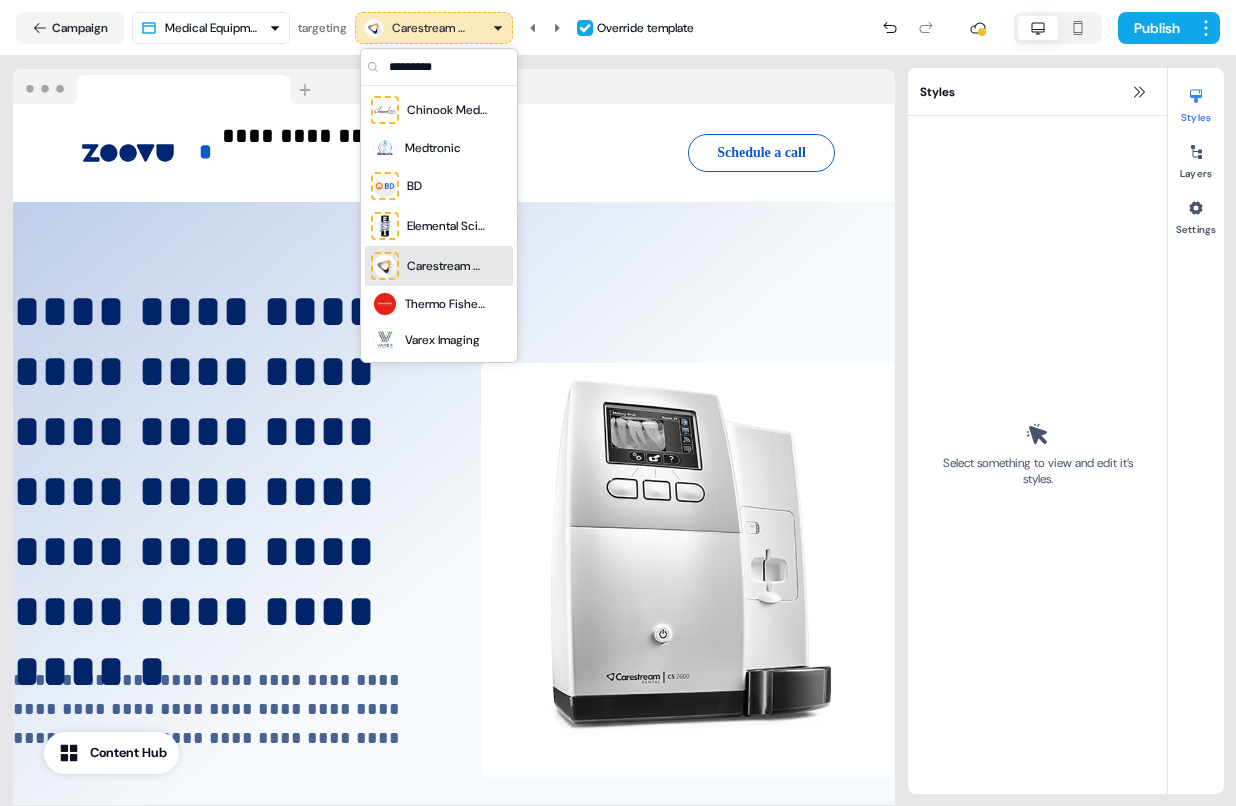 scroll, scrollTop: 0, scrollLeft: 0, axis: both 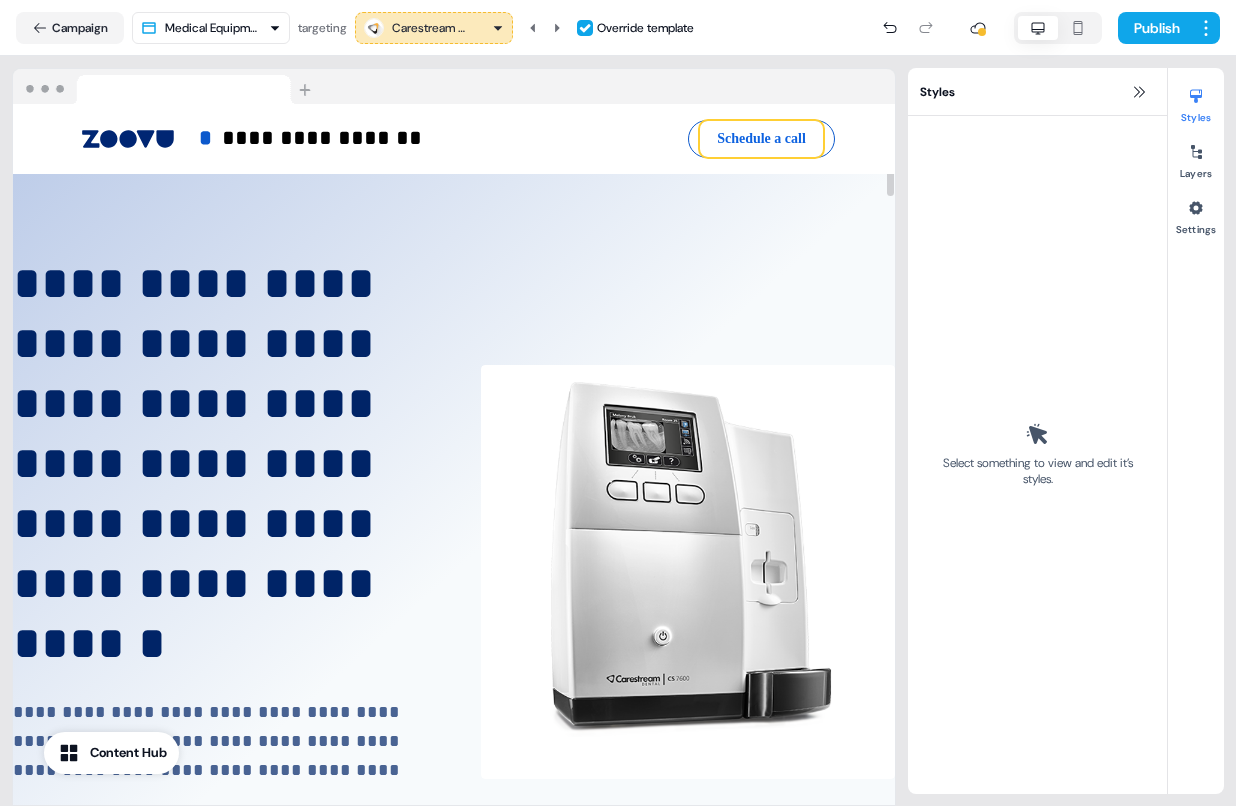 click on "Schedule a call" at bounding box center (761, 139) 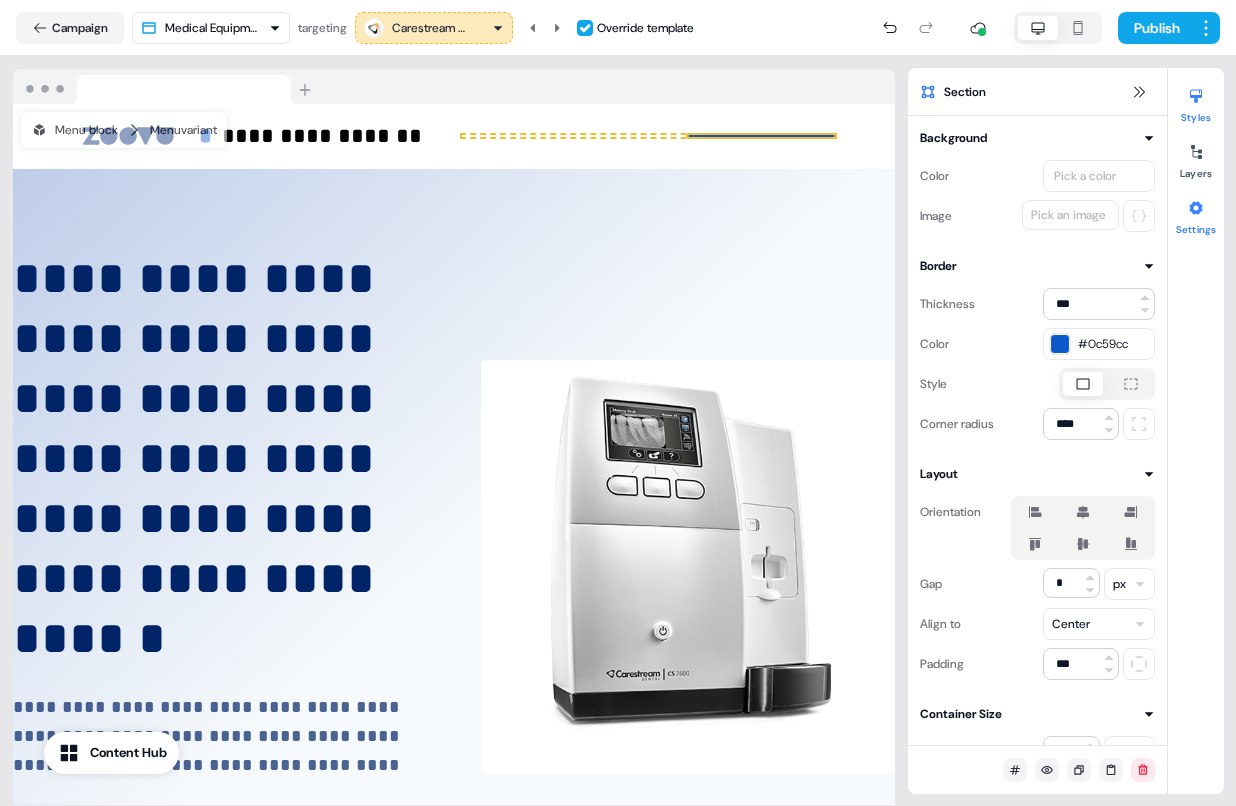 click on "Settings" at bounding box center [1196, 214] 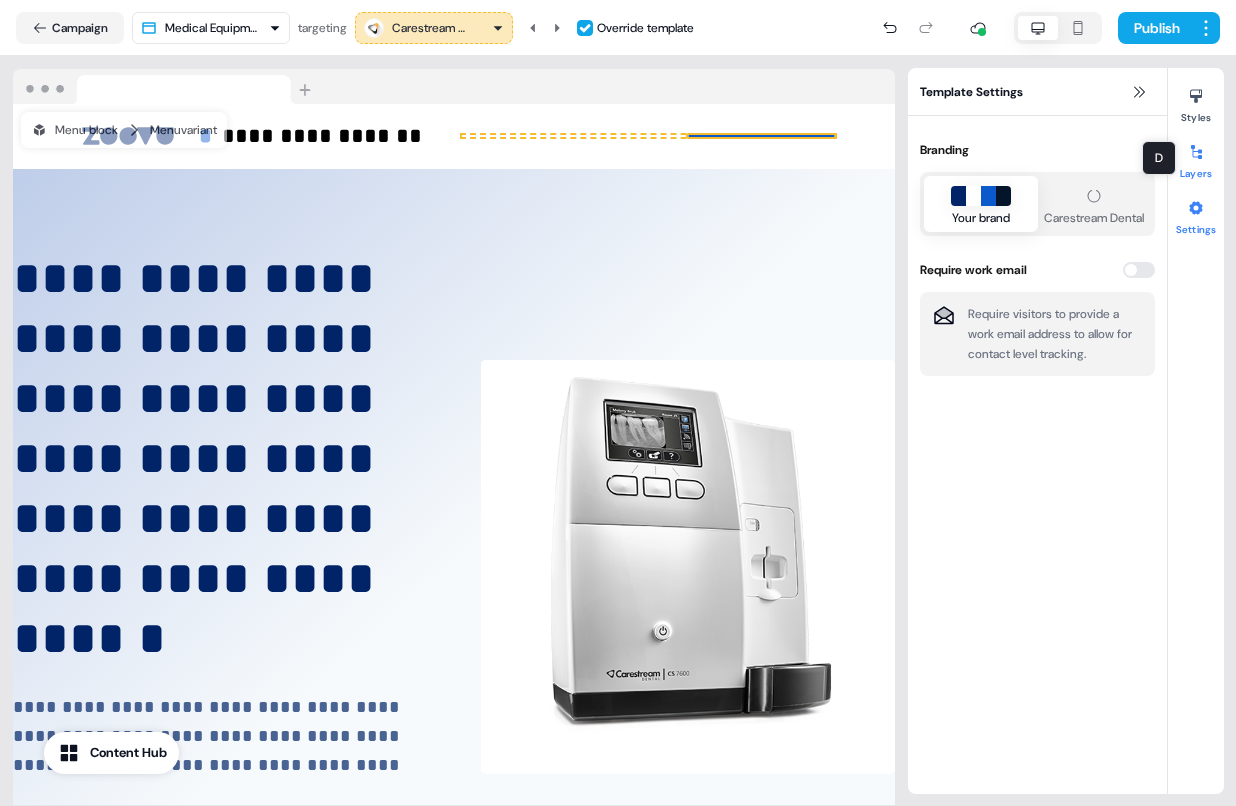 click on "Layers" at bounding box center [1196, 158] 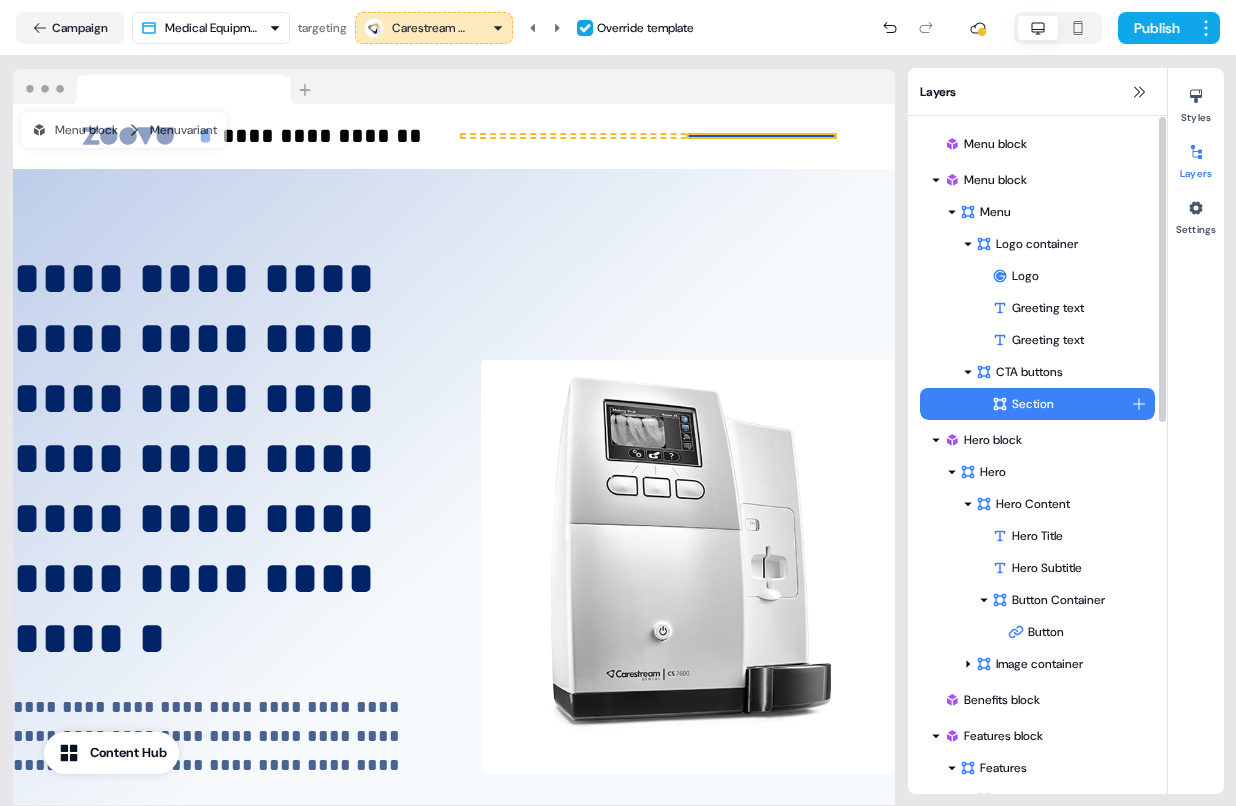 click on "**********" at bounding box center [618, 403] 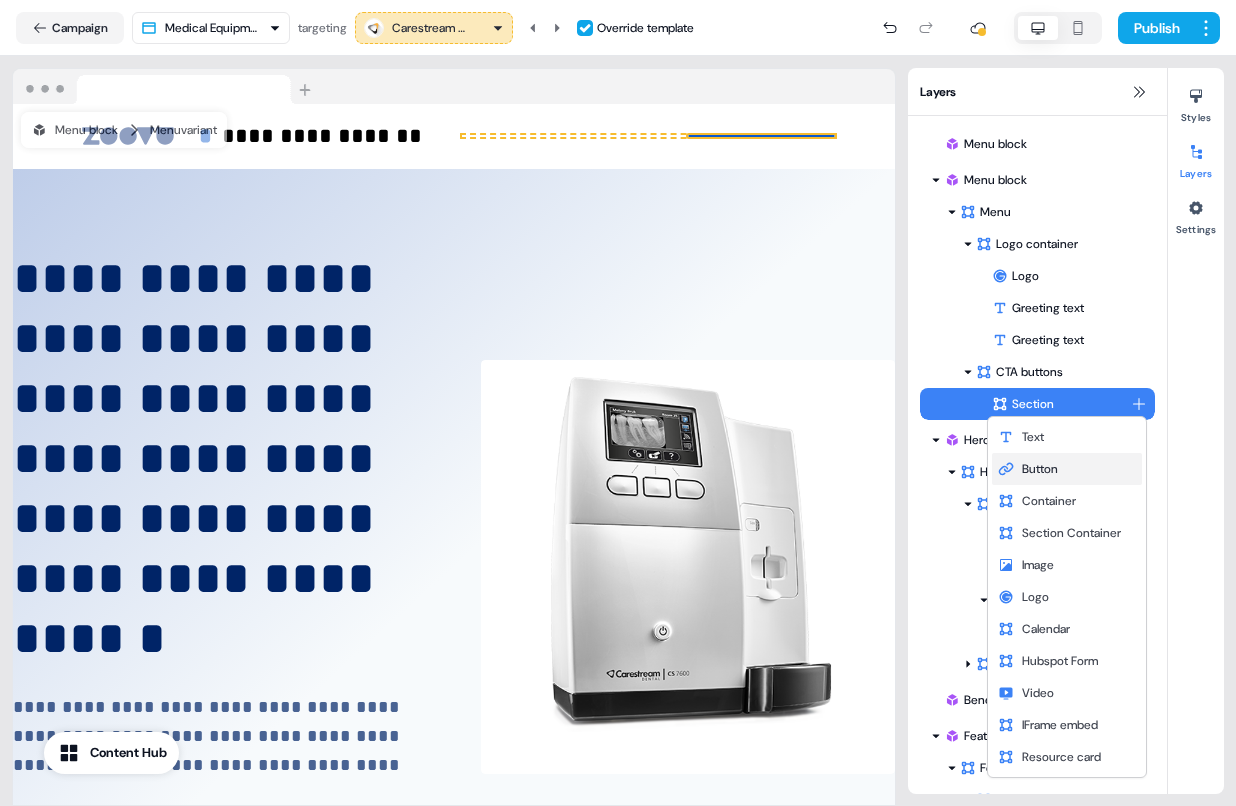 click on "Button" at bounding box center [1067, 469] 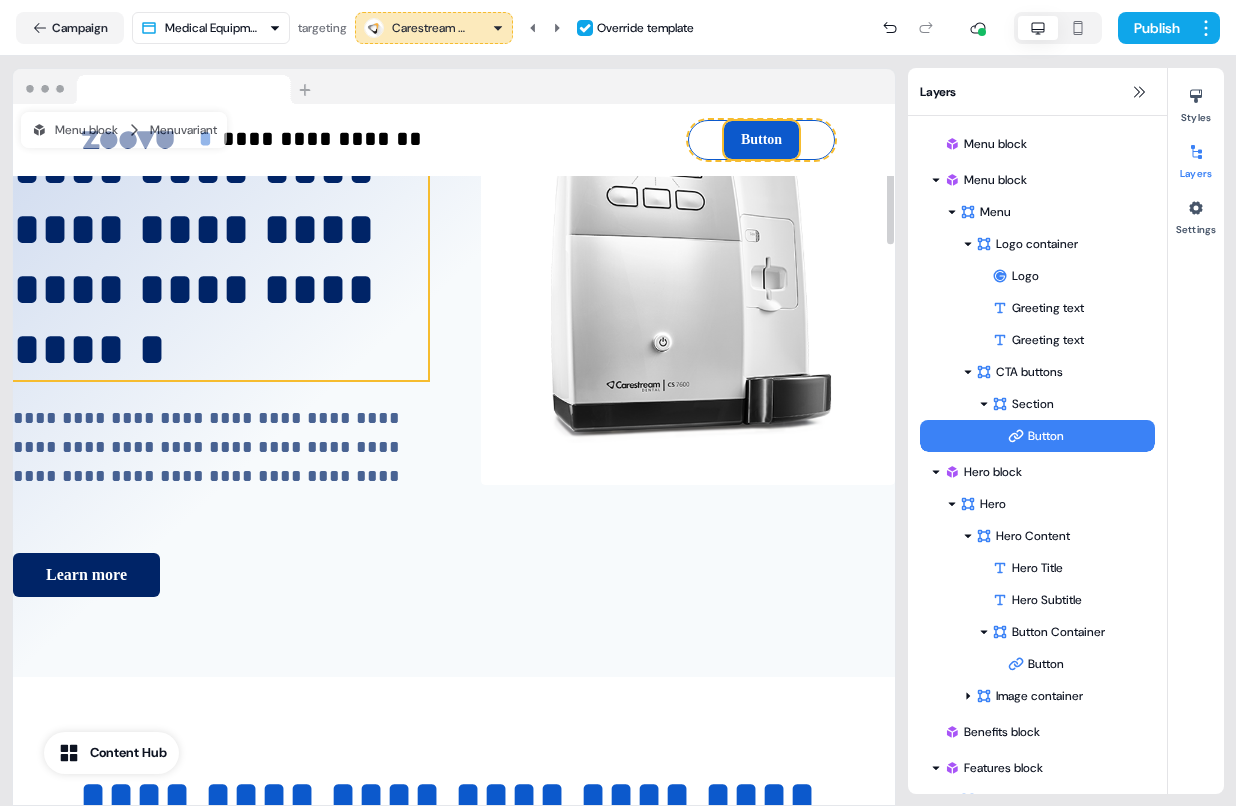 scroll, scrollTop: 450, scrollLeft: 0, axis: vertical 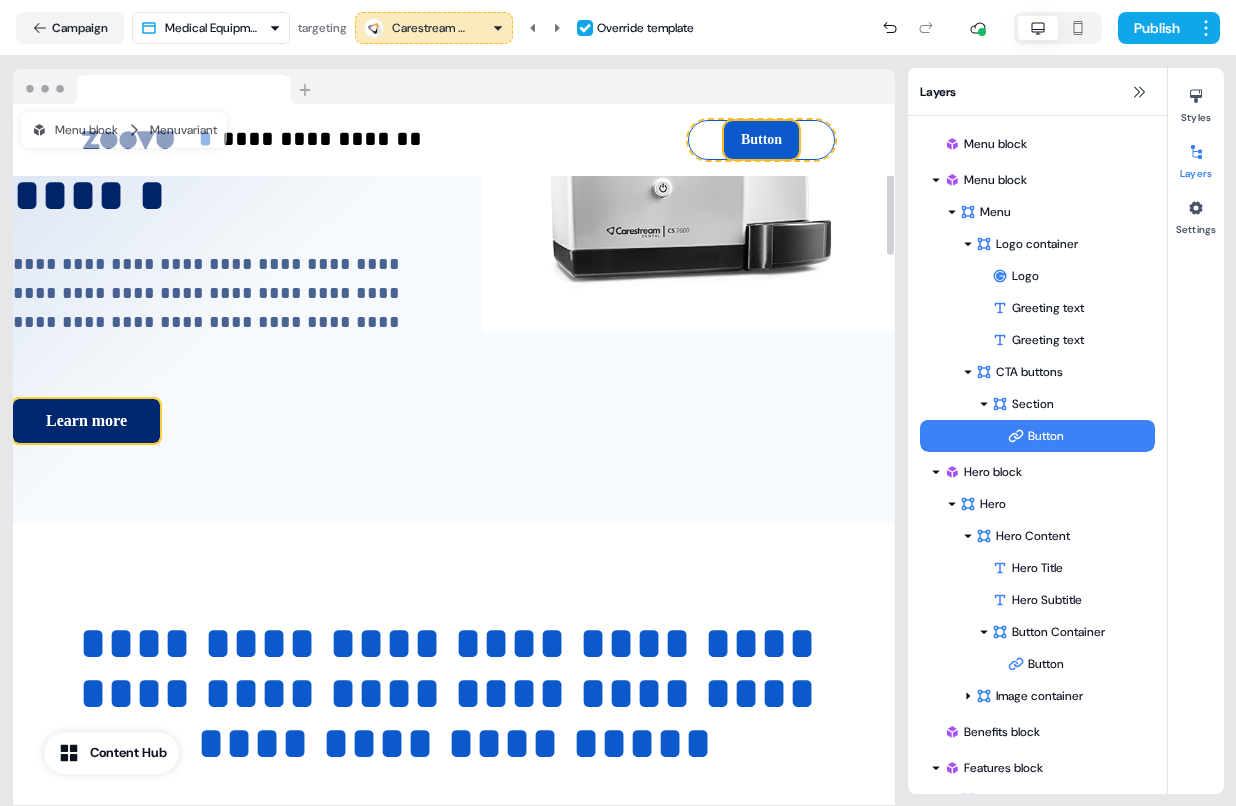 click on "Learn more" at bounding box center (86, 421) 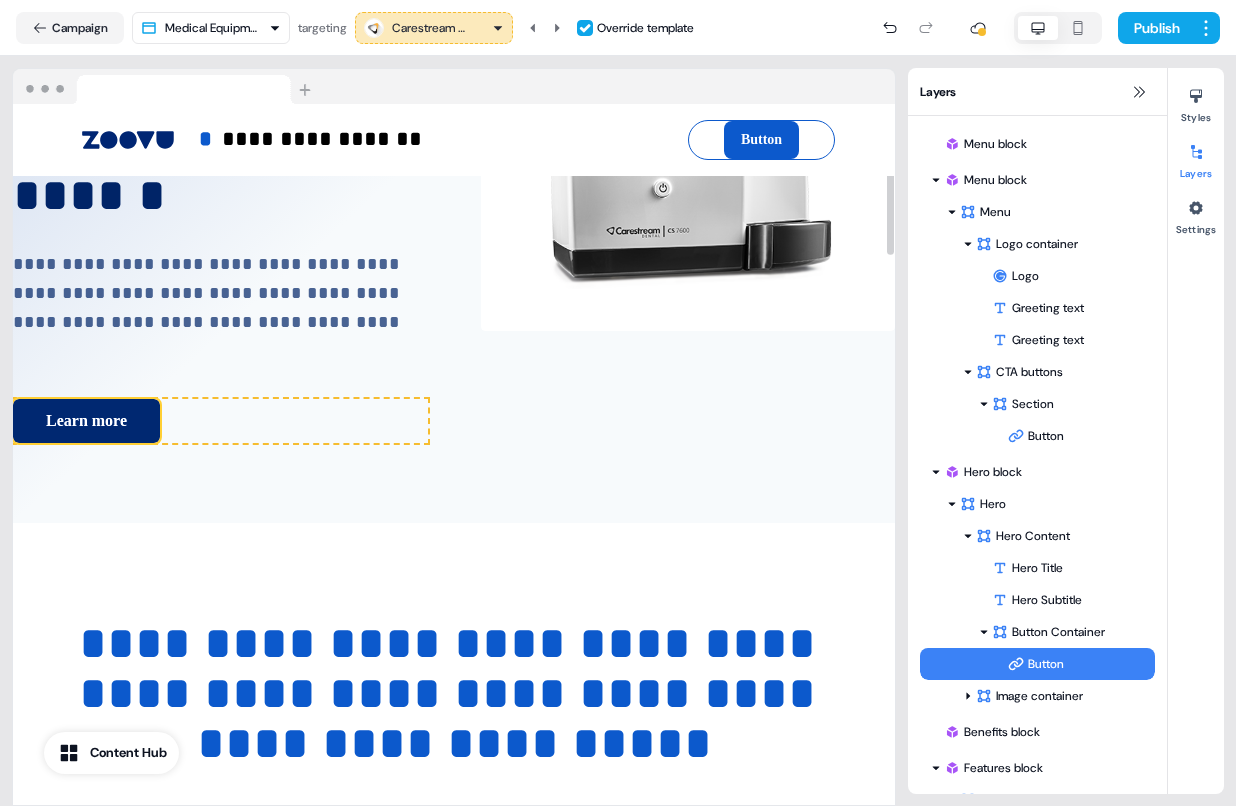 click on "Learn more" at bounding box center (86, 421) 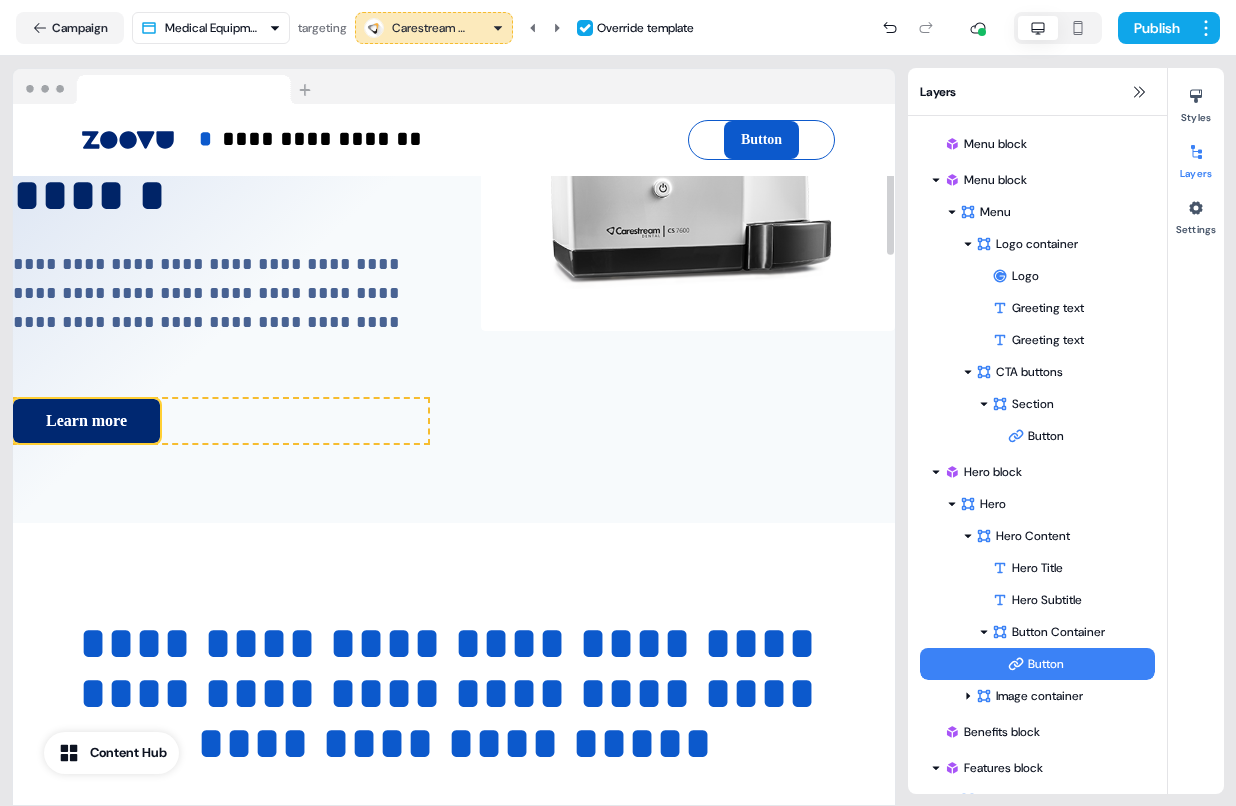 click on "Learn more" at bounding box center (86, 421) 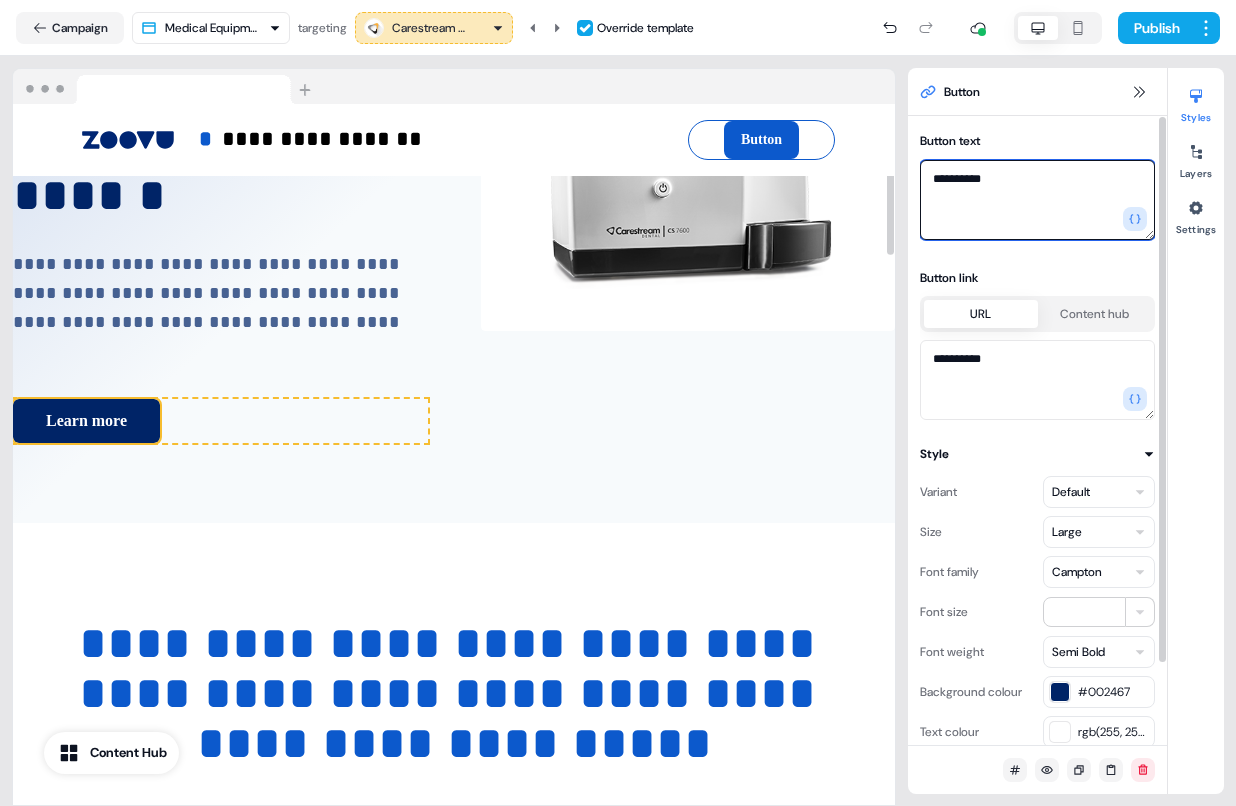 click on "**********" at bounding box center [1037, 200] 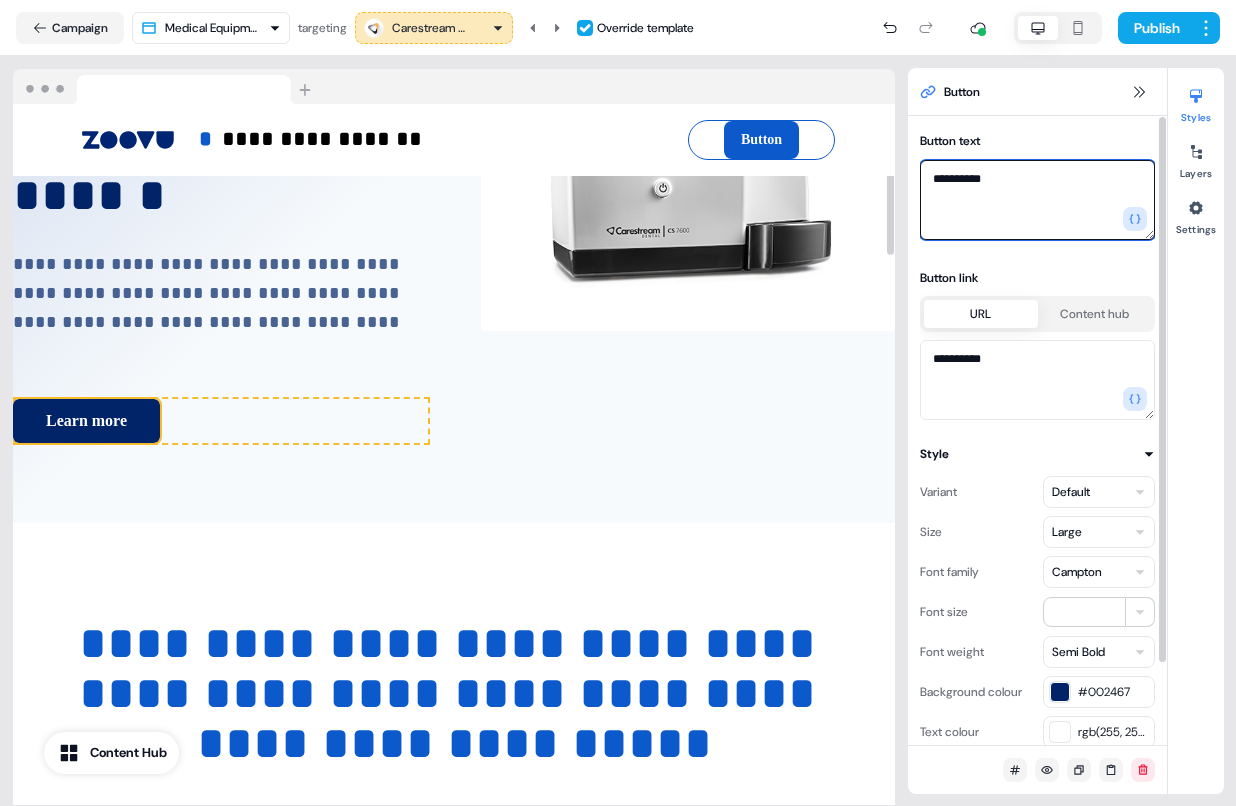 click on "**********" at bounding box center (1037, 200) 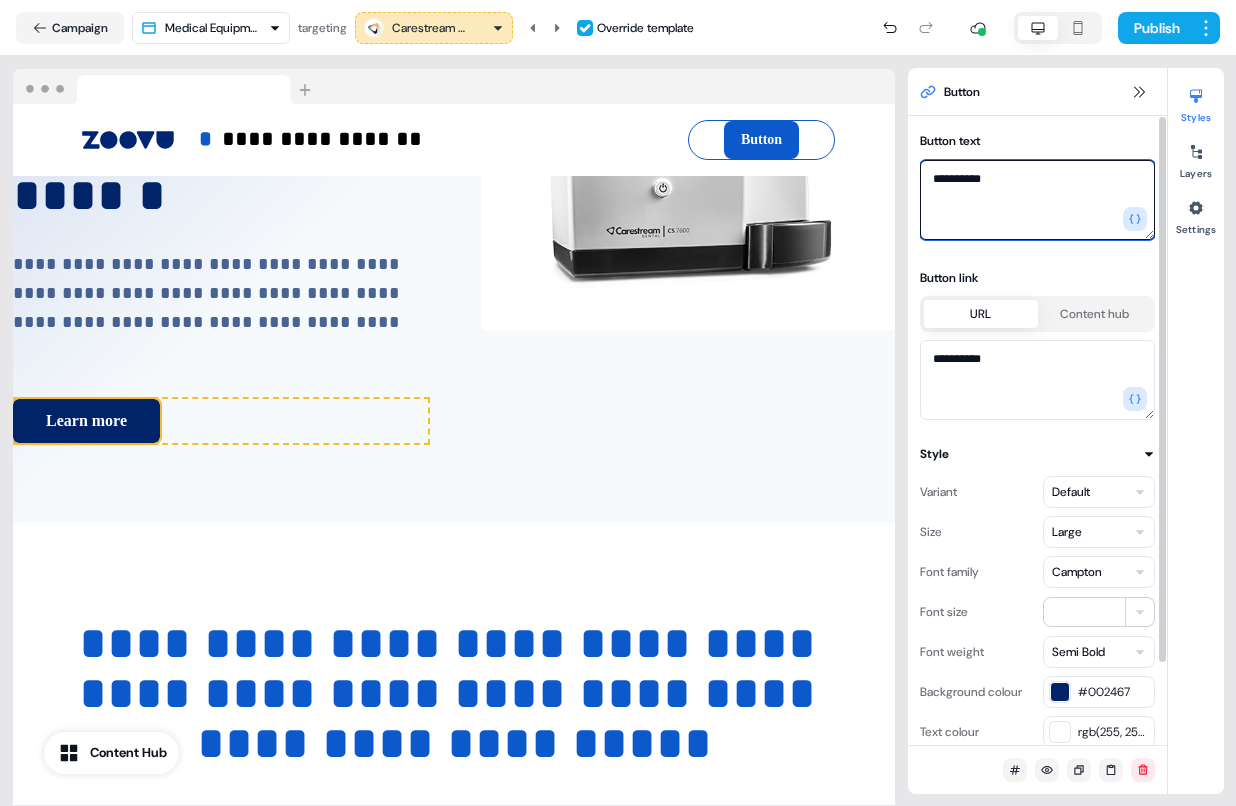 click on "**********" at bounding box center (1037, 200) 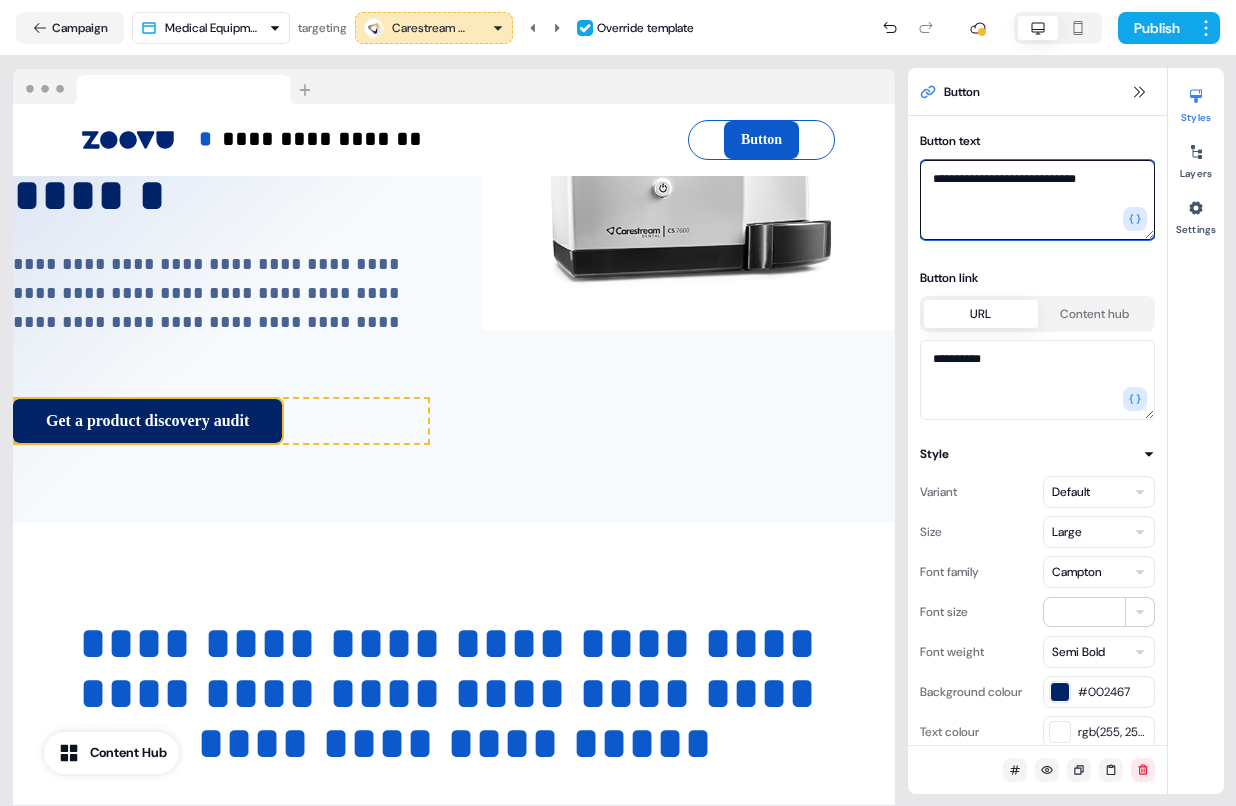 type on "**********" 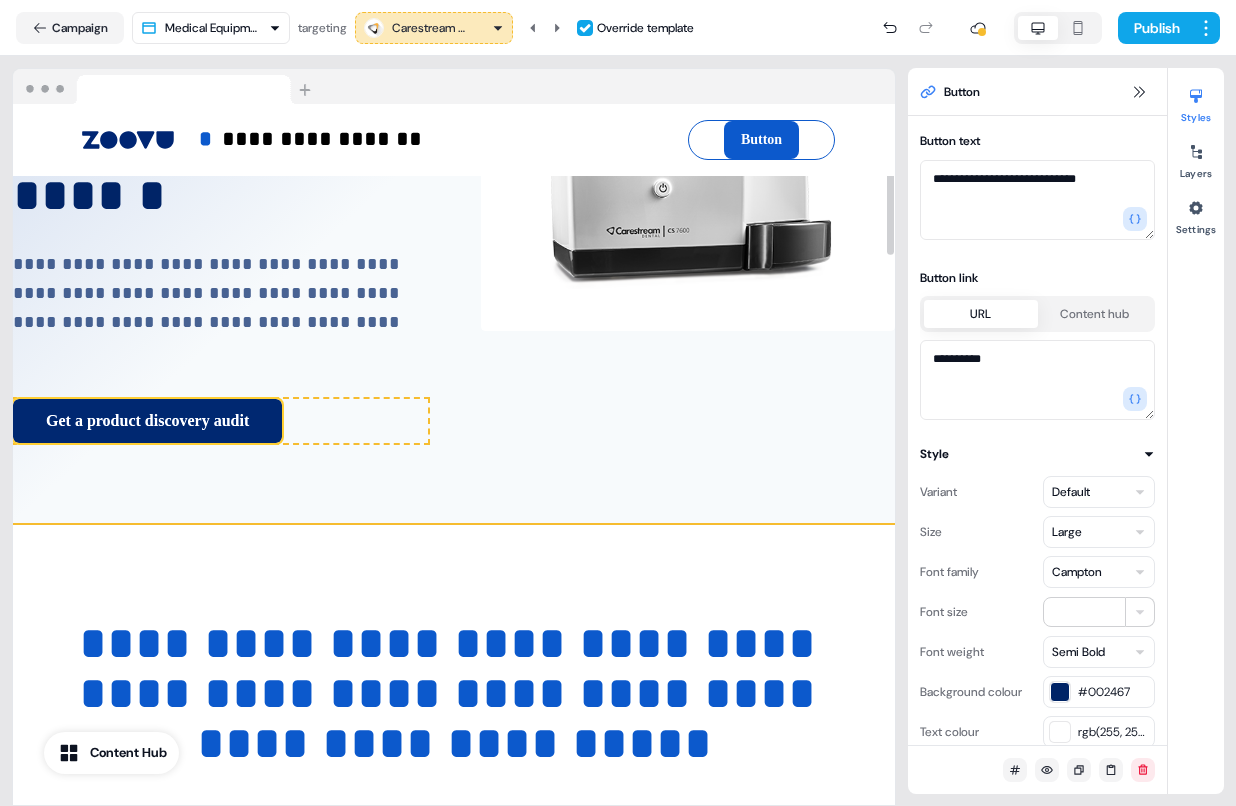 drag, startPoint x: 235, startPoint y: 416, endPoint x: 296, endPoint y: 418, distance: 61.03278 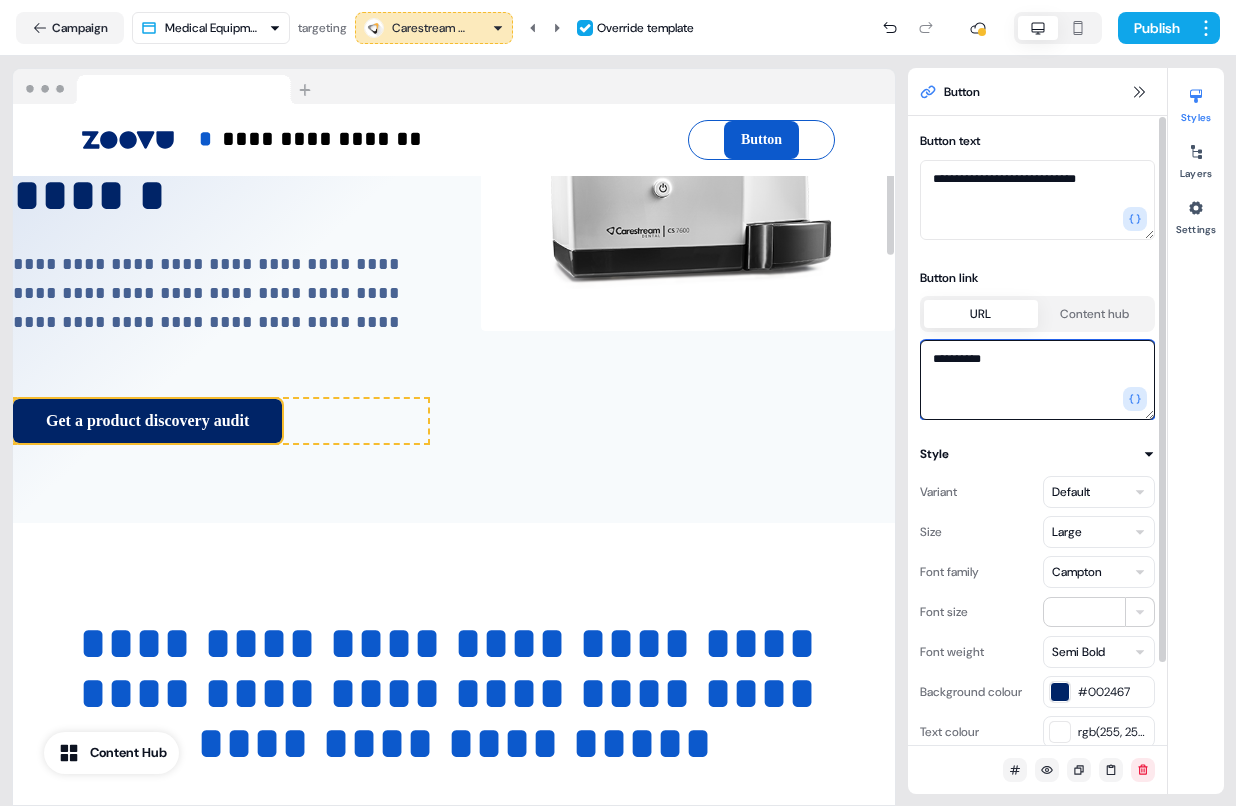 click on "**********" at bounding box center (1037, 380) 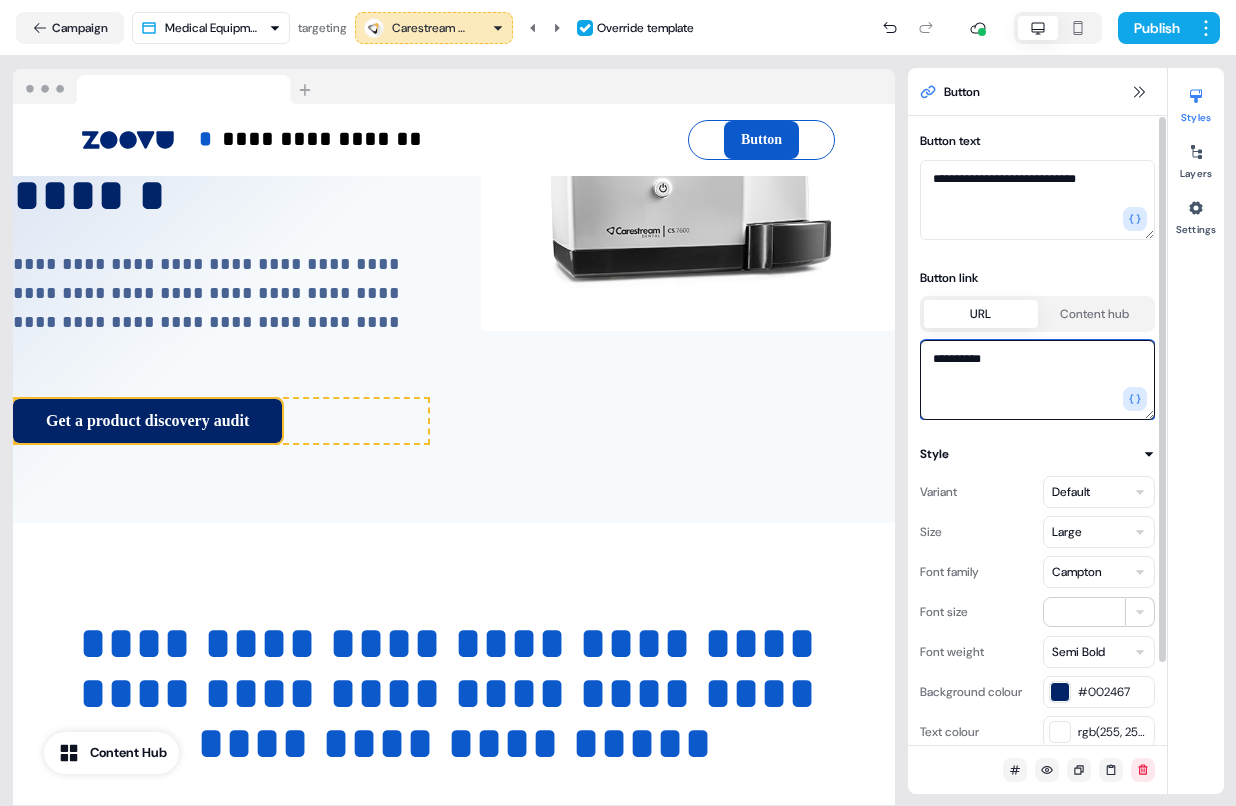 click on "**********" at bounding box center (1037, 380) 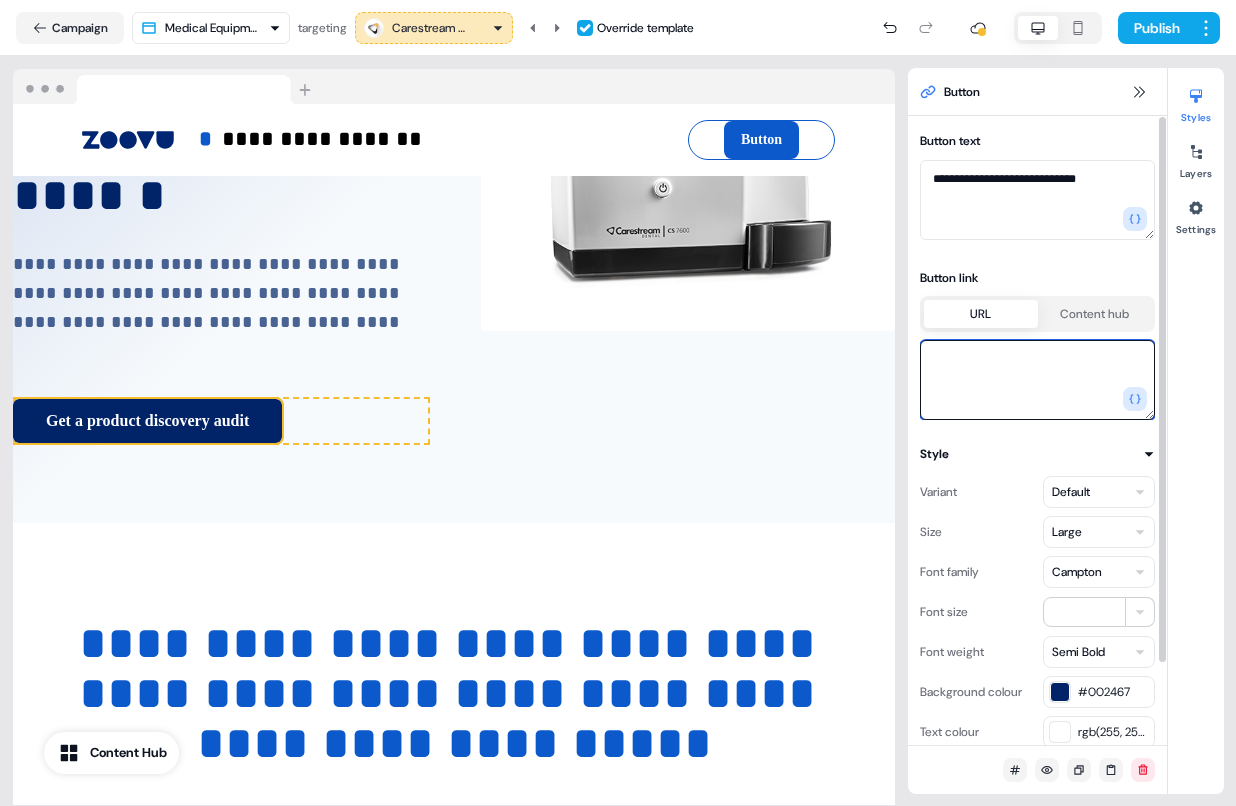paste on "**********" 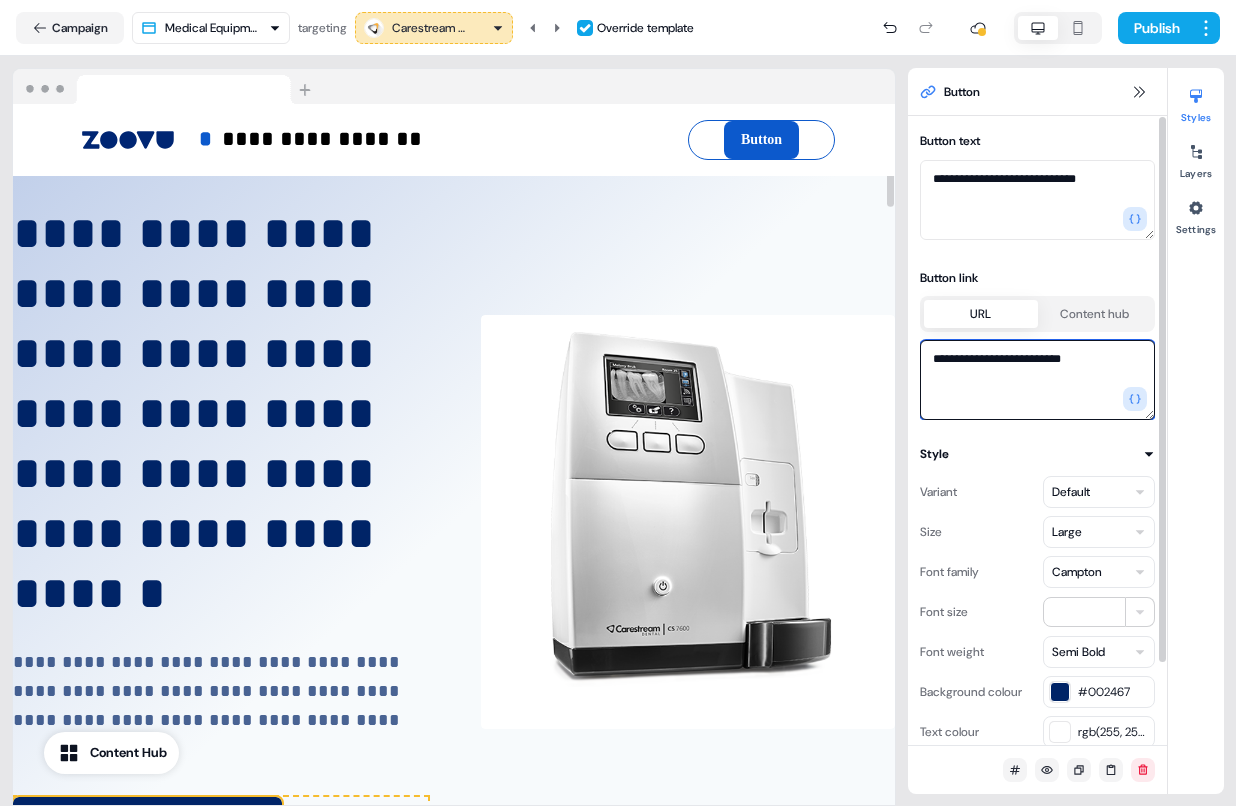 scroll, scrollTop: 0, scrollLeft: 0, axis: both 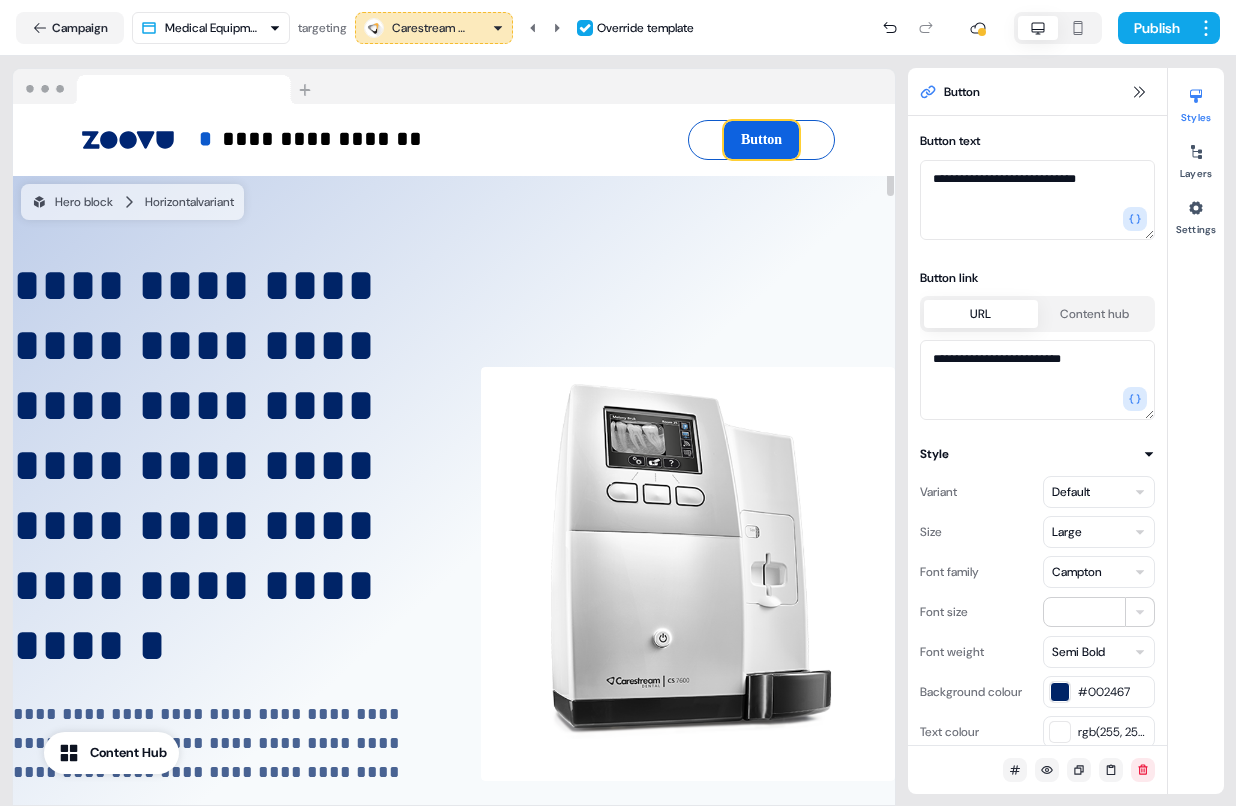 click on "Button" at bounding box center [761, 140] 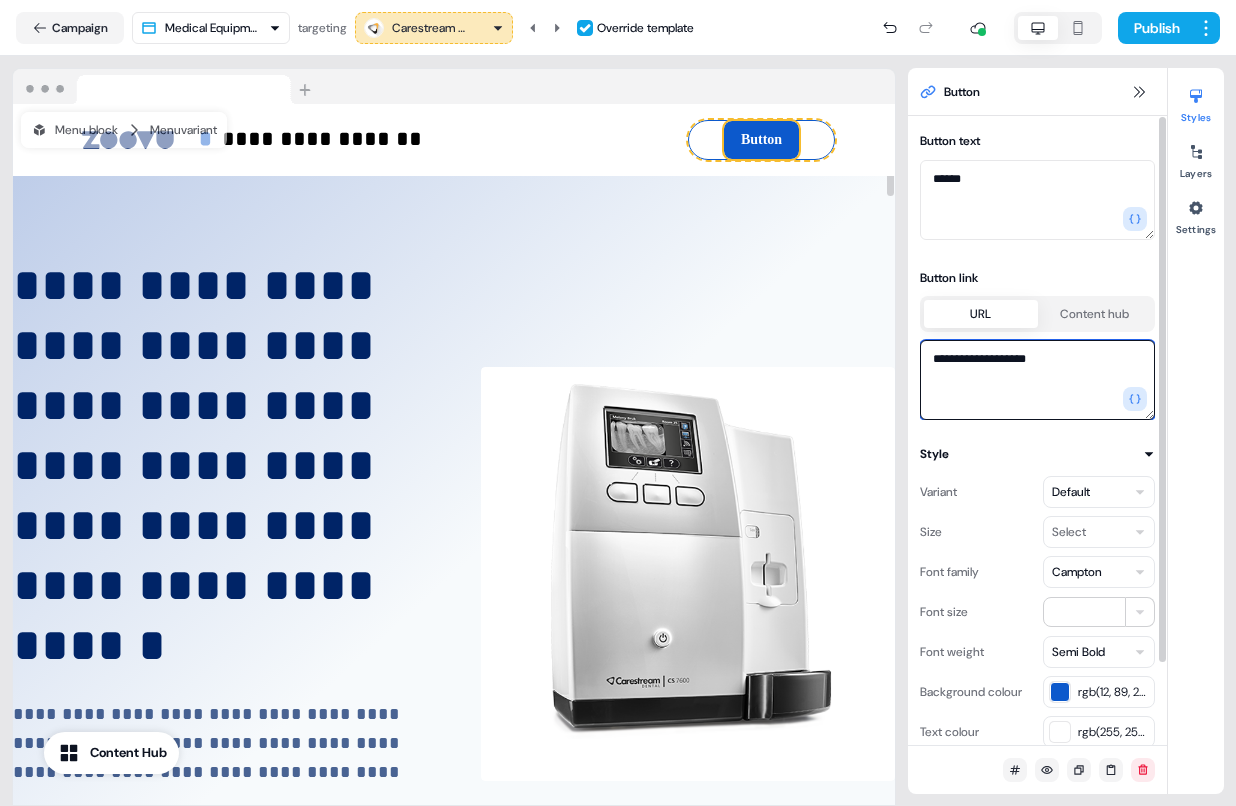 click on "**********" at bounding box center (1037, 380) 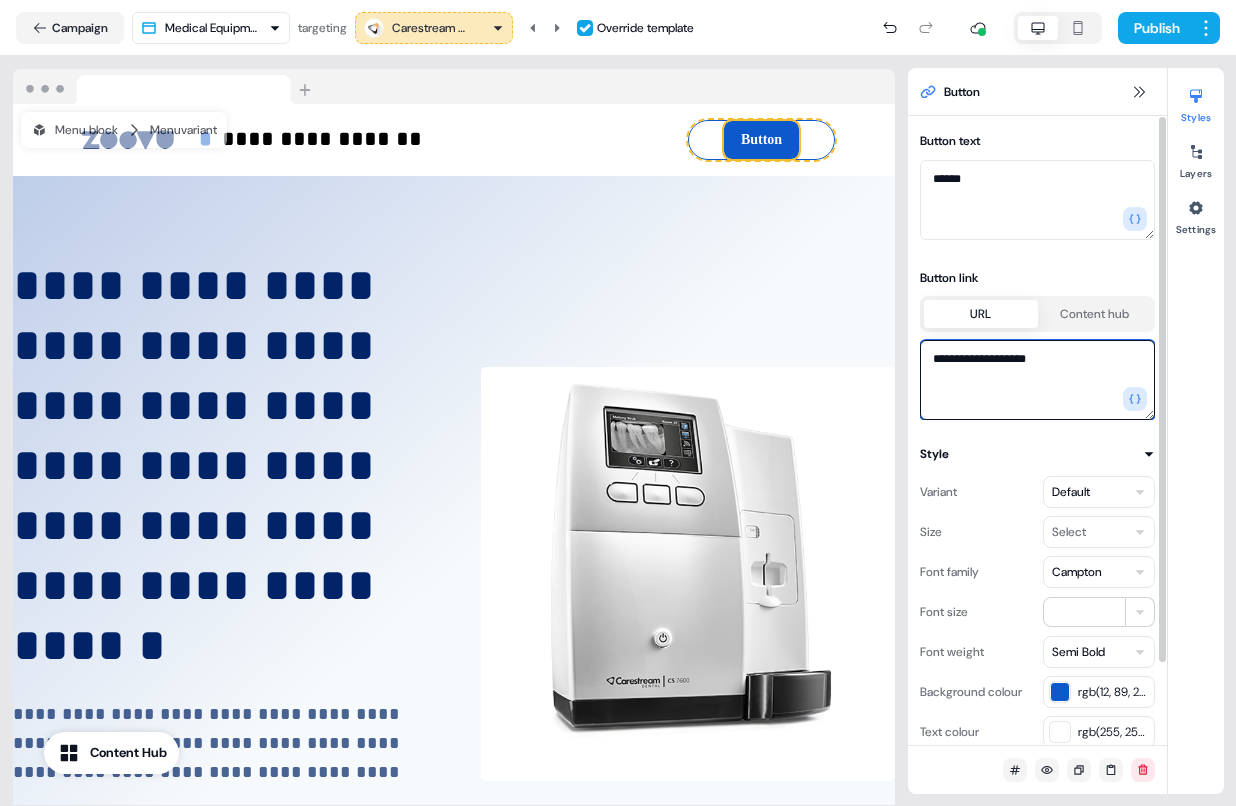 click on "**********" at bounding box center (1037, 380) 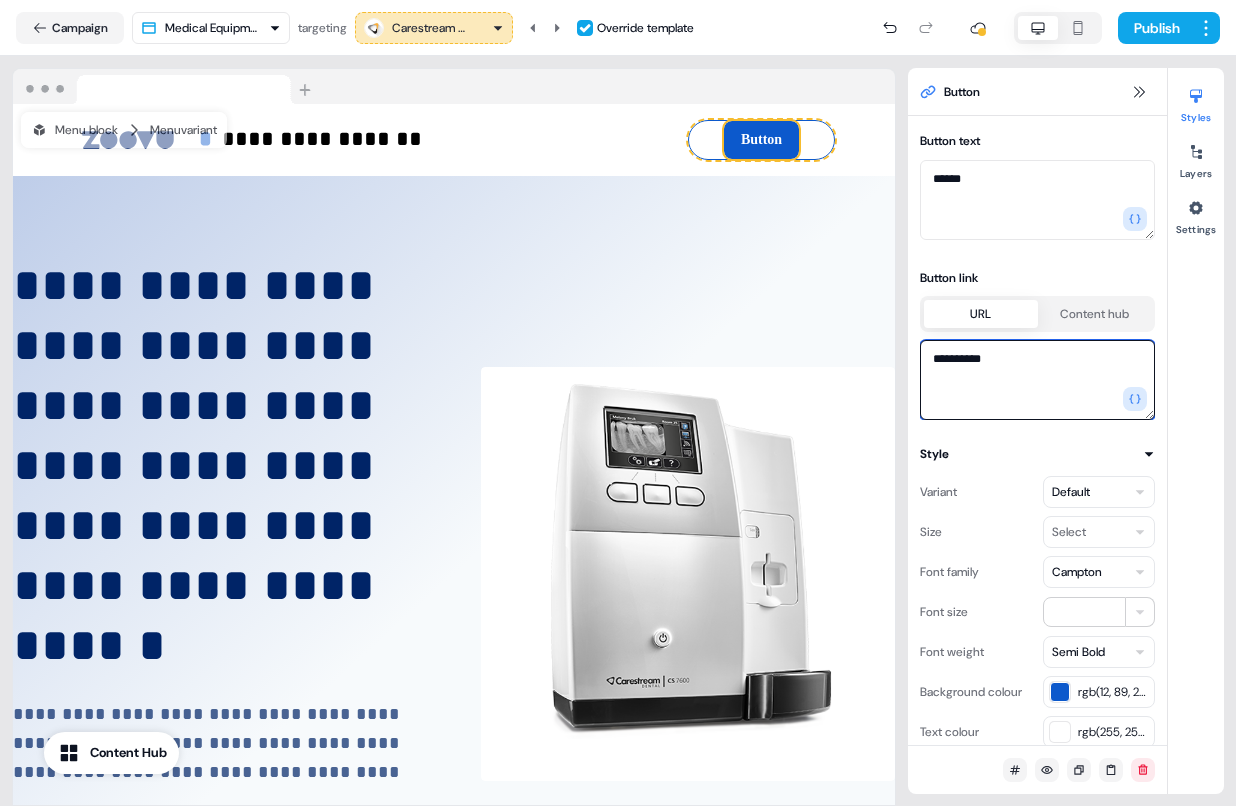 type on "**********" 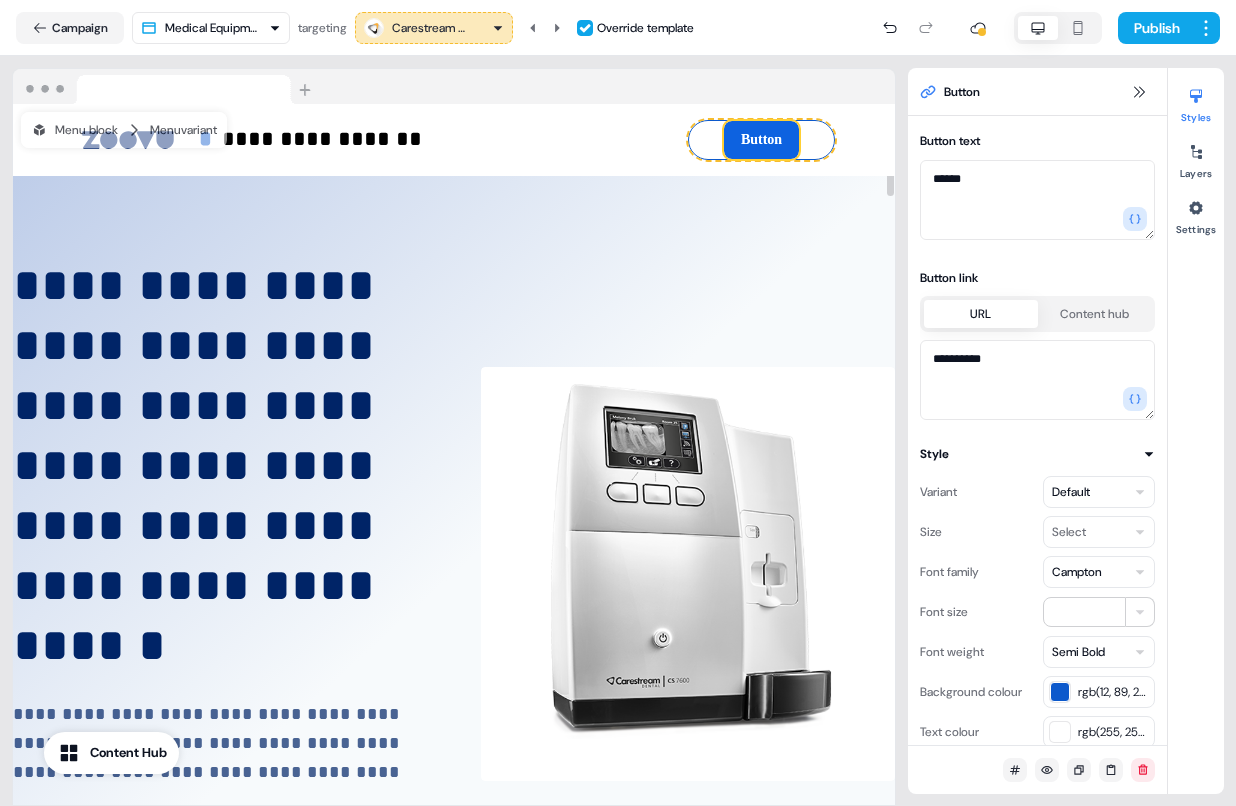 click on "Button" at bounding box center [761, 140] 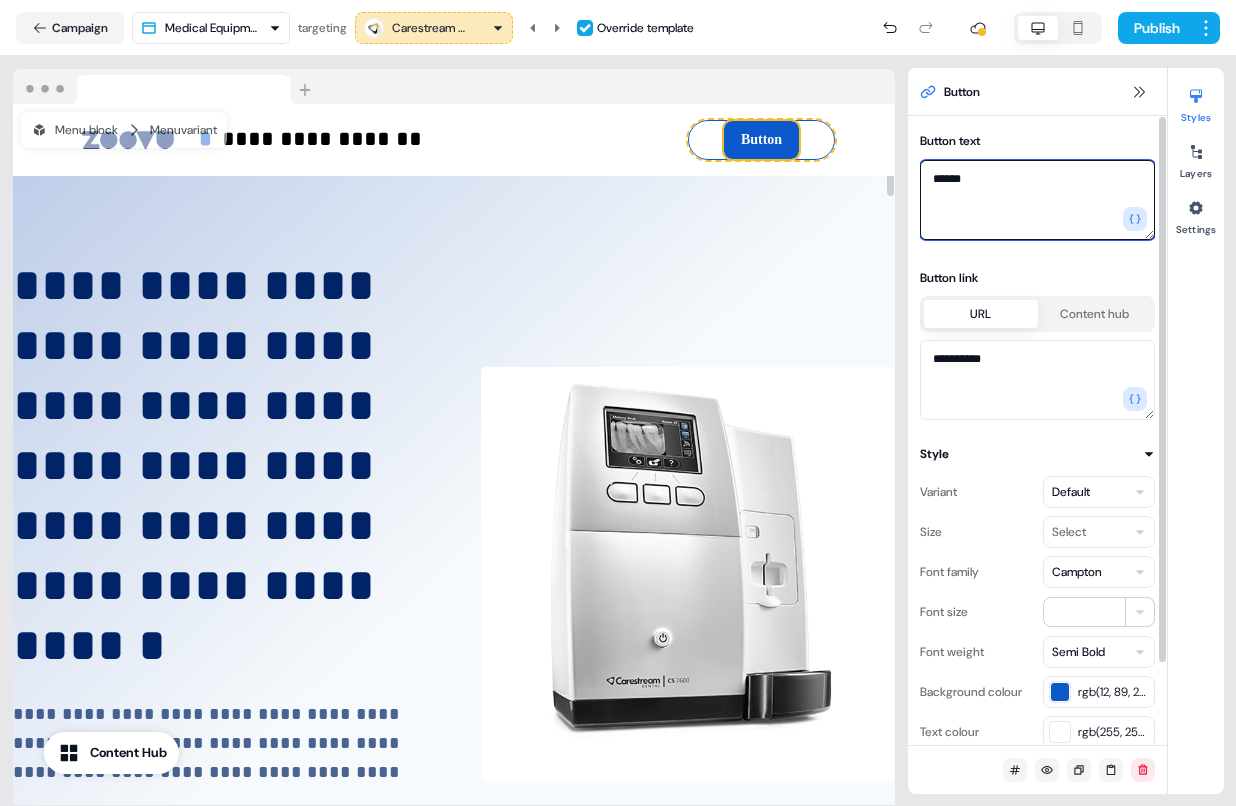 click on "******" at bounding box center (1037, 200) 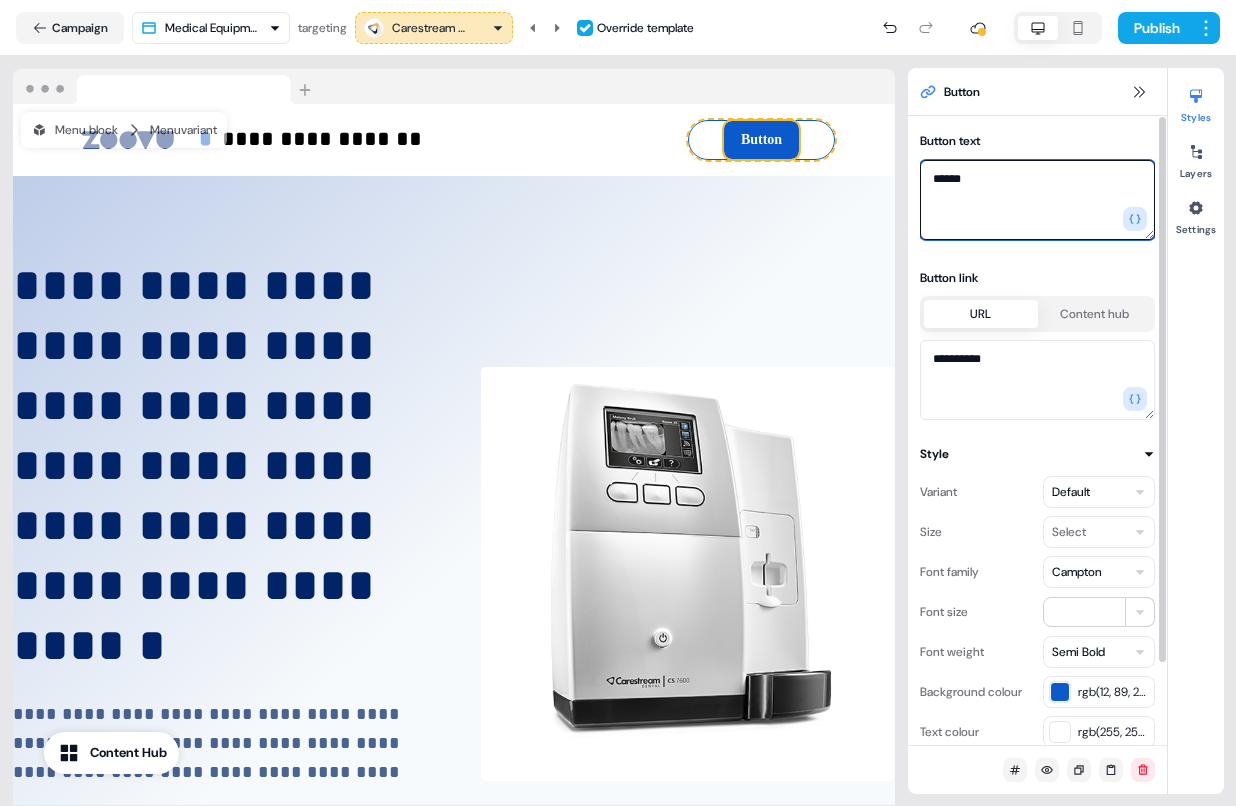 click on "******" at bounding box center [1037, 200] 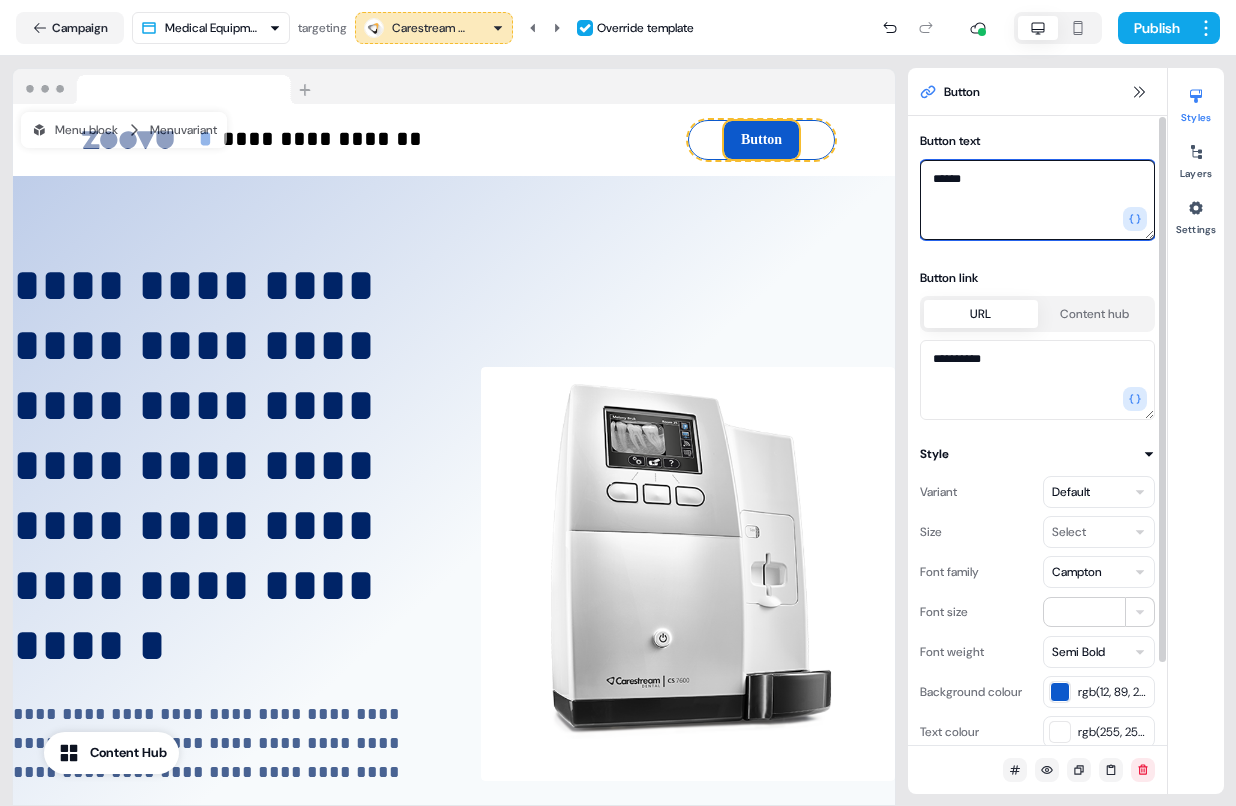 click on "******" at bounding box center [1037, 200] 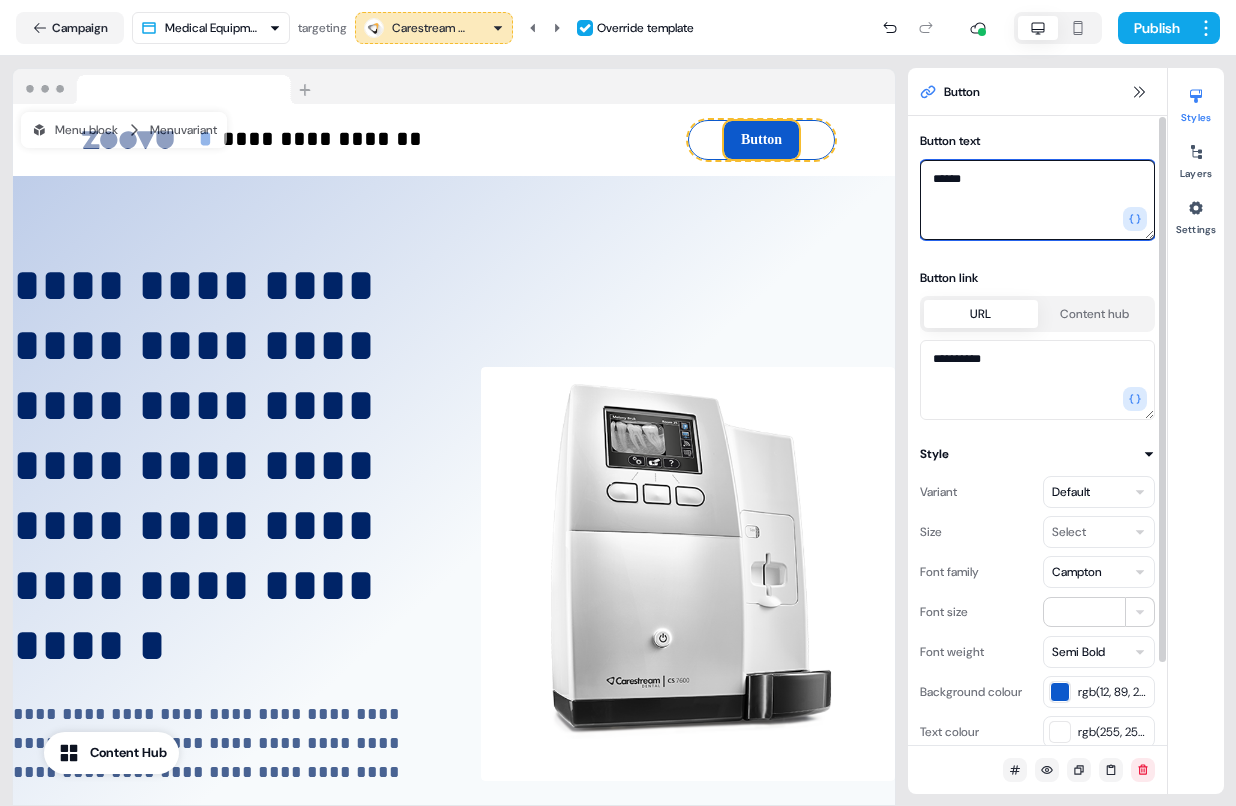 click on "******" at bounding box center [1037, 200] 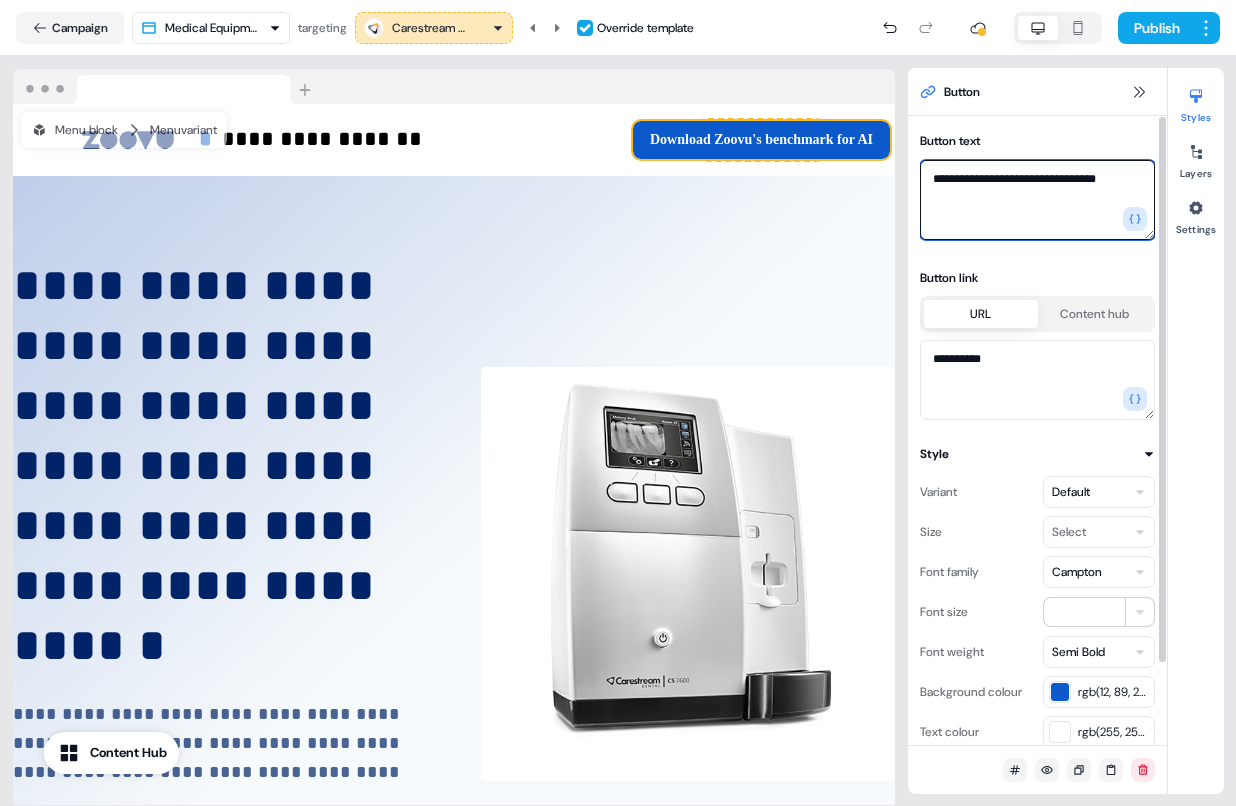 type on "**********" 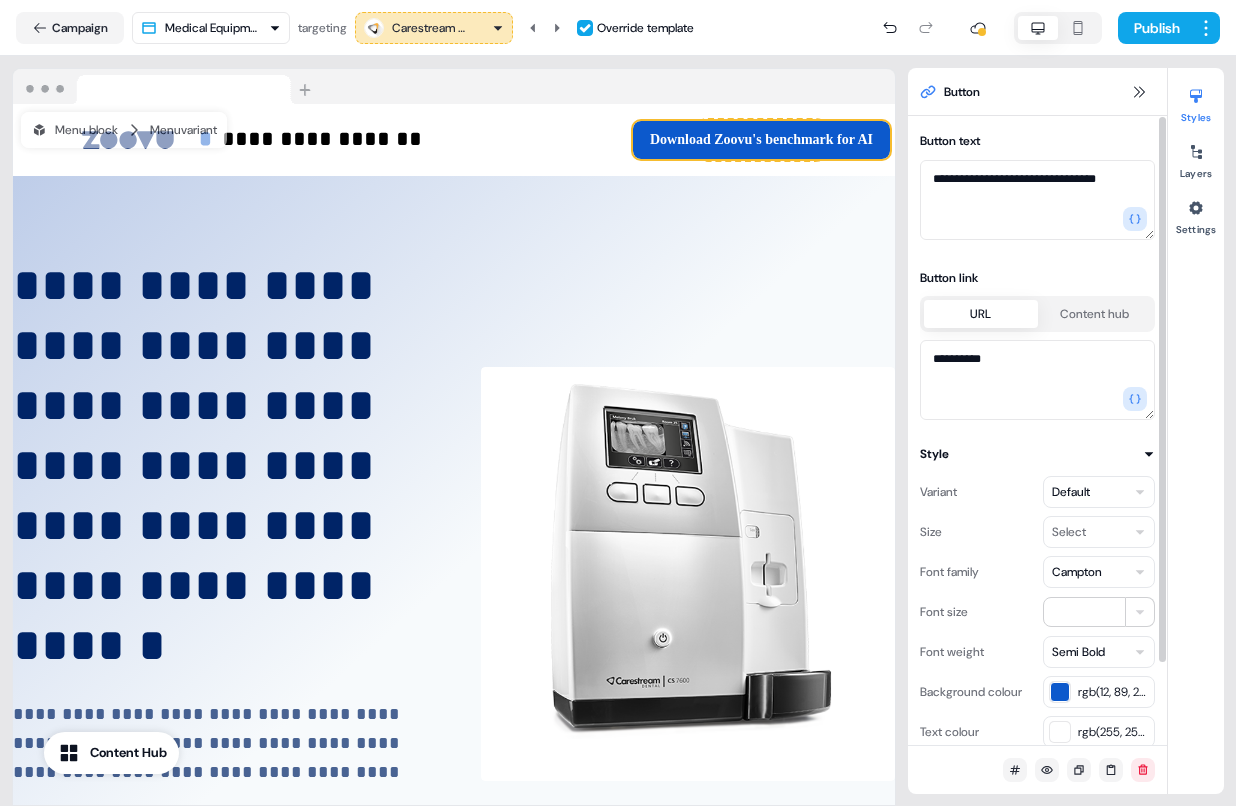 click at bounding box center [1060, 692] 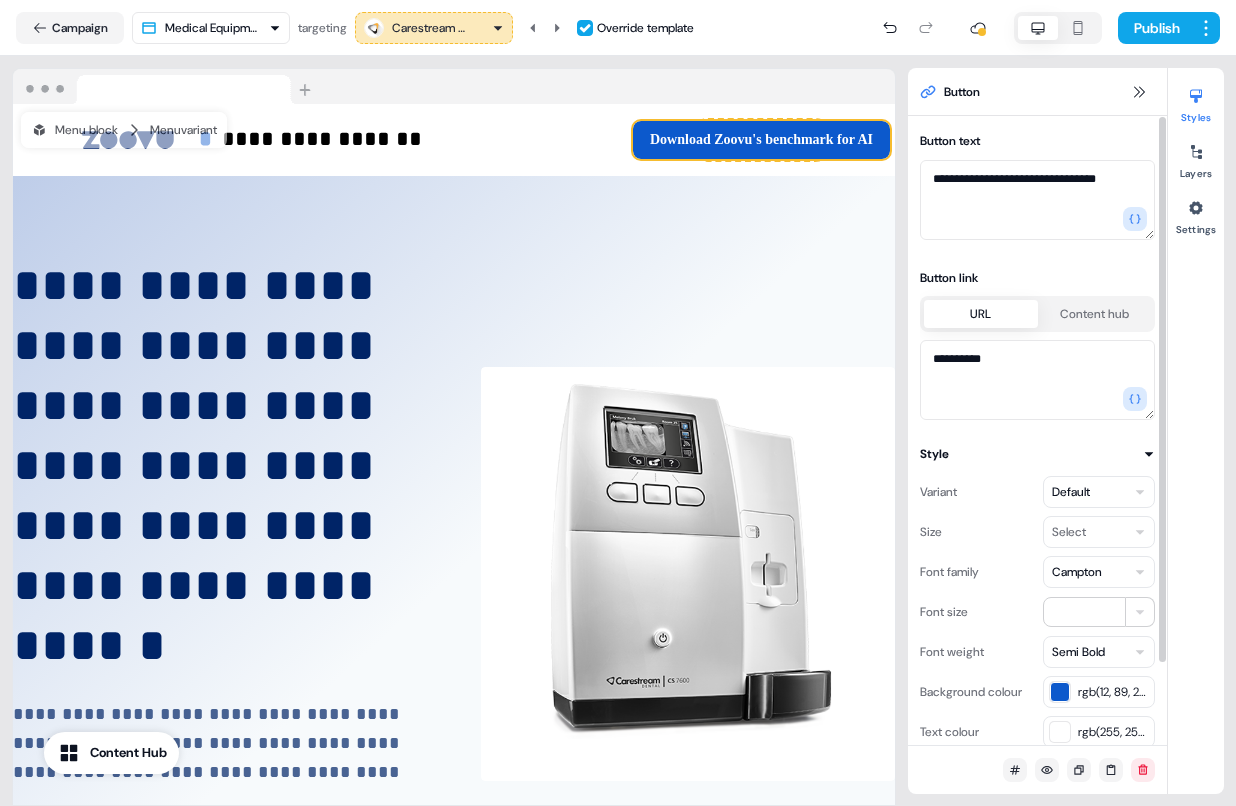 click at bounding box center (1060, 692) 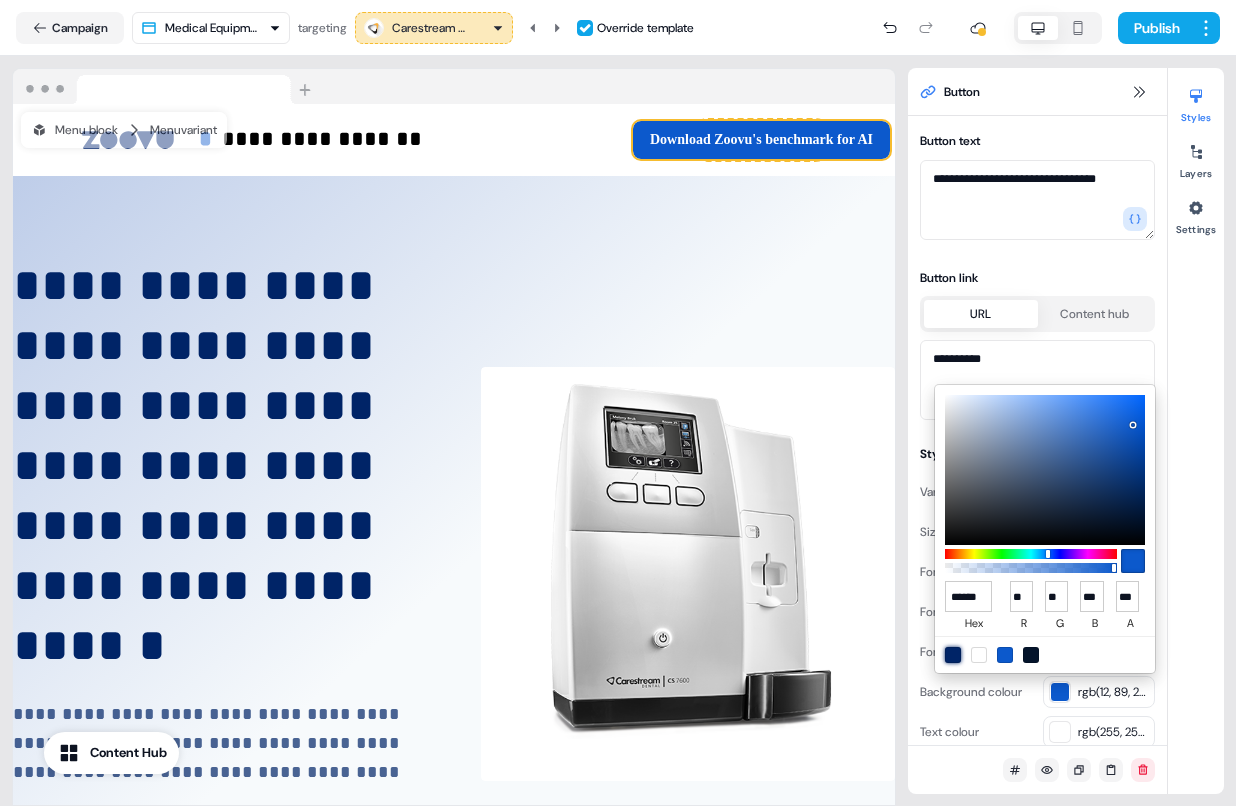 click at bounding box center [953, 655] 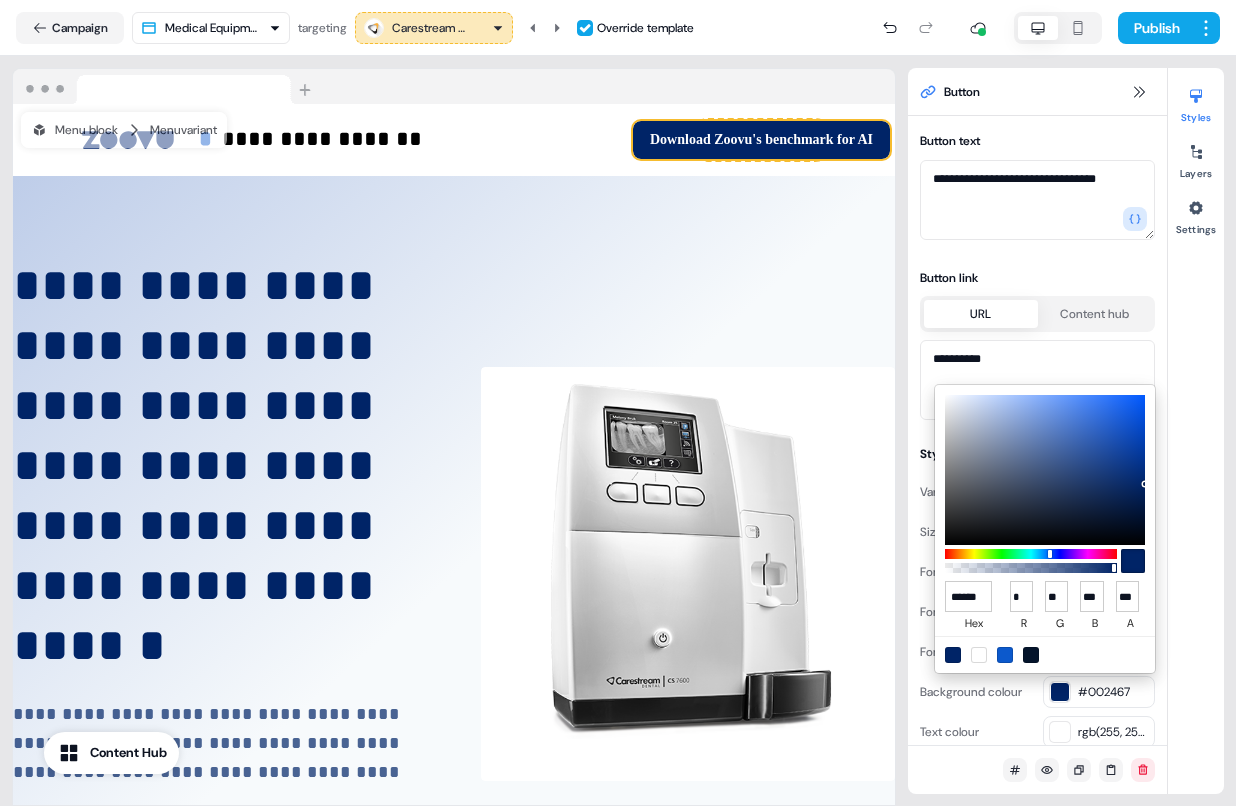 click on "**********" at bounding box center (618, 403) 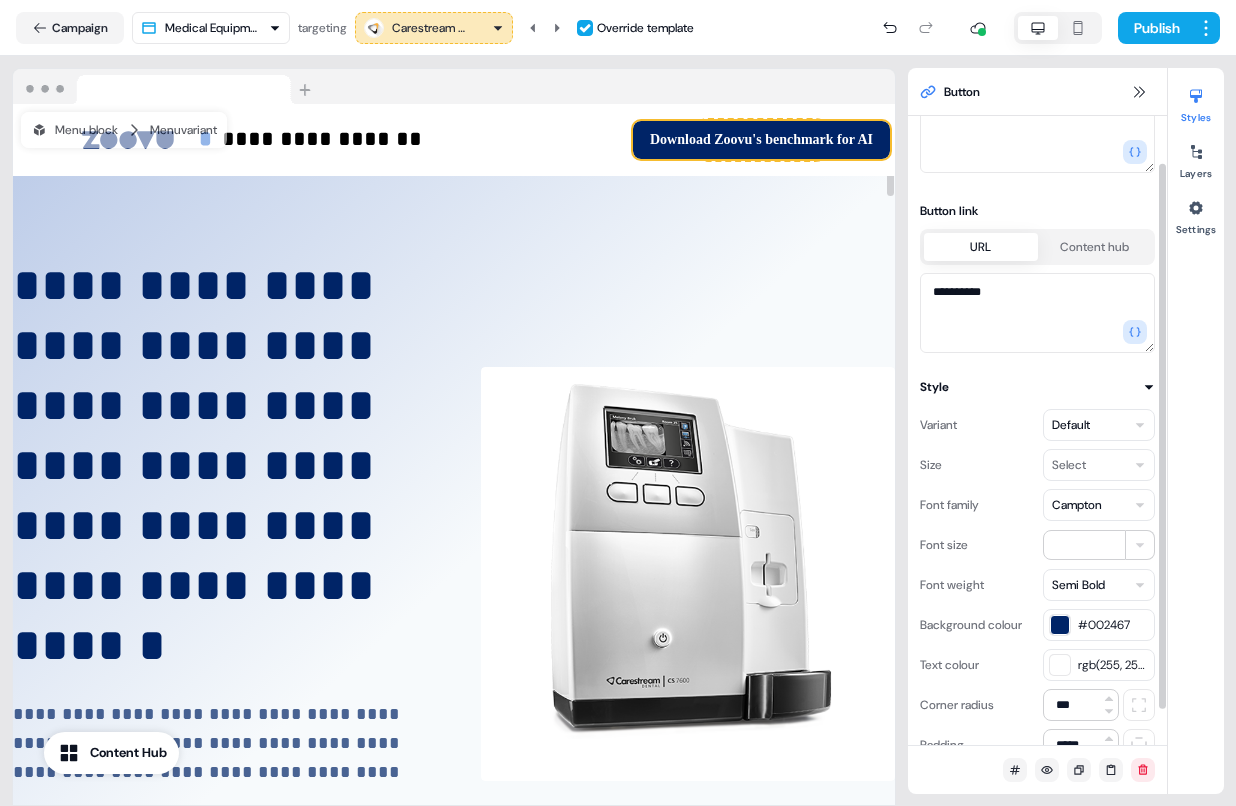 scroll, scrollTop: 95, scrollLeft: 0, axis: vertical 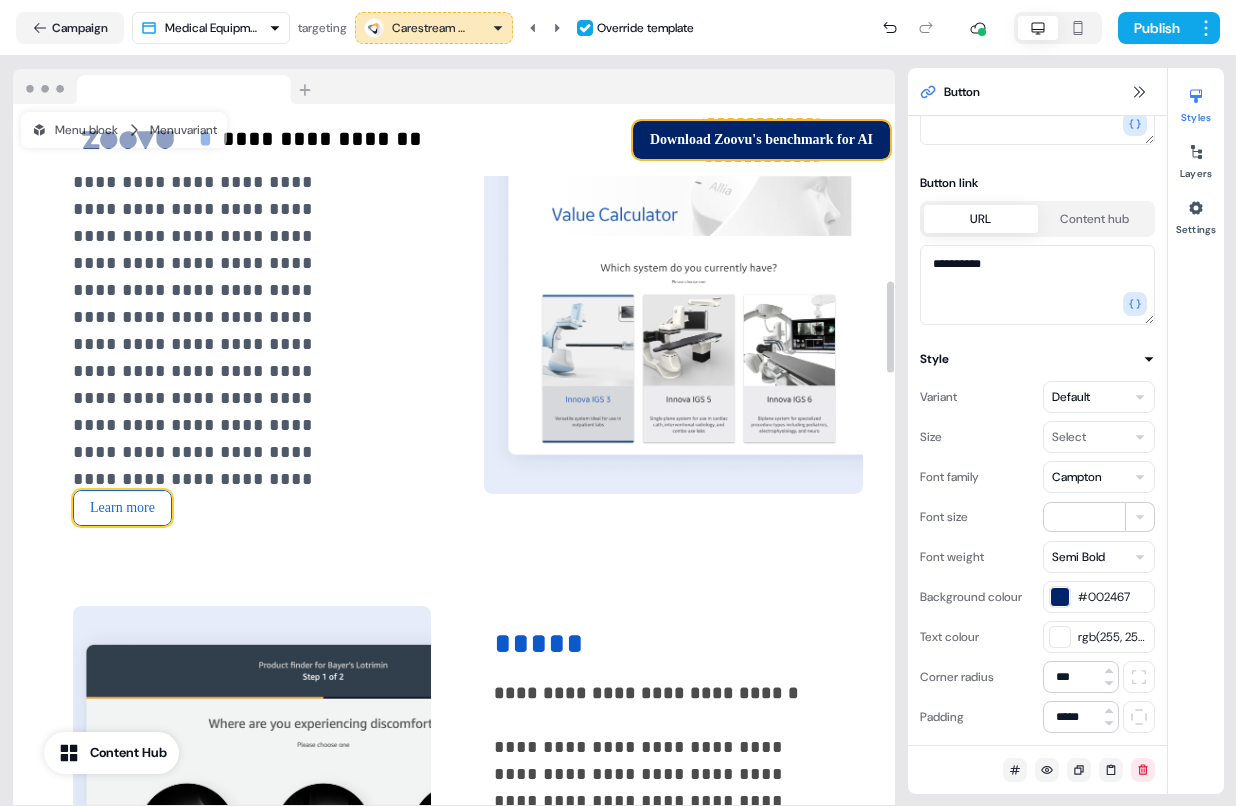 click on "Learn more" at bounding box center (122, 508) 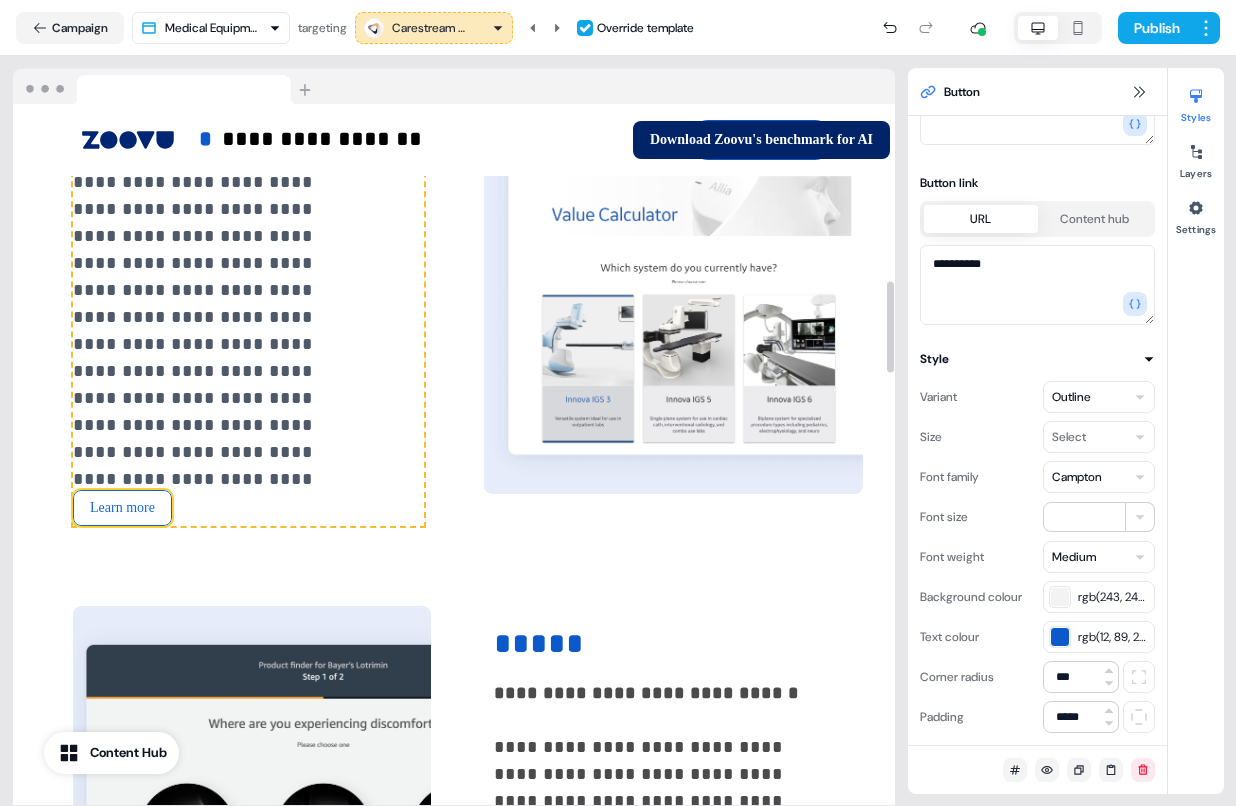 click on "Learn more" at bounding box center [122, 508] 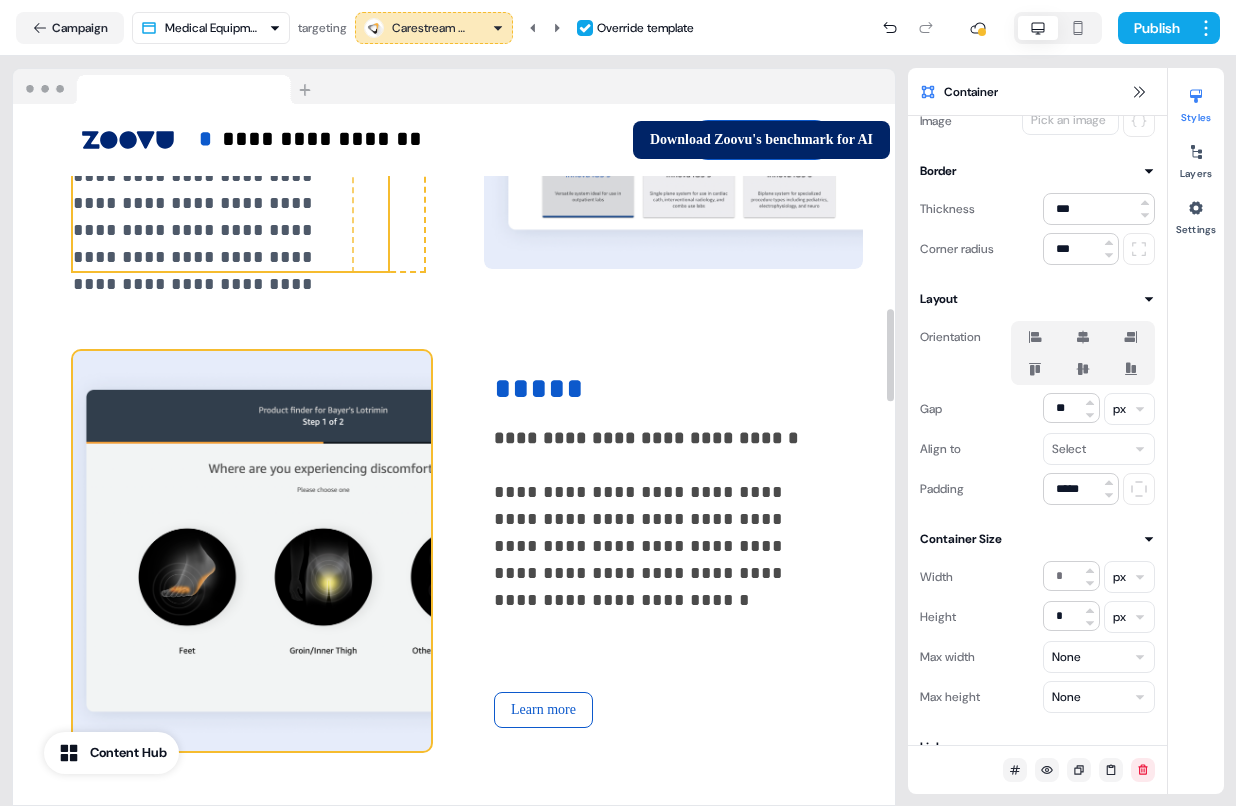 scroll, scrollTop: 1610, scrollLeft: 0, axis: vertical 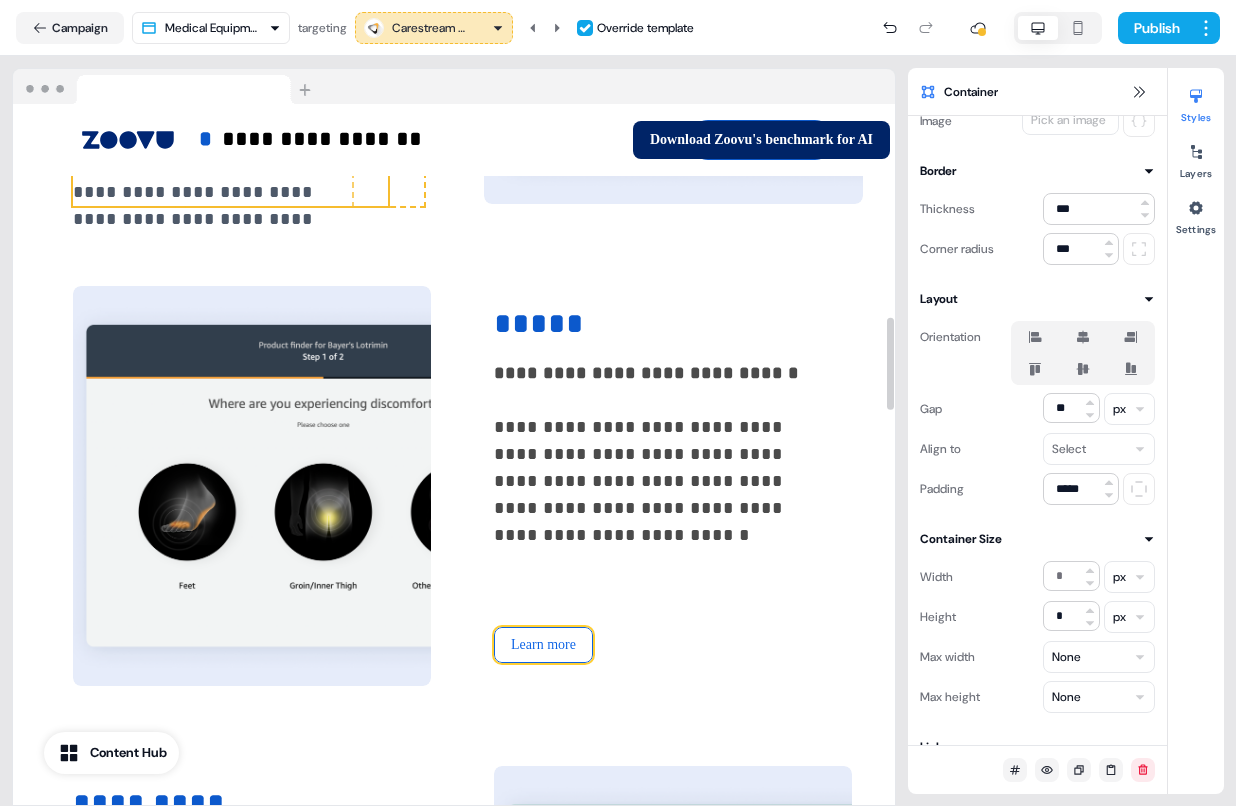 click on "Learn more" at bounding box center [543, 645] 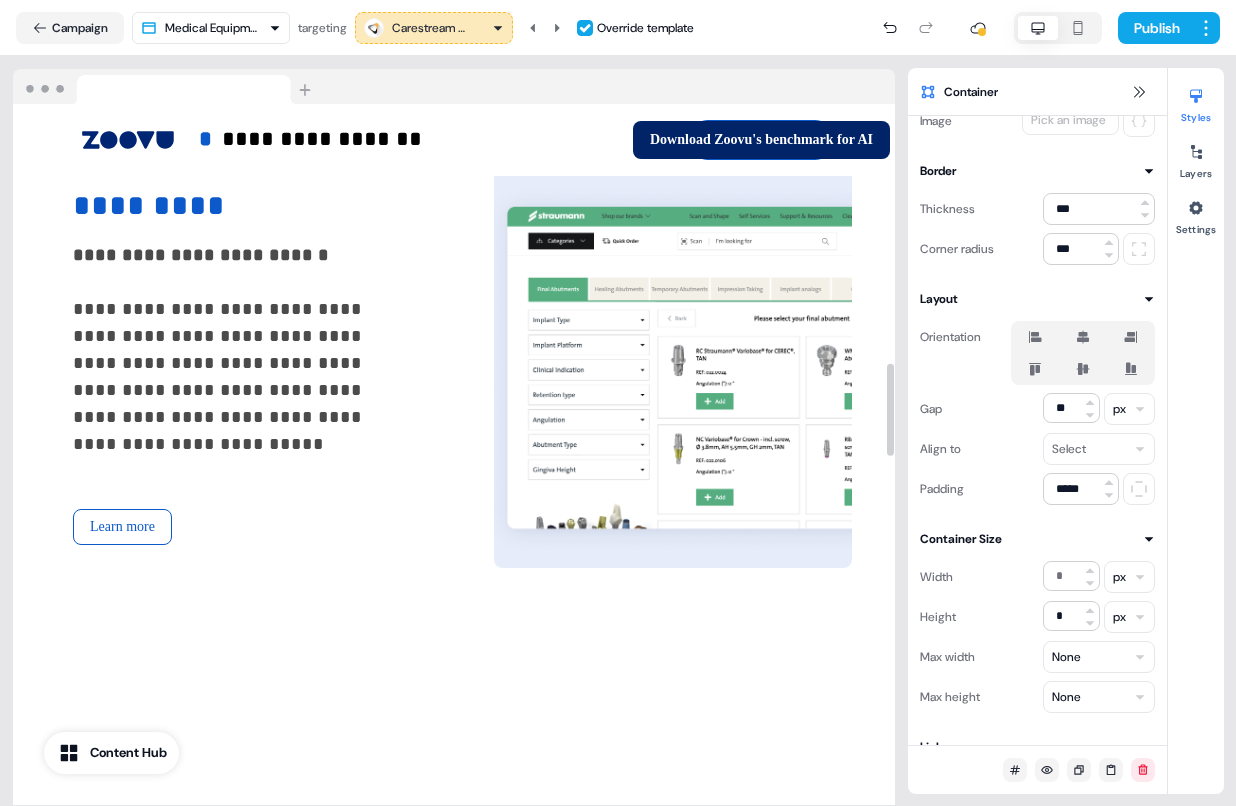 scroll, scrollTop: 2241, scrollLeft: 4, axis: both 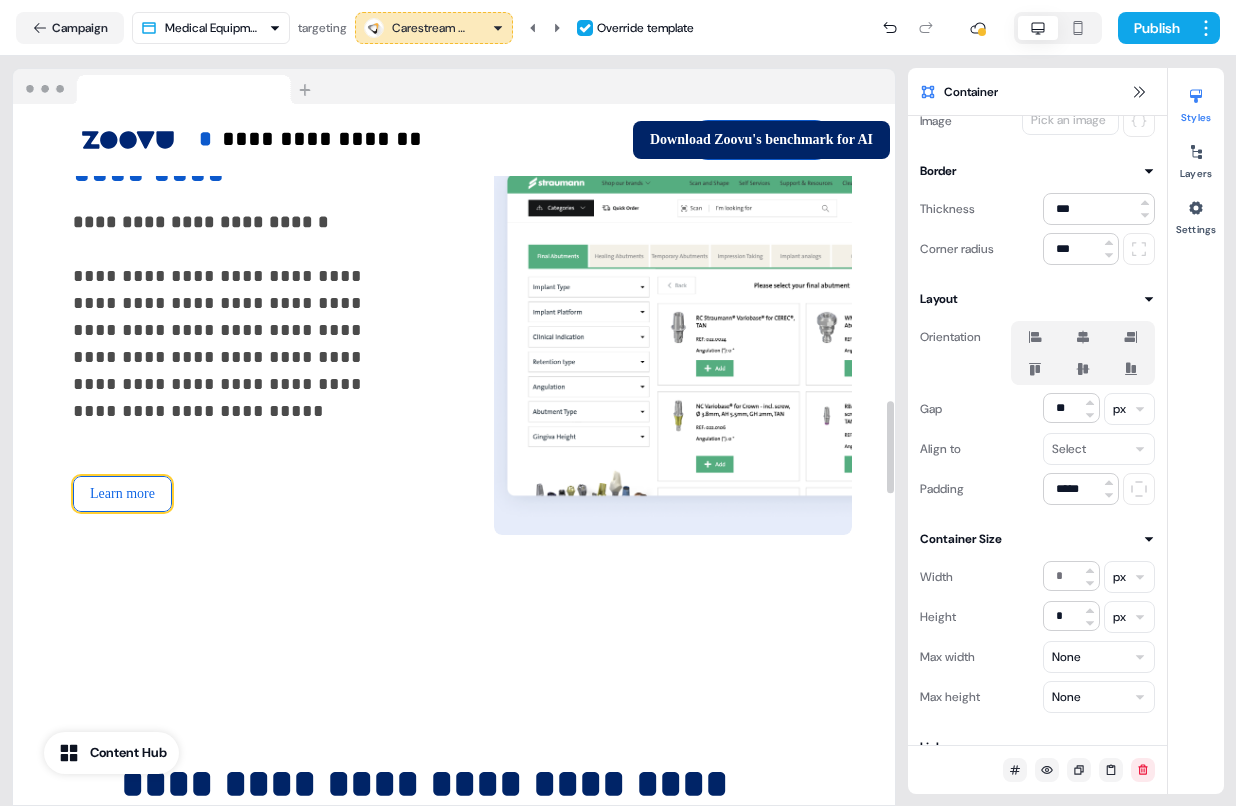 click on "Learn more" at bounding box center [122, 494] 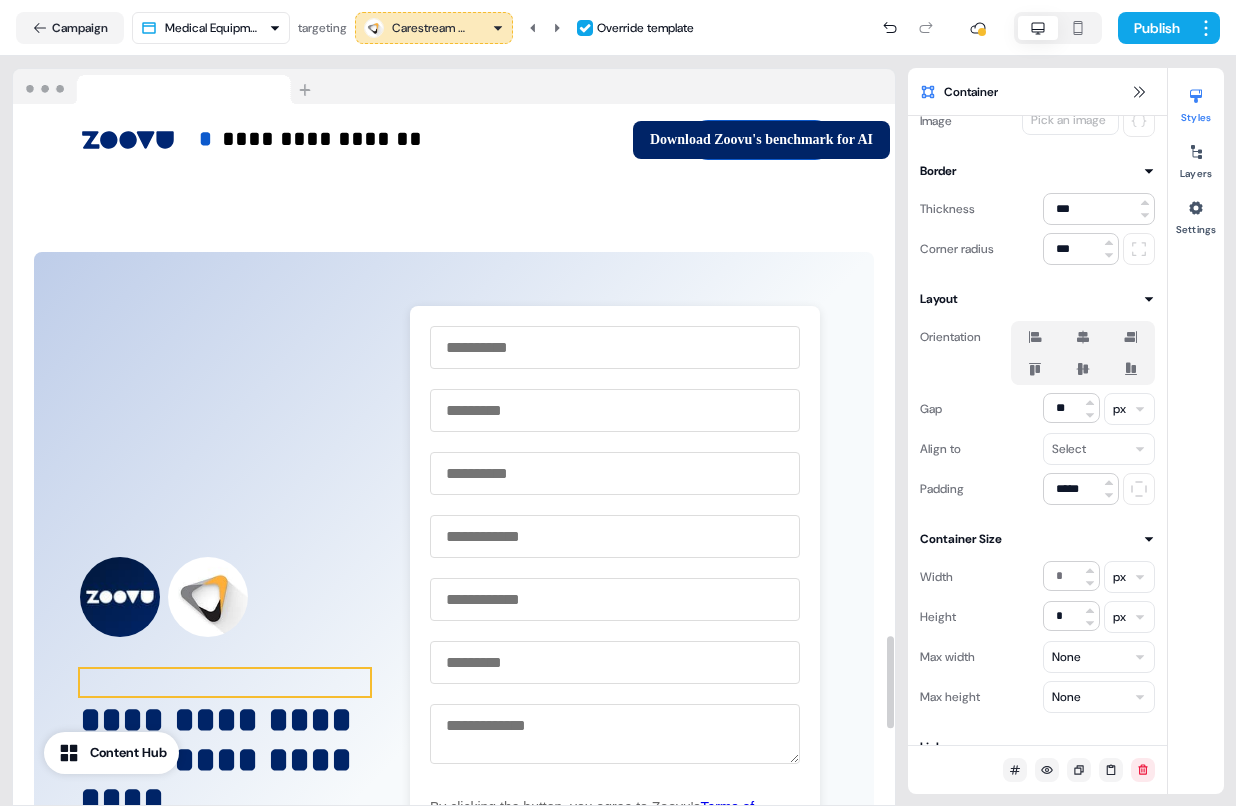 scroll, scrollTop: 3844, scrollLeft: 0, axis: vertical 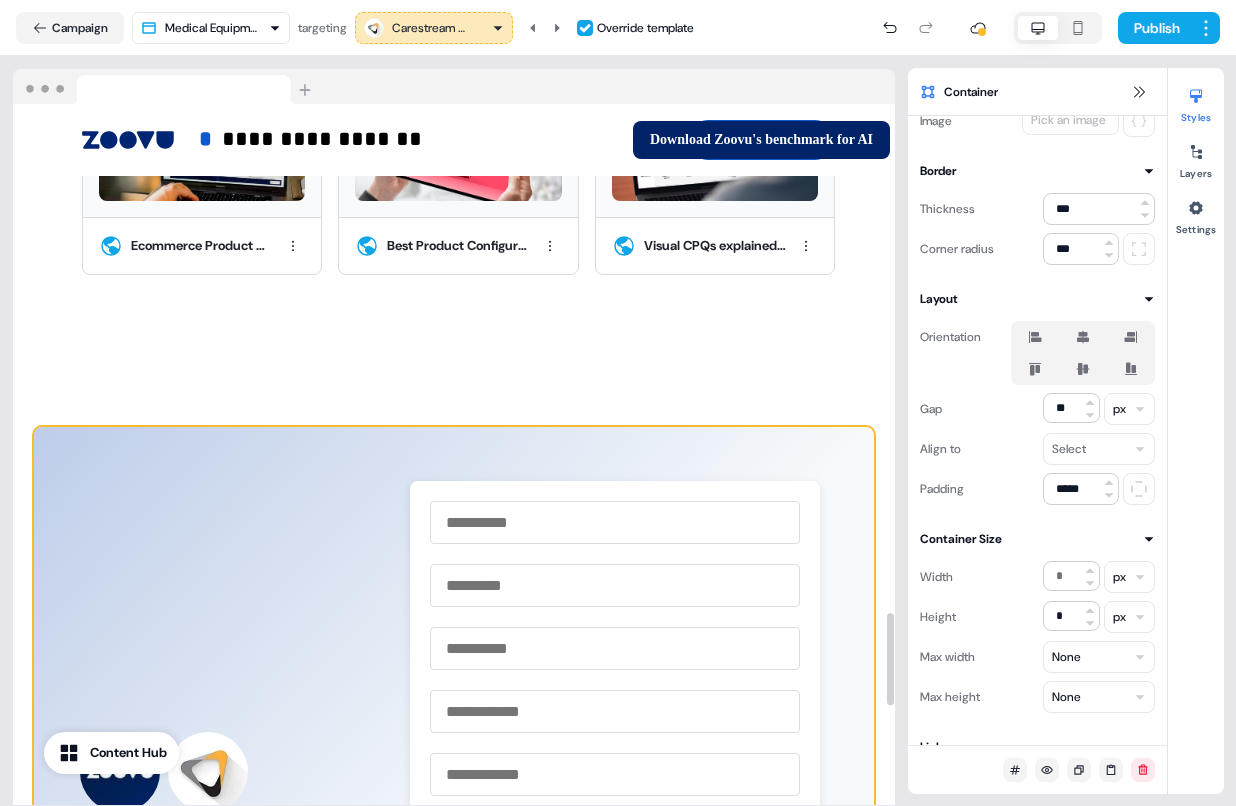 click on "**********" at bounding box center (454, 873) 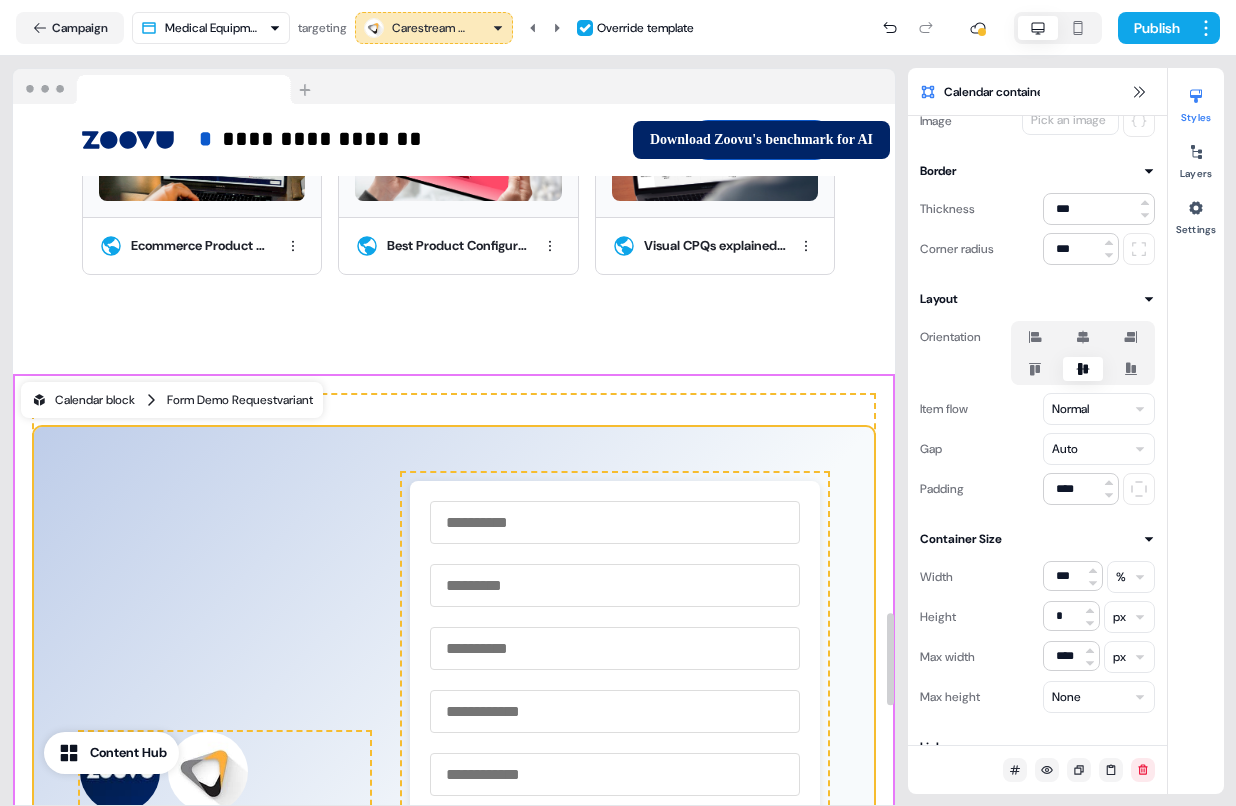 click on "Form Demo Request  variant" at bounding box center (240, 400) 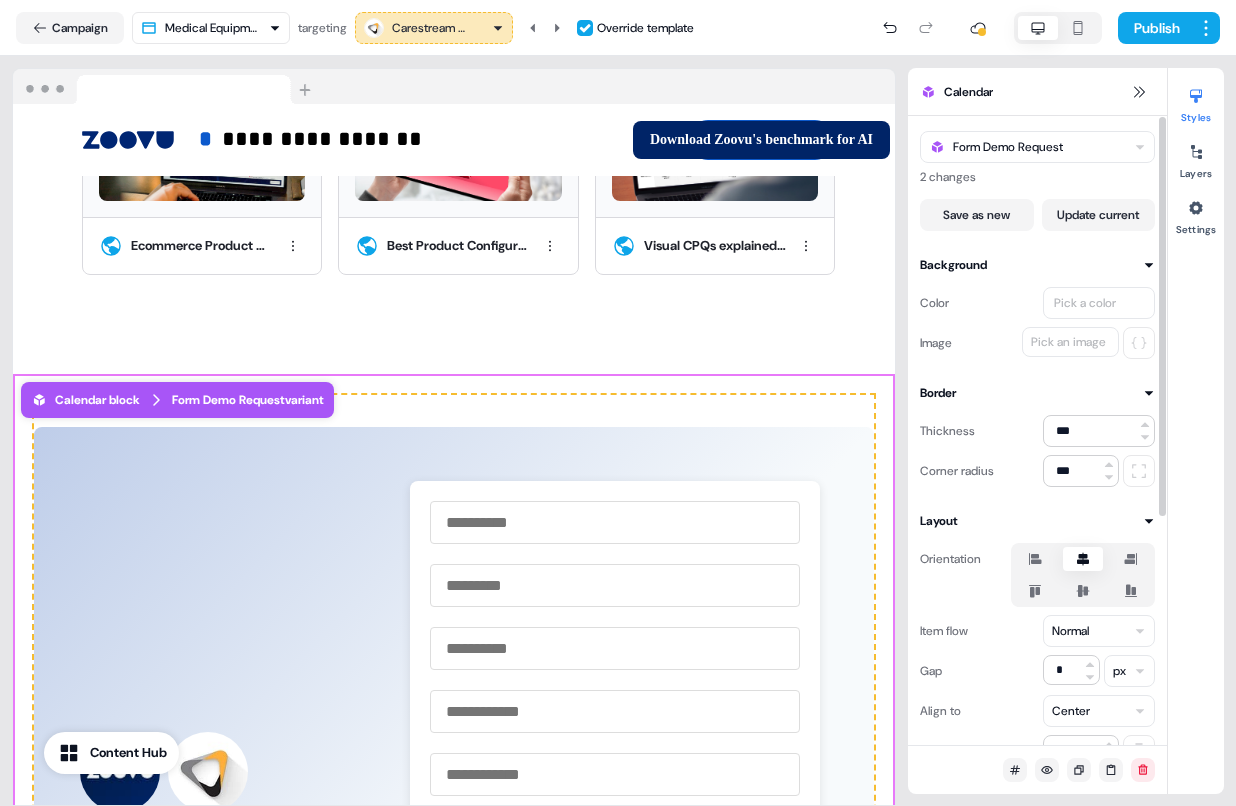 scroll, scrollTop: 0, scrollLeft: 0, axis: both 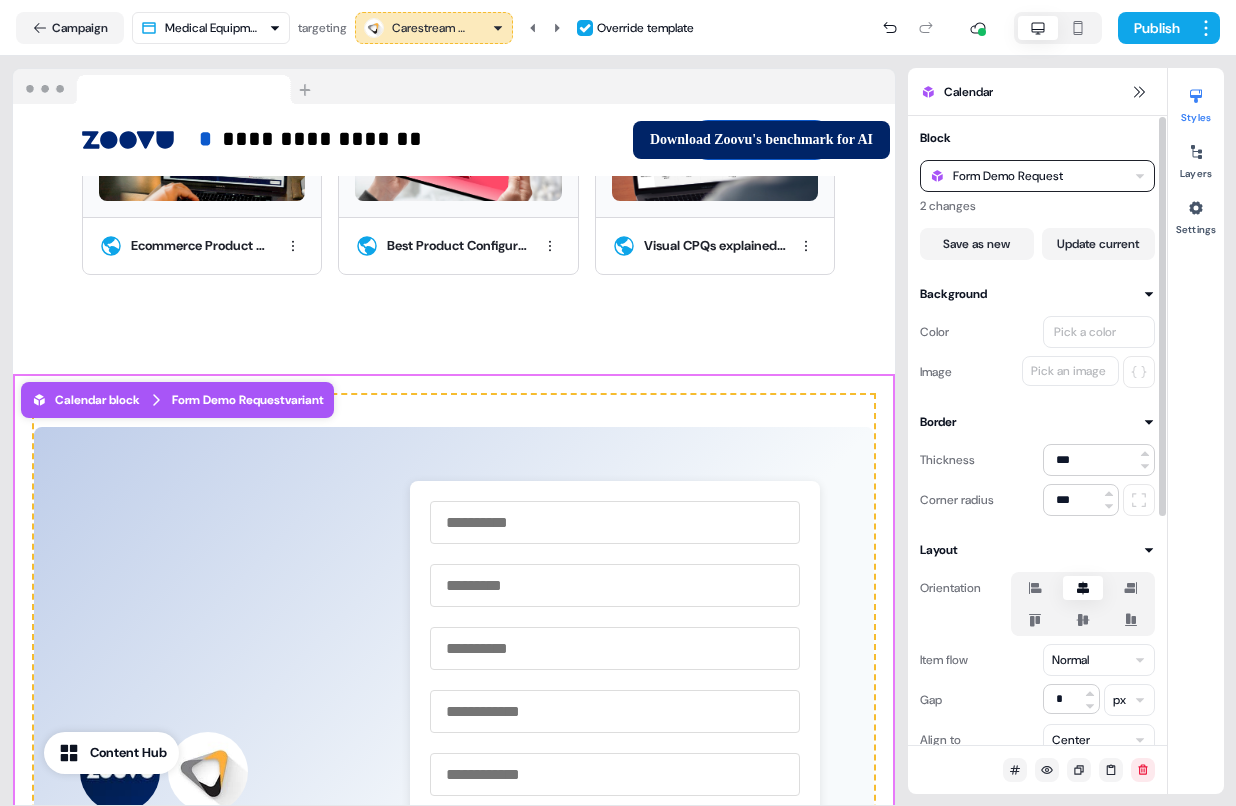 click on "Form Demo Request" at bounding box center (1008, 176) 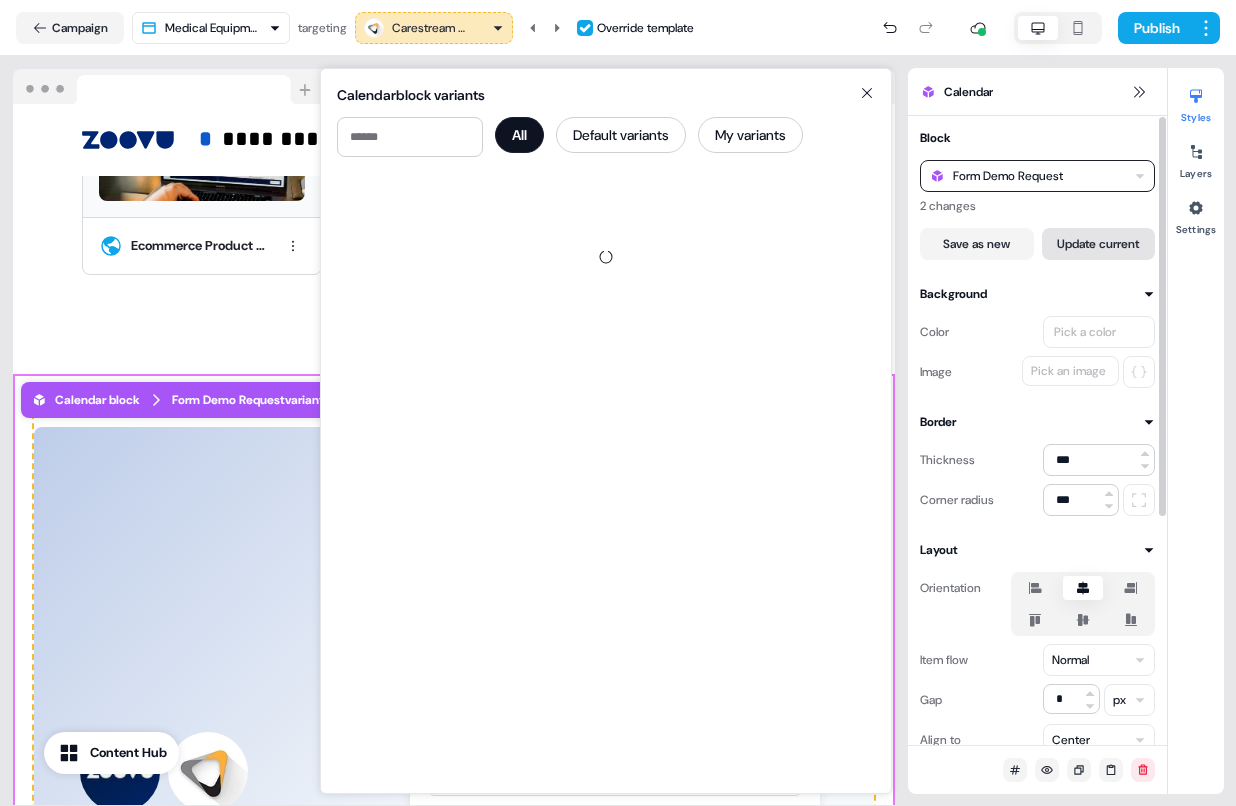 scroll, scrollTop: 0, scrollLeft: 0, axis: both 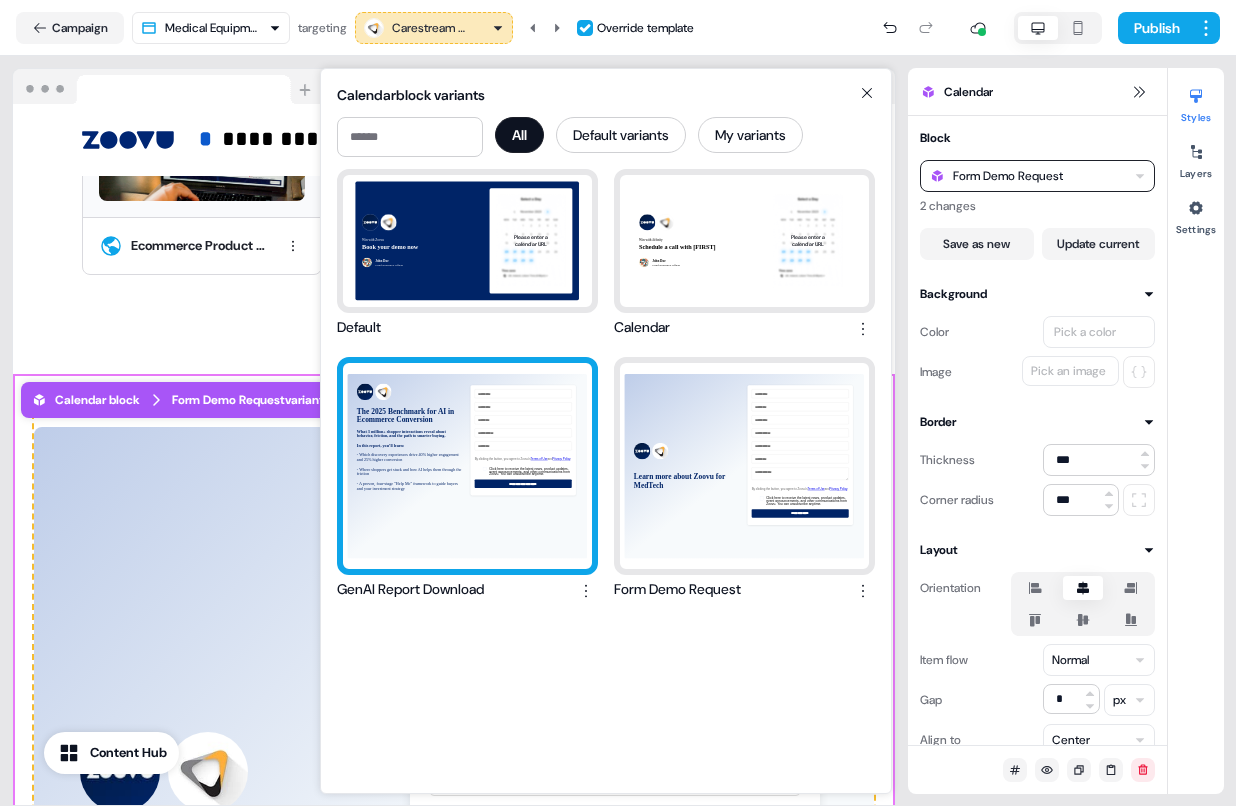 click on "The 2025 Benchmark for AI in Ecommerce Conversion What 3 million+ shopper interactions reveal about behavior, friction, and the path to smarter buying. In this report, you’ll learn: - Which discovery experiences drive 40% higher engagement and 25% higher conversion - Where shoppers get stuck and how AI helps them through the friction - A proven, four-stage "Help Me" framework to guide buyers and your investment strategy" at bounding box center [467, 466] 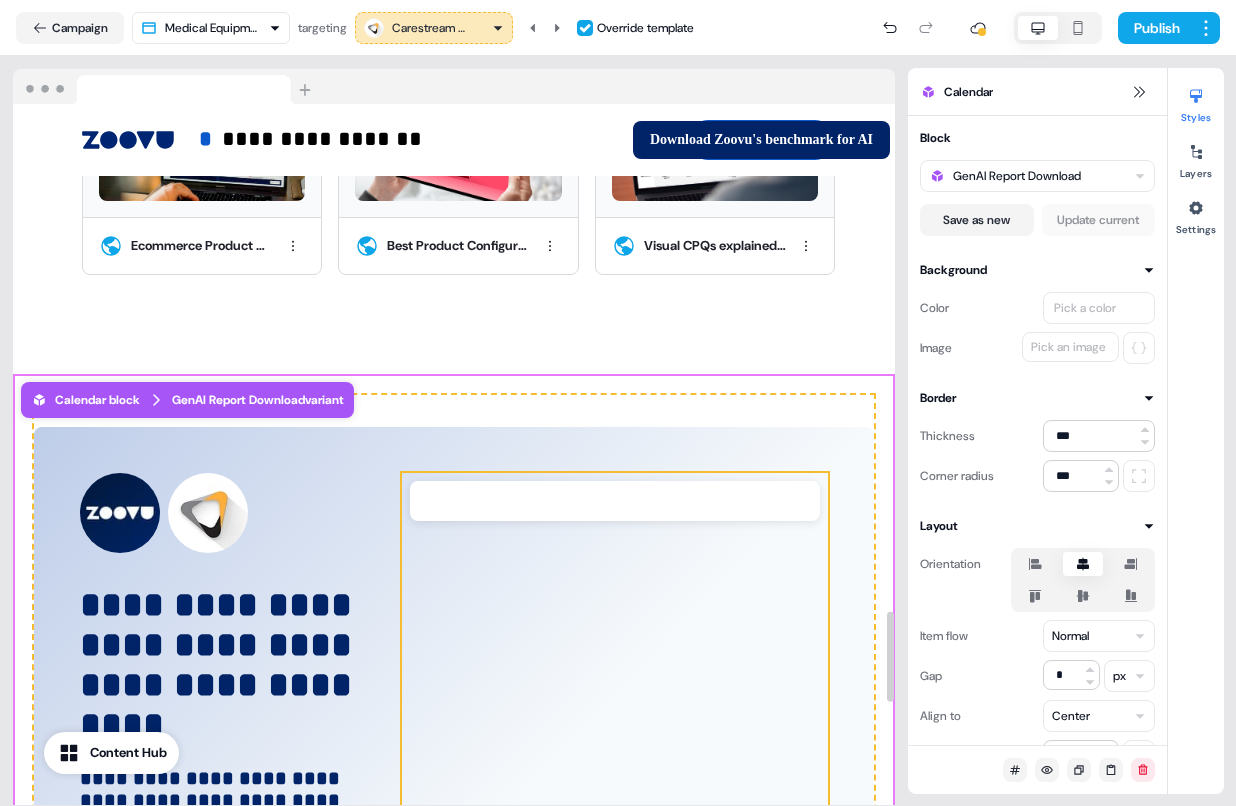 scroll, scrollTop: 4175, scrollLeft: 0, axis: vertical 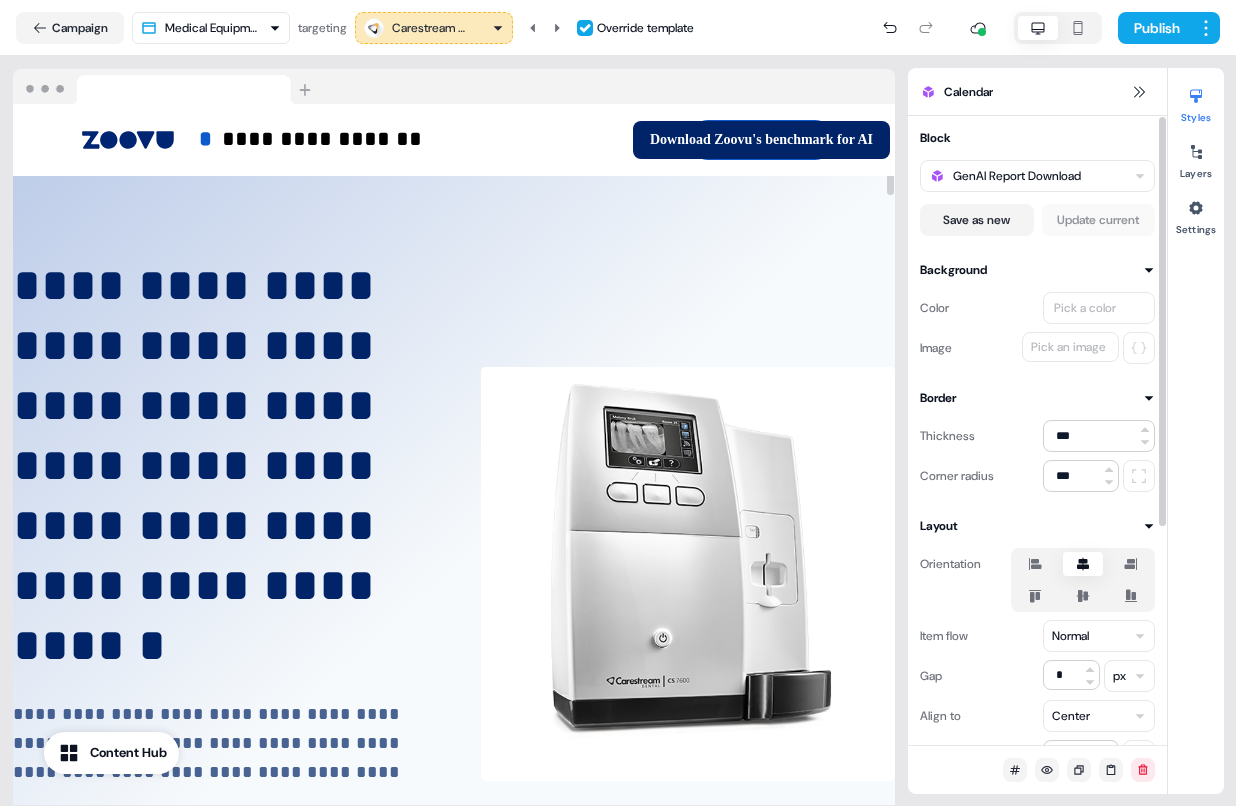 click 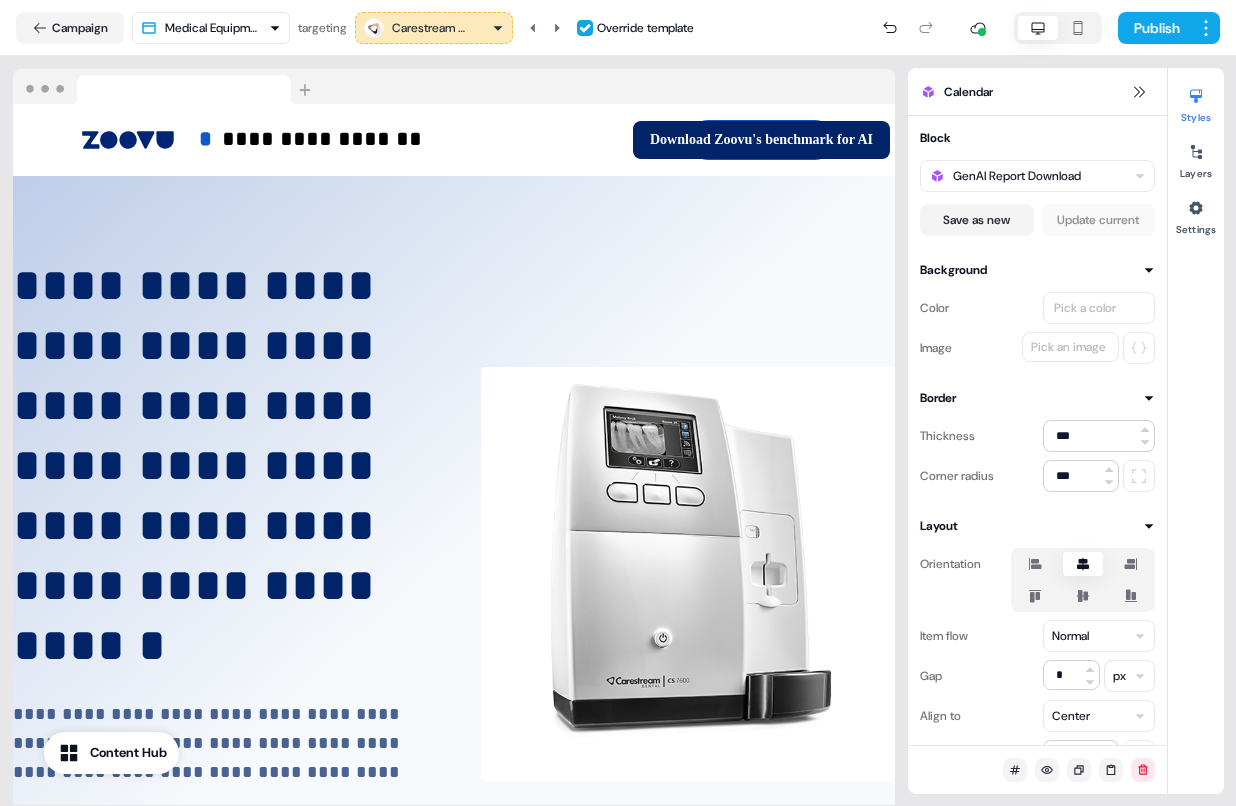 click on "Carestream Dental" at bounding box center [432, 28] 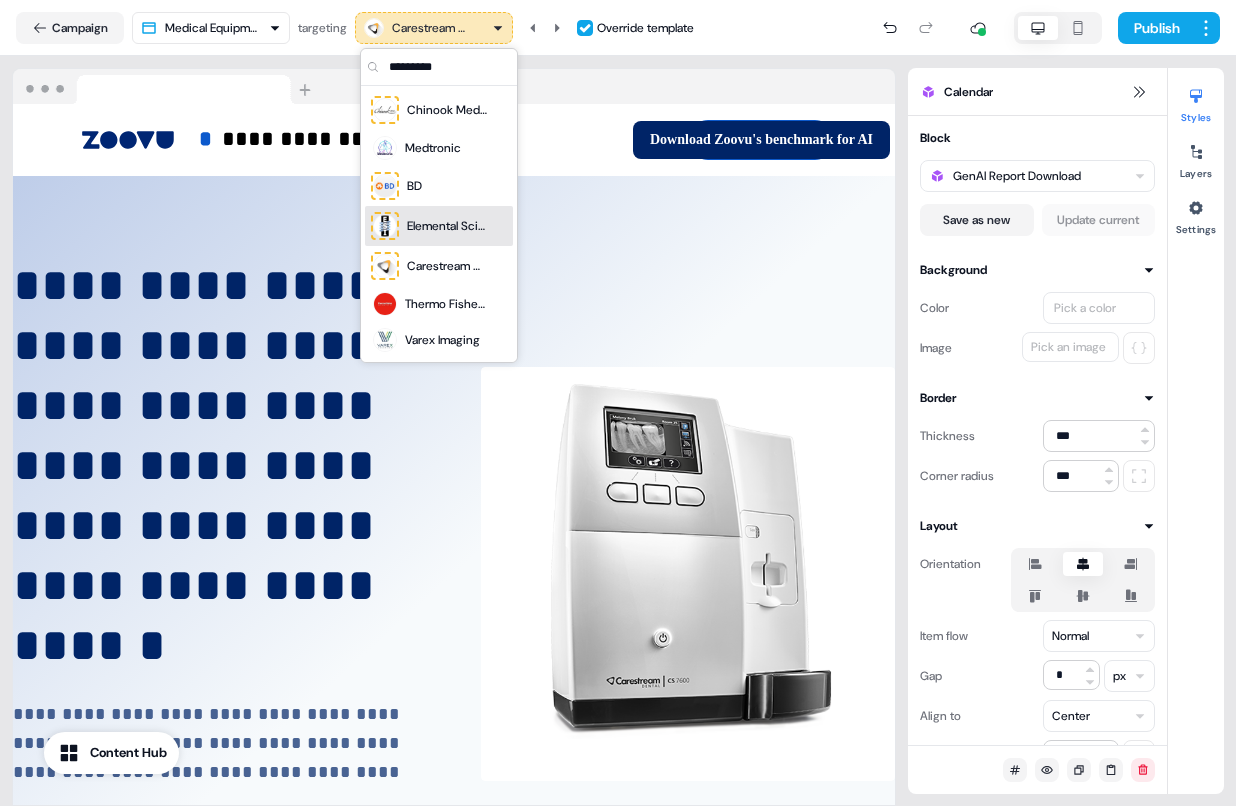 click on "Elemental Scientific" at bounding box center (447, 226) 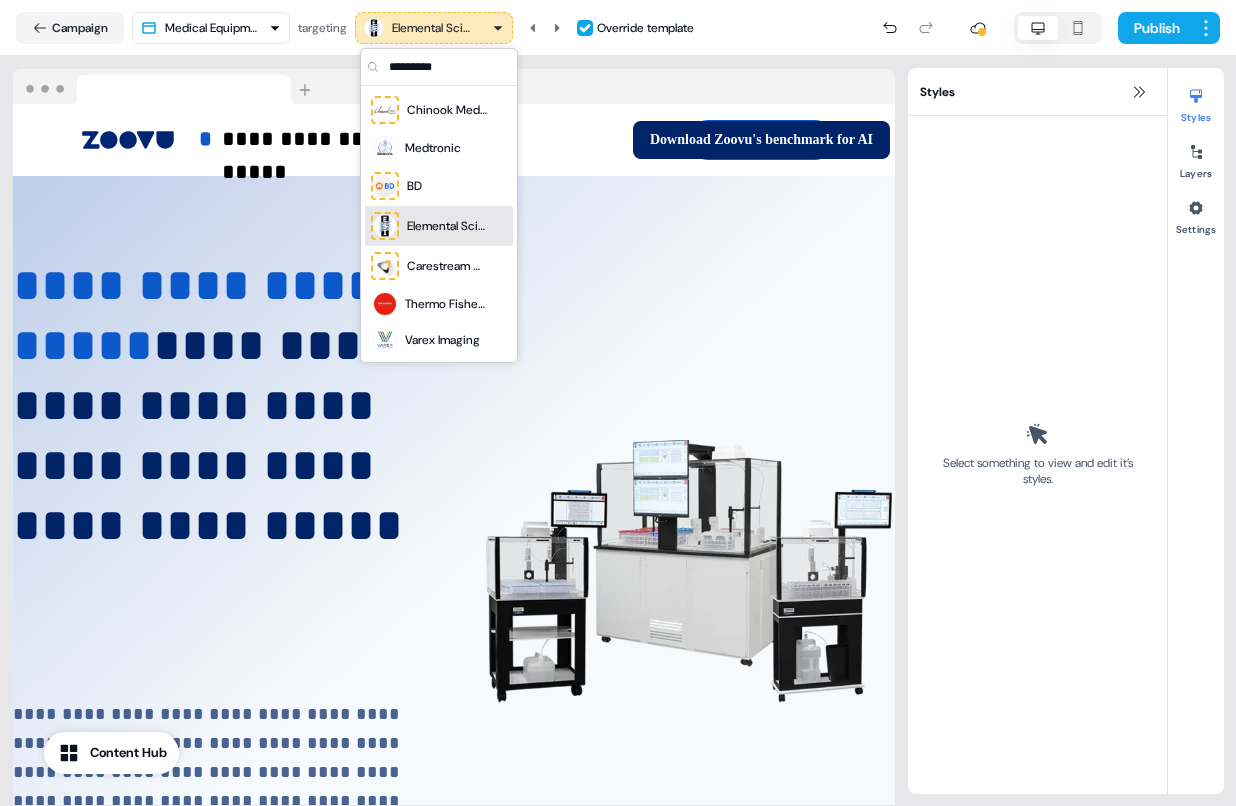 scroll, scrollTop: 0, scrollLeft: 0, axis: both 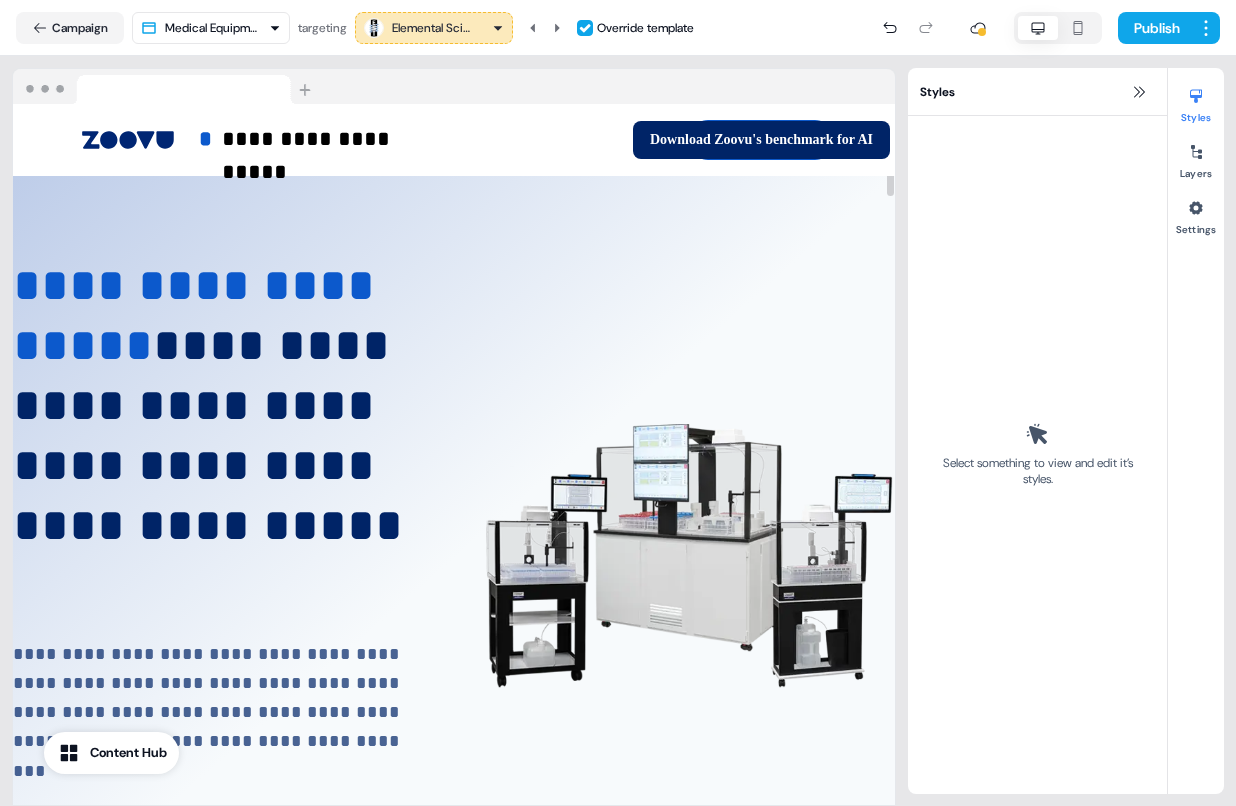 click on "Elemental Scientific" at bounding box center [432, 28] 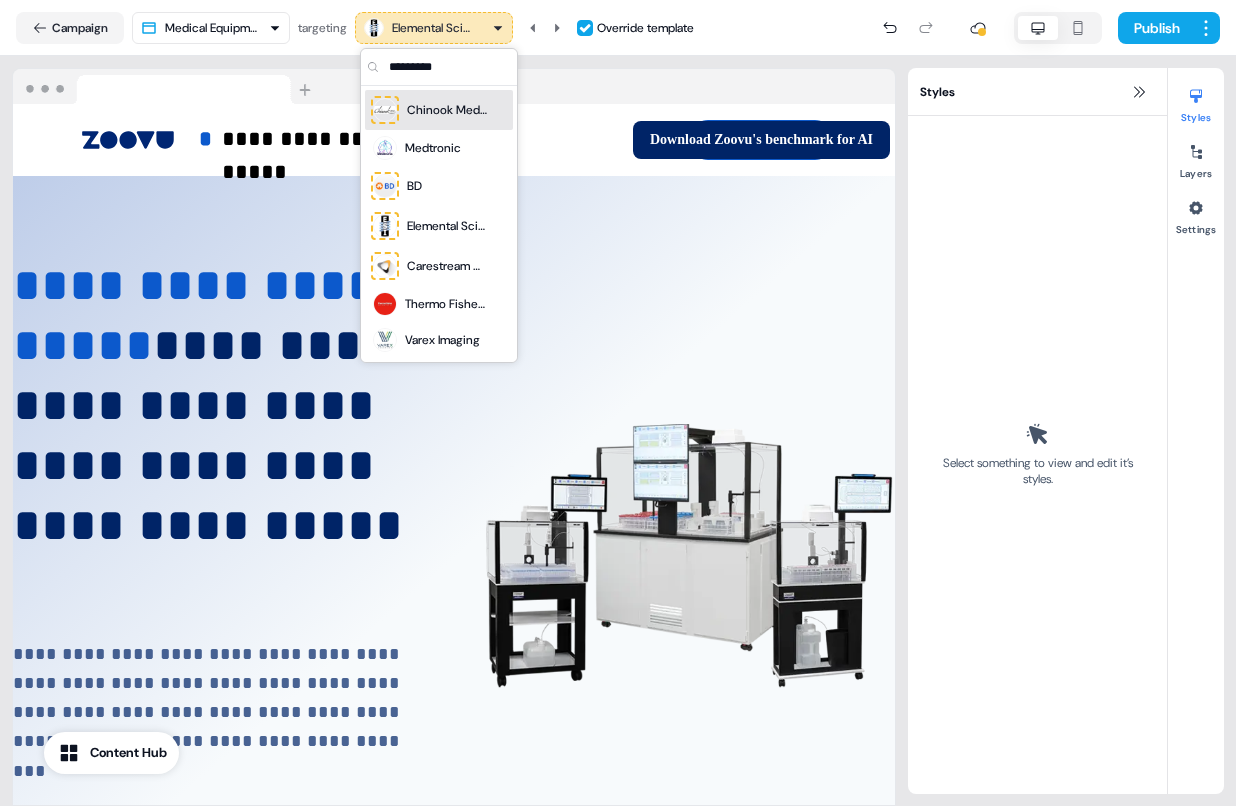 click on "Chinook Medical Gear" at bounding box center [447, 110] 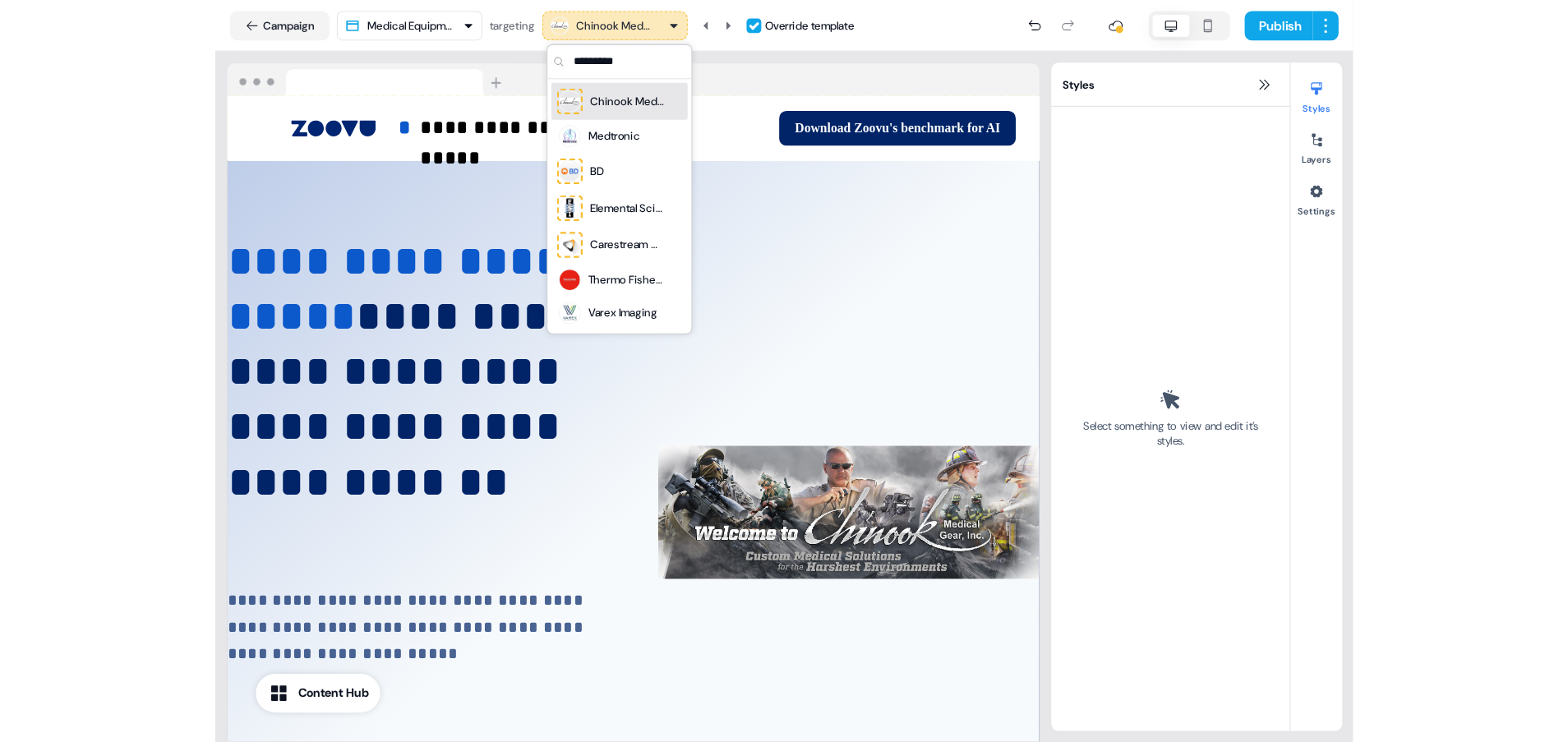 scroll, scrollTop: 0, scrollLeft: 0, axis: both 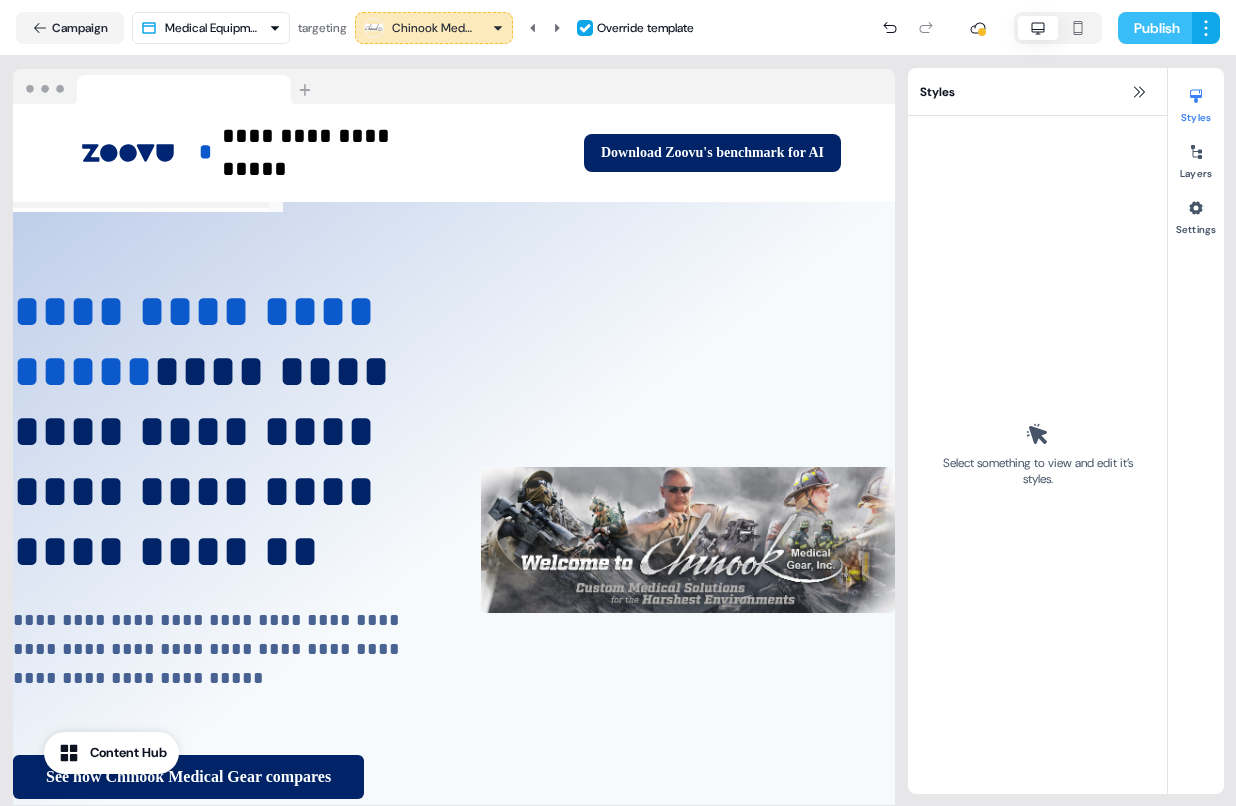 click on "Publish" at bounding box center (1155, 28) 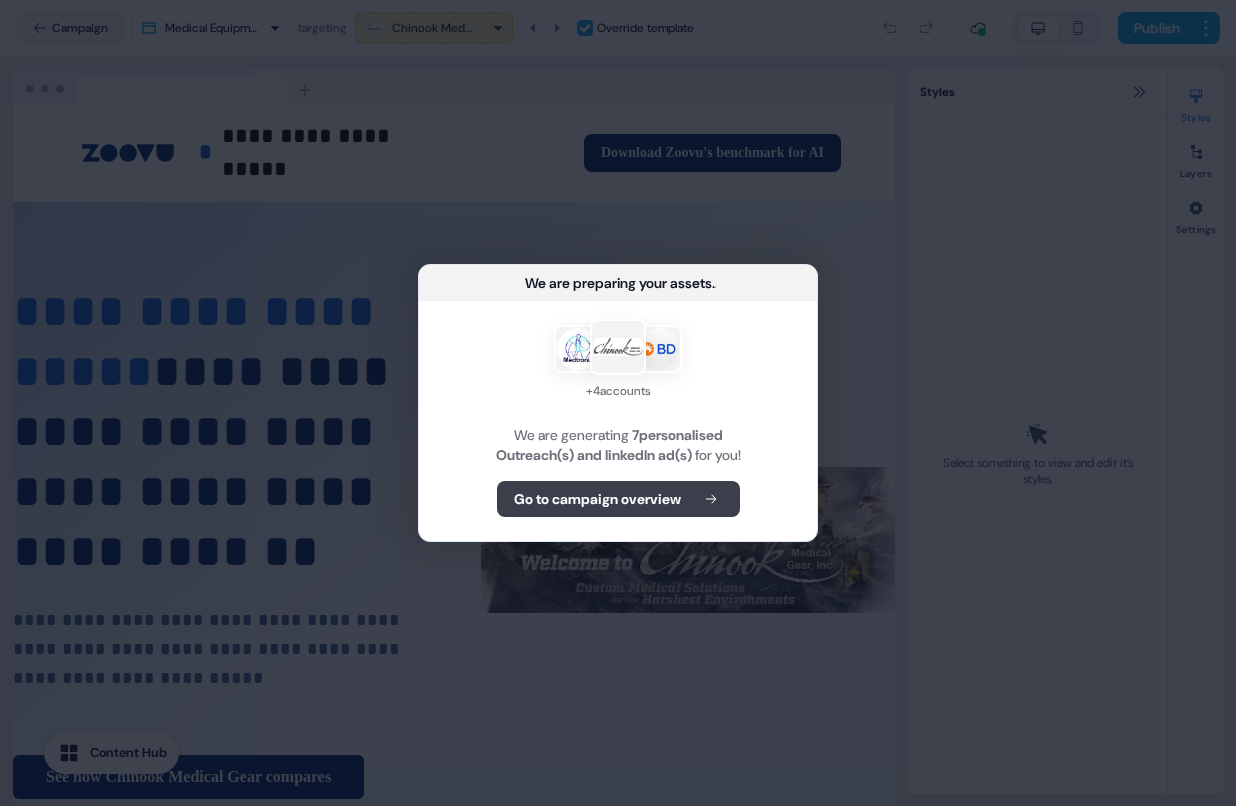 click on "Go to campaign overview" at bounding box center (618, 499) 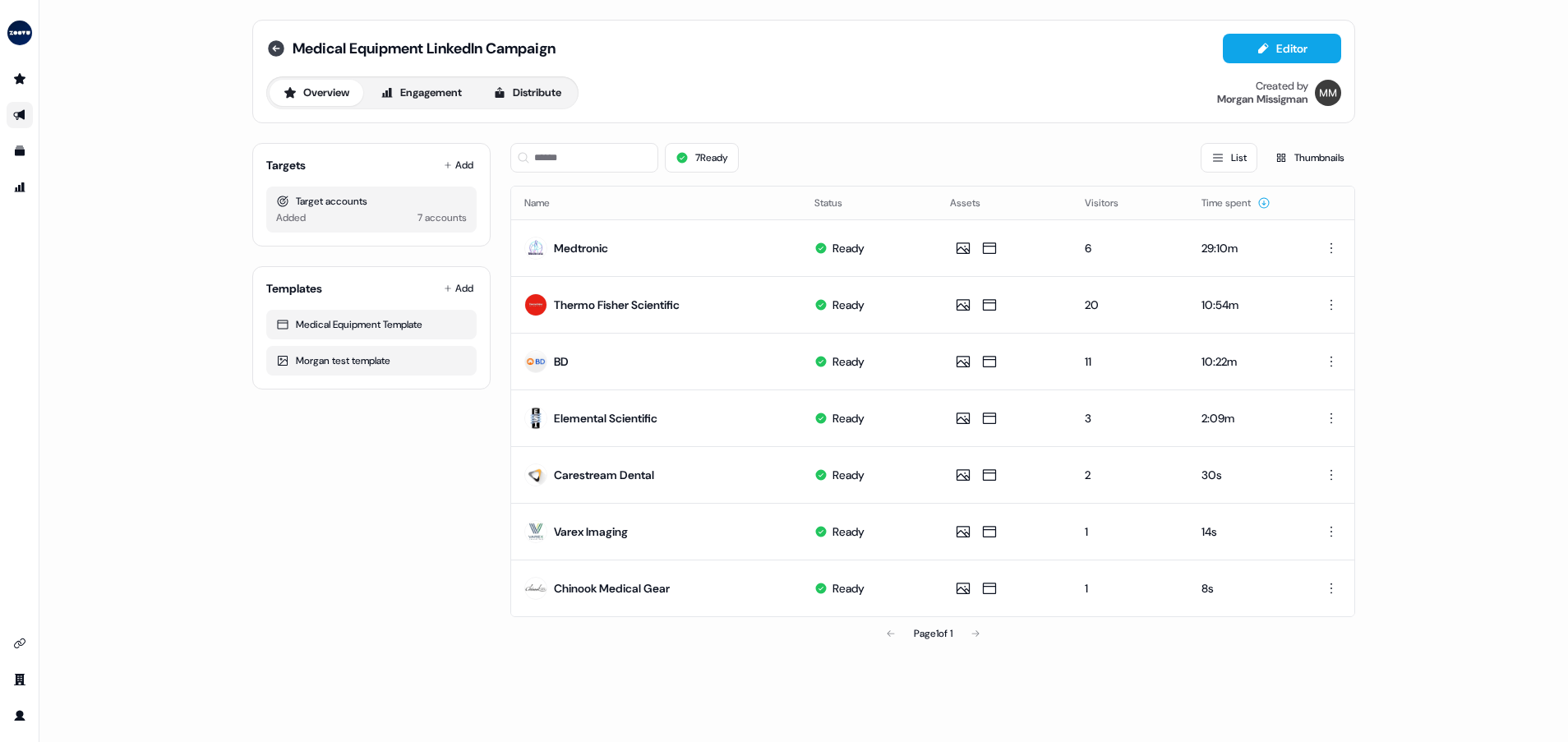 click 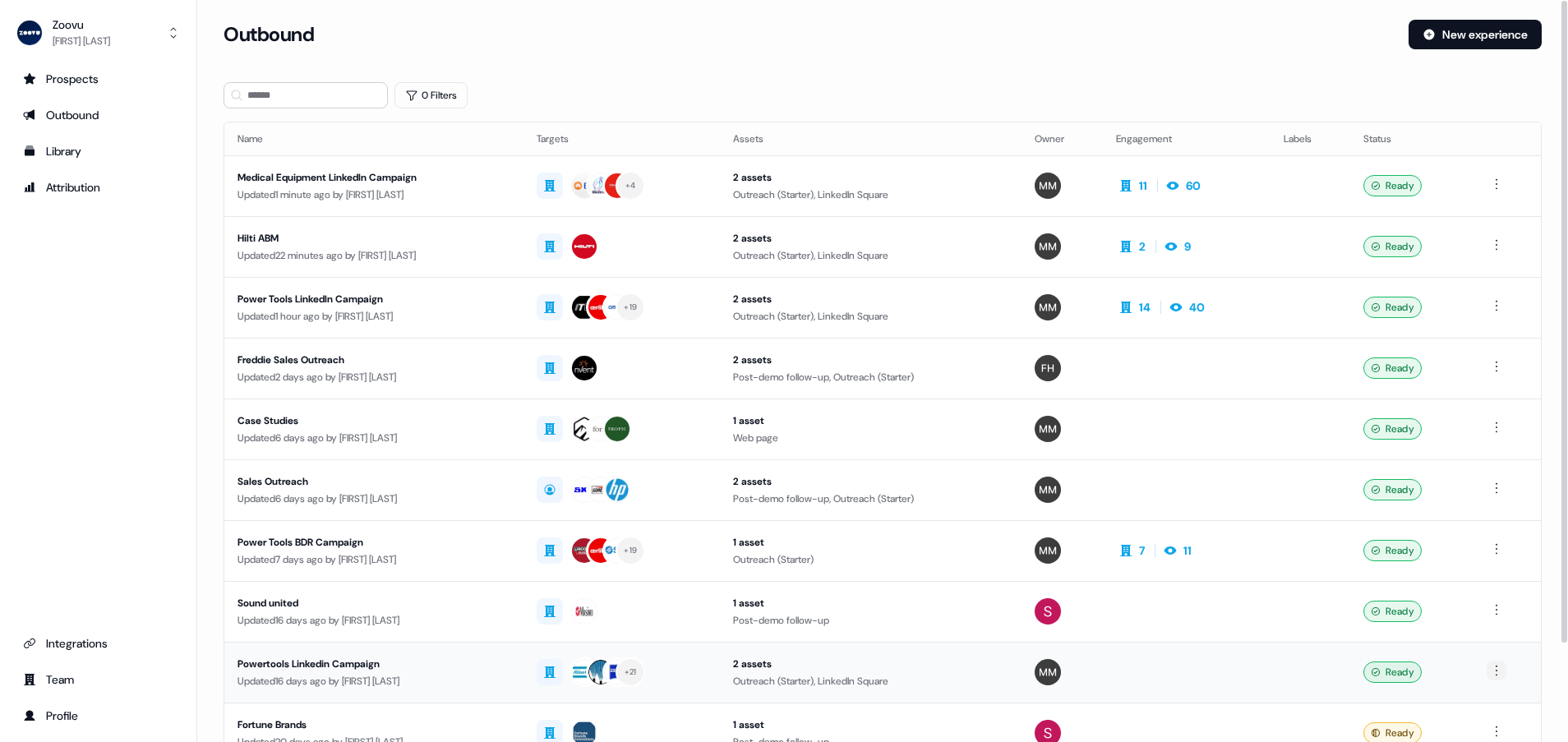 click on "For the best experience switch devices to a bigger screen. Go to Userled.io Zoovu Morgan Missigman Prospects Outbound Library Attribution Integrations Team Profile Loading... Outbound New experience 0   Filters Name Targets Assets Owner Engagement Labels Status Medical Equipment LinkedIn Campaign Updated  1 minute ago   by   Morgan Missigman + 4 2   assets Outreach (Starter), LinkedIn Square 11 60 Ready Hilti ABM Updated  22 minutes ago   by   Morgan Missigman 2   assets Outreach (Starter), LinkedIn Square 2 9 Ready Power Tools LinkedIn Campaign Updated  1 hour ago   by   Morgan Missigman + 19 2   assets Outreach (Starter), LinkedIn Square 14 40 Ready Freddie Sales Outreach Updated  2 days ago   by   Freddie Hedges 2   assets Post-demo follow-up, Outreach (Starter) Ready Case Studies Updated  6 days ago   by   Morgan Missigman 1   asset Web page Ready Sales Outreach Updated  6 days ago   by   Morgan Missigman 2   assets Post-demo follow-up, Outreach (Starter) Ready Power Tools BDR Campaign Updated    by" at bounding box center (784, 371) 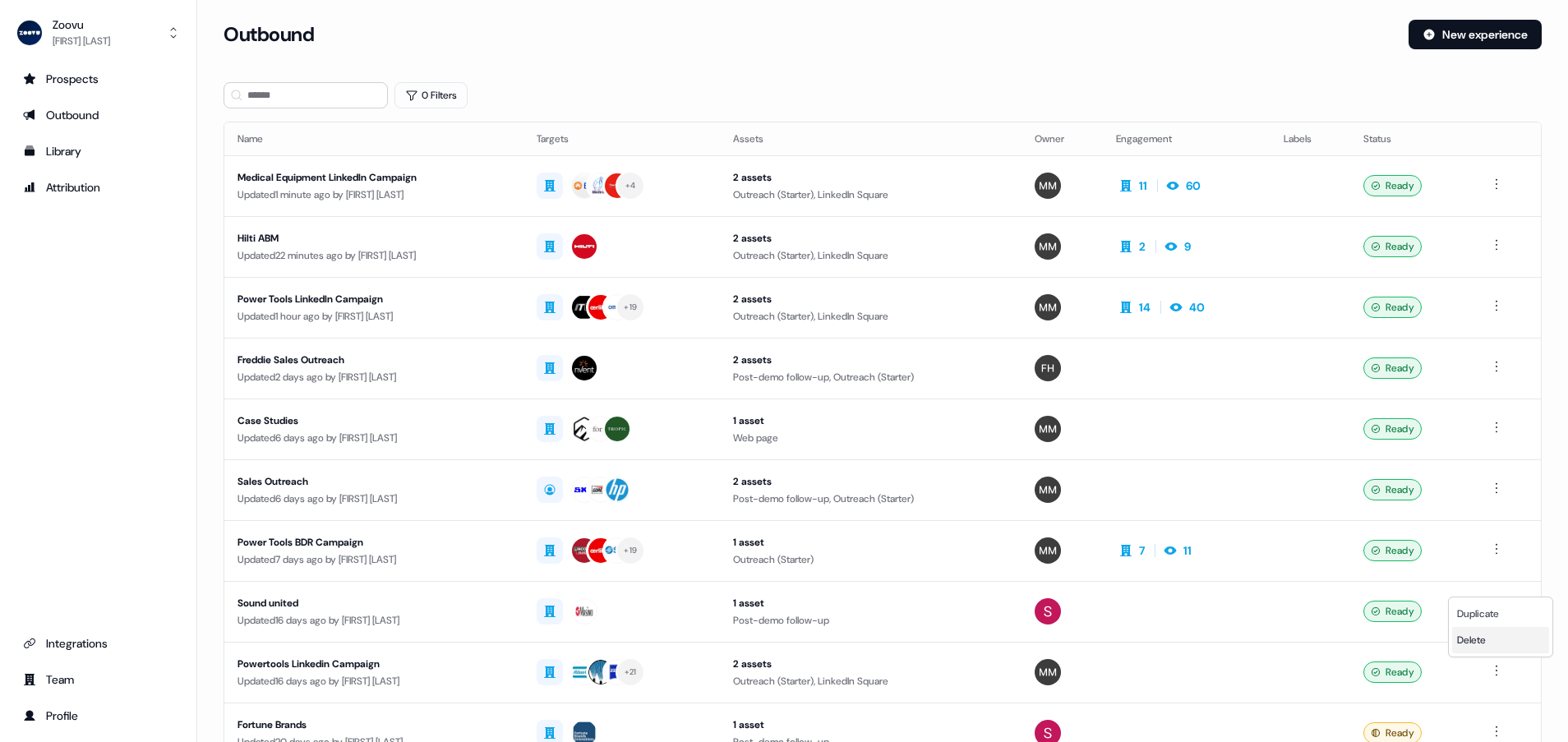 click on "Delete" at bounding box center [1501, 640] 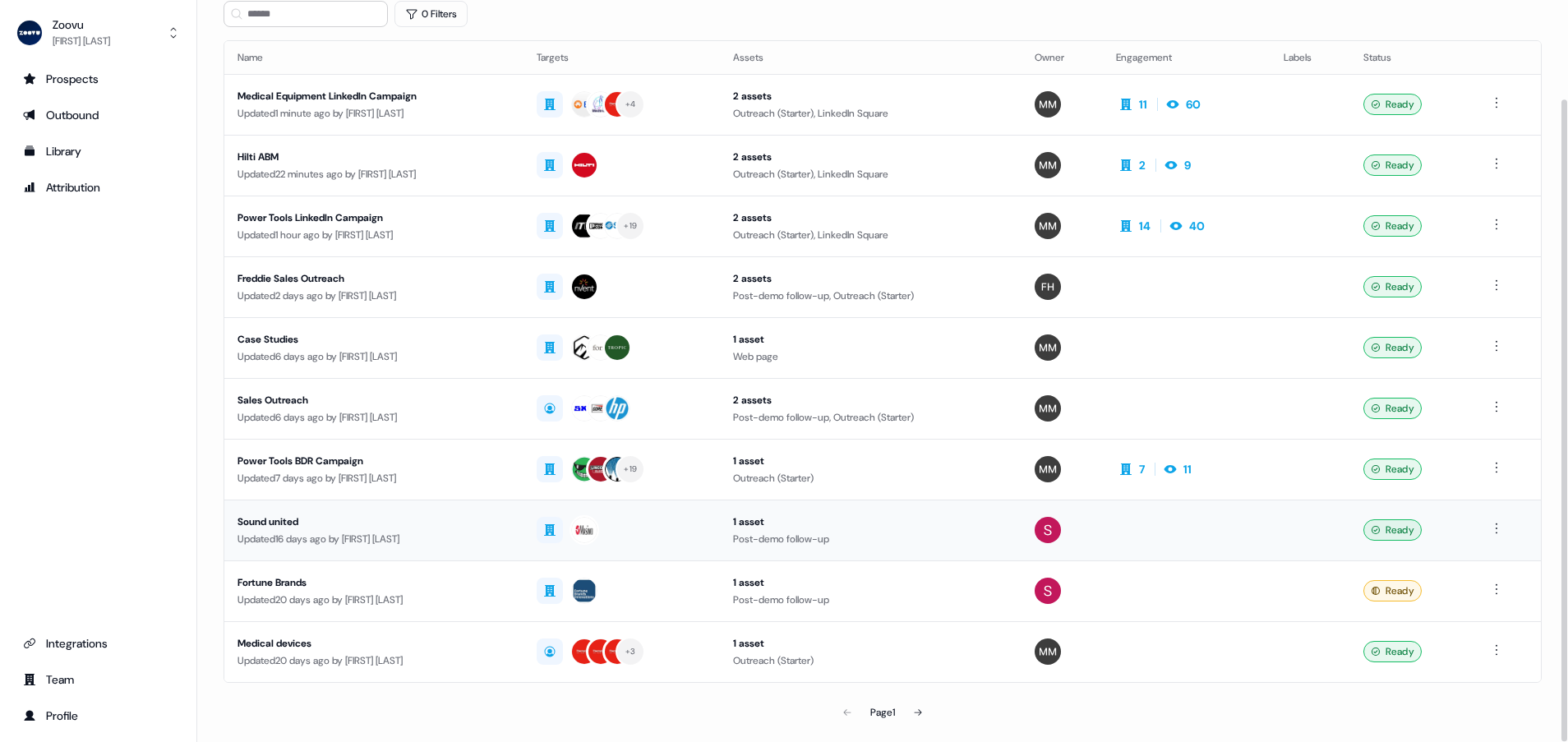 scroll, scrollTop: 114, scrollLeft: 0, axis: vertical 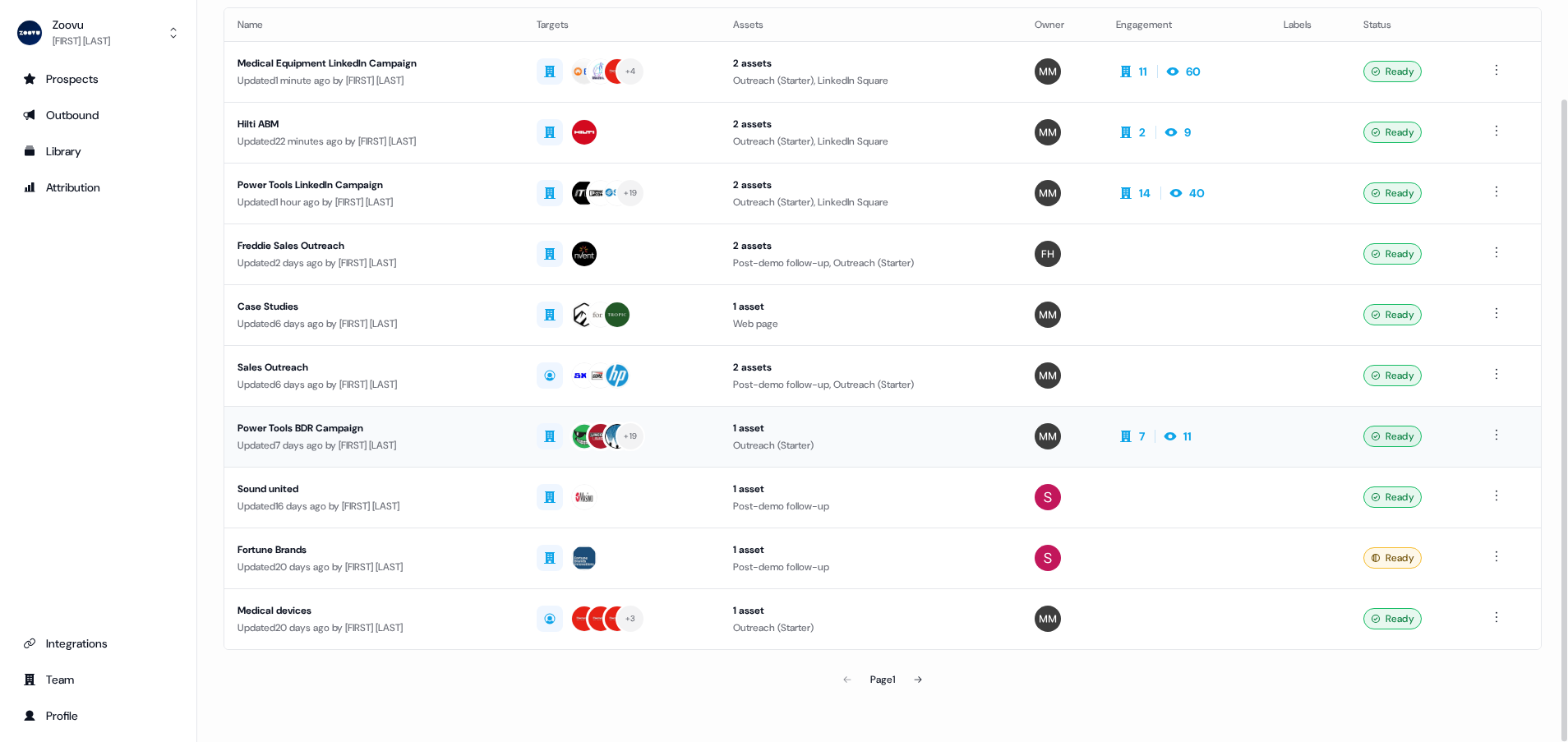 click on "Power Tools BDR Campaign" at bounding box center (374, 428) 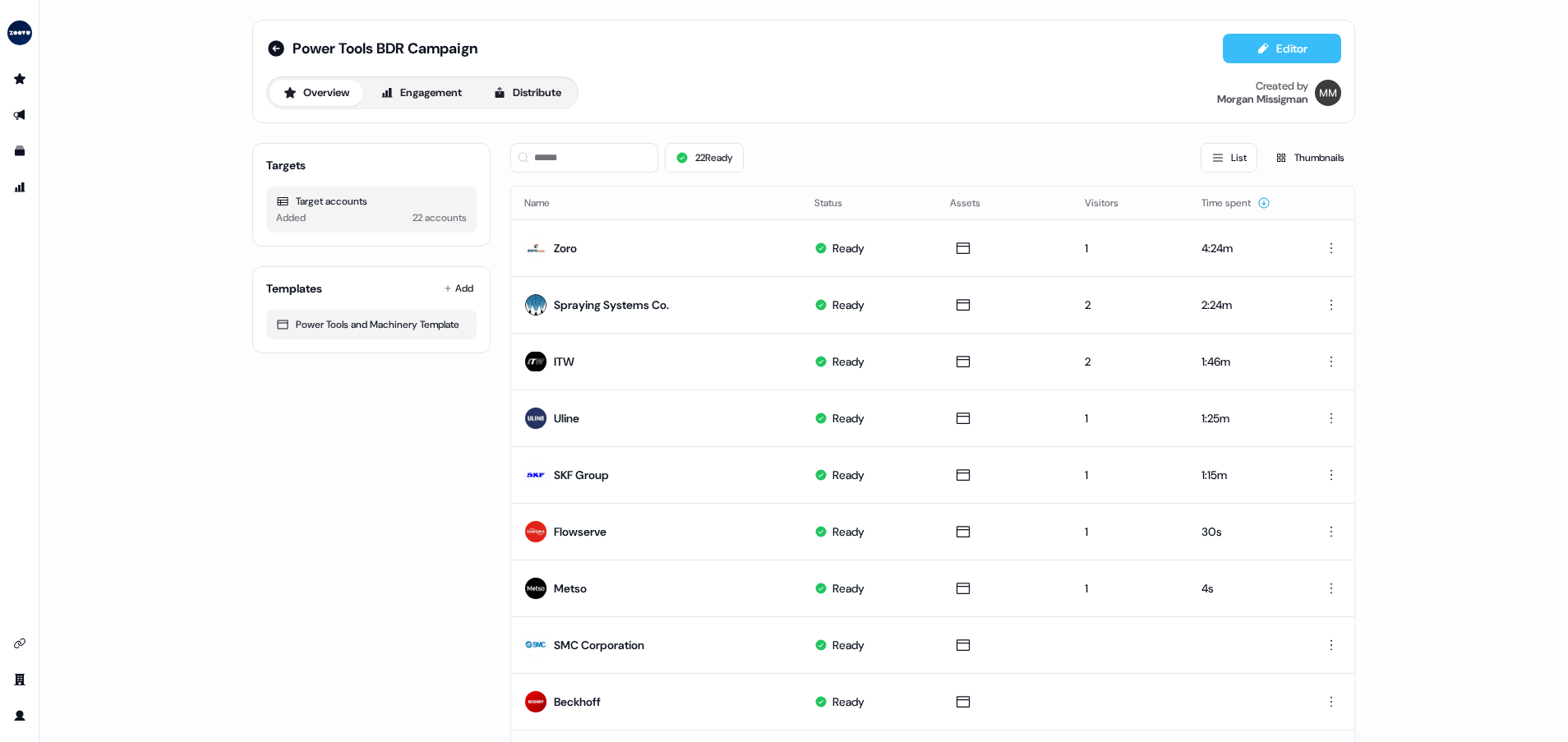 click on "Editor" at bounding box center (1282, 48) 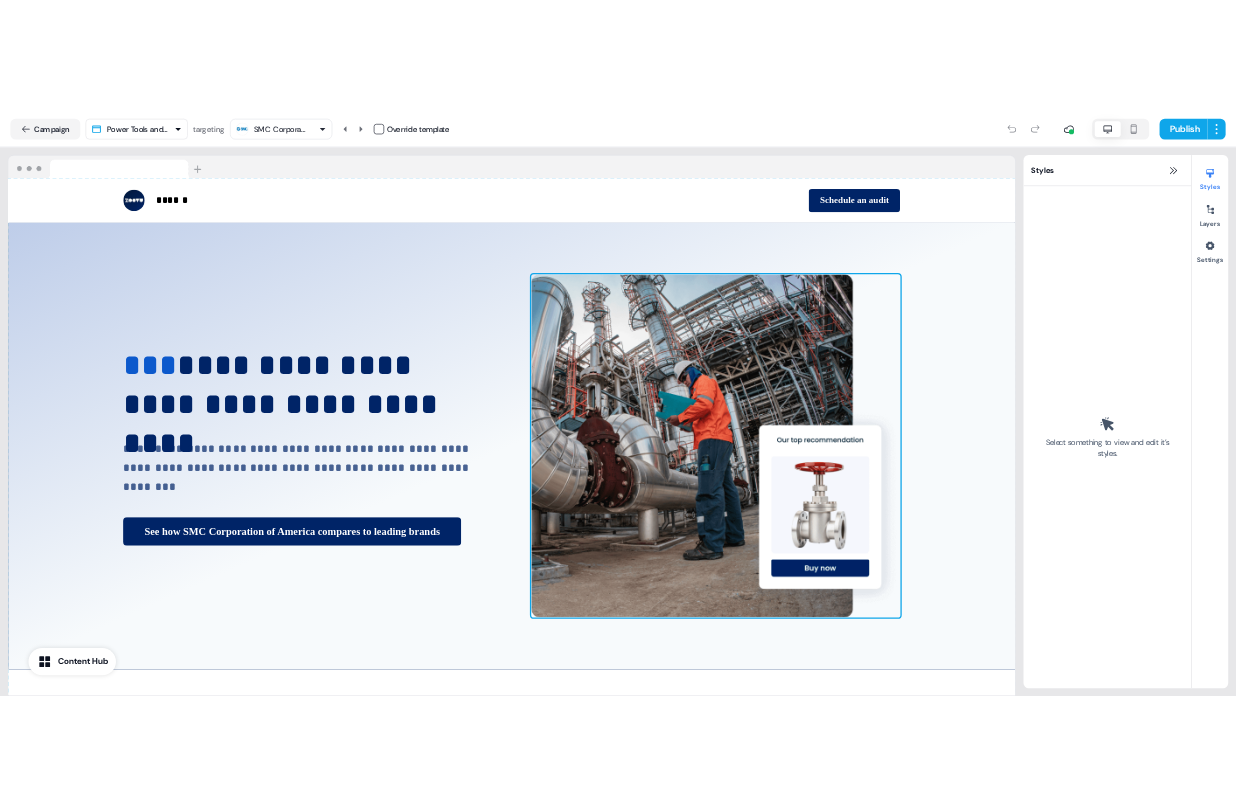 scroll, scrollTop: 0, scrollLeft: 0, axis: both 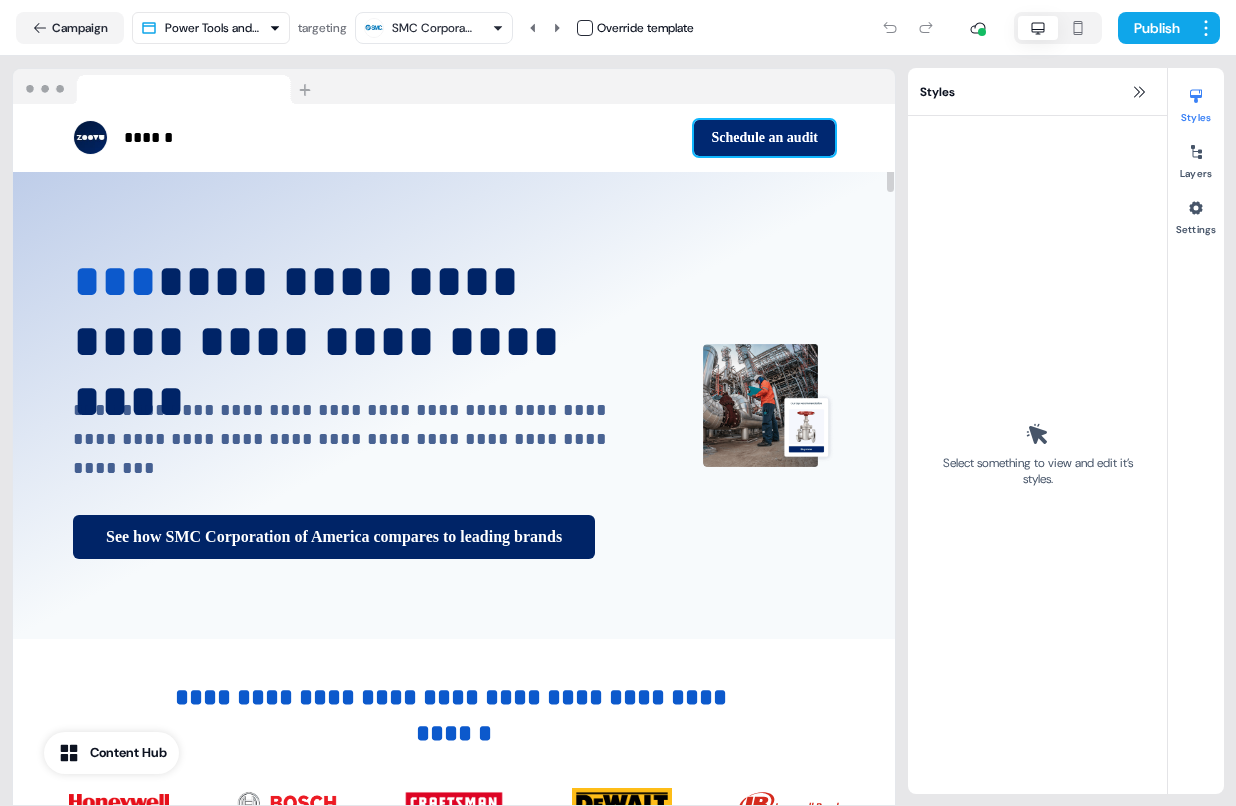 click on "Schedule an audit" at bounding box center [764, 138] 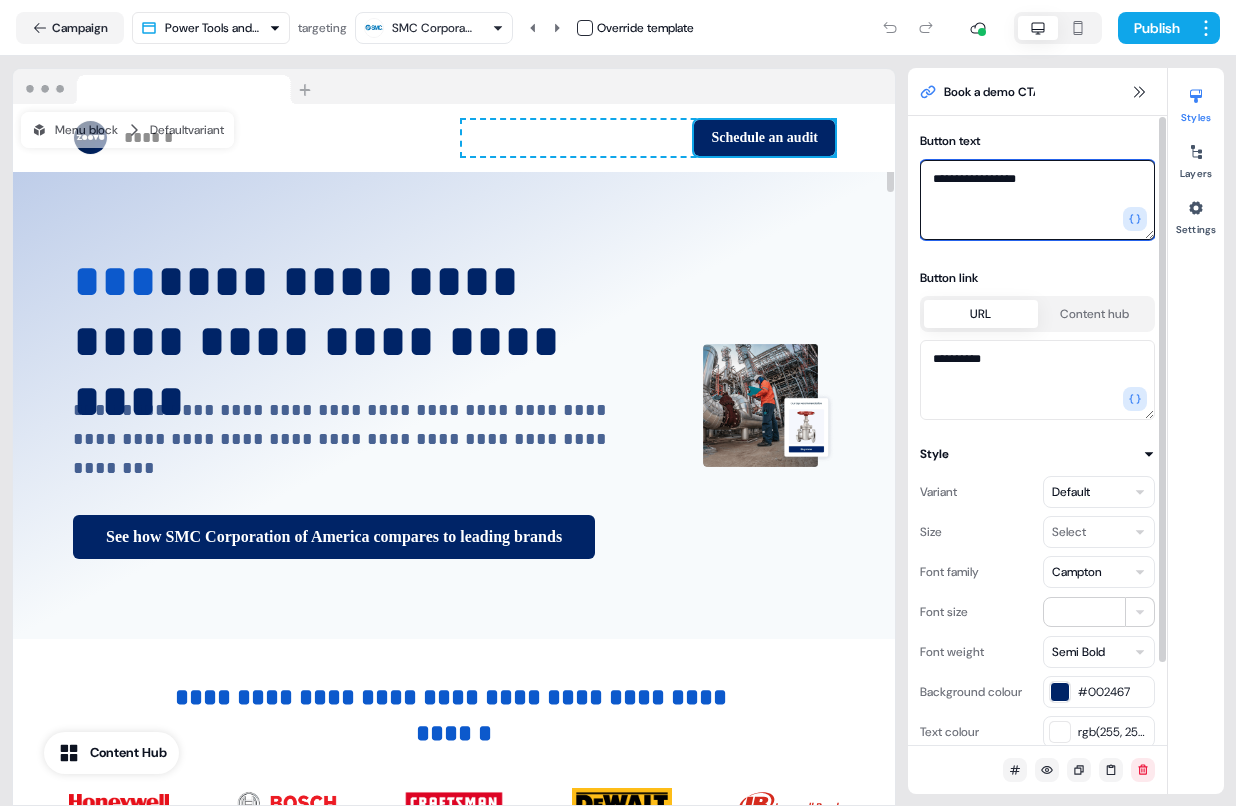 click on "**********" at bounding box center [1037, 200] 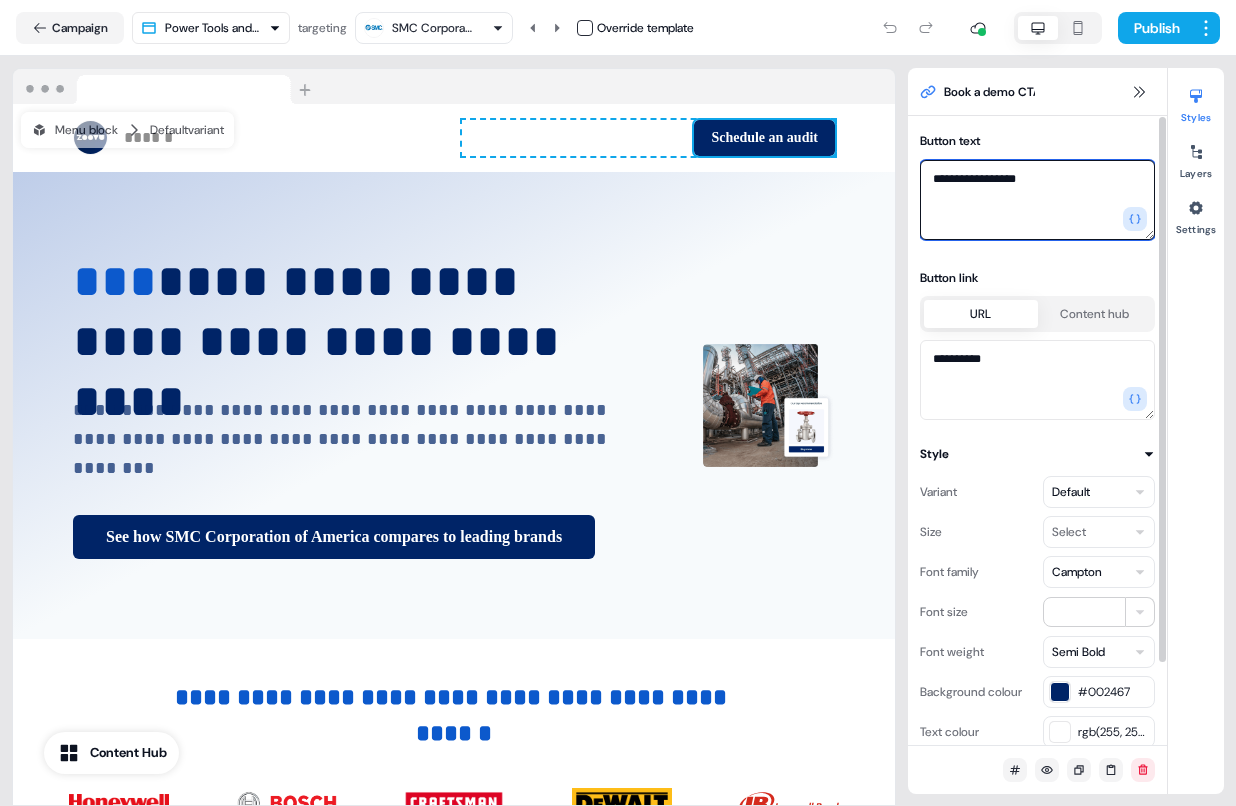 click on "**********" at bounding box center (1037, 200) 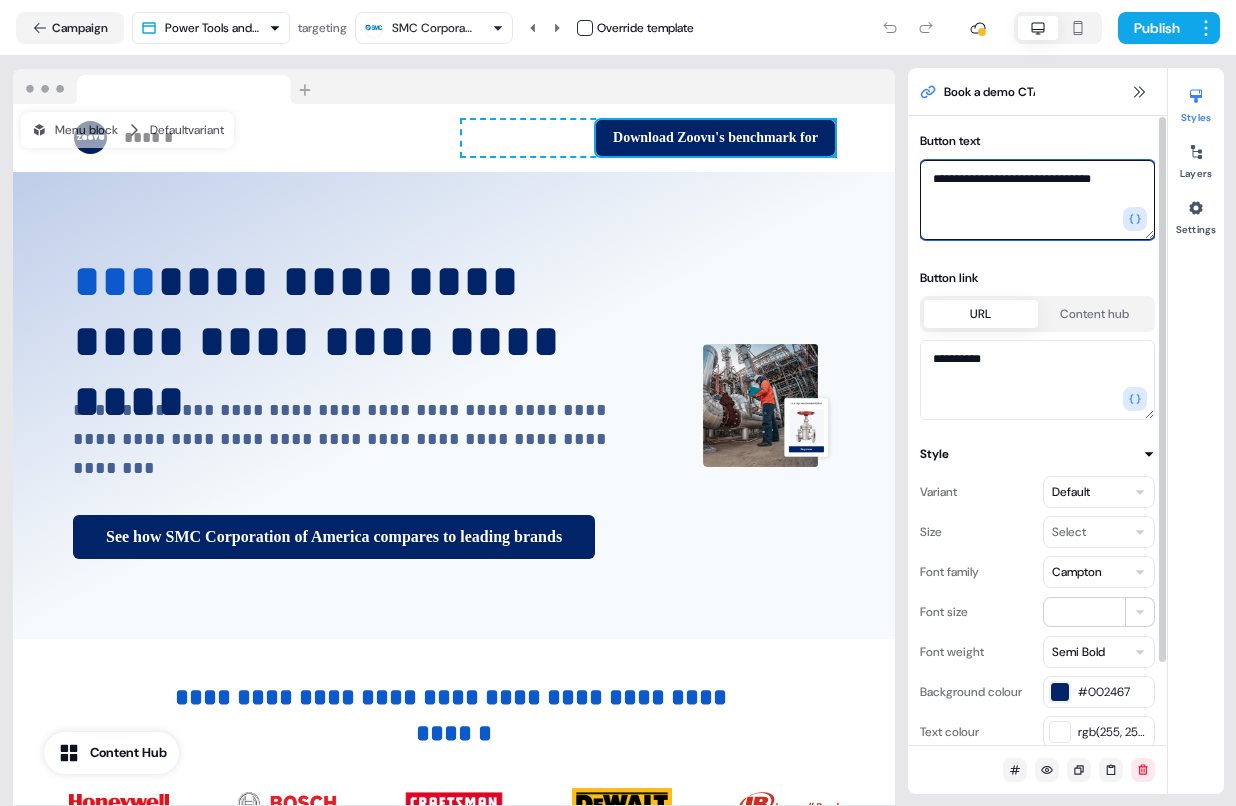 type on "**********" 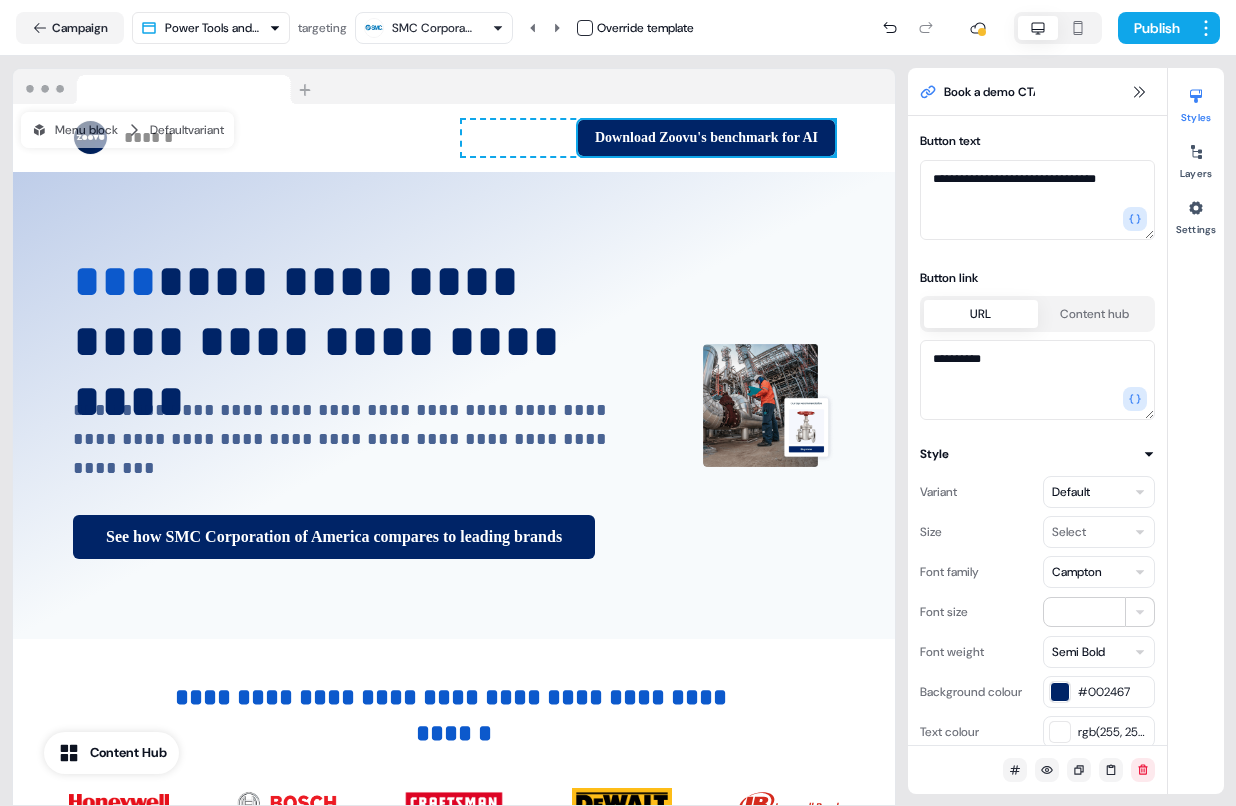 click on "SMC Corporation" at bounding box center (432, 28) 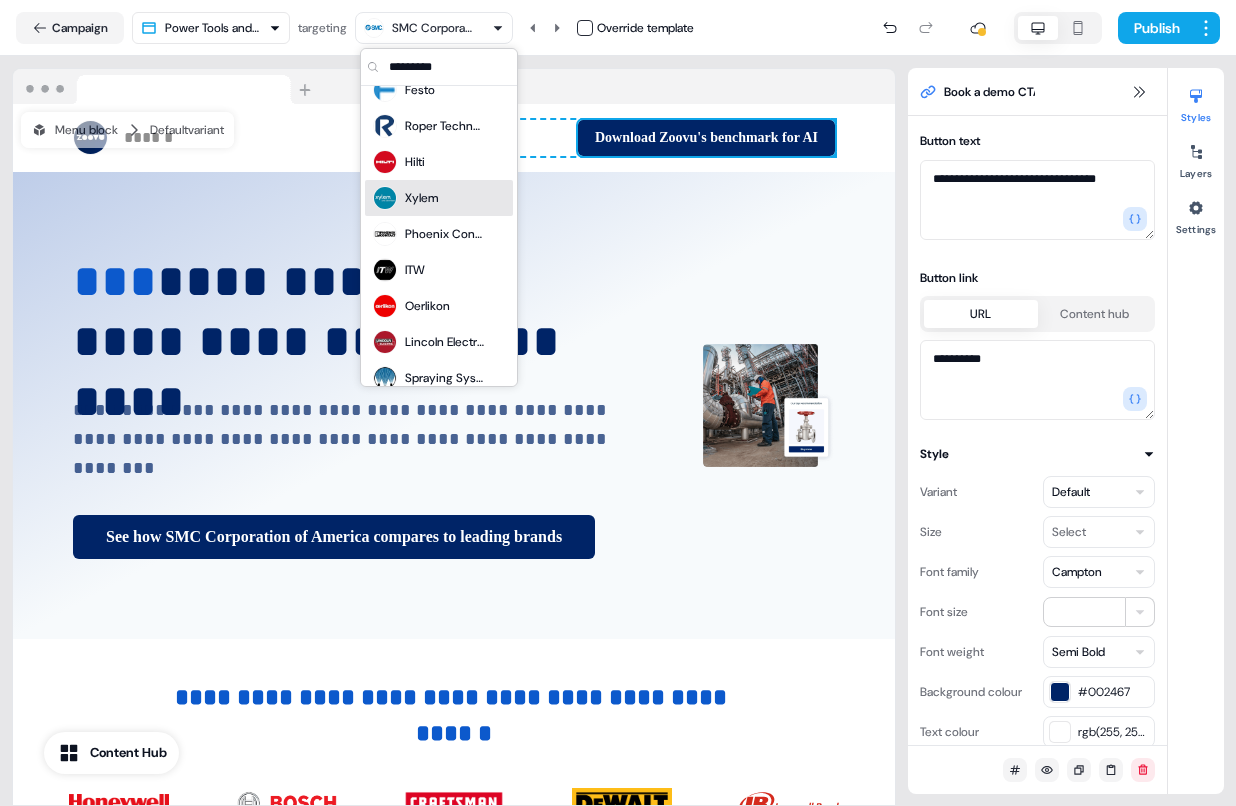 scroll, scrollTop: 416, scrollLeft: 0, axis: vertical 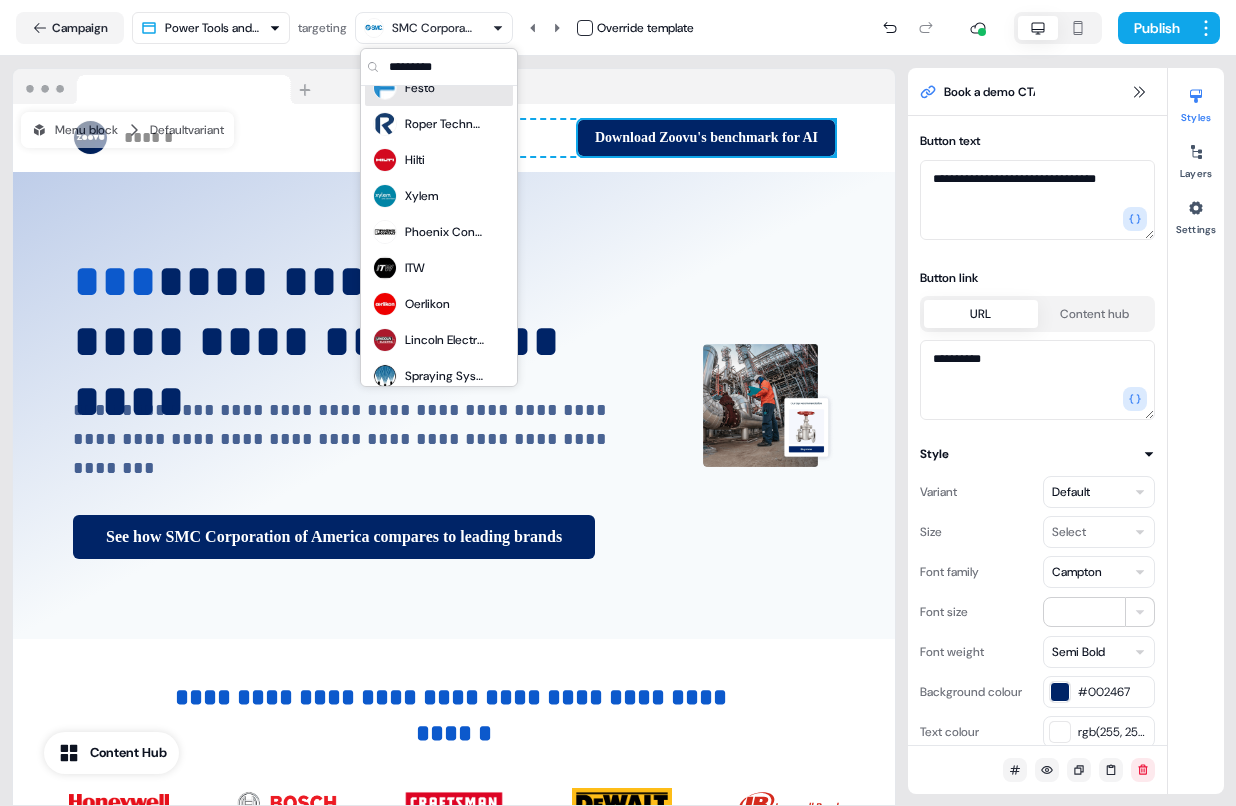 click on "SMC Corporation" at bounding box center [432, 28] 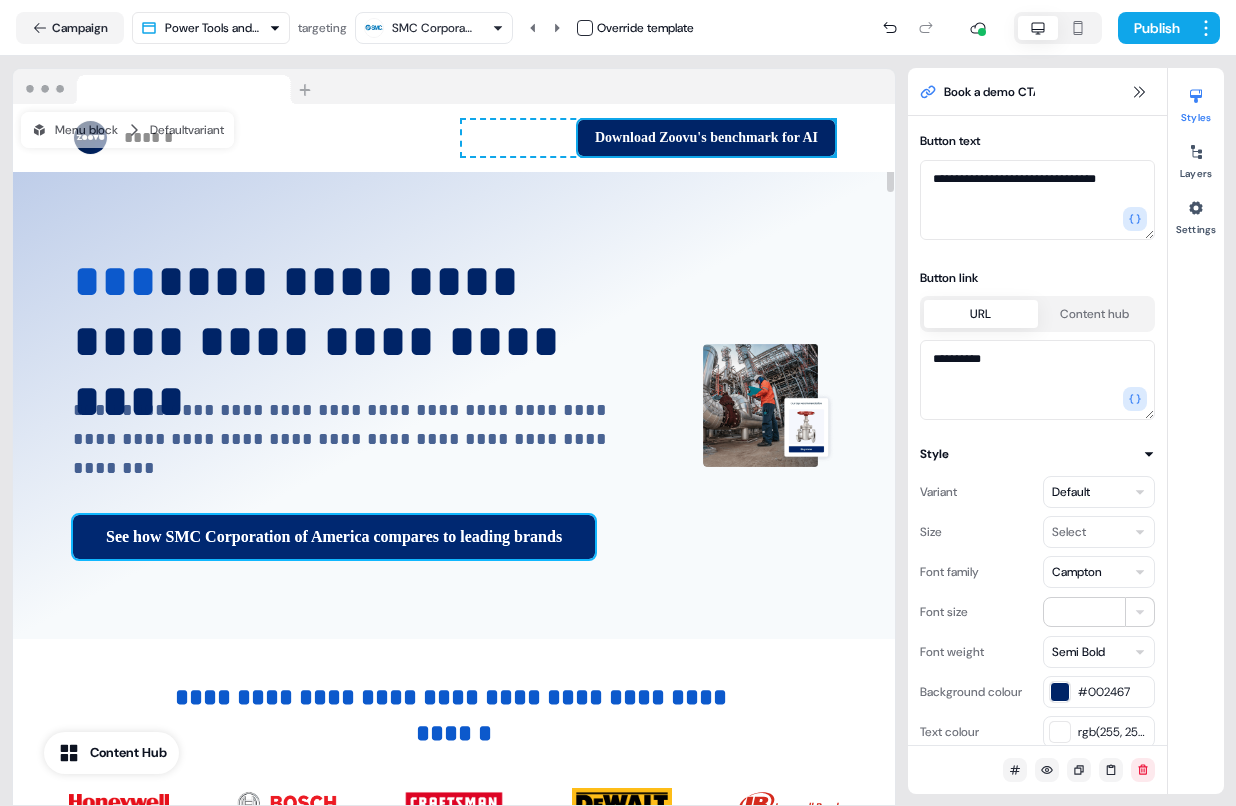 click on "See how  SMC Corporation of America compares to leading brands" at bounding box center [334, 537] 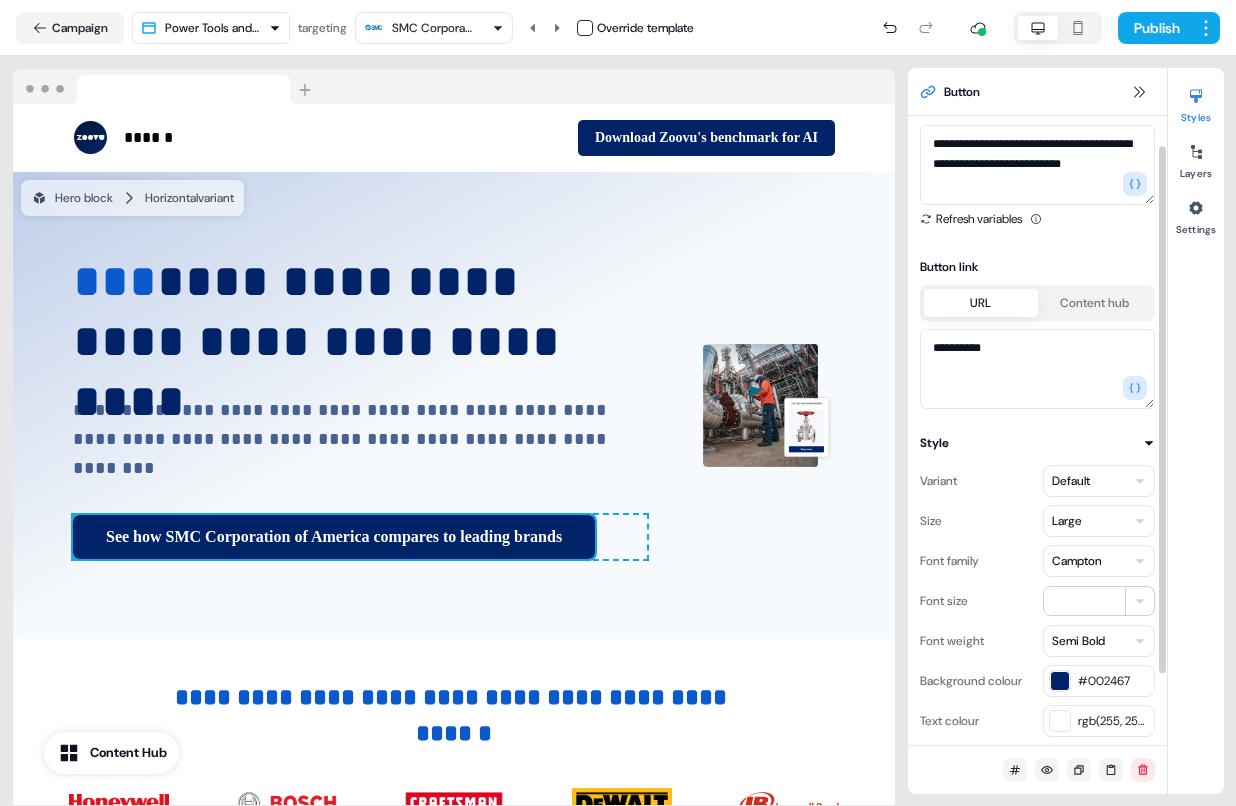 scroll, scrollTop: 0, scrollLeft: 0, axis: both 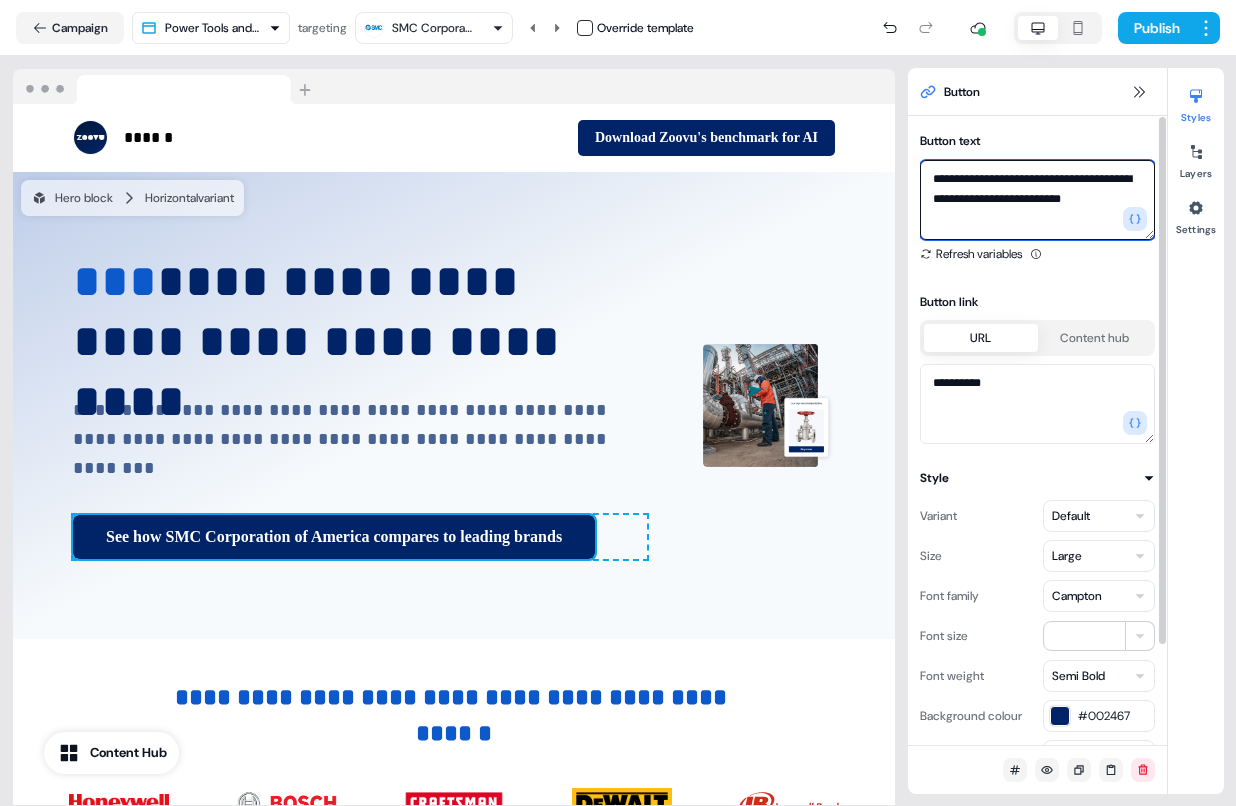 drag, startPoint x: 992, startPoint y: 219, endPoint x: 1096, endPoint y: 228, distance: 104.388695 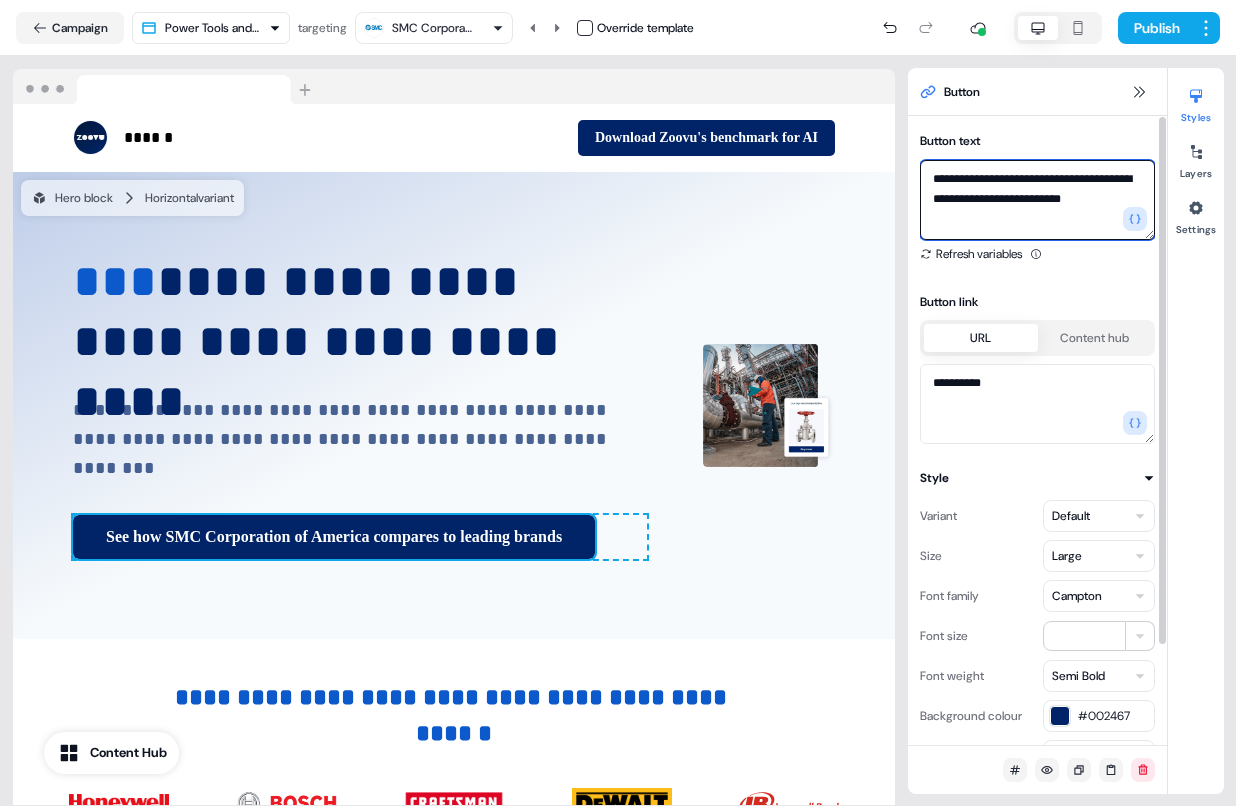 click on "**********" at bounding box center (1037, 200) 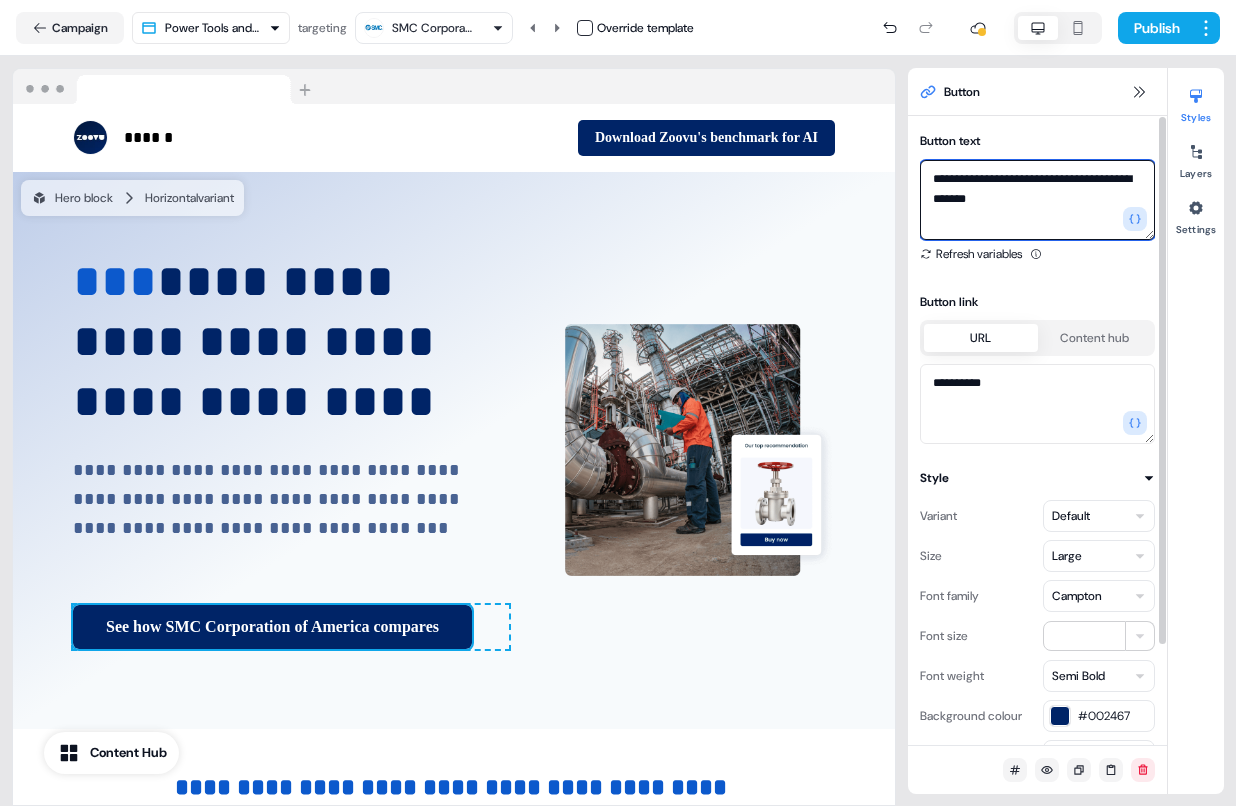 type on "**********" 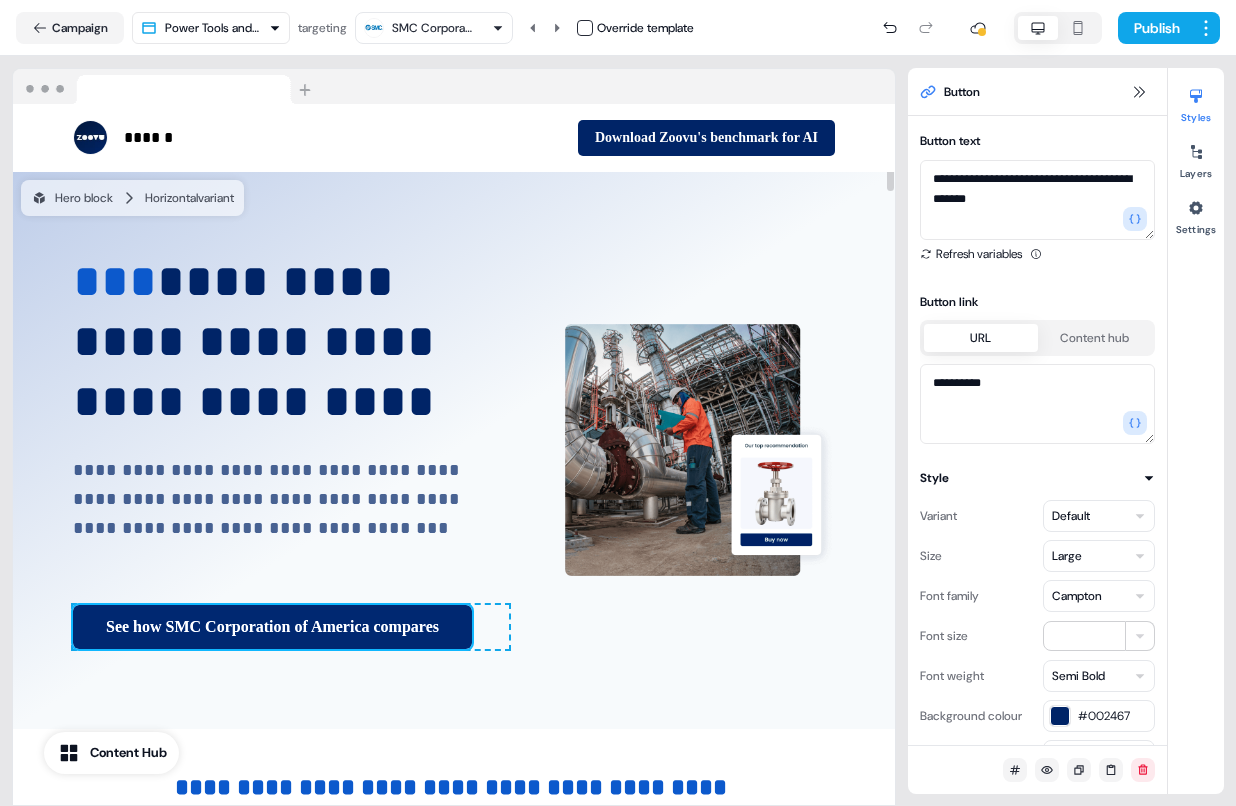 click on "See how SMC Corporation of America compares" at bounding box center (272, 627) 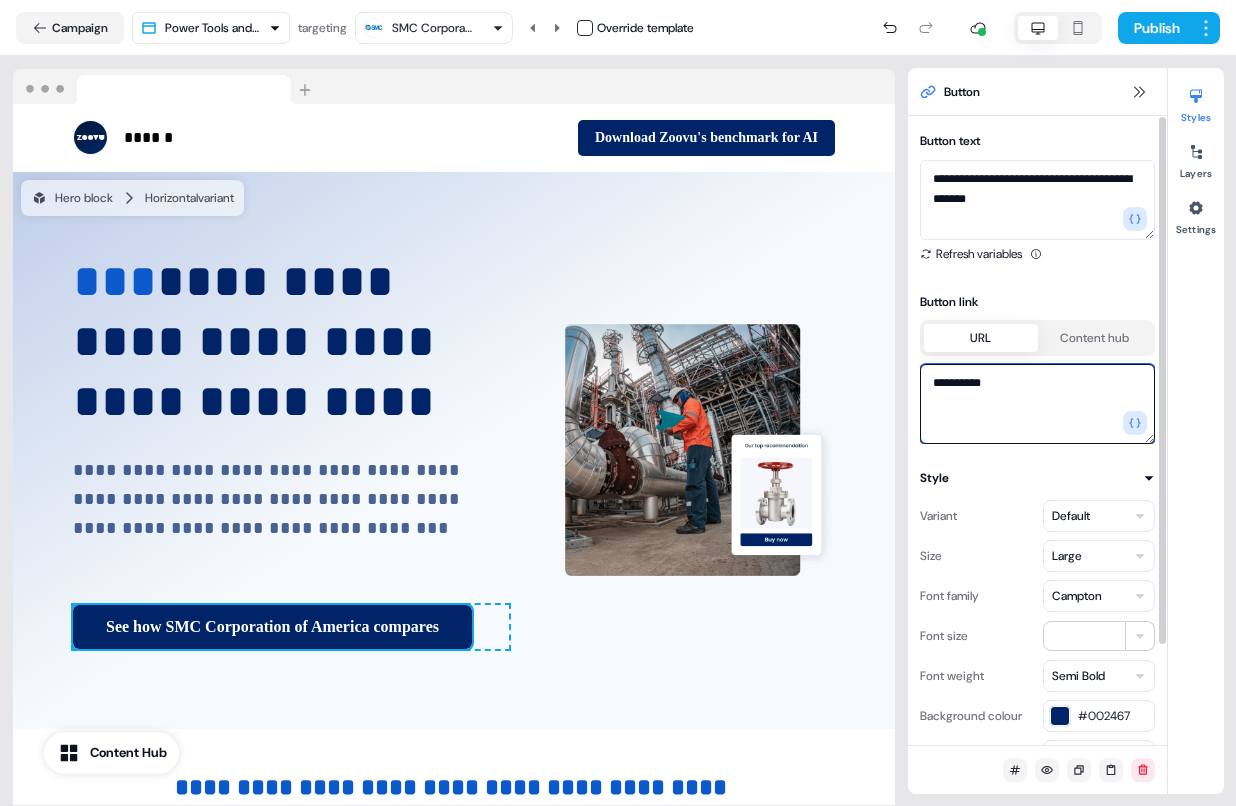 click on "**********" at bounding box center (1037, 404) 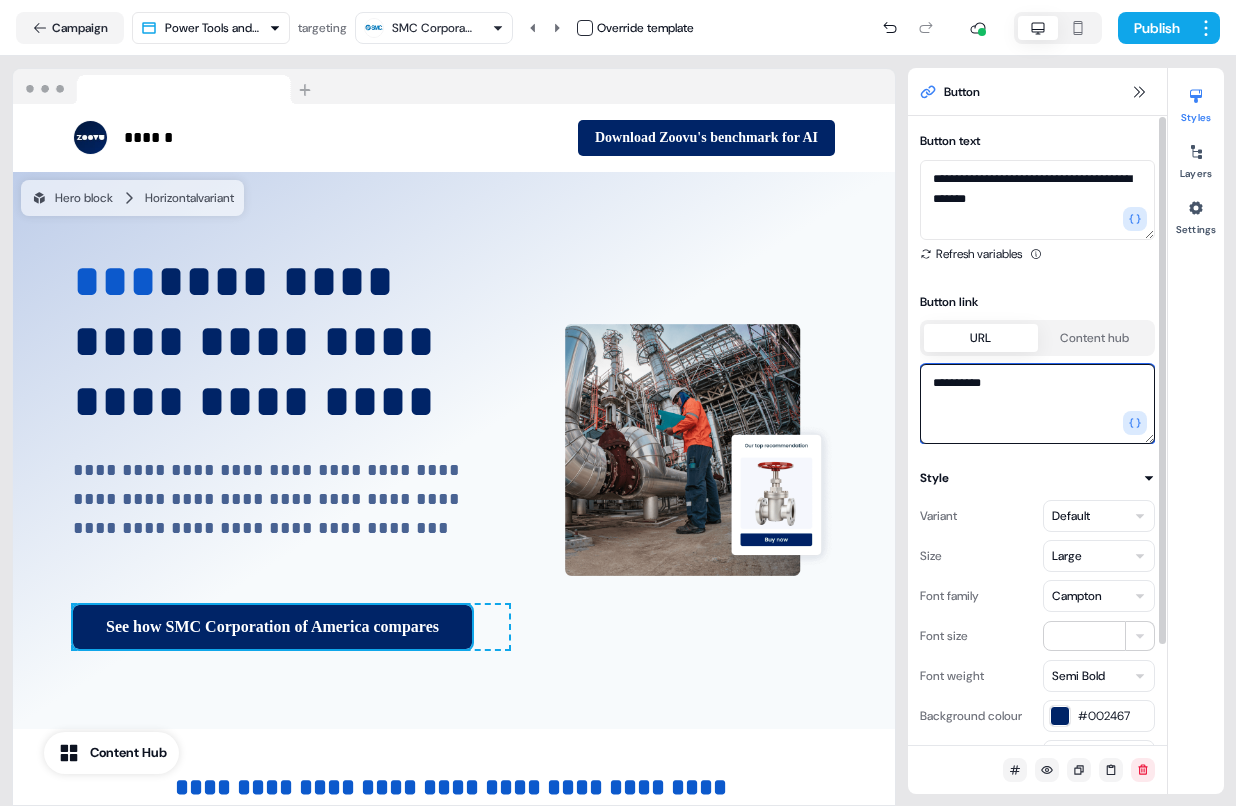 paste on "**********" 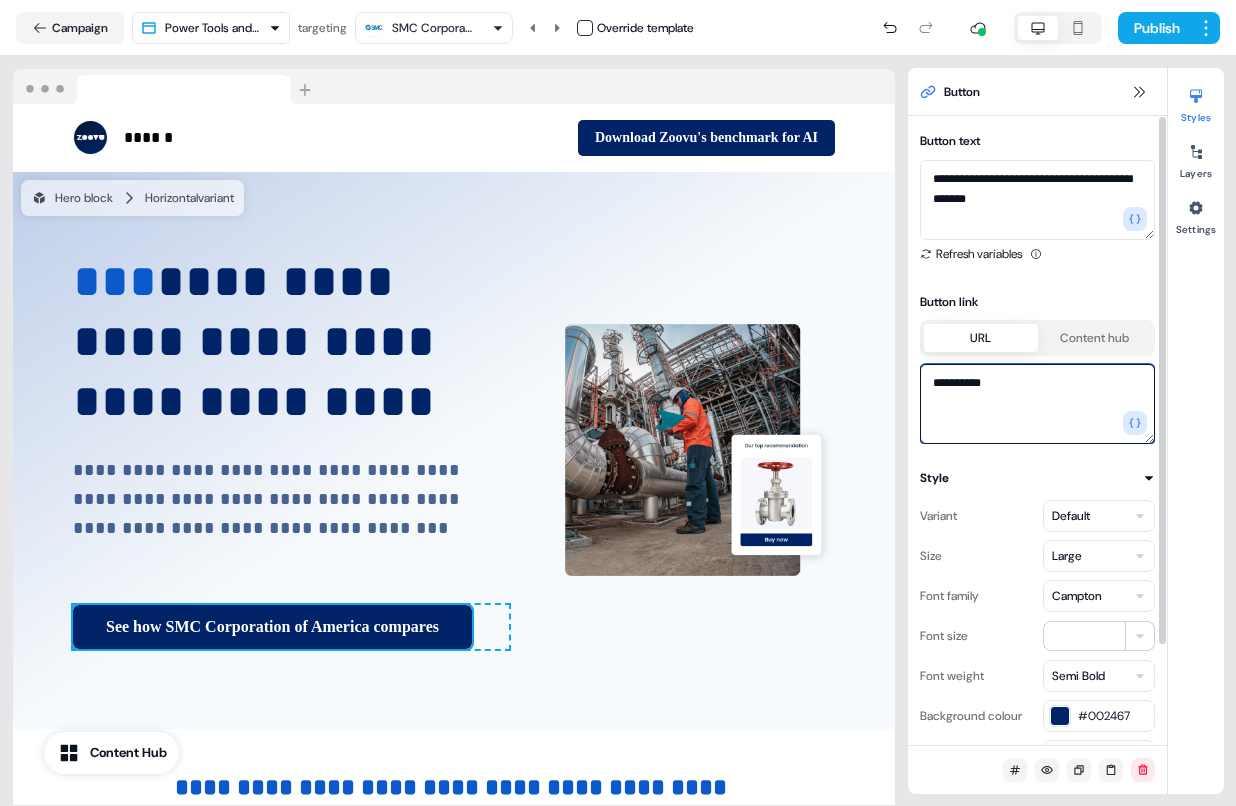 type on "**********" 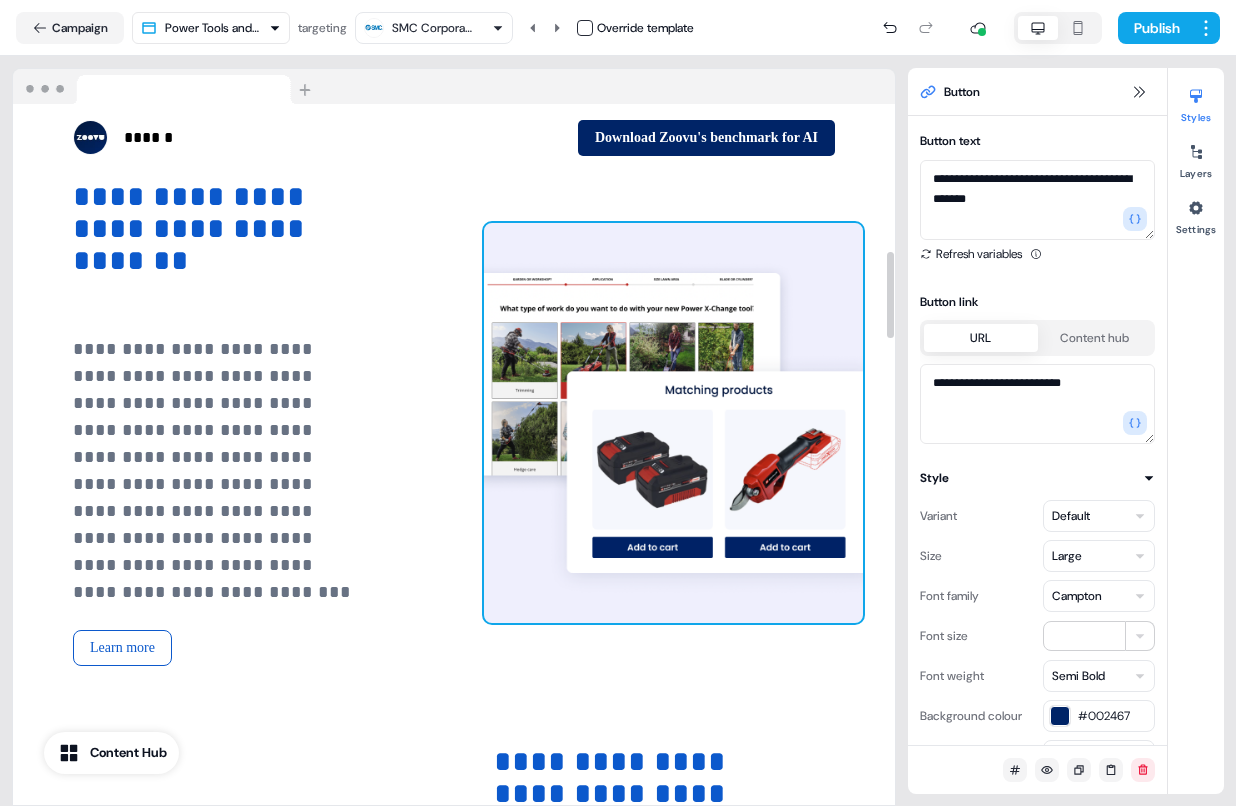 scroll, scrollTop: 1050, scrollLeft: 0, axis: vertical 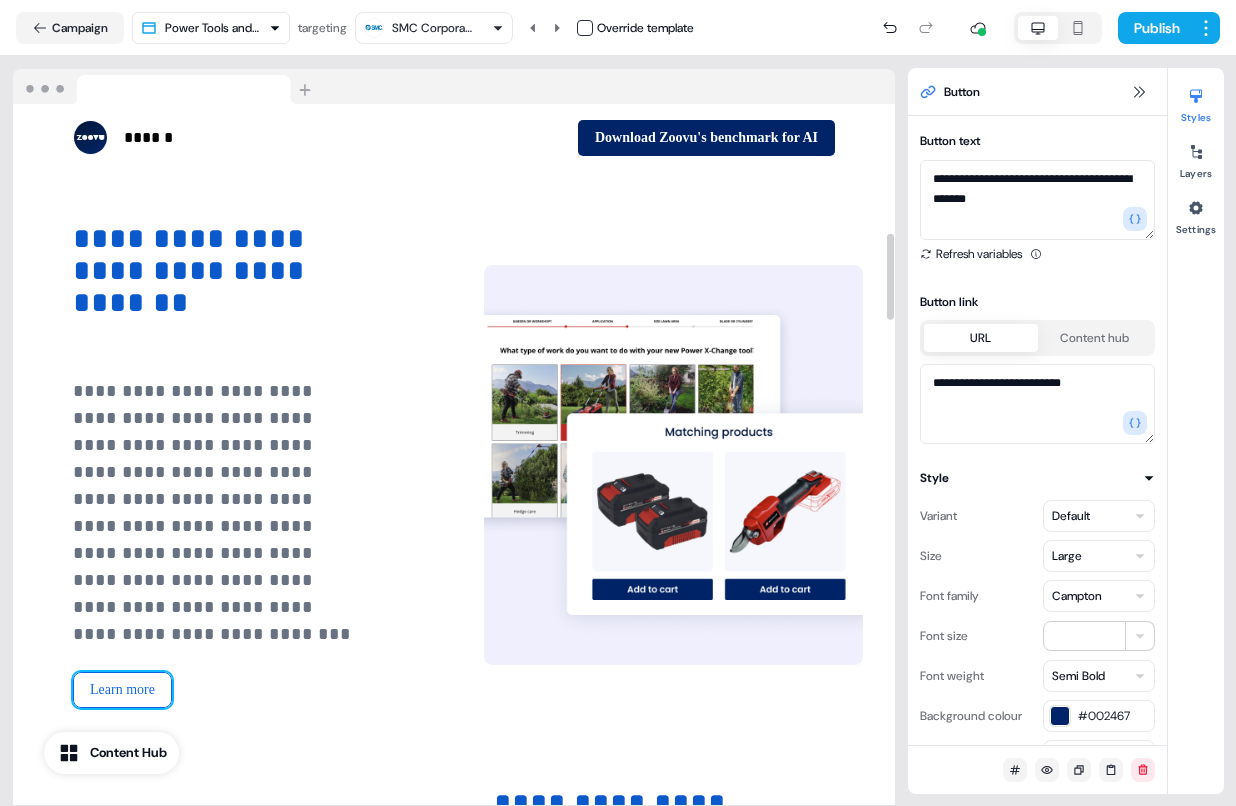 click on "Learn more" at bounding box center [122, 690] 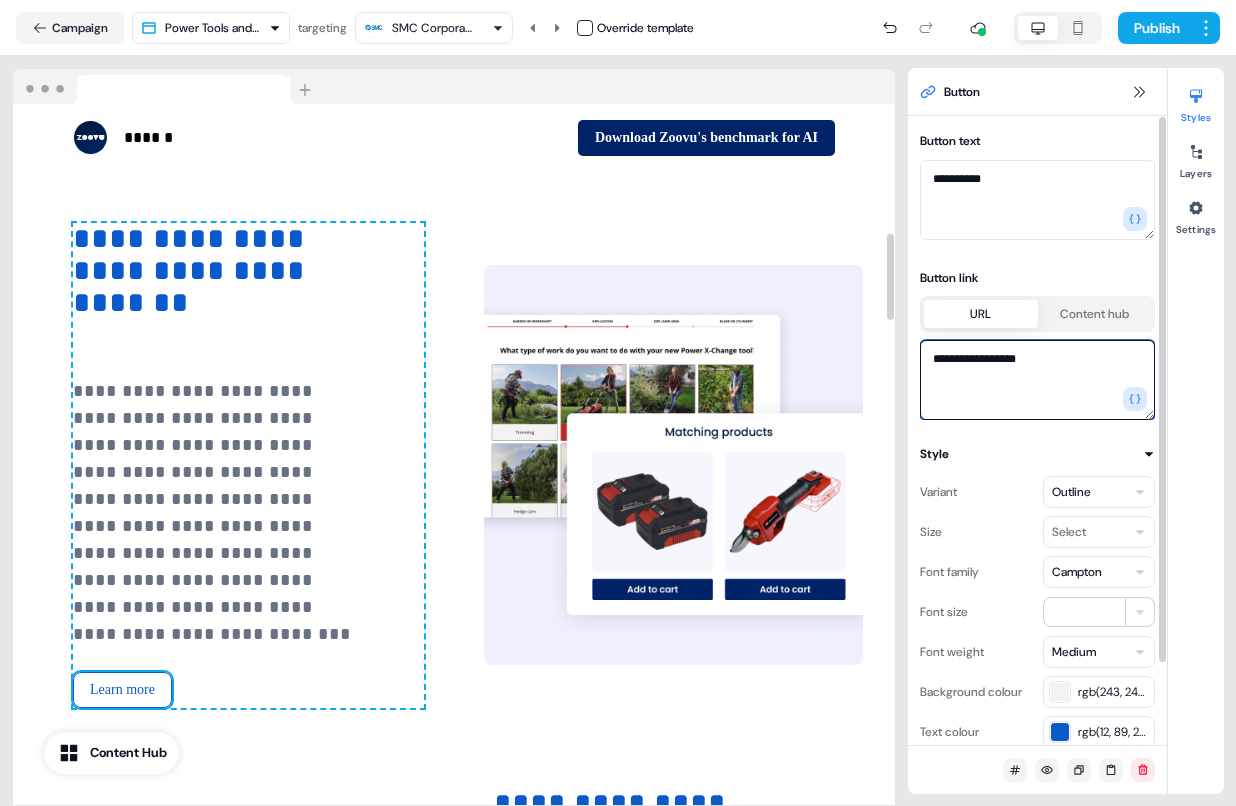 click on "**********" at bounding box center [1037, 380] 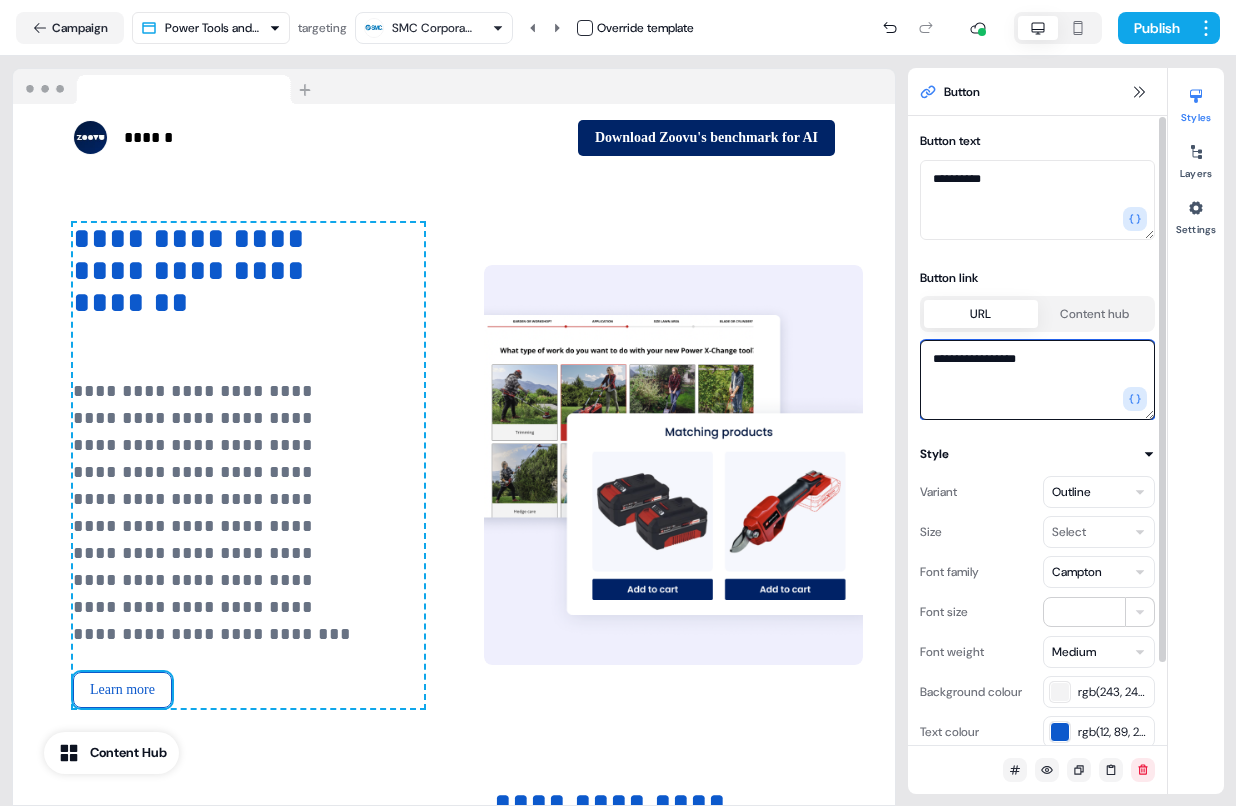 click on "**********" at bounding box center [1037, 380] 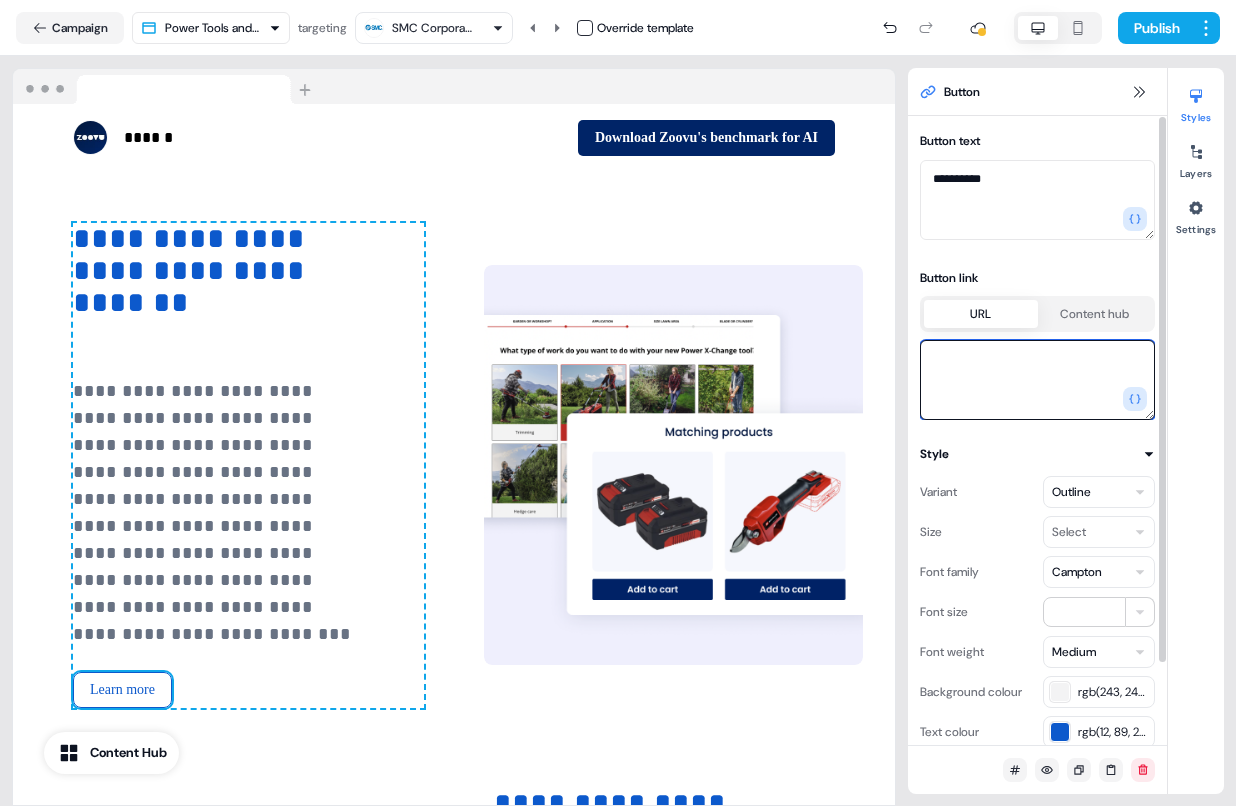 paste on "**********" 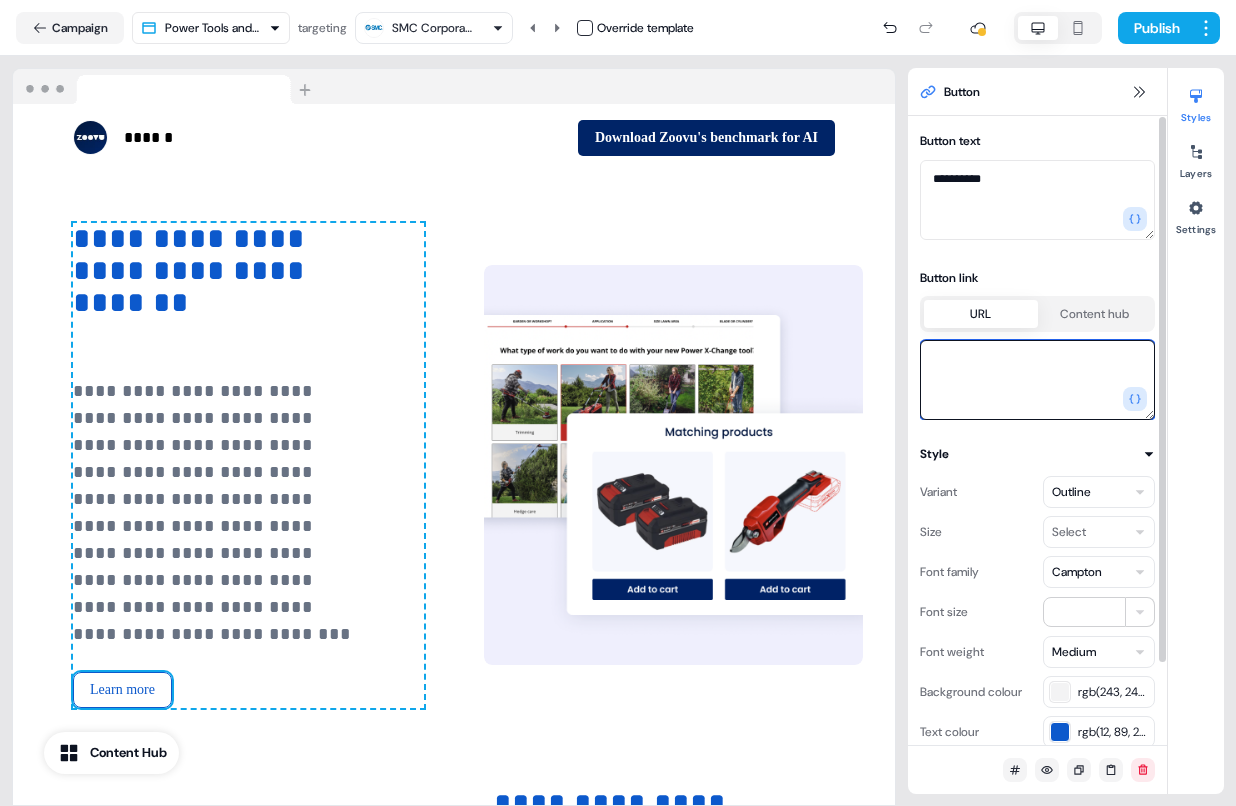 type on "**********" 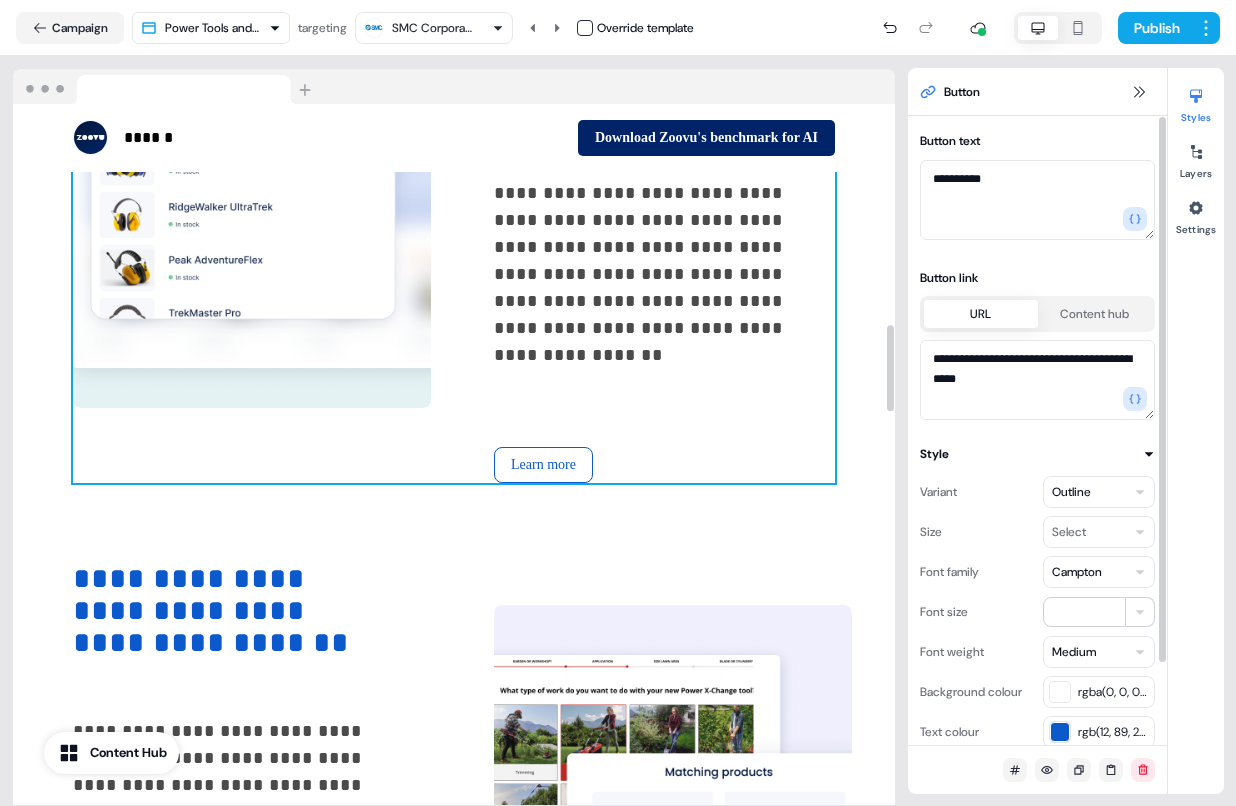 scroll, scrollTop: 1950, scrollLeft: 0, axis: vertical 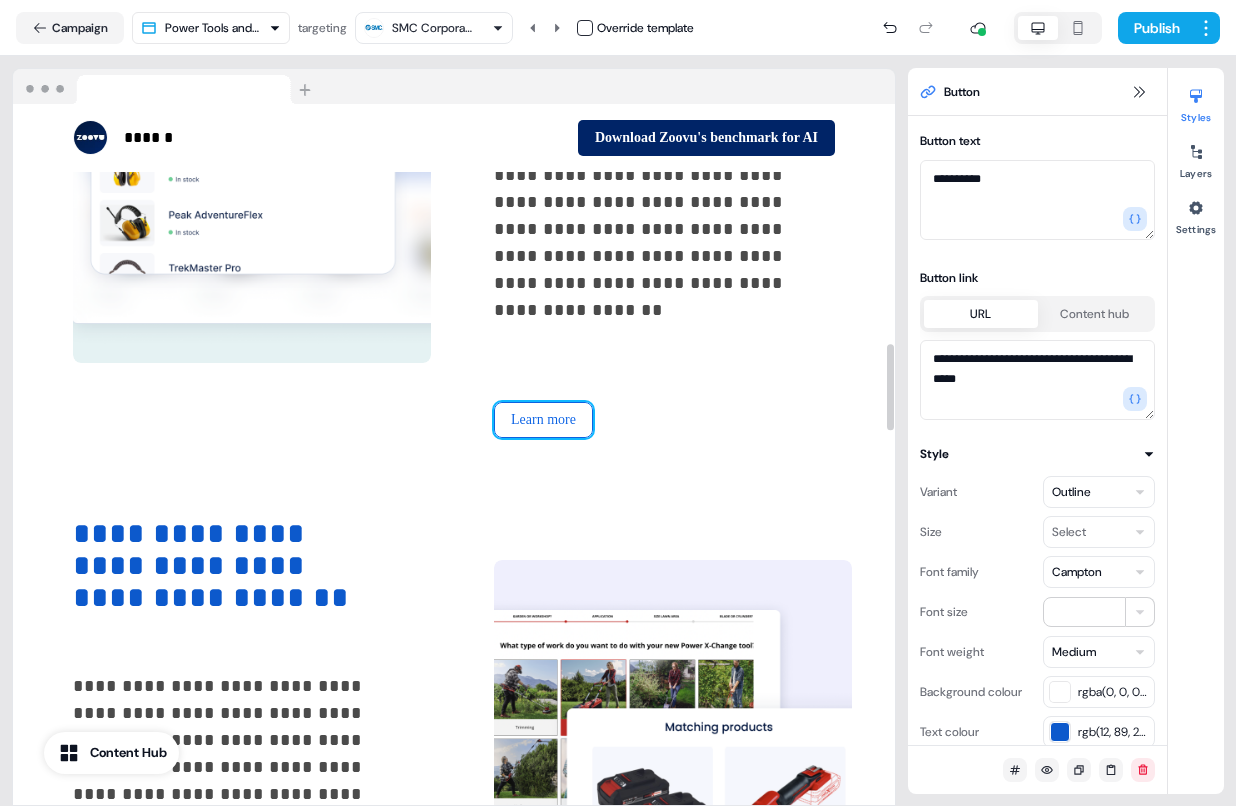 click on "Learn more" at bounding box center (543, 420) 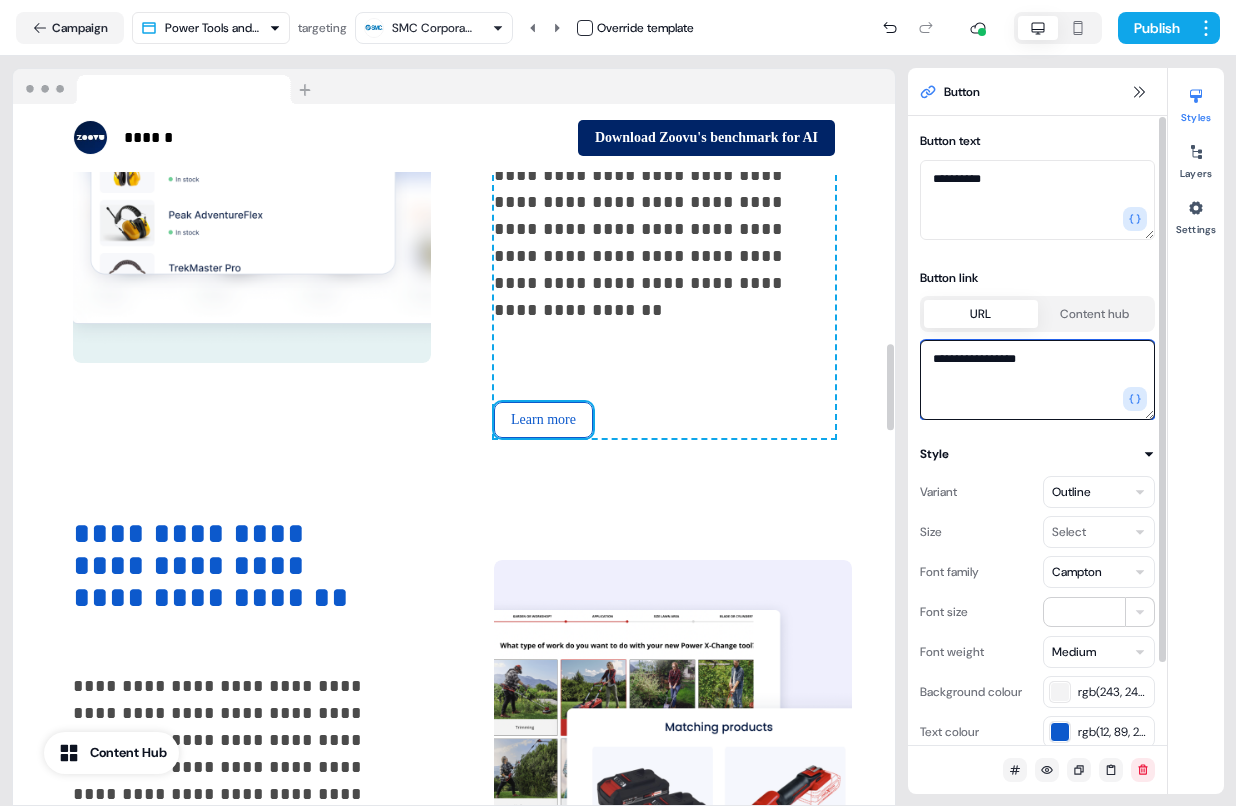 click on "**********" at bounding box center [1037, 380] 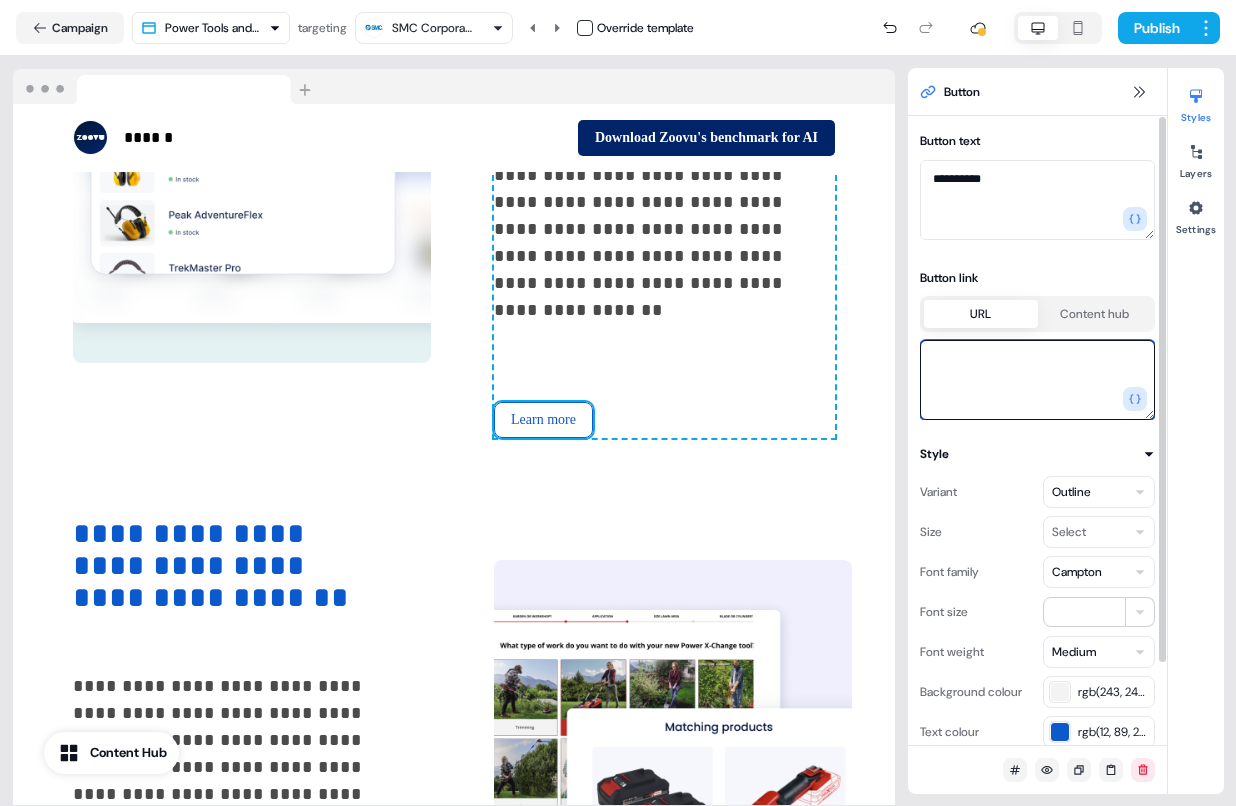 paste on "**********" 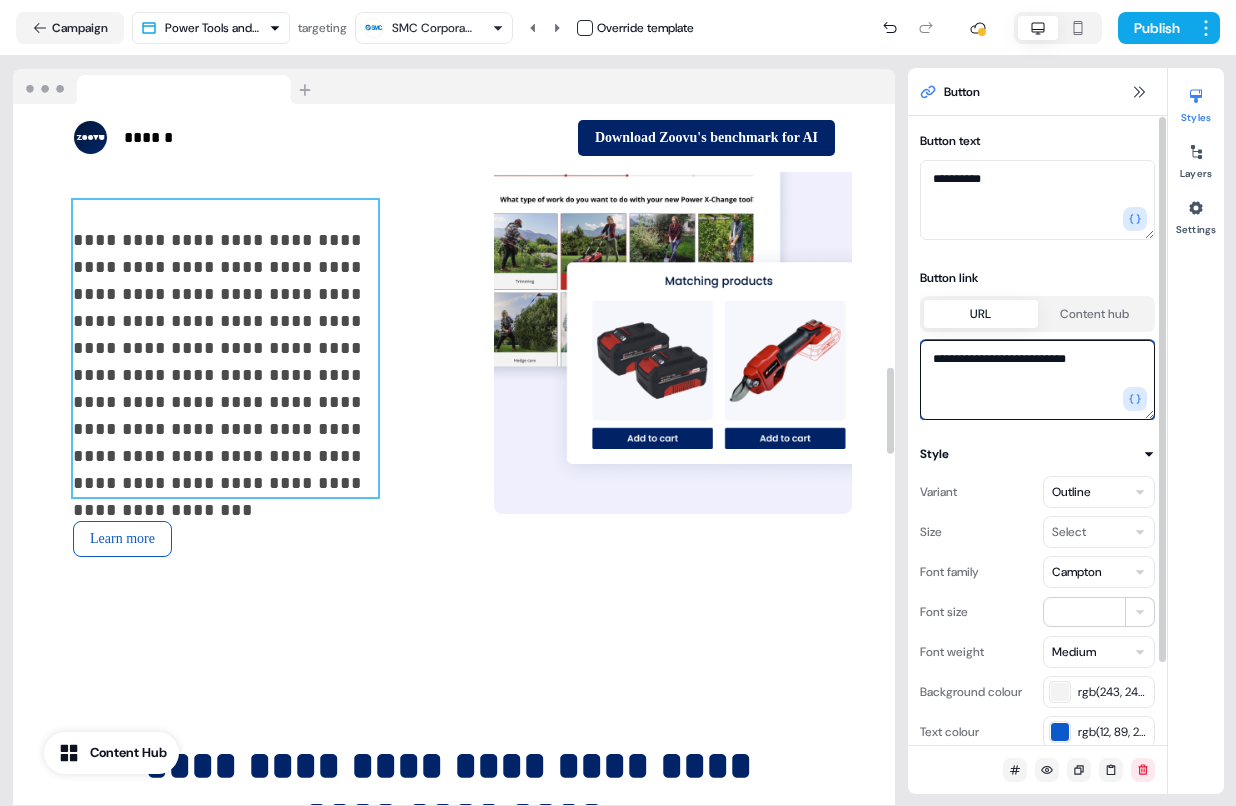 scroll, scrollTop: 2400, scrollLeft: 0, axis: vertical 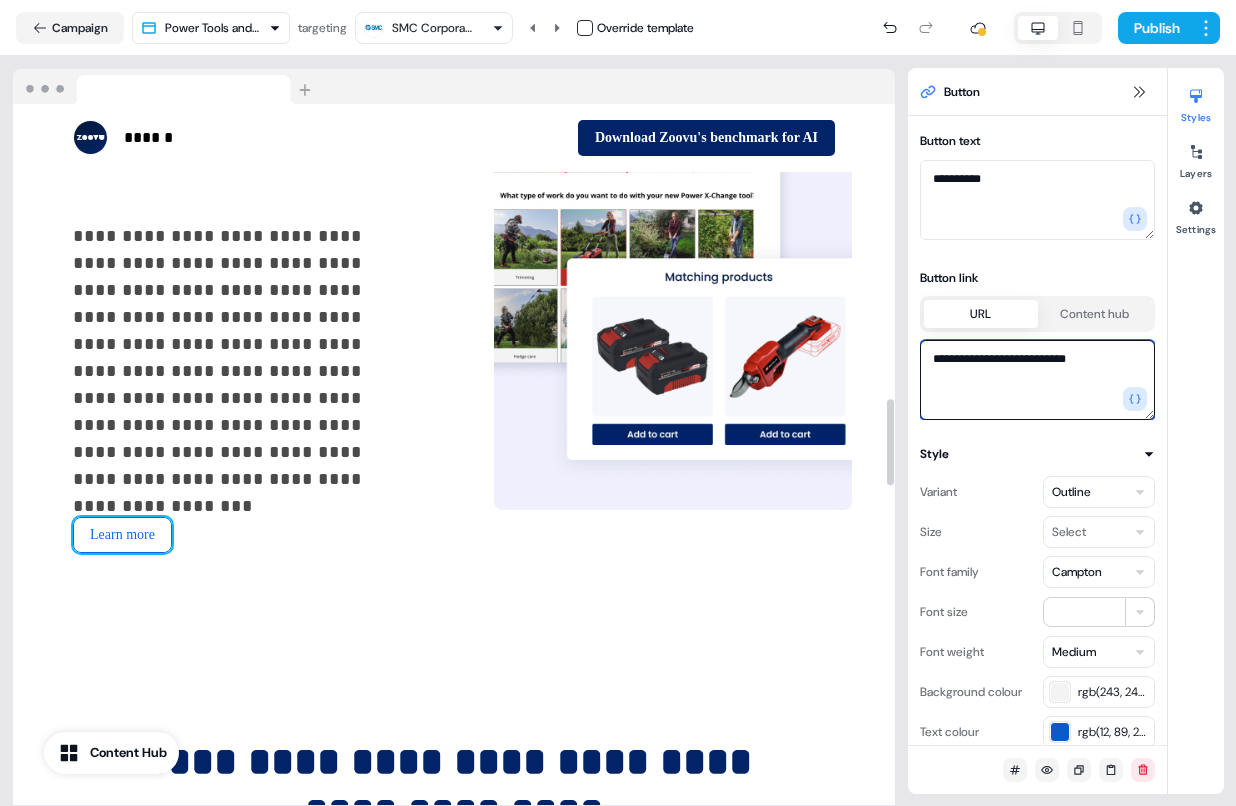 type on "**********" 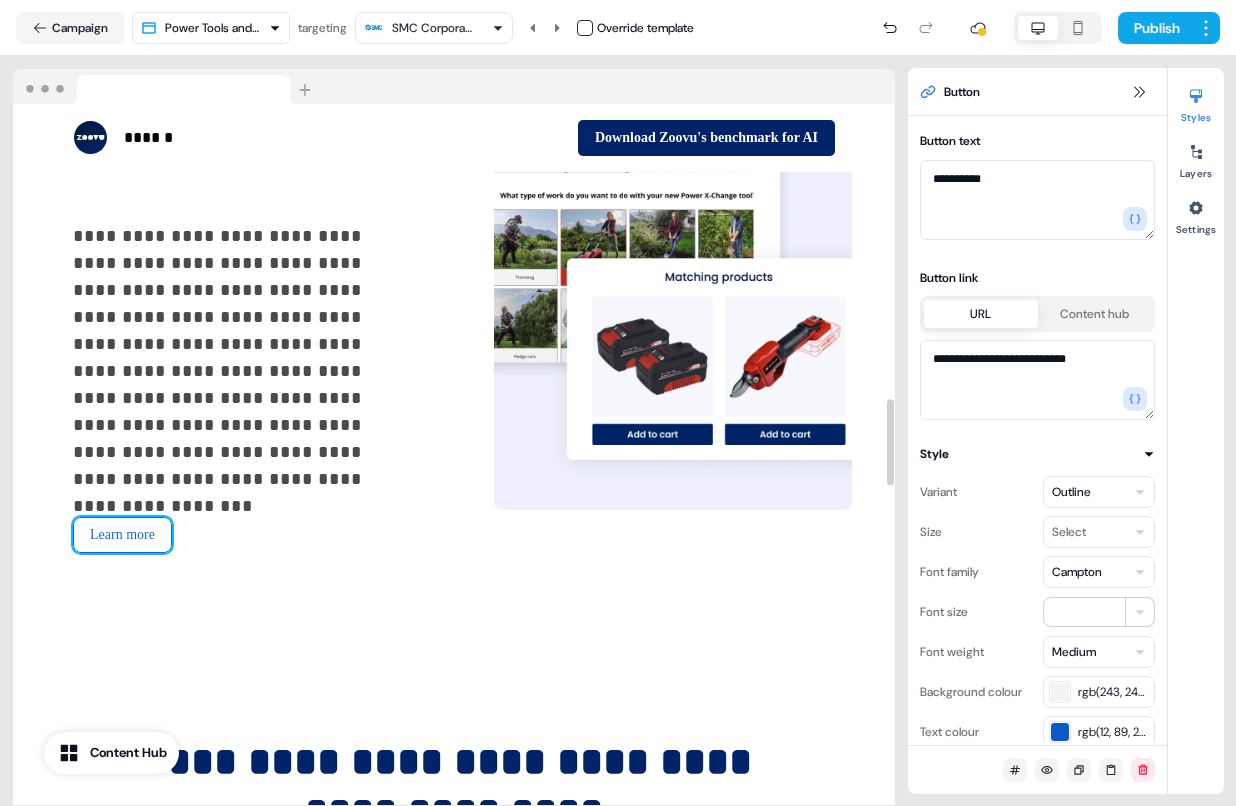click on "Learn more" at bounding box center [122, 535] 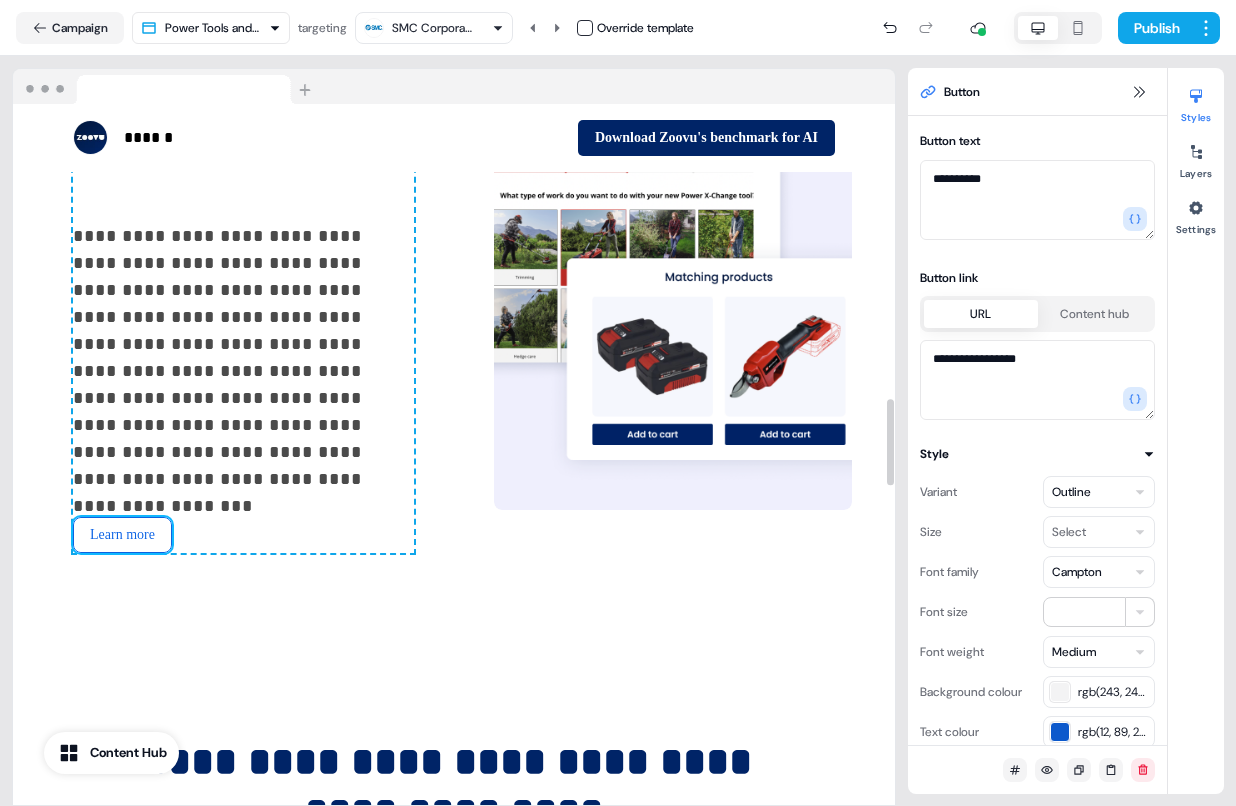 click on "Learn more" at bounding box center (122, 535) 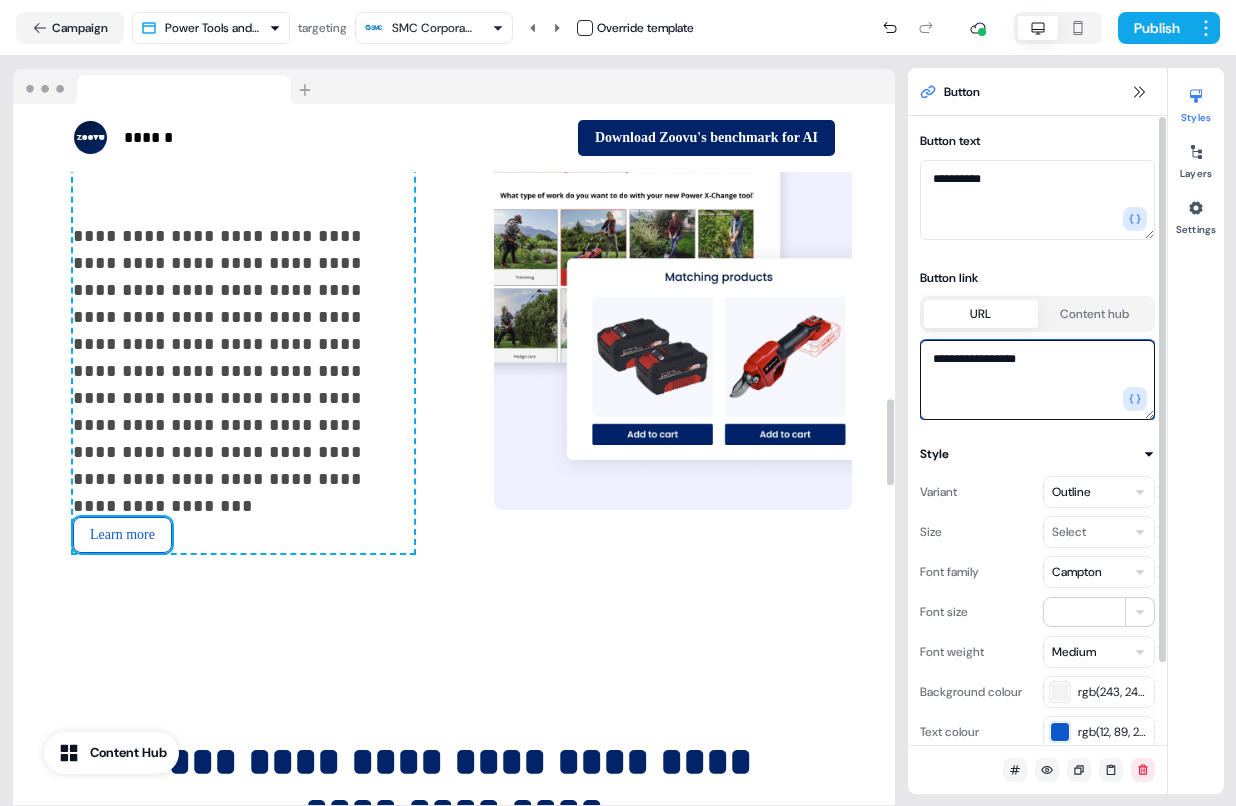 click on "**********" at bounding box center [1037, 380] 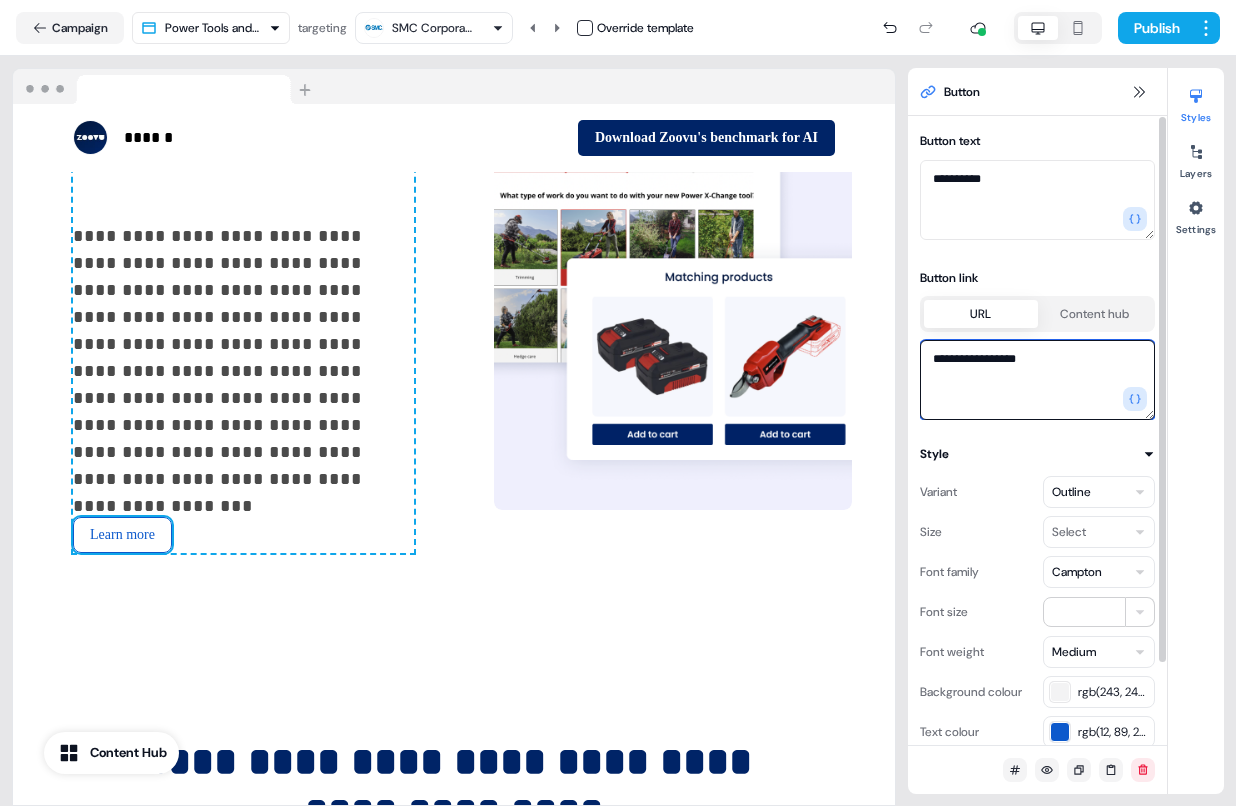 click on "**********" at bounding box center [1037, 380] 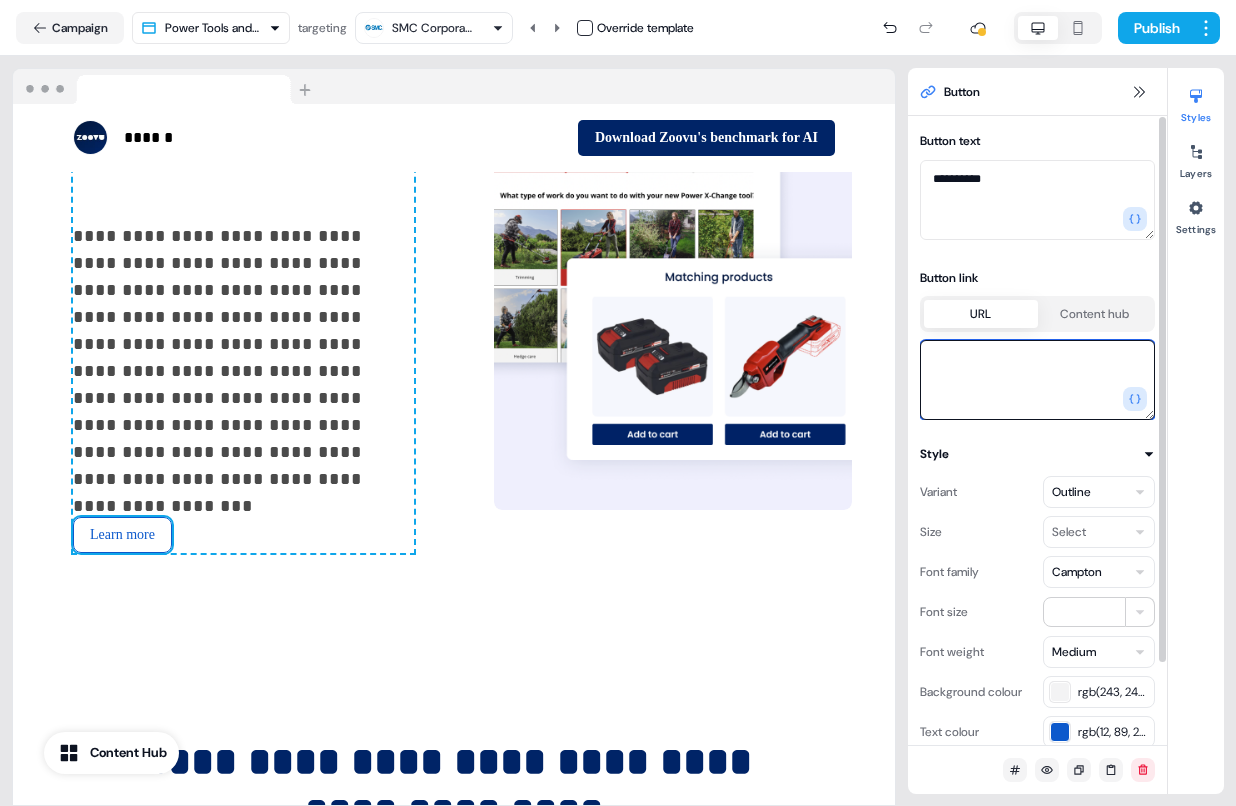 paste on "**********" 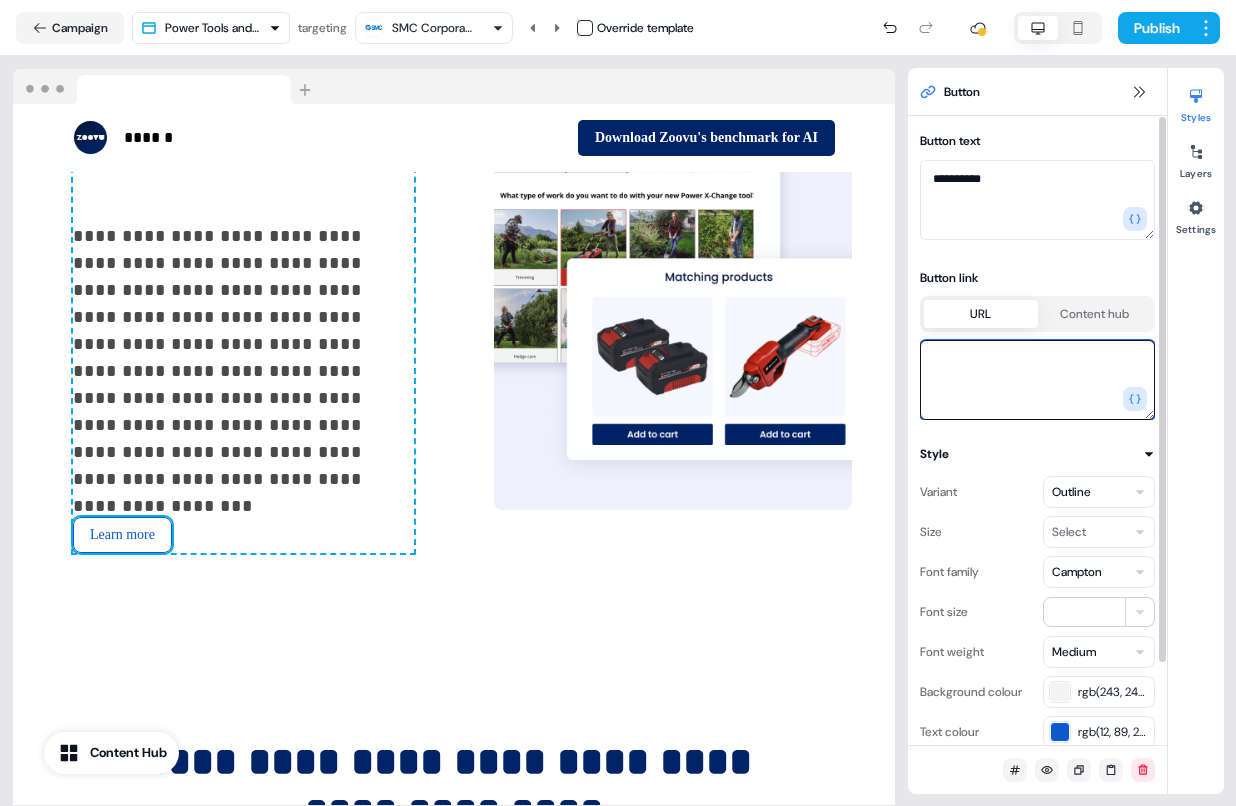type on "**********" 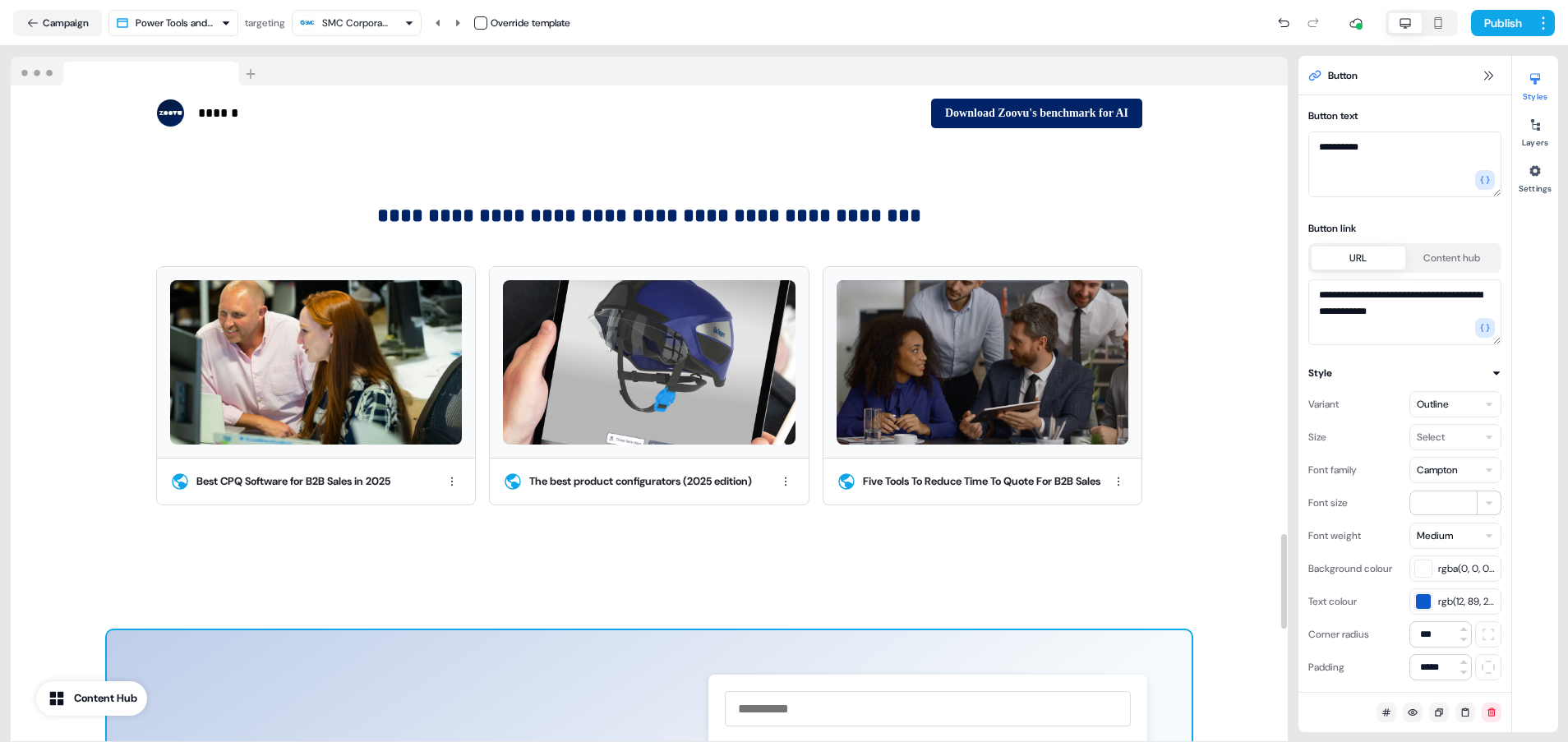scroll, scrollTop: 3344, scrollLeft: 0, axis: vertical 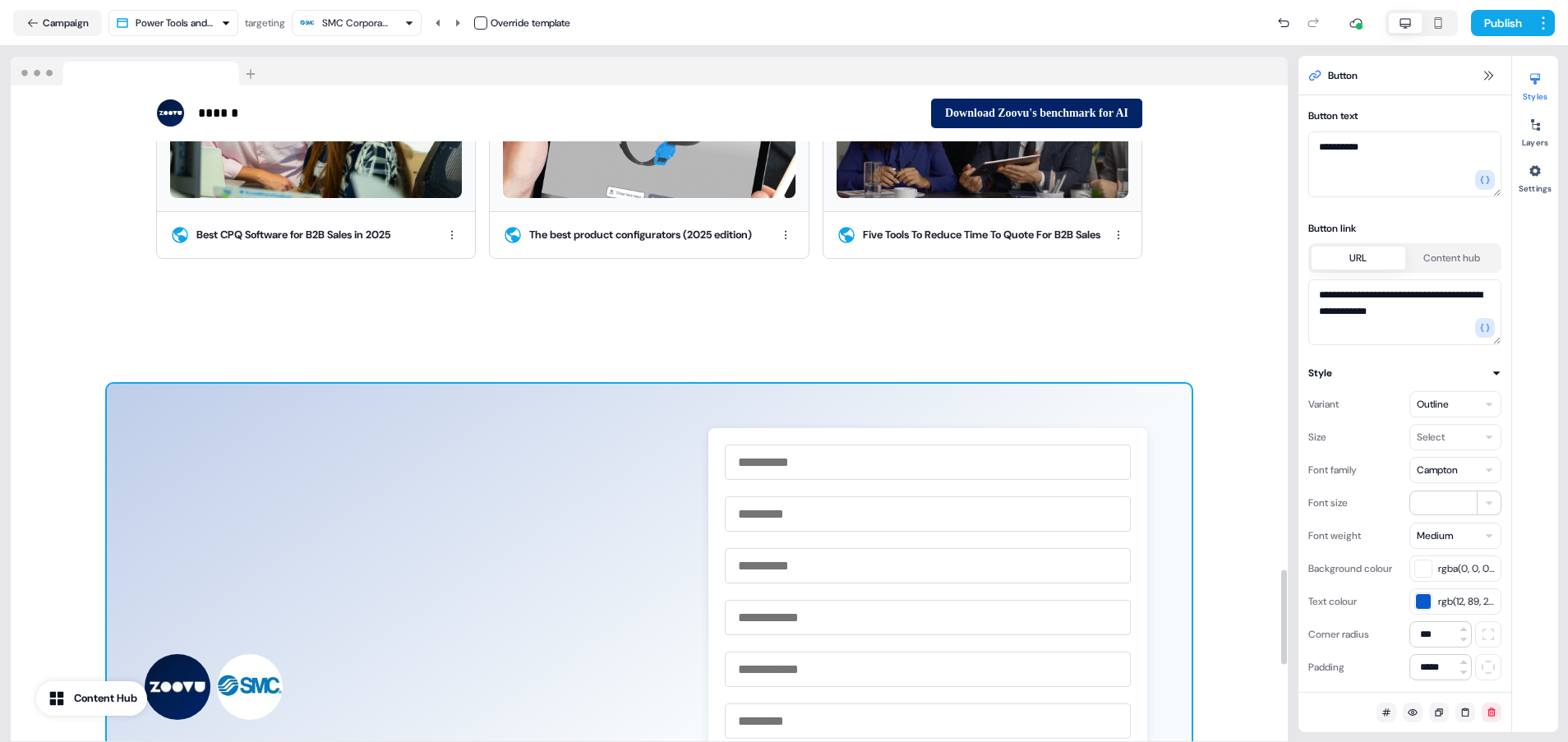 click on "**********" at bounding box center [649, 750] 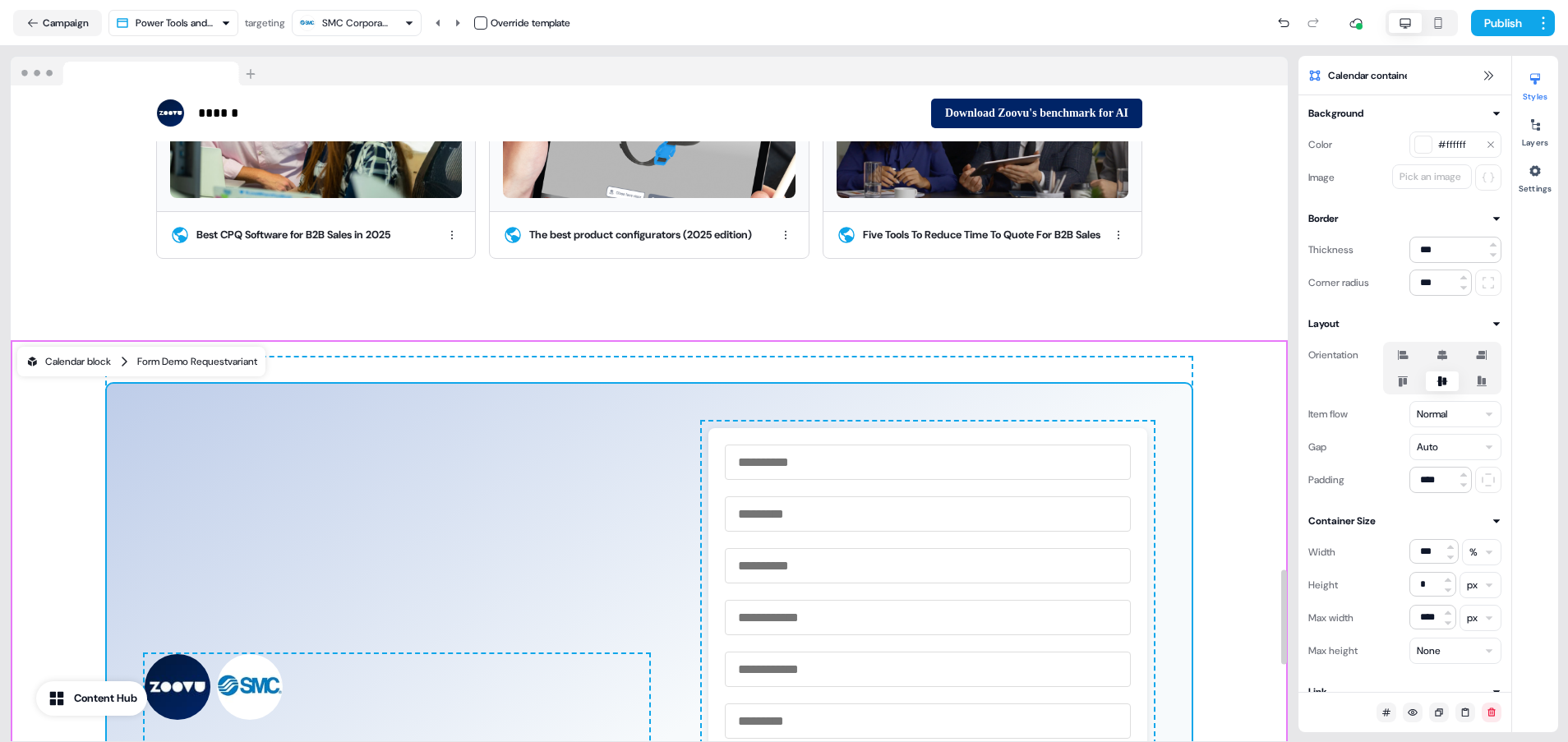 click on "Form Demo Request  variant" at bounding box center (197, 362) 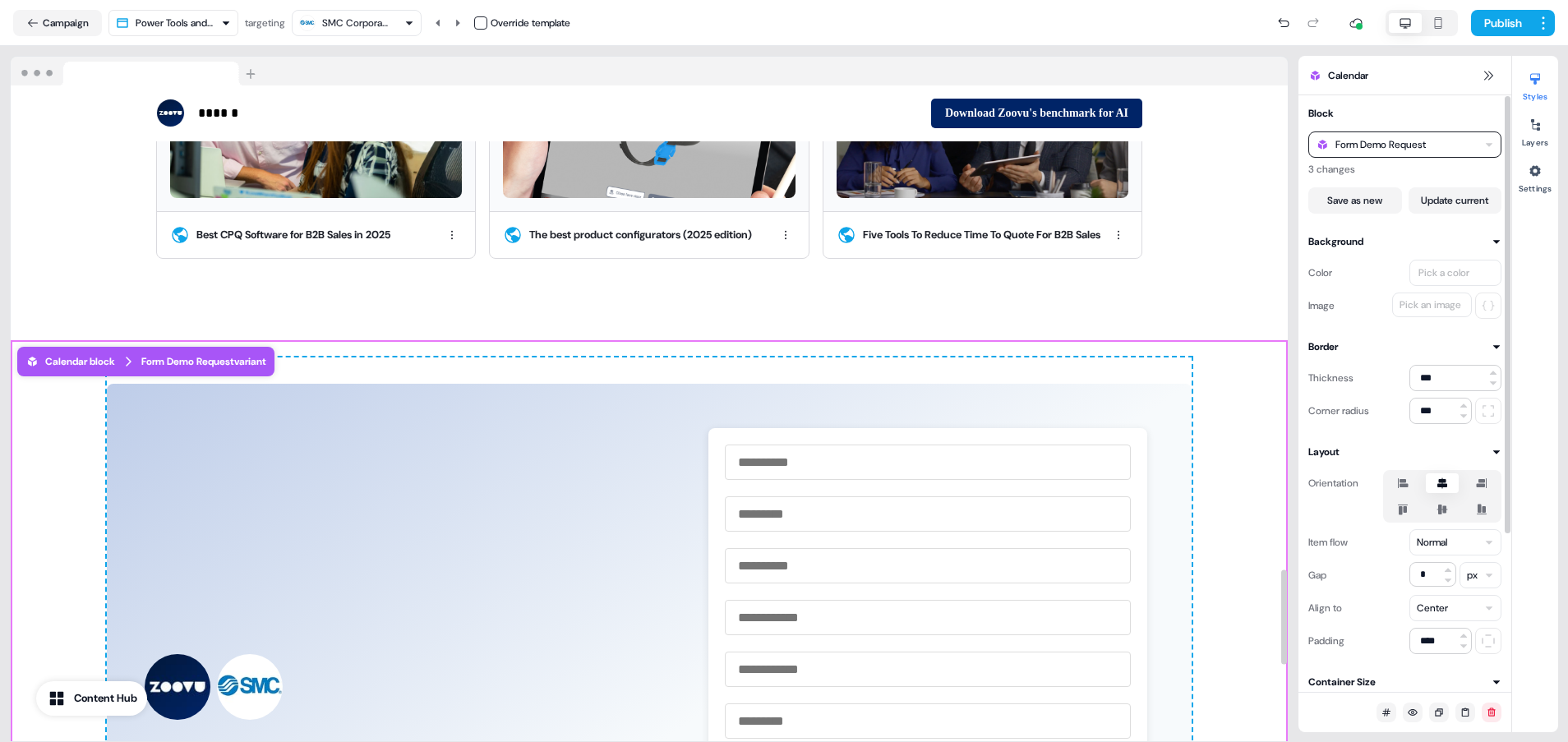 click on "Form Demo Request" at bounding box center [1381, 145] 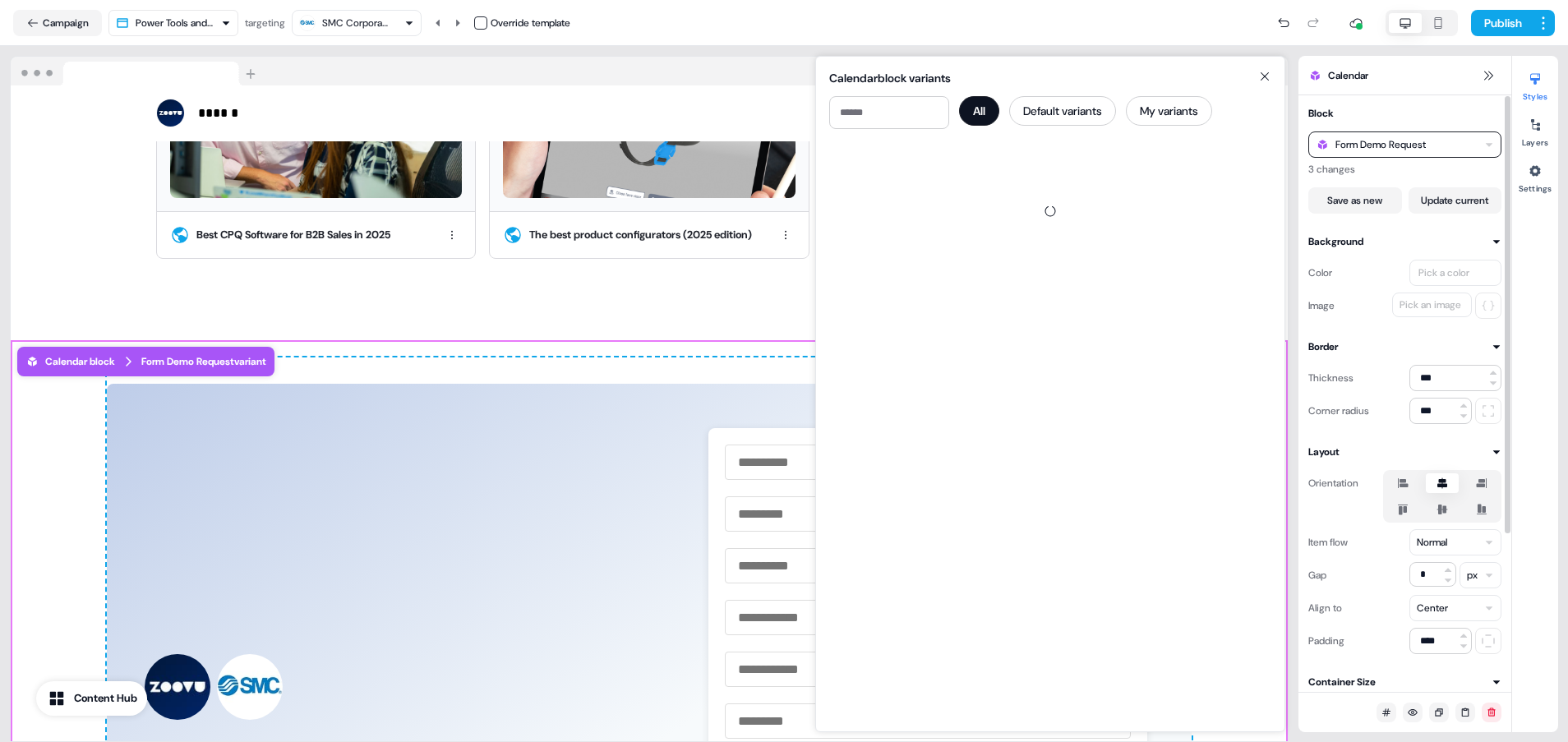 scroll, scrollTop: 0, scrollLeft: 0, axis: both 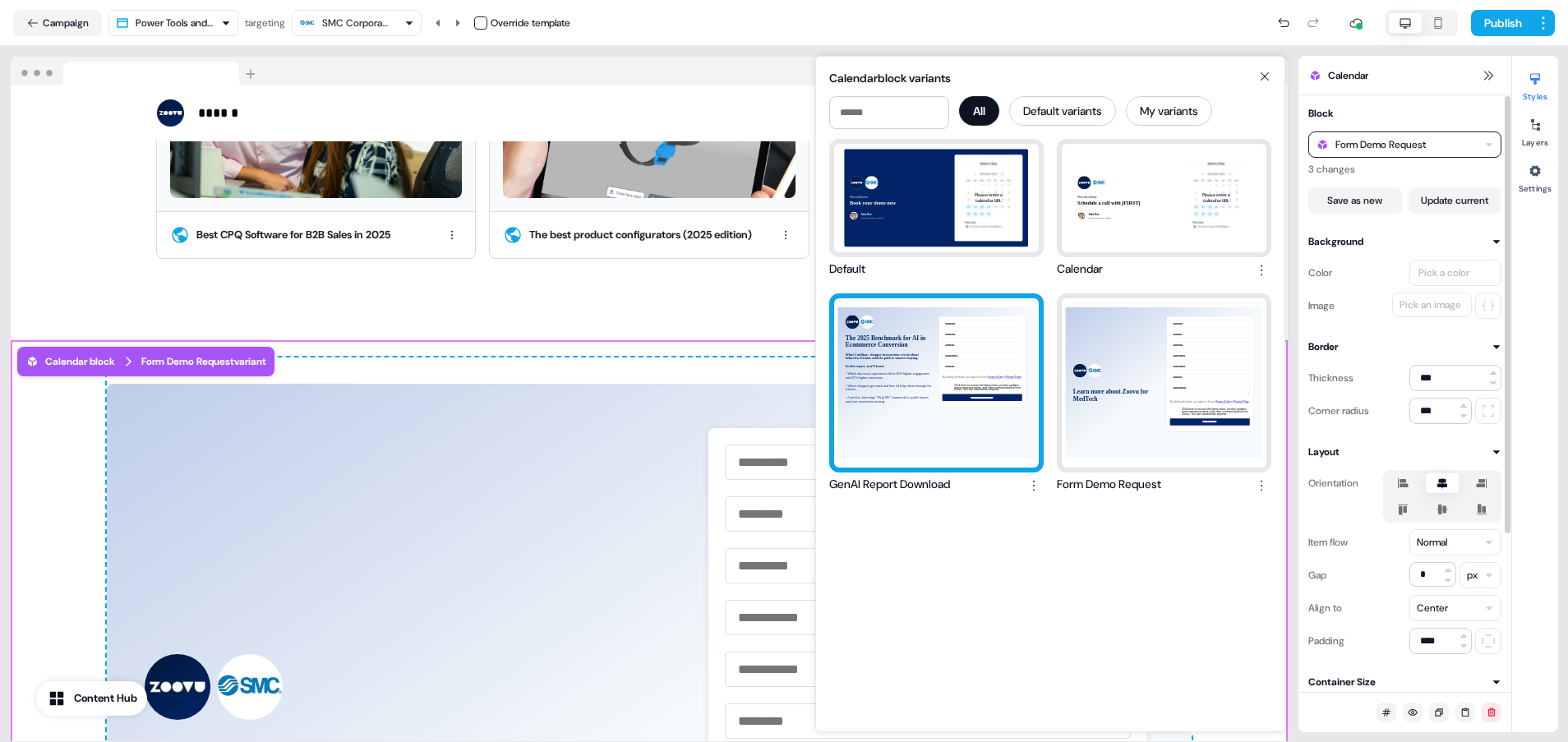 click on "The 2025 Benchmark for AI in Ecommerce Conversion What 3 million+ shopper interactions reveal about behavior, friction, and the path to smarter buying. In this report, you’ll learn: - Which discovery experiences drive 40% higher engagement and 25% higher conversion - Where shoppers get stuck and how AI helps them through the friction - A proven, four-stage "Help Me" framework to guide buyers and your investment strategy" at bounding box center [936, 383] 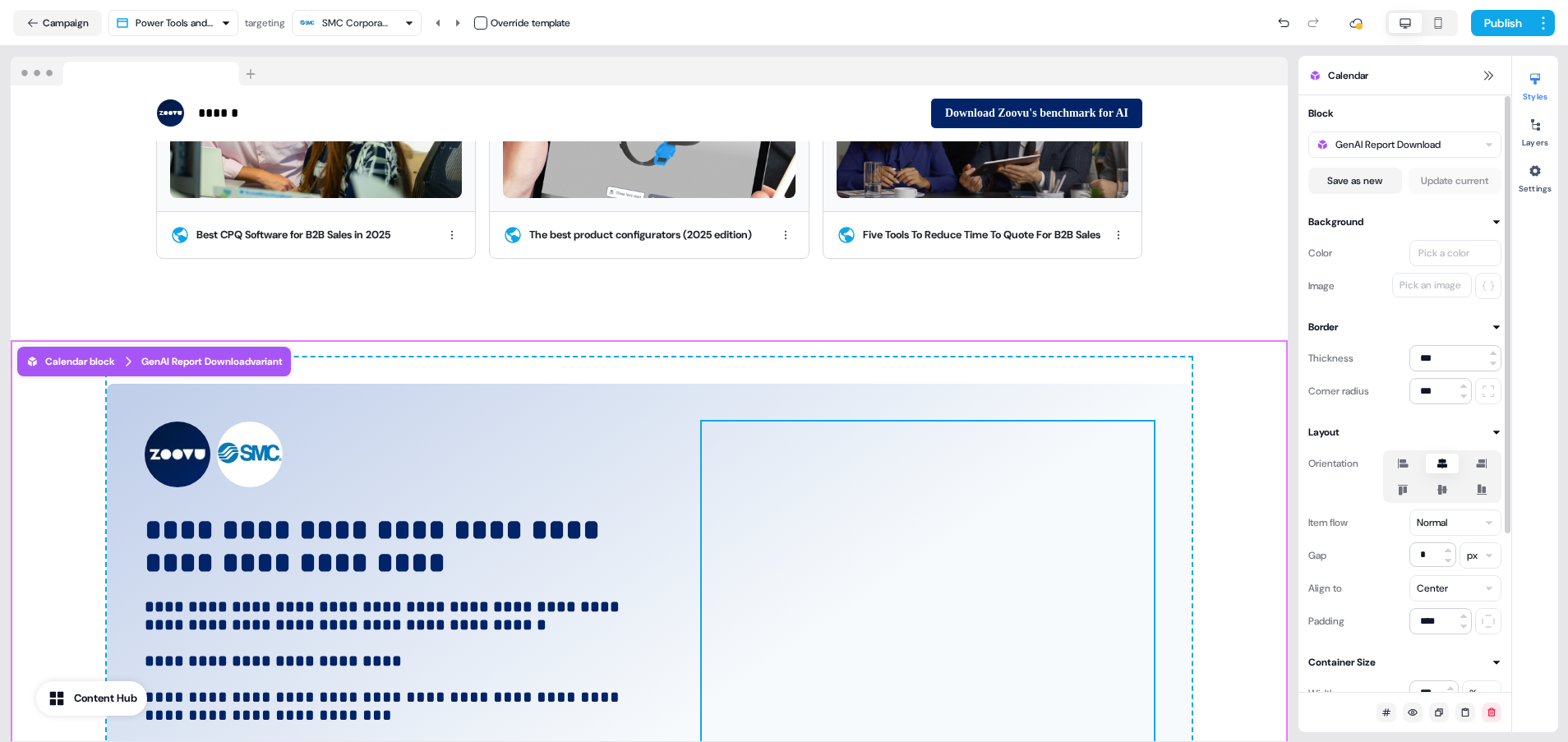 scroll, scrollTop: 0, scrollLeft: 0, axis: both 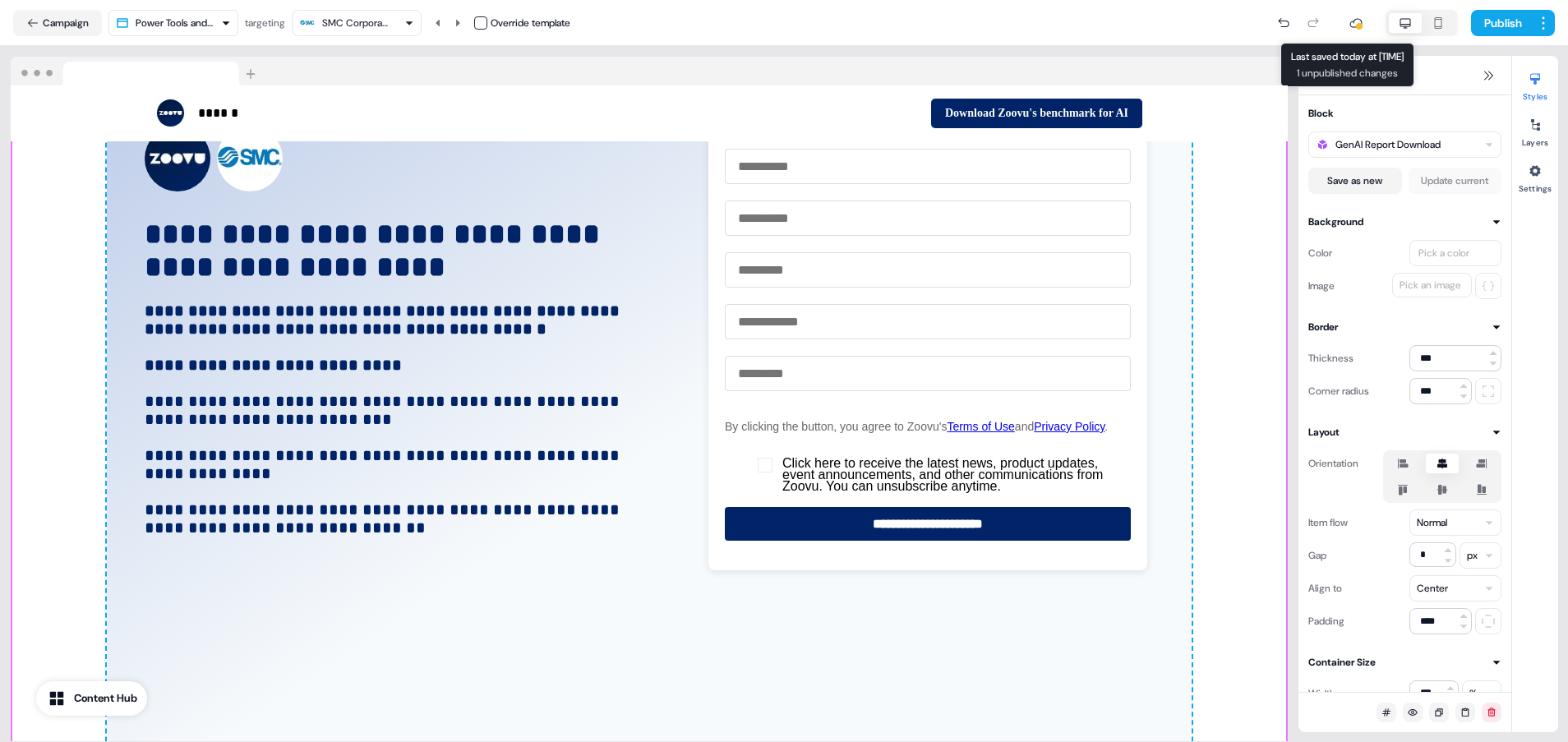 click at bounding box center [1359, 26] 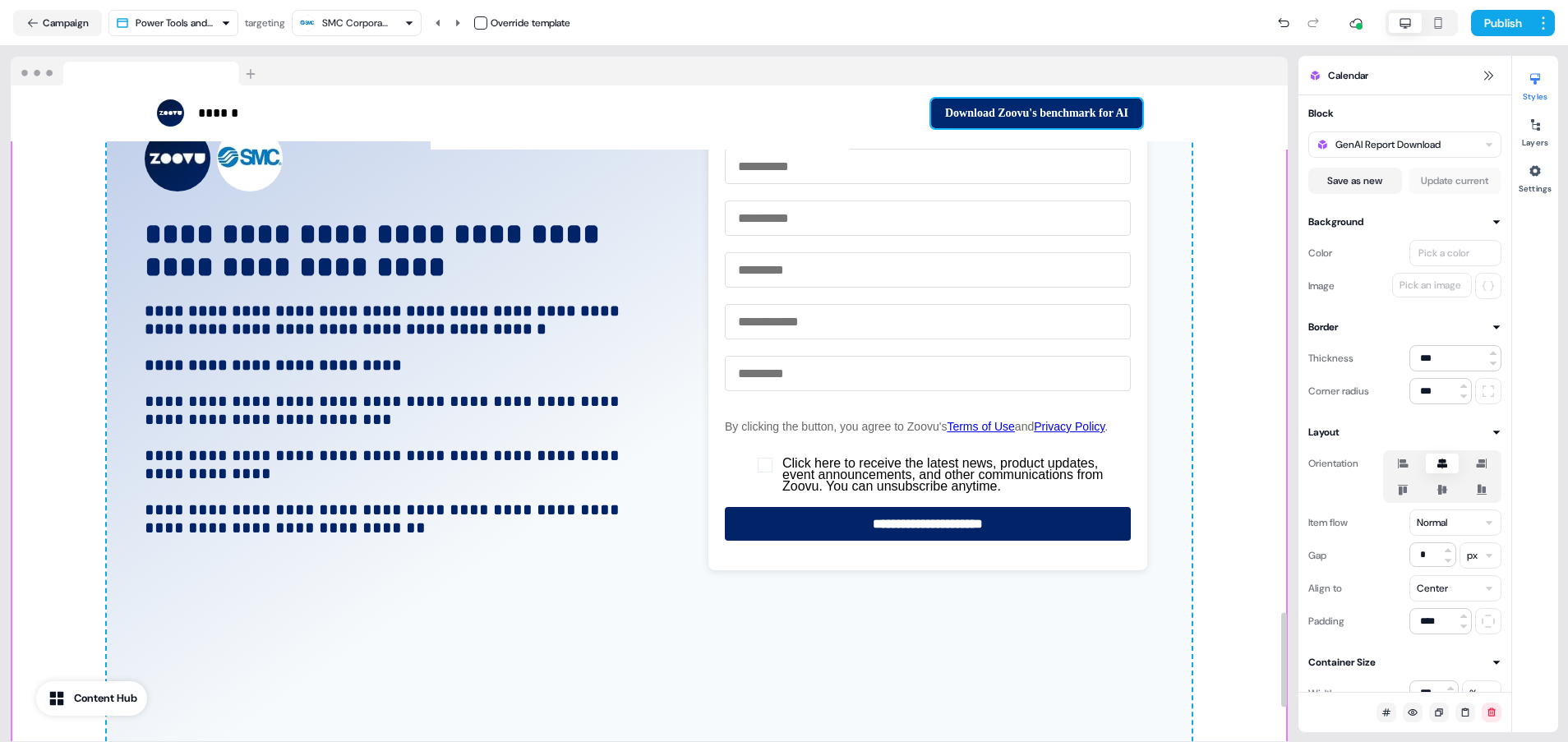 click on "Download Zoovu's benchmark for AI" at bounding box center [1036, 113] 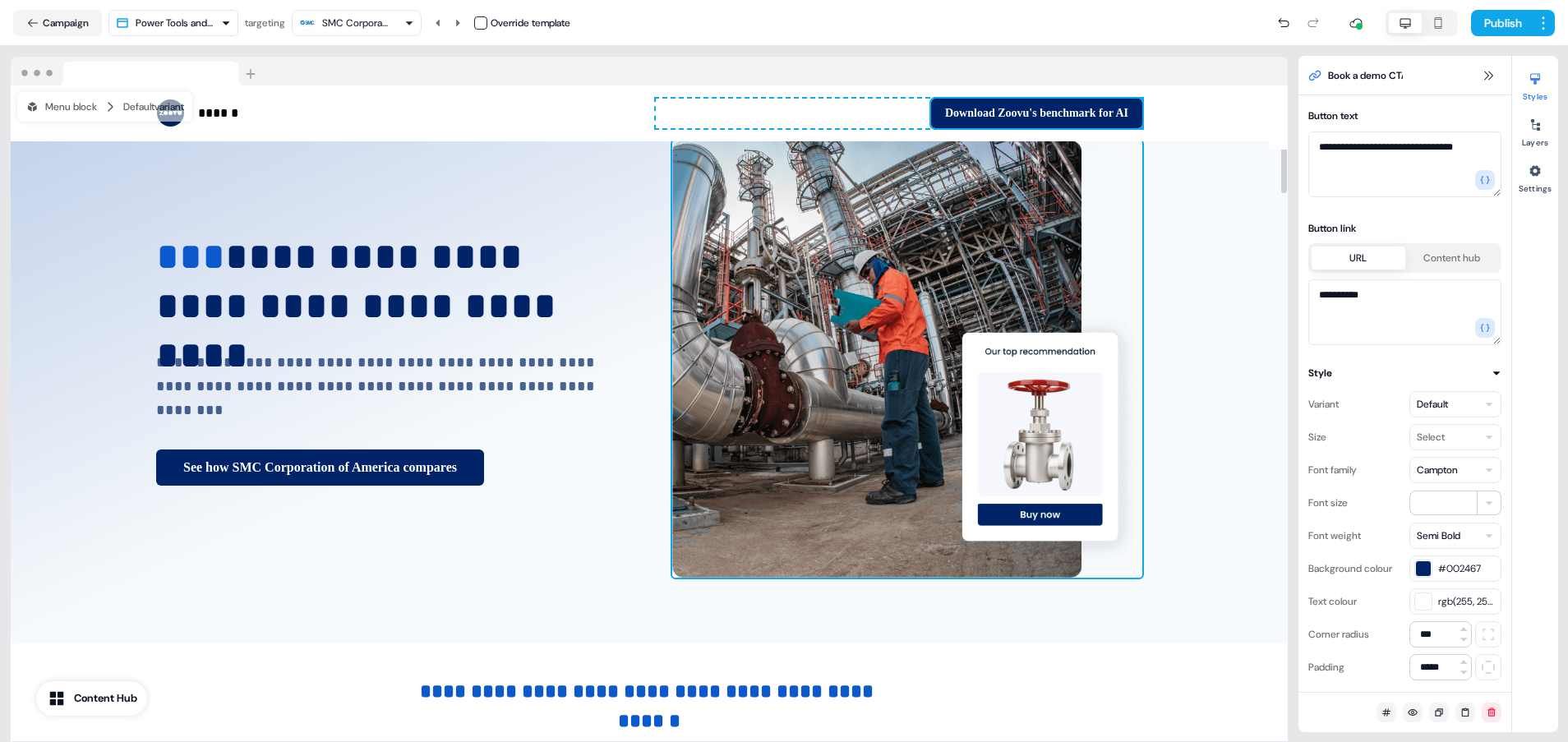 scroll, scrollTop: 123, scrollLeft: 0, axis: vertical 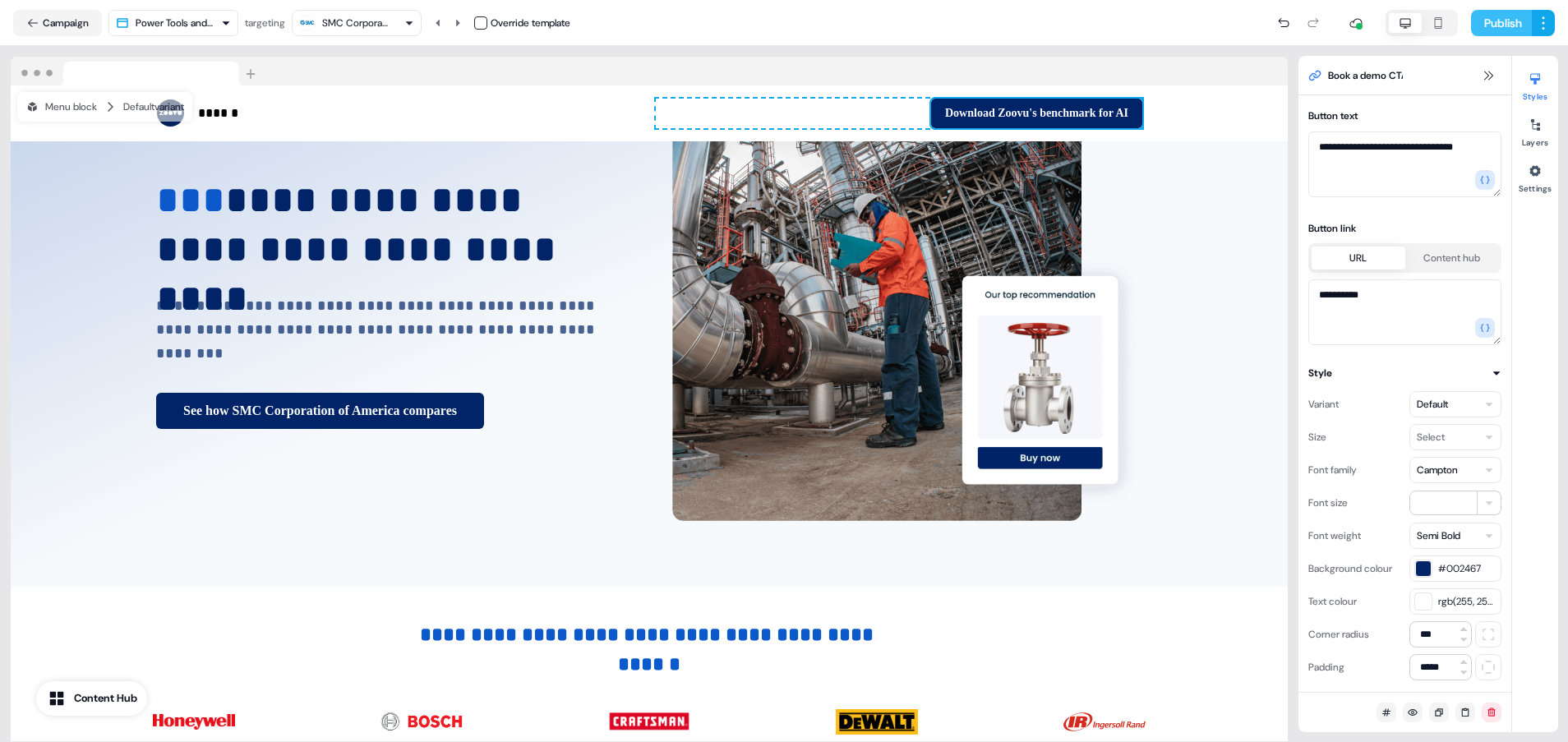 click on "Publish" at bounding box center (1501, 23) 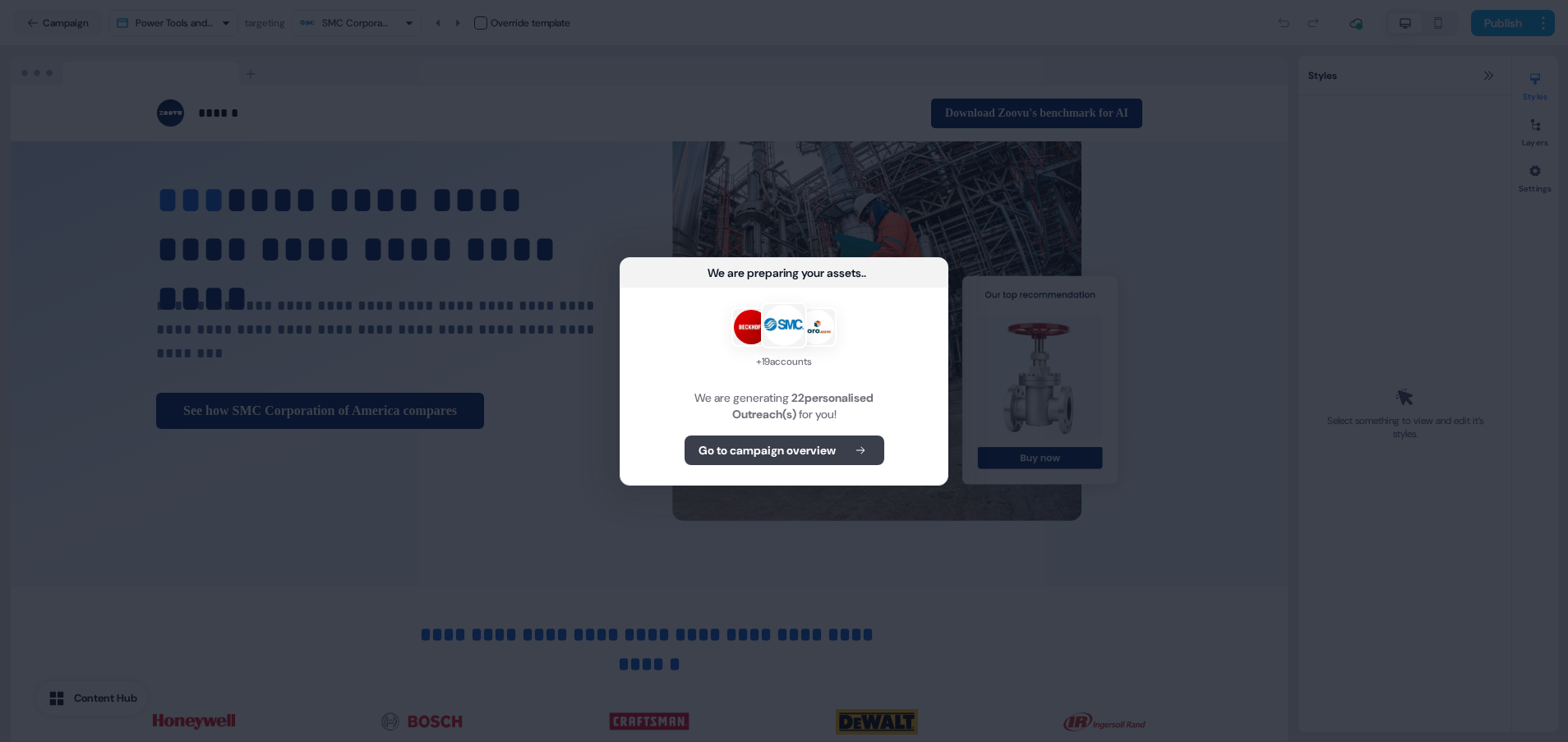 click on "Go to campaign overview" at bounding box center [767, 450] 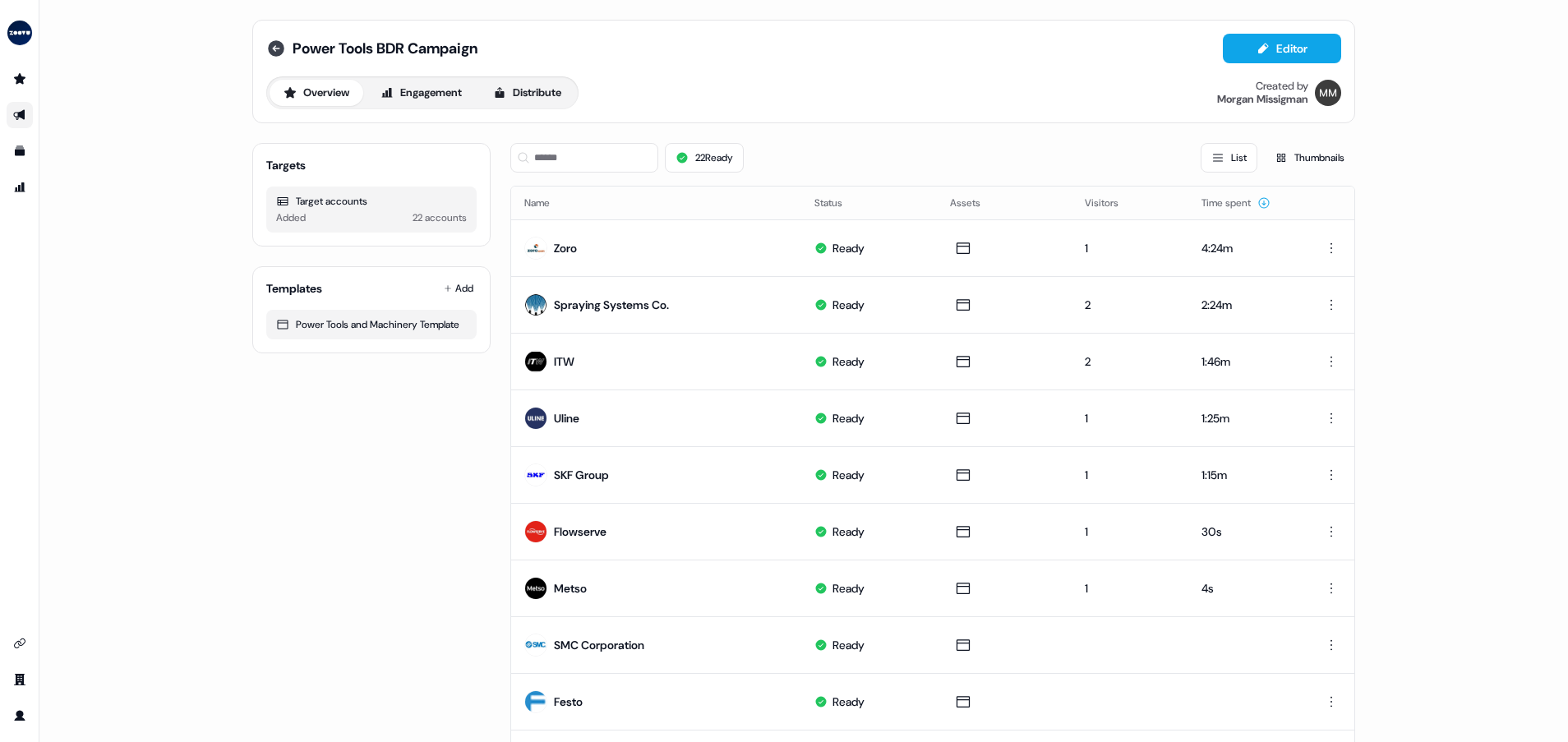 click 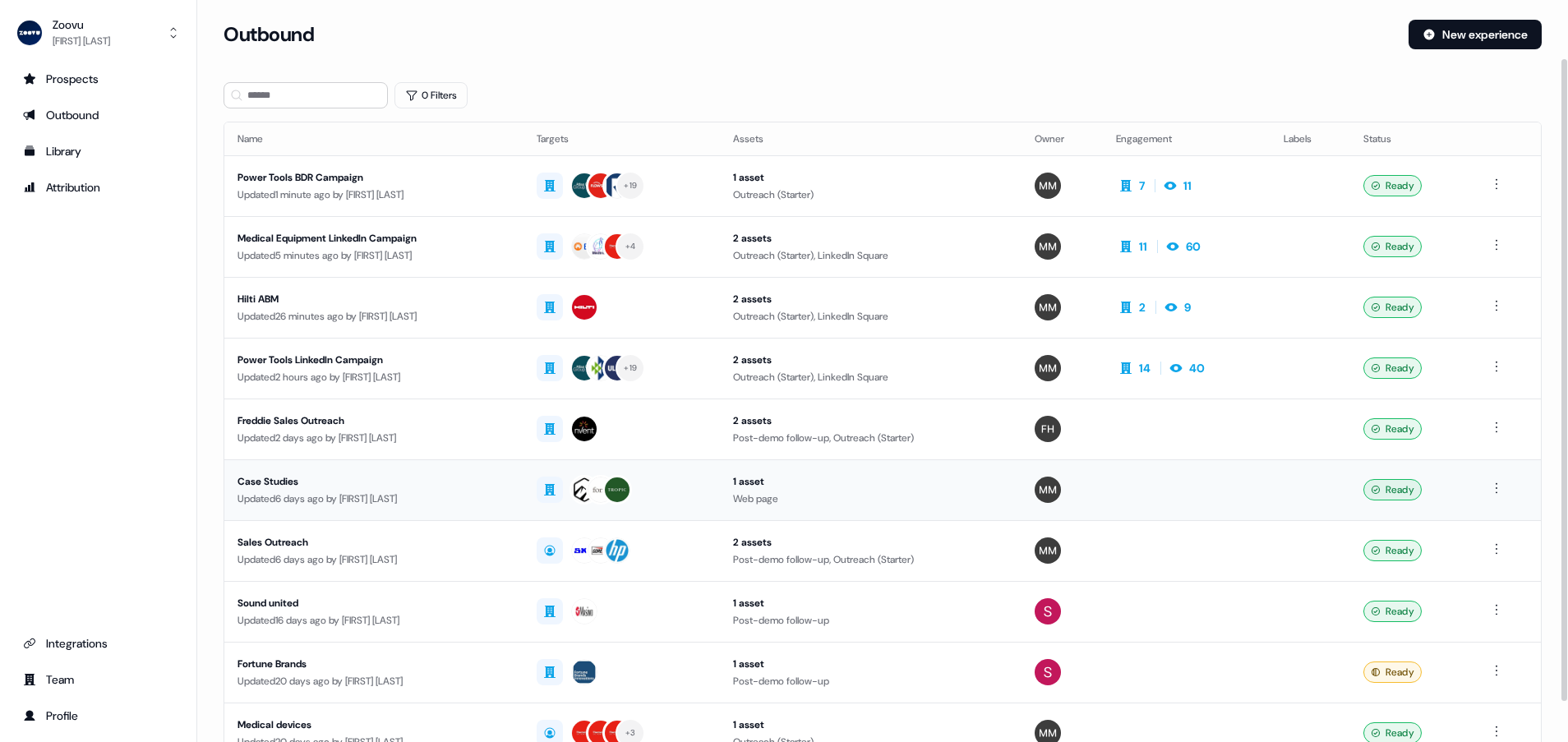 scroll, scrollTop: 114, scrollLeft: 0, axis: vertical 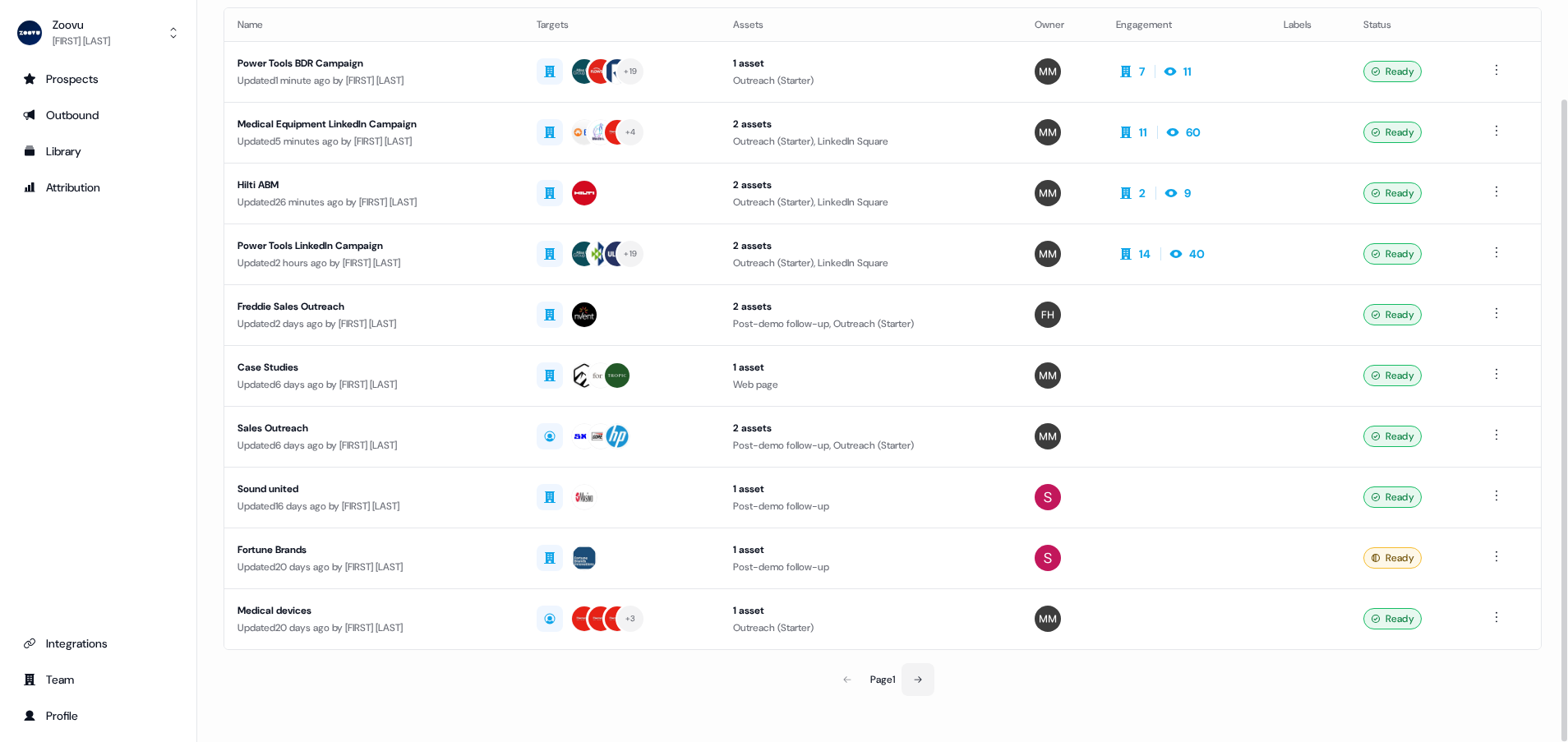 click 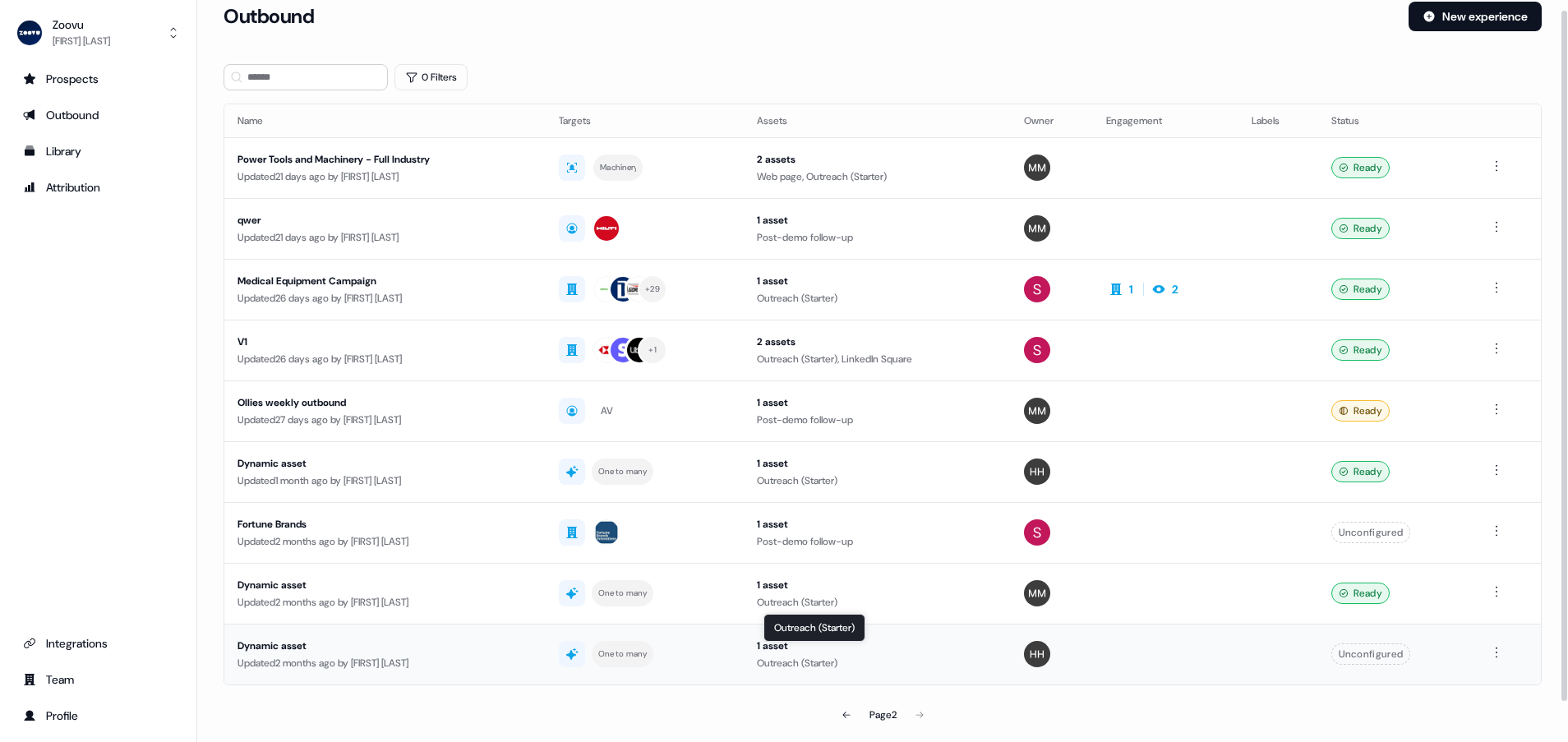 scroll, scrollTop: 0, scrollLeft: 0, axis: both 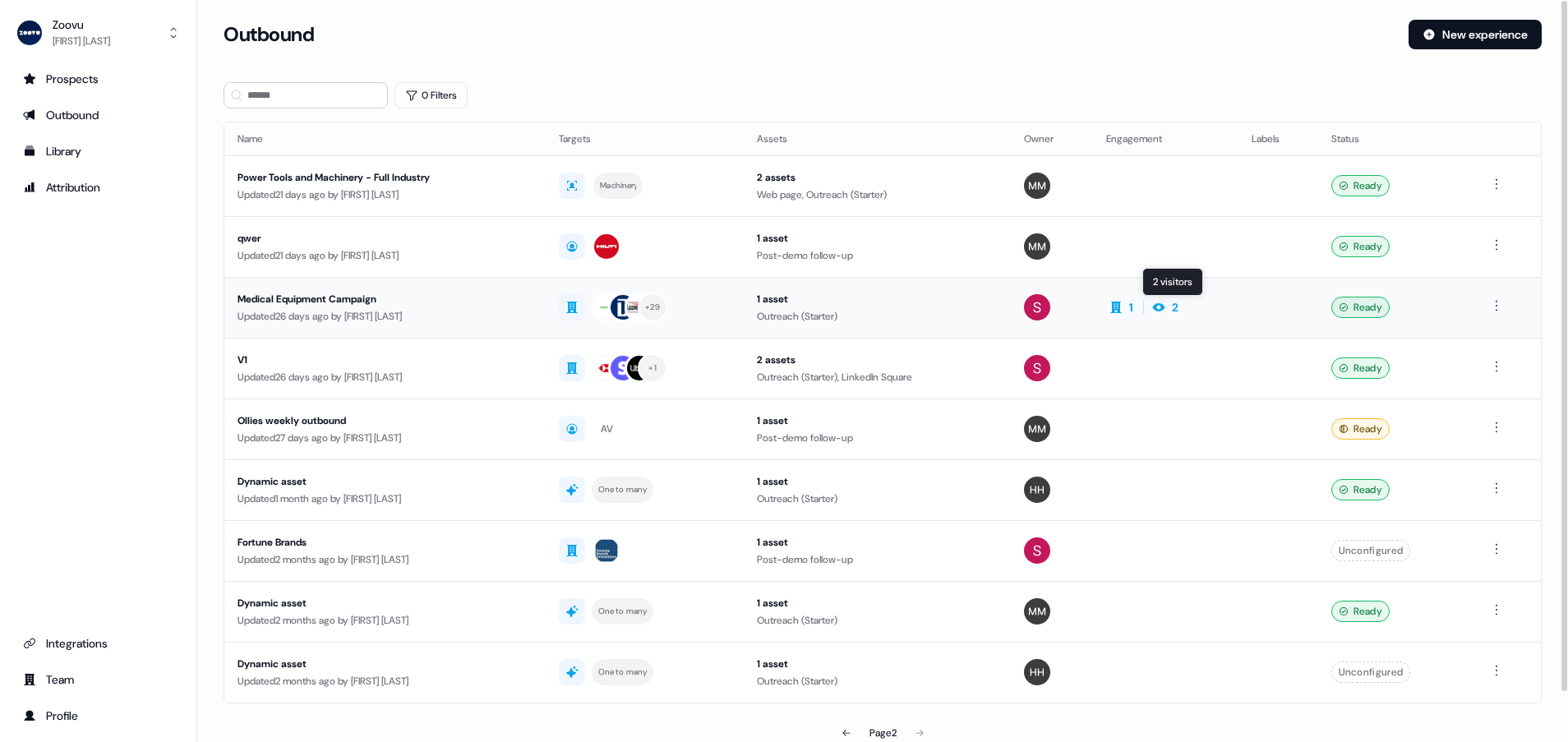 click on "2" at bounding box center (1164, 307) 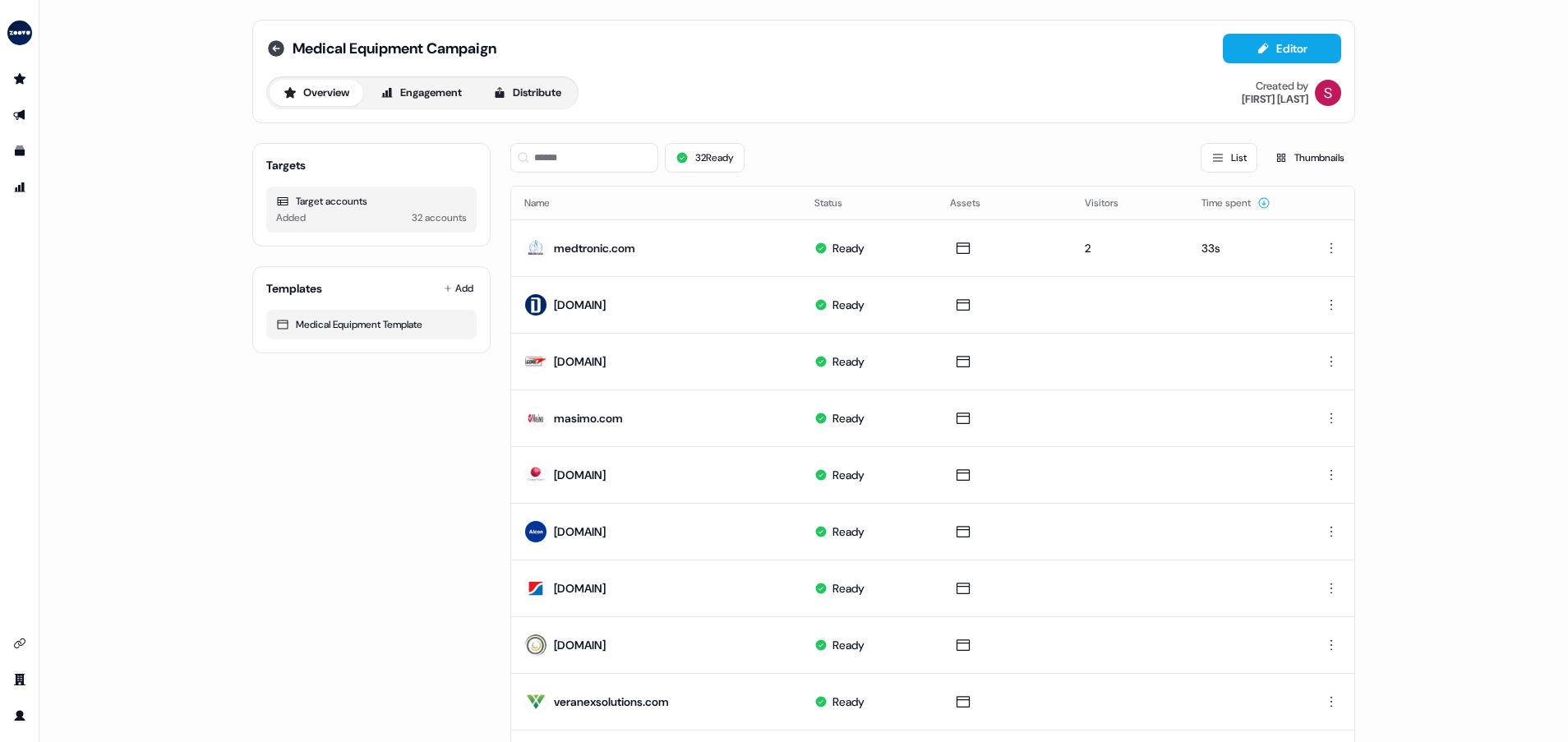 click 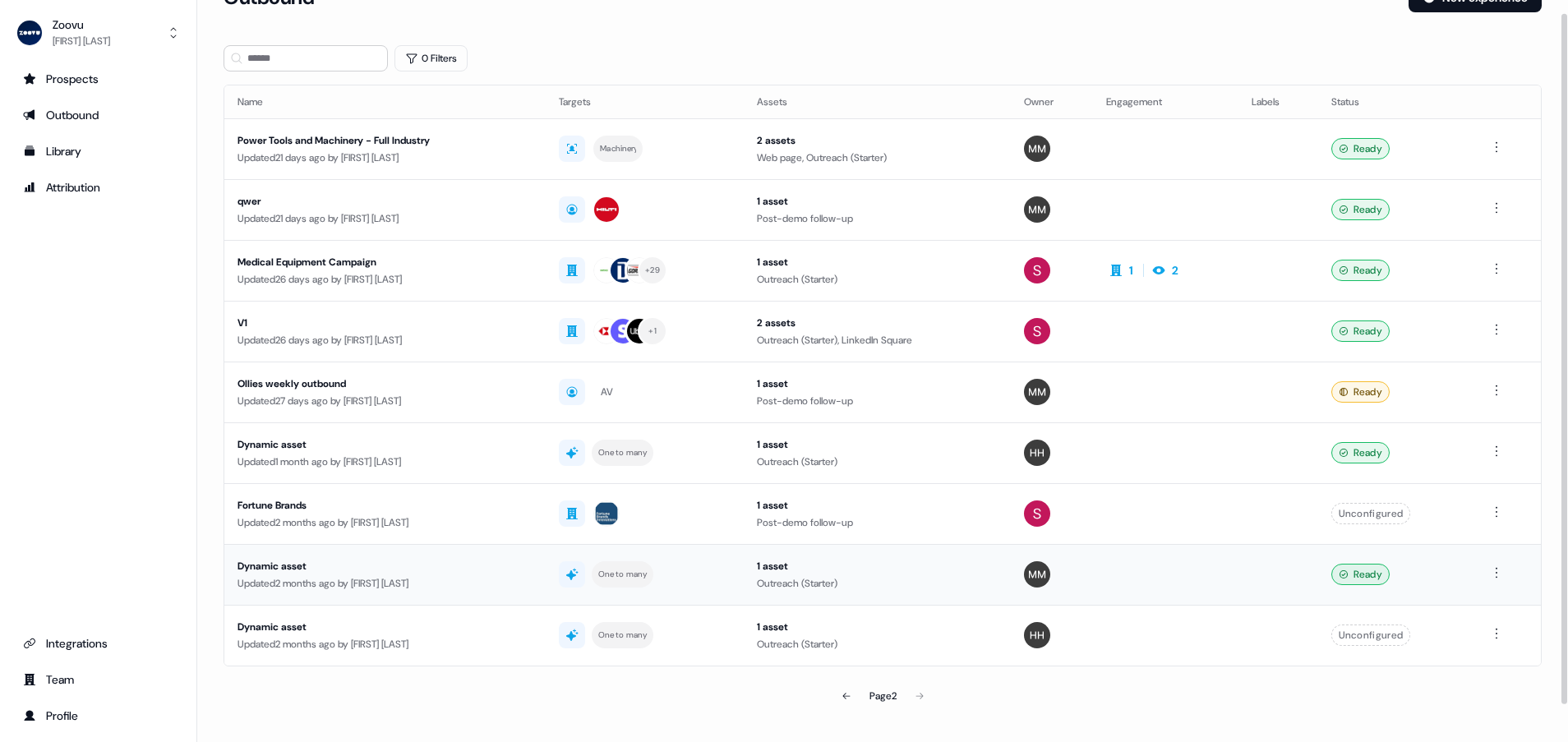 scroll, scrollTop: 53, scrollLeft: 0, axis: vertical 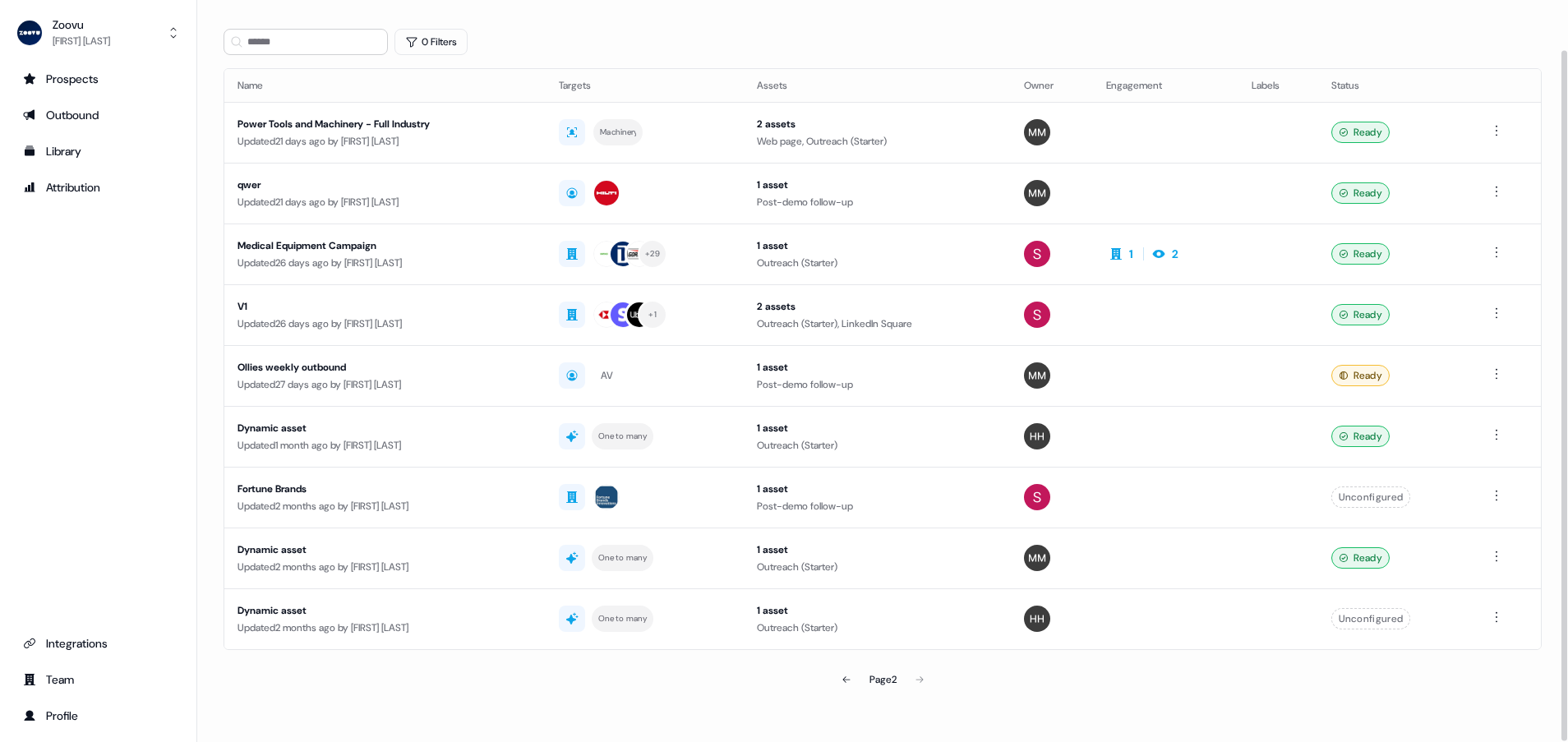click on "Page  2" at bounding box center [883, 680] 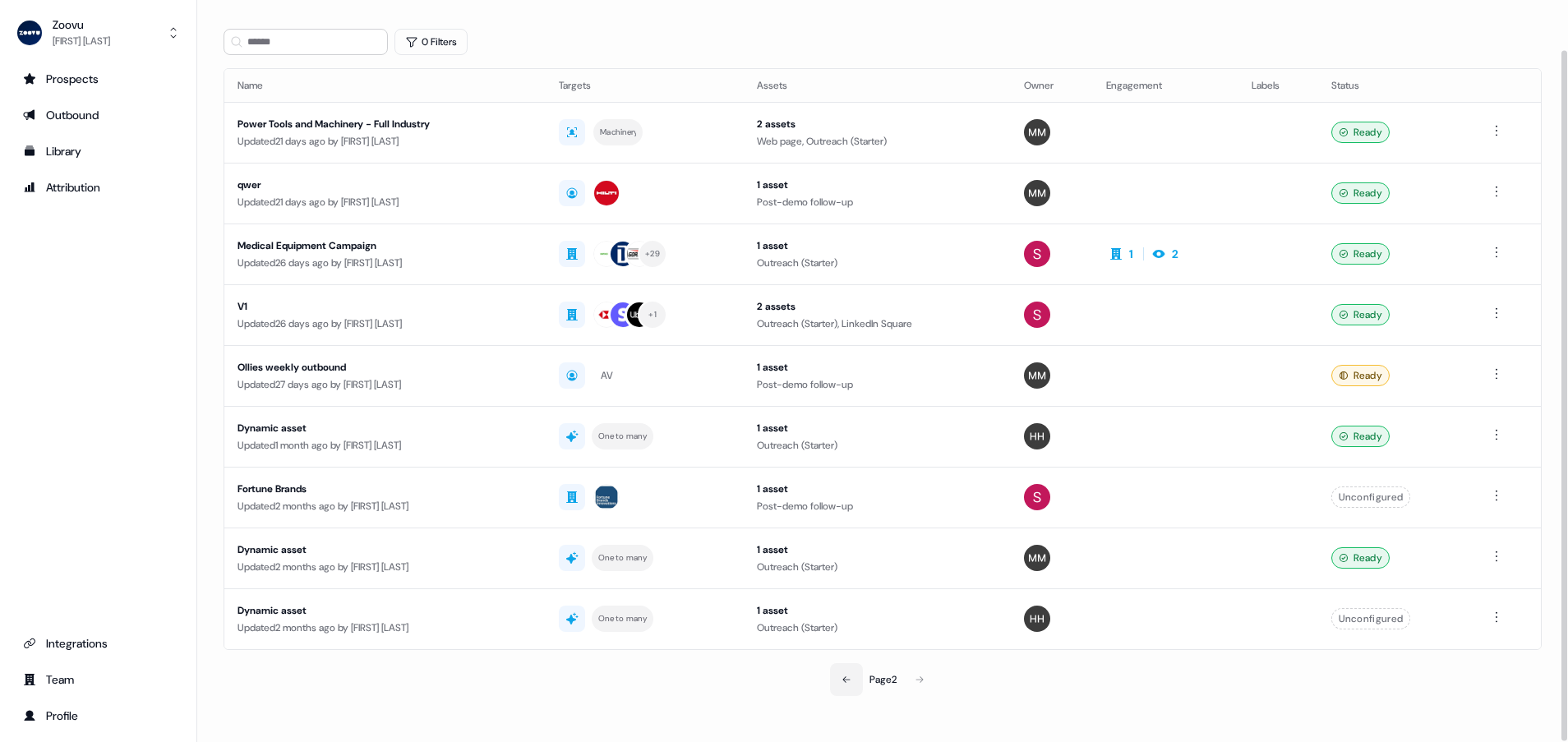 click 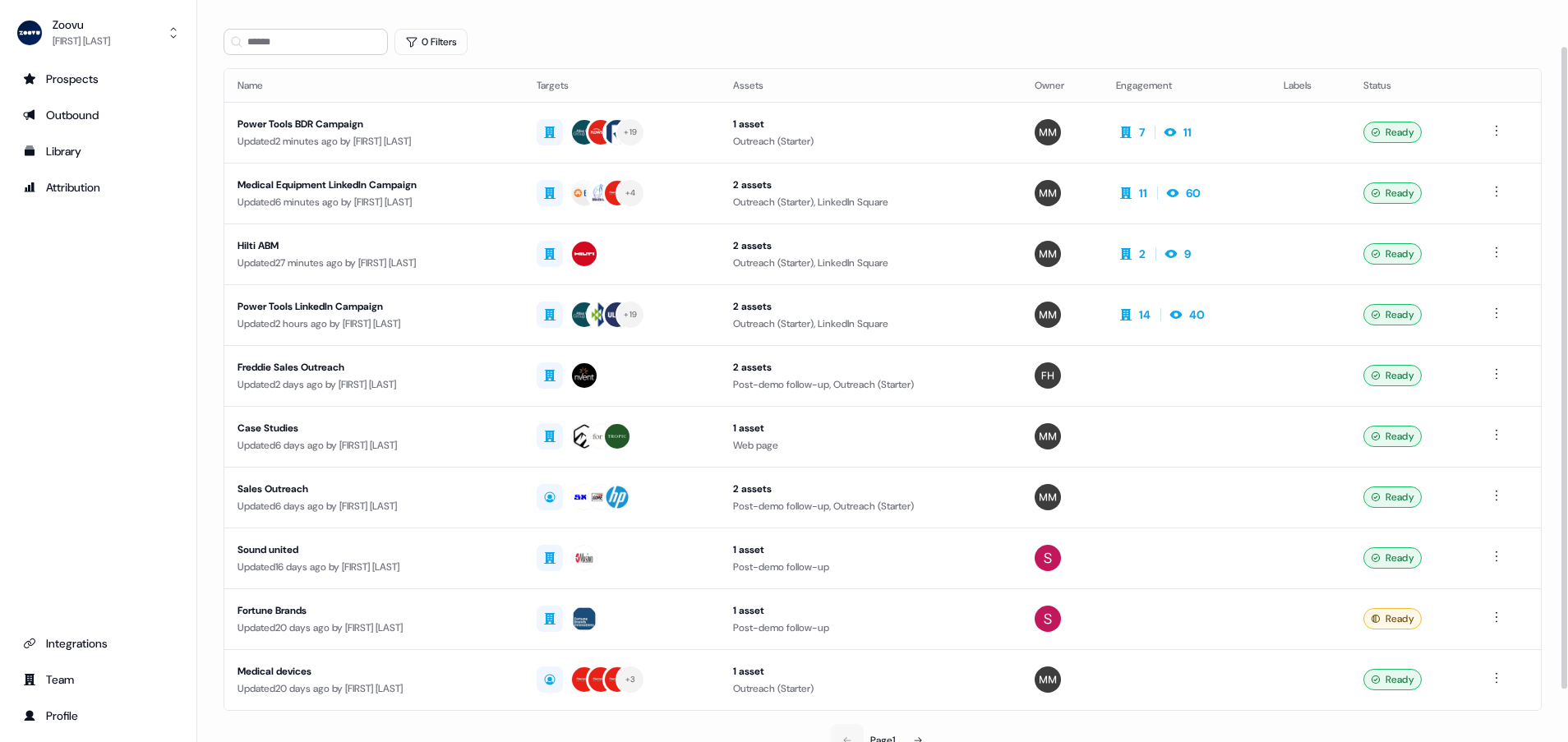 scroll, scrollTop: 114, scrollLeft: 0, axis: vertical 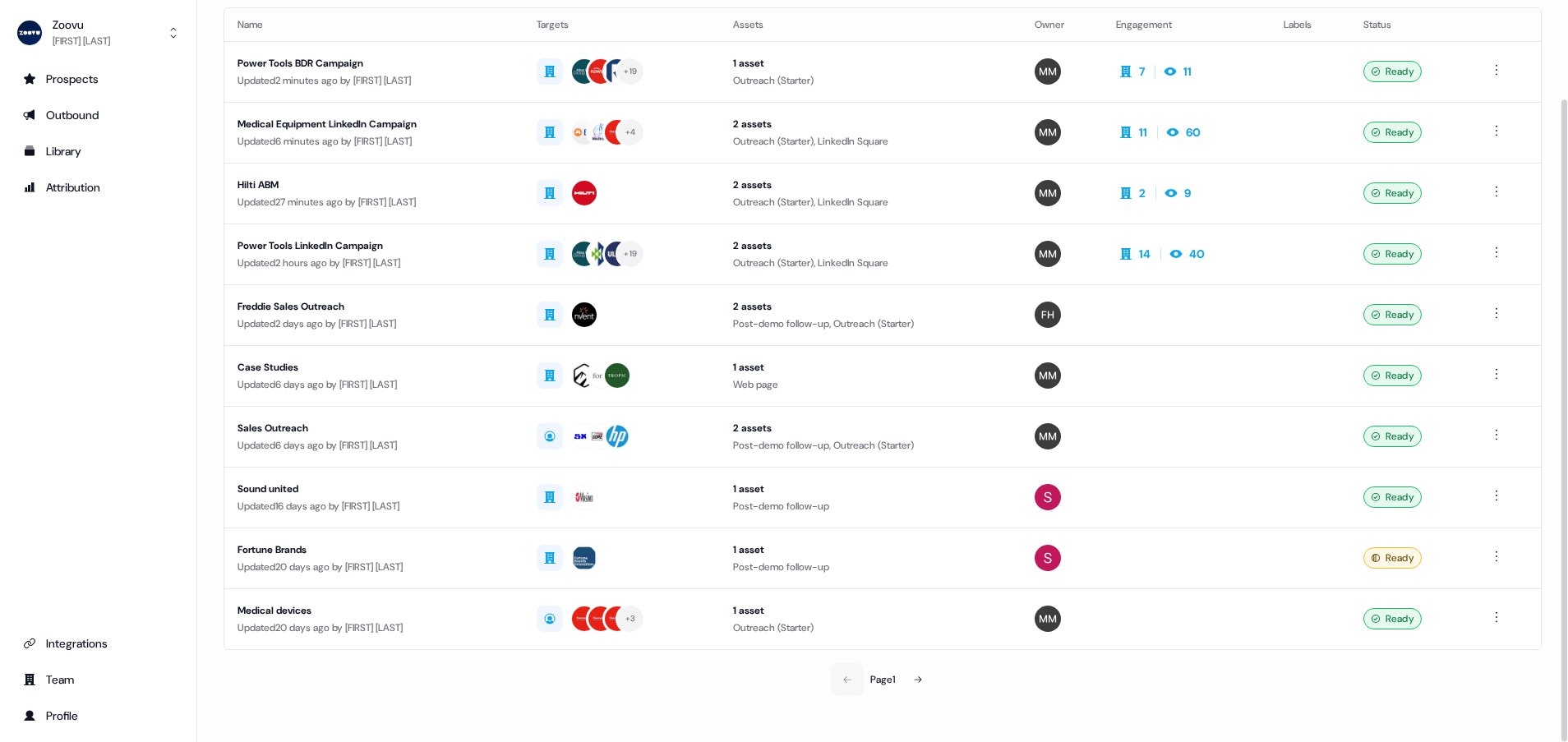 click on "Page  1" at bounding box center [883, 680] 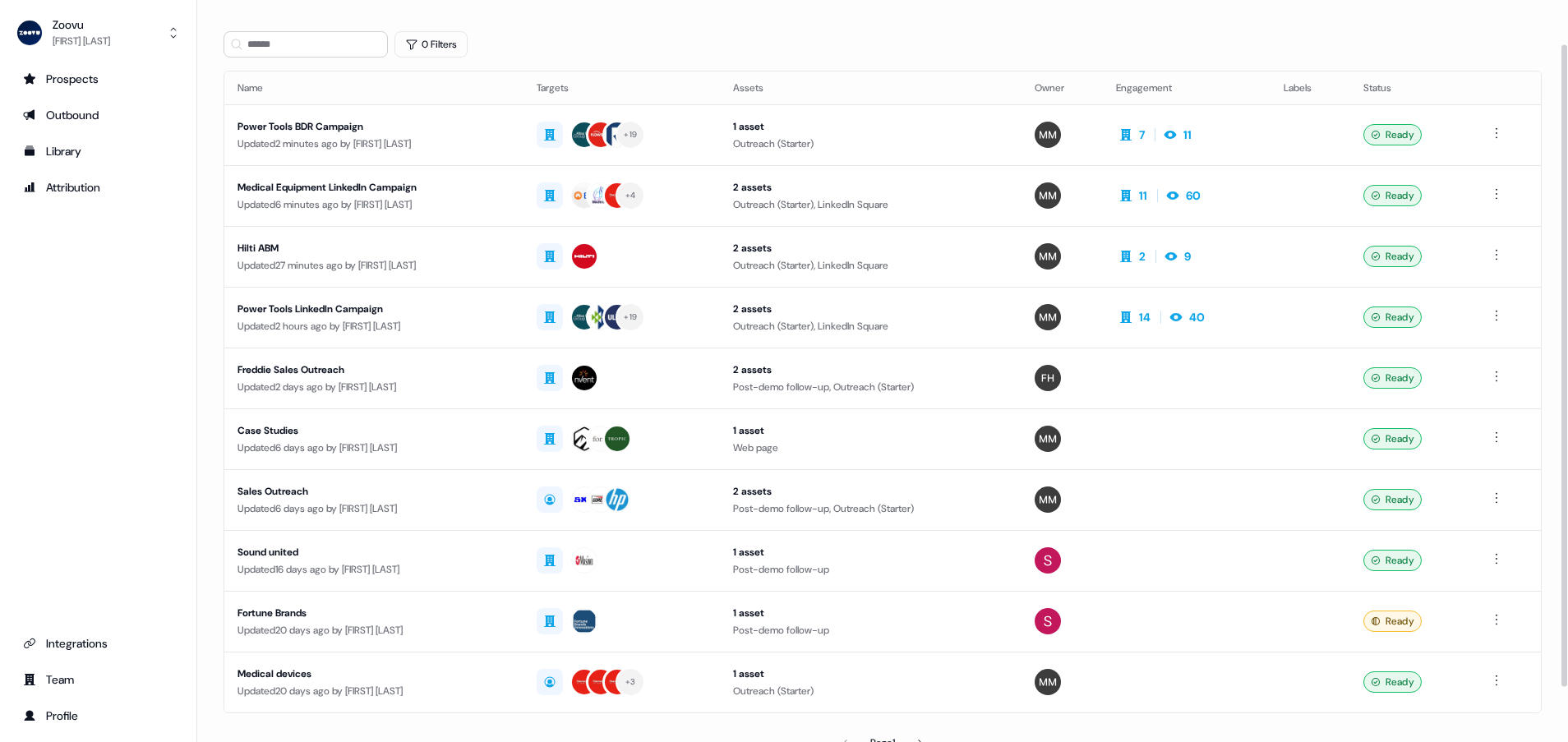 scroll, scrollTop: 0, scrollLeft: 0, axis: both 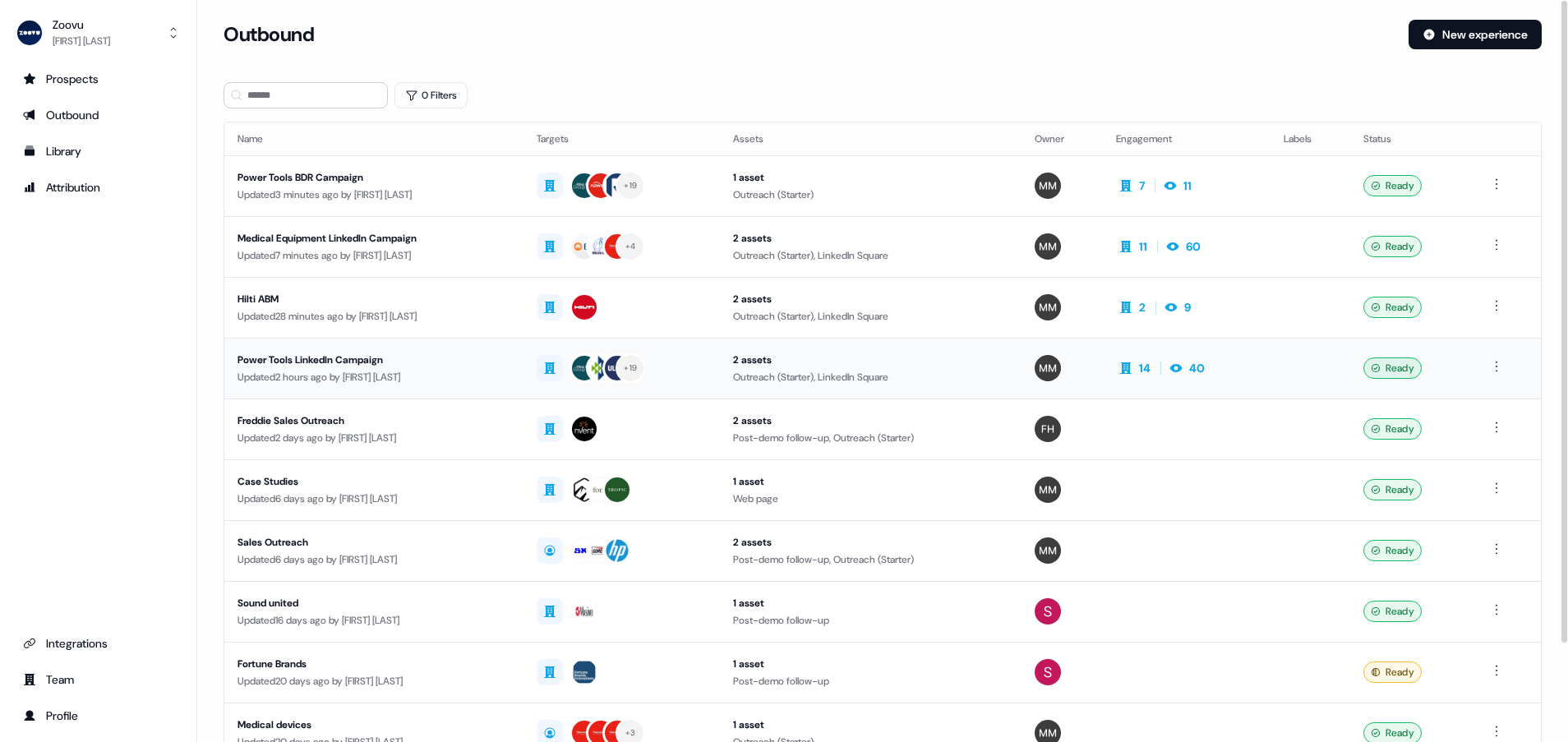 click on "Updated  2 hours ago   by   Morgan Missigman" at bounding box center [374, 377] 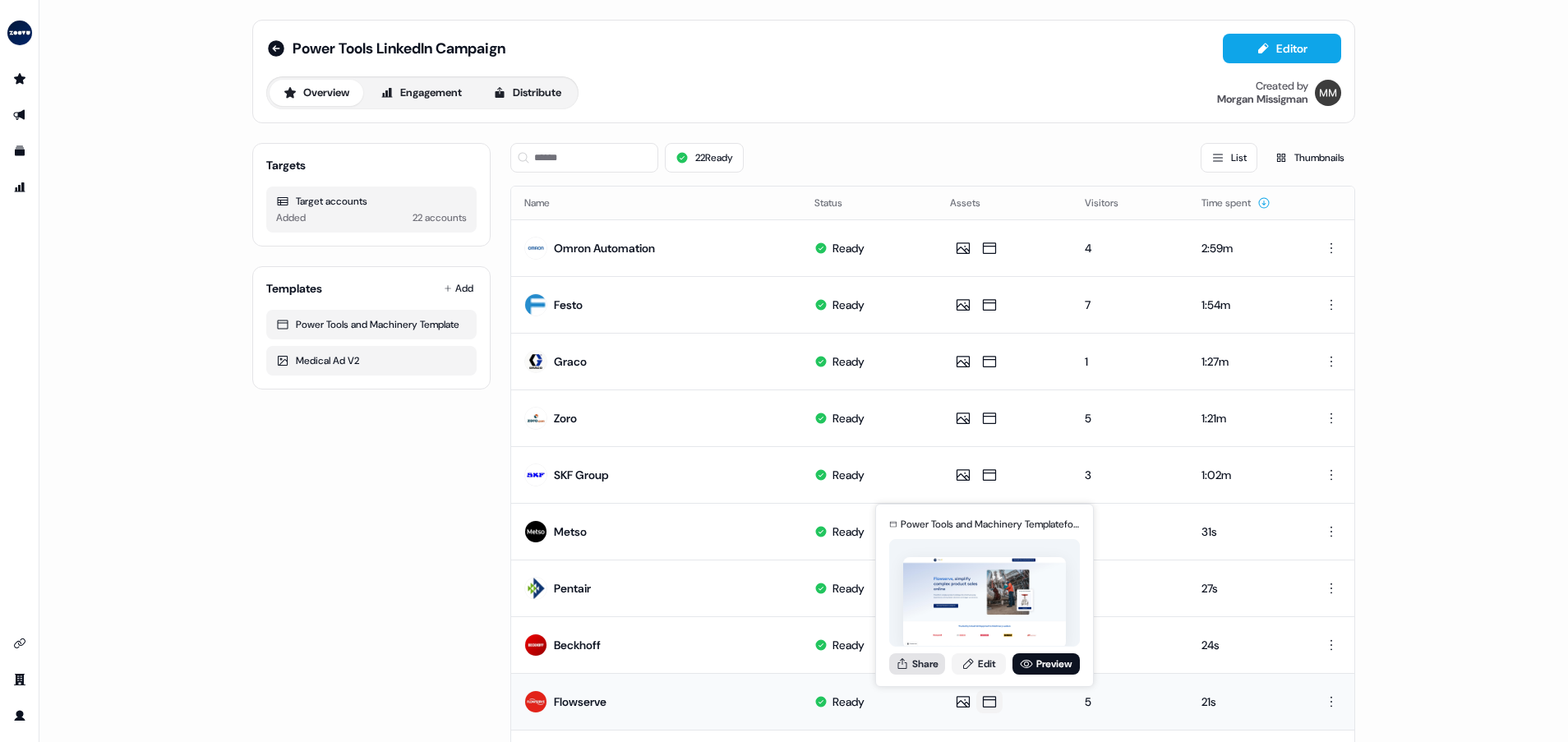 click on "Share" at bounding box center [917, 664] 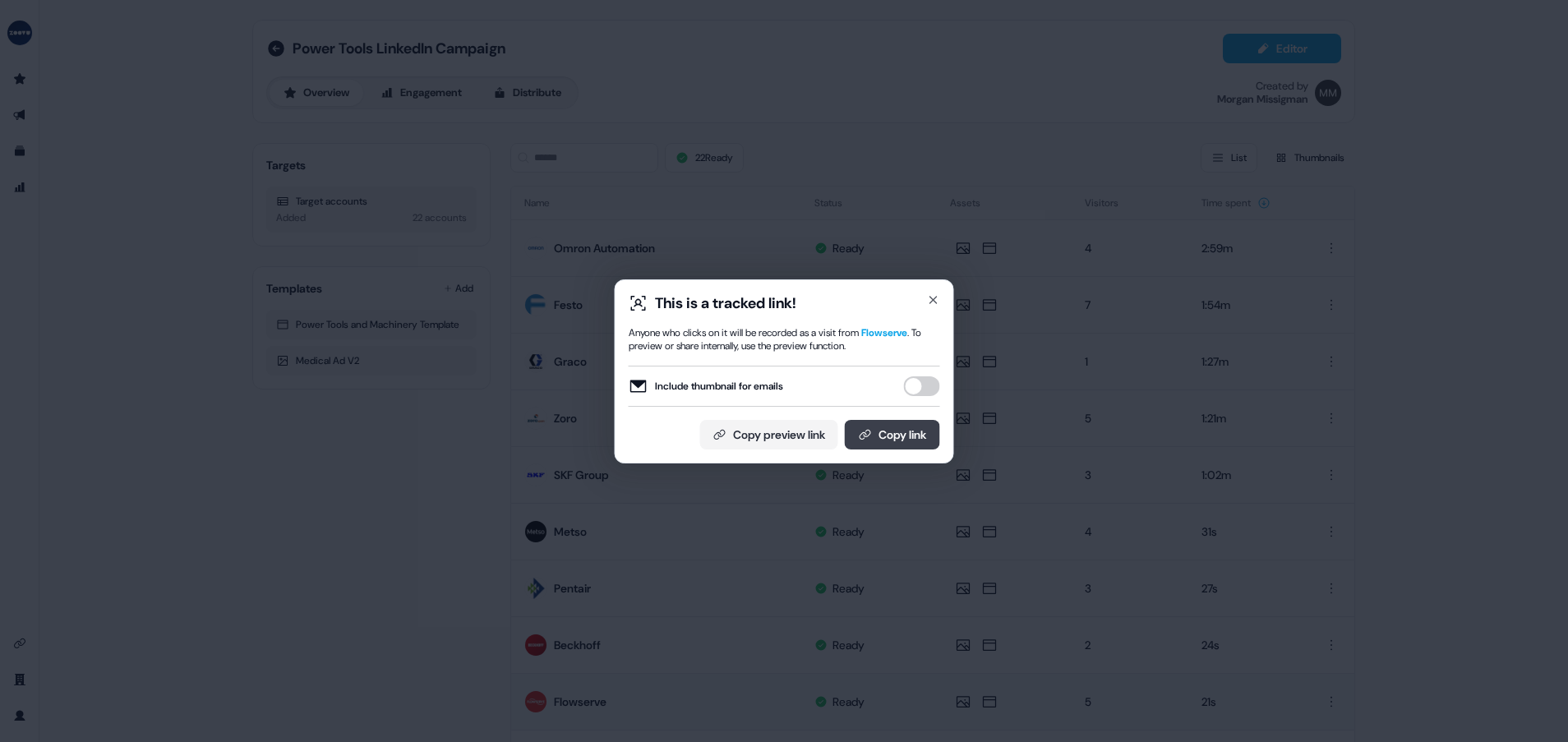 click on "Copy link" at bounding box center (892, 435) 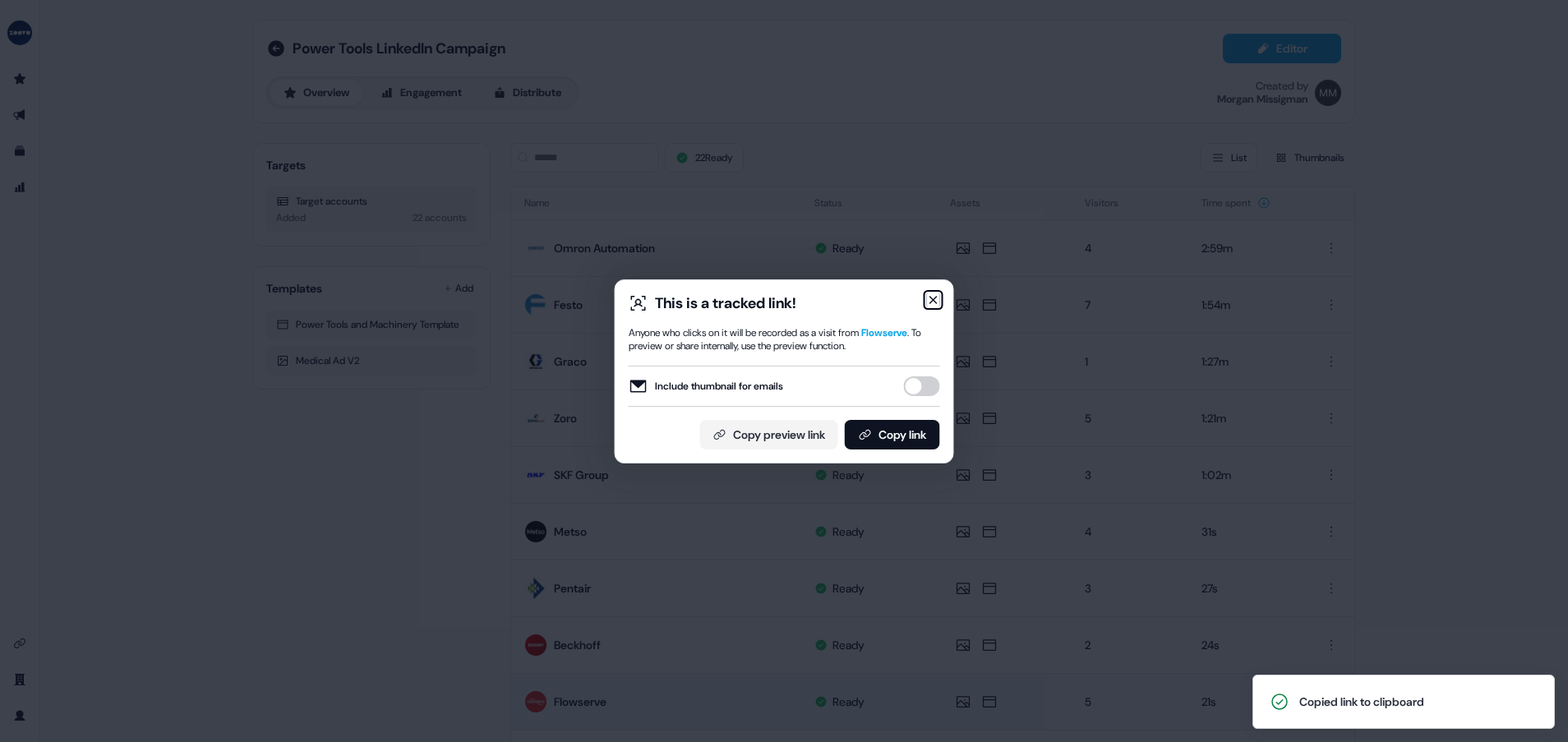 click 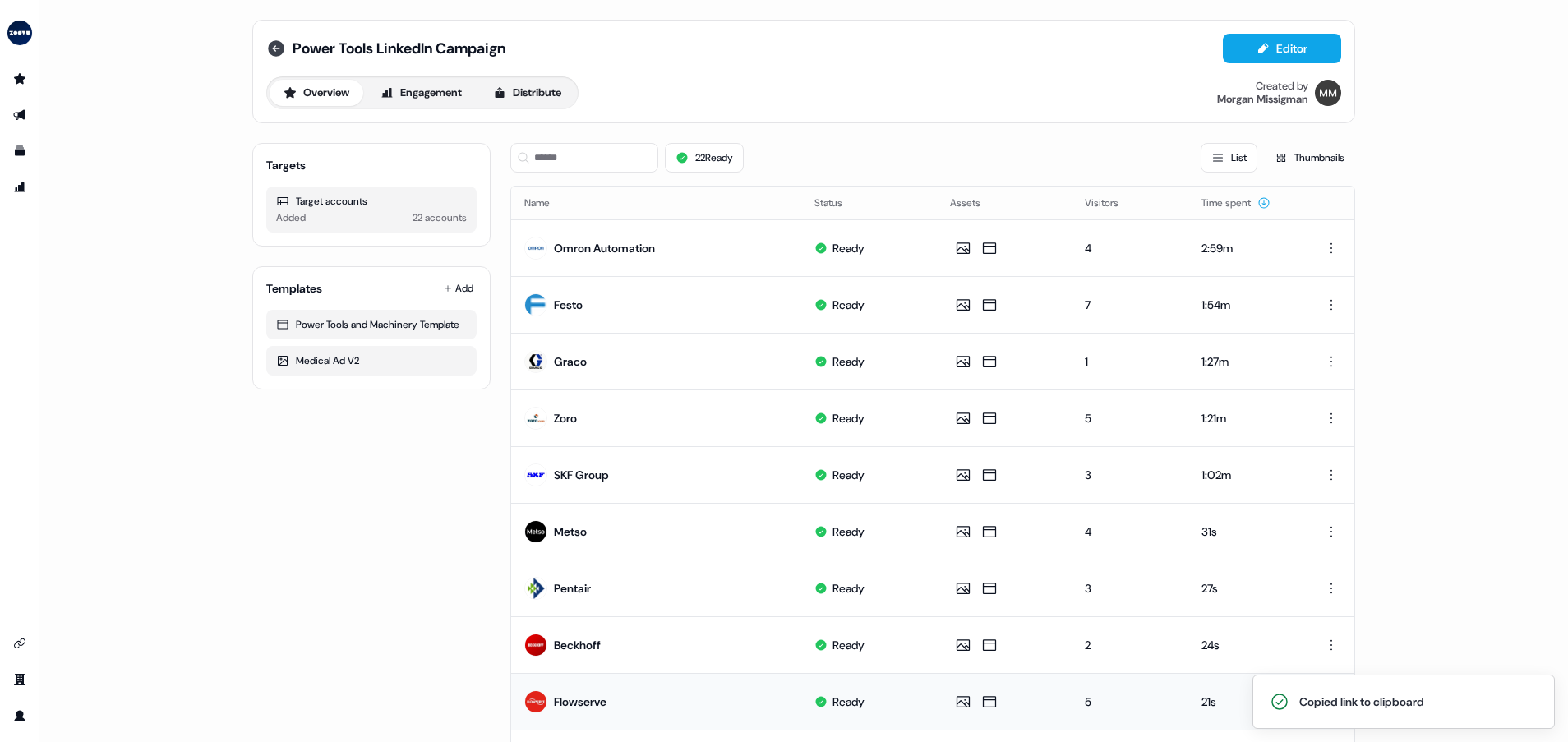 click 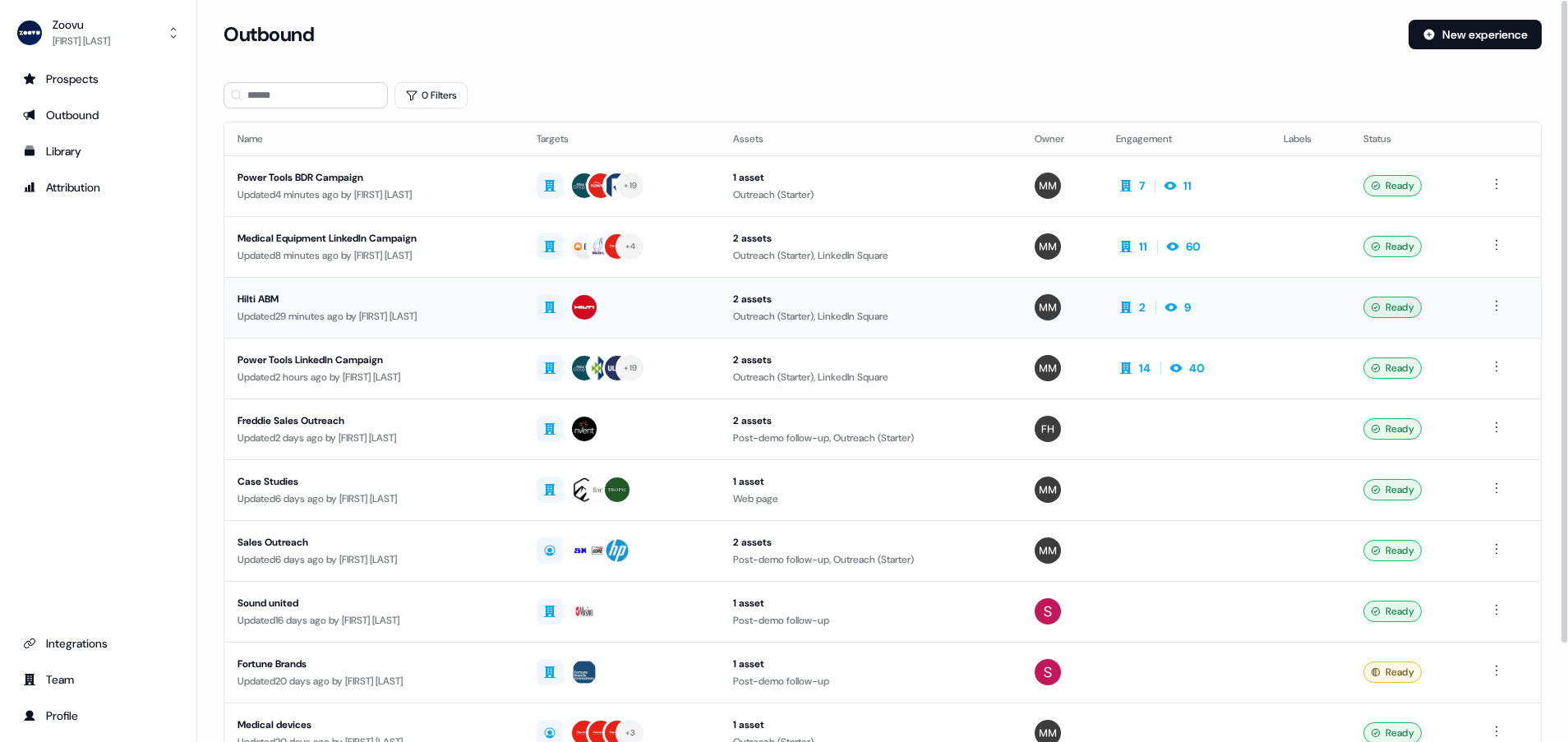 click on "Hilti ABM" at bounding box center [374, 299] 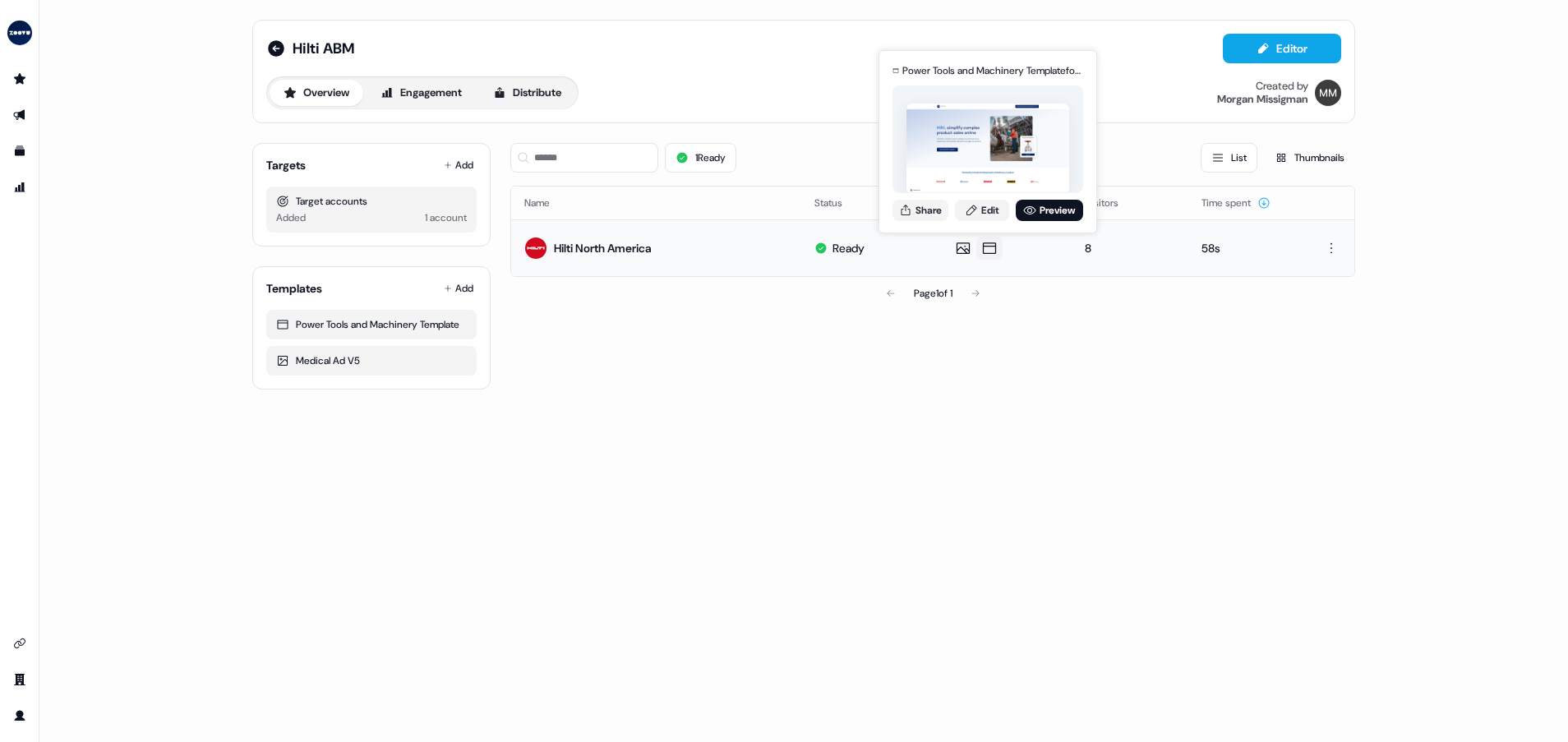 click 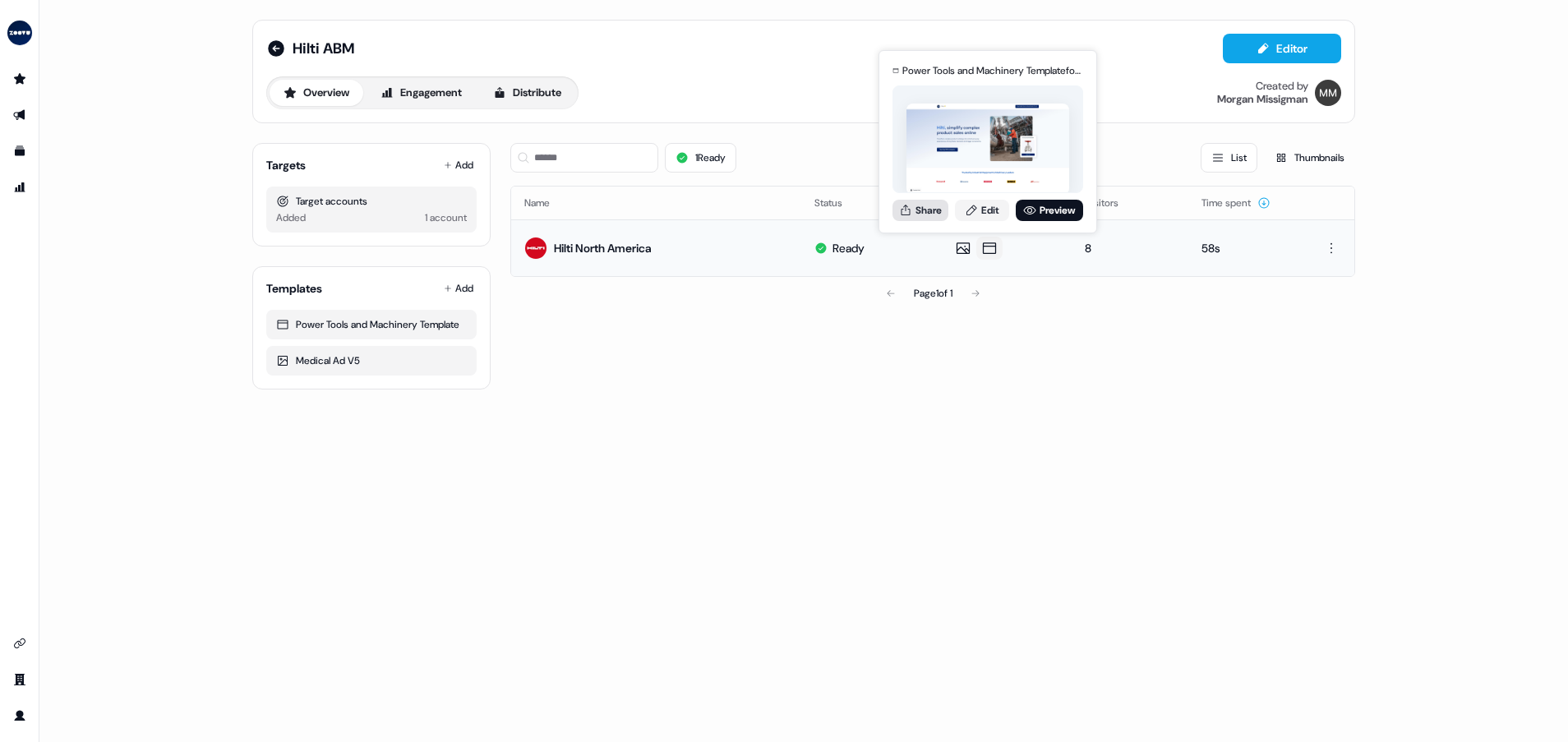 click on "Share" at bounding box center [920, 210] 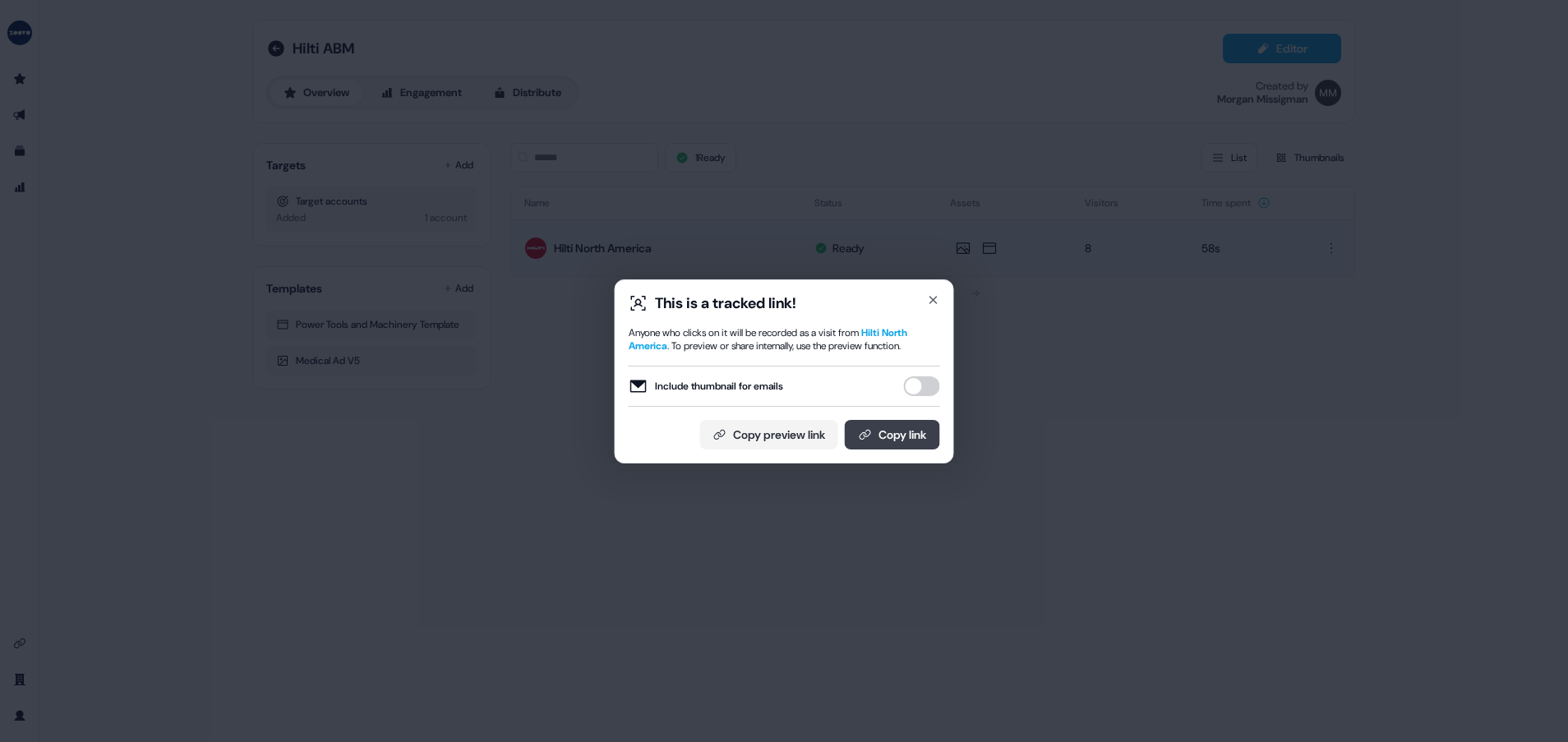 click on "Copy link" at bounding box center [892, 435] 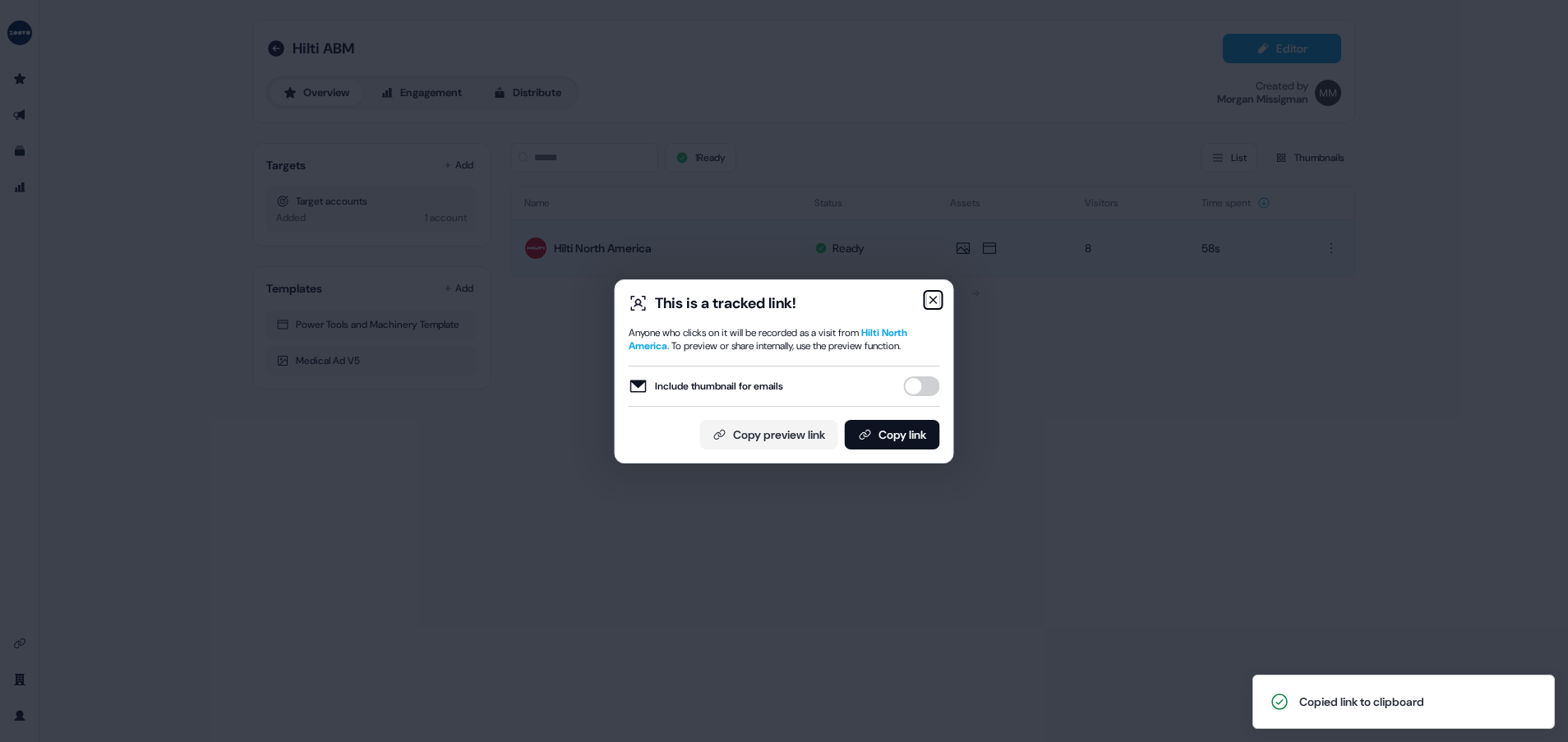 click 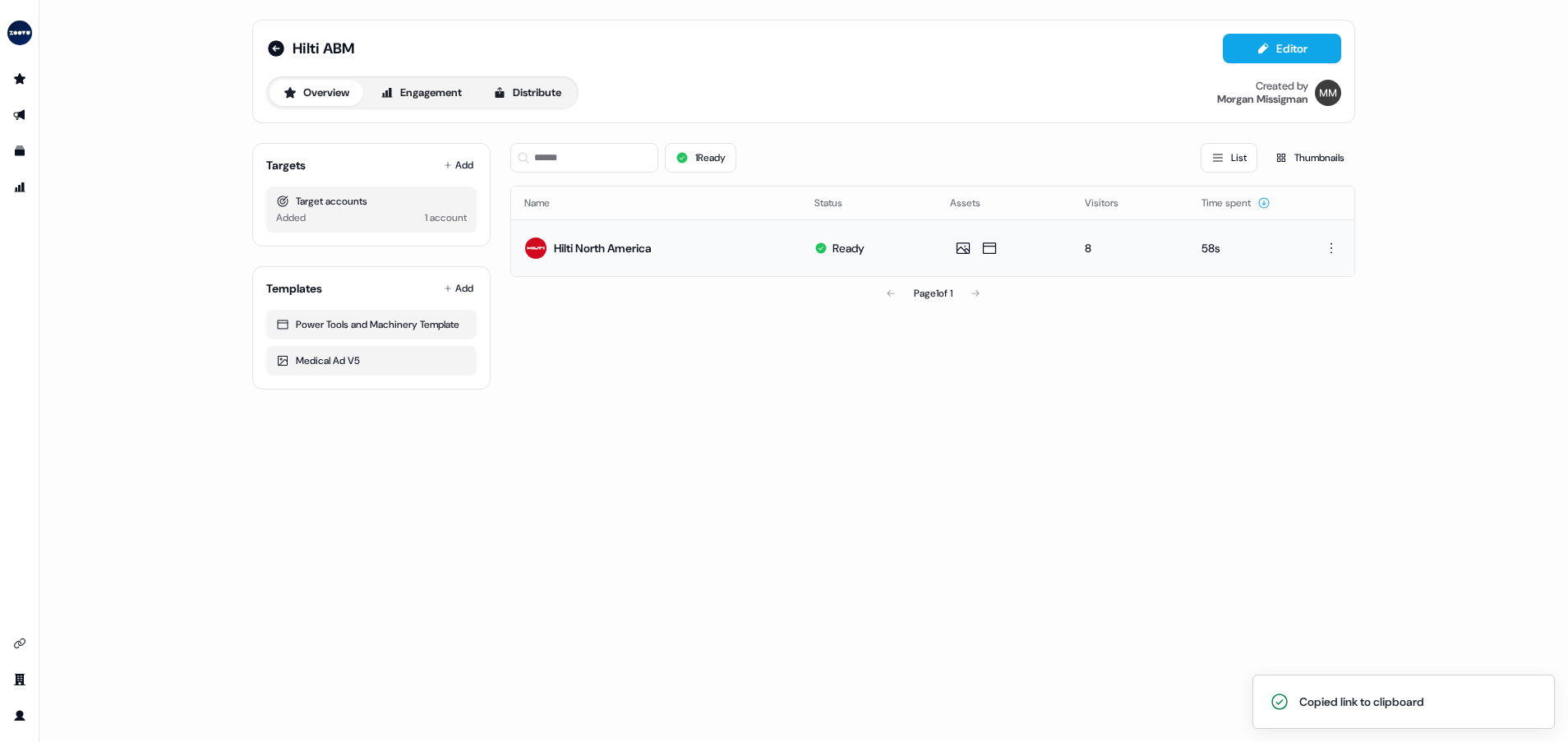 click on "Hilti ABM Editor" at bounding box center (804, 48) 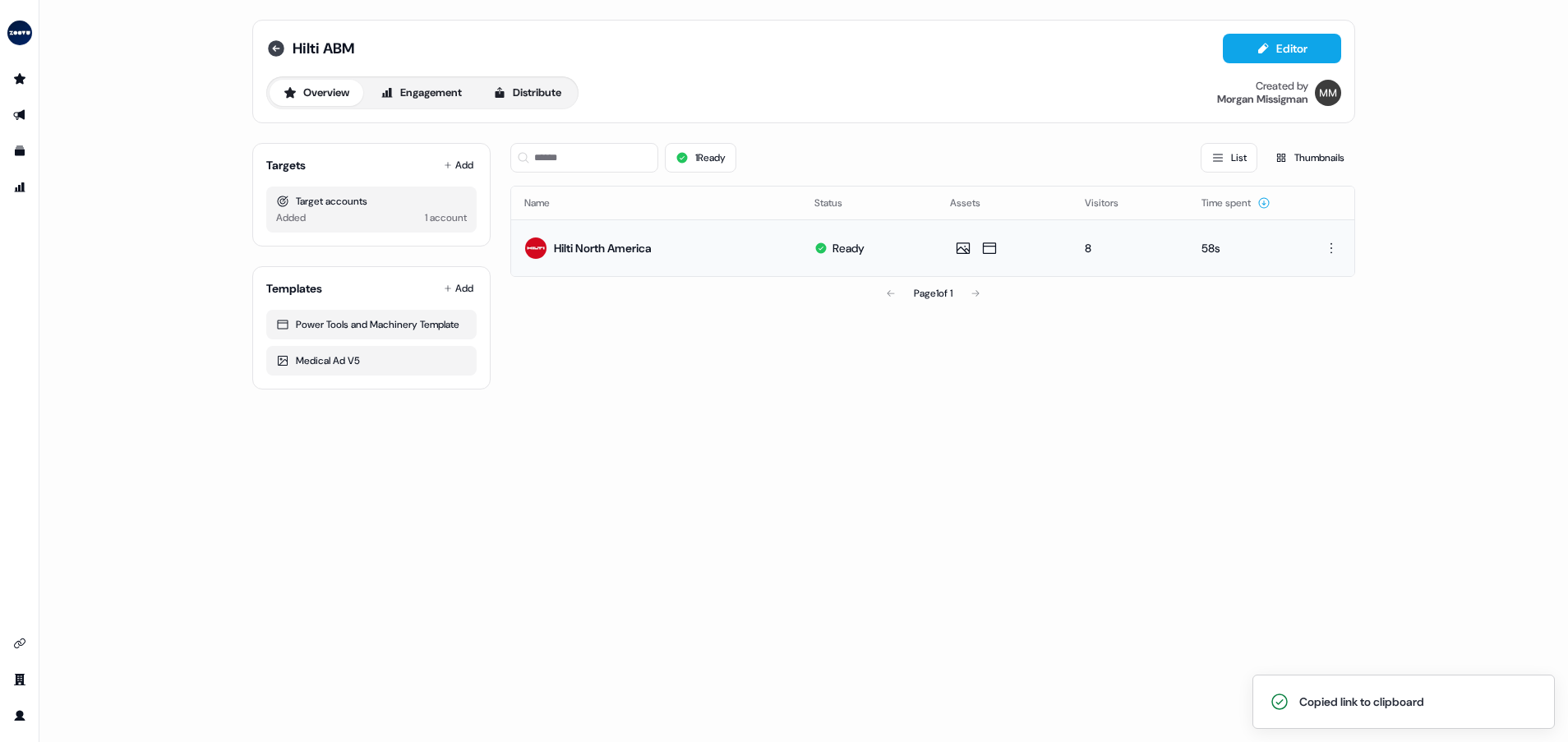 click 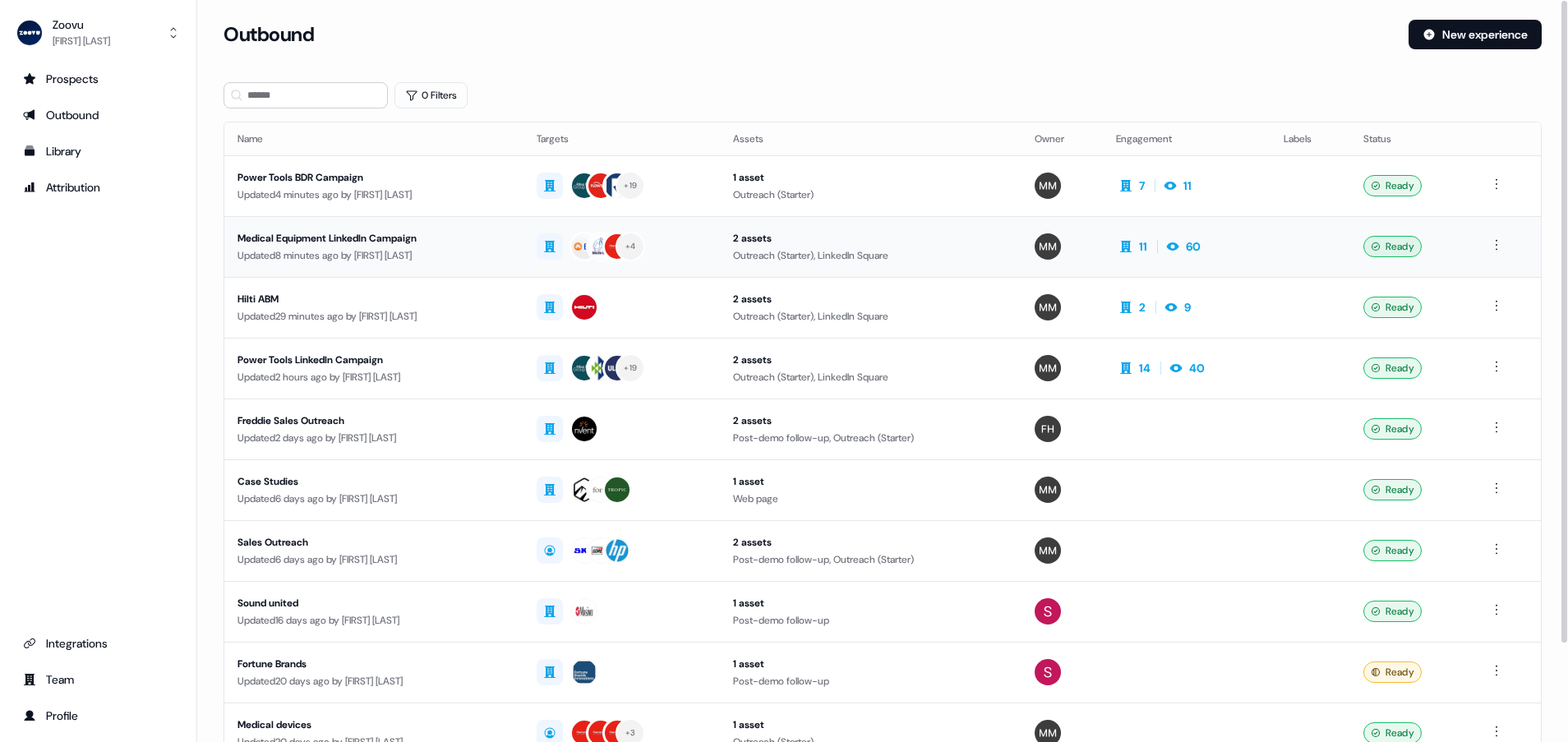 click on "Updated  8 minutes ago   by   Morgan Missigman" at bounding box center (374, 256) 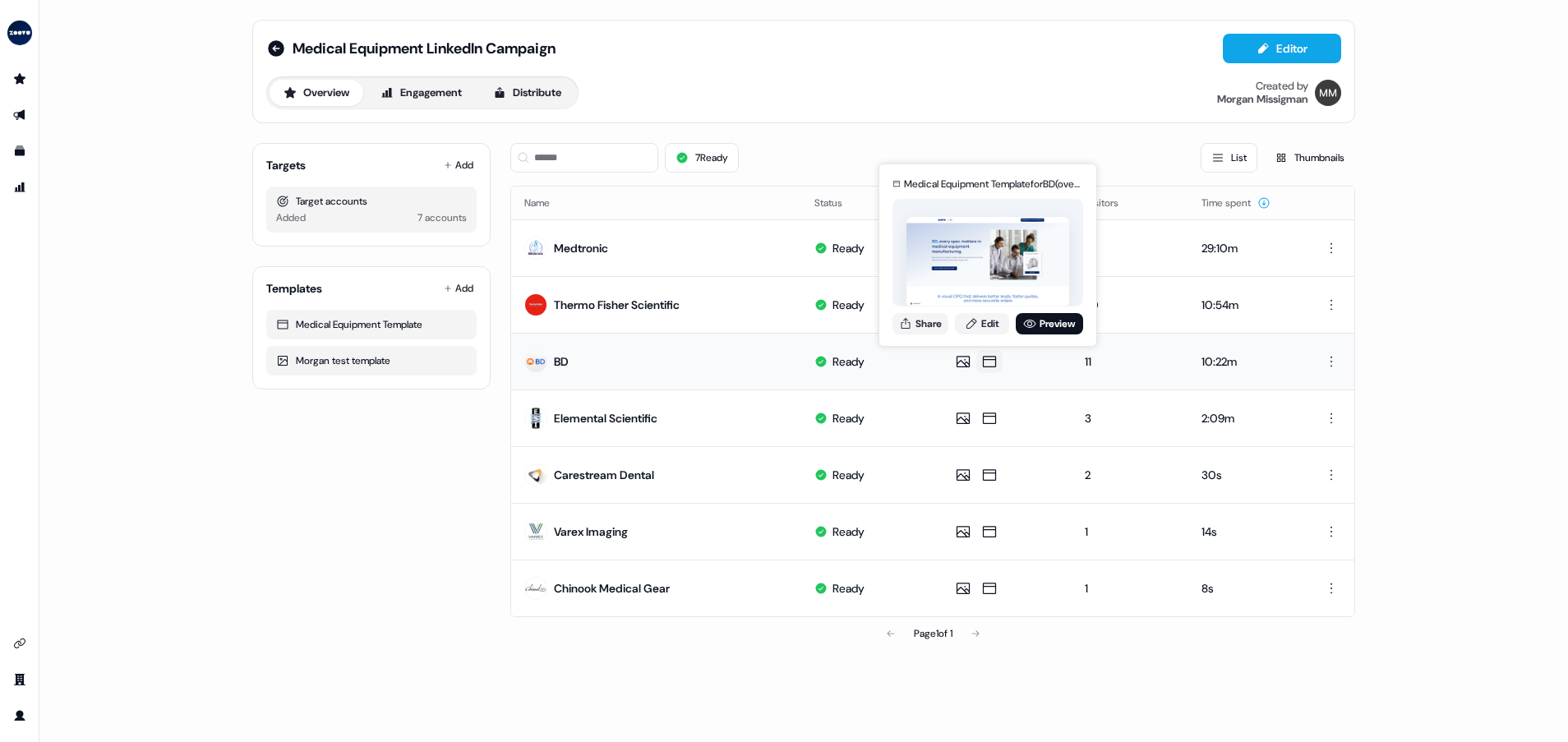click 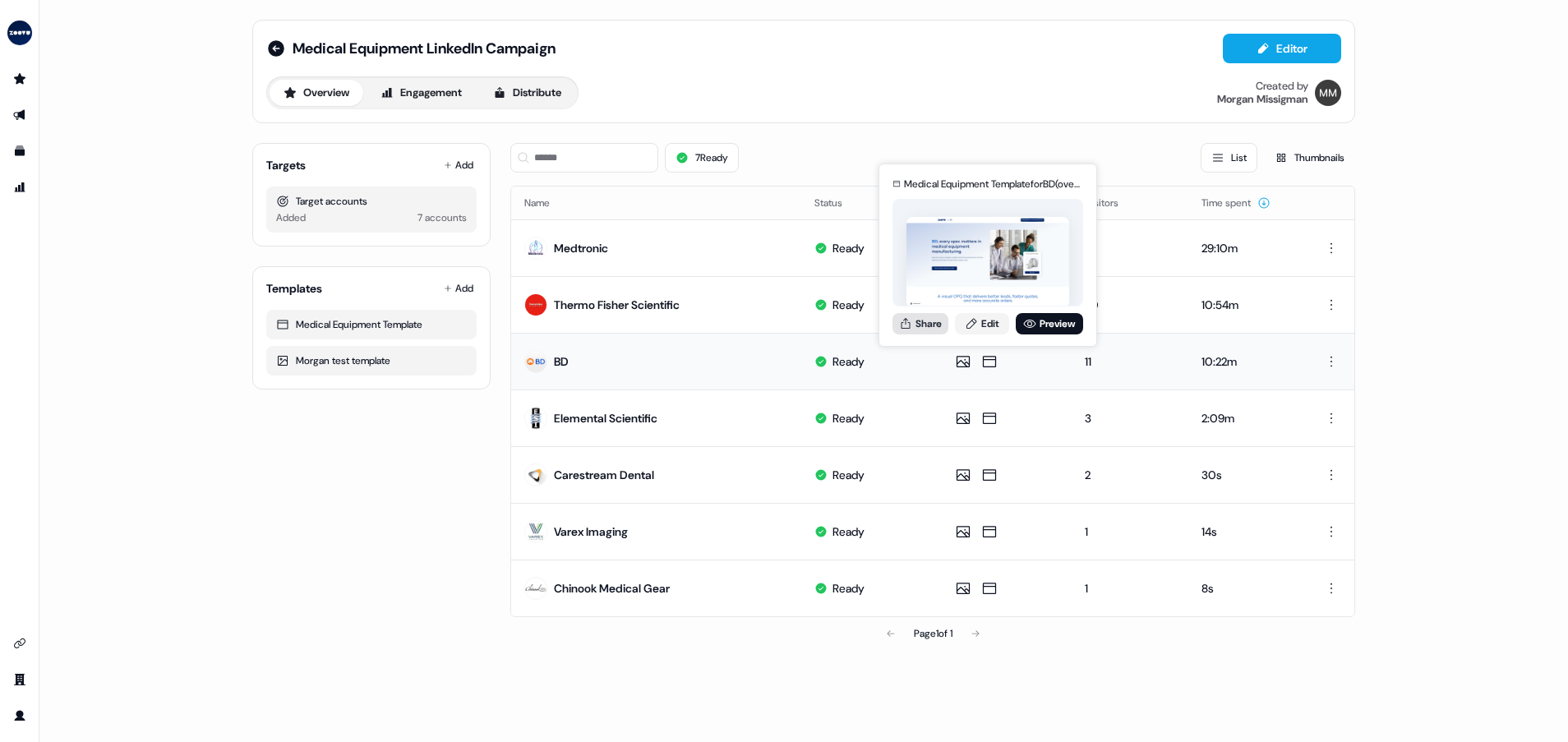 click on "Share" at bounding box center (920, 324) 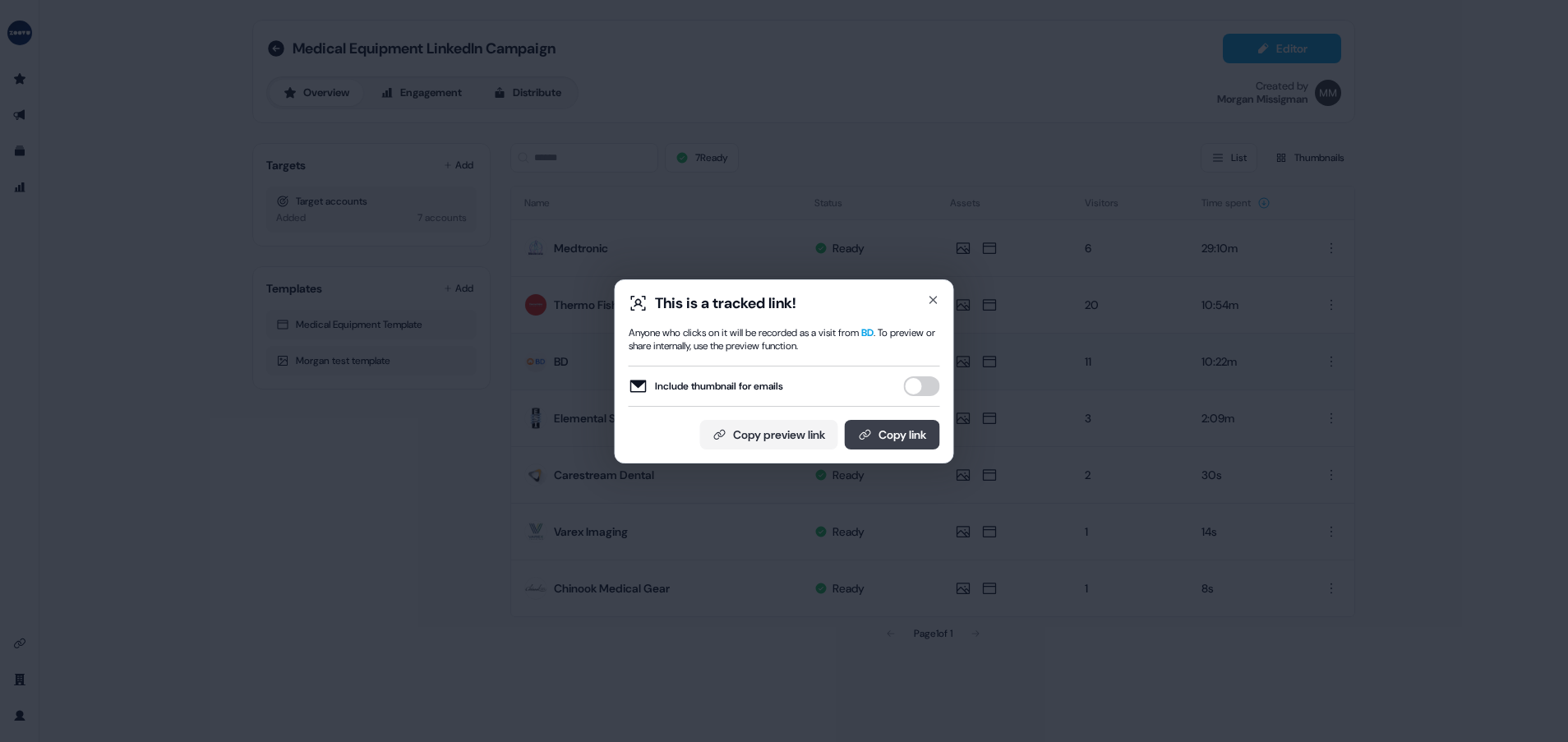 click on "Copy link" at bounding box center (892, 435) 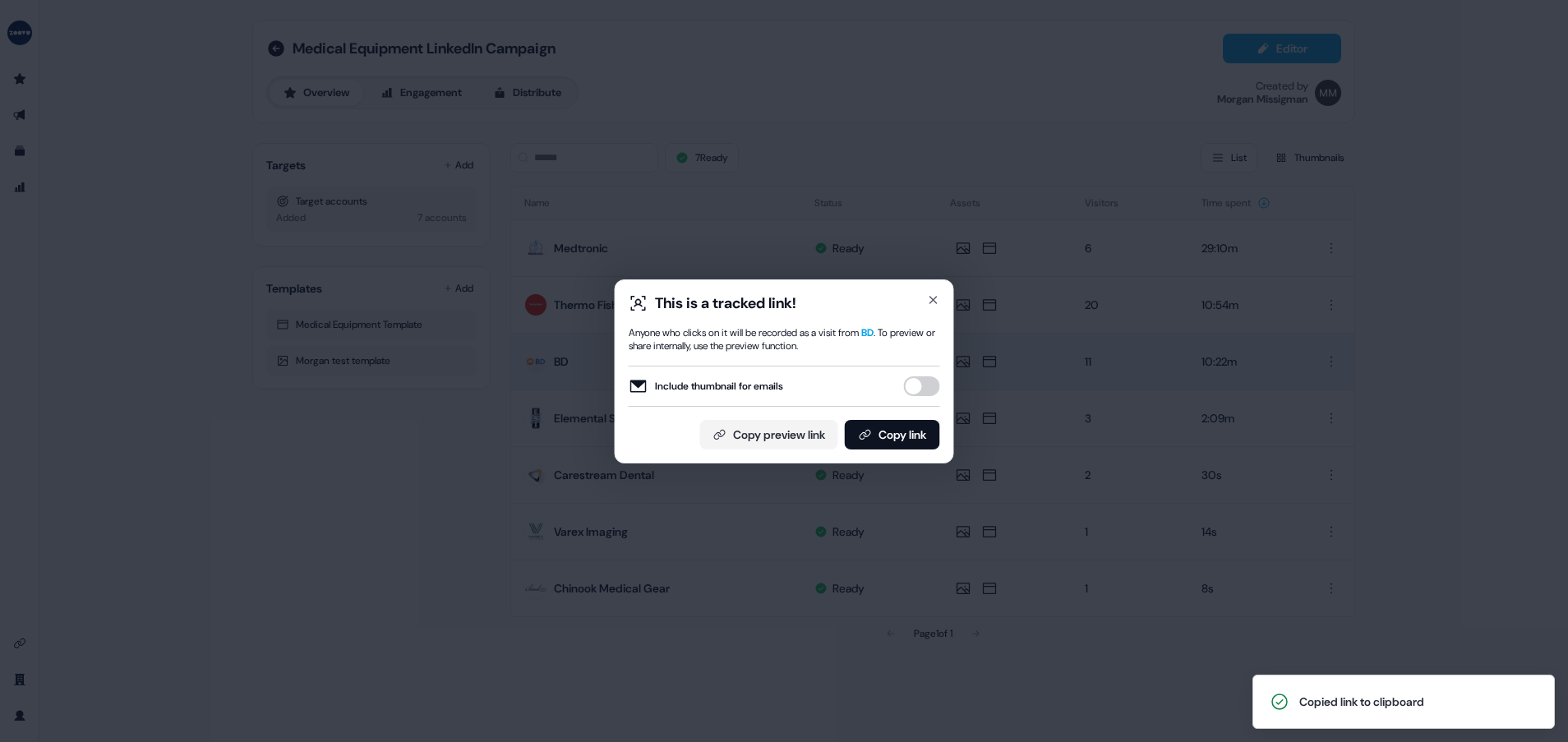 click on "This is a tracked link! Anyone who clicks on it will be recorded as a visit from   BD . To preview or share internally, use the preview function. Include thumbnail for emails Copy preview link Copy link" at bounding box center [784, 371] 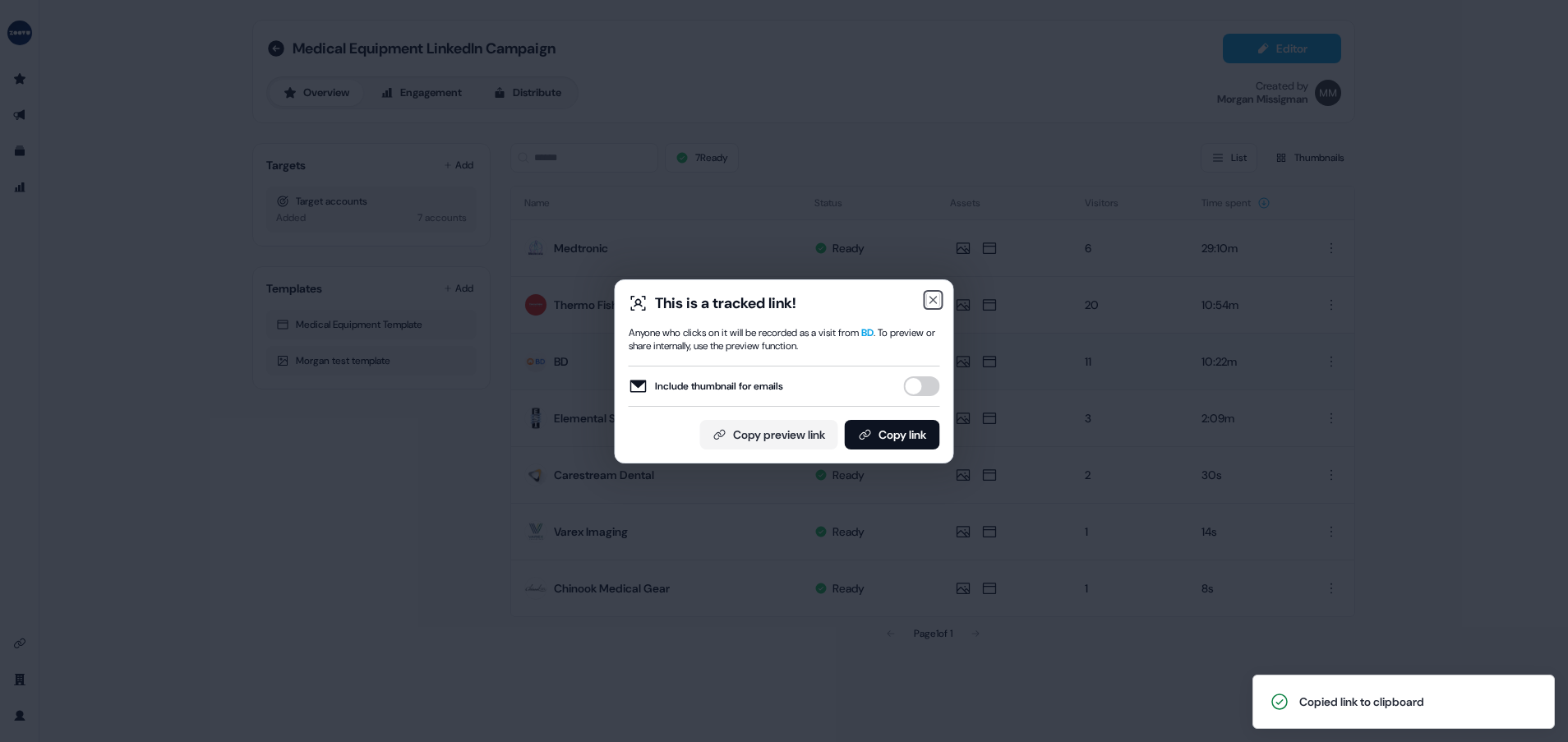 click 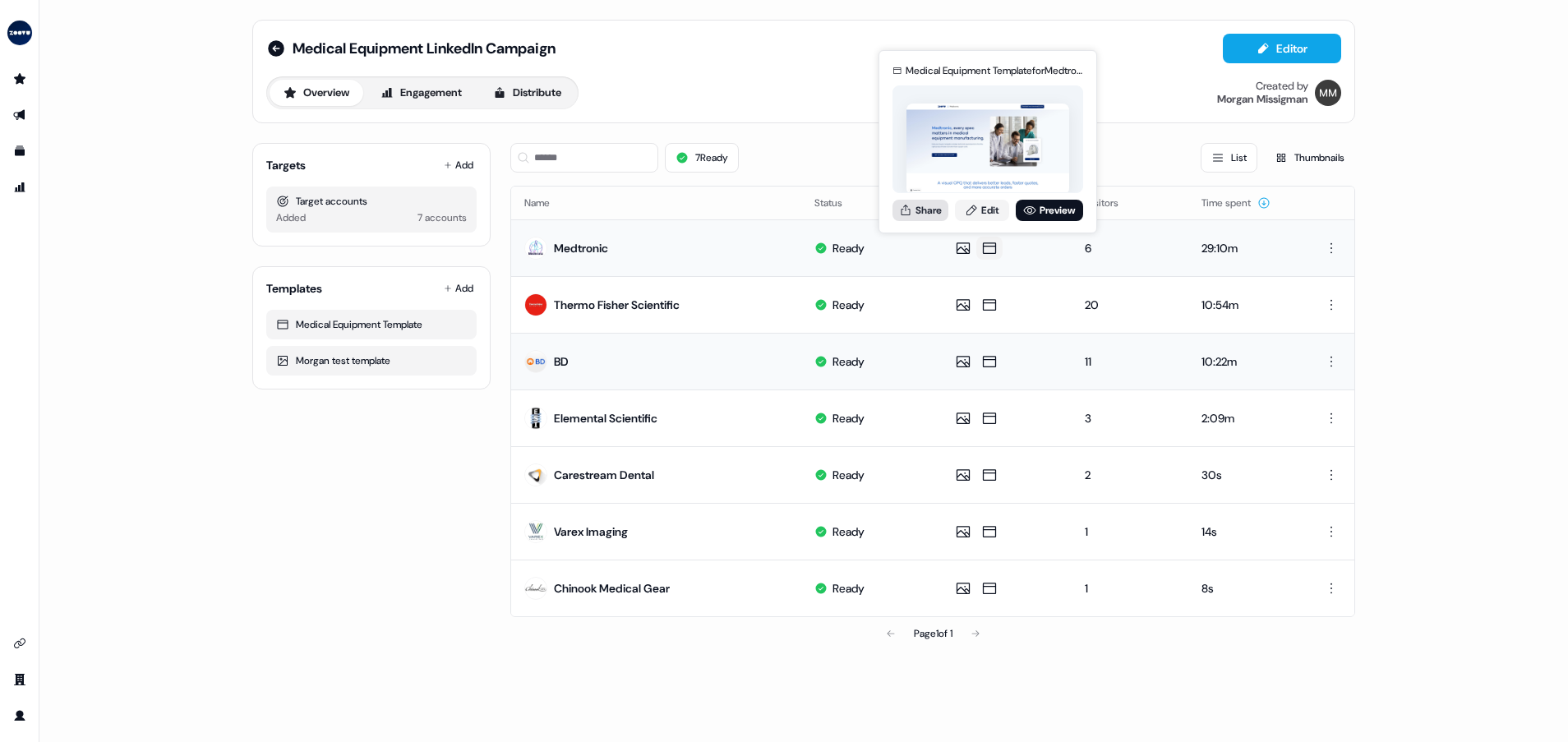 click on "Share" at bounding box center [920, 210] 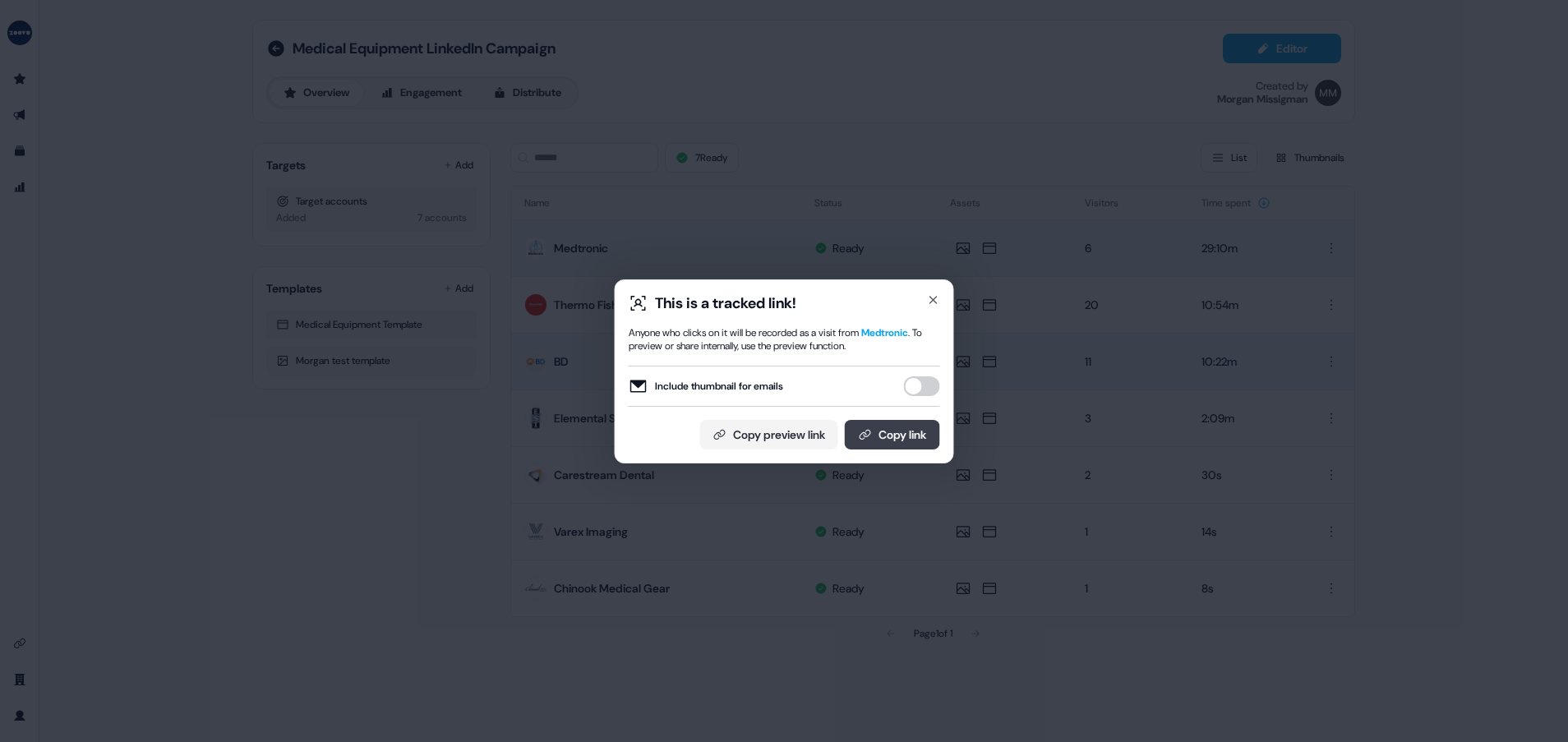 click on "Copy link" at bounding box center (892, 435) 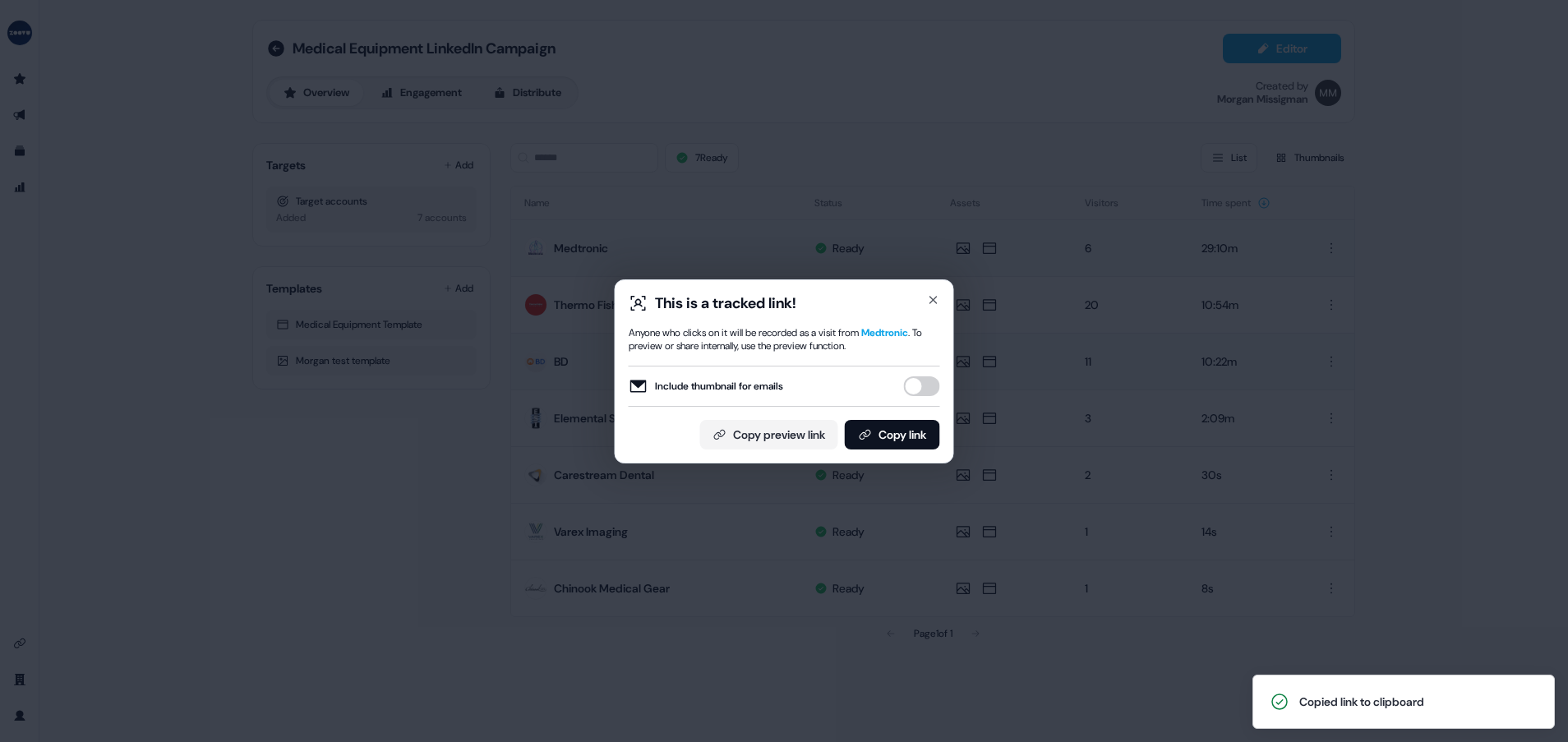 click on "This is a tracked link! Anyone who clicks on it will be recorded as a visit from   Medtronic . To preview or share internally, use the preview function. Include thumbnail for emails Copy preview link Copy link Close" at bounding box center (784, 371) 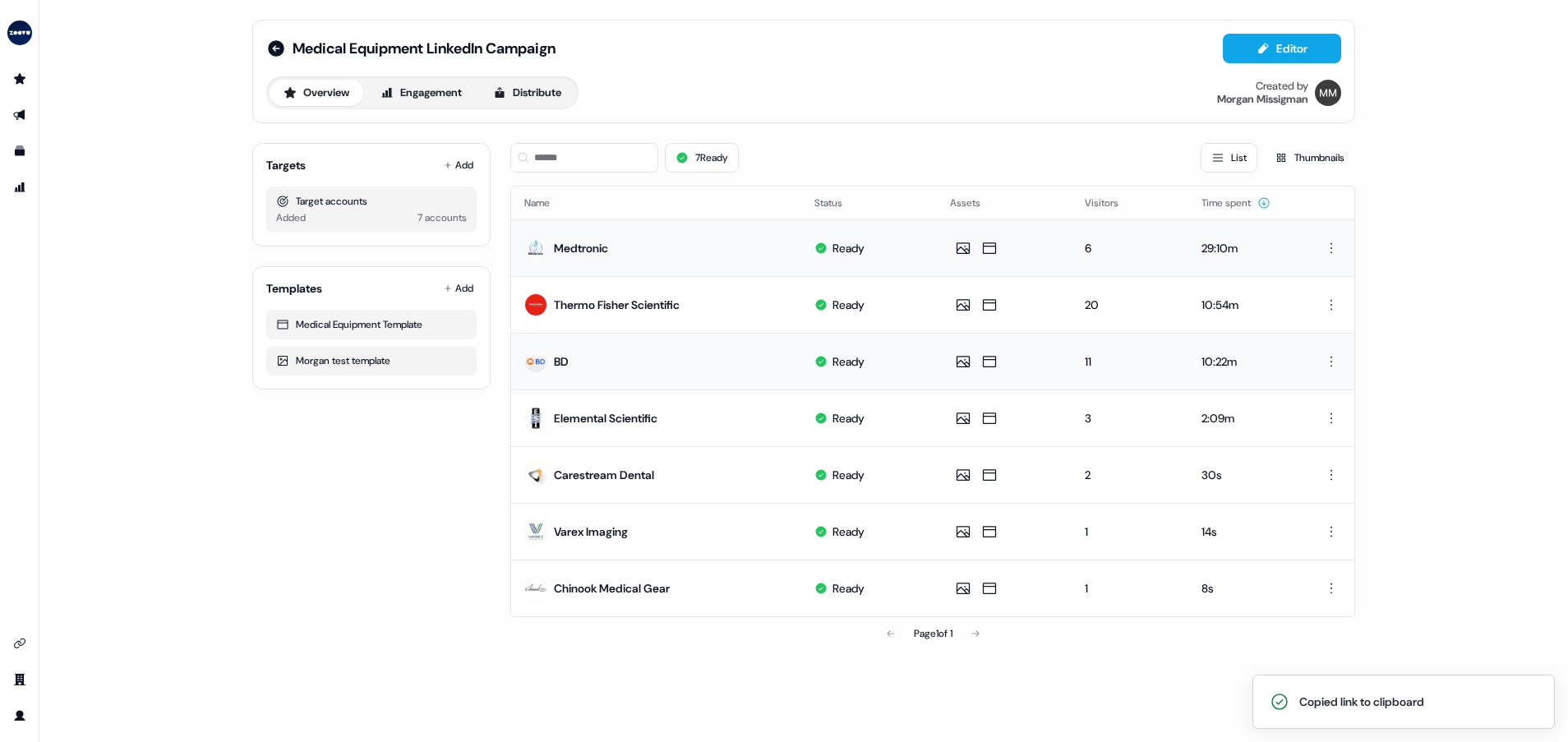 click on "Medical Equipment LinkedIn Campaign" at bounding box center [411, 48] 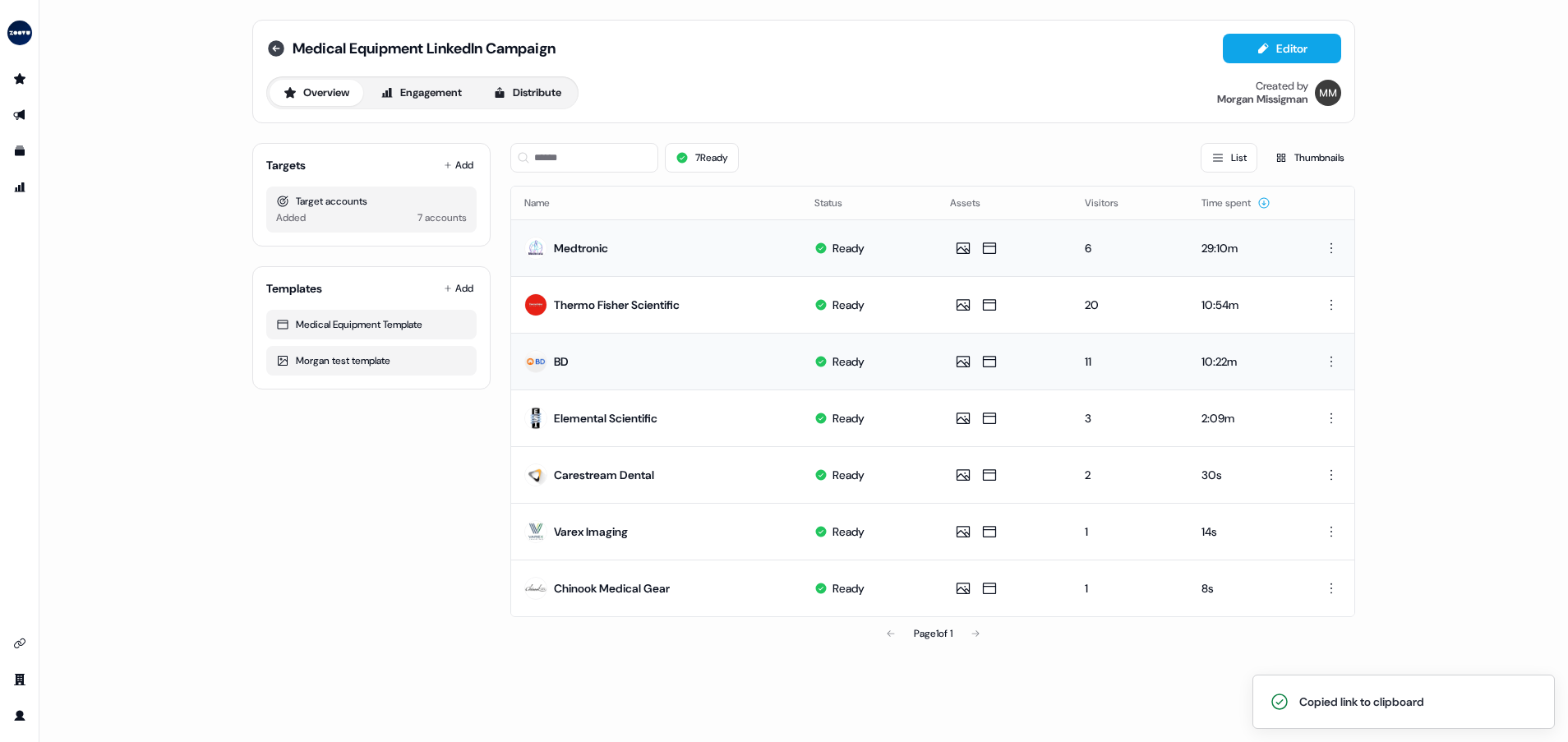 click 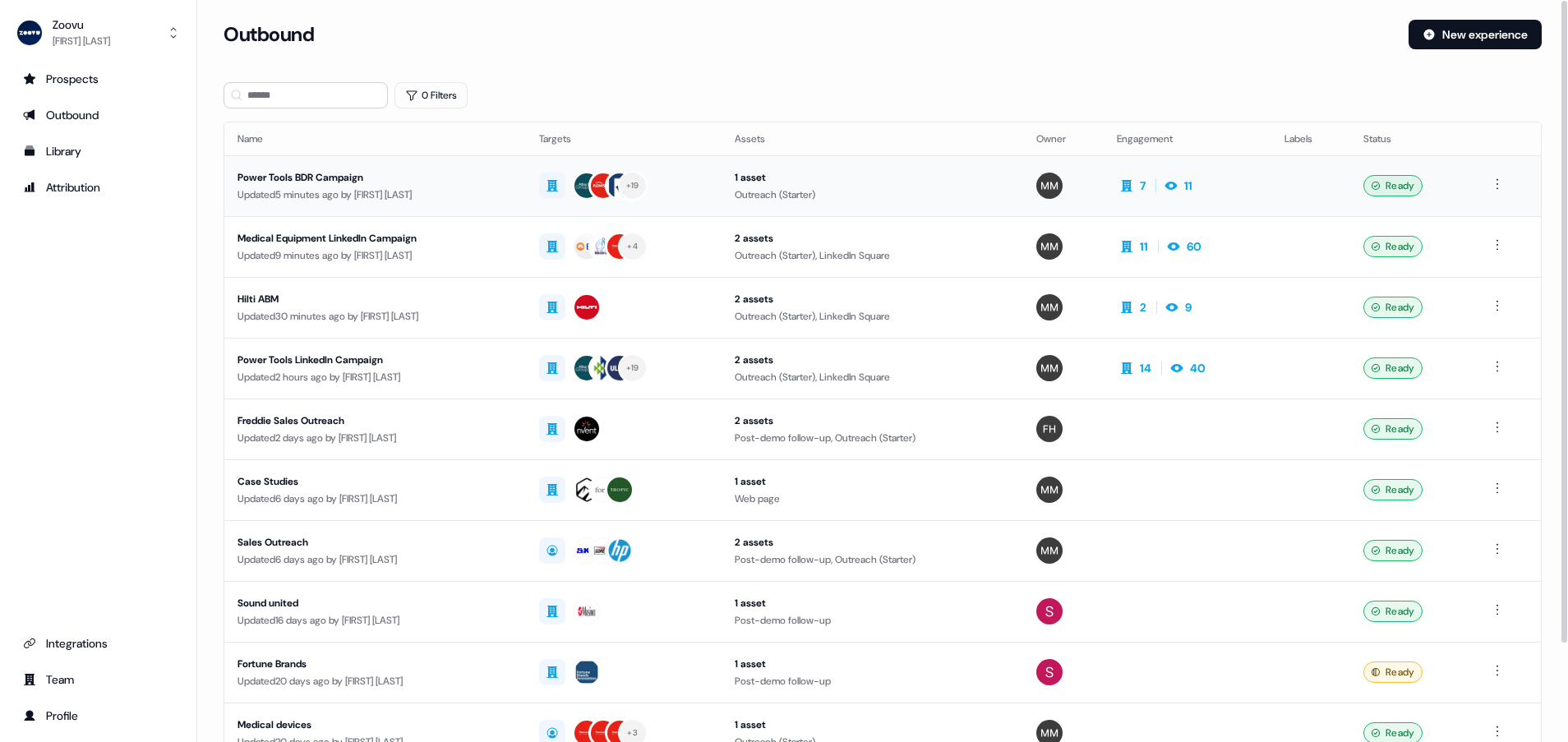 click on "Updated  5 minutes ago   by   Morgan Missigman" at bounding box center [375, 195] 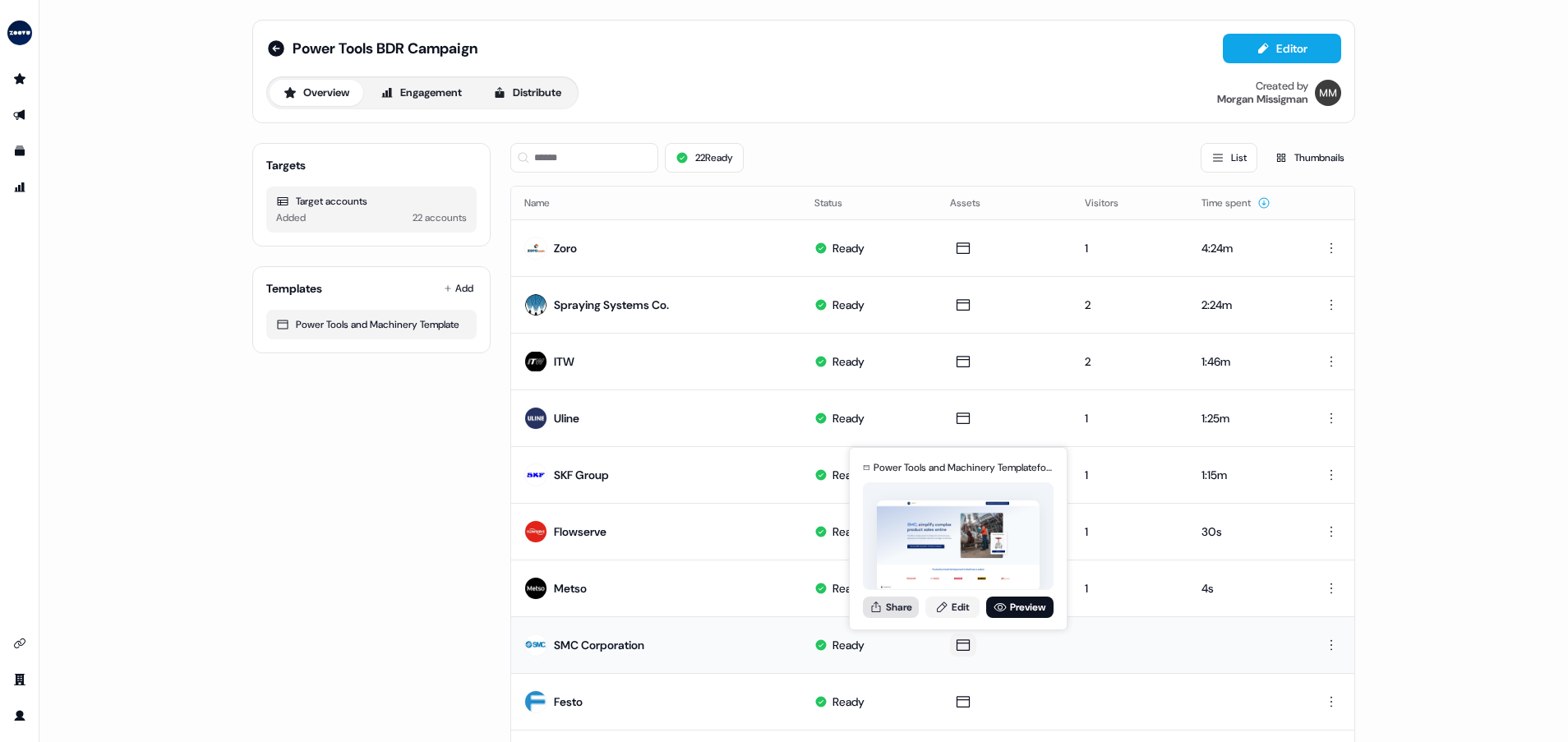 click on "Share" at bounding box center [891, 607] 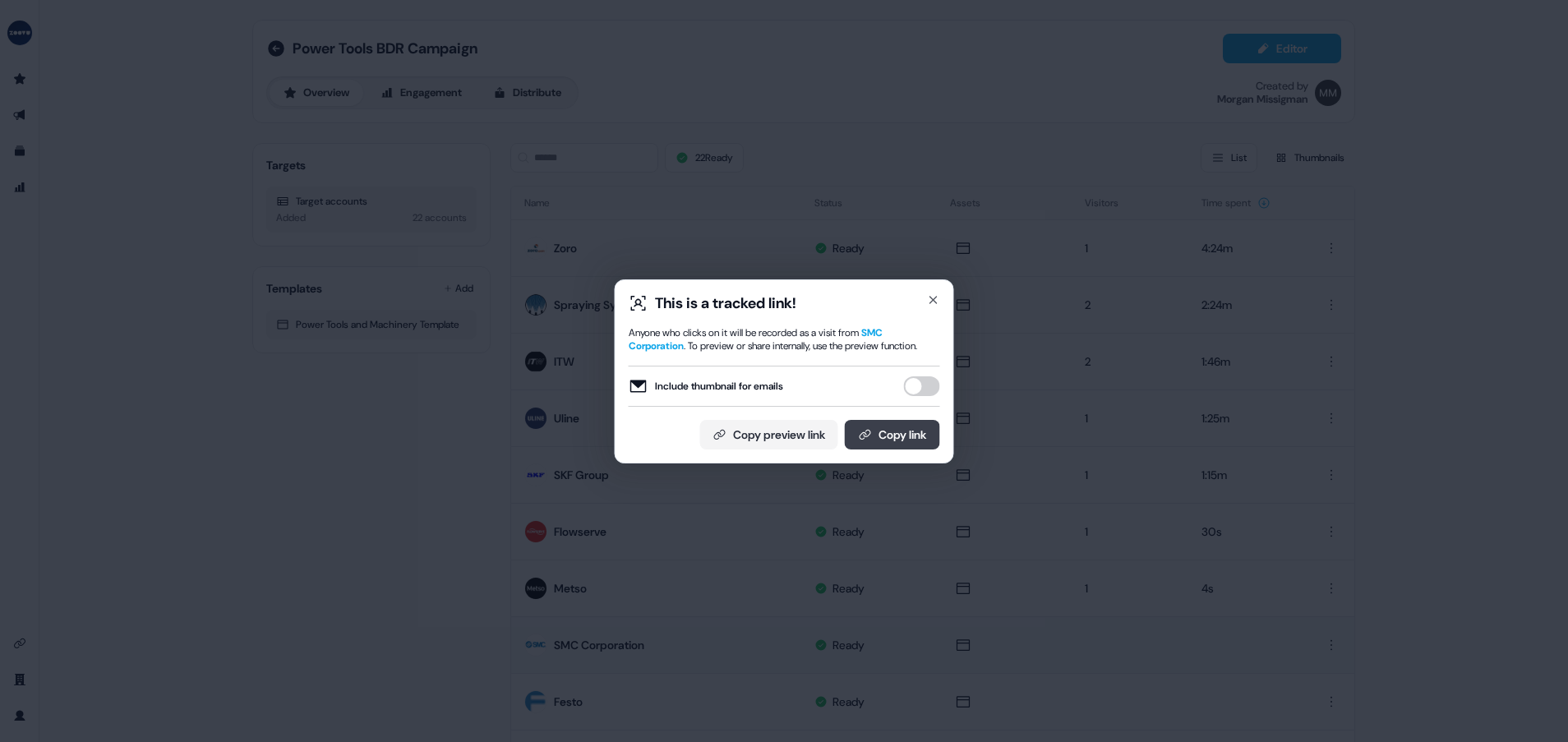 click on "Copy link" at bounding box center [892, 435] 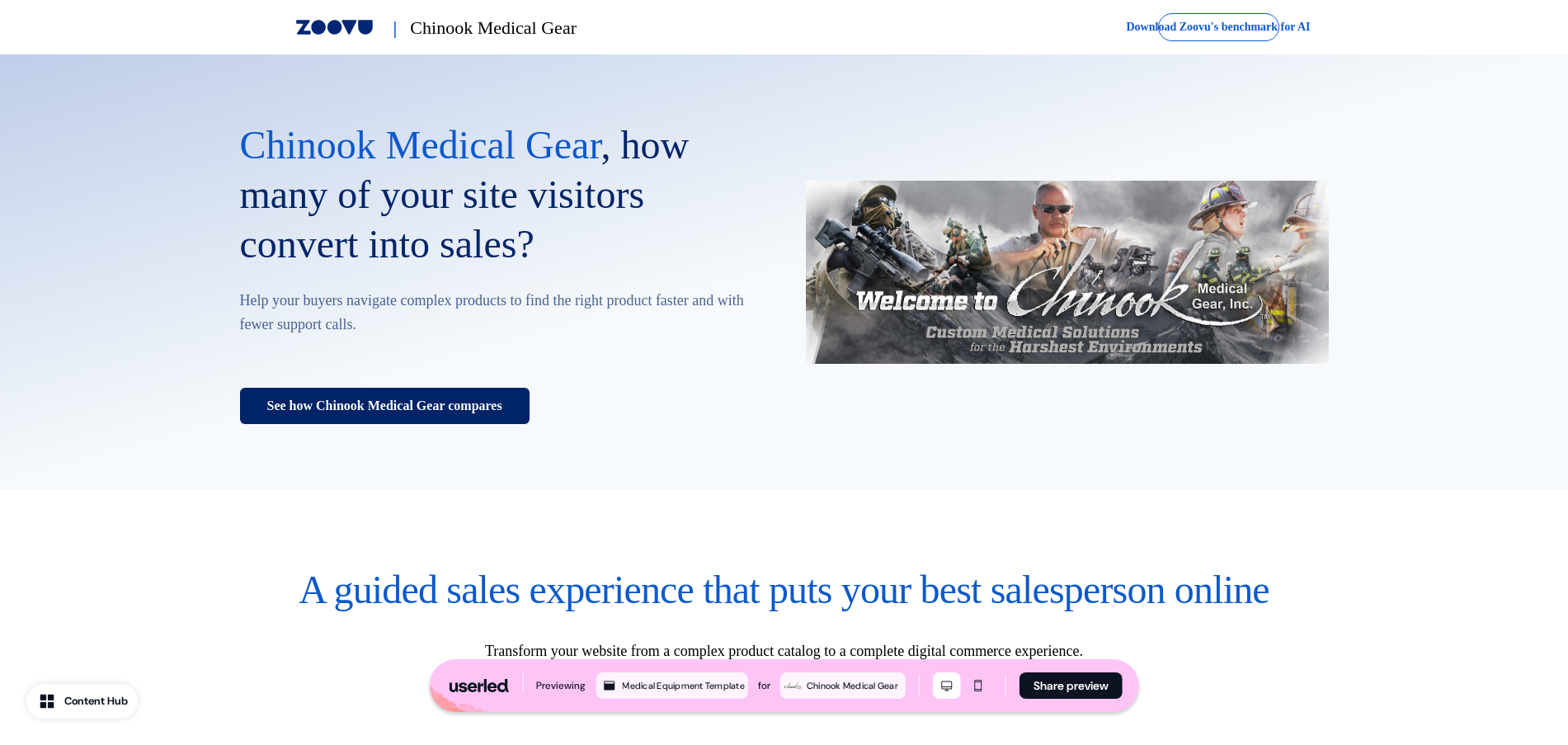 scroll, scrollTop: 0, scrollLeft: 0, axis: both 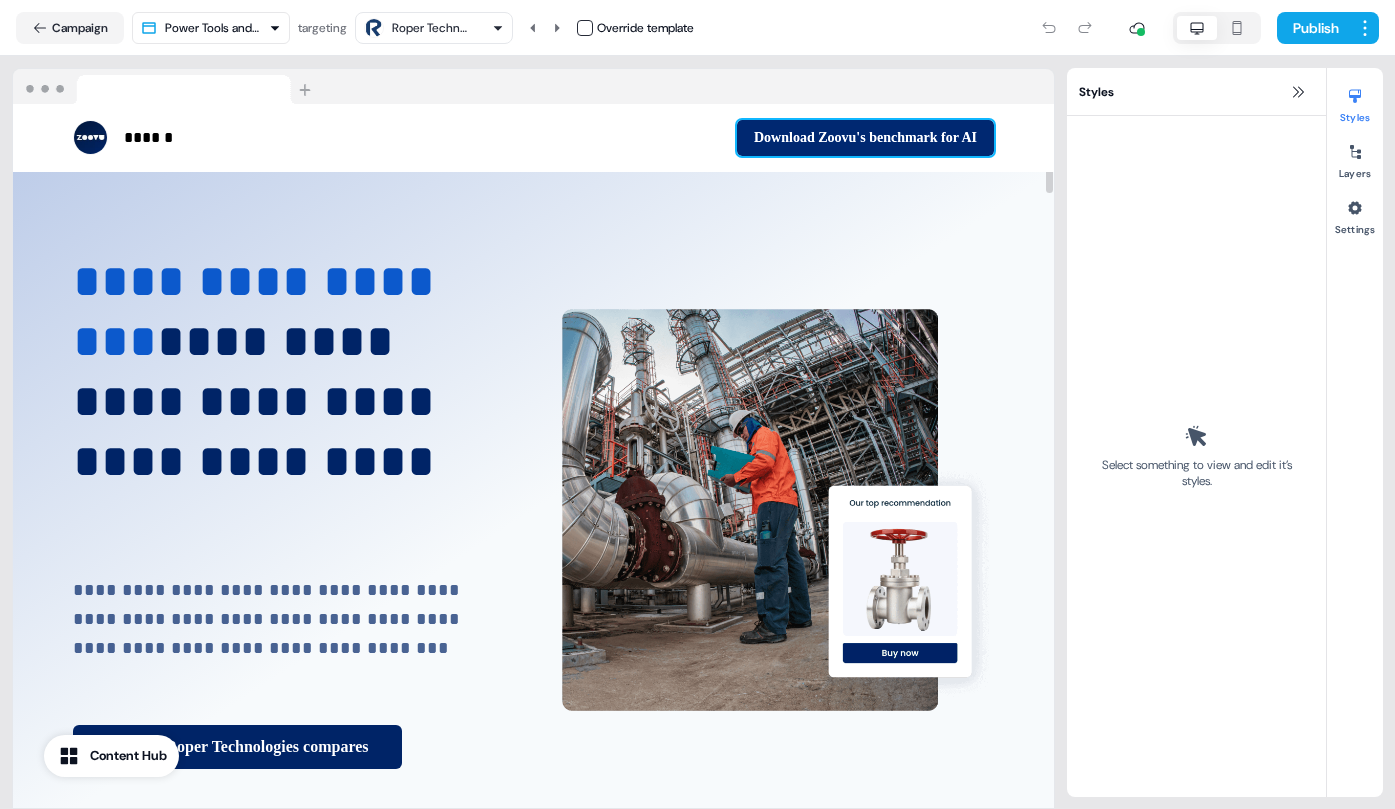click on "Download Zoovu's benchmark for AI" at bounding box center (865, 138) 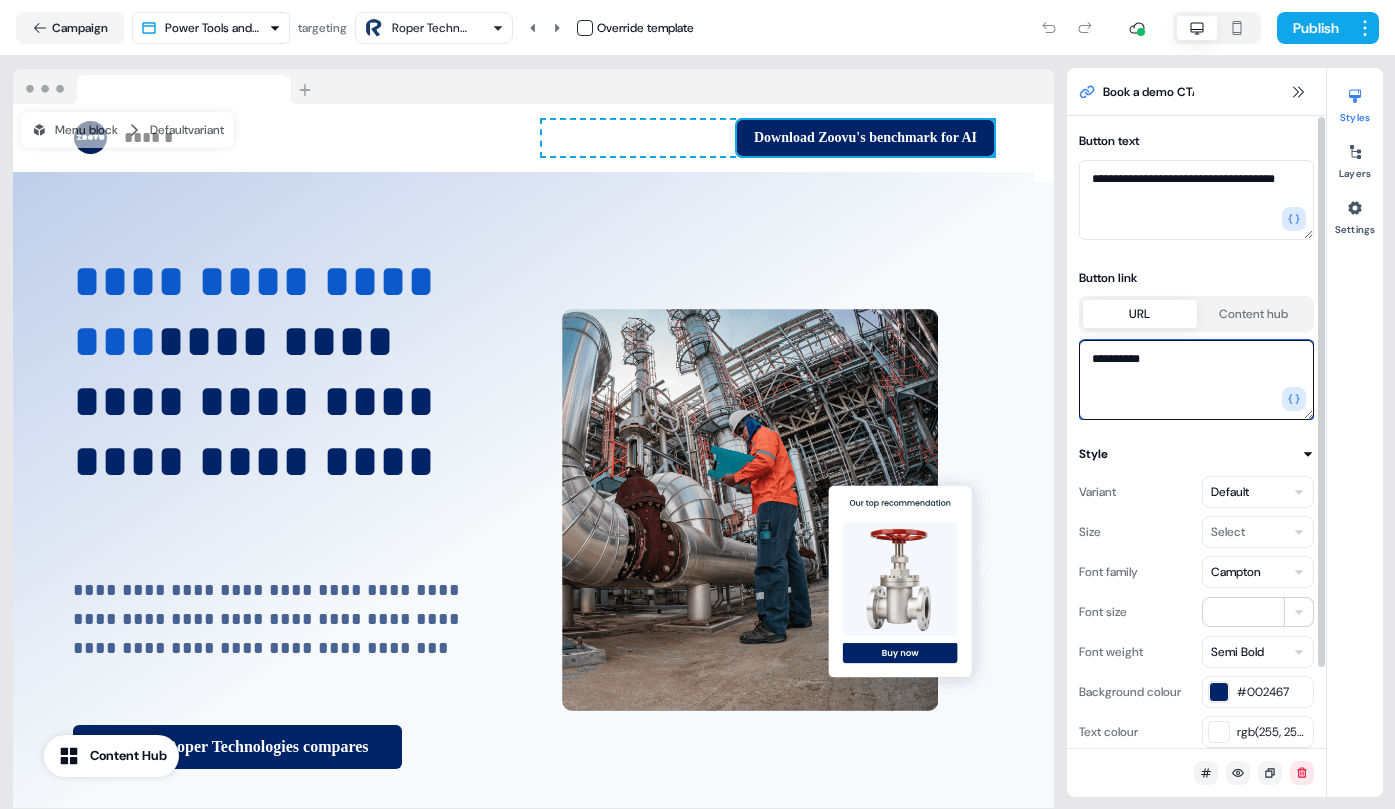 drag, startPoint x: 1166, startPoint y: 356, endPoint x: 1084, endPoint y: 360, distance: 82.0975 